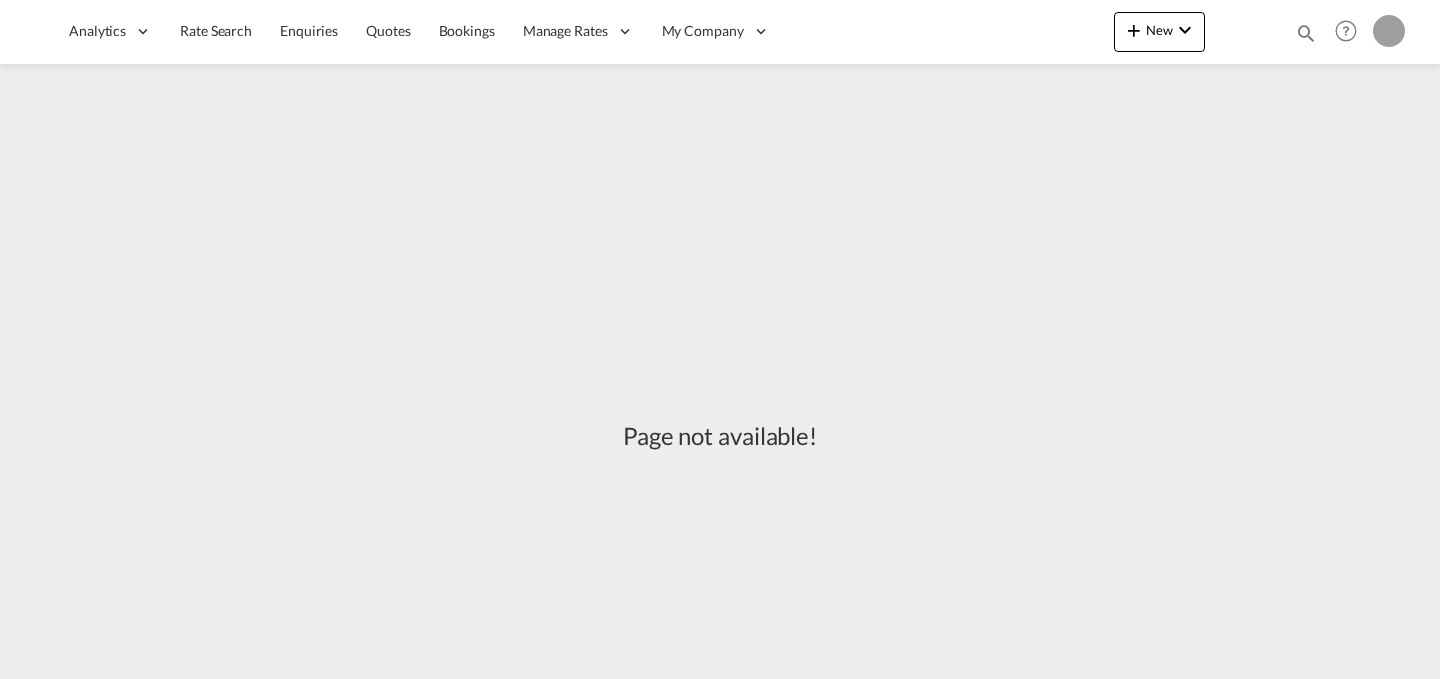 scroll, scrollTop: 0, scrollLeft: 0, axis: both 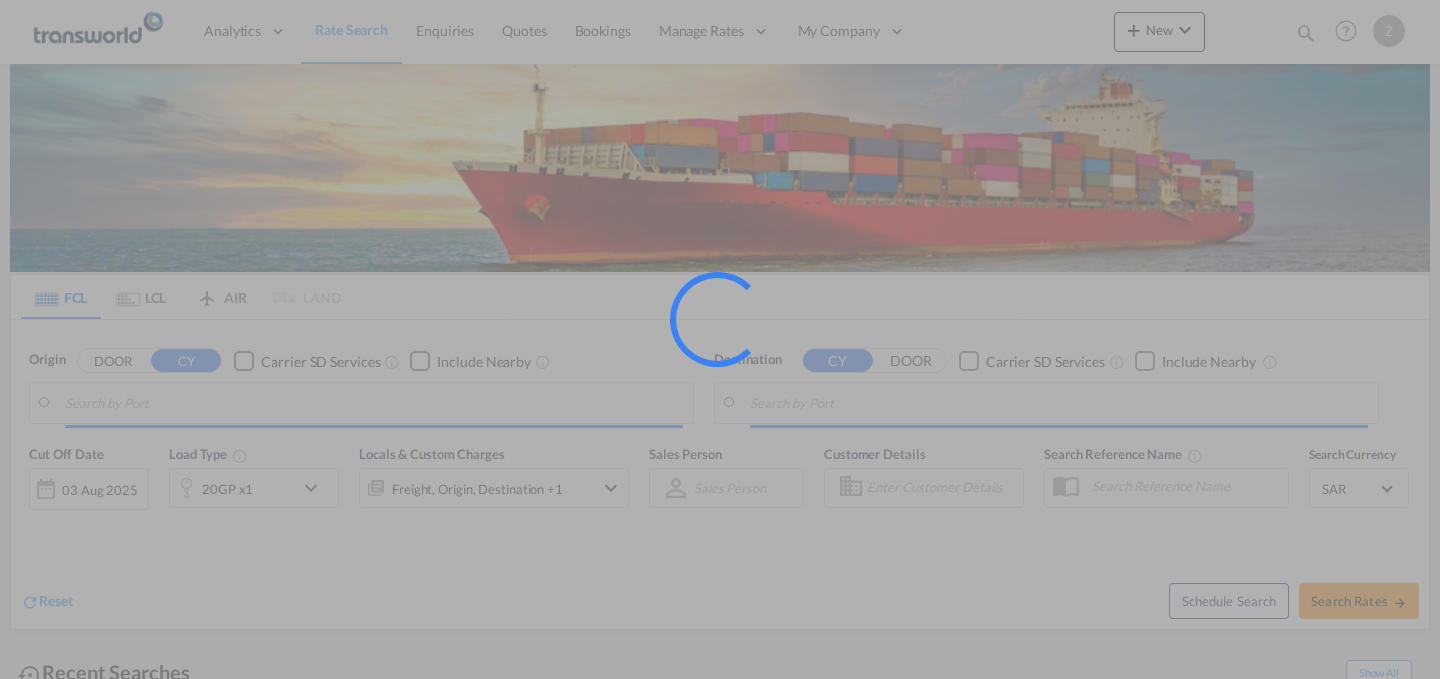 type on "[CITY] ([AIRPORT_CODE]), [STATE_CODE]" 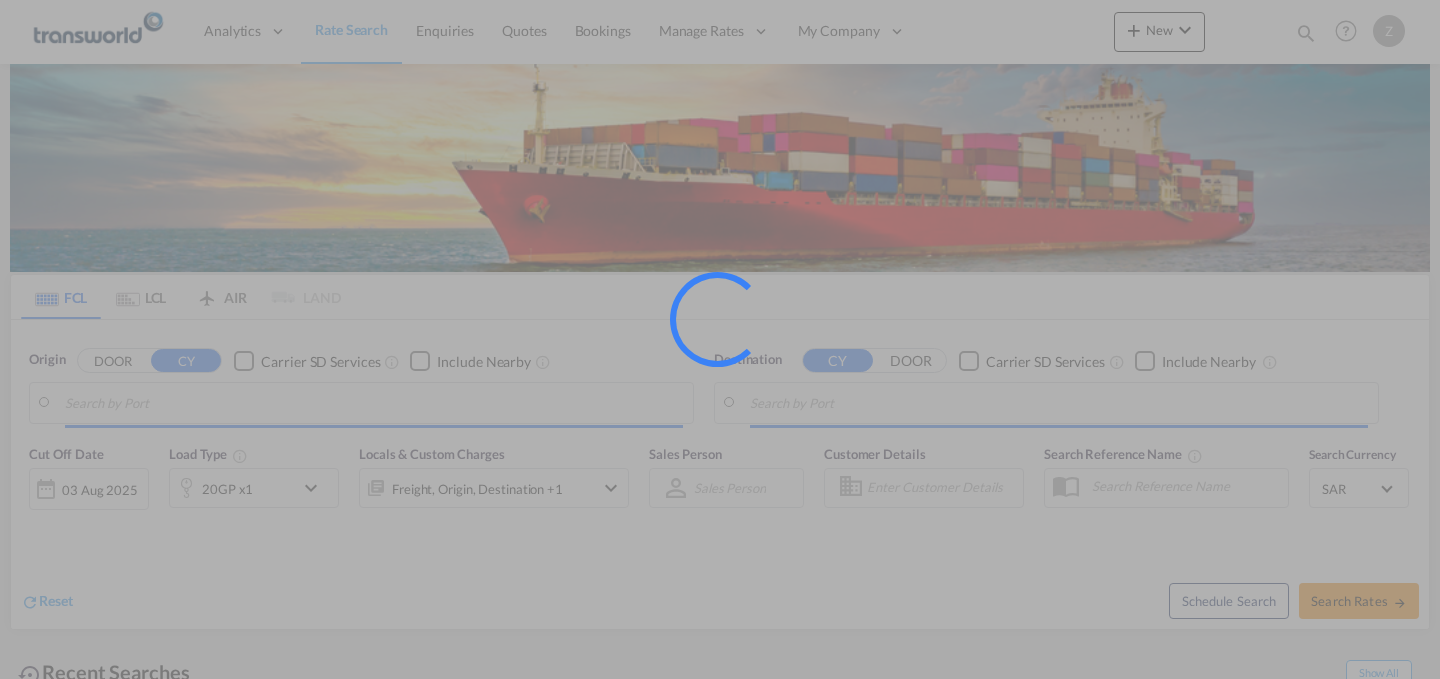 type on "[CITY], [AIRPORT_CODE]" 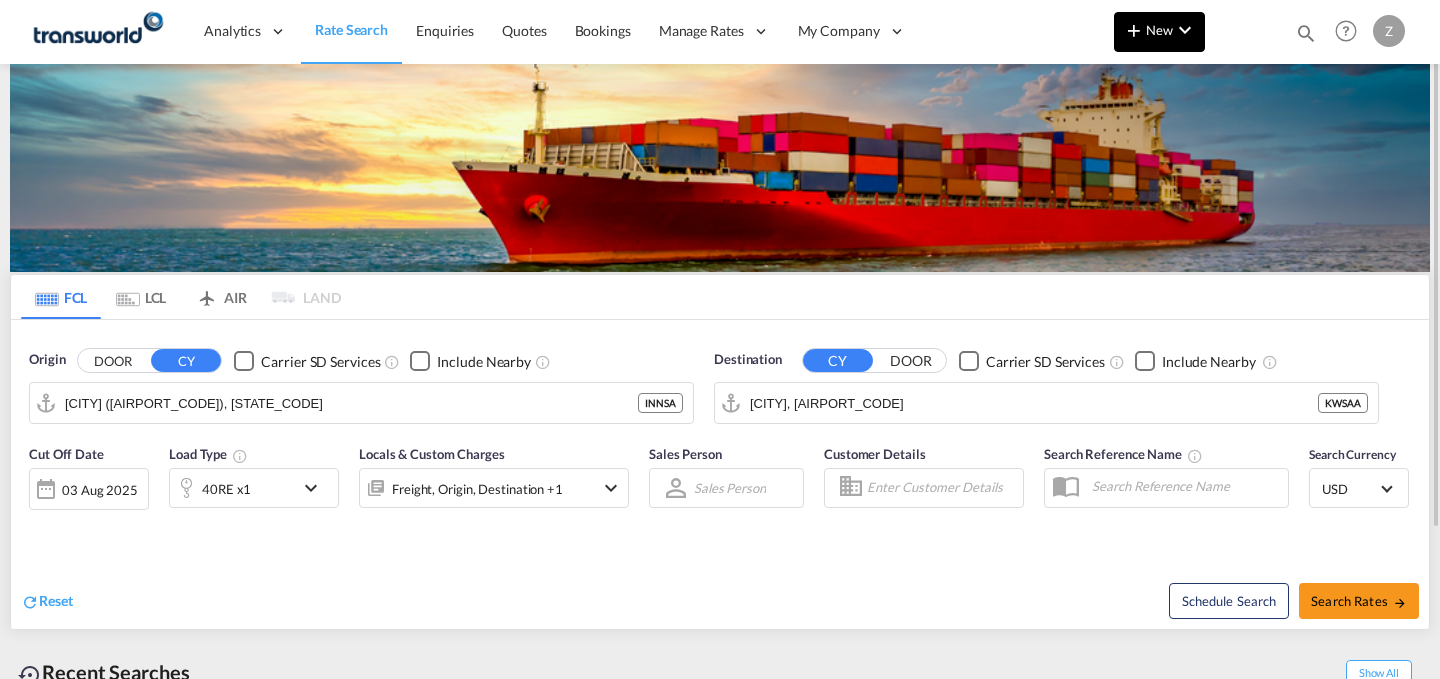 click on "New" at bounding box center (1159, 30) 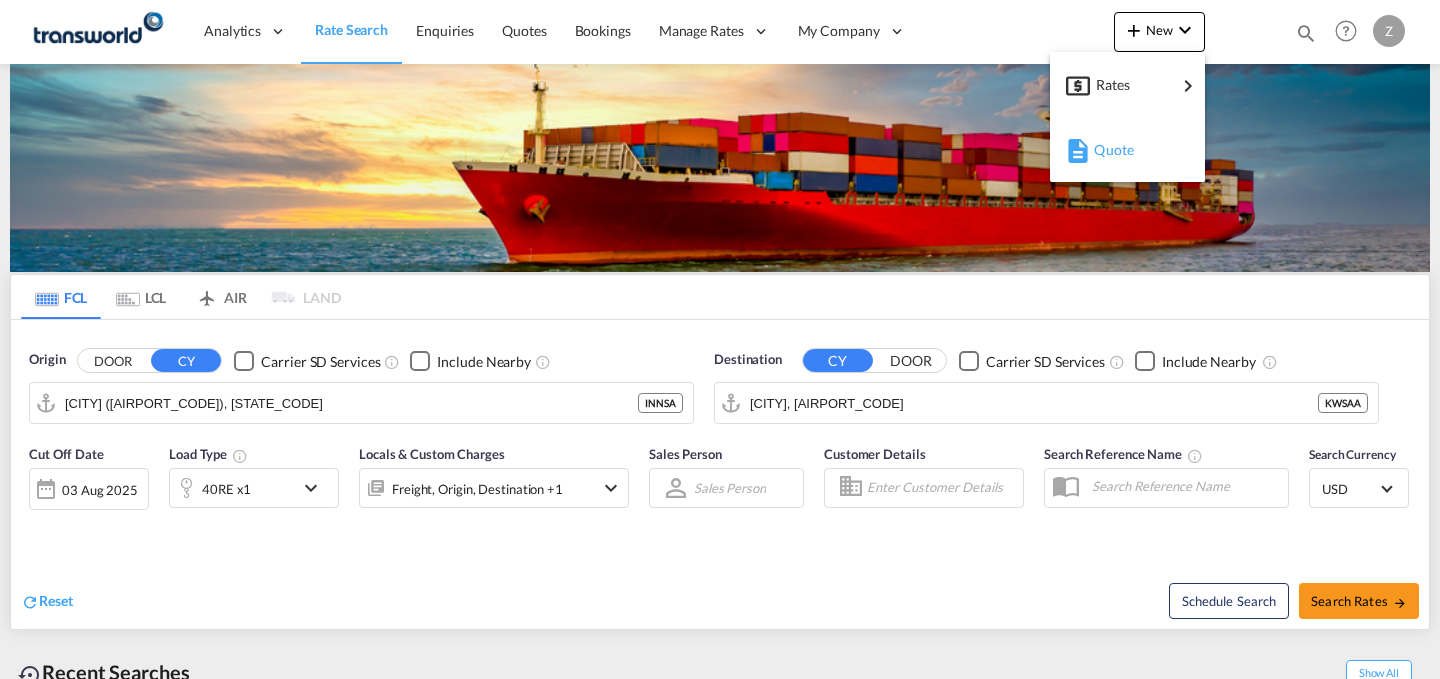 click on "Quote" at bounding box center (1105, 150) 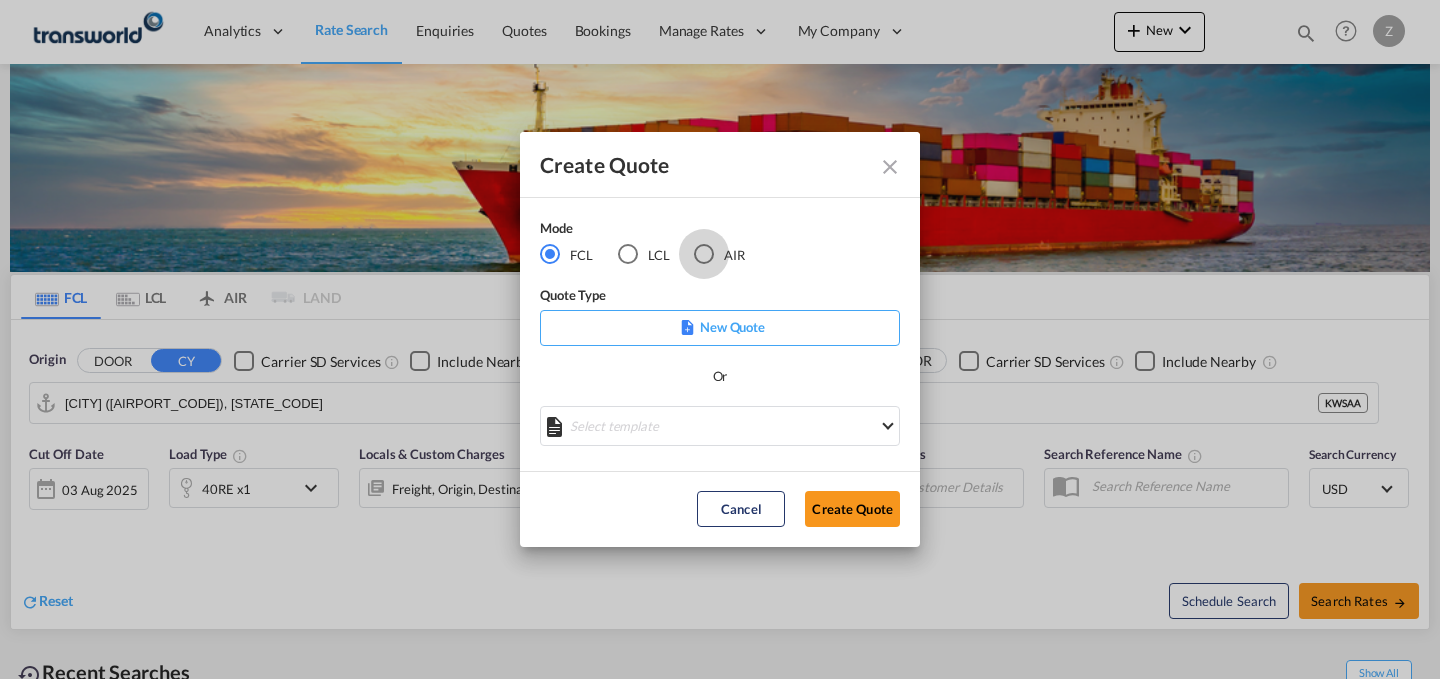 click at bounding box center [704, 254] 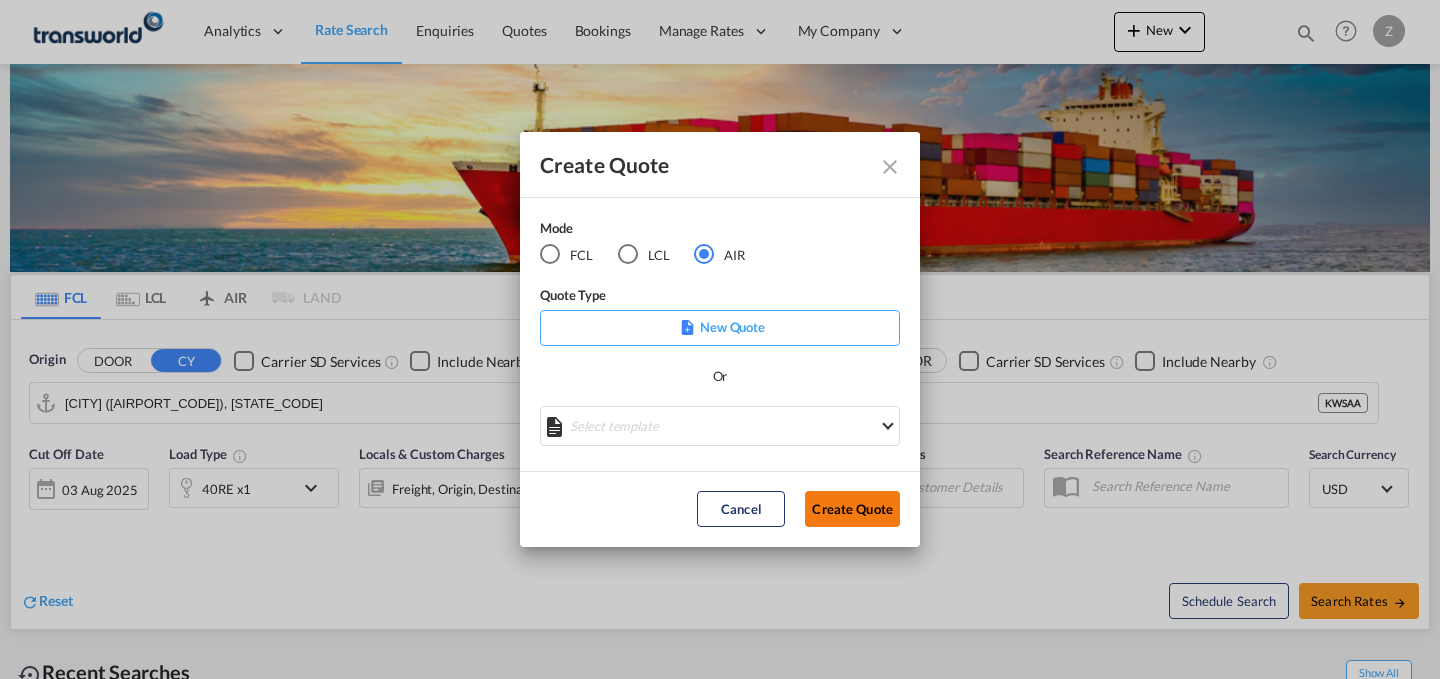 click on "Create Quote" 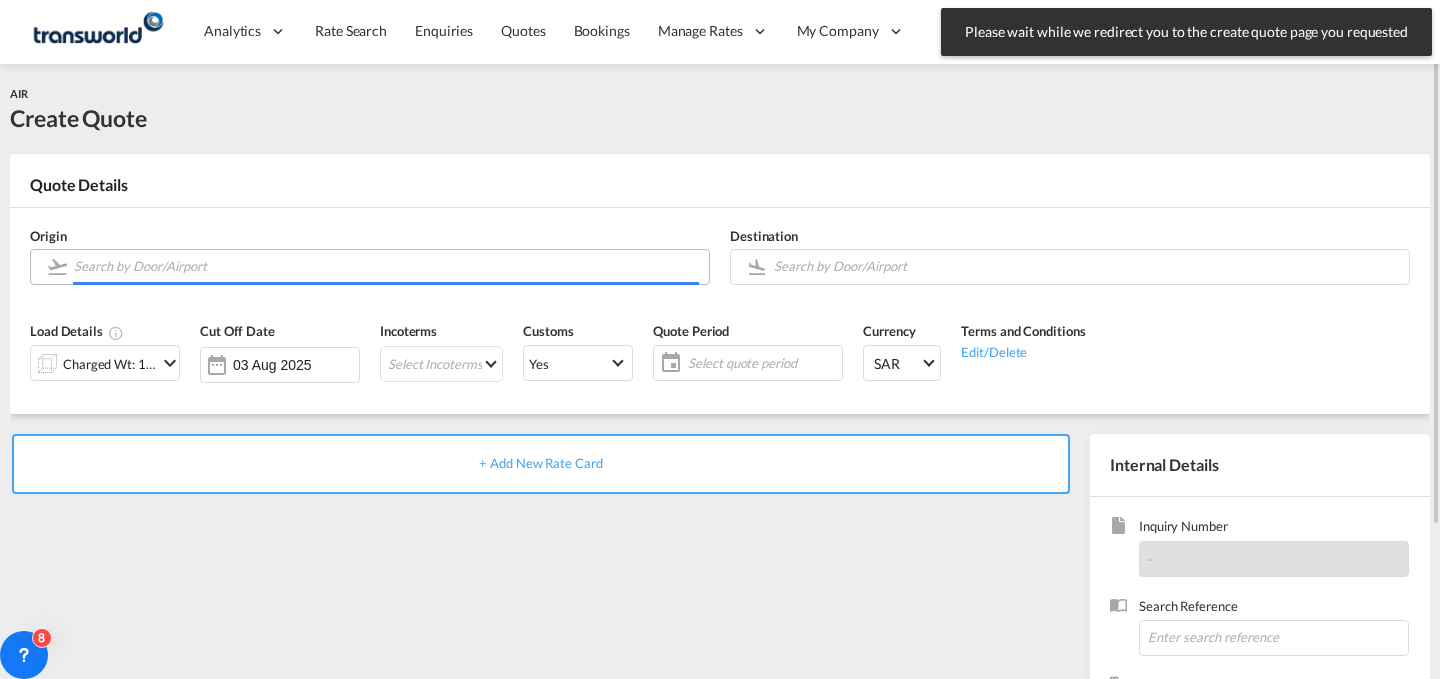 click at bounding box center (386, 266) 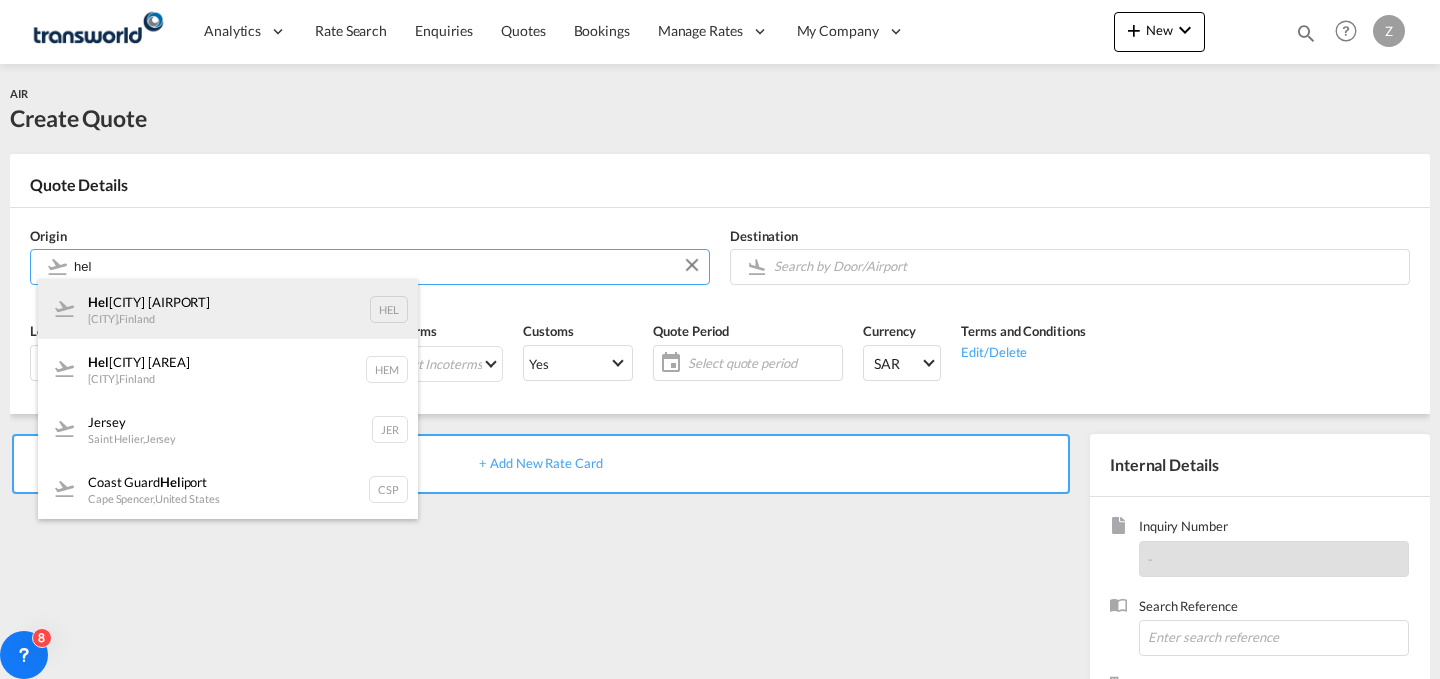 click on "Hel sinki Vantaa Helsinki ,  Finland
HEL" at bounding box center (228, 309) 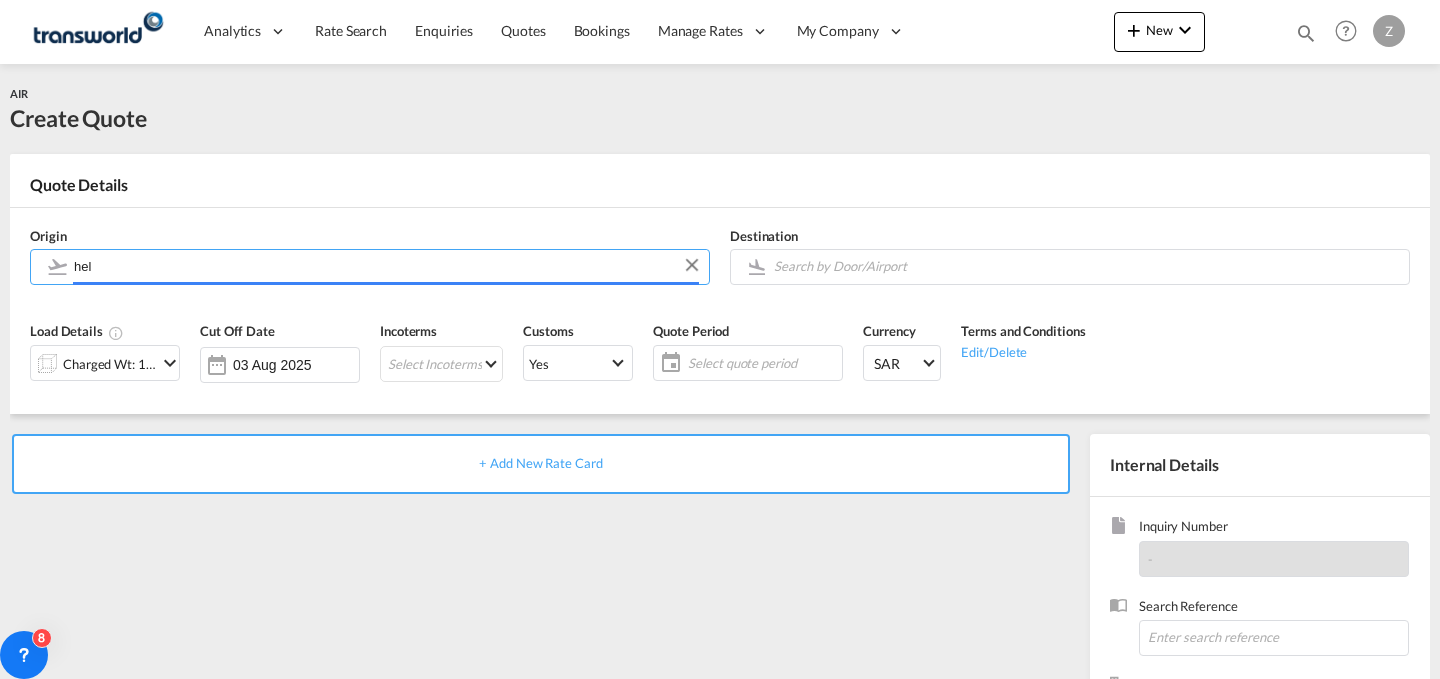 type on "[CITY] [AIRPORT], [CITY], [AIRPORT_CODE]" 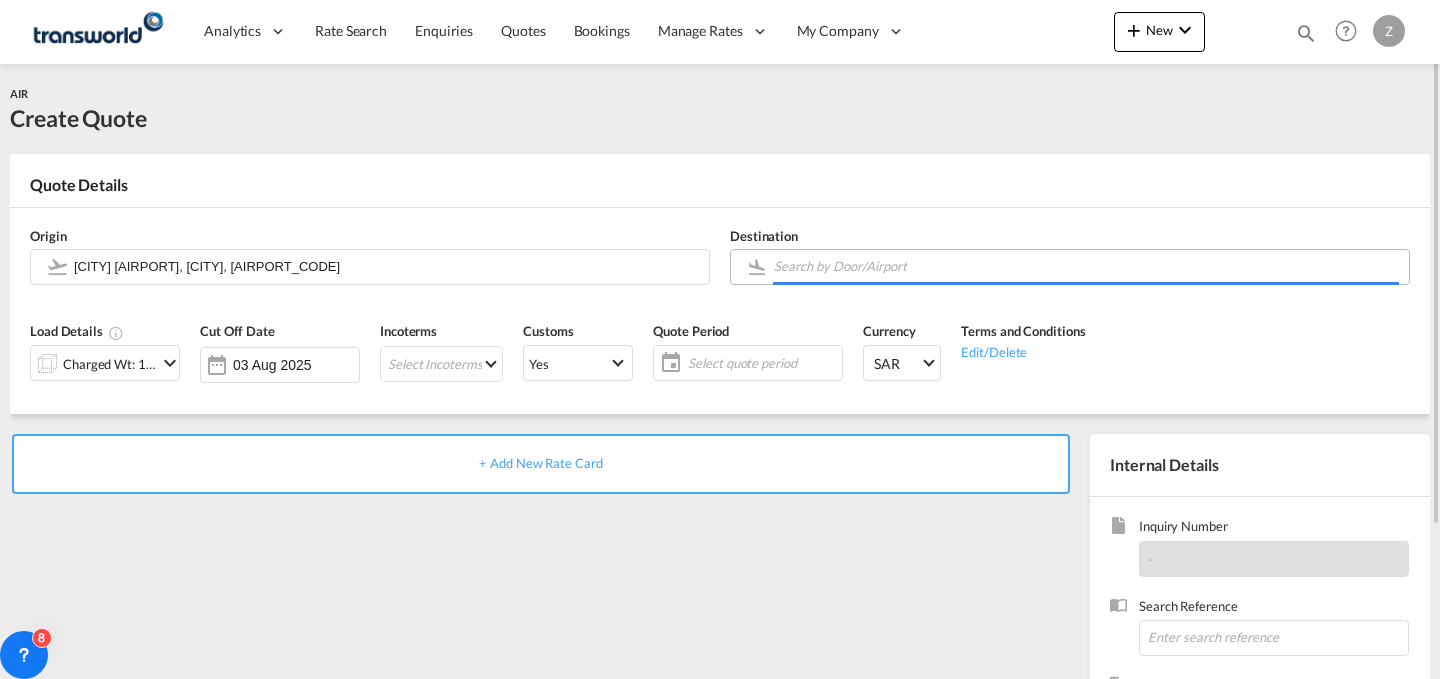 click at bounding box center [1086, 266] 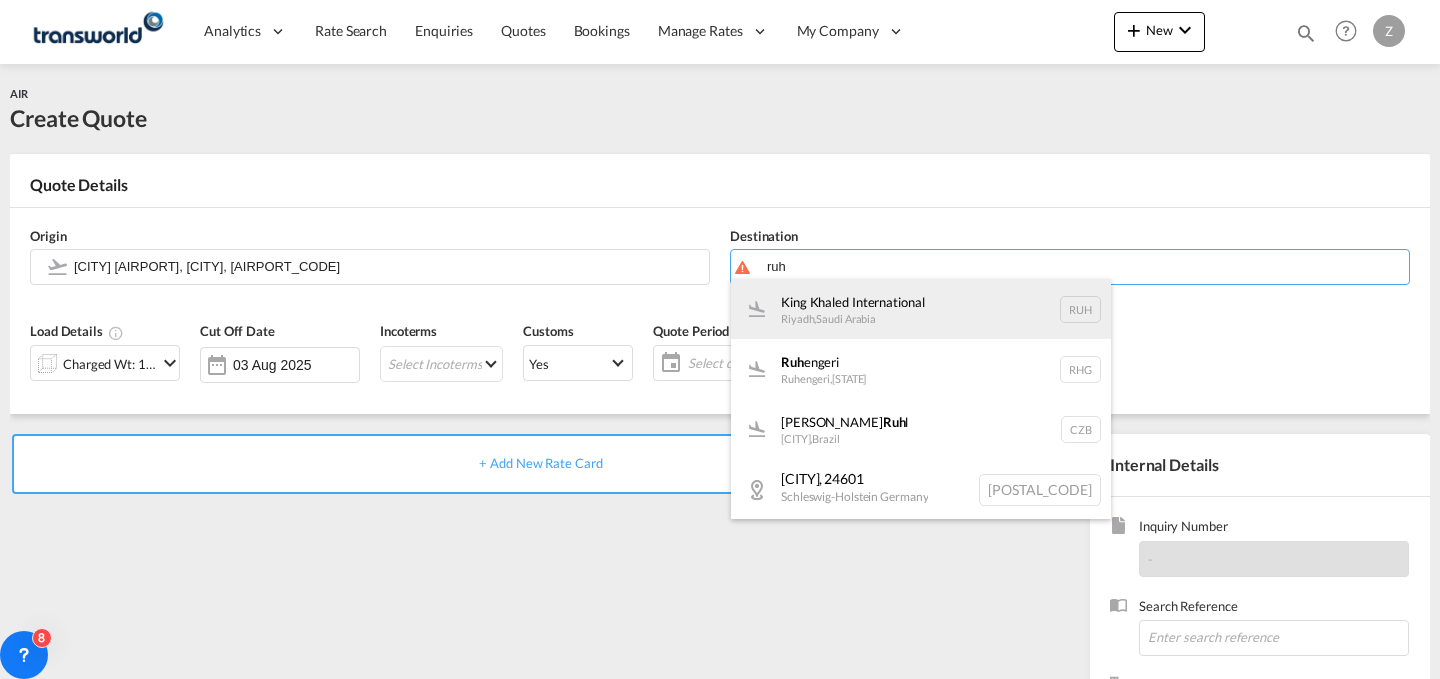 click on "[AIRPORT]
[CITY], [STATE]
[AIRPORT_CODE]" at bounding box center (921, 309) 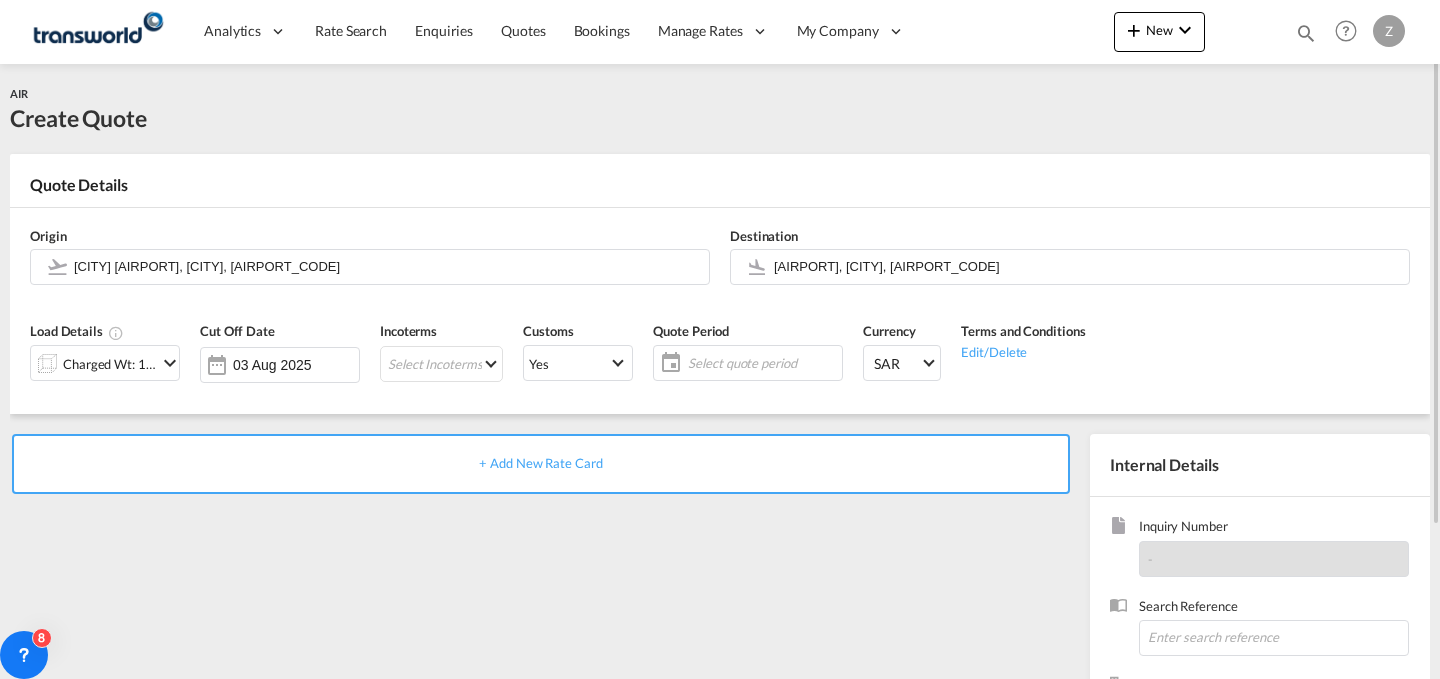 click at bounding box center [170, 363] 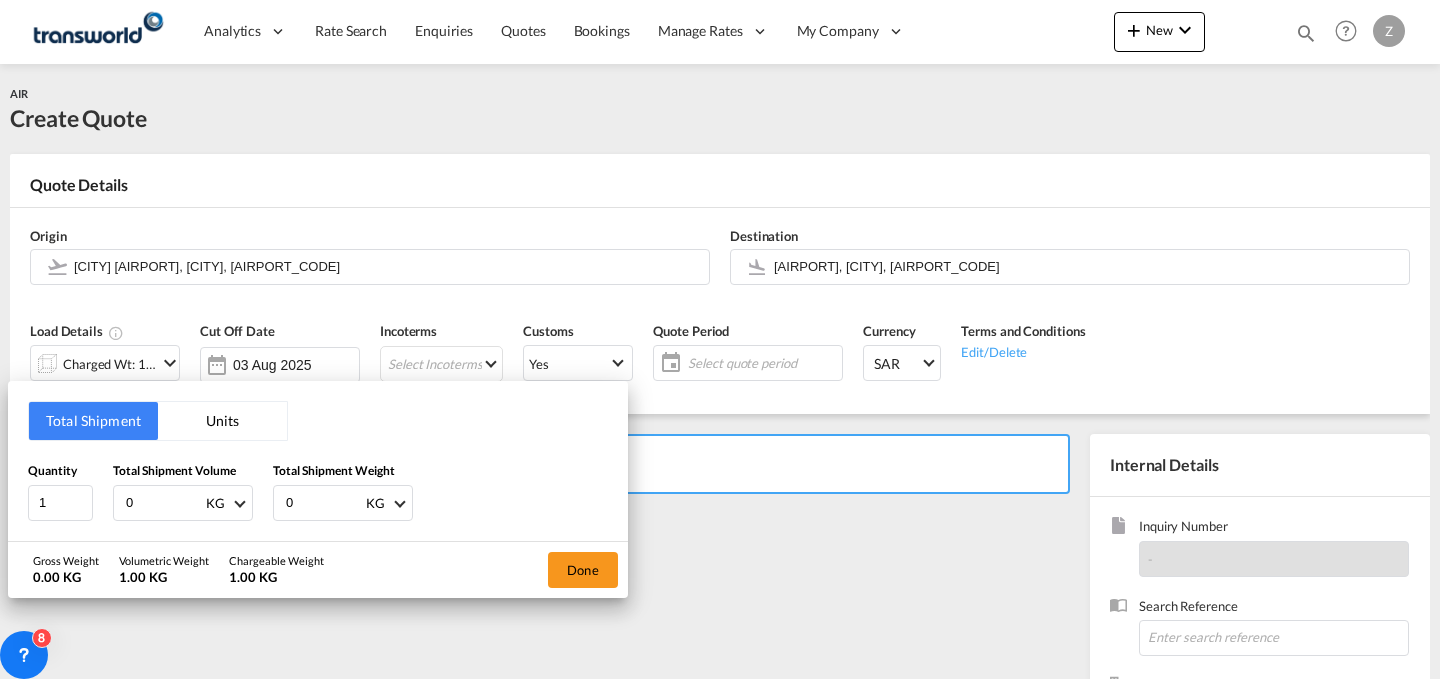 click on "0" at bounding box center (324, 503) 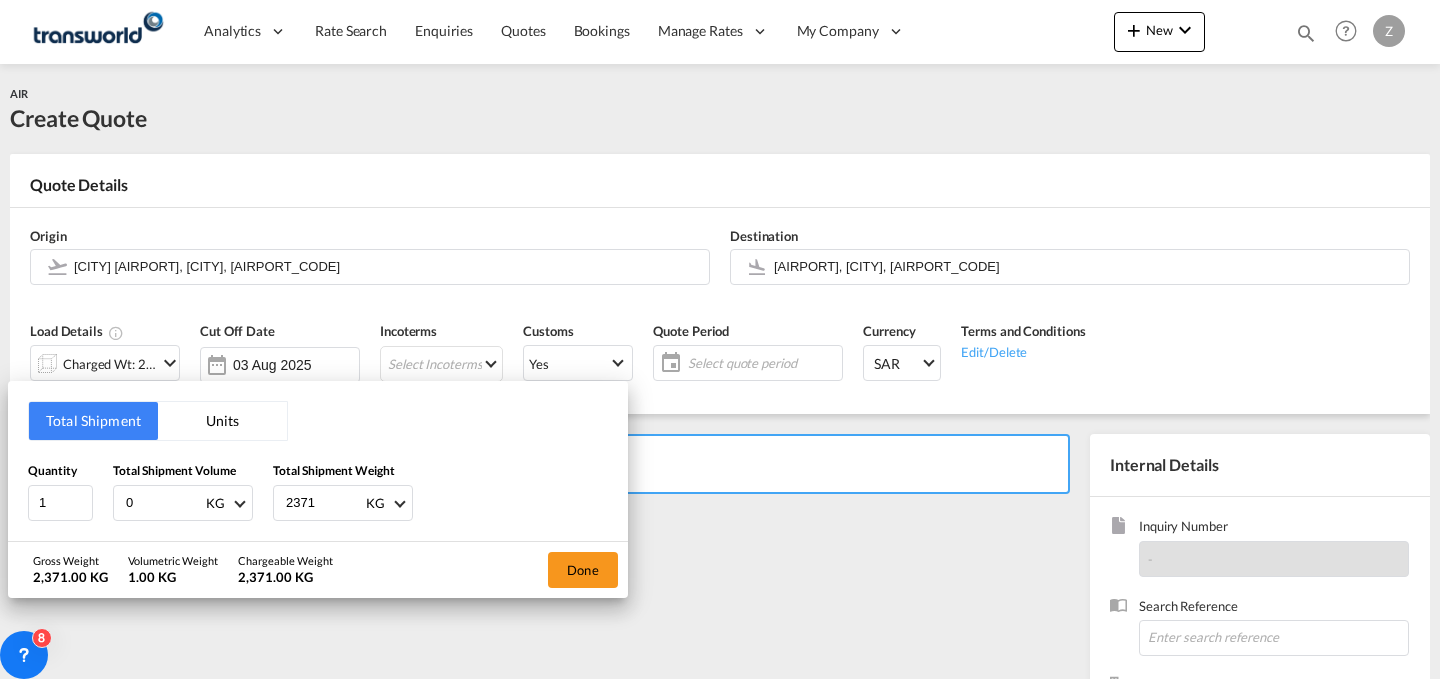 type on "2371" 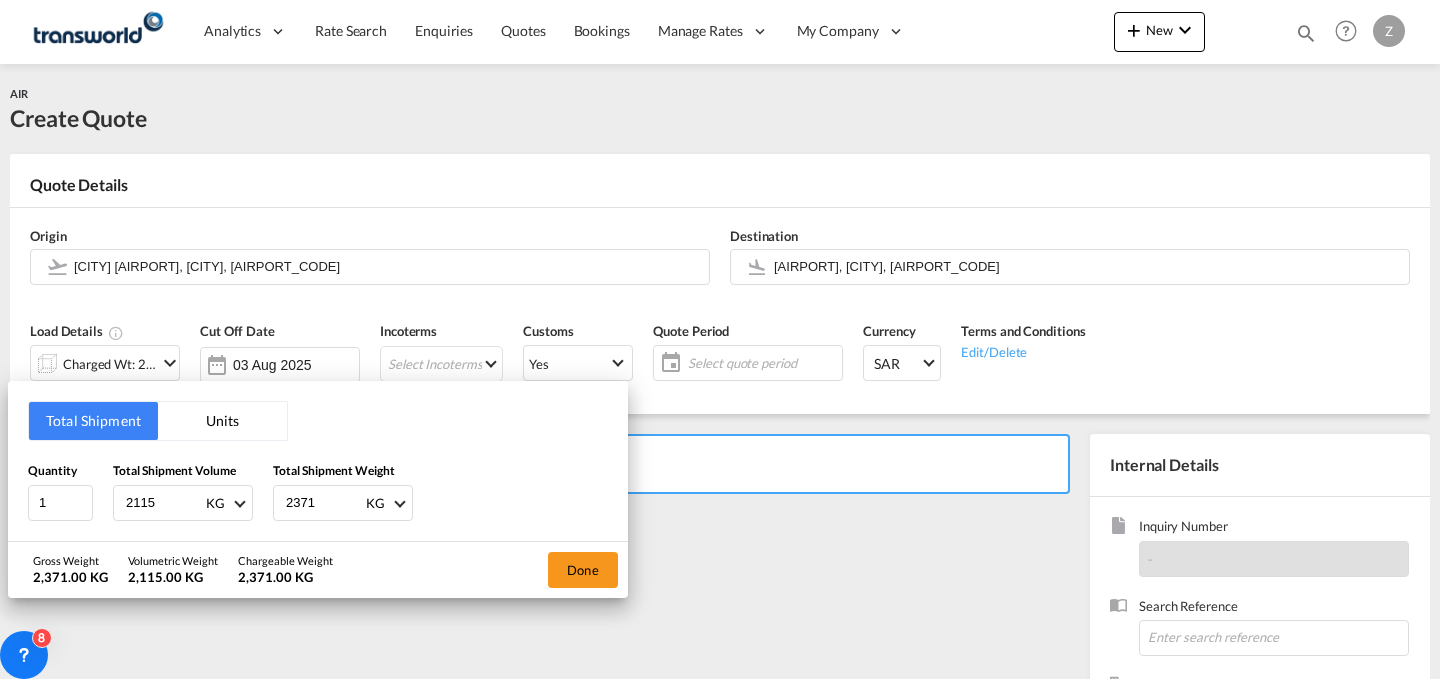 type on "2115" 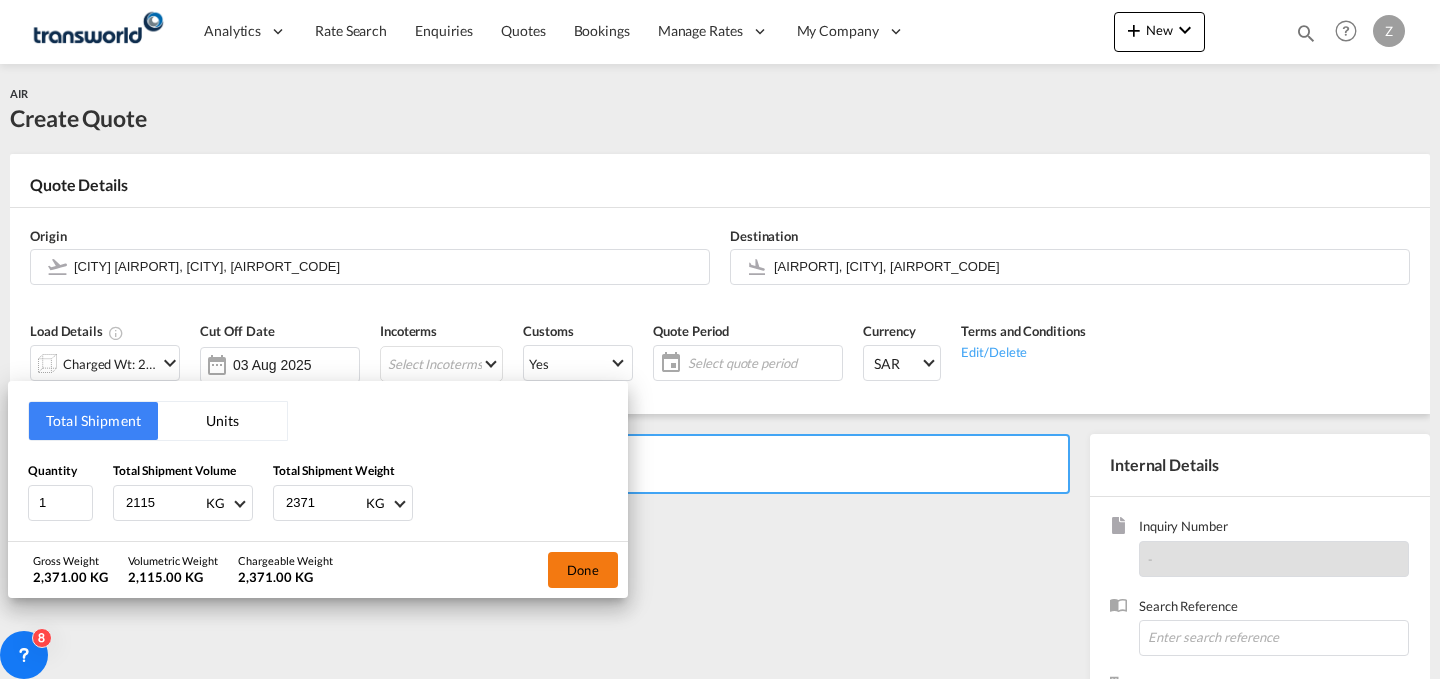 click on "Done" at bounding box center [583, 570] 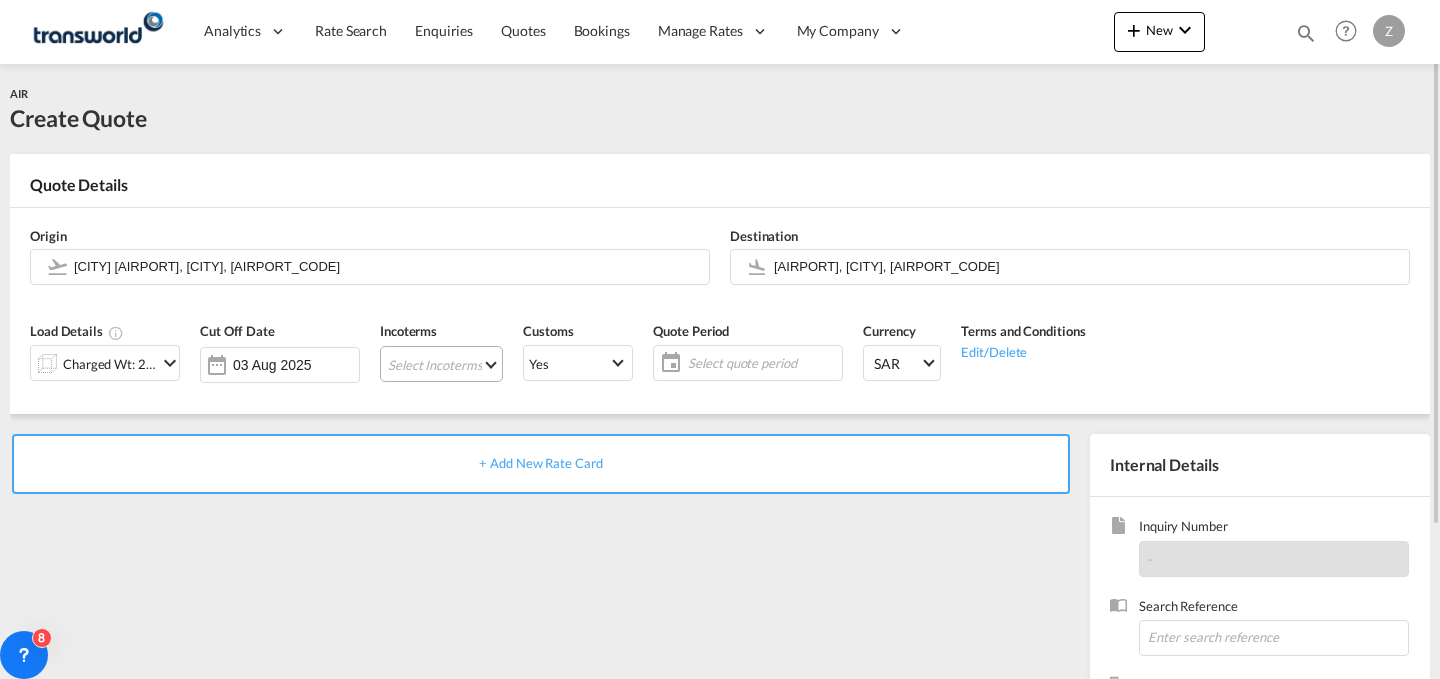 click on "Select Incoterms
CIF - import
Cost,Insurance and Freight CIP - export
Carriage and Insurance Paid to FAS - import
Free Alongside Ship FCA - export
Free Carrier FCA - import
Free Carrier CFR - export
Cost and Freight FOB - import
Free on Board DDP - export
Delivery Duty Paid EXW - export
Ex Works CPT - export
Carrier Paid to CFR - import
Cost and Freight FAS - export
Free Alongside Ship DAP - import
Delivered at Place FOB - export
Free on Board CPT - import
Carrier Paid to DPU - import
Delivery at Place Unloaded DAP - export
Delivered at Place CIF - export
Cost,Insurance and Freight CIP - import
Carriage and Insurance Paid to DPU - export
Delivery at Place Unloaded EXW - import
Ex Works" at bounding box center [441, 364] 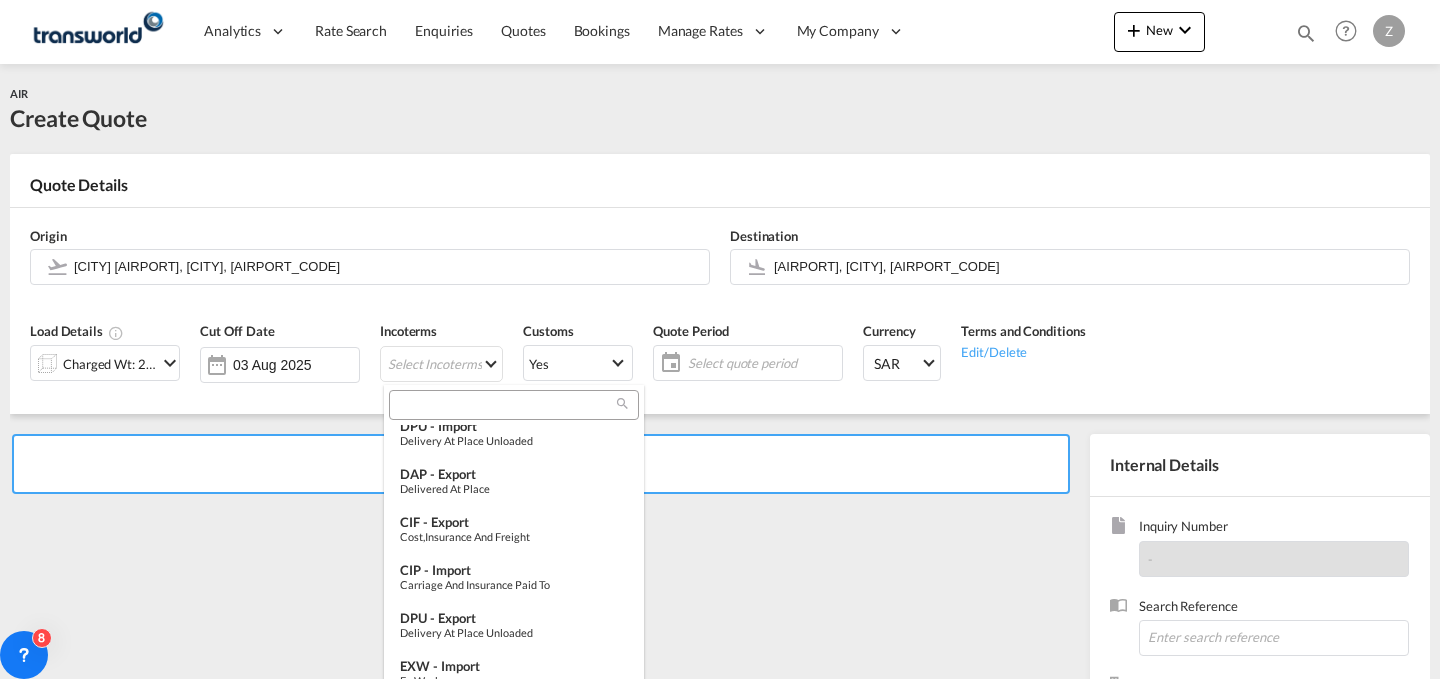 scroll, scrollTop: 748, scrollLeft: 0, axis: vertical 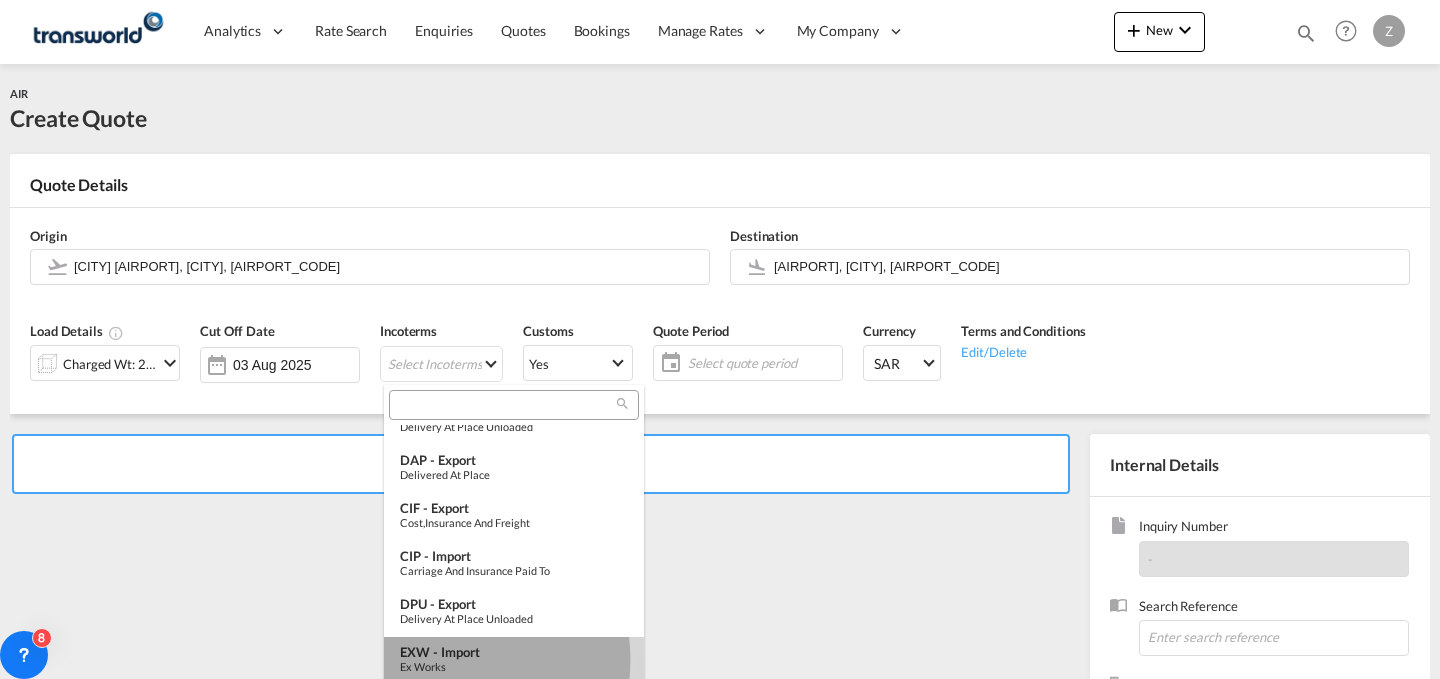 click on "Ex Works" at bounding box center (514, 666) 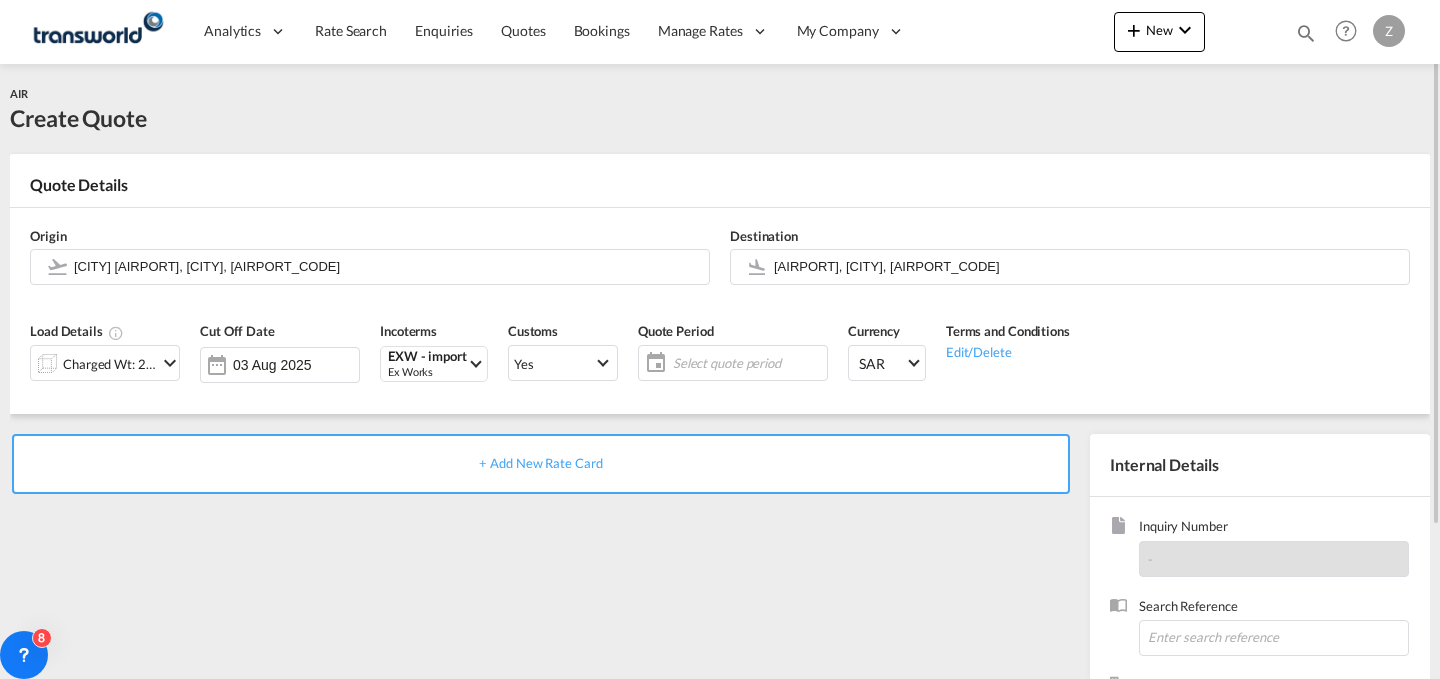click on "Select quote period" 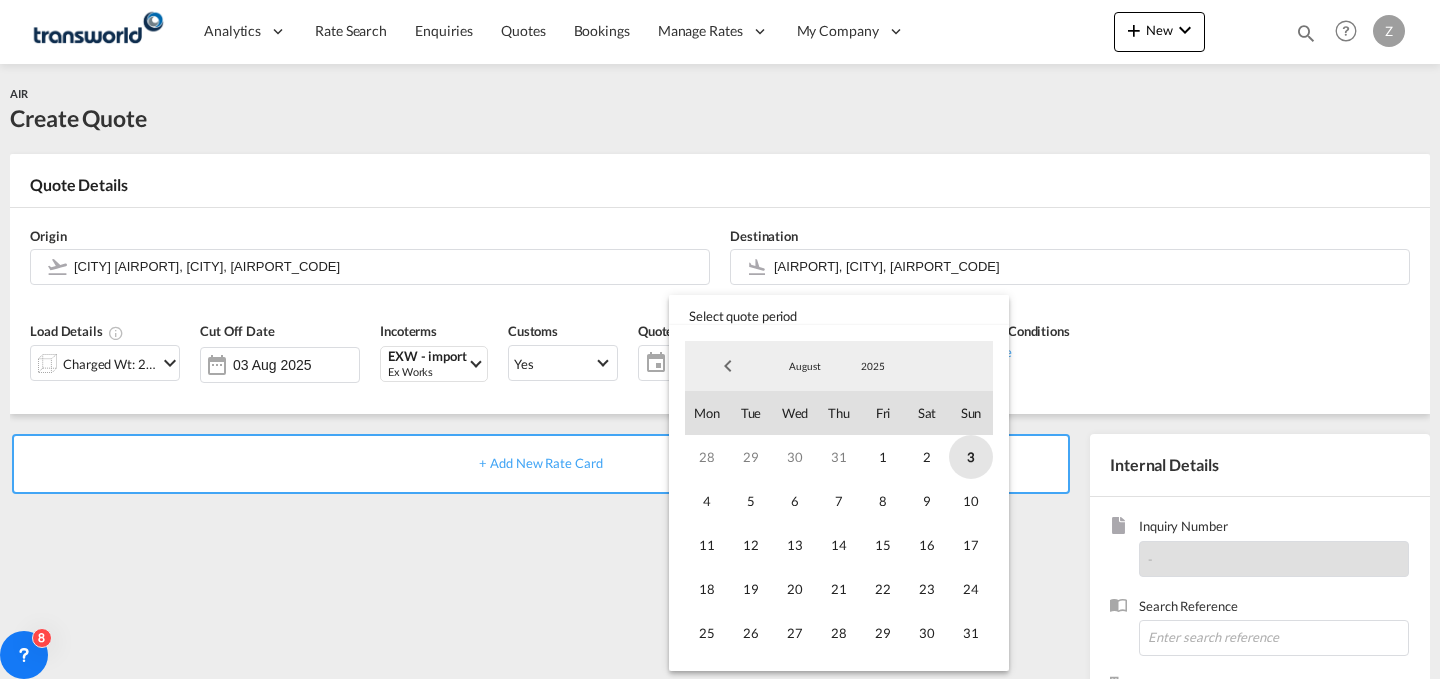 click on "3" at bounding box center [971, 457] 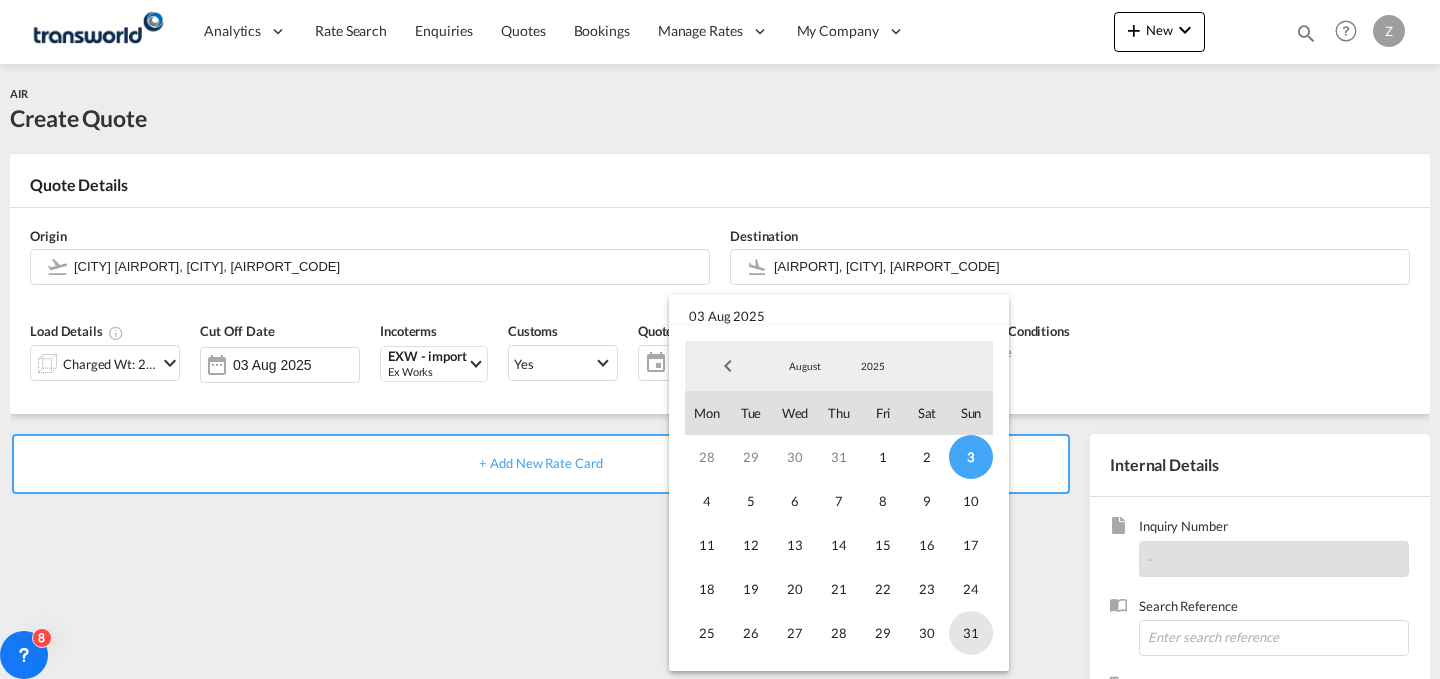 click on "31" at bounding box center (971, 633) 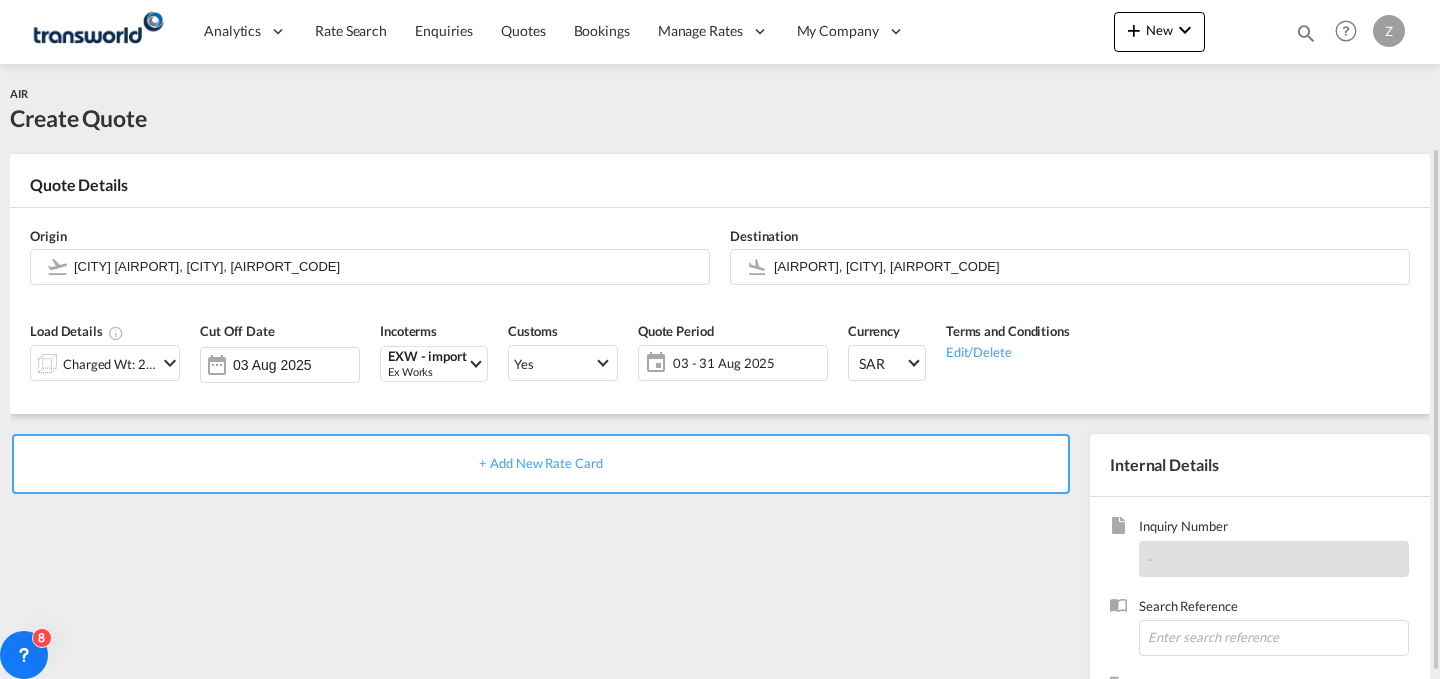 scroll, scrollTop: 198, scrollLeft: 0, axis: vertical 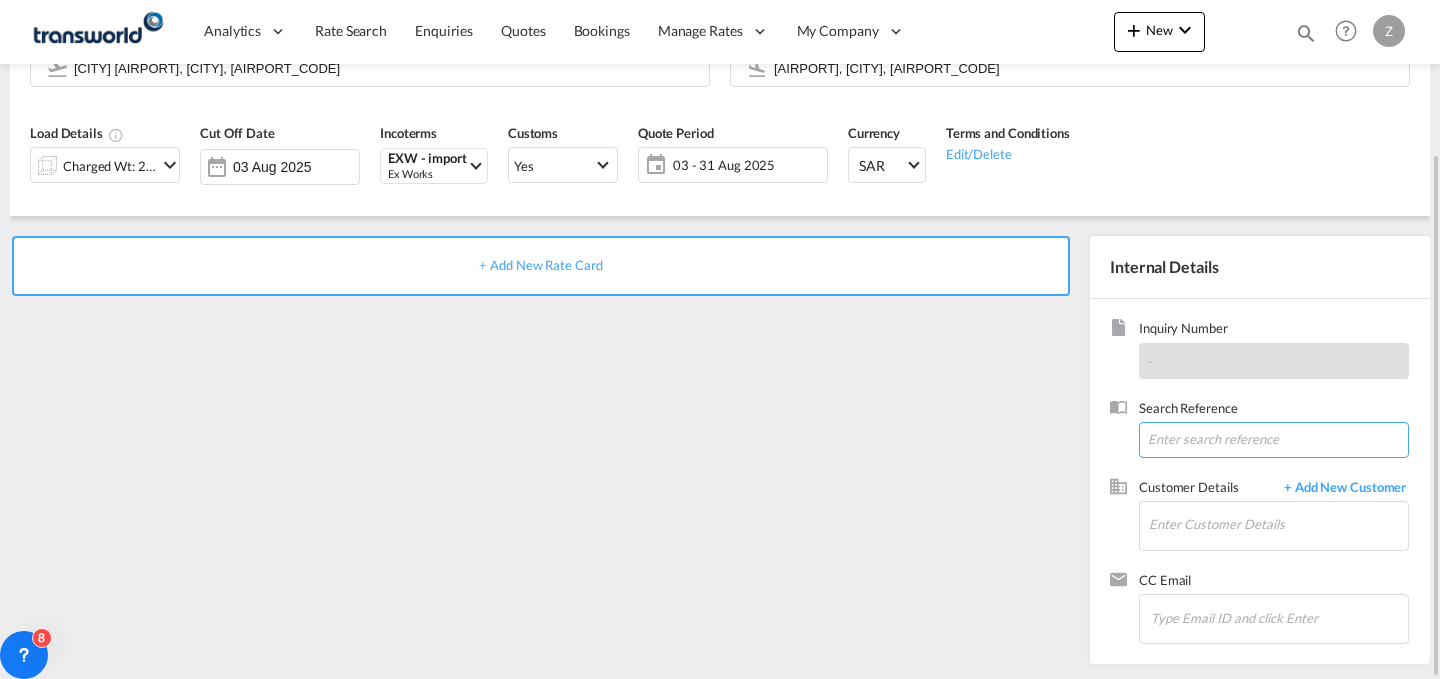 click at bounding box center [1274, 440] 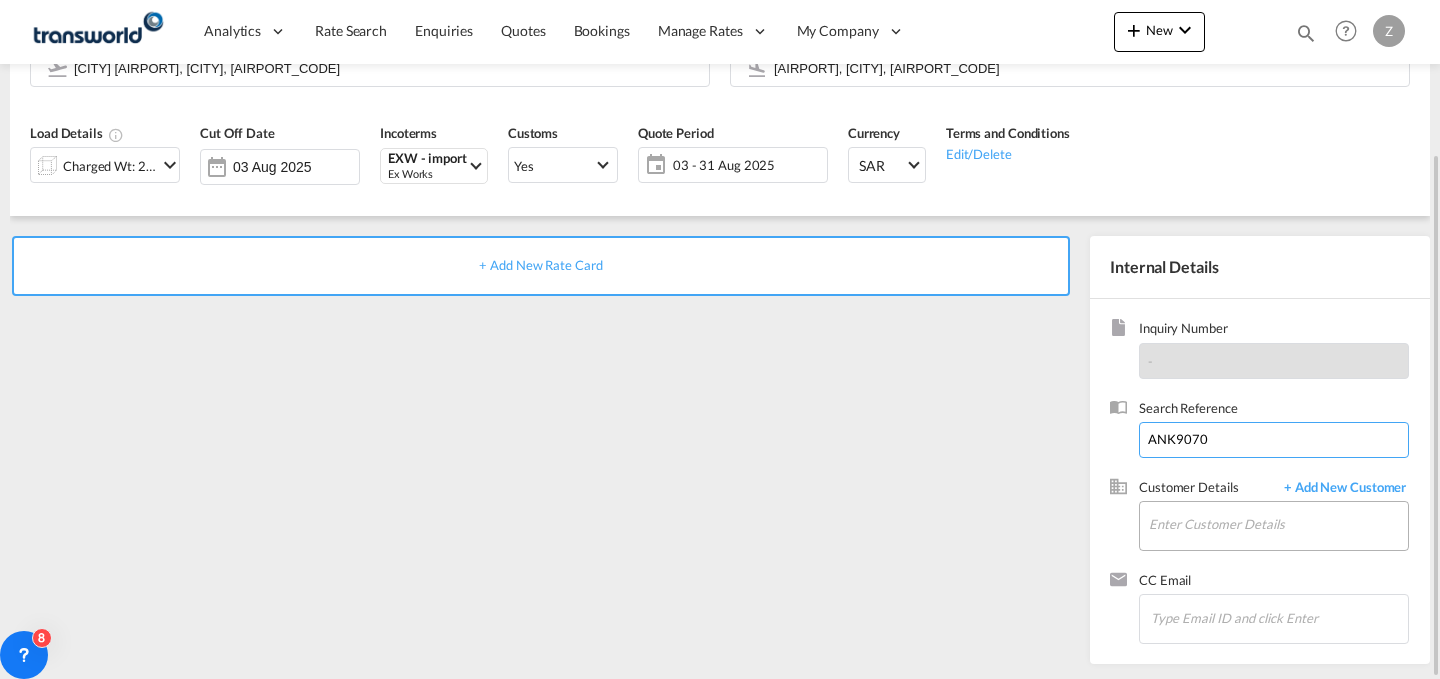 type on "ANK9070" 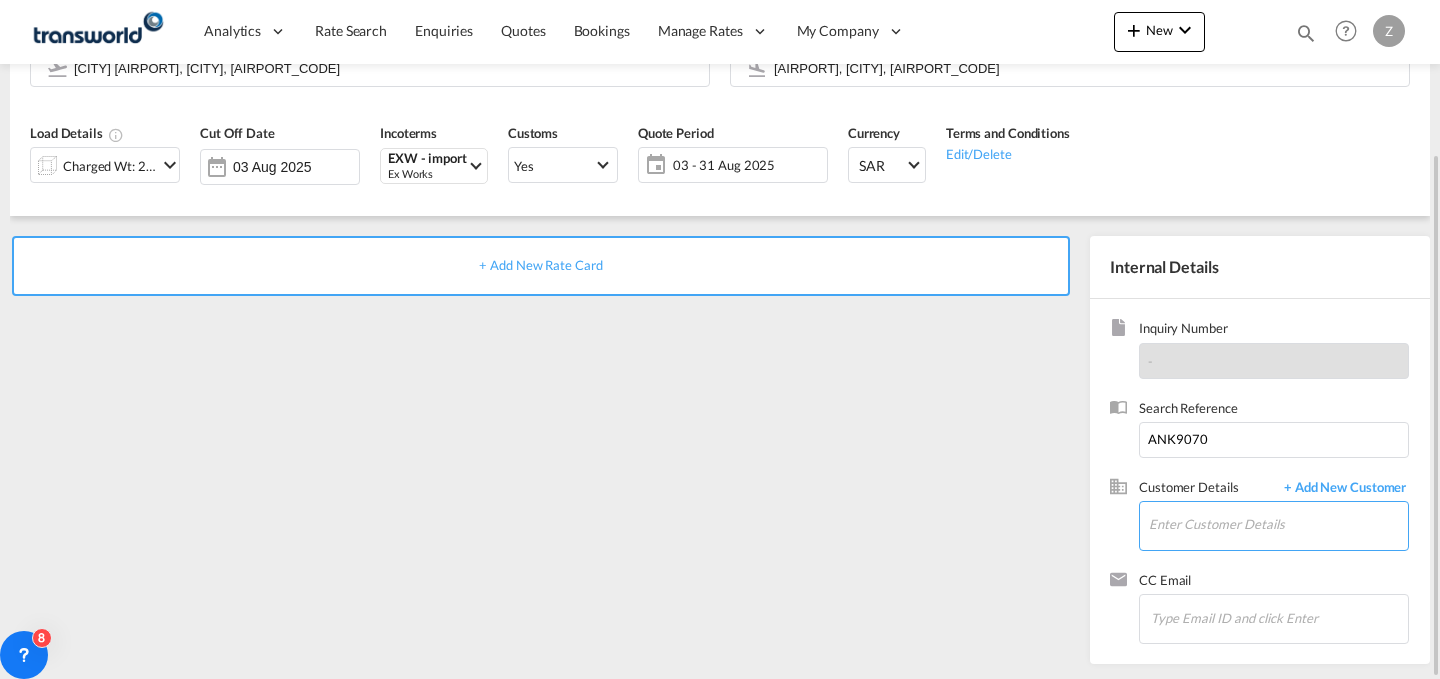 click on "Enter Customer Details" at bounding box center [1278, 524] 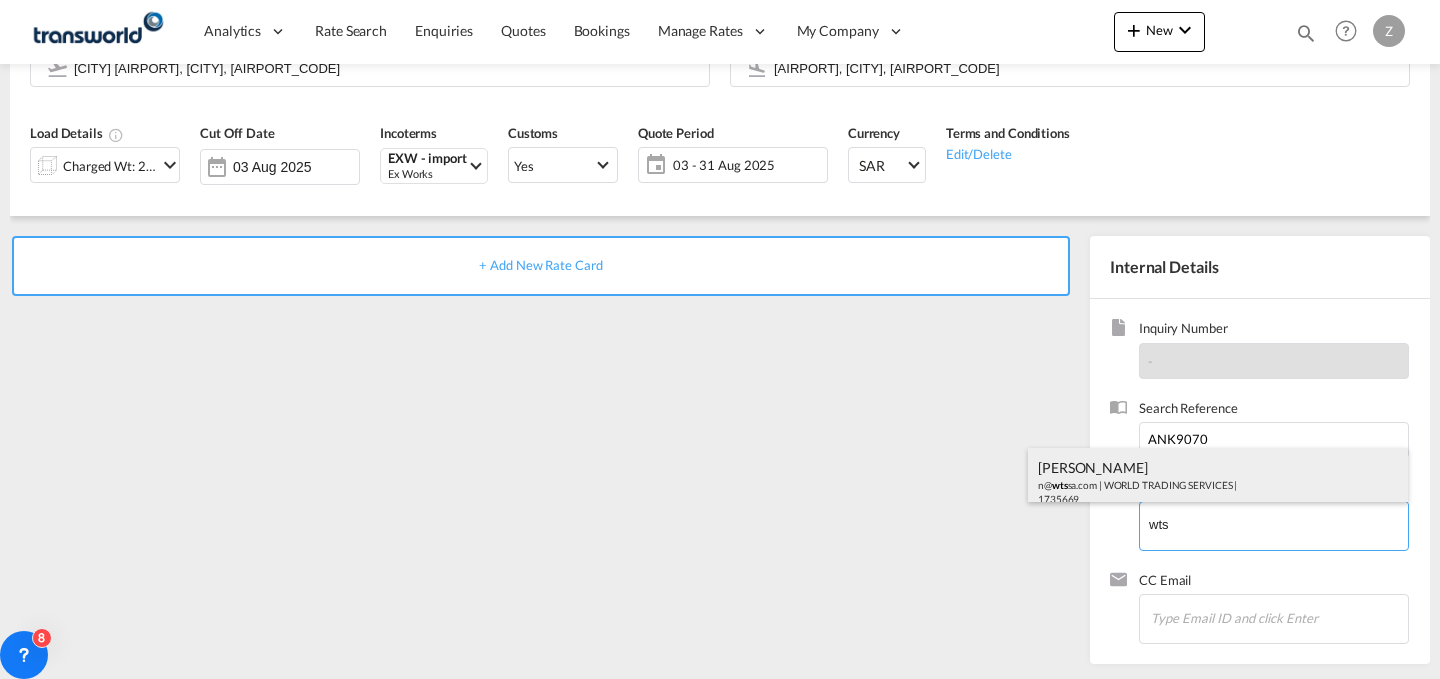 click on "[COMPANY_NAME], [PERSON_NAME], [EMAIL]    |    [COMPANY_NAME]
|      [NUMBER]" at bounding box center (1218, 482) 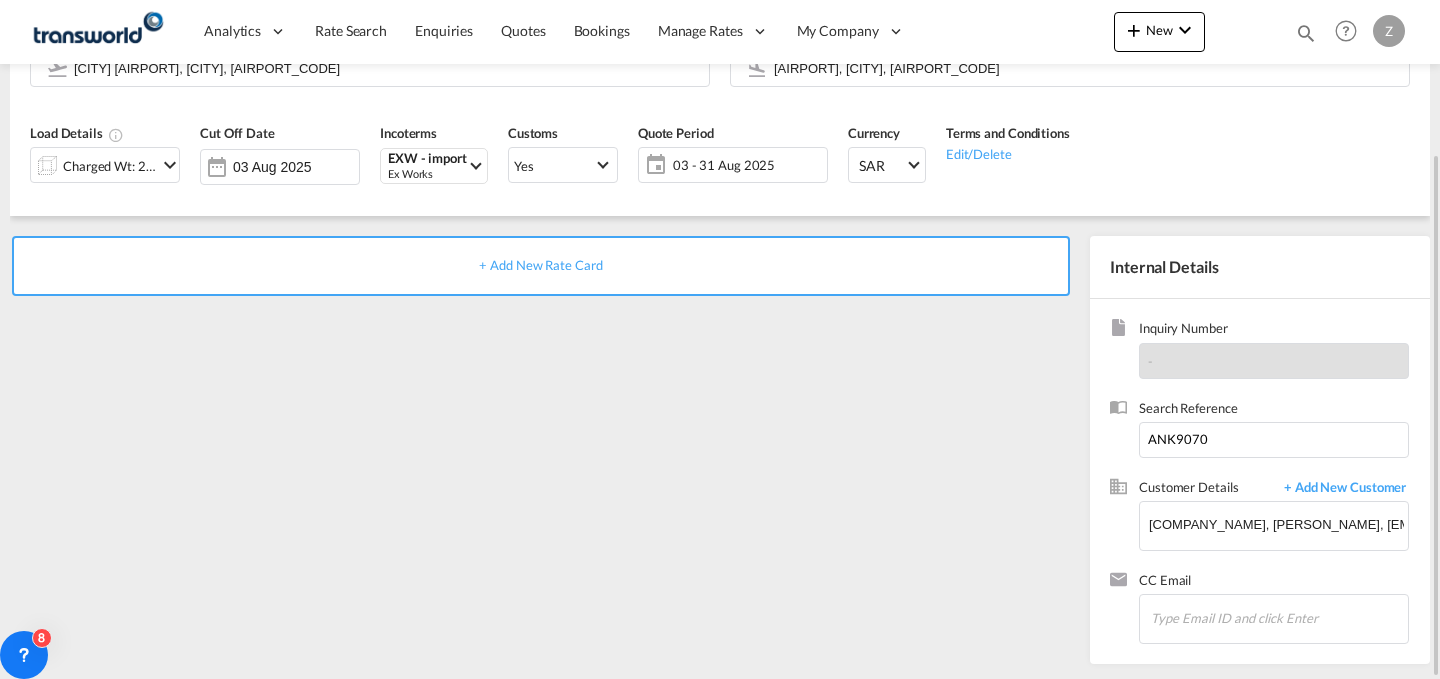 click on "+ Add New Rate Card" at bounding box center (541, 266) 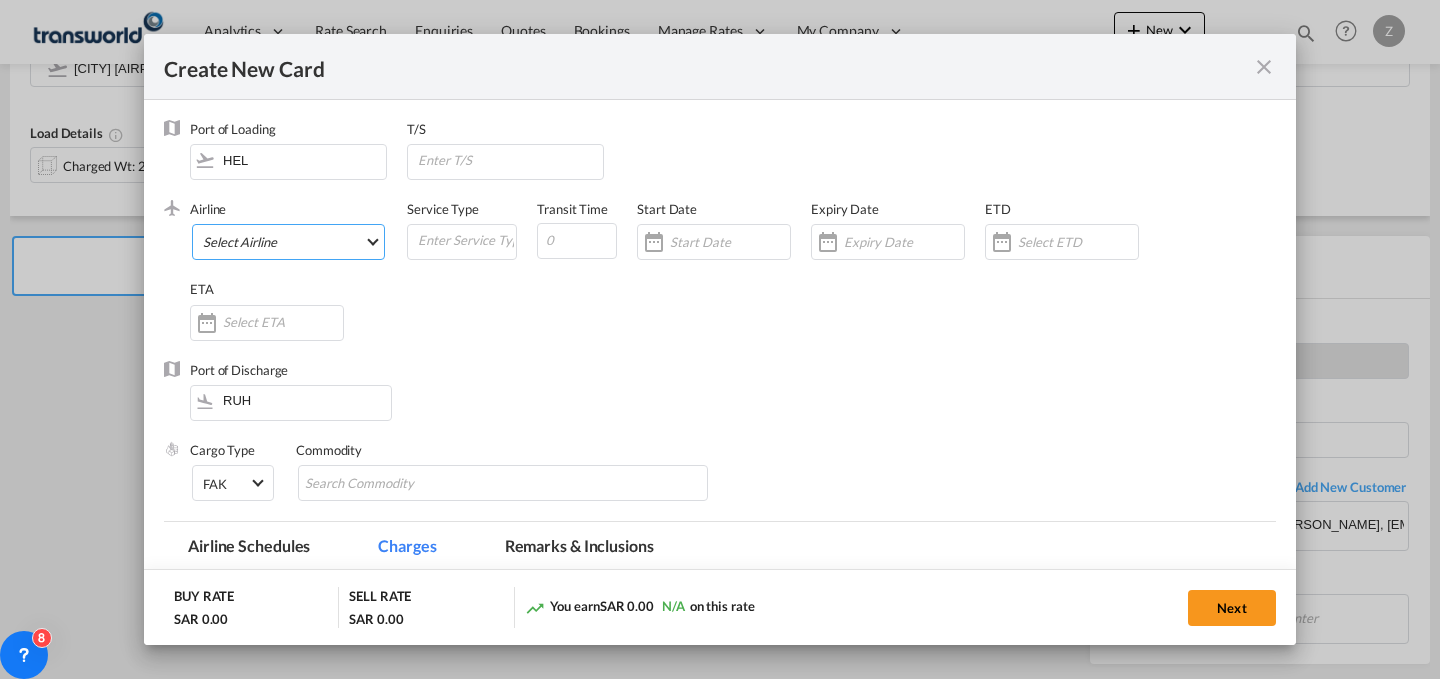 click on "Select Airline
AIR EXPRESS S.A. (1166- / -)
CMA CGM Air Cargo (1140-2C / -)
DDWL Logistics (1138-AU / -)
Fast Logistics (1150-AE / -)
NFS Airfreight (1137-NL / -)
PROAIR (1135-DE / -)
Transportdeal WW (1141-SE / -)
21 Air LLC (964-2I*-681-US / 681)
40-Mile Air, Ltd. (145-Q5* / -)
8165343 Canada Inc. dba Air Canada Rouge (164-RV / -)
9 Air Co Ltd (793-AQ-902-CN / 902)
9G Rail Limited (1101-9G* / -)
A.P.G. Distribution System (847-A1 / -)
AB AVIATION (821-Y6 / -)
ABC Aerolineas S.A. de C.V. (935-4O*-837-MX / 837)
ABSA  -  Aerolinhas Brasileiras S.A dba LATAM Cargo Brasil (95-M3-549-BR / 549)
ABX Air, Inc. (32-GB-832-US / 832)
AccesRail and Partner Railways (772-9B* / -)
ACE Belgium Freighters S.A. (222-X7-744-BE / 744)
ACP fly (1147-PA / -)
ACT Havayollari A.S. (624-9T*-556-TR / 556)
Adria Airways (JP / -)
Advanced Air, LLC (1055-AN / -)
Aegean Airlines (575-A3-390-GR / 390)
Aeko Kula, LLC dba Aloha Air Cargo (427-KH-687-US / 687)
Aer Lingus Limited (369-EI-53-IE / 53)" at bounding box center (288, 242) 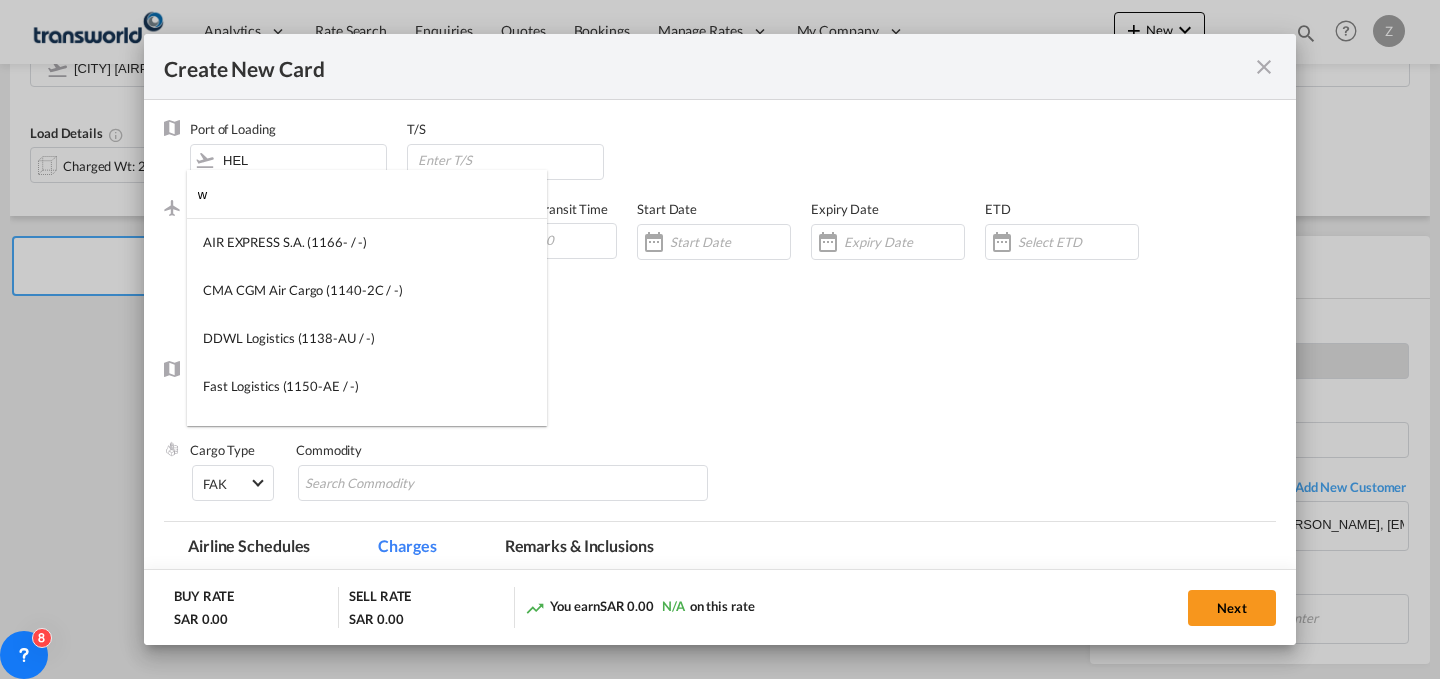click on "w" at bounding box center (372, 194) 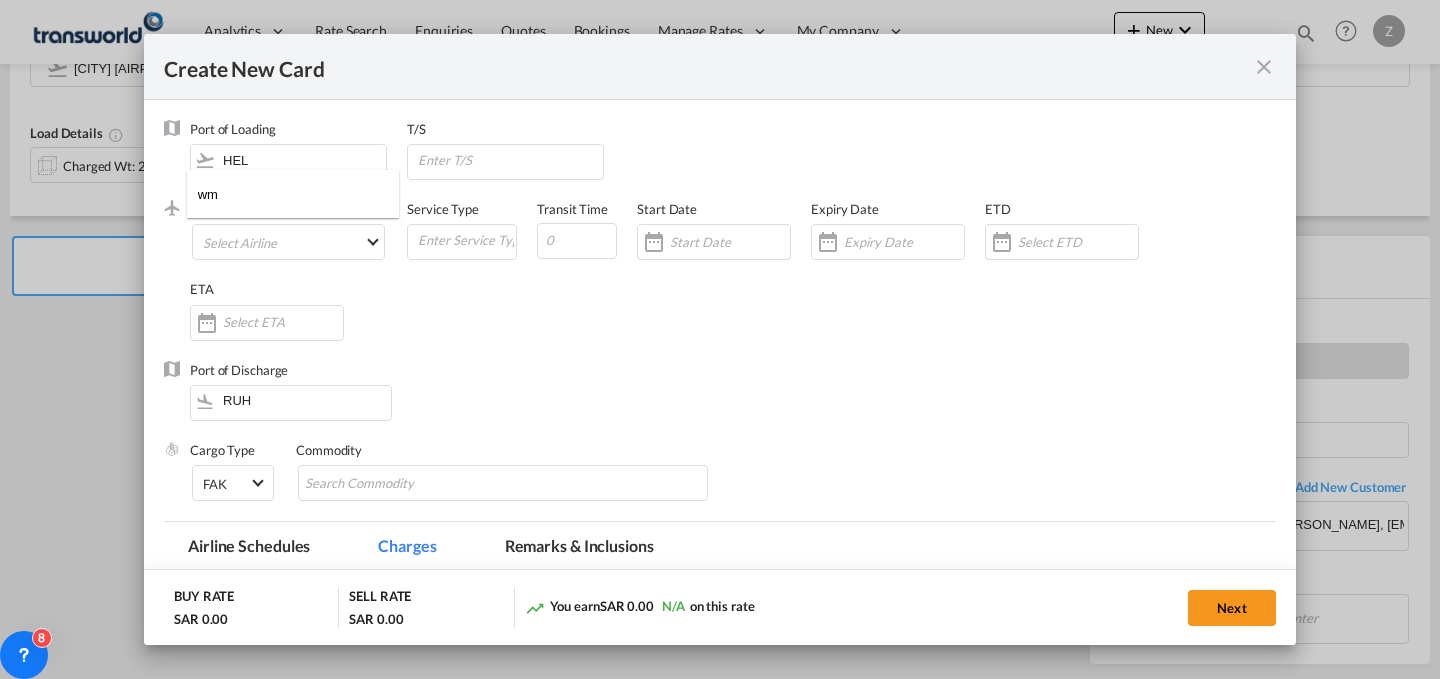 type on "w" 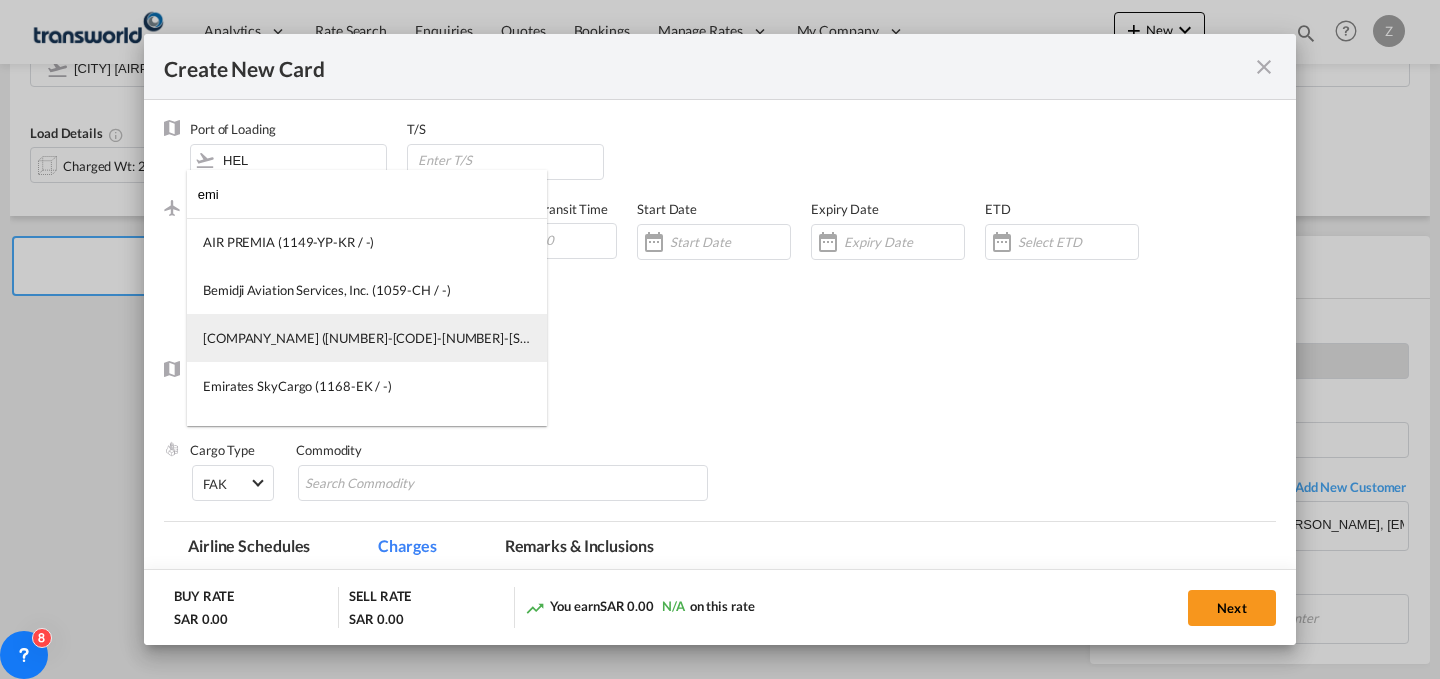 type on "emi" 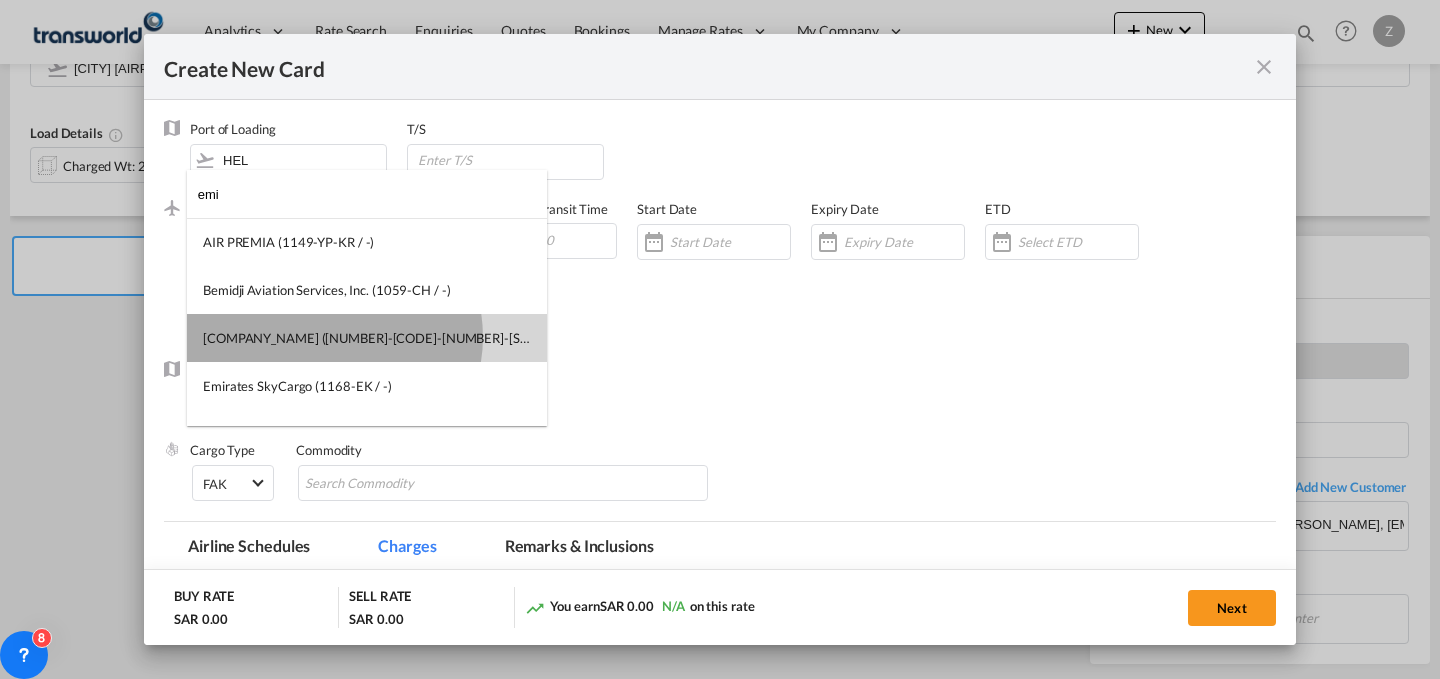 click on "[COMPANY_NAME] ([NUMBER]-[CODE]-[NUMBER]-[STATE_CODE] / [NUMBER])" at bounding box center (367, 338) 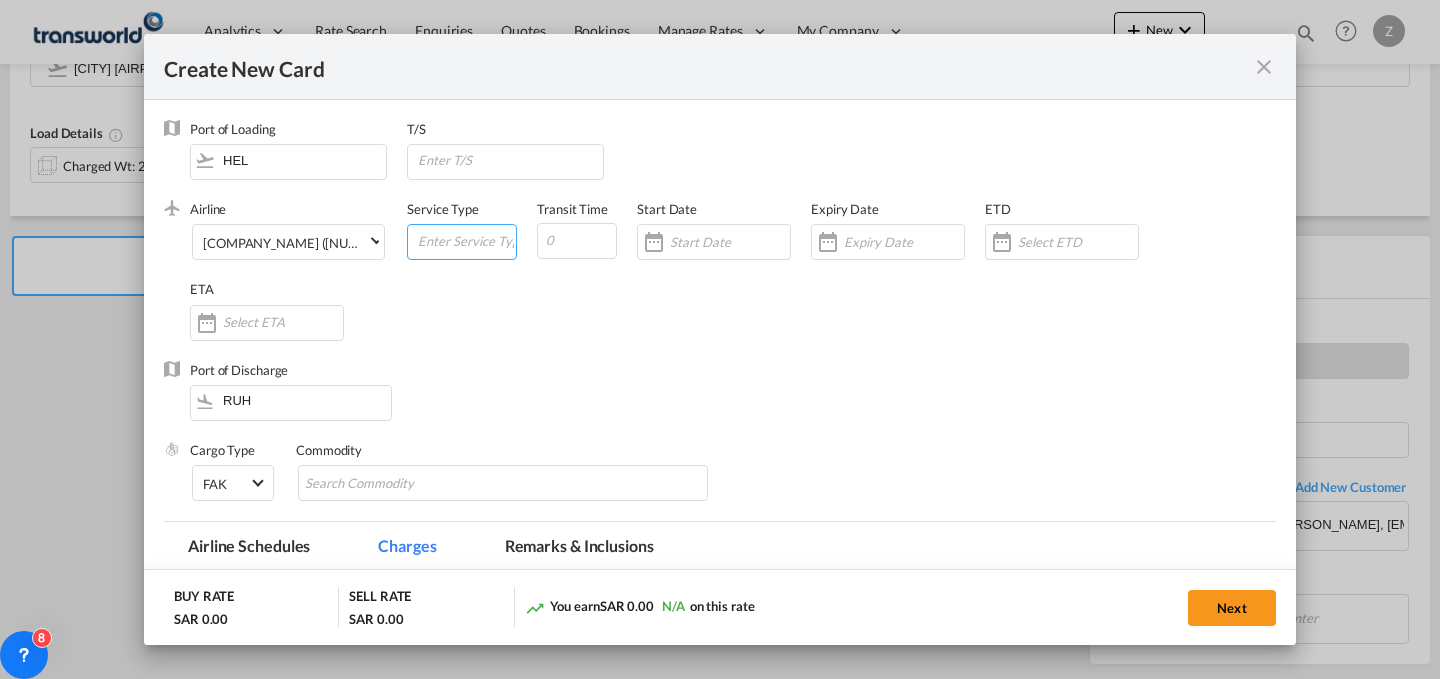 click at bounding box center [466, 240] 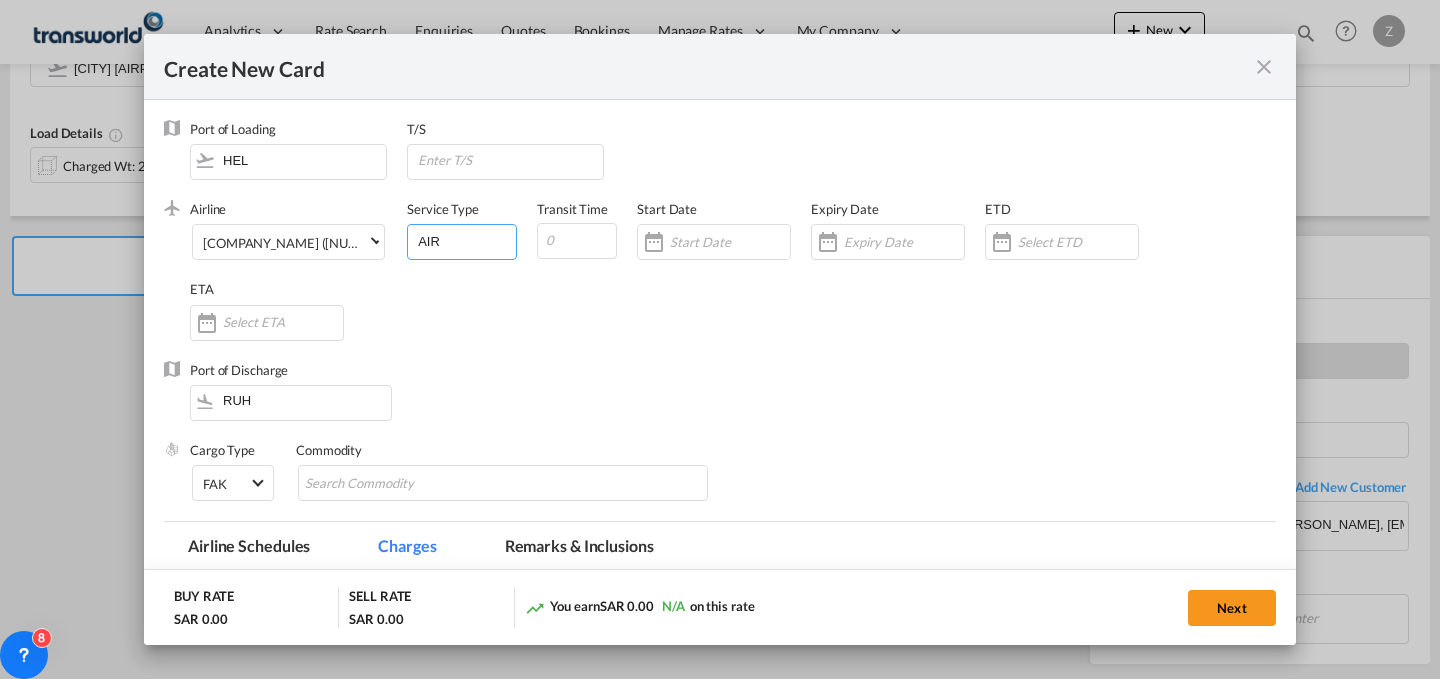 type on "AIR" 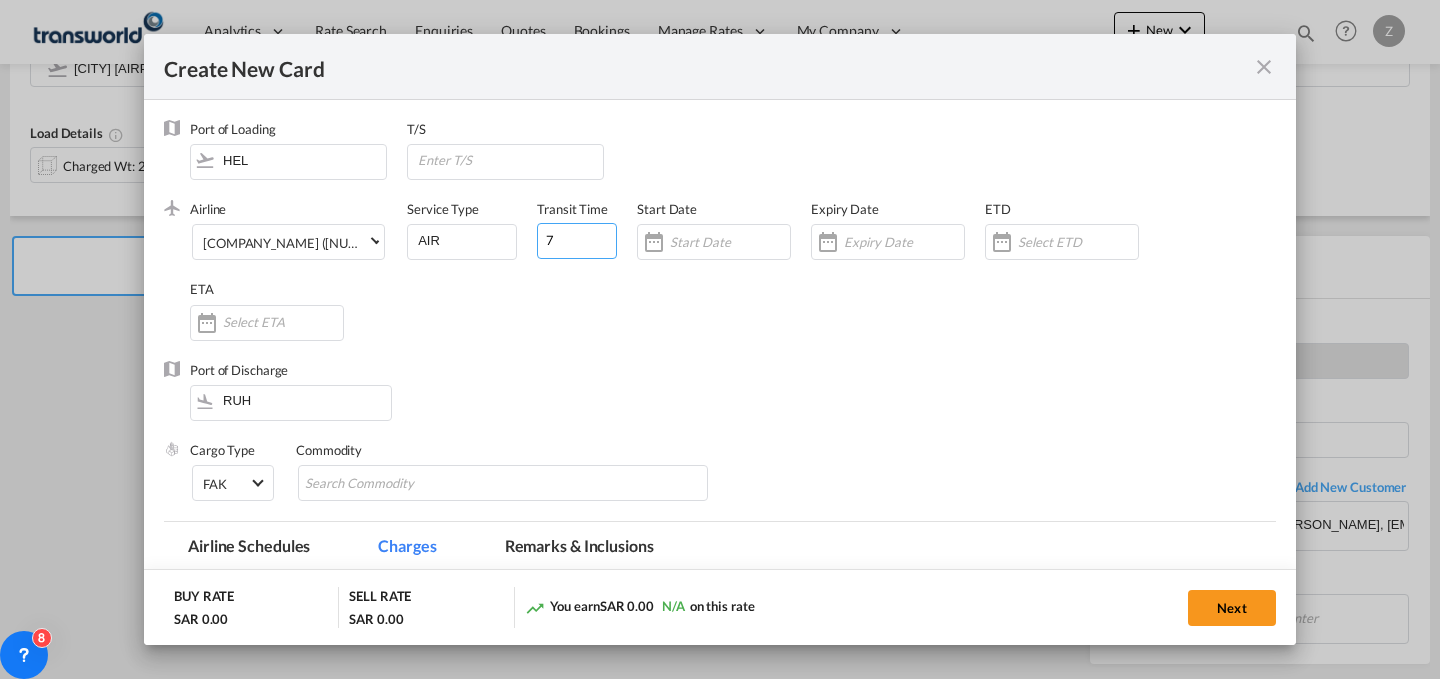 type on "7" 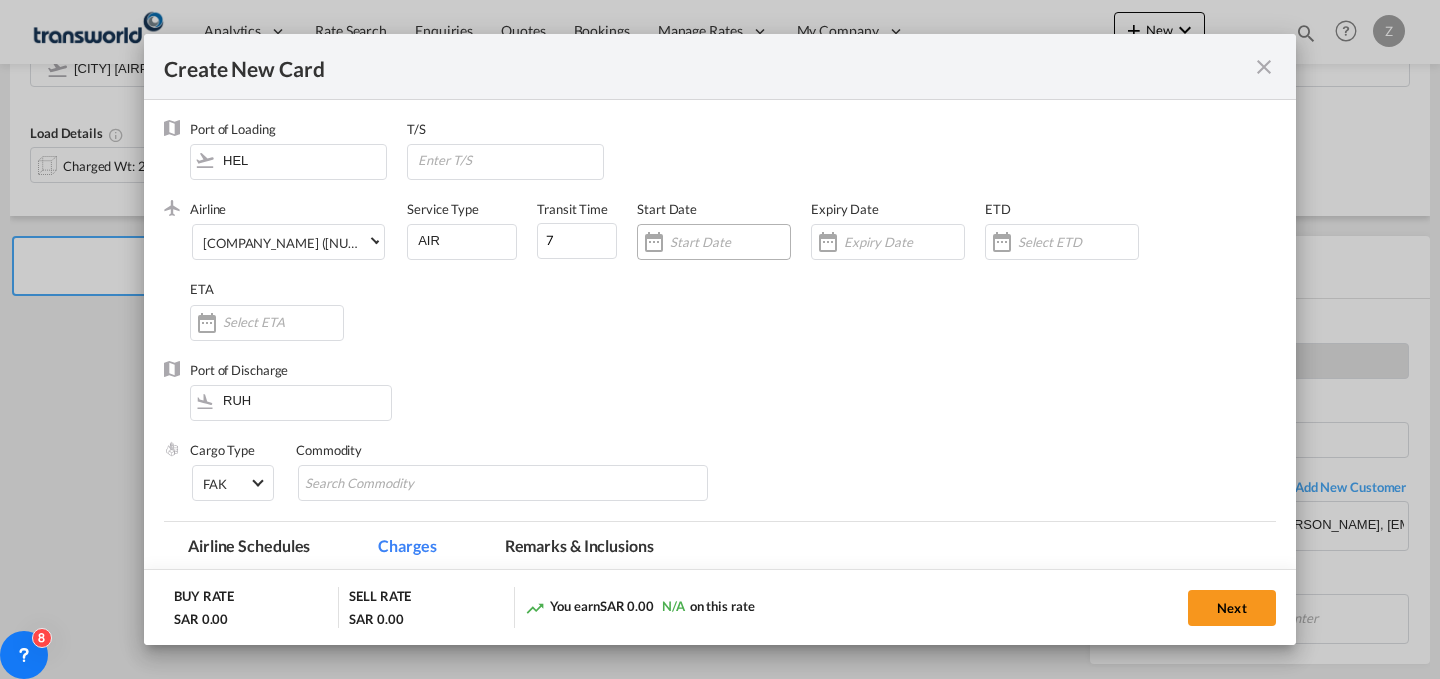 click at bounding box center [730, 242] 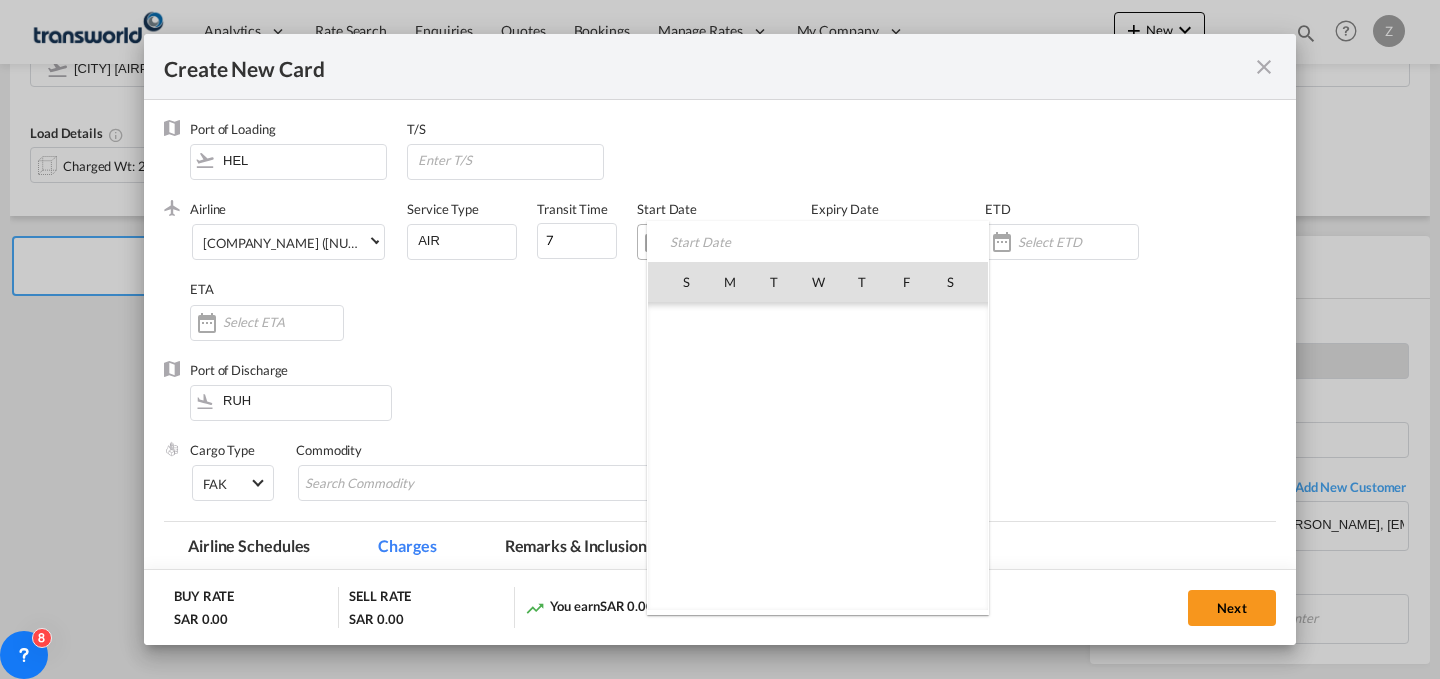 scroll, scrollTop: 462955, scrollLeft: 0, axis: vertical 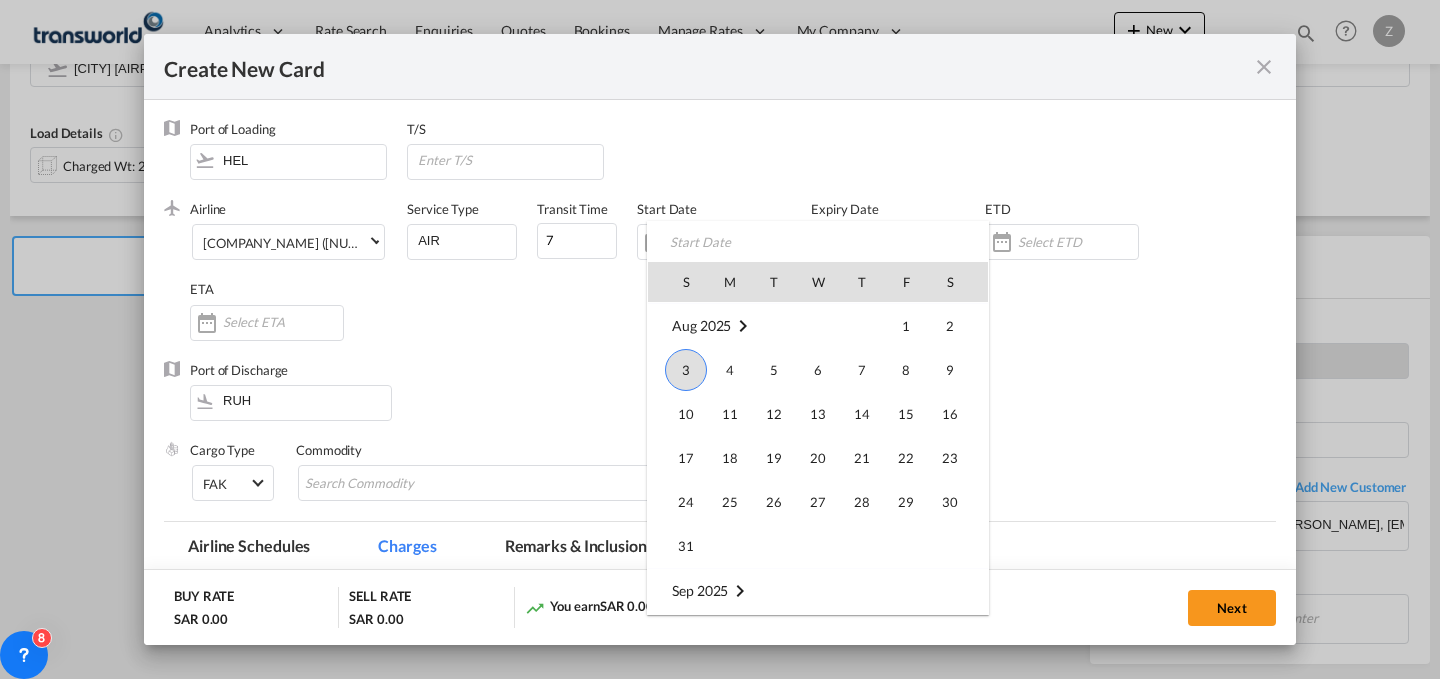 click on "3" at bounding box center [686, 370] 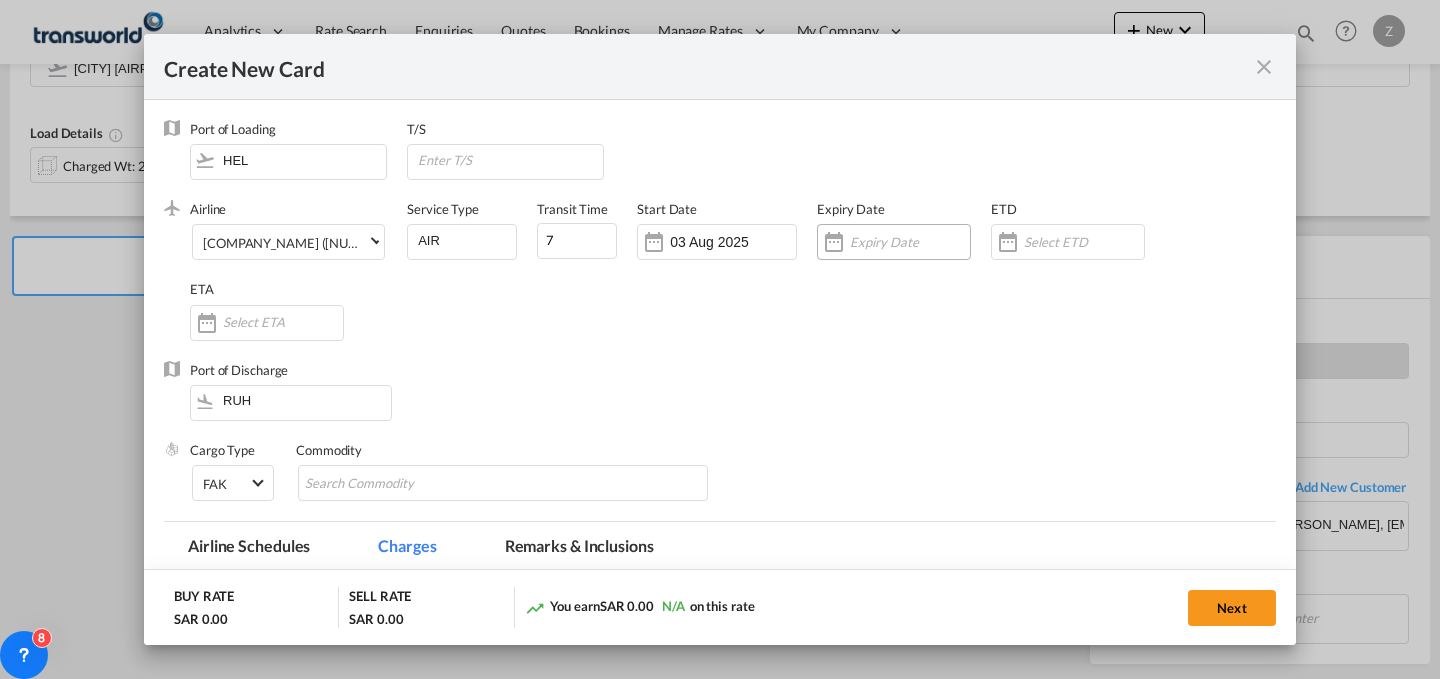 click at bounding box center (894, 242) 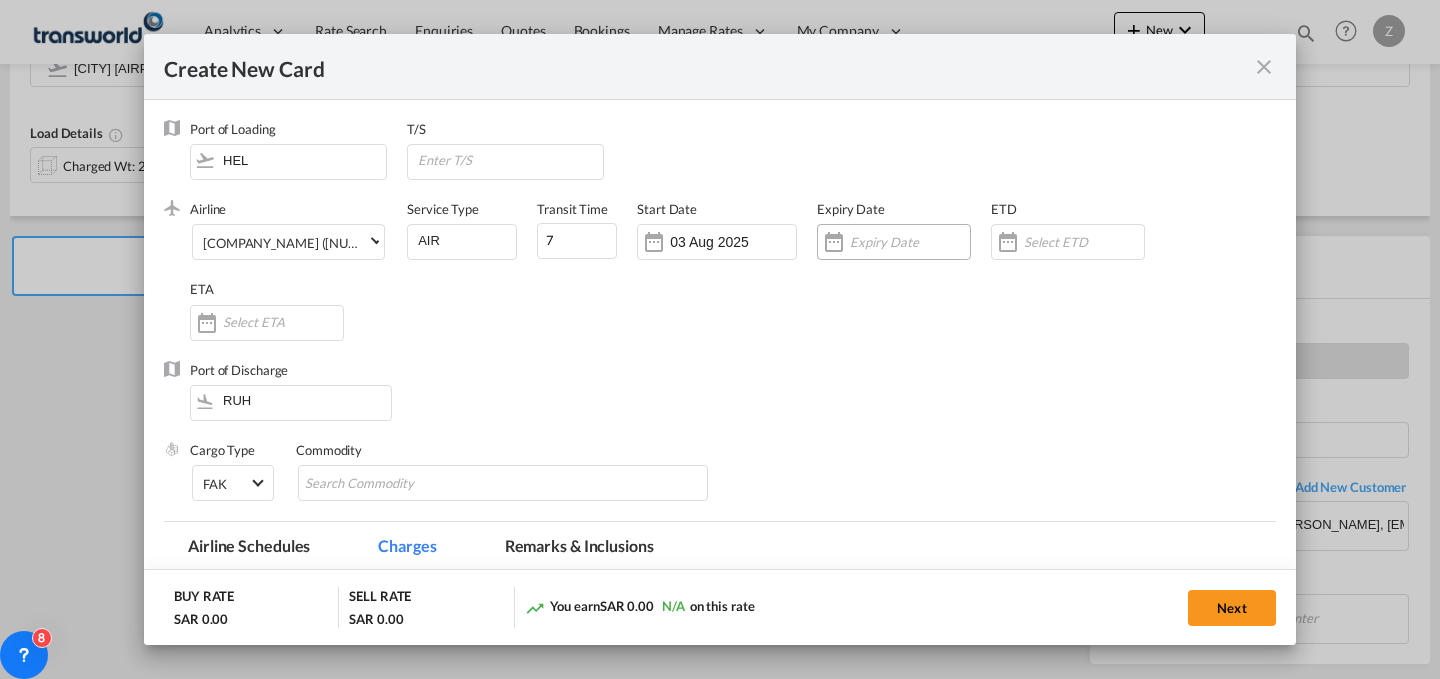 click at bounding box center (894, 242) 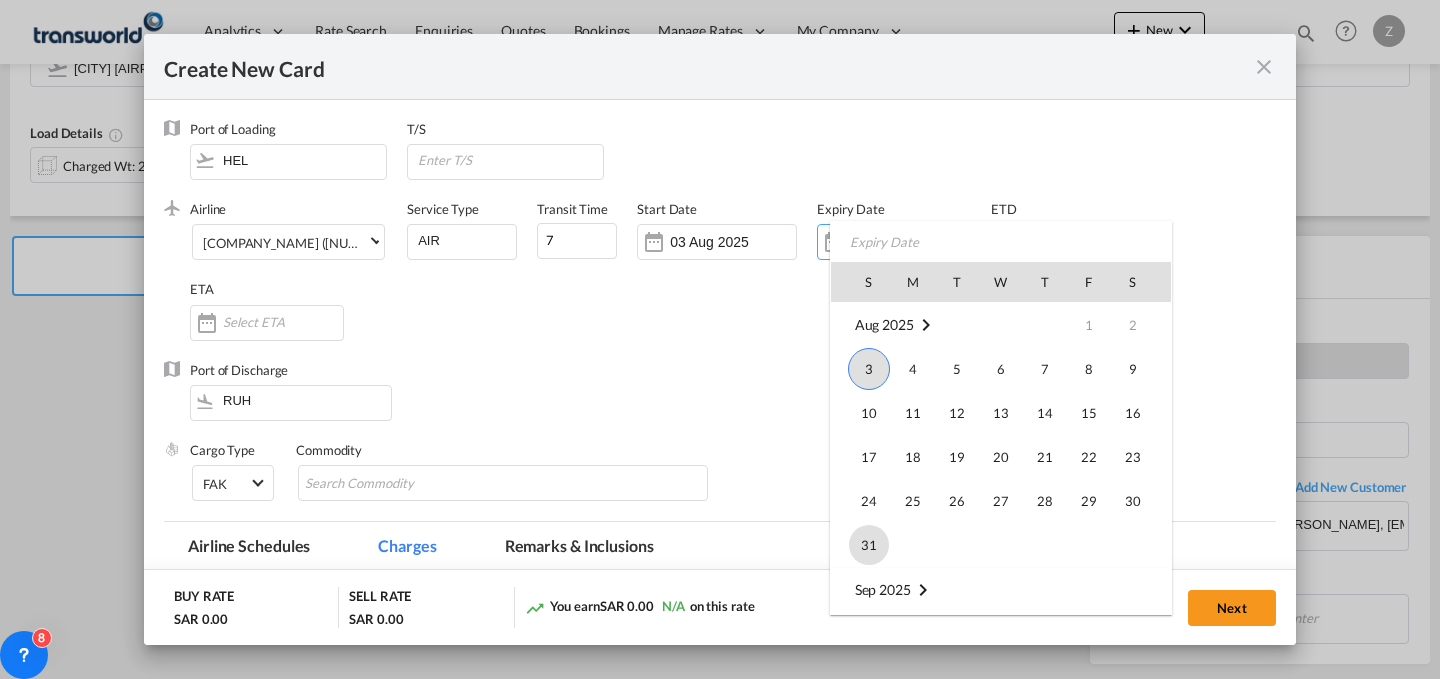 click on "31" at bounding box center [869, 545] 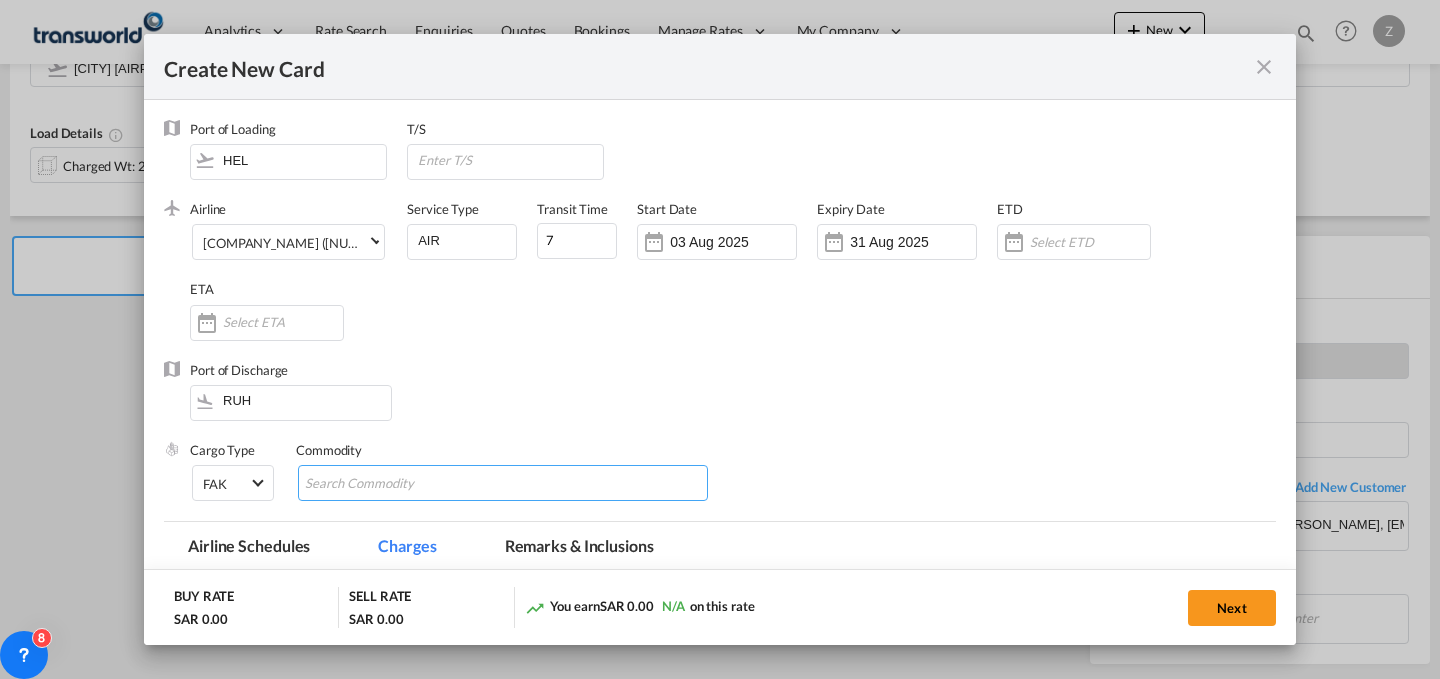click at bounding box center (503, 483) 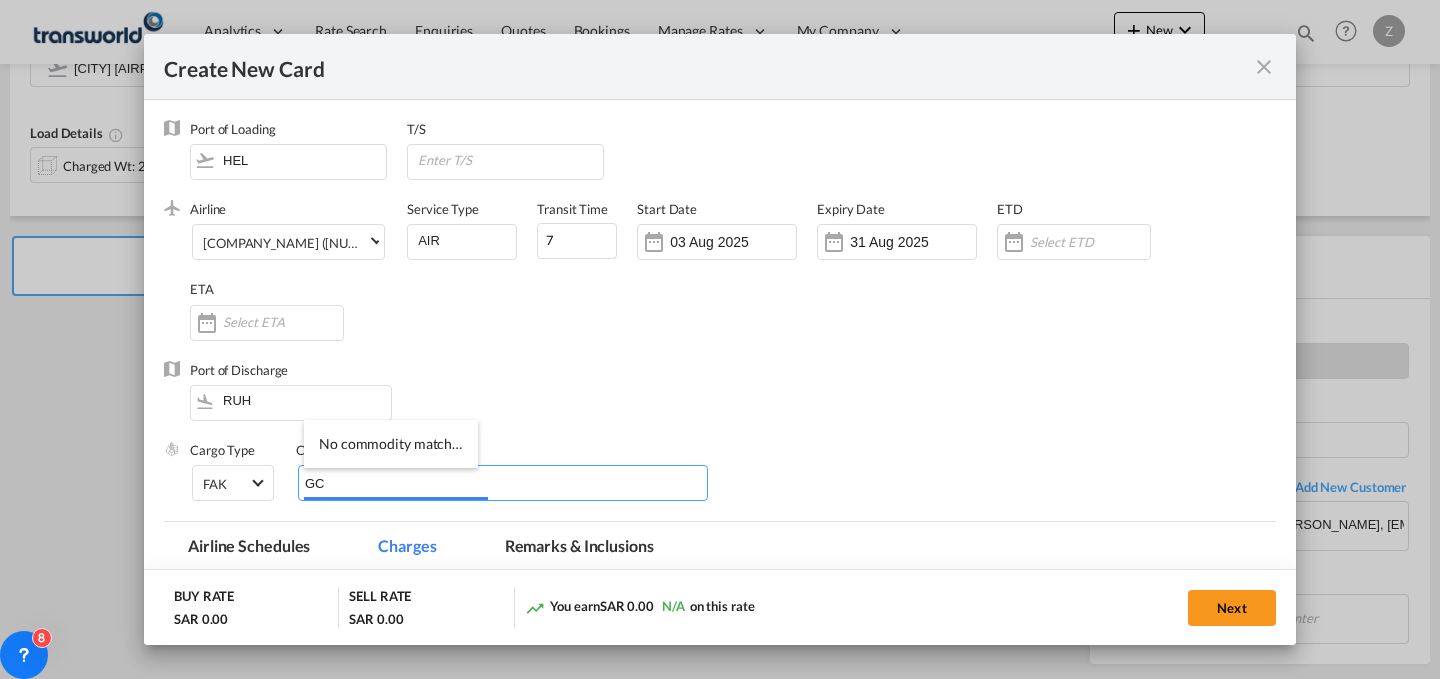 type on "GC" 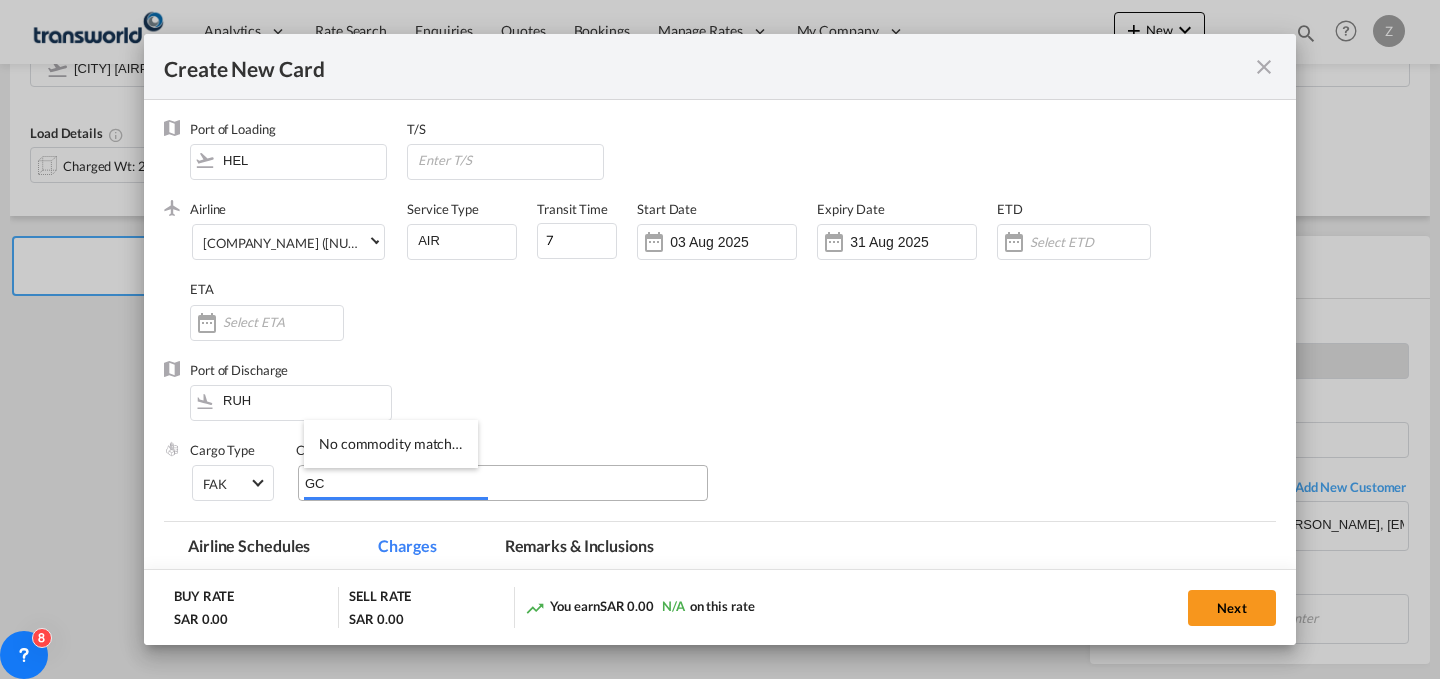 type 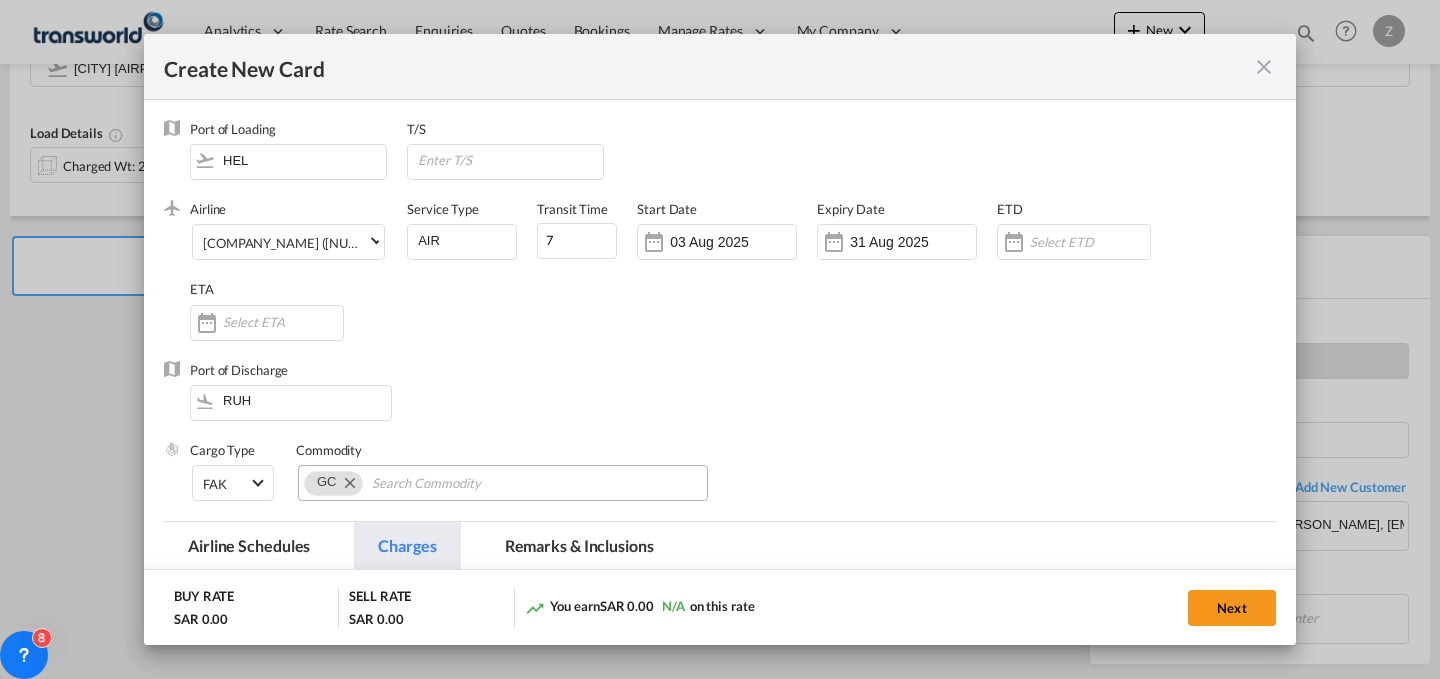 scroll, scrollTop: 398, scrollLeft: 0, axis: vertical 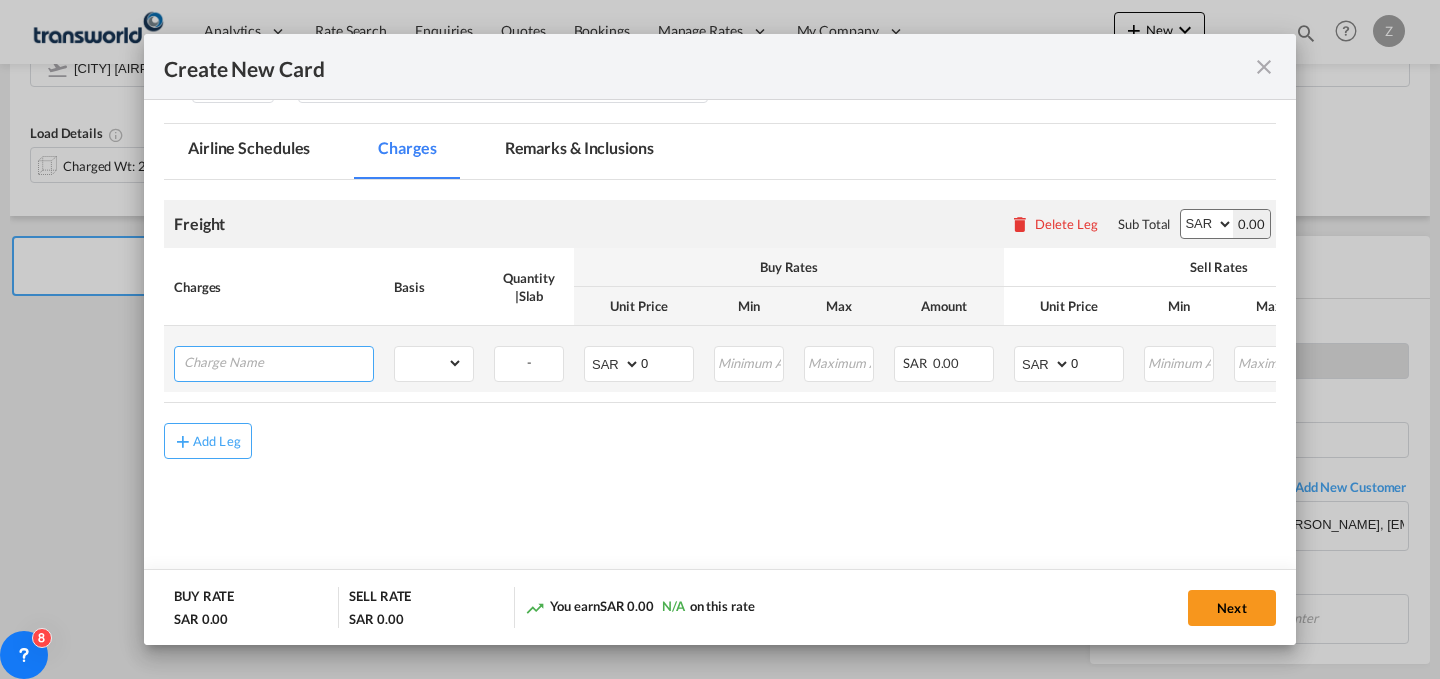 click at bounding box center (278, 362) 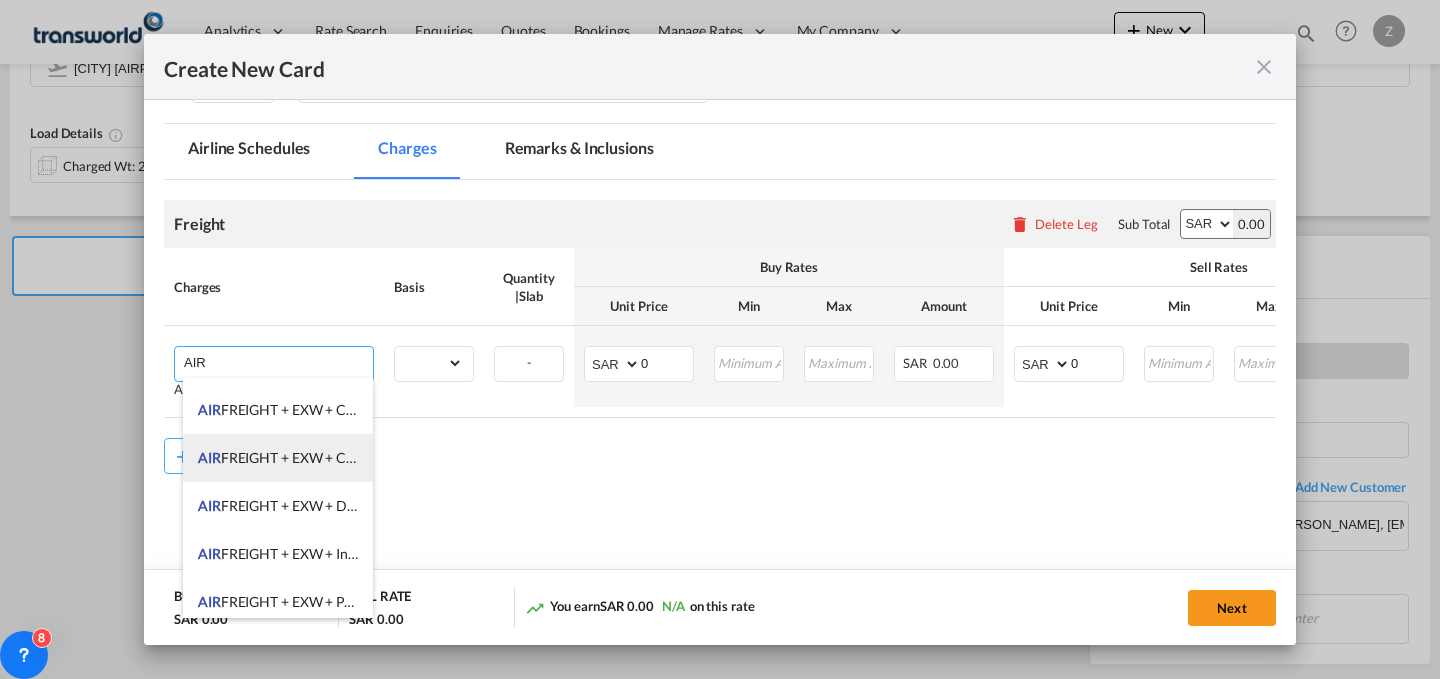 scroll, scrollTop: 275, scrollLeft: 0, axis: vertical 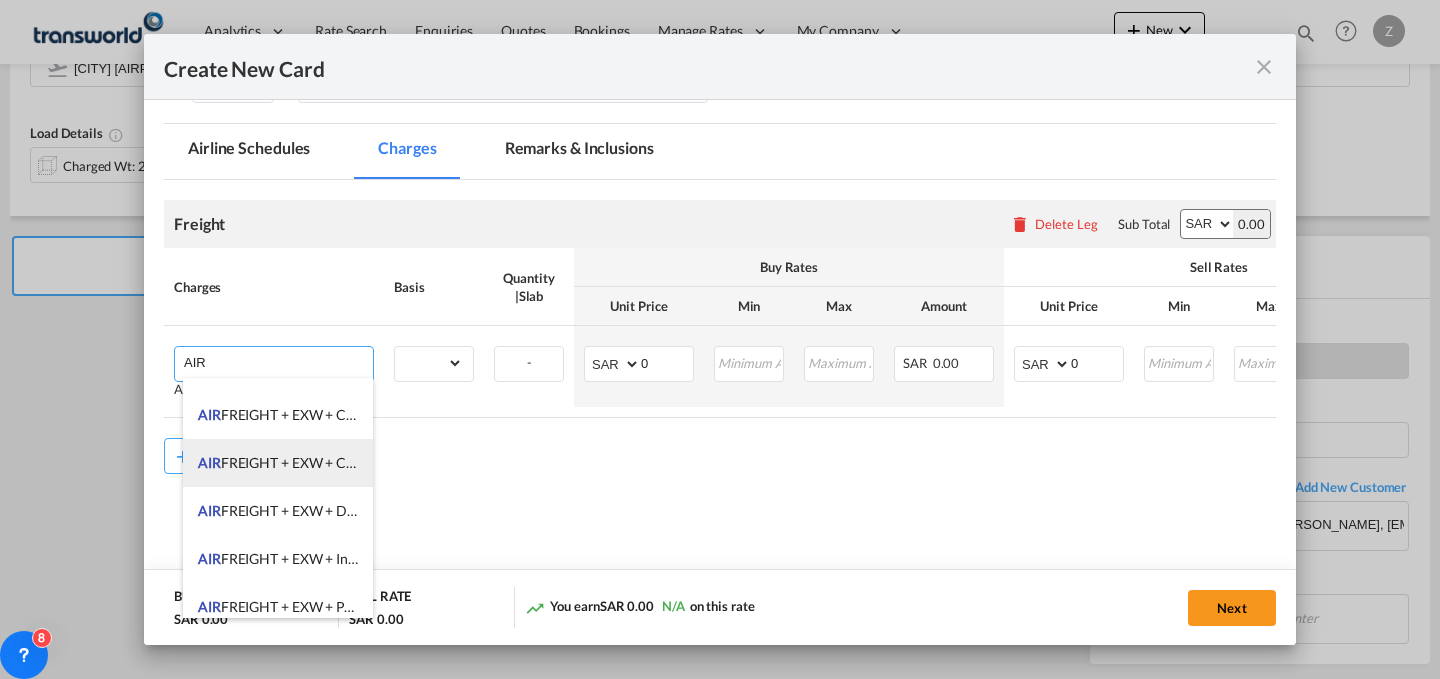 click on "AIR  FREIGHT + EXW + CLERANCE AND DELIVERY" at bounding box center (354, 462) 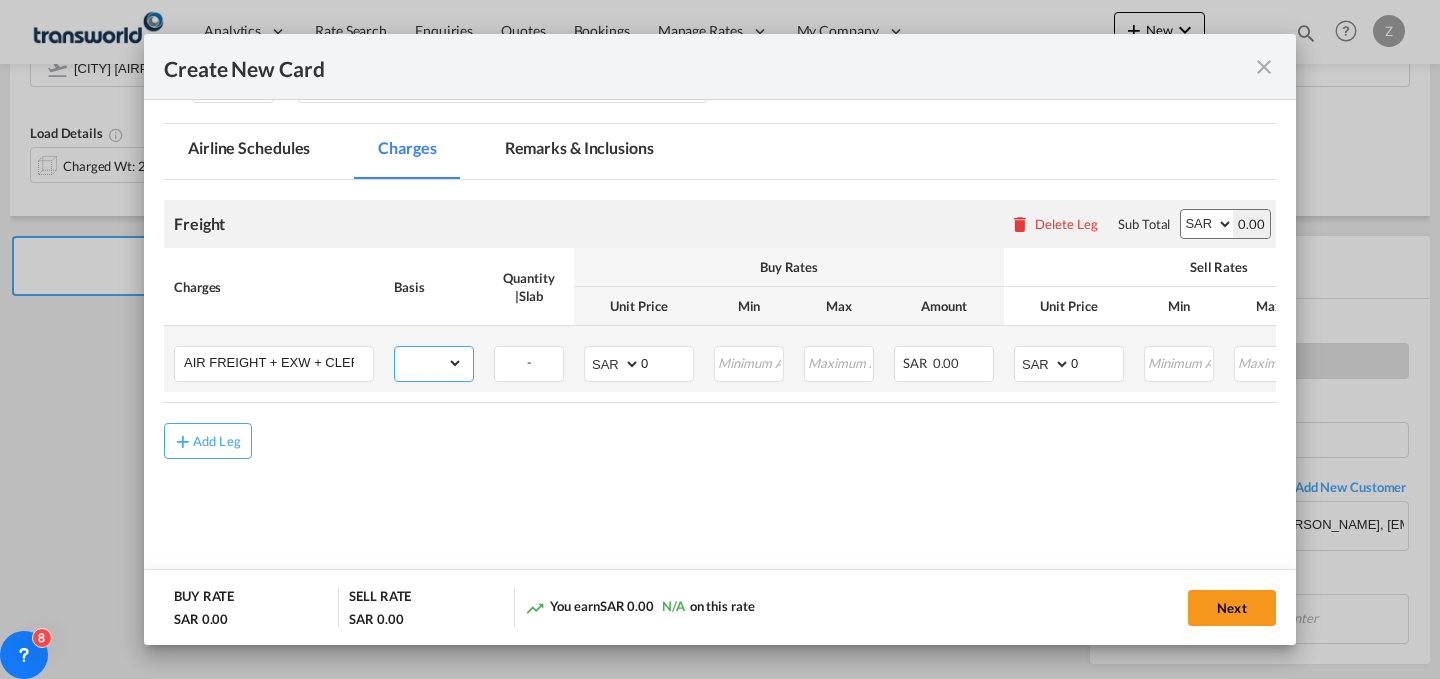 click on "gross_weight
volumetric_weight
per_shipment
per_bl
per_km
% on air freight
per_hawb
per_kg
per_pallet
per_carton
flat
chargeable_weight
per_ton
per_cbm
per_hbl
per_w/m
per_awb
per_sbl
per shipping bill
per_quintal
per_lbs
per_vehicle
per_shift
per_invoice
per_package
per_day
per_revalidation
per_declaration
per_document
per clearance" at bounding box center (429, 363) 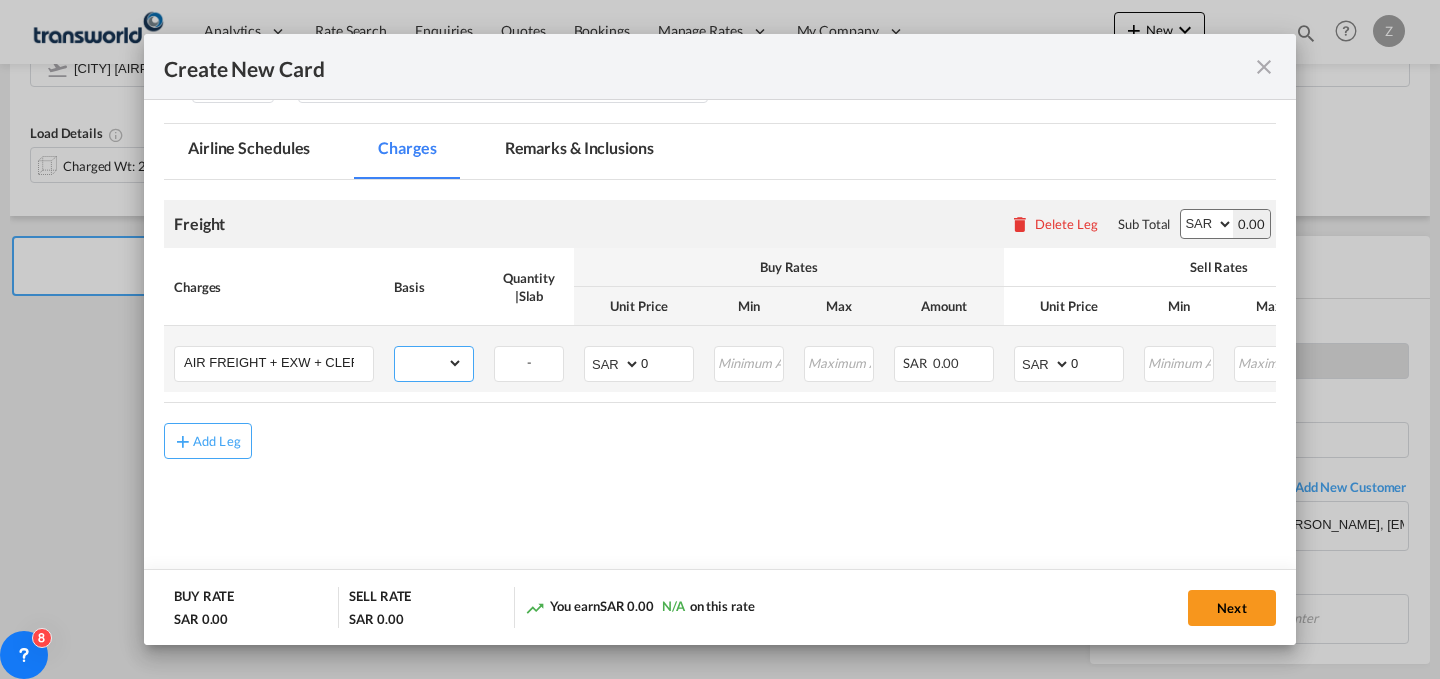 select on "per_shipment" 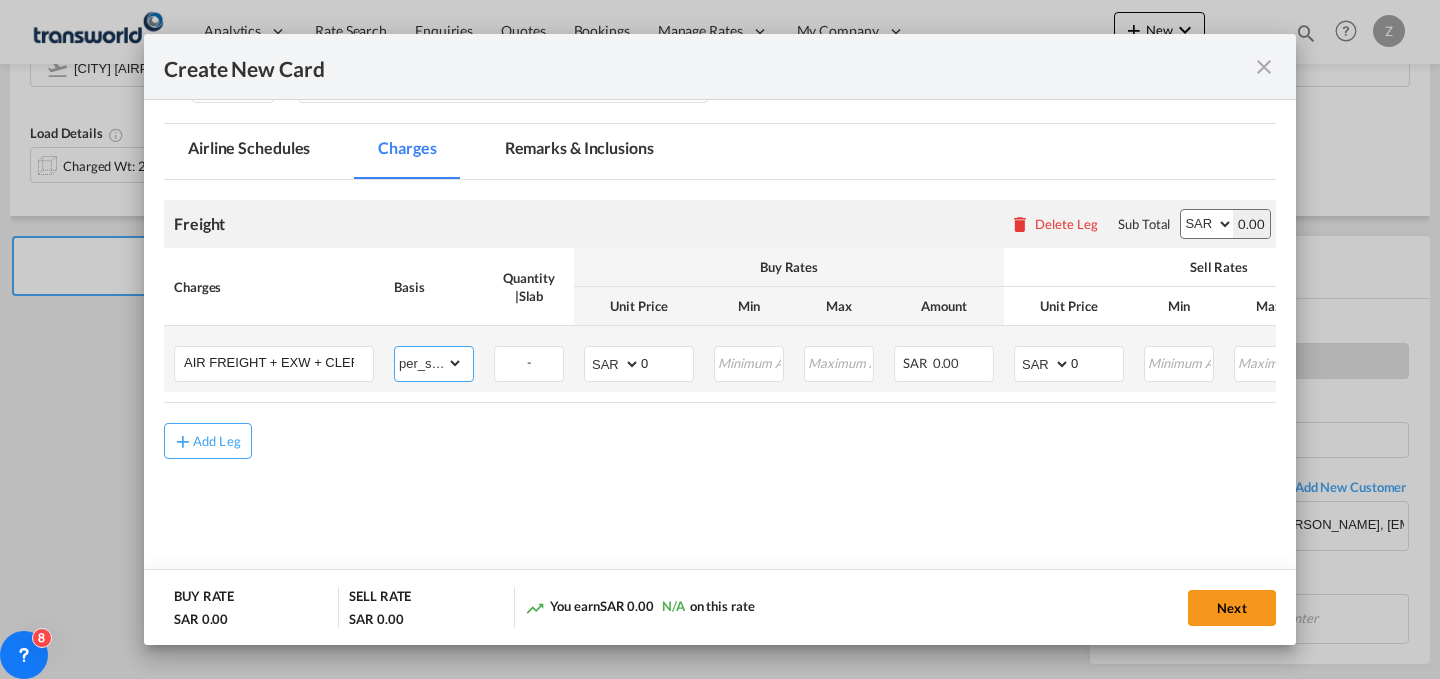 click on "gross_weight
volumetric_weight
per_shipment
per_bl
per_km
% on air freight
per_hawb
per_kg
per_pallet
per_carton
flat
chargeable_weight
per_ton
per_cbm
per_hbl
per_w/m
per_awb
per_sbl
per shipping bill
per_quintal
per_lbs
per_vehicle
per_shift
per_invoice
per_package
per_day
per_revalidation
per_declaration
per_document
per clearance" at bounding box center (429, 363) 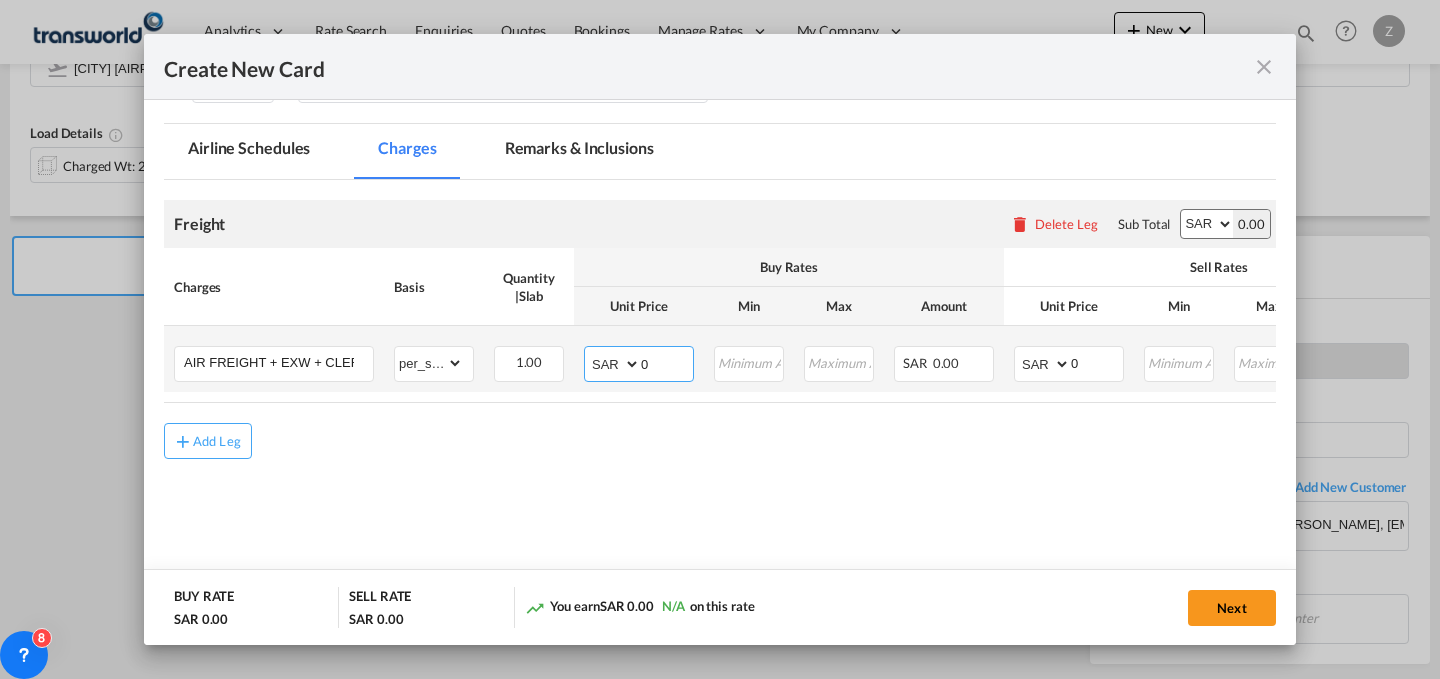click on "0" at bounding box center [667, 362] 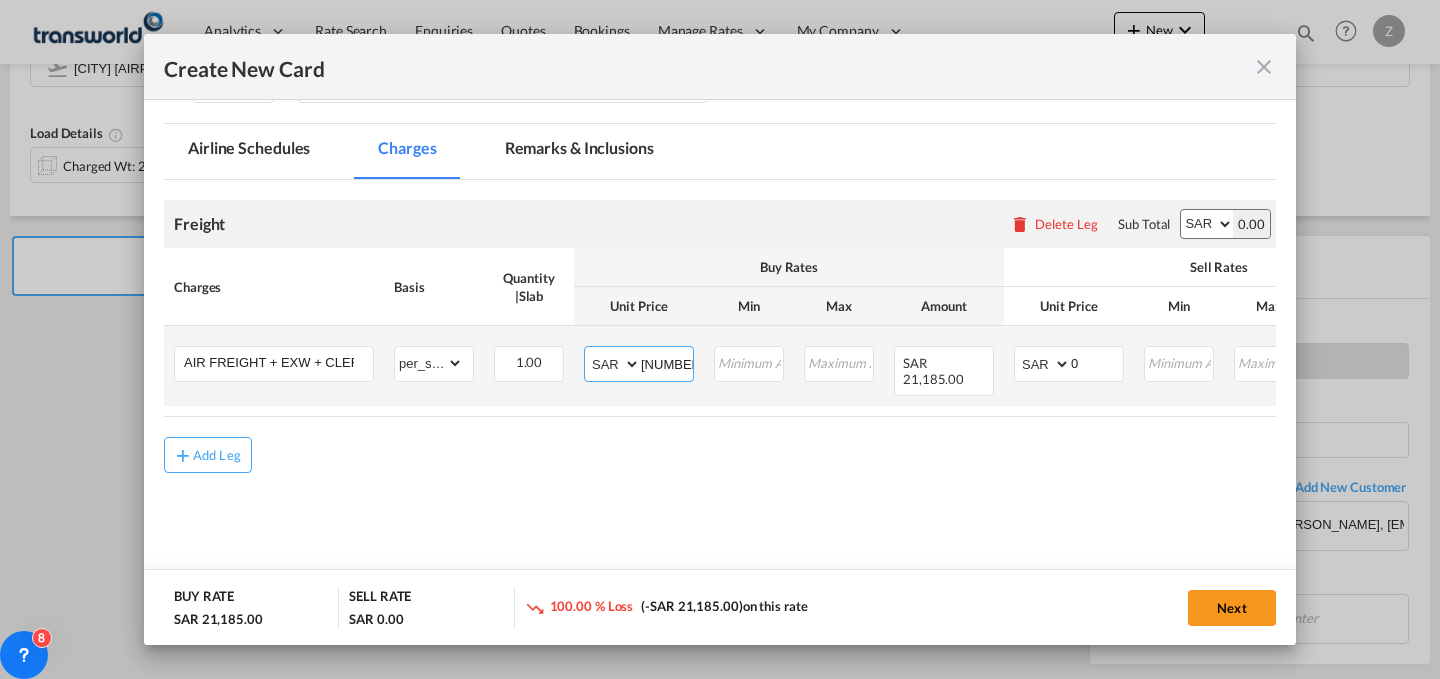 type on "[NUMBER]" 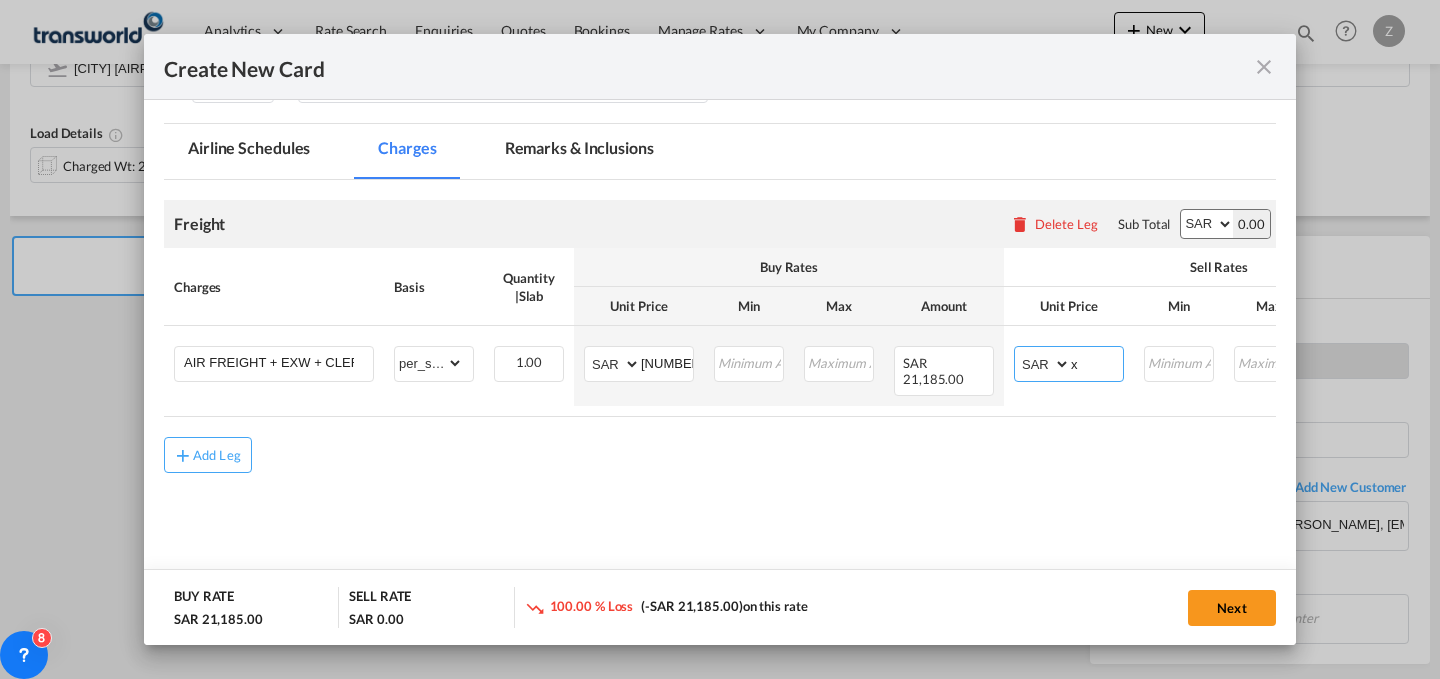 type on "x" 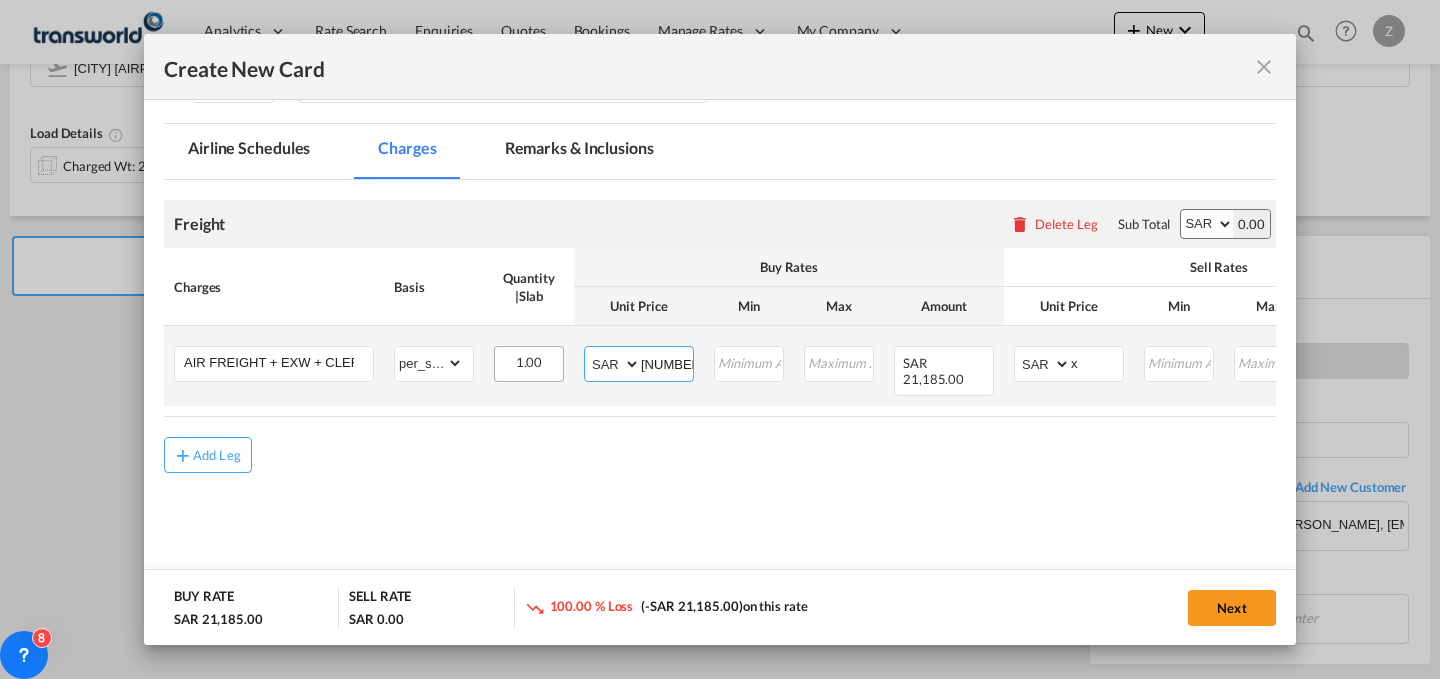 drag, startPoint x: 685, startPoint y: 359, endPoint x: 557, endPoint y: 376, distance: 129.12398 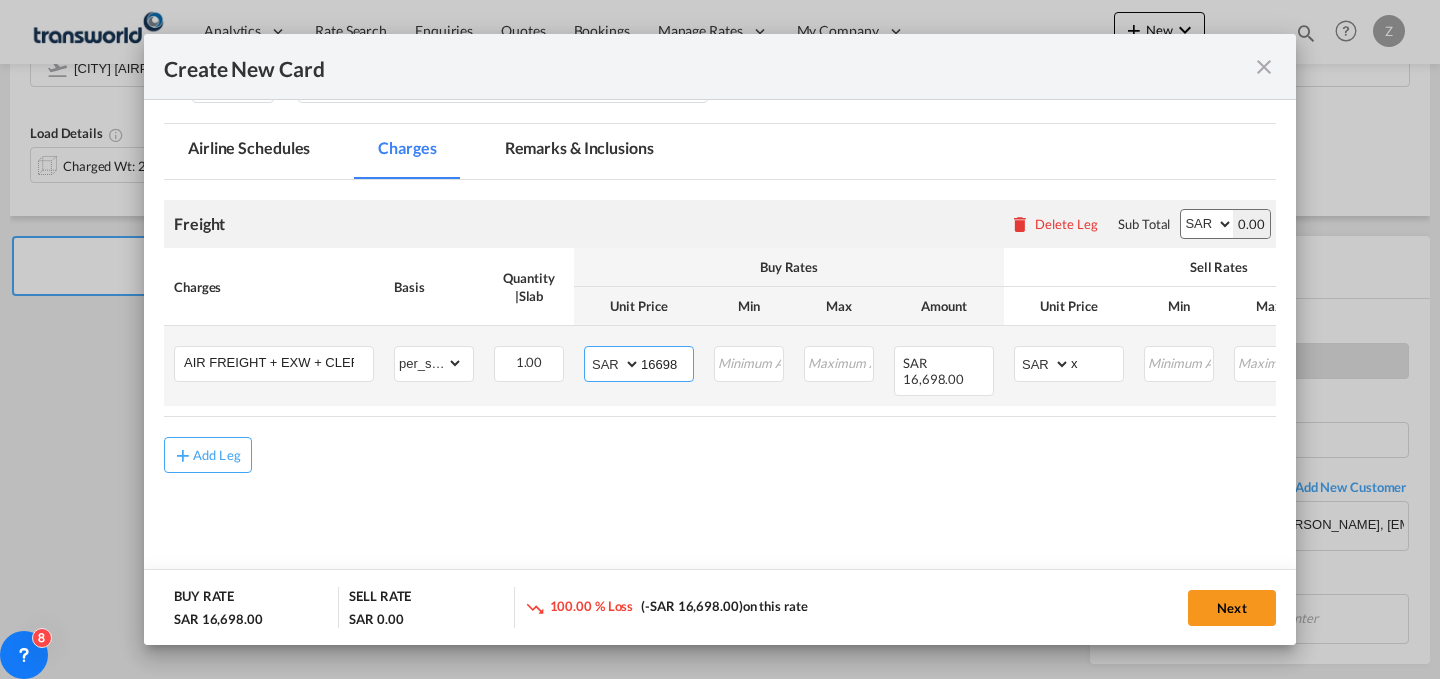 click on "16698" at bounding box center (667, 362) 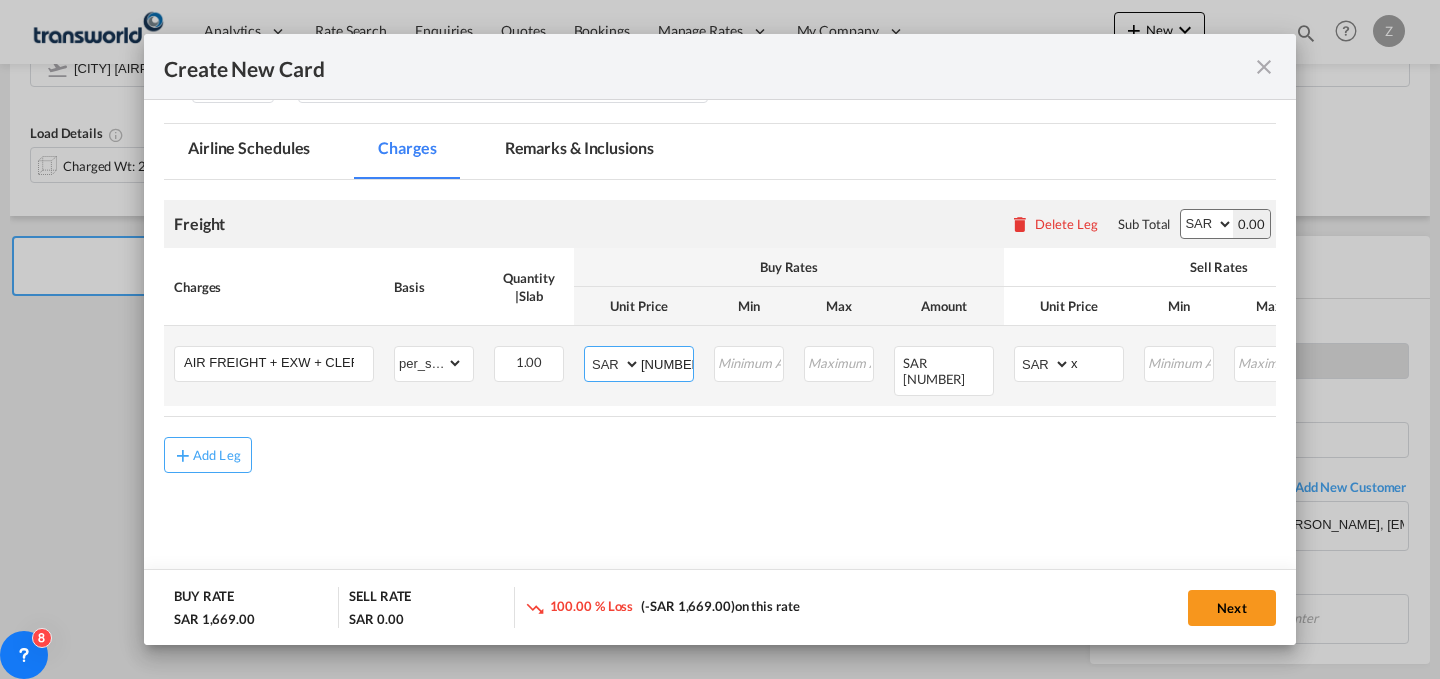 type on "[NUMBER]" 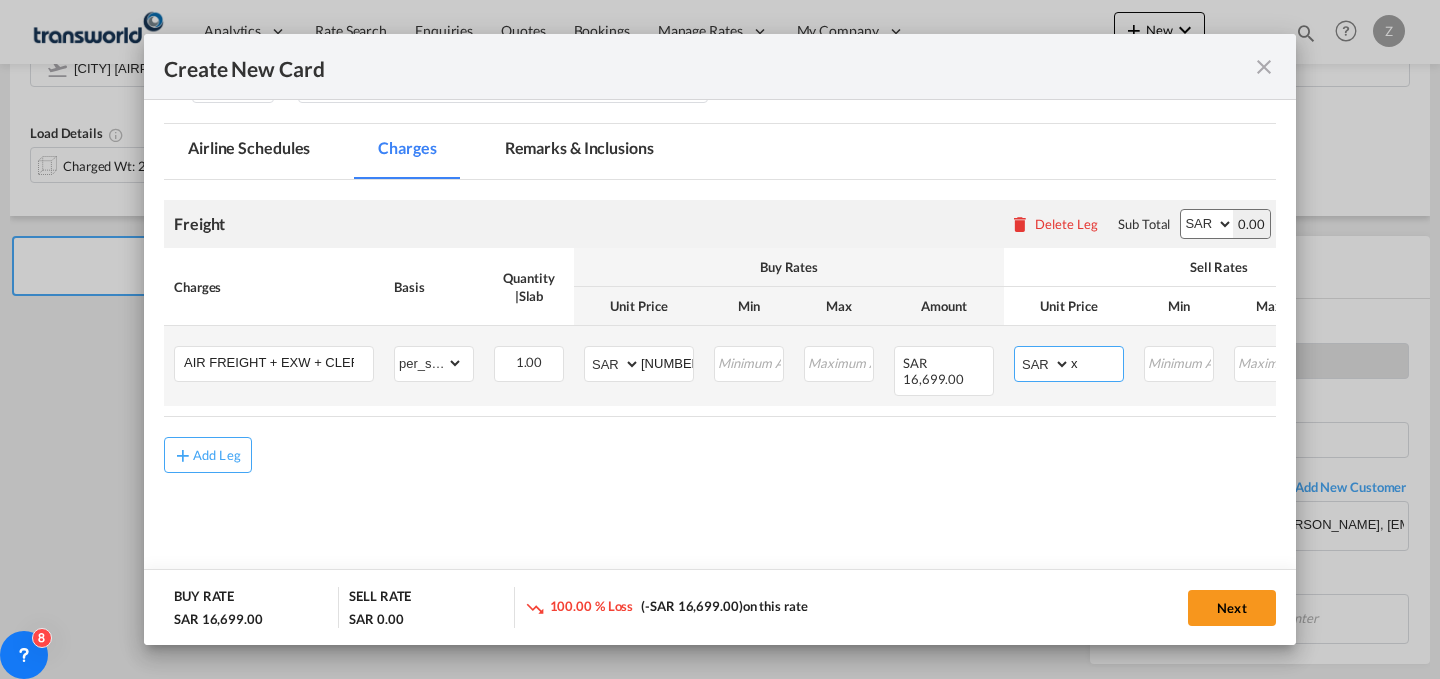 click on "x" at bounding box center (1097, 362) 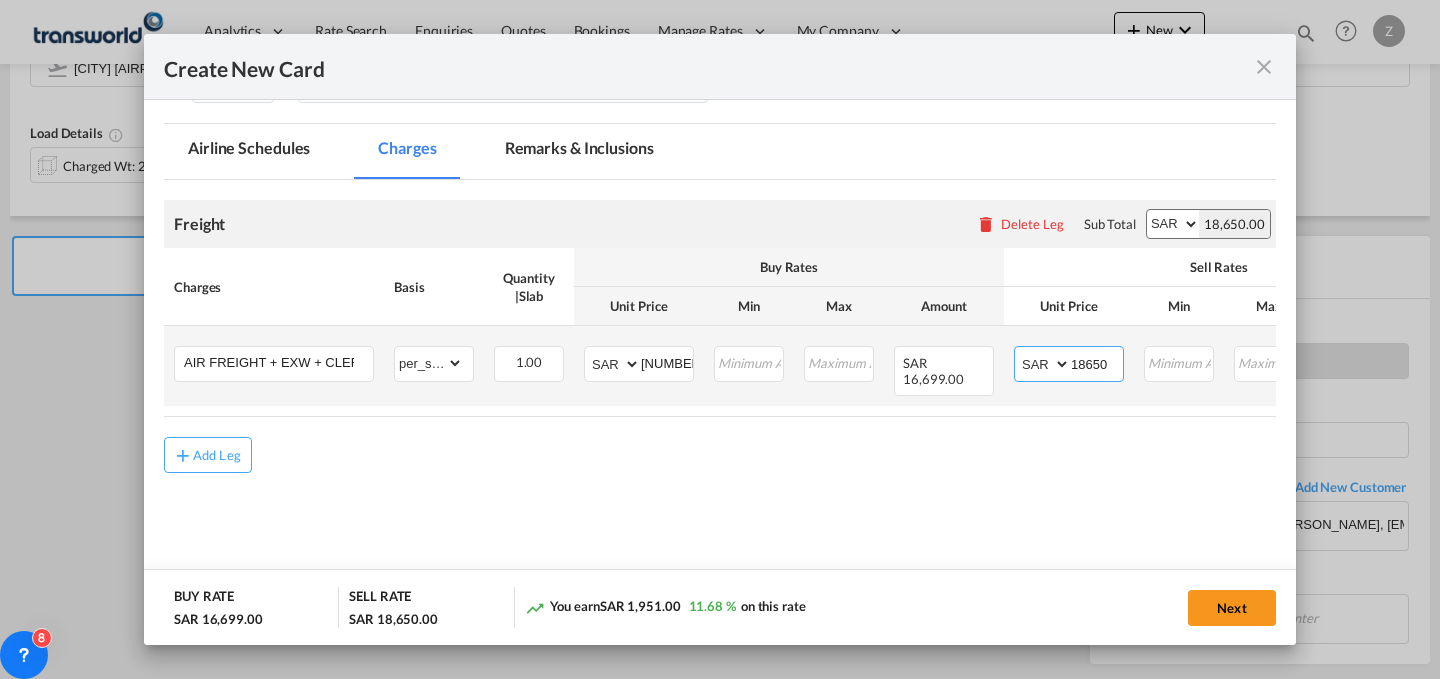 type on "18650" 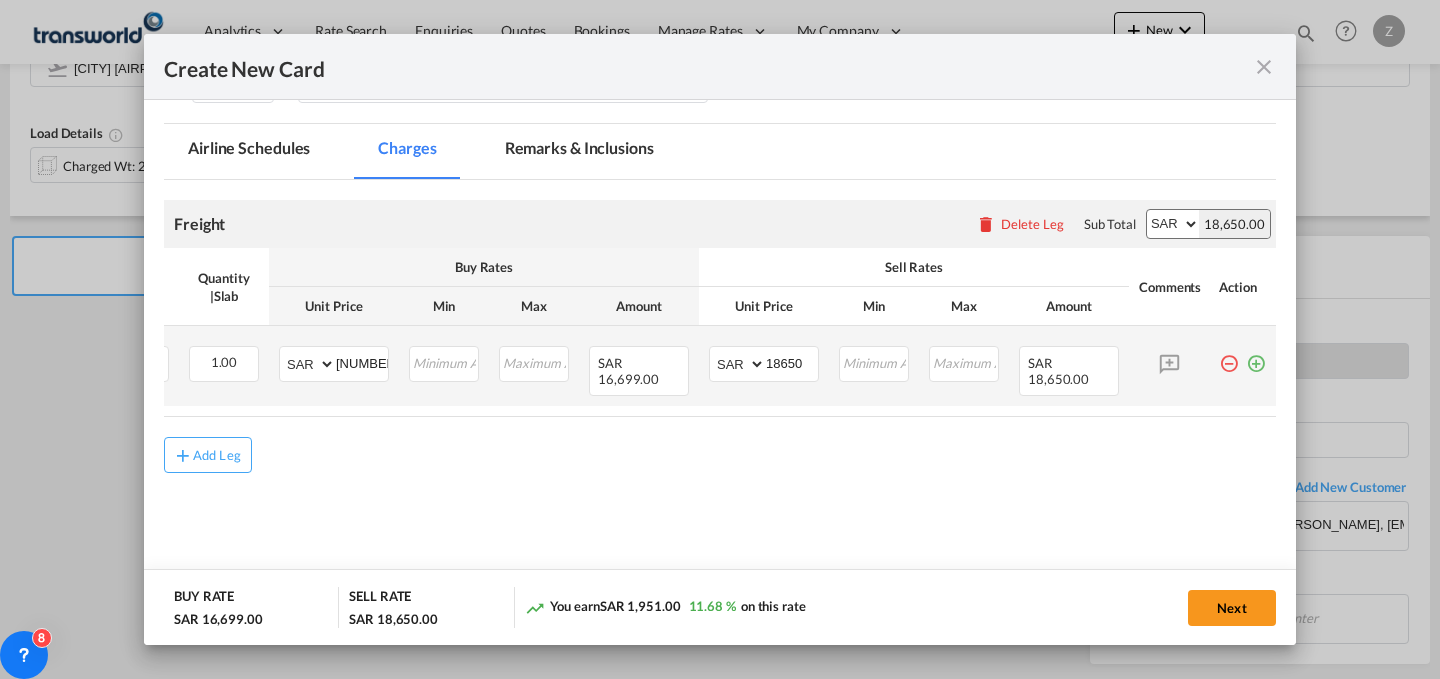 click at bounding box center [1256, 356] 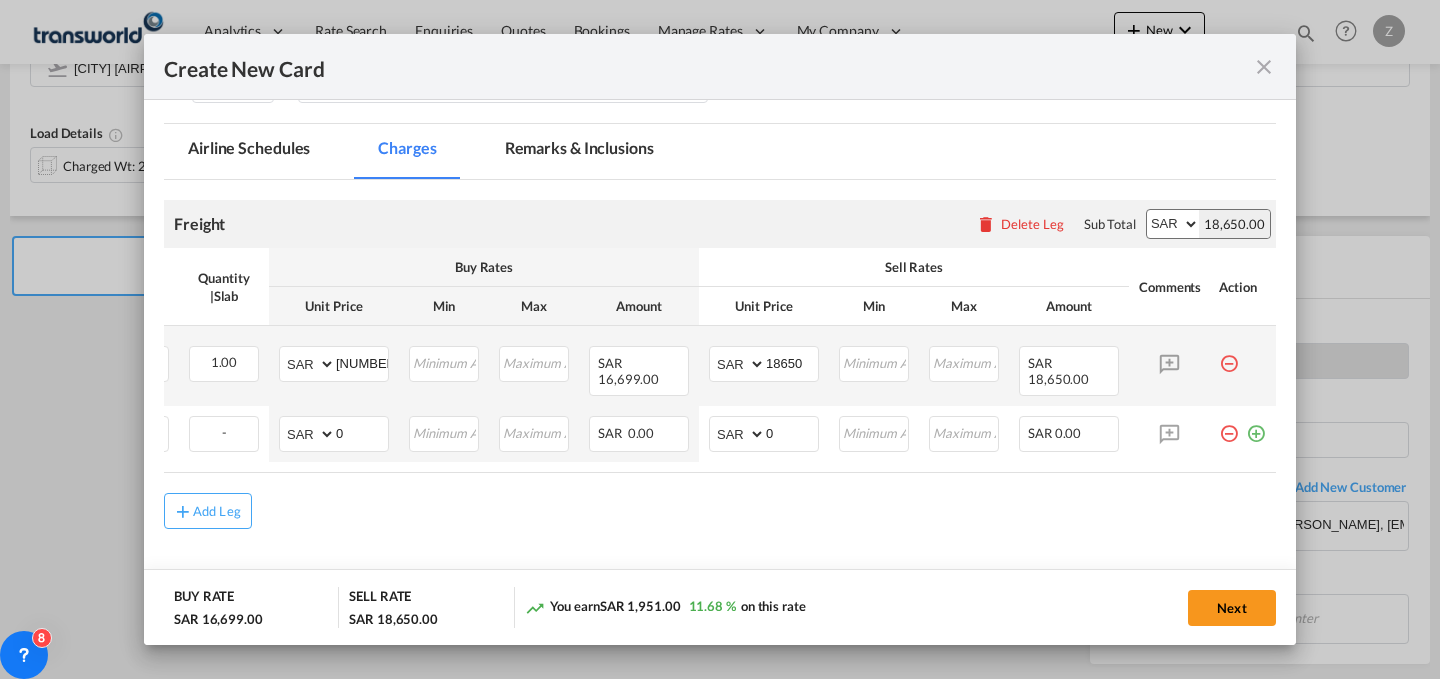 scroll, scrollTop: 0, scrollLeft: 0, axis: both 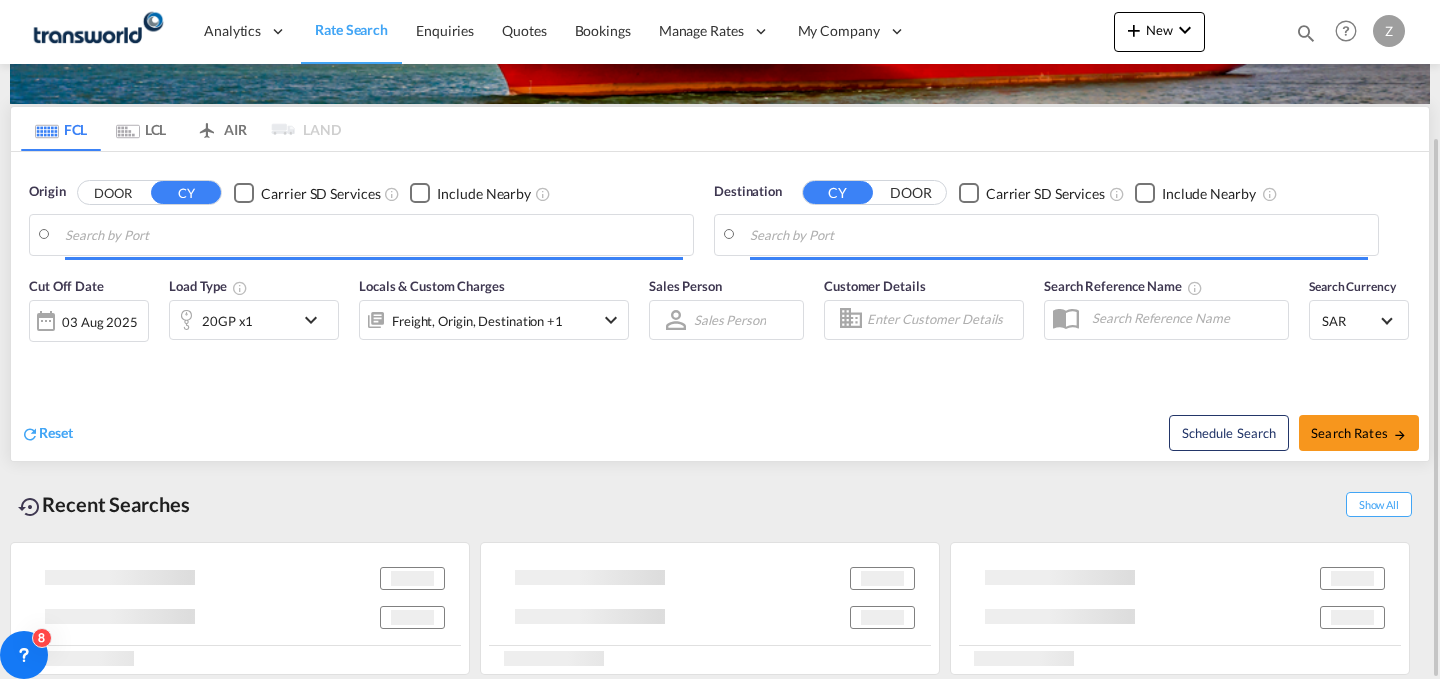 type on "[CITY] ([AIRPORT_CODE]), [STATE_CODE]" 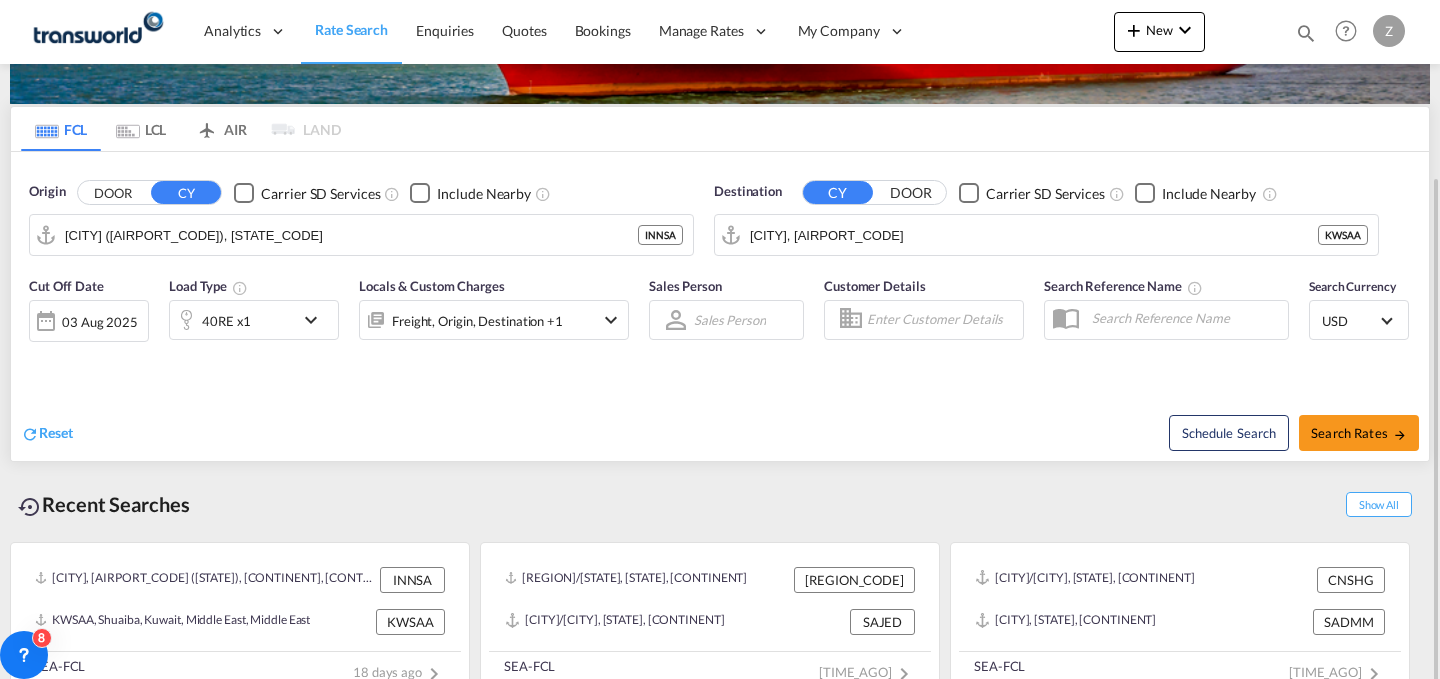 scroll, scrollTop: 193, scrollLeft: 0, axis: vertical 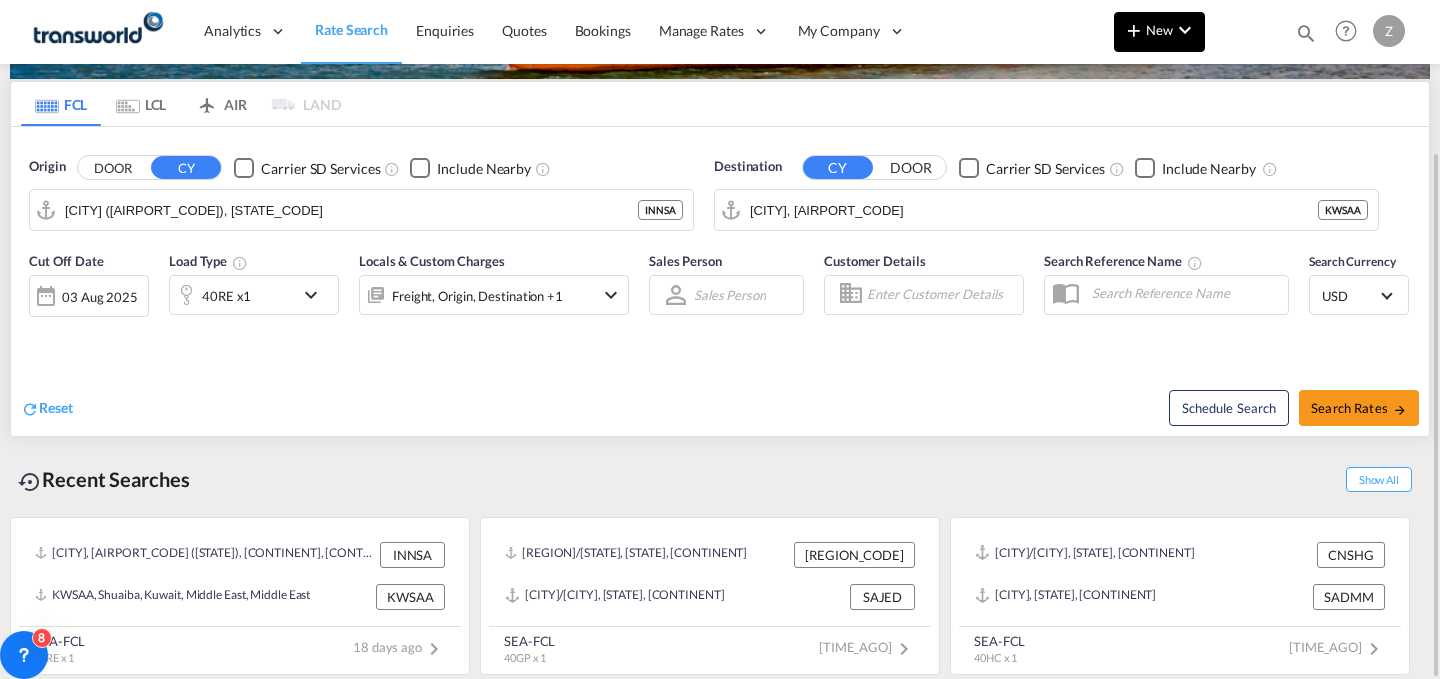 click on "New" at bounding box center (1159, 32) 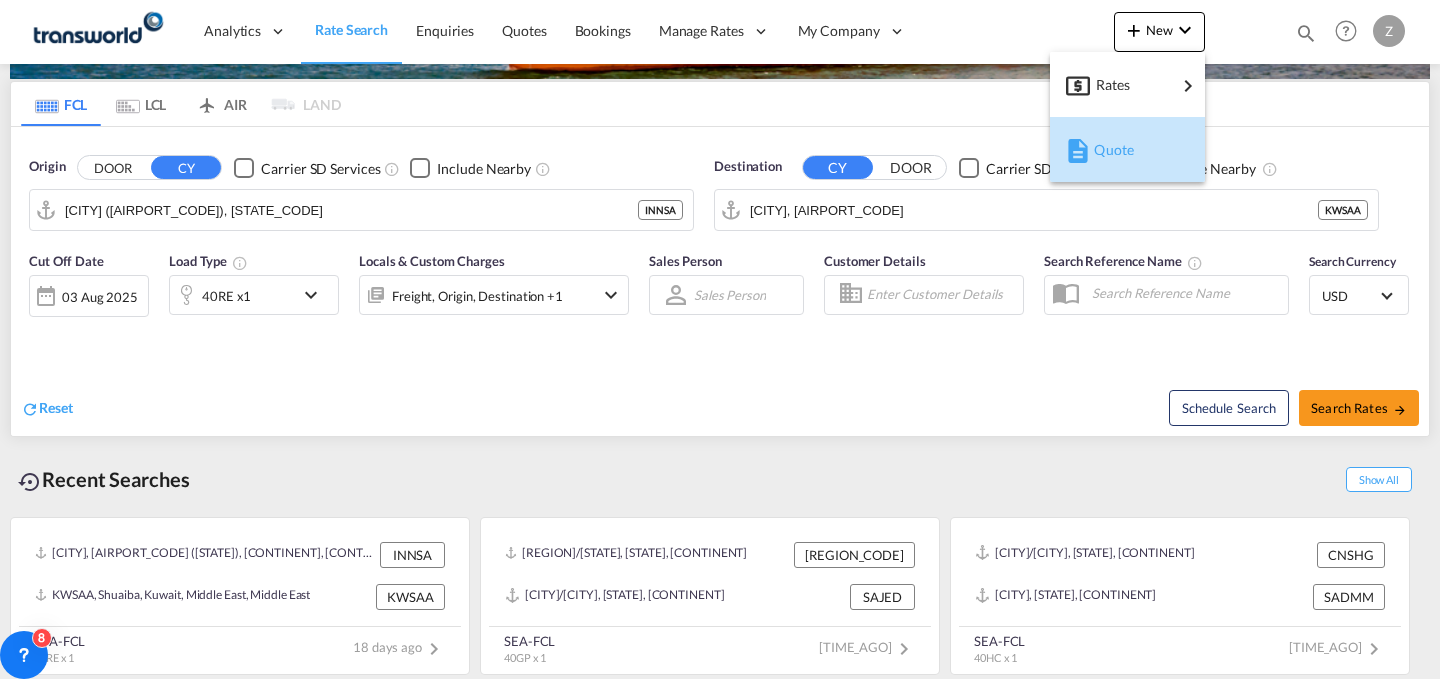 click on "Quote" at bounding box center (1105, 150) 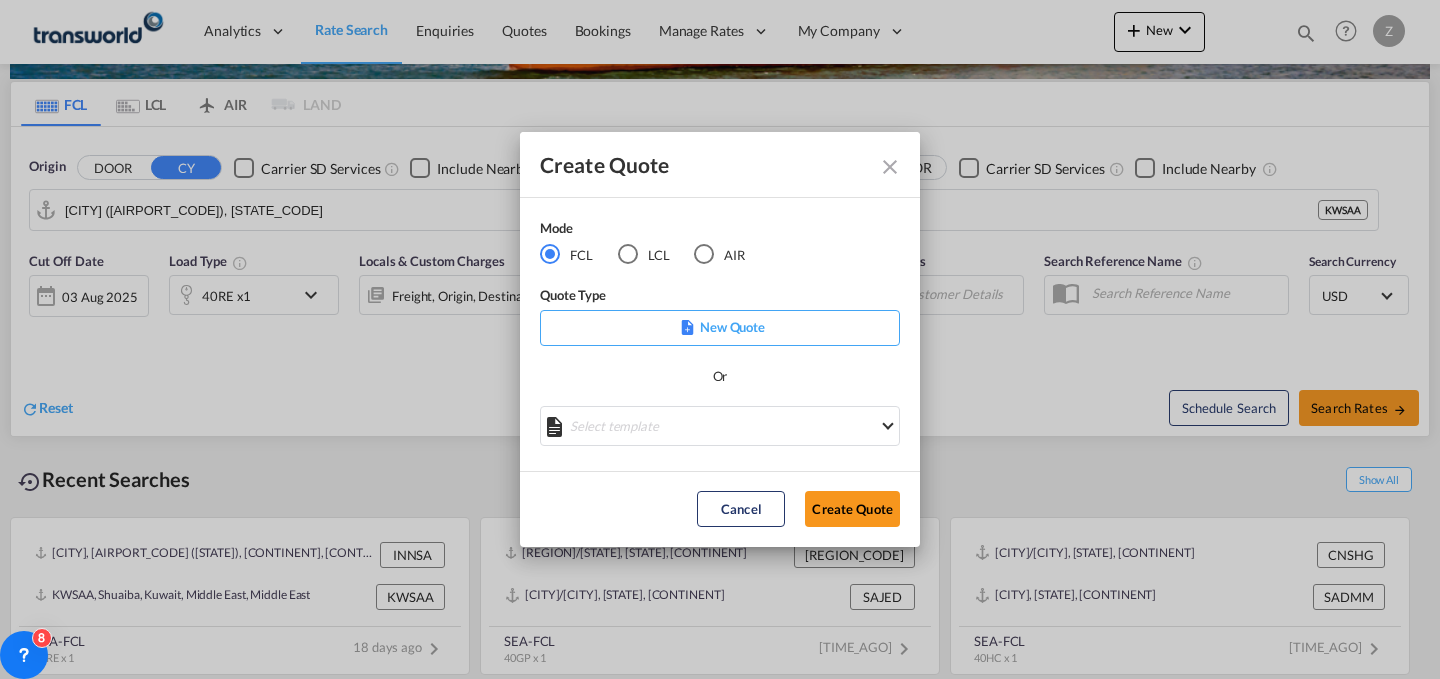 click on "AIR" at bounding box center [719, 254] 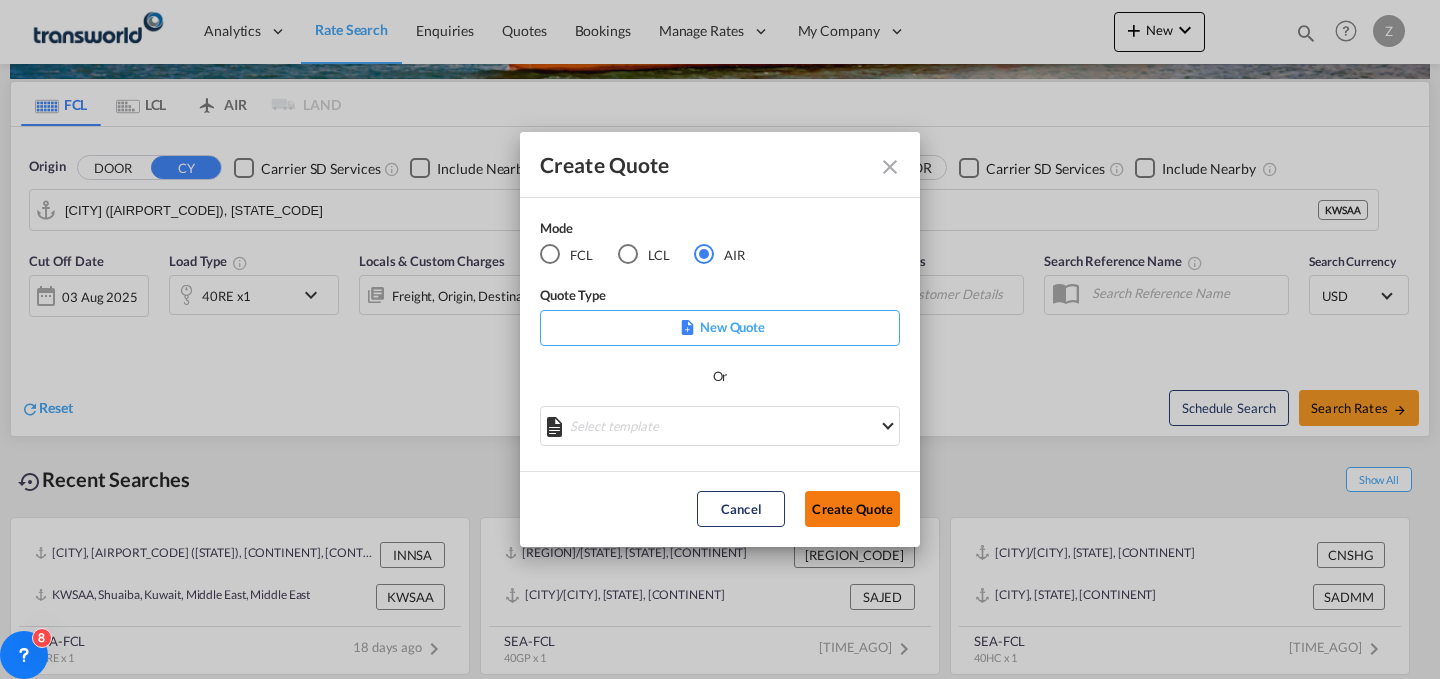 click on "Create Quote" 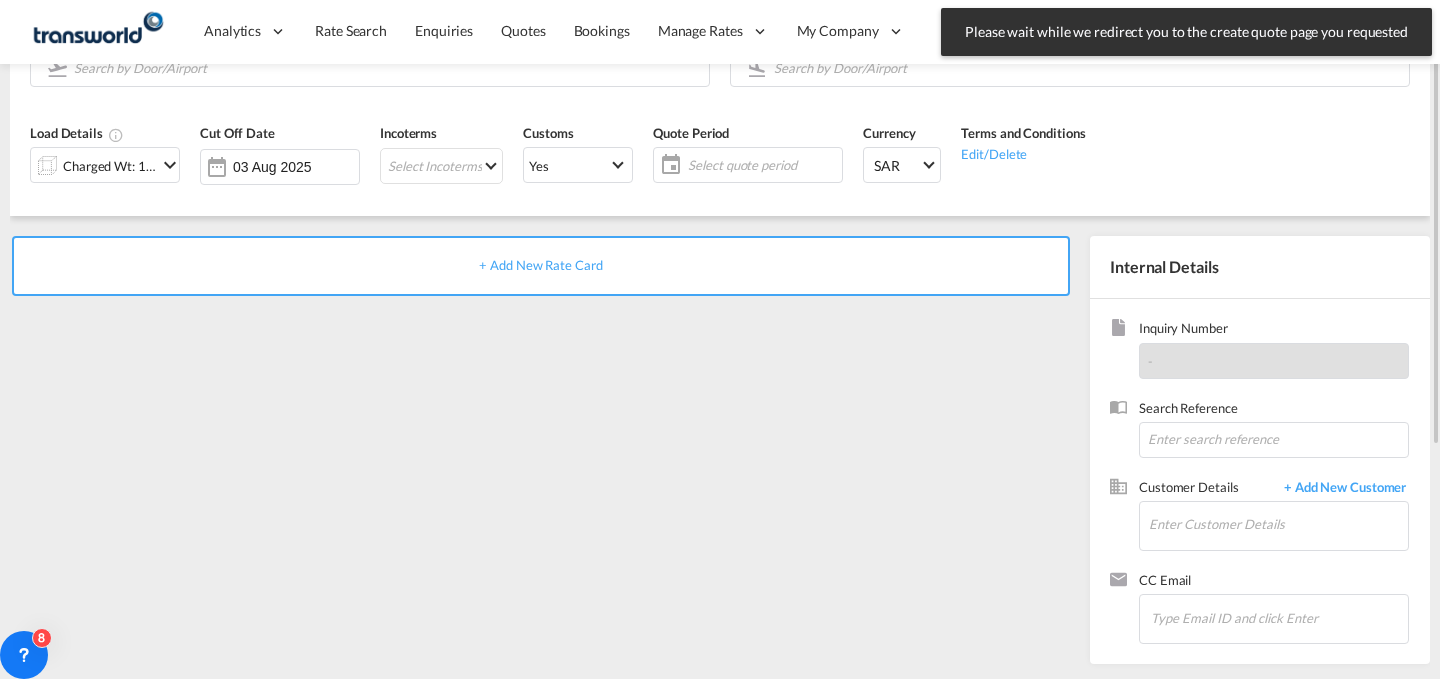 scroll, scrollTop: 0, scrollLeft: 0, axis: both 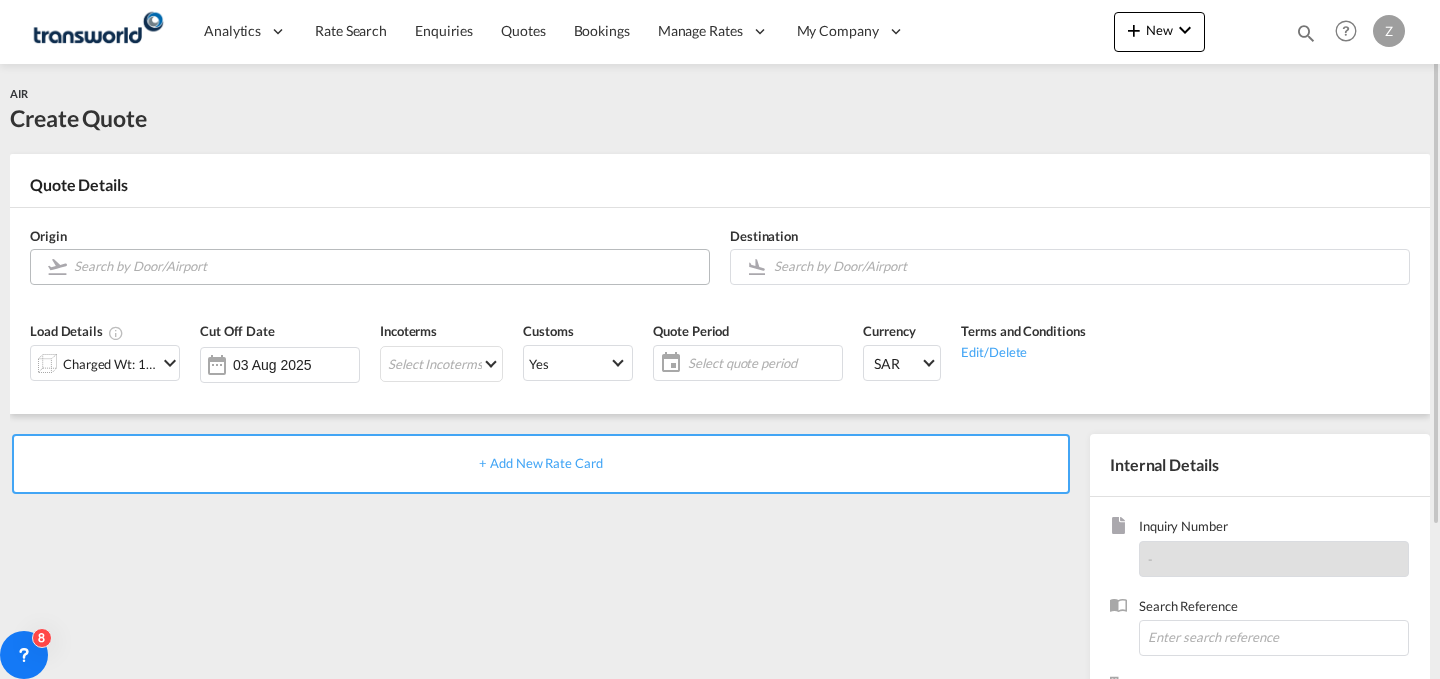 click at bounding box center (386, 267) 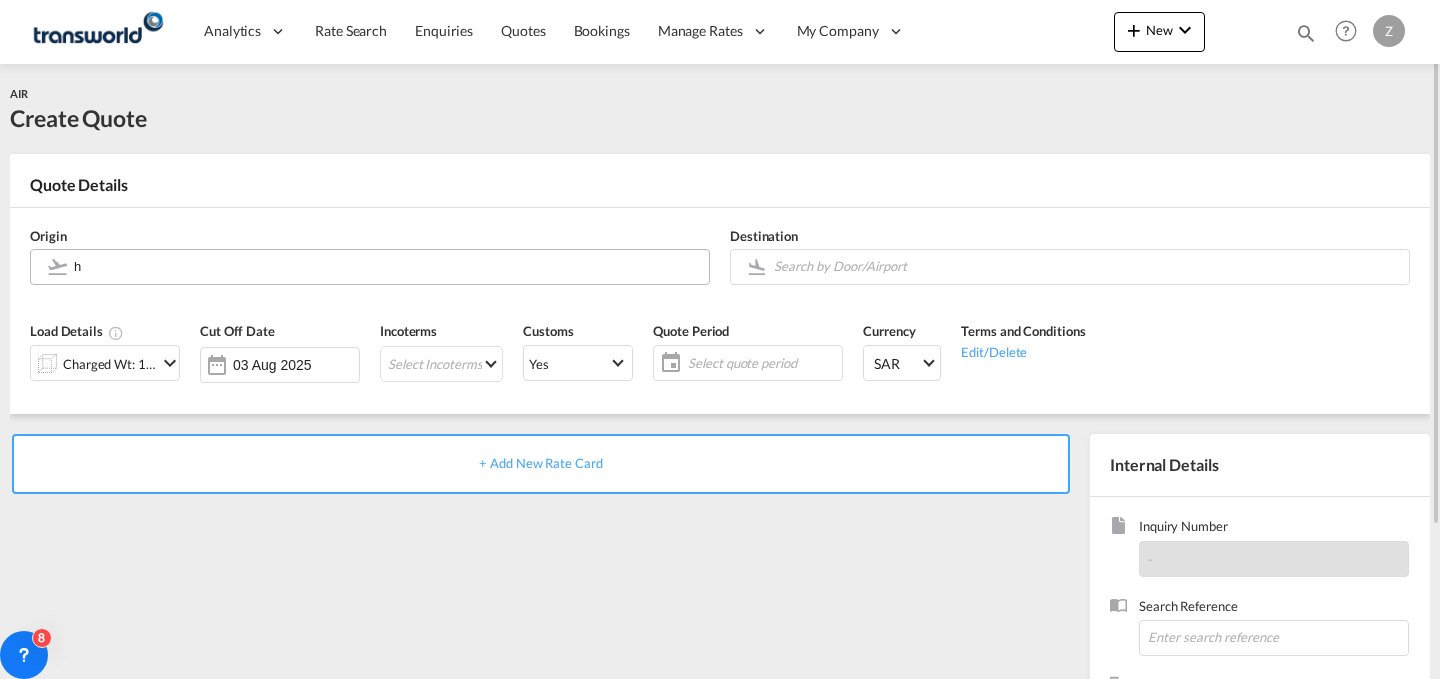 click on "h" at bounding box center (386, 266) 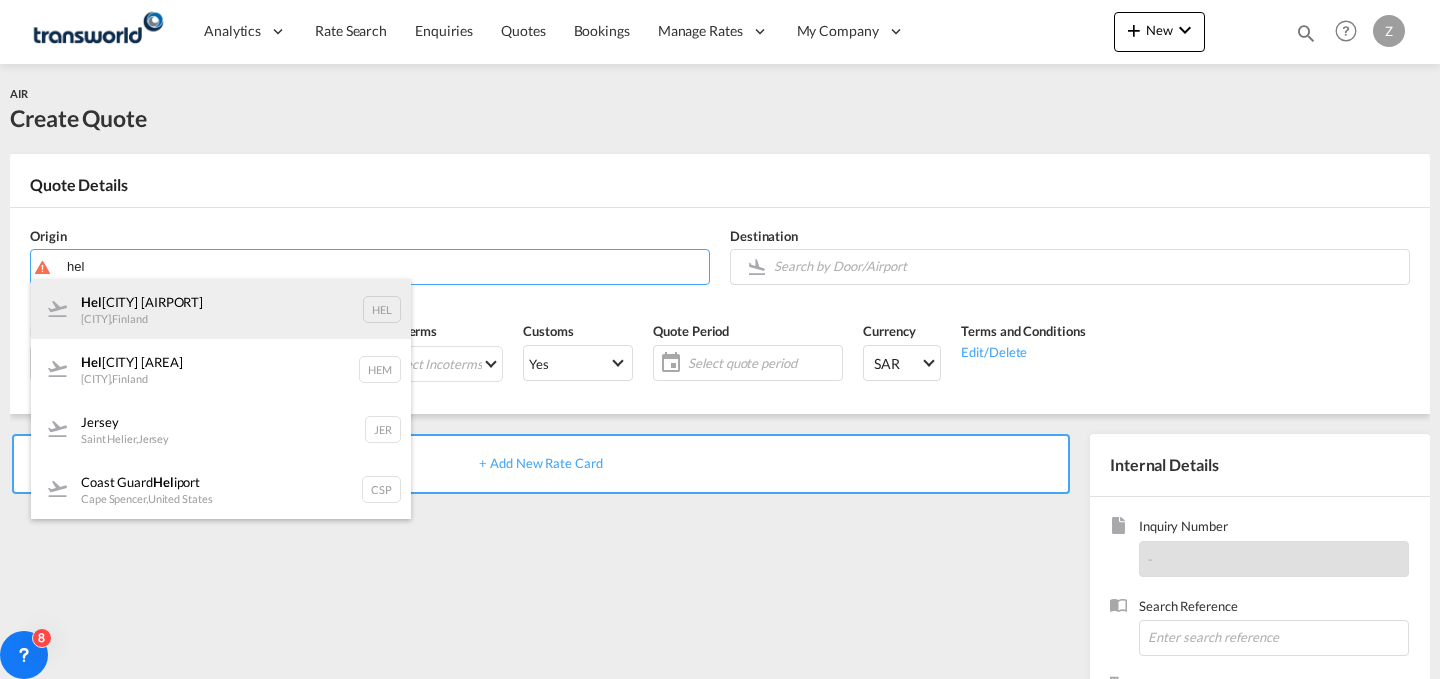 click on "Hel sinki Vantaa Helsinki ,  Finland
HEL" at bounding box center [221, 309] 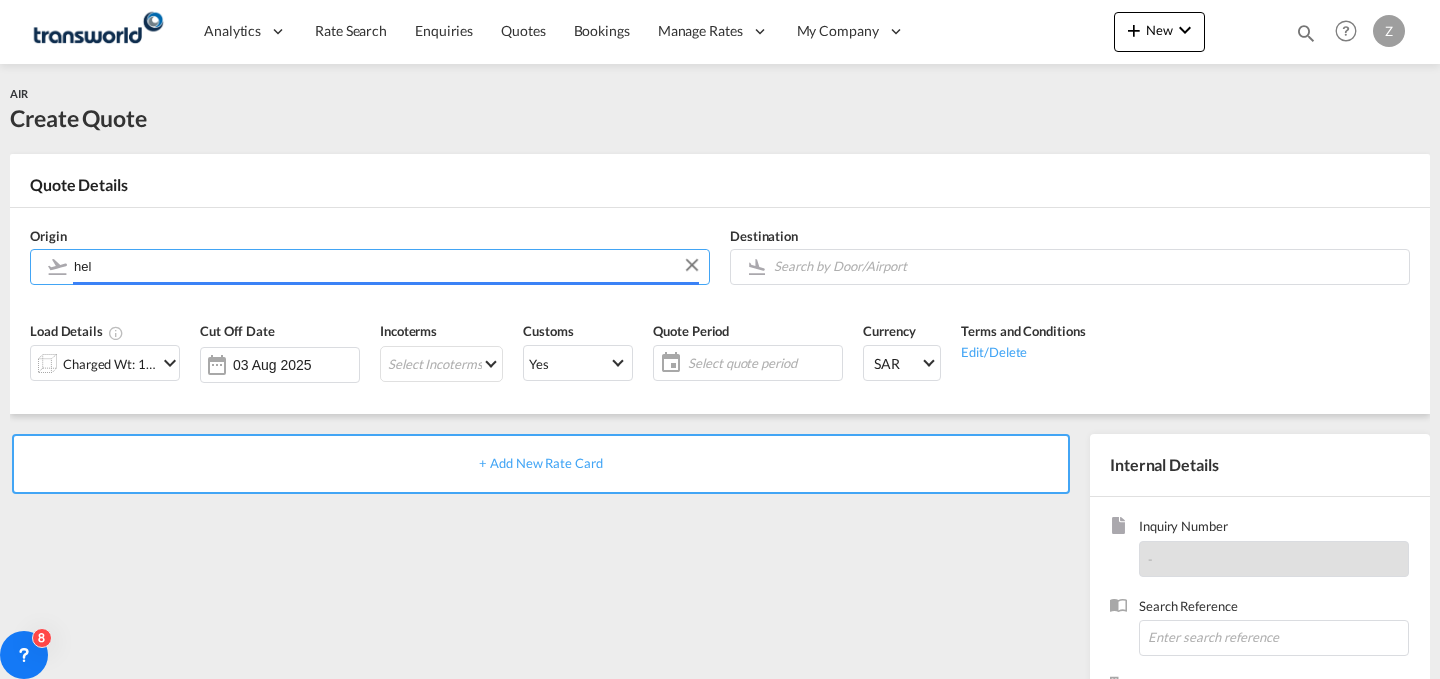 type on "[CITY] [AIRPORT], [CITY], [AIRPORT_CODE]" 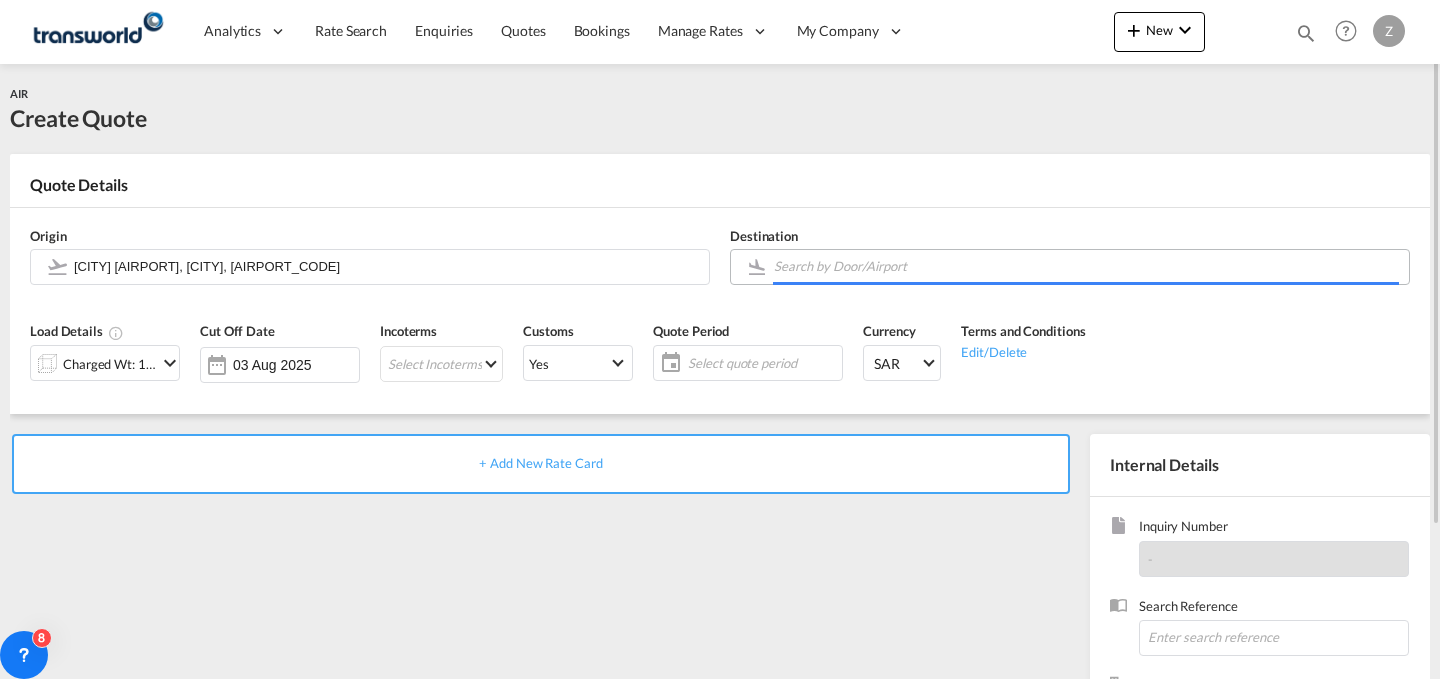 click at bounding box center (1086, 266) 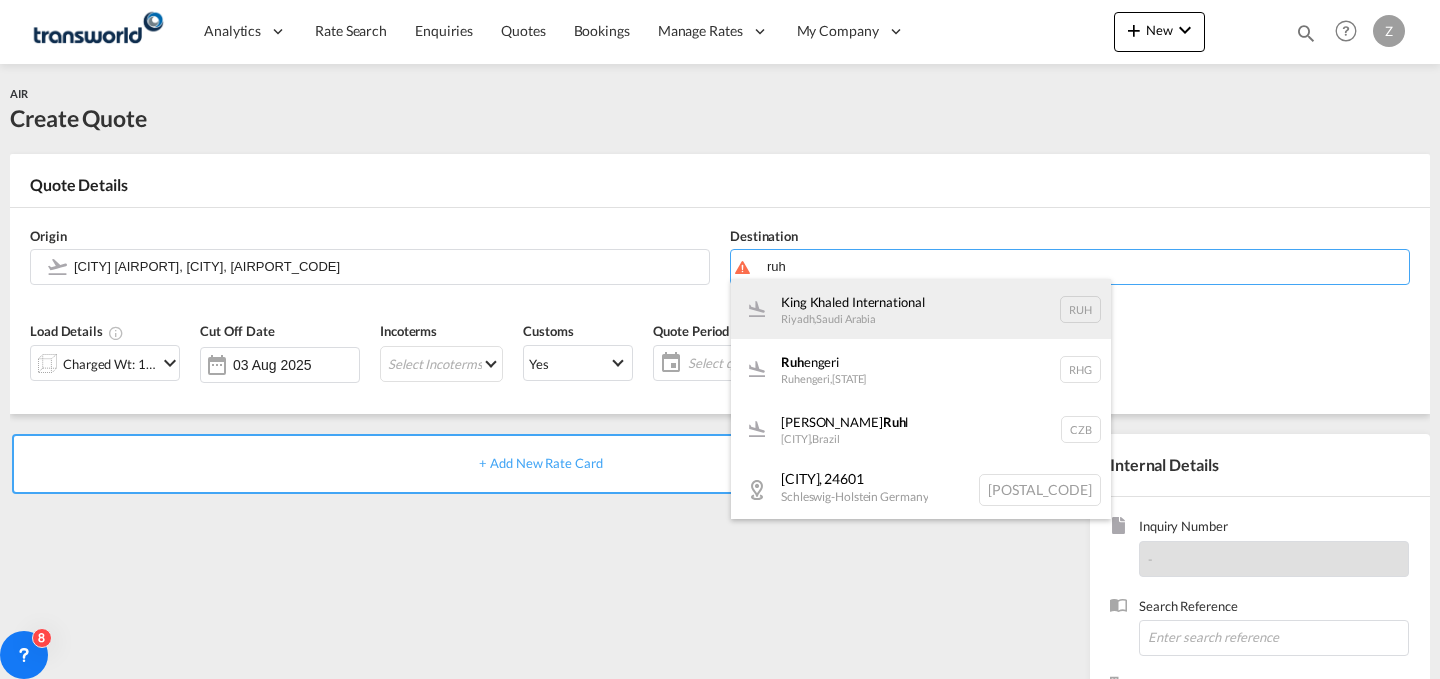 click on "[AIRPORT]
[CITY], [STATE]
[AIRPORT_CODE]" at bounding box center (921, 309) 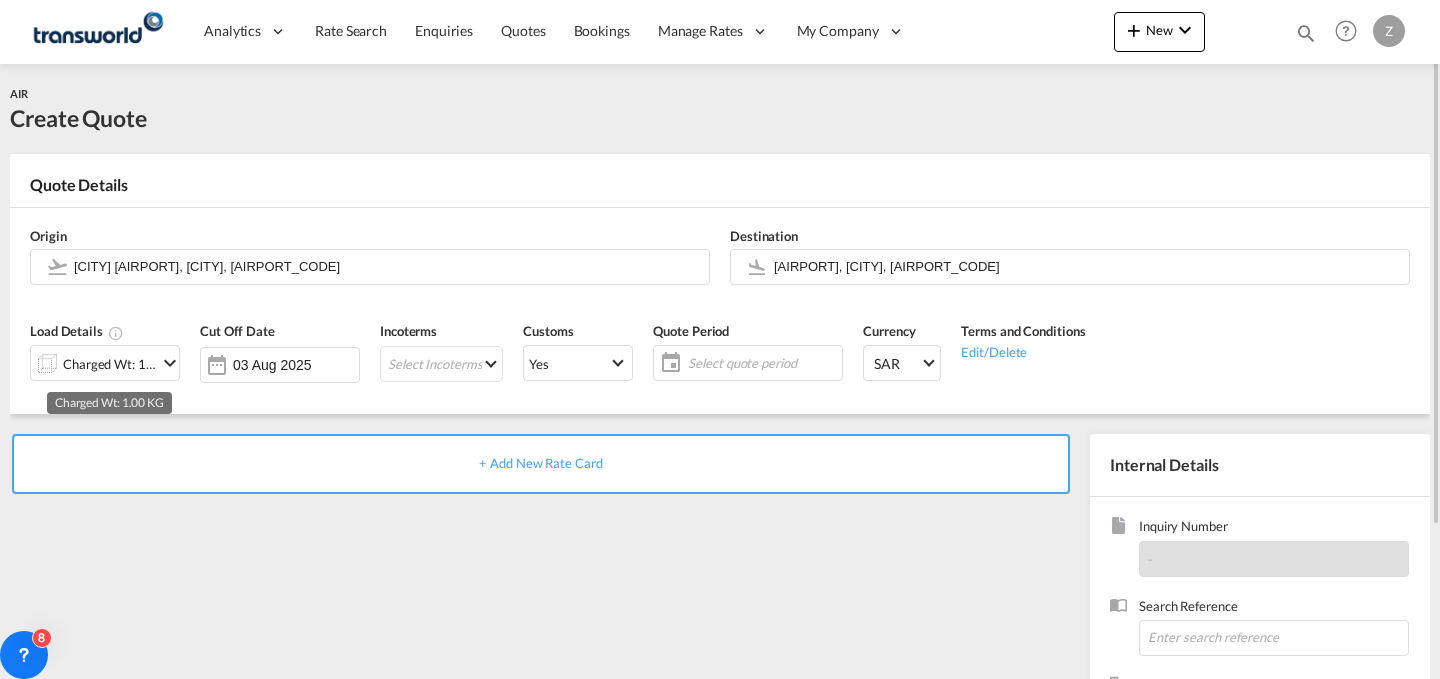 click on "Charged Wt: 1.00 KG" at bounding box center [110, 364] 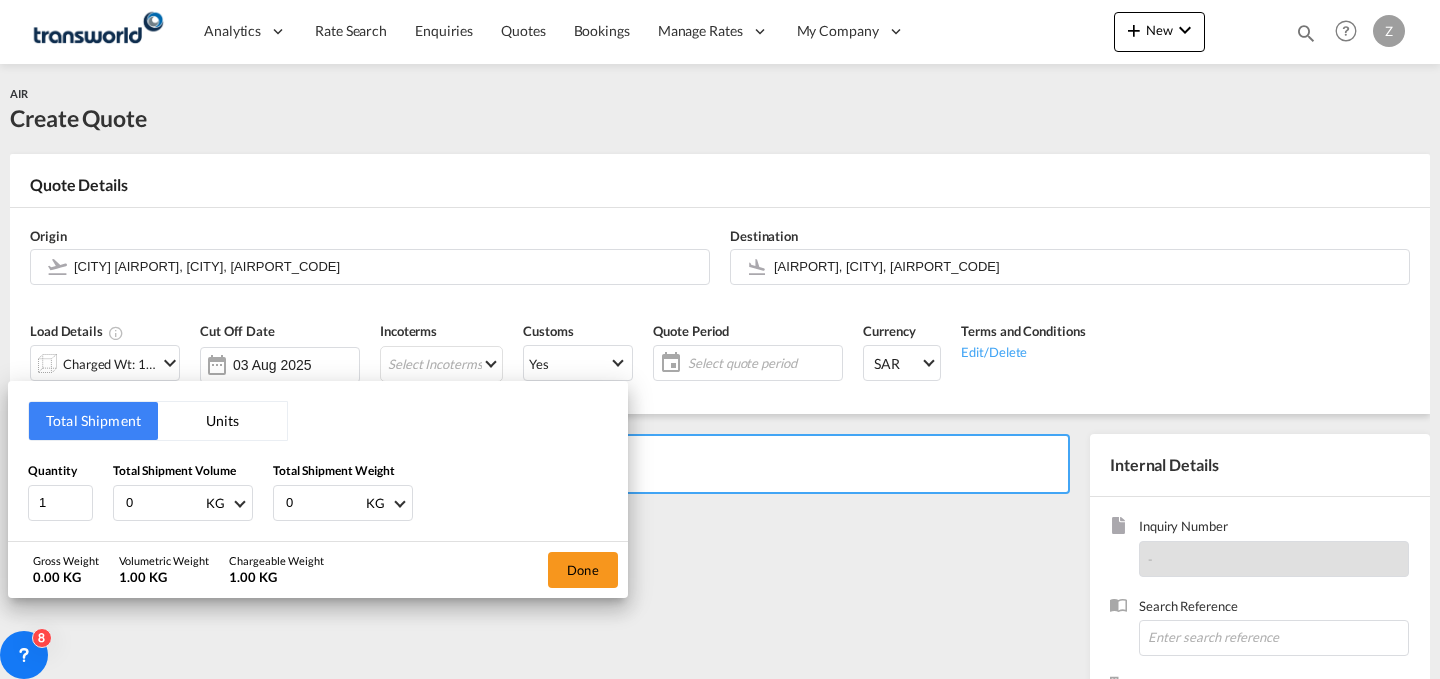 click on "0" at bounding box center (324, 503) 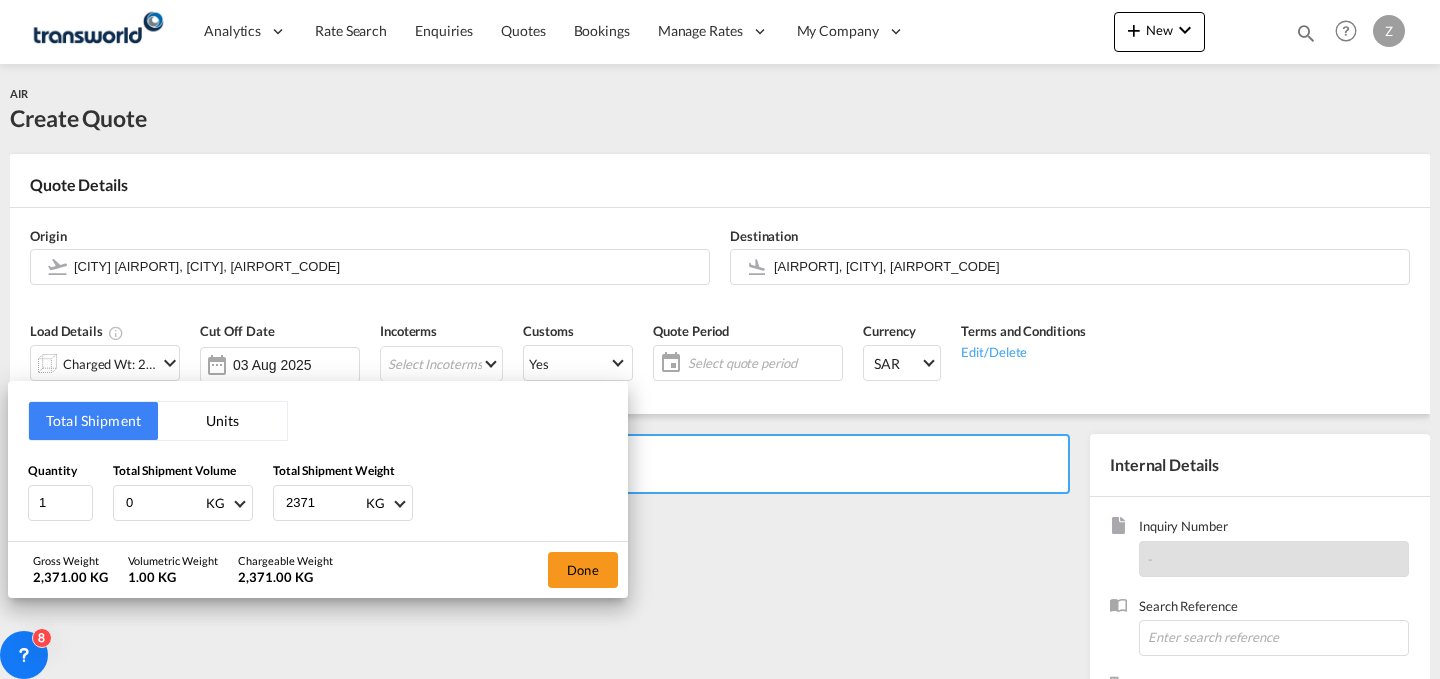 type on "2371" 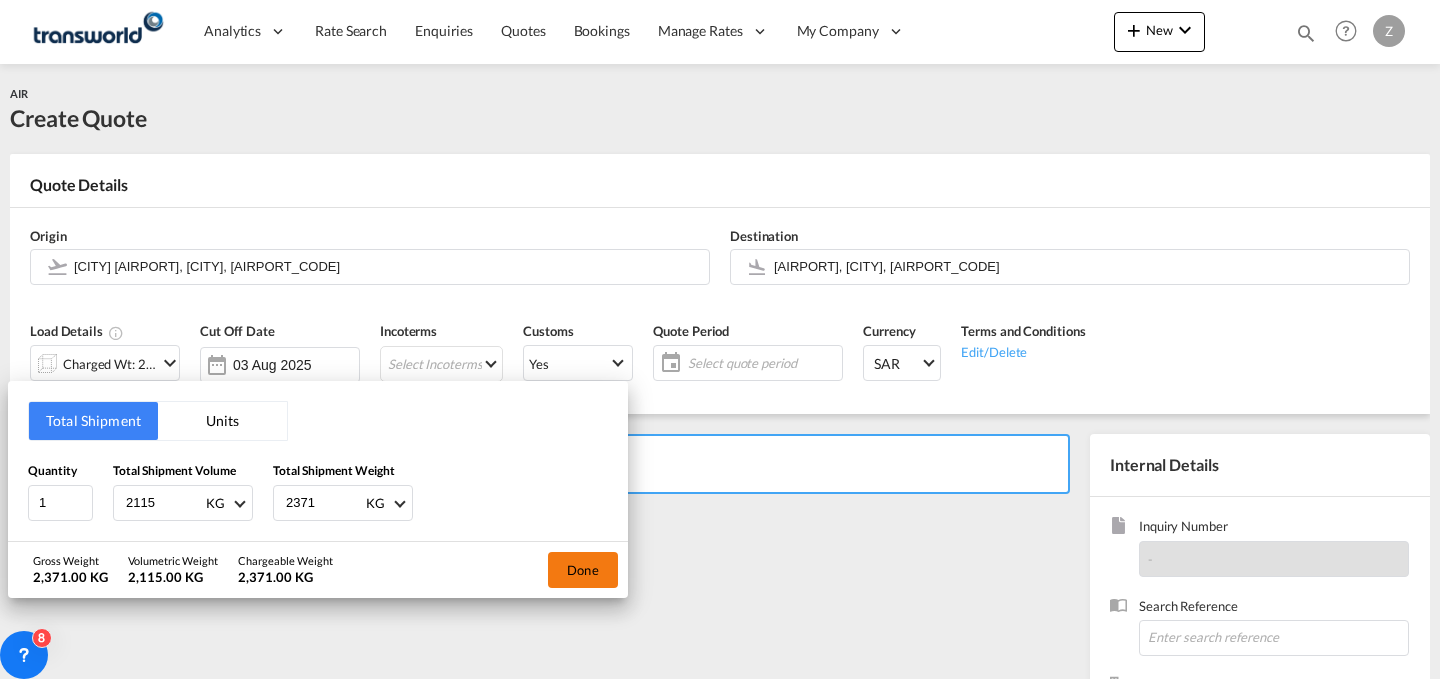 type on "2115" 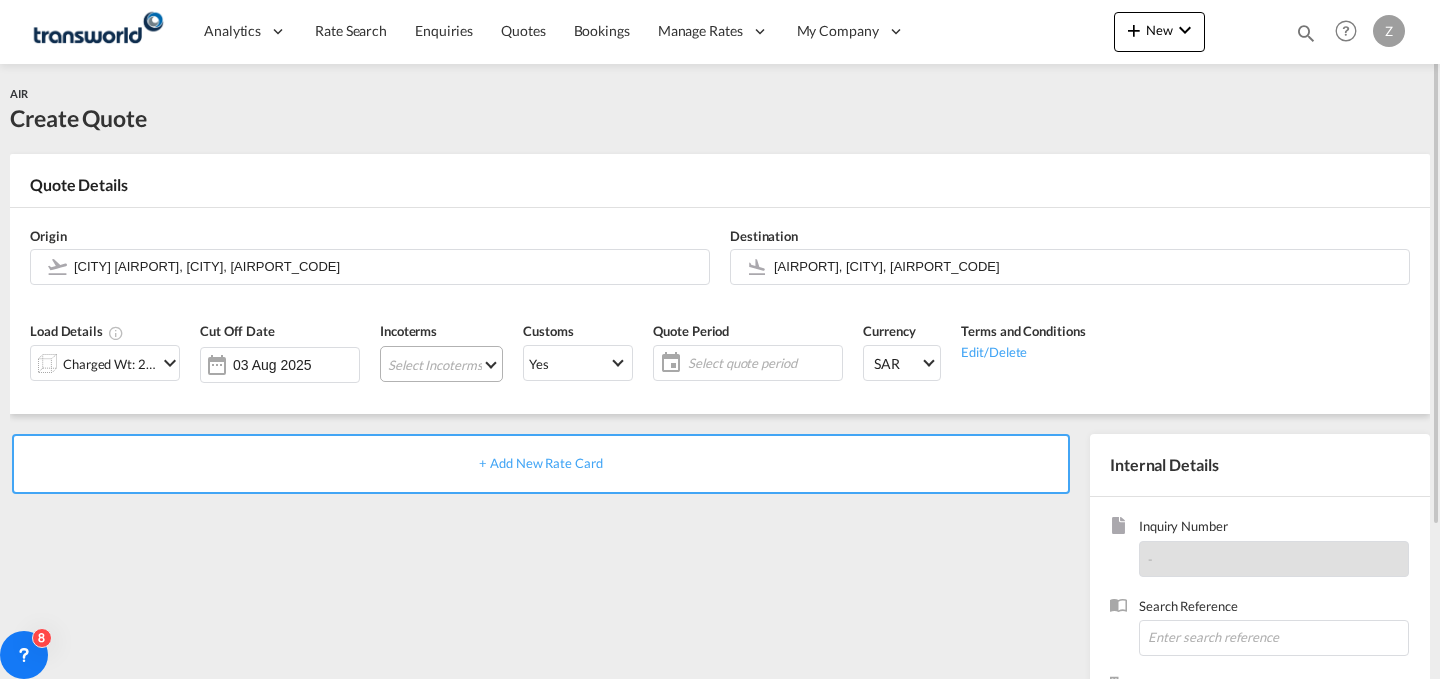 click on "Select Incoterms
CIF - import
Cost,Insurance and Freight CIP - export
Carriage and Insurance Paid to FAS - import
Free Alongside Ship FCA - export
Free Carrier FCA - import
Free Carrier CFR - export
Cost and Freight FOB - import
Free on Board DDP - export
Delivery Duty Paid EXW - export
Ex Works CPT - export
Carrier Paid to CFR - import
Cost and Freight FAS - export
Free Alongside Ship DAP - import
Delivered at Place FOB - export
Free on Board CPT - import
Carrier Paid to DPU - import
Delivery at Place Unloaded DAP - export
Delivered at Place CIF - export
Cost,Insurance and Freight CIP - import
Carriage and Insurance Paid to DPU - export
Delivery at Place Unloaded EXW - import
Ex Works" at bounding box center (441, 364) 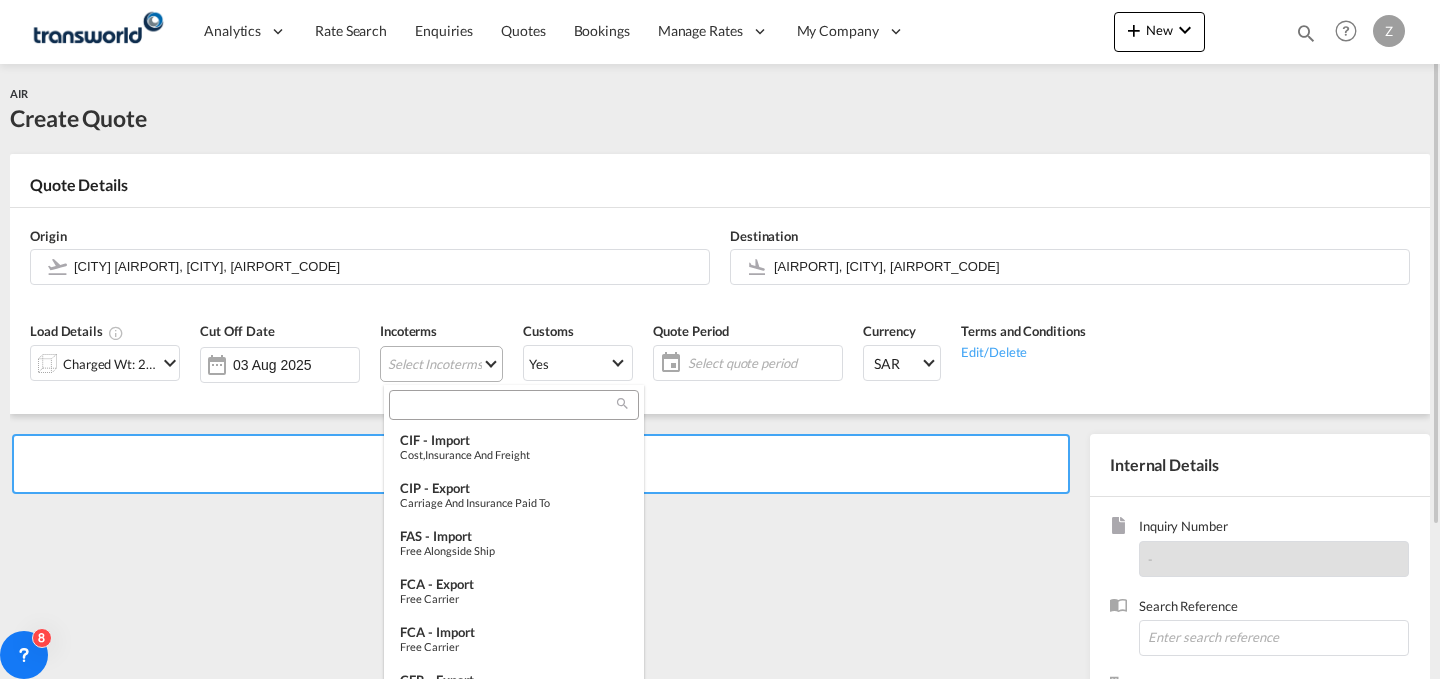 type on "[object Object]" 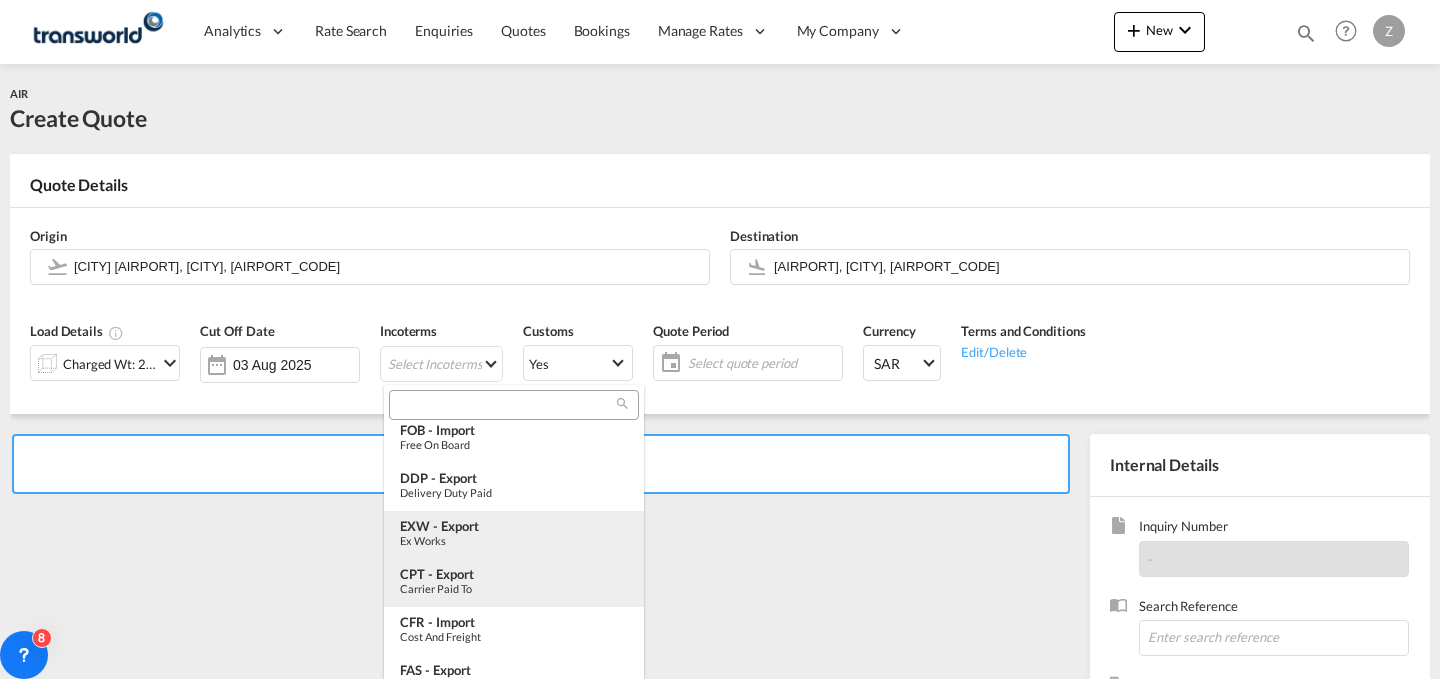 scroll, scrollTop: 748, scrollLeft: 0, axis: vertical 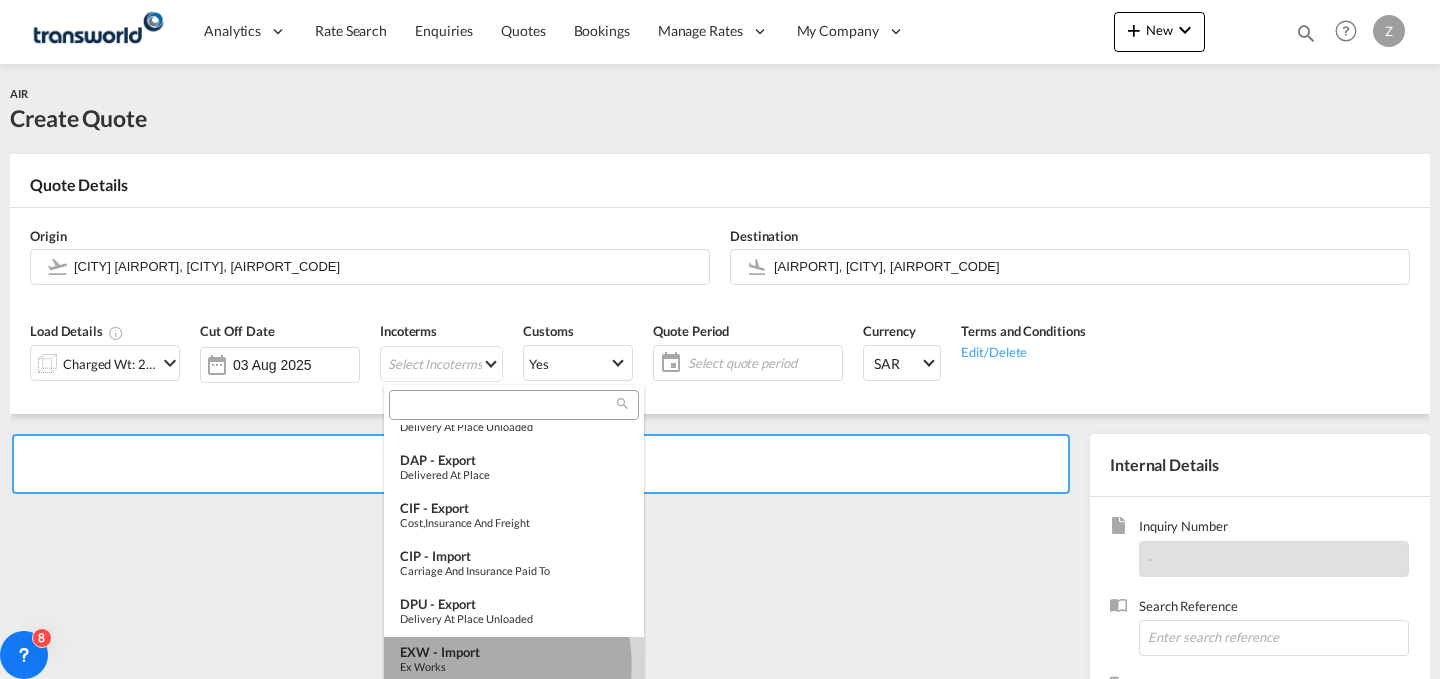 click on "Ex Works" at bounding box center (514, 666) 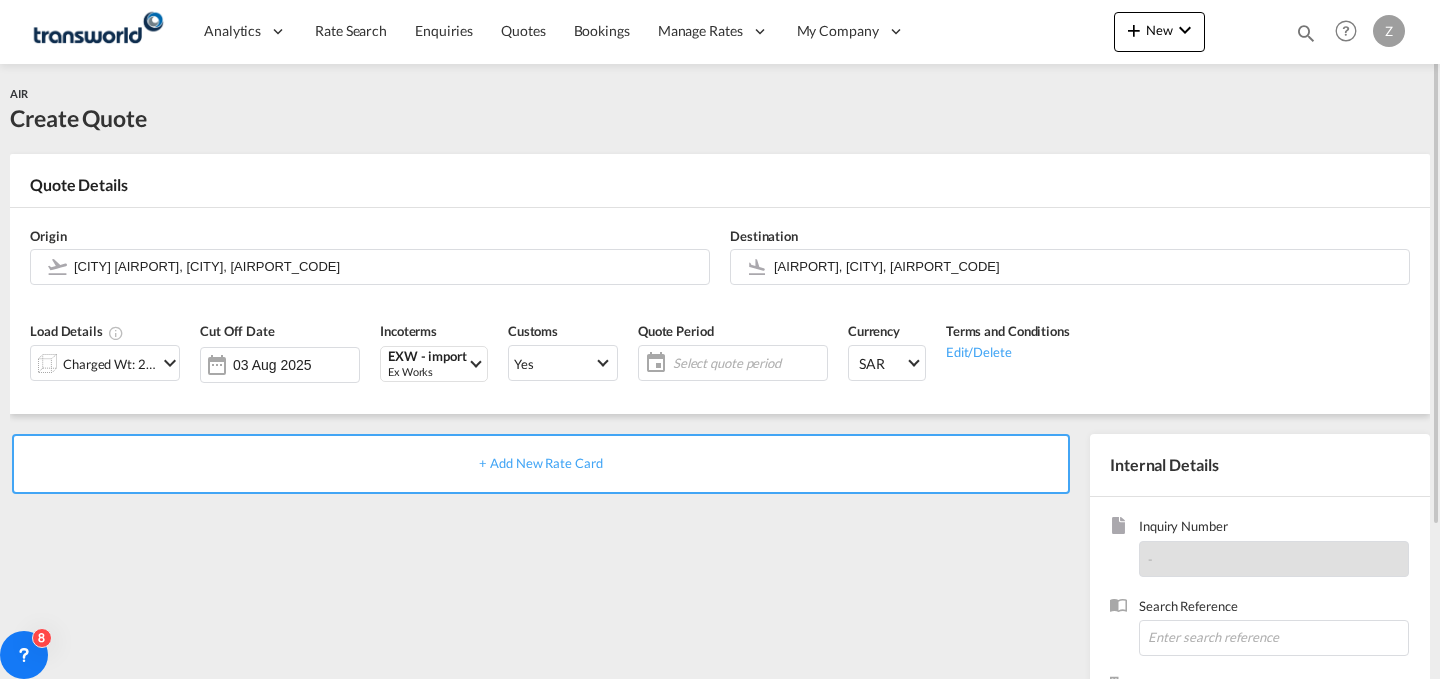 click on "Select quote period" 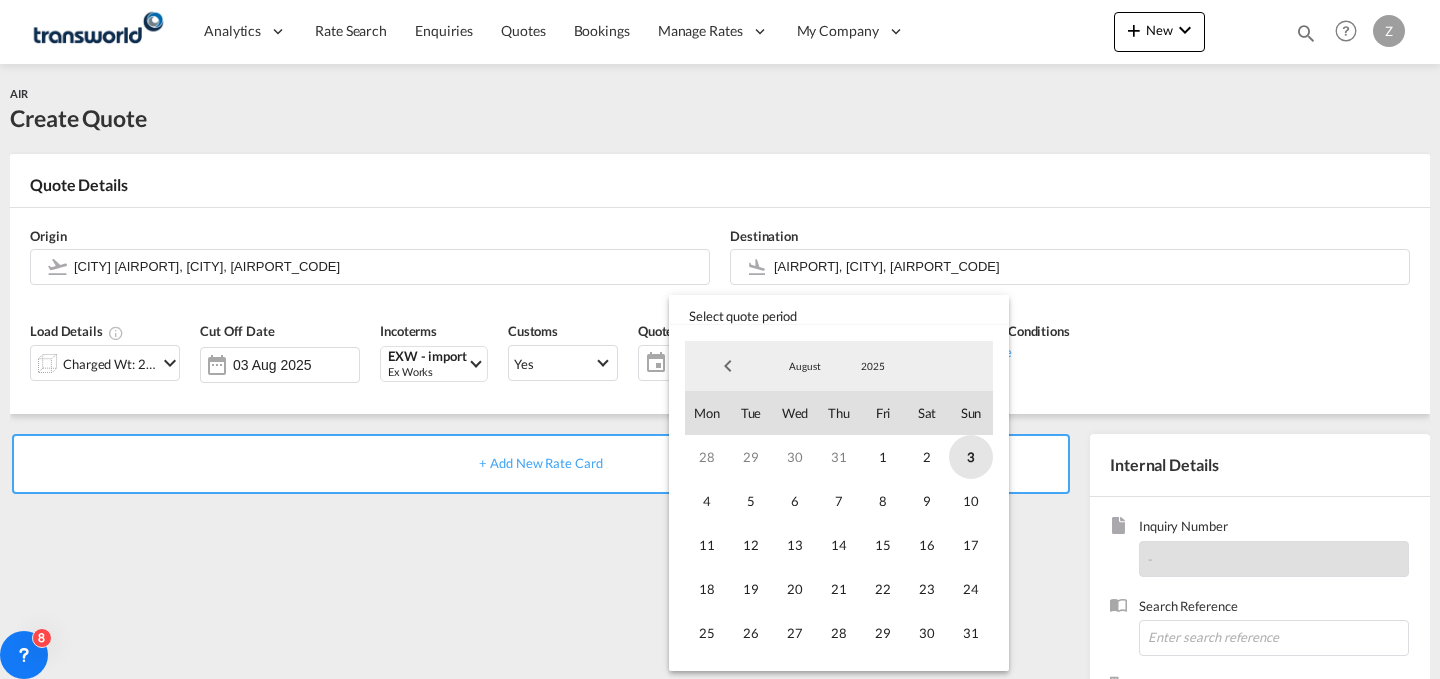 click on "3" at bounding box center (971, 457) 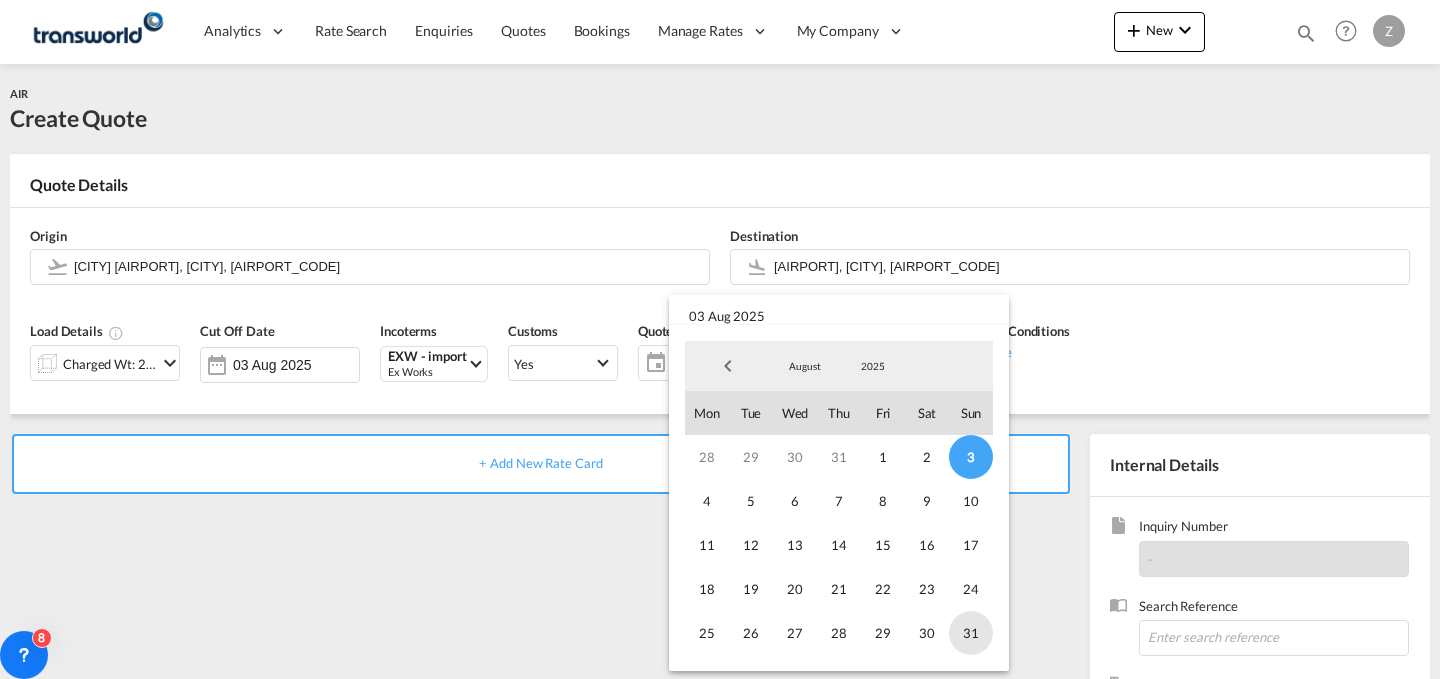 click on "31" at bounding box center (971, 633) 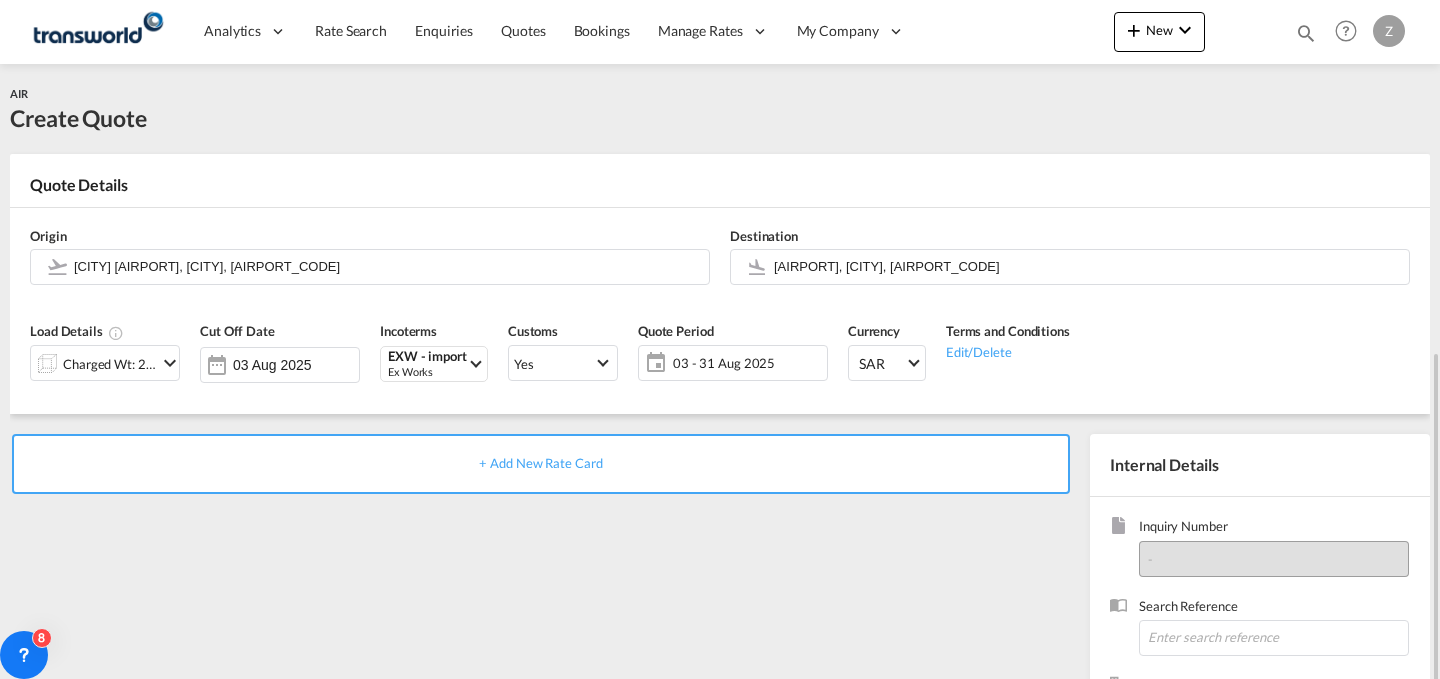 scroll, scrollTop: 198, scrollLeft: 0, axis: vertical 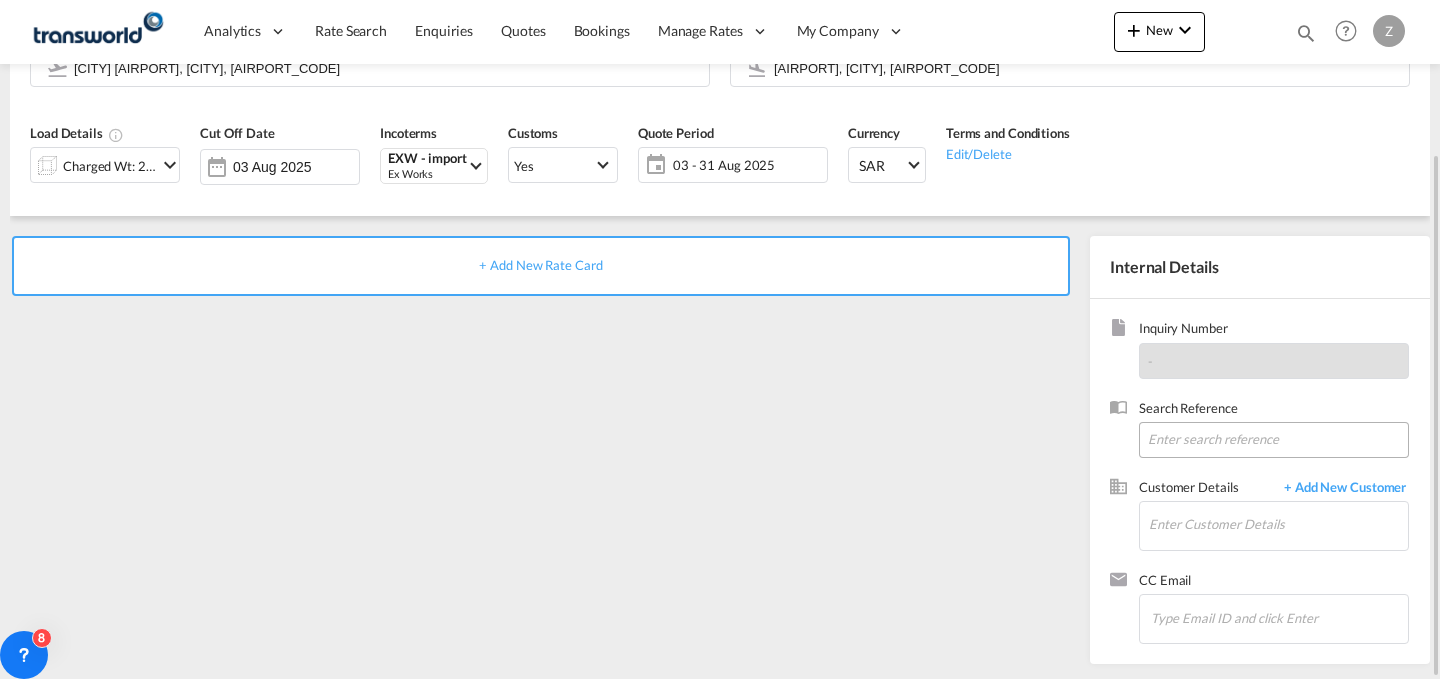 click at bounding box center (1274, 440) 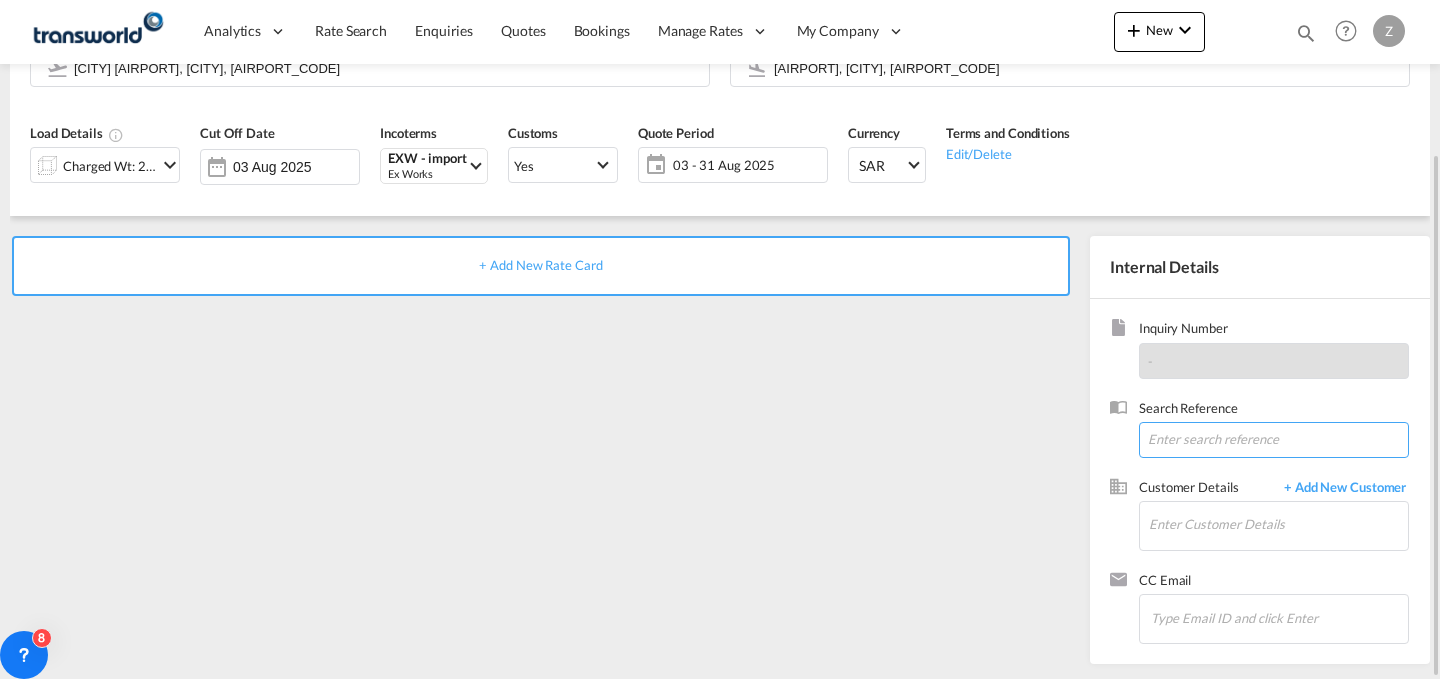 paste on "ANK9070" 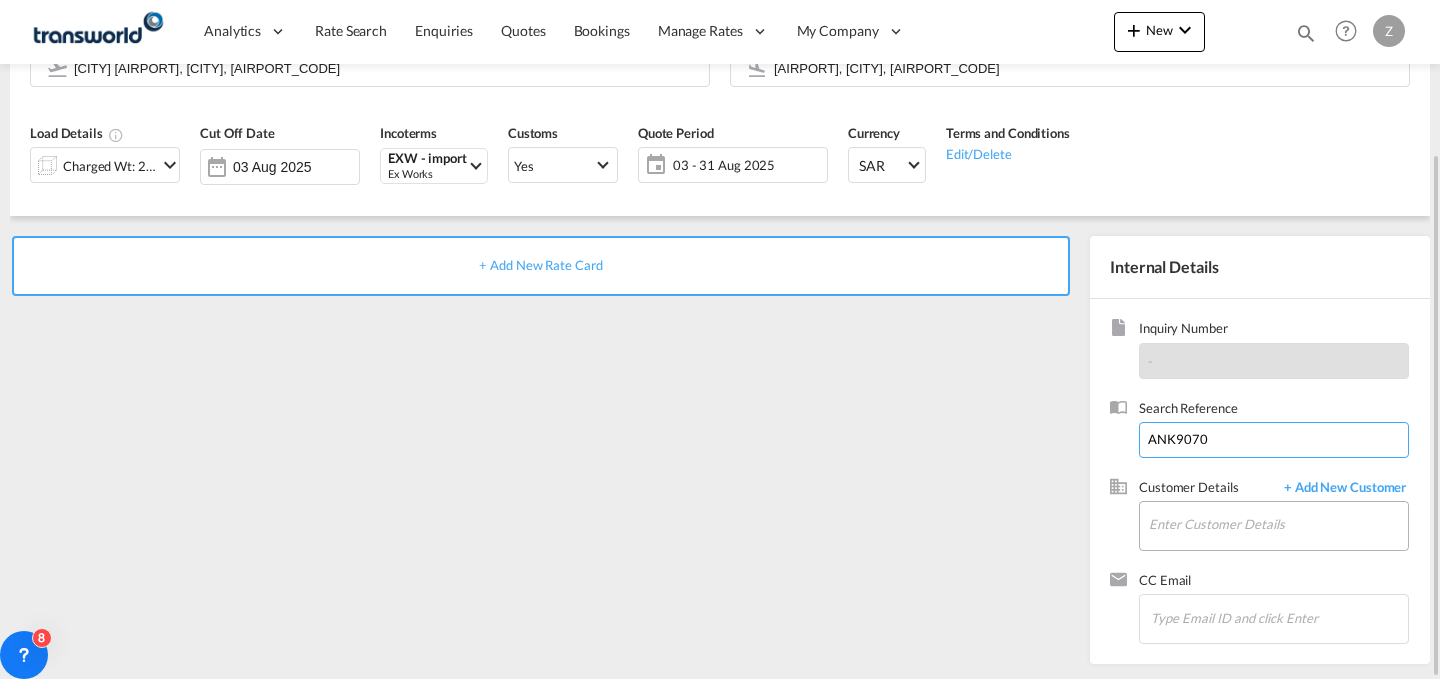 type on "ANK9070" 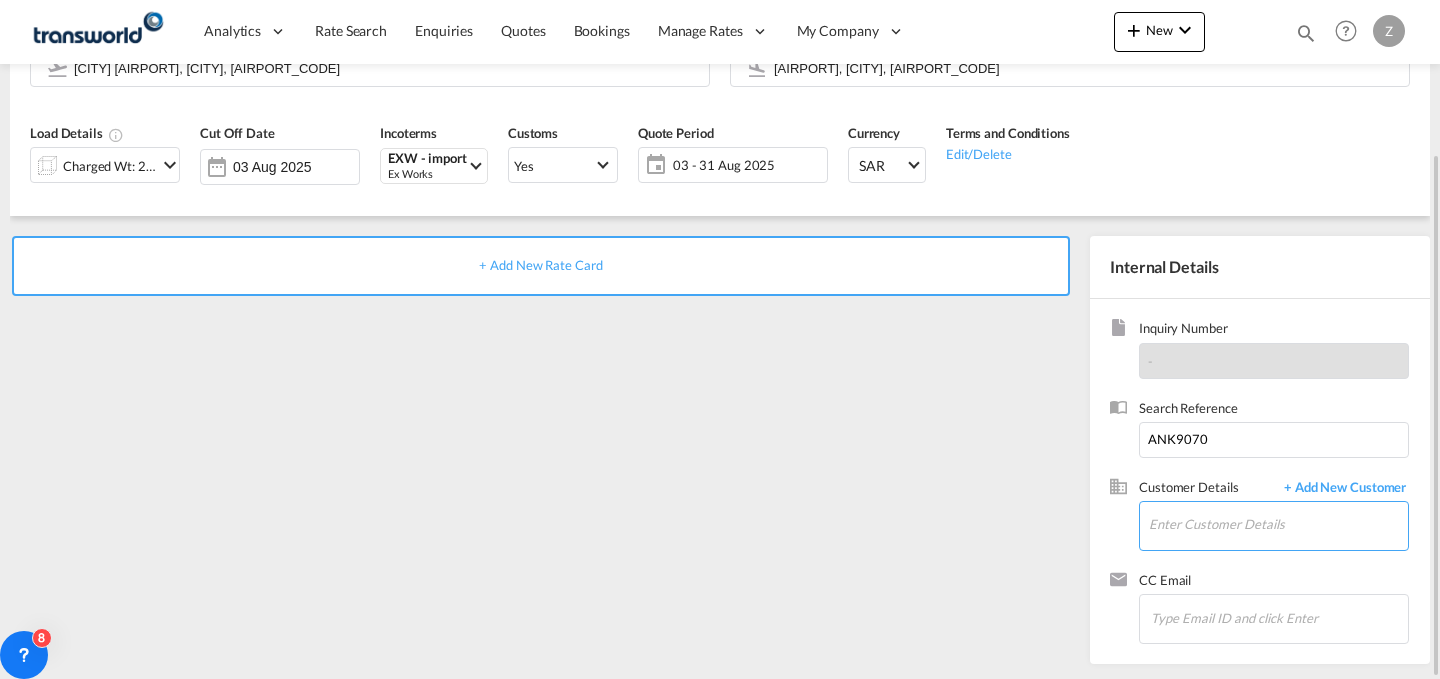 click on "Enter Customer Details" at bounding box center [1278, 524] 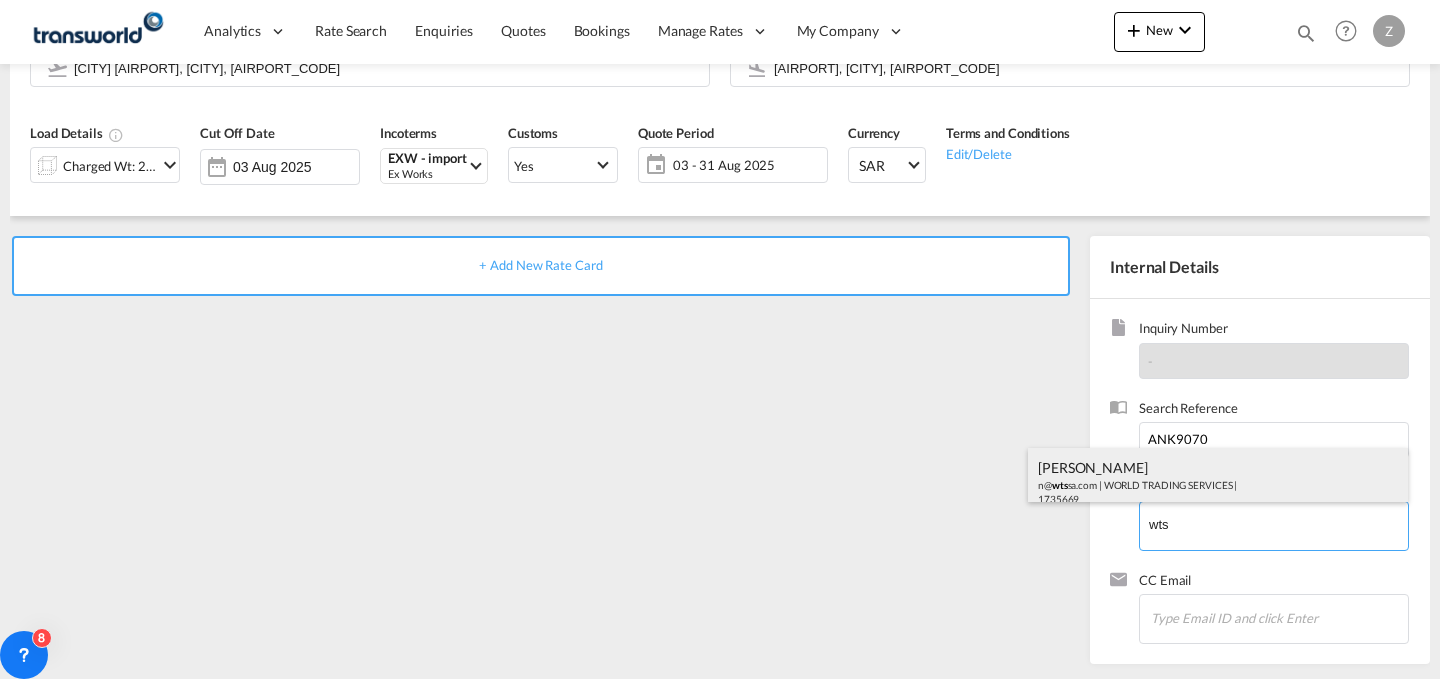 click on "[COMPANY_NAME], [PERSON_NAME], [EMAIL]    |    [COMPANY_NAME]
|      [NUMBER]" at bounding box center [1218, 482] 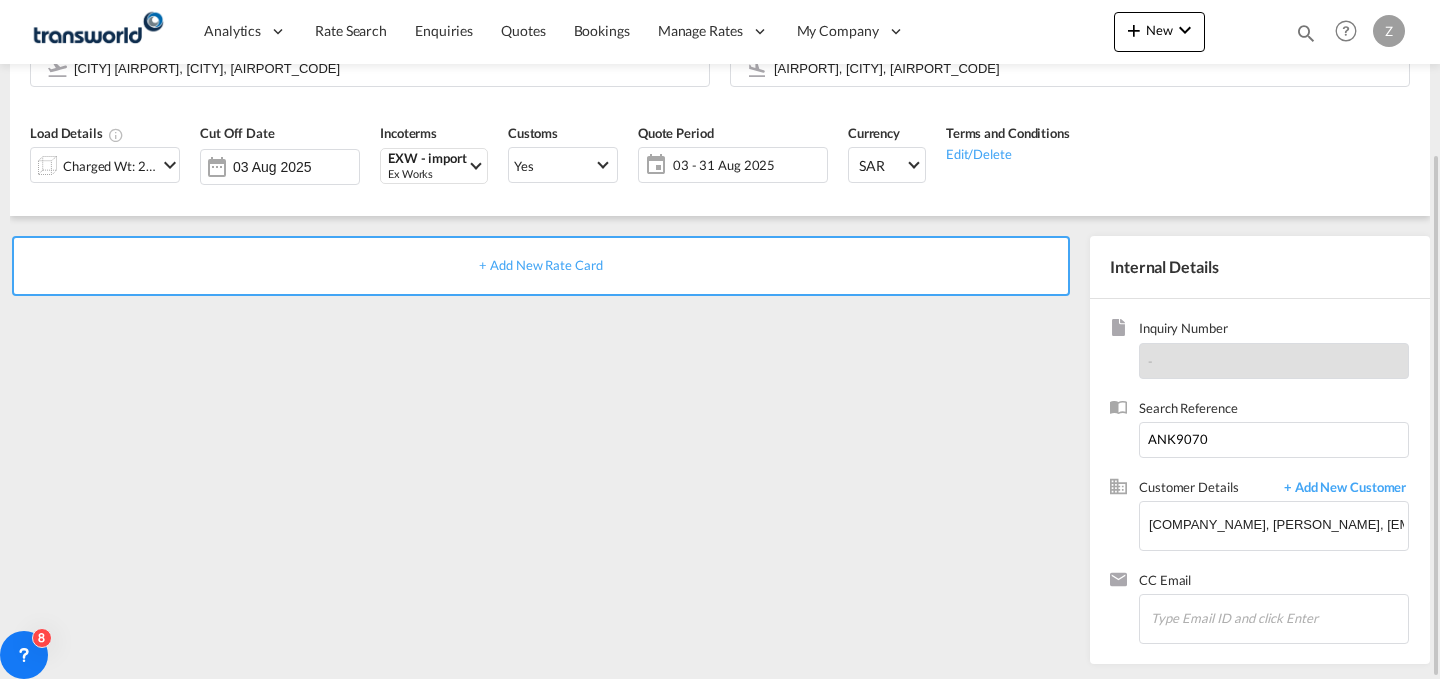 click on "+ Add New Rate Card" at bounding box center [541, 266] 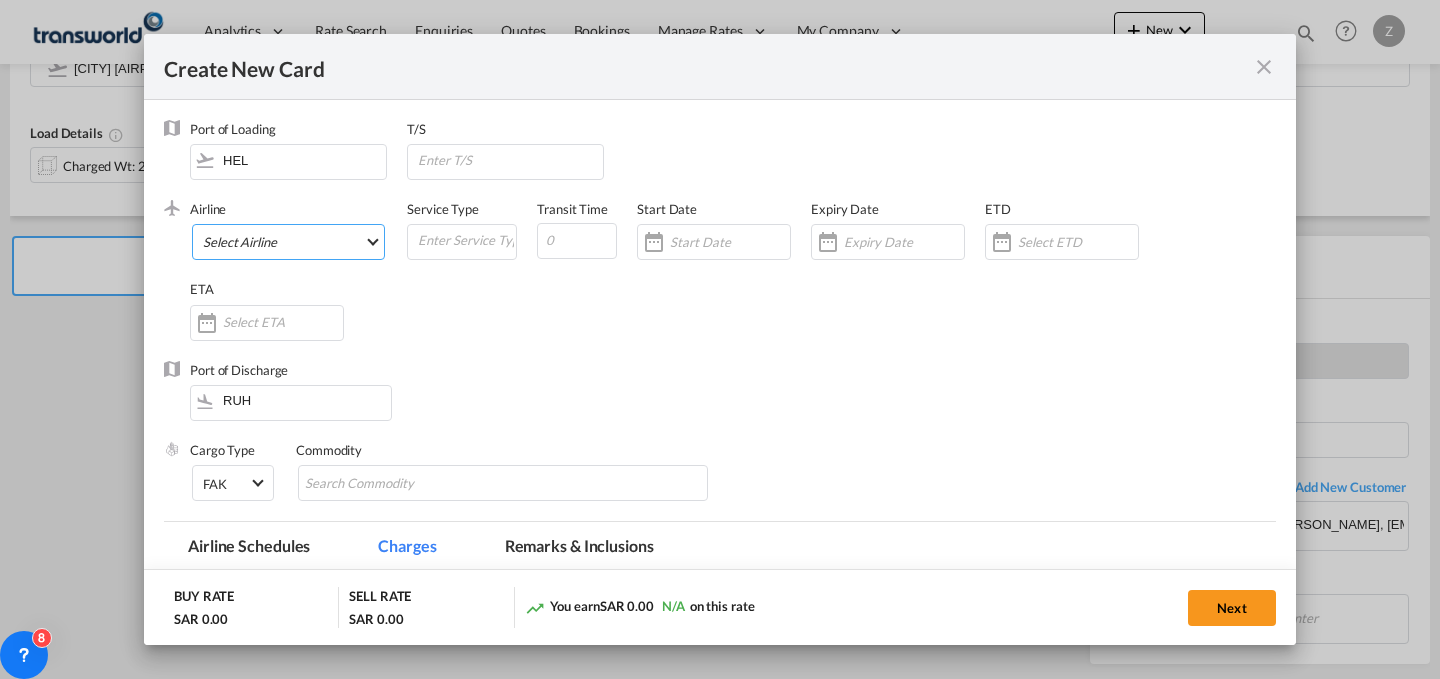 click on "Select Airline
AIR EXPRESS S.A. (1166- / -)
CMA CGM Air Cargo (1140-2C / -)
DDWL Logistics (1138-AU / -)
Fast Logistics (1150-AE / -)
NFS Airfreight (1137-NL / -)
PROAIR (1135-DE / -)
Transportdeal WW (1141-SE / -)
21 Air LLC (964-2I*-681-US / 681)
40-Mile Air, Ltd. (145-Q5* / -)
8165343 Canada Inc. dba Air Canada Rouge (164-RV / -)
9 Air Co Ltd (793-AQ-902-CN / 902)
9G Rail Limited (1101-9G* / -)
A.P.G. Distribution System (847-A1 / -)
AB AVIATION (821-Y6 / -)
ABC Aerolineas S.A. de C.V. (935-4O*-837-MX / 837)
ABSA  -  Aerolinhas Brasileiras S.A dba LATAM Cargo Brasil (95-M3-549-BR / 549)
ABX Air, Inc. (32-GB-832-US / 832)
AccesRail and Partner Railways (772-9B* / -)
ACE Belgium Freighters S.A. (222-X7-744-BE / 744)
ACP fly (1147-PA / -)
ACT Havayollari A.S. (624-9T*-556-TR / 556)
Adria Airways (JP / -)
Advanced Air, LLC (1055-AN / -)
Aegean Airlines (575-A3-390-GR / 390)
Aeko Kula, LLC dba Aloha Air Cargo (427-KH-687-US / 687)
Aer Lingus Limited (369-EI-53-IE / 53)" at bounding box center (288, 242) 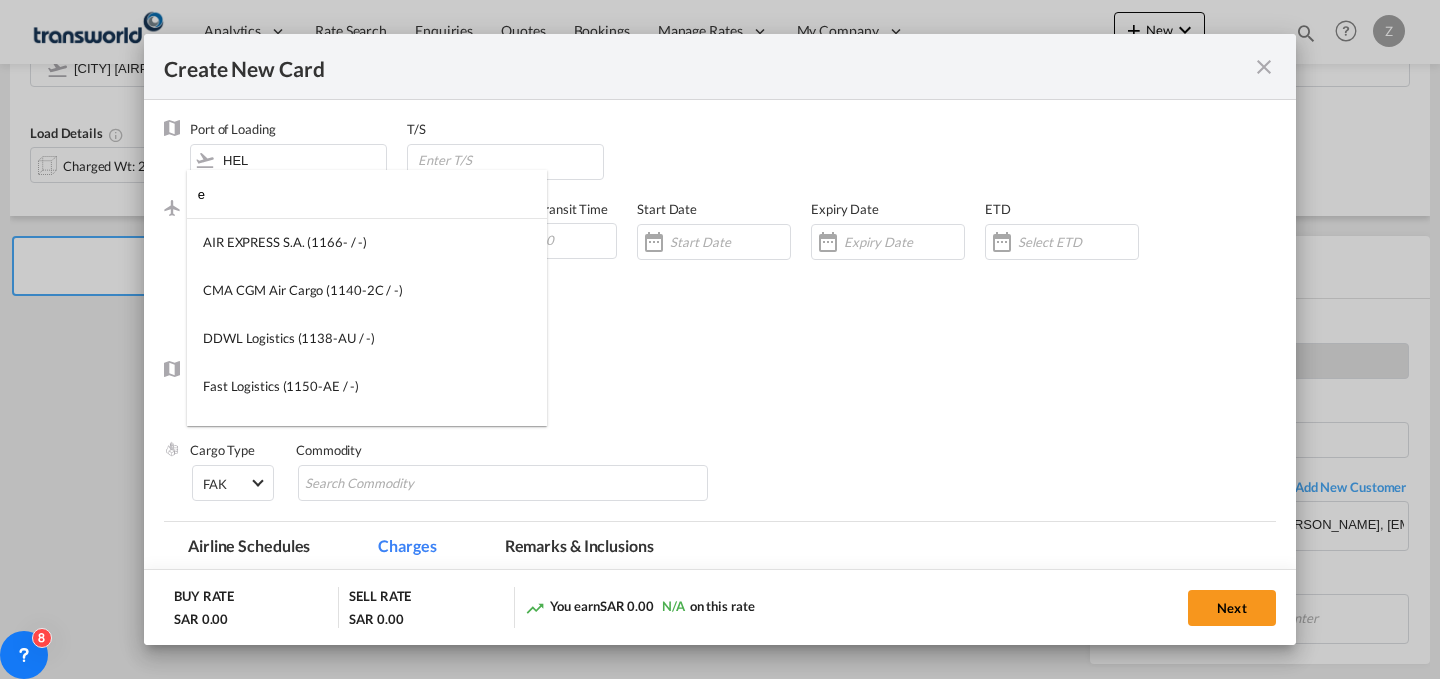 click on "e" at bounding box center [372, 194] 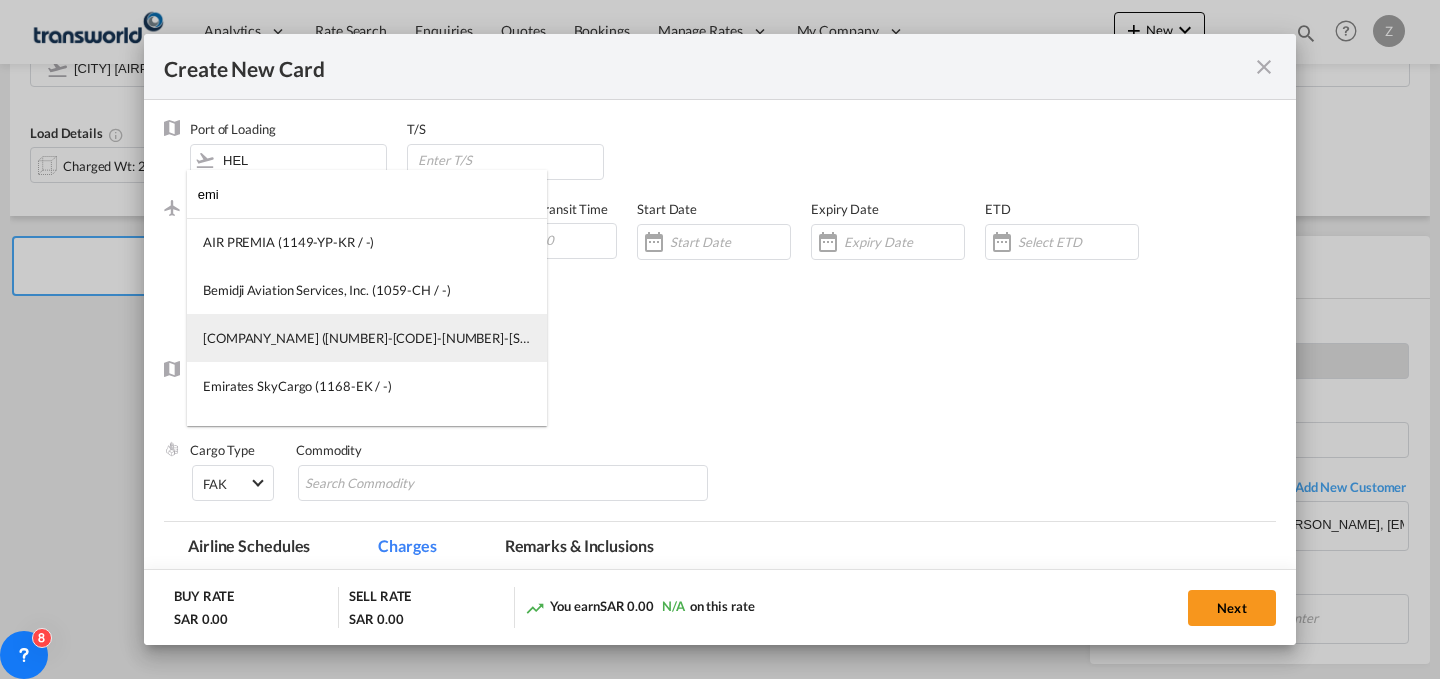 type on "emi" 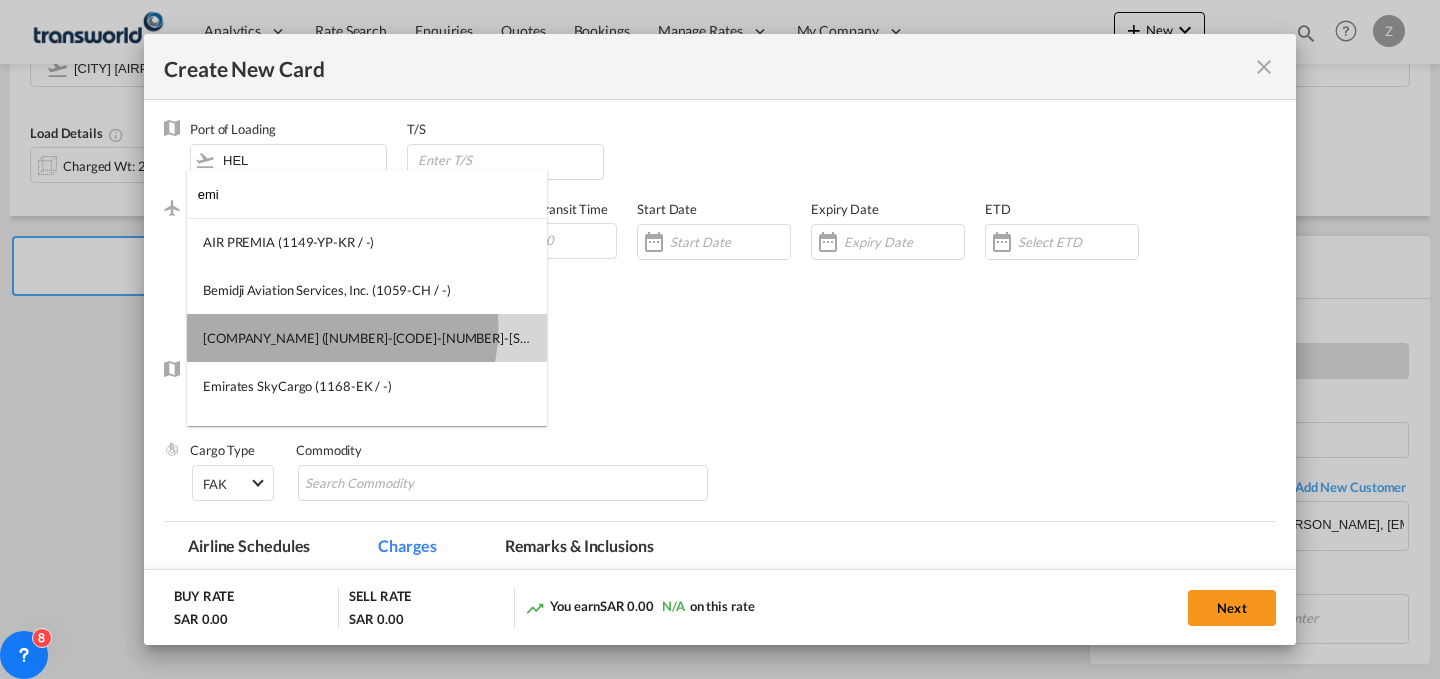 click on "[COMPANY_NAME] ([NUMBER]-[CODE]-[NUMBER]-[STATE_CODE] / [NUMBER])" at bounding box center (367, 338) 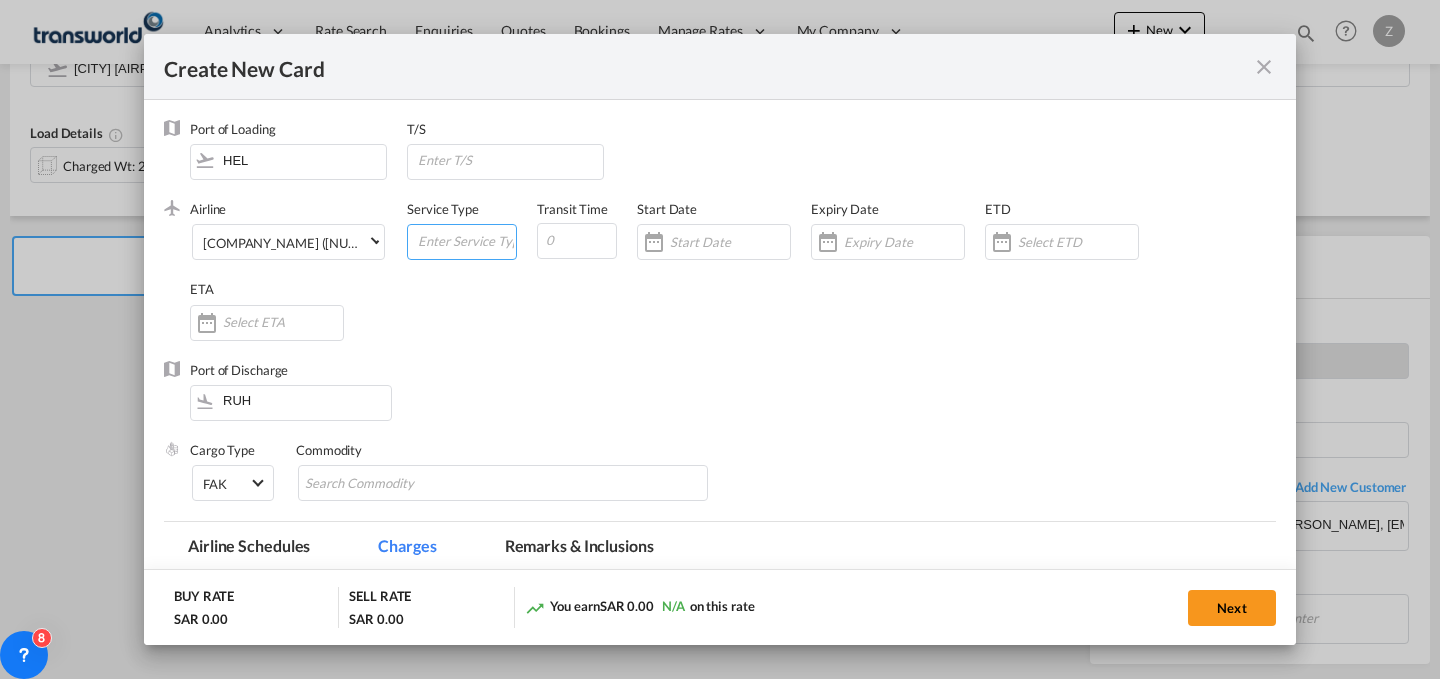 click at bounding box center (466, 240) 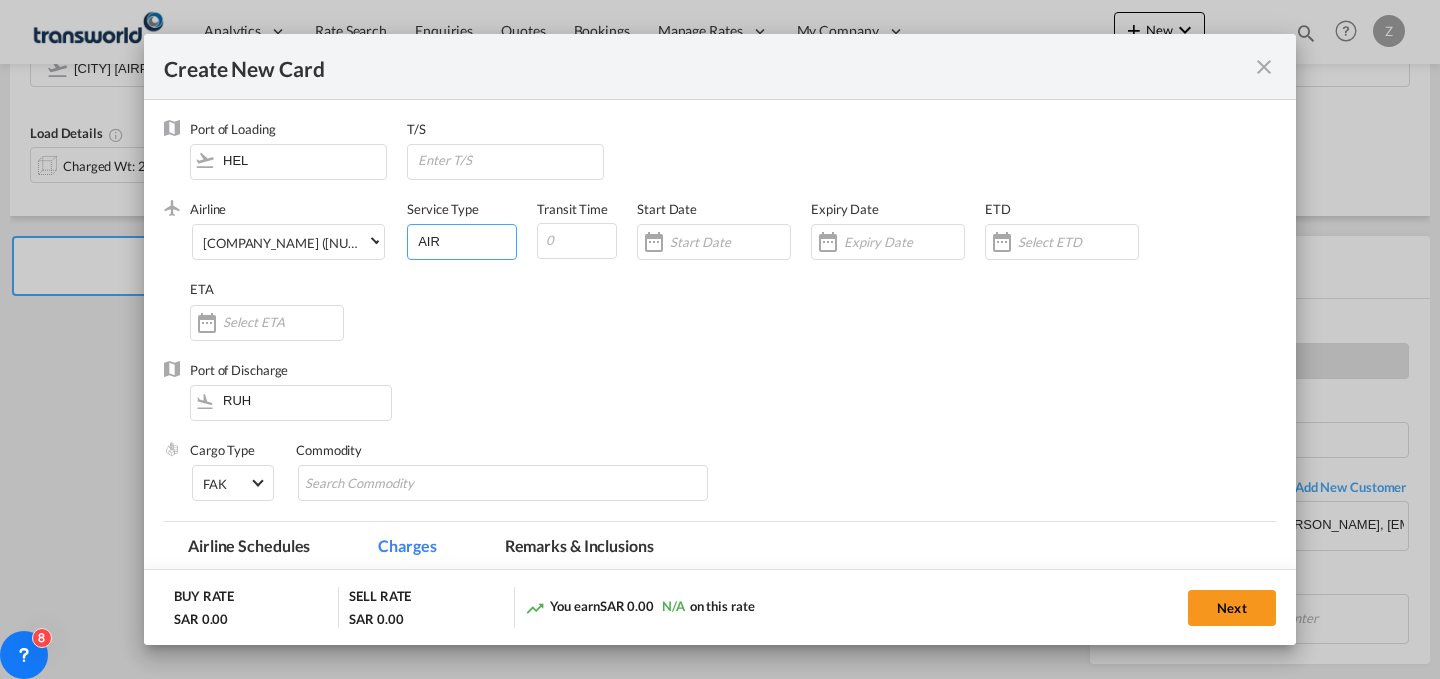 type on "AIR" 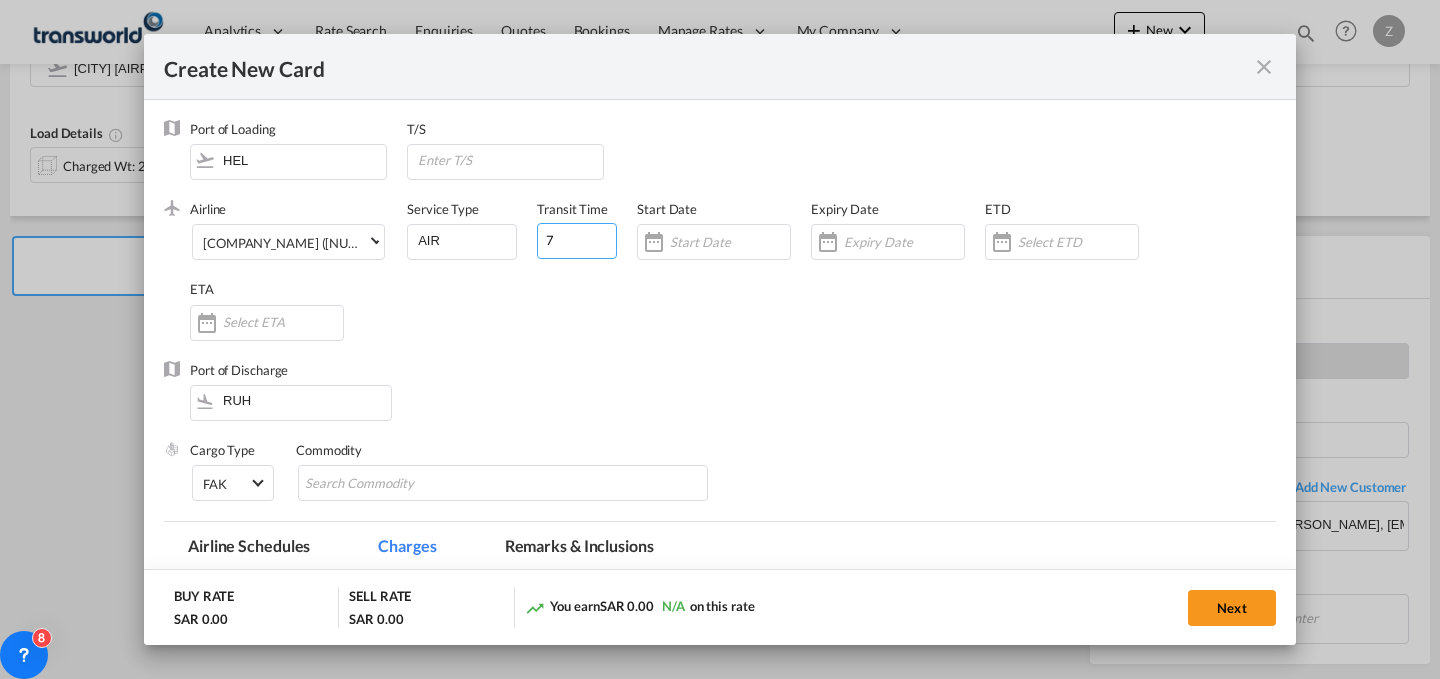 type on "7" 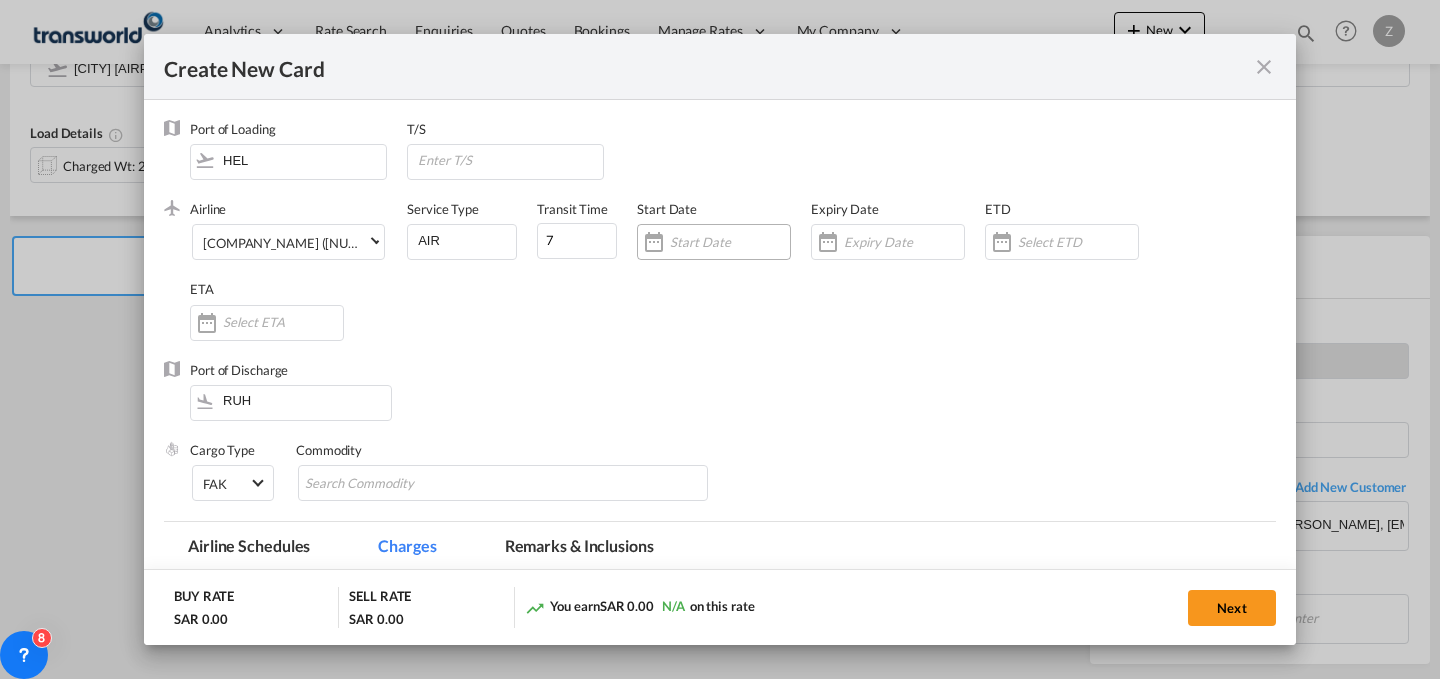 click at bounding box center (730, 242) 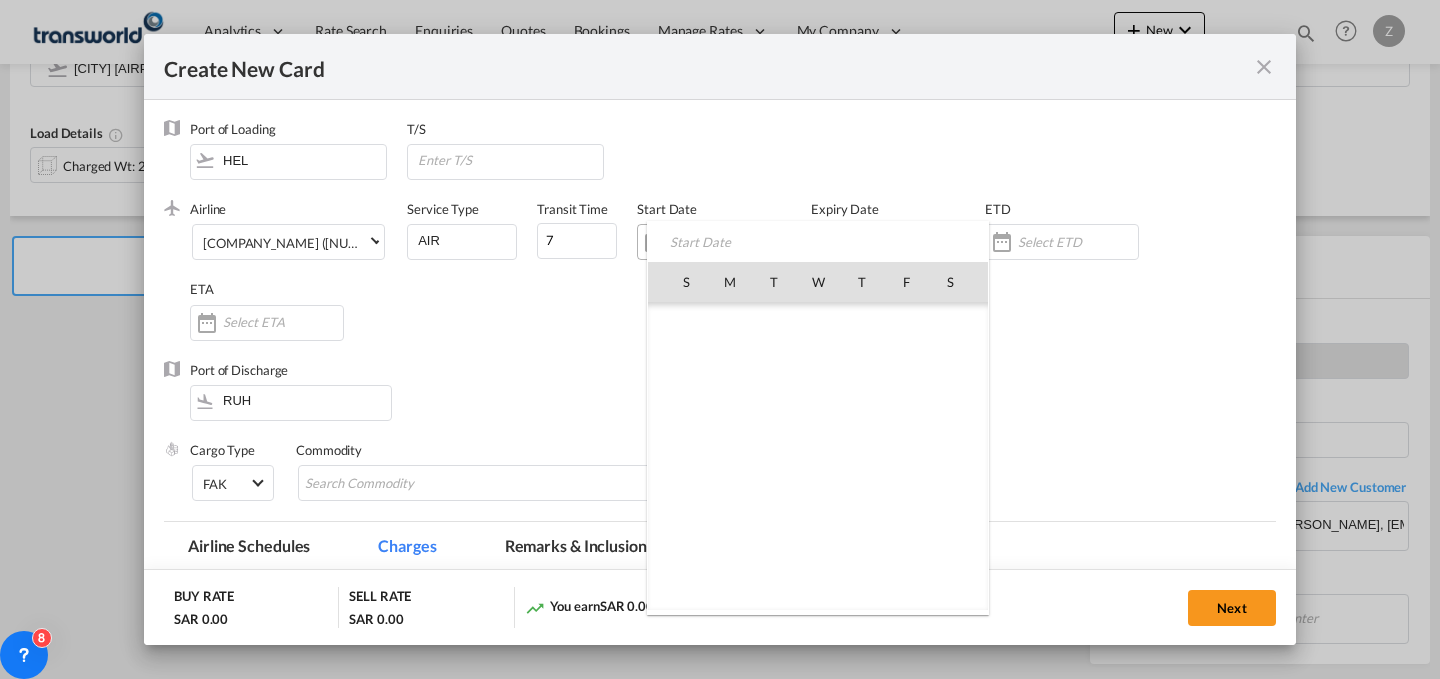 scroll, scrollTop: 462955, scrollLeft: 0, axis: vertical 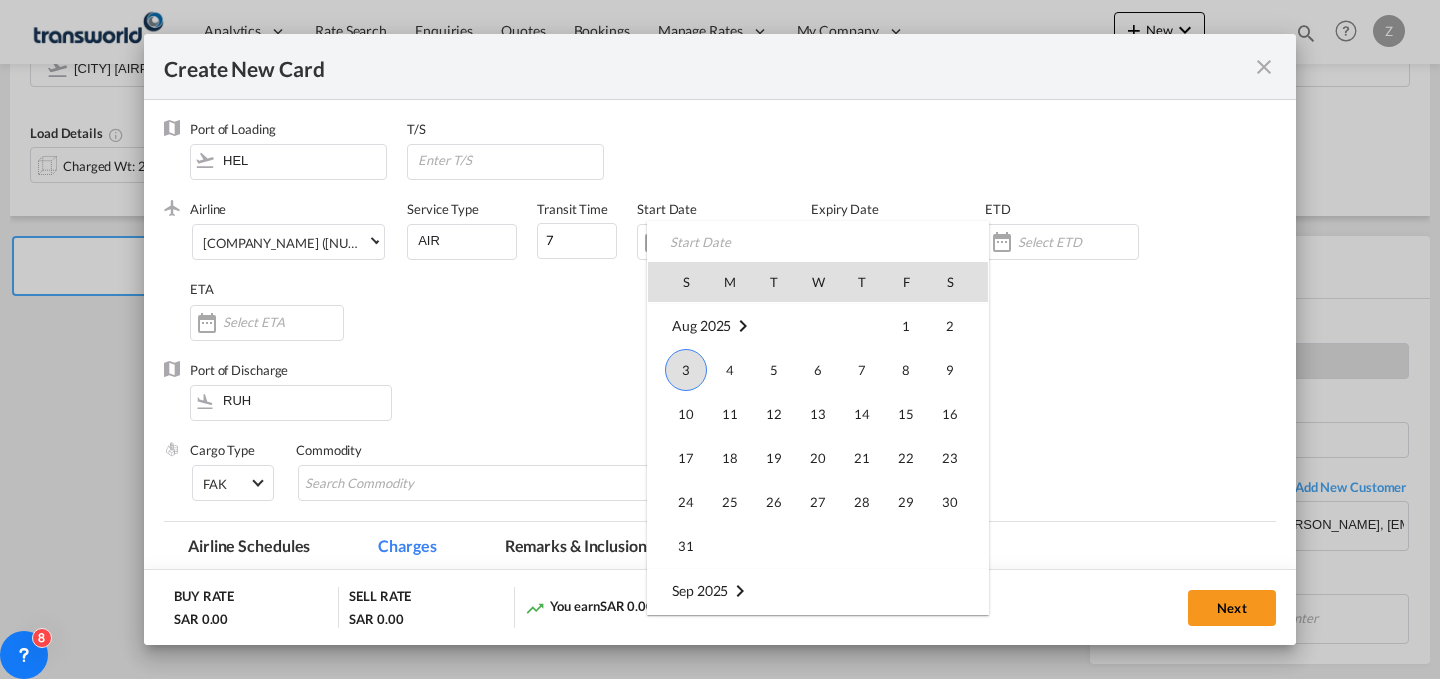 click on "3" at bounding box center (686, 370) 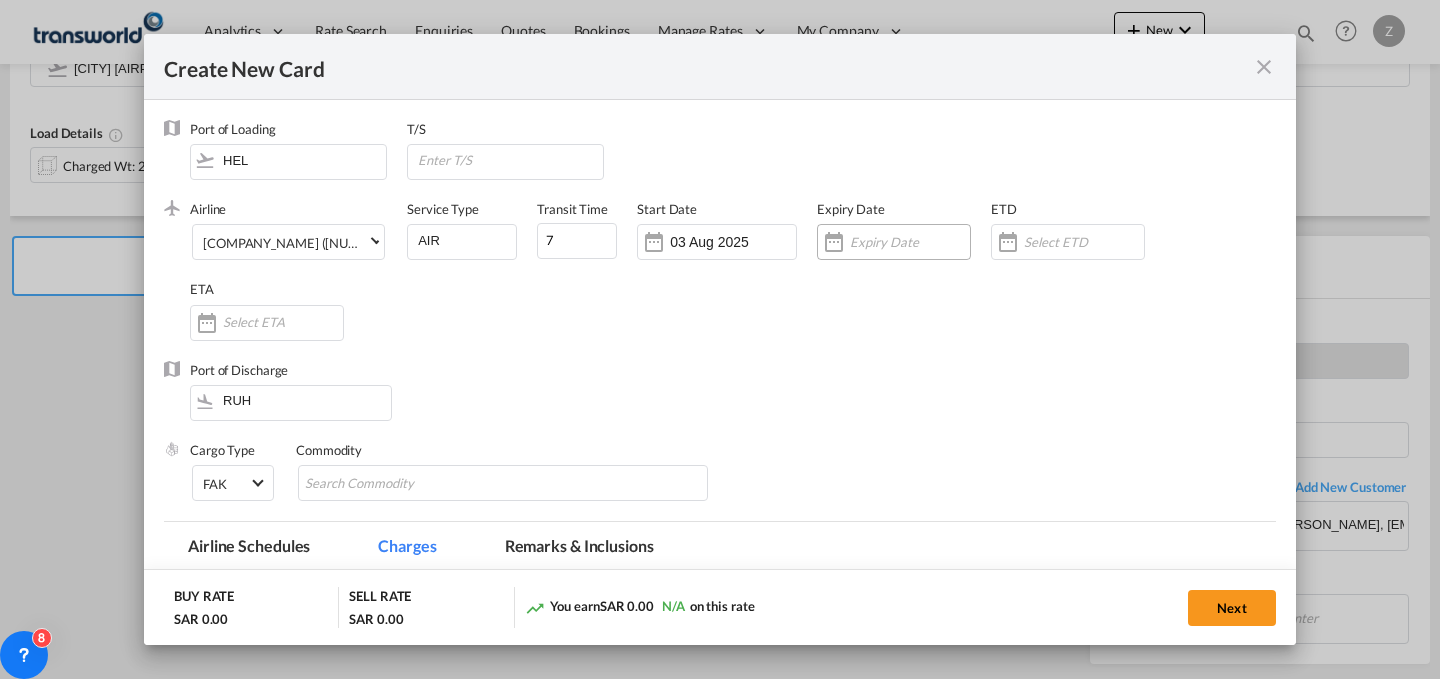 click at bounding box center (910, 242) 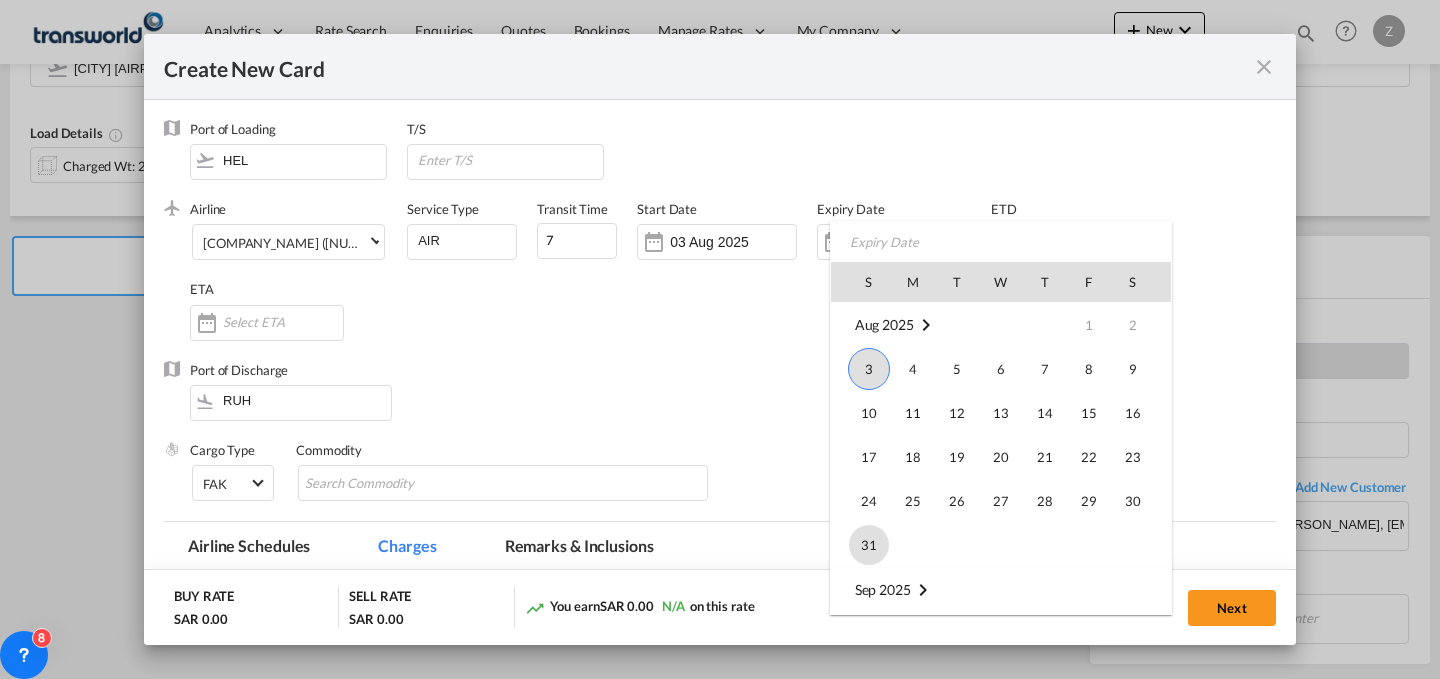 click on "31" at bounding box center (869, 545) 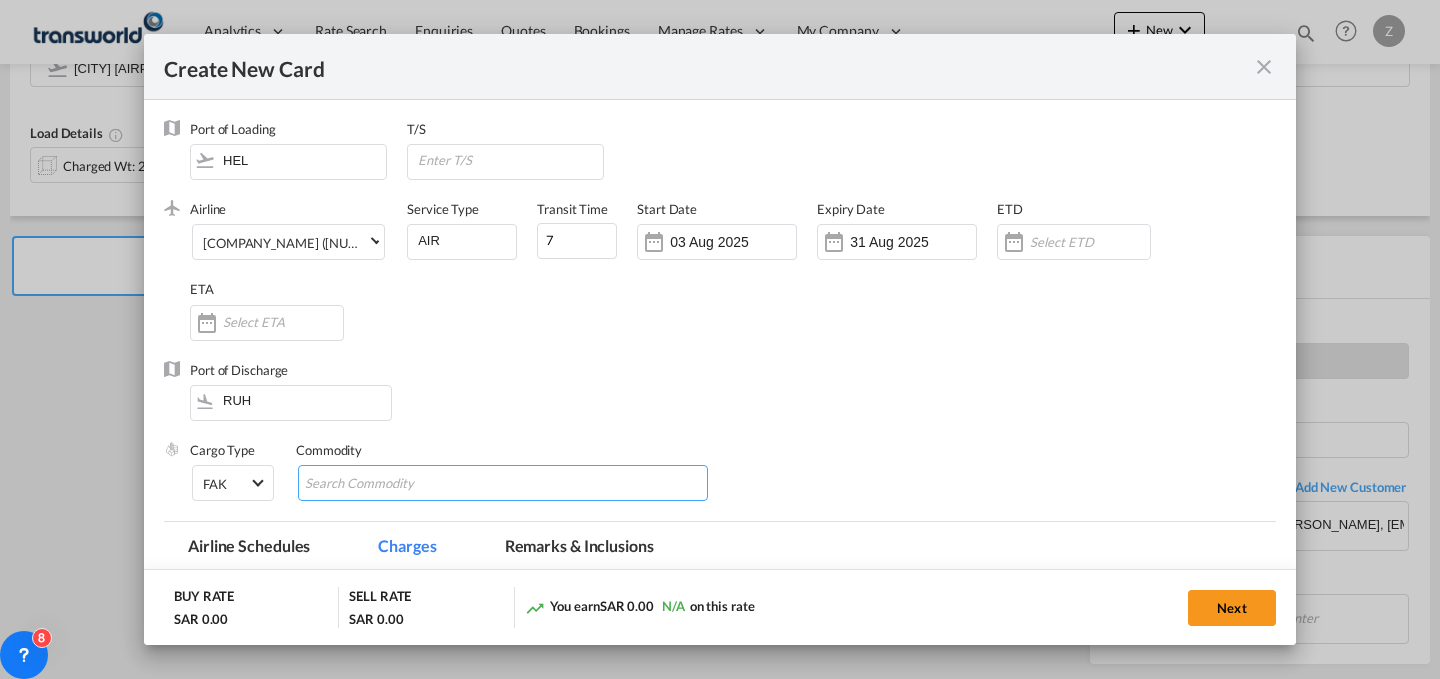 click at bounding box center (396, 484) 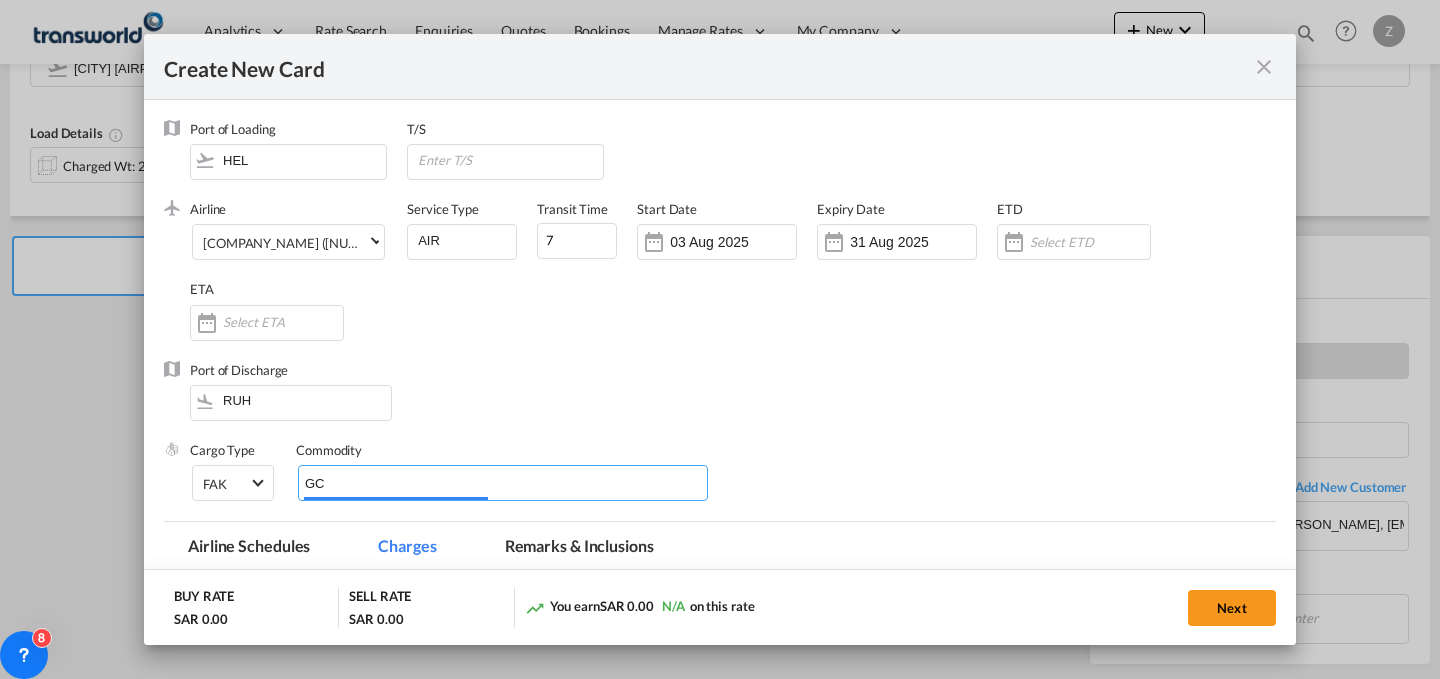 type on "GC" 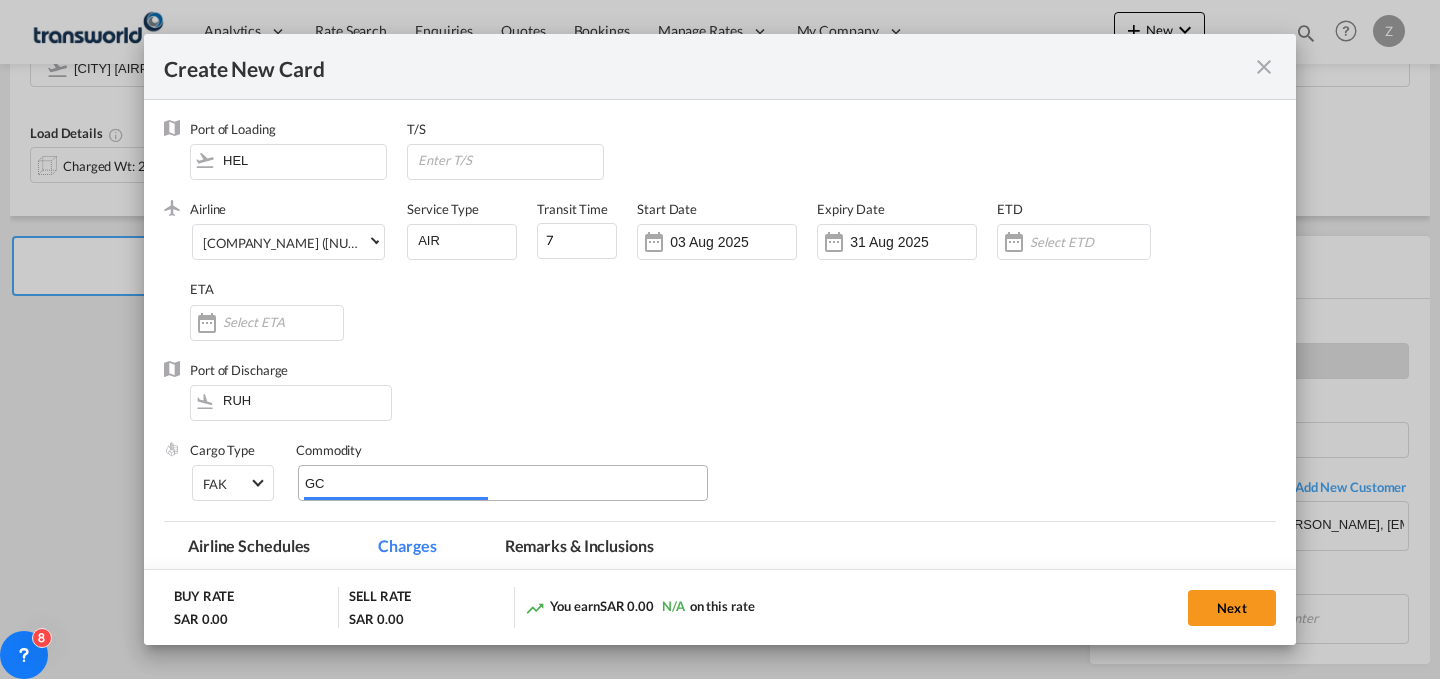 type 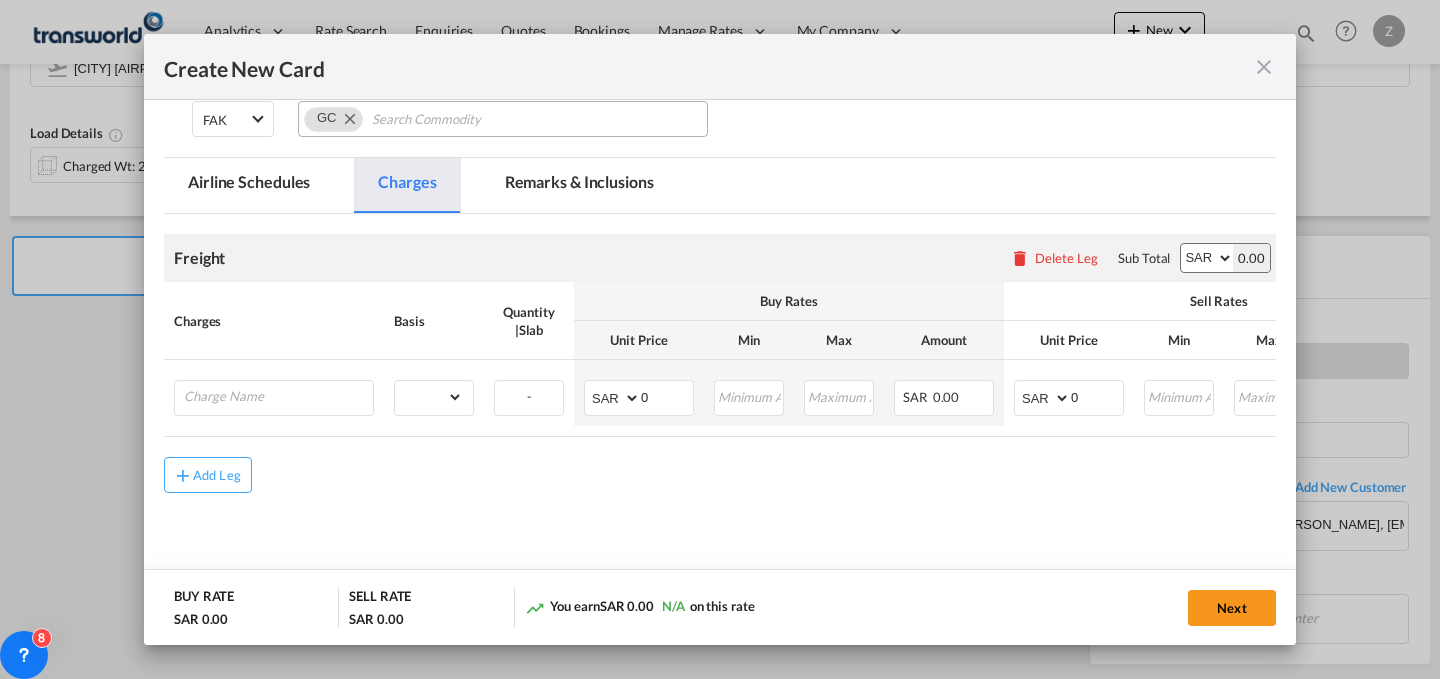 scroll, scrollTop: 398, scrollLeft: 0, axis: vertical 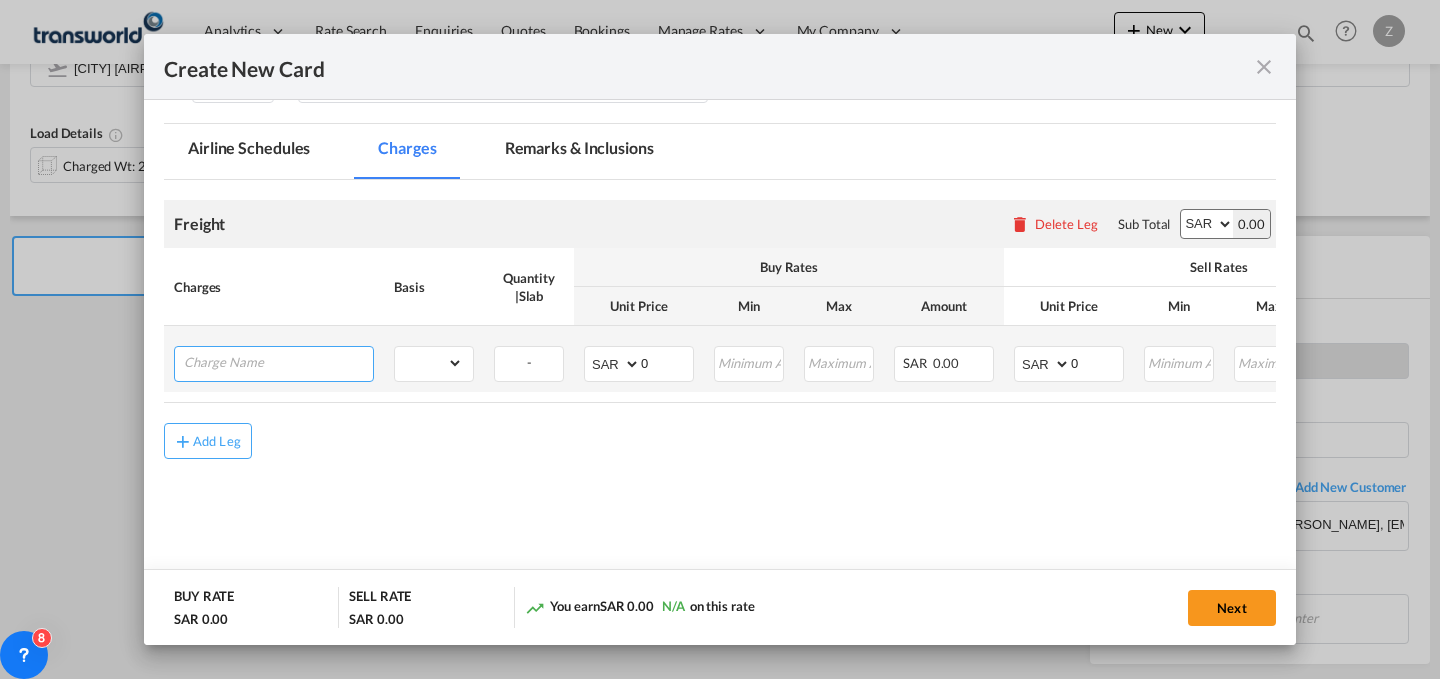 click at bounding box center (278, 362) 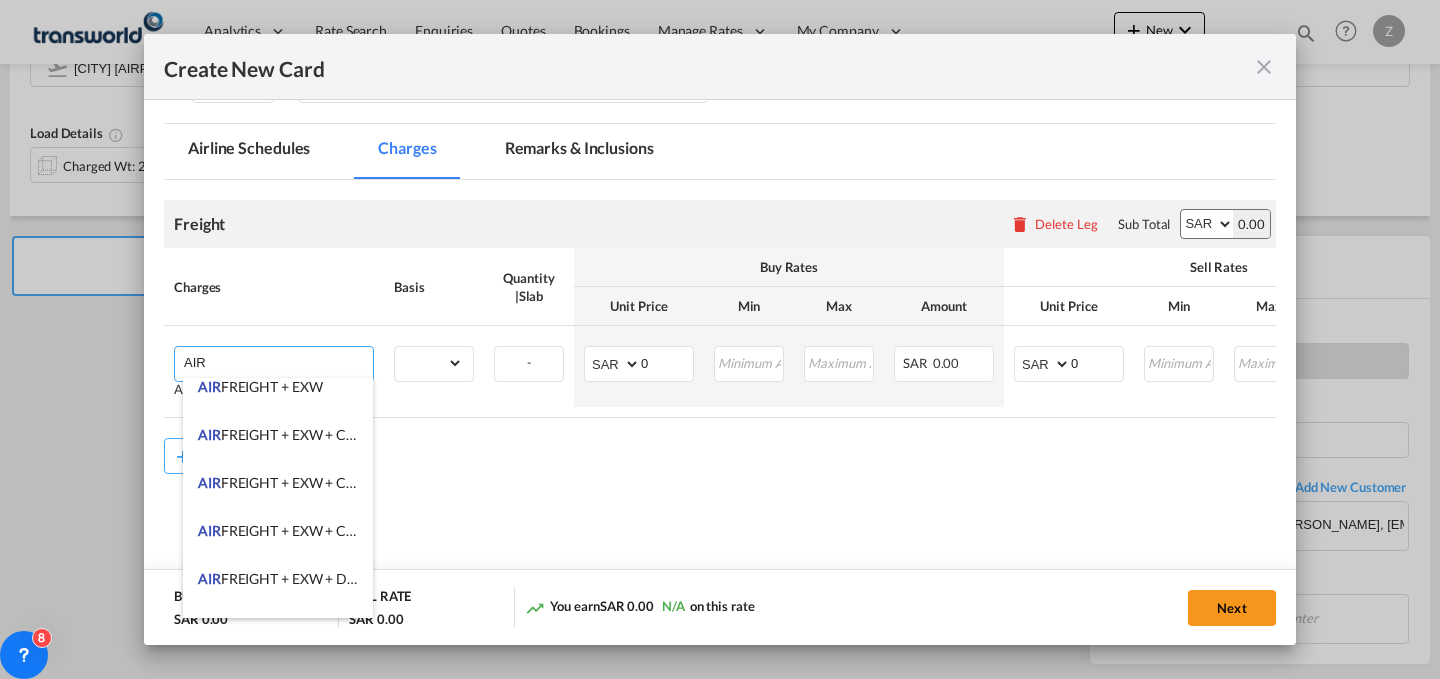 scroll, scrollTop: 213, scrollLeft: 0, axis: vertical 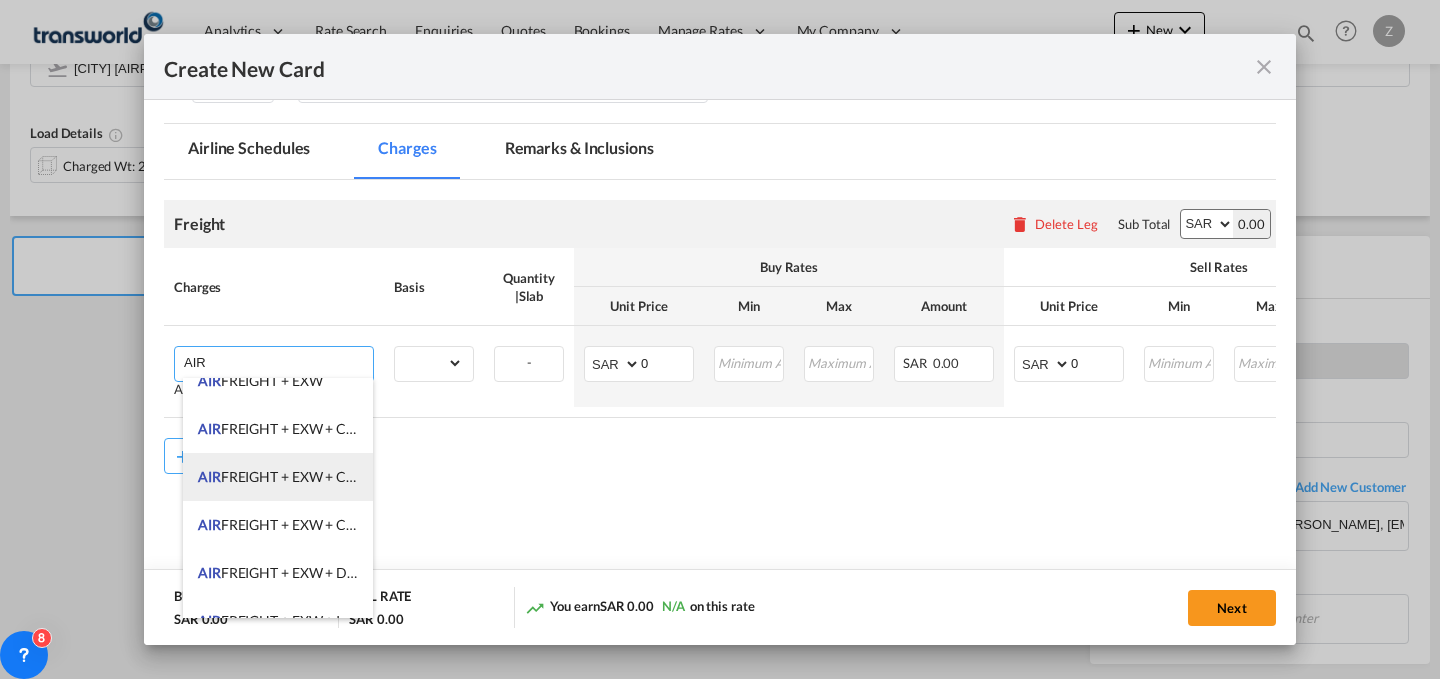 click on "AIR  FREIGHT + EXW + CLEARANCE AND DELIVERY" at bounding box center [359, 476] 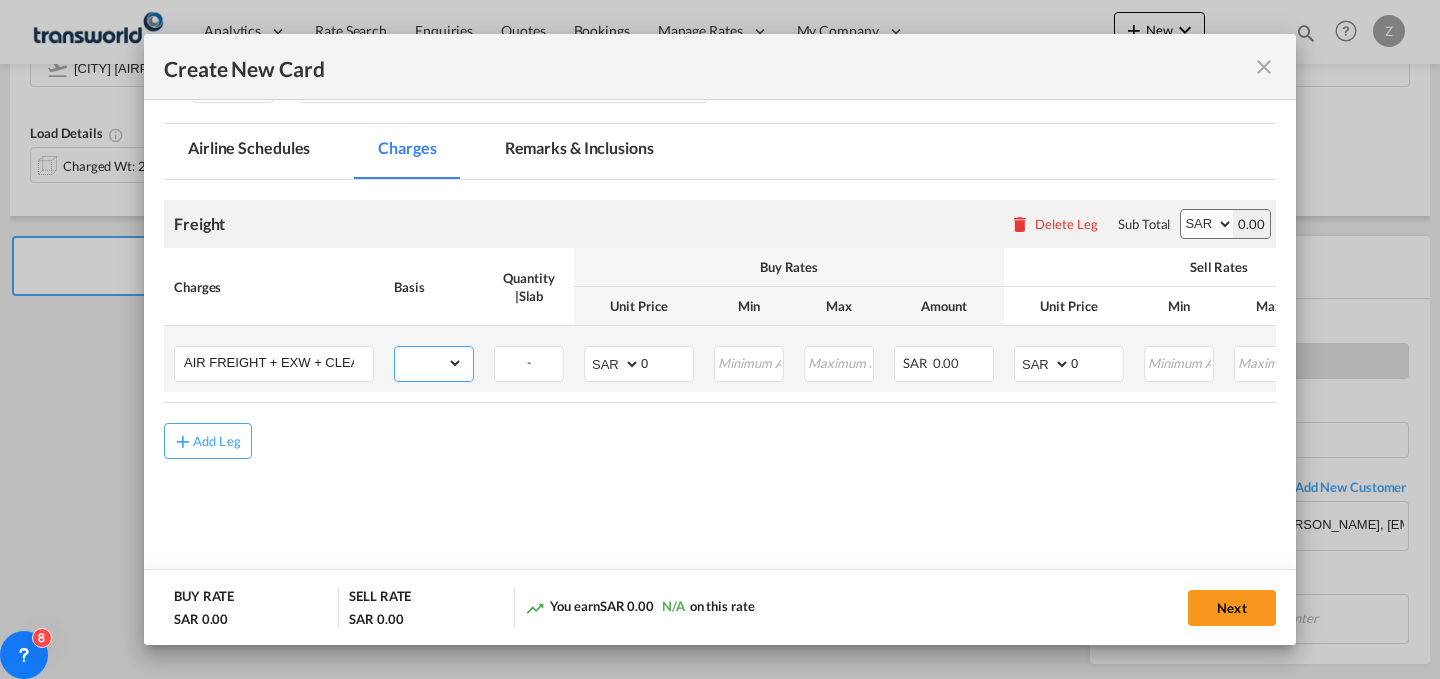 click on "gross_weight
volumetric_weight
per_shipment
per_bl
per_km
% on air freight
per_hawb
per_kg
per_pallet
per_carton
flat
chargeable_weight
per_ton
per_cbm
per_hbl
per_w/m
per_awb
per_sbl
per shipping bill
per_quintal
per_lbs
per_vehicle
per_shift
per_invoice
per_package
per_day
per_revalidation
per_declaration
per_document
per clearance" at bounding box center (429, 363) 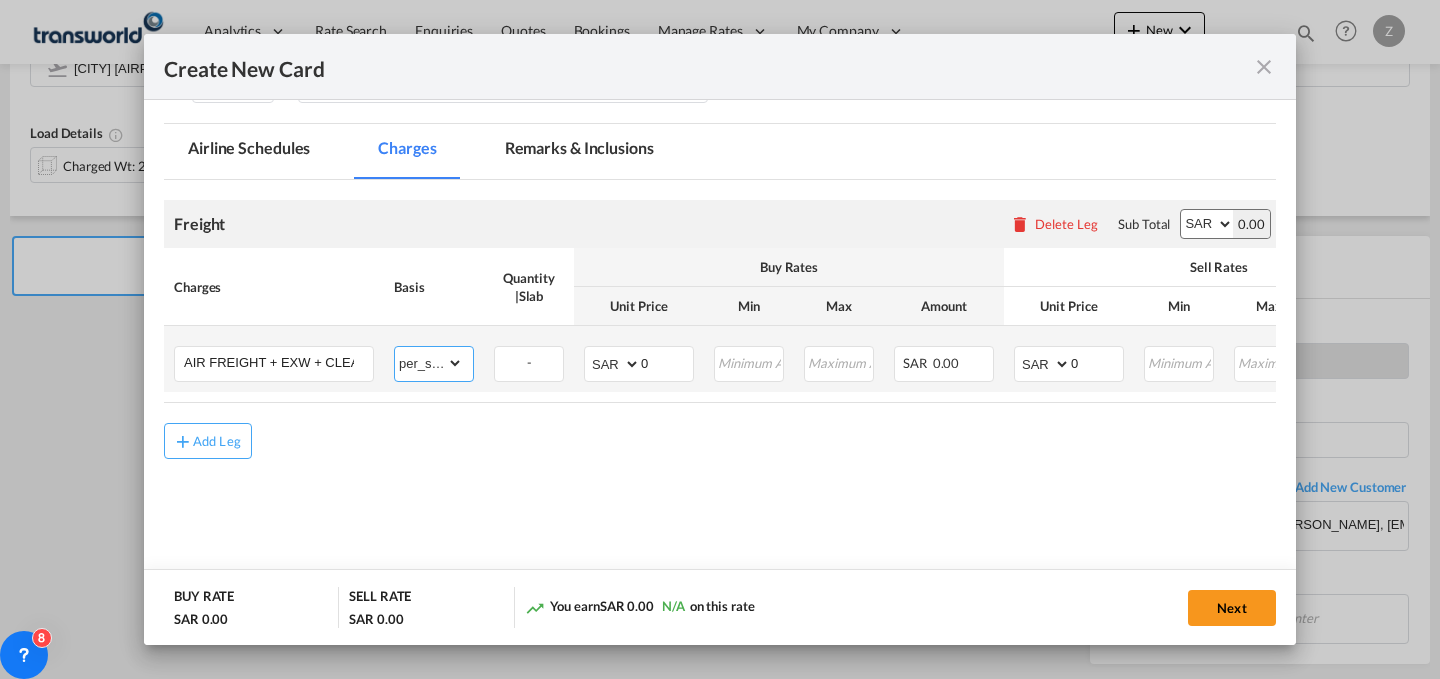 click on "gross_weight
volumetric_weight
per_shipment
per_bl
per_km
% on air freight
per_hawb
per_kg
per_pallet
per_carton
flat
chargeable_weight
per_ton
per_cbm
per_hbl
per_w/m
per_awb
per_sbl
per shipping bill
per_quintal
per_lbs
per_vehicle
per_shift
per_invoice
per_package
per_day
per_revalidation
per_declaration
per_document
per clearance" at bounding box center (429, 363) 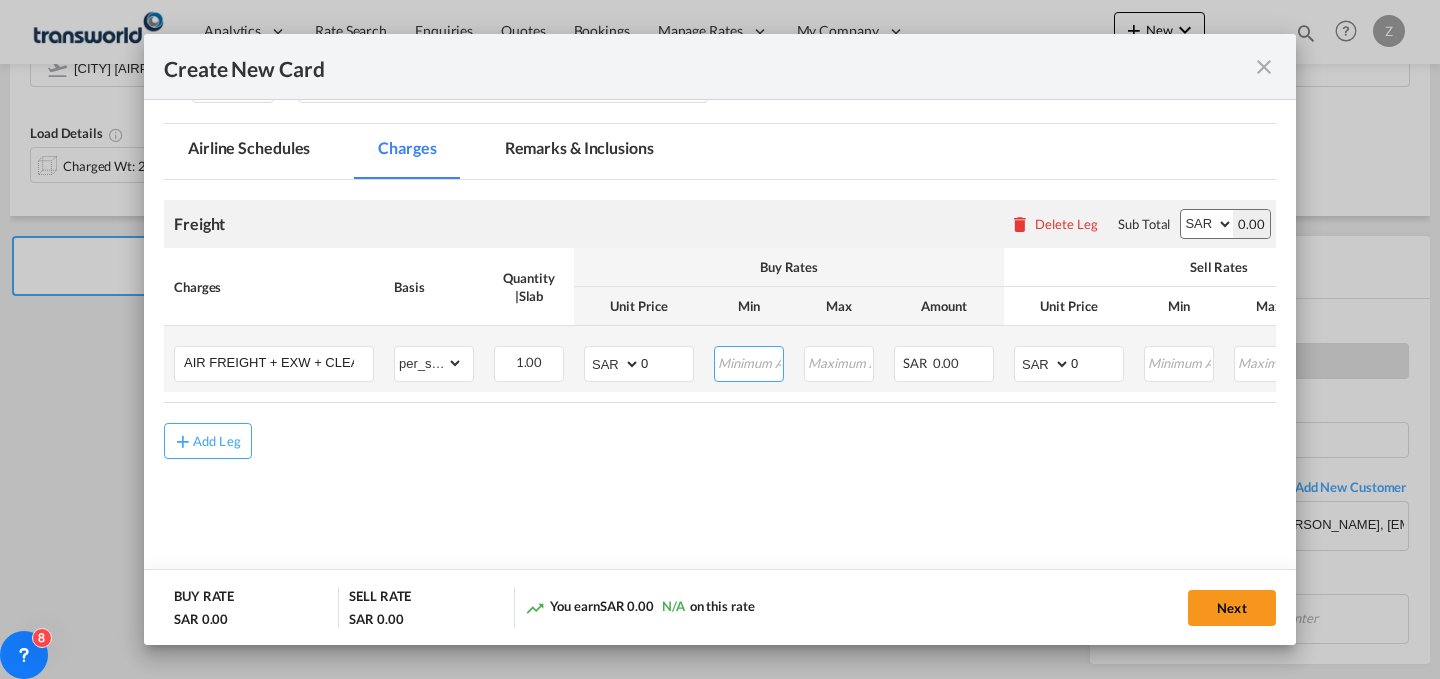 click at bounding box center [749, 362] 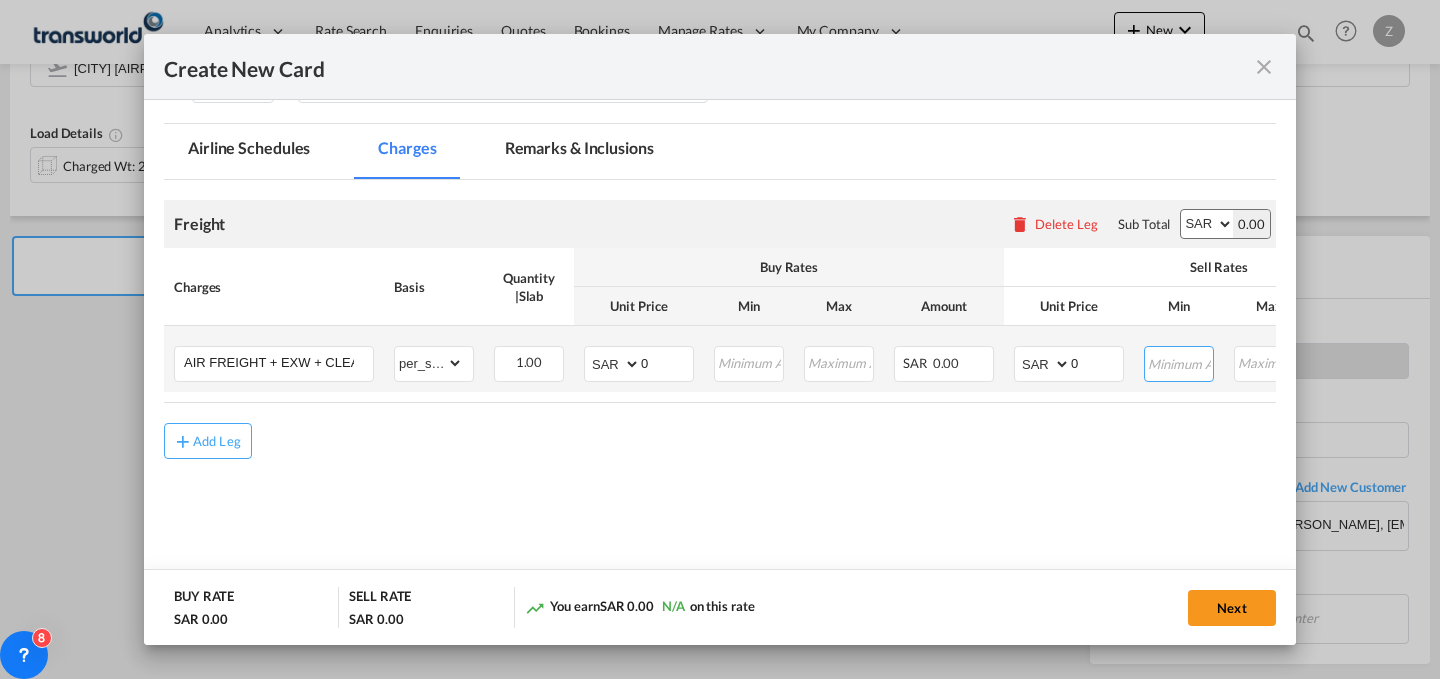 click at bounding box center (1179, 362) 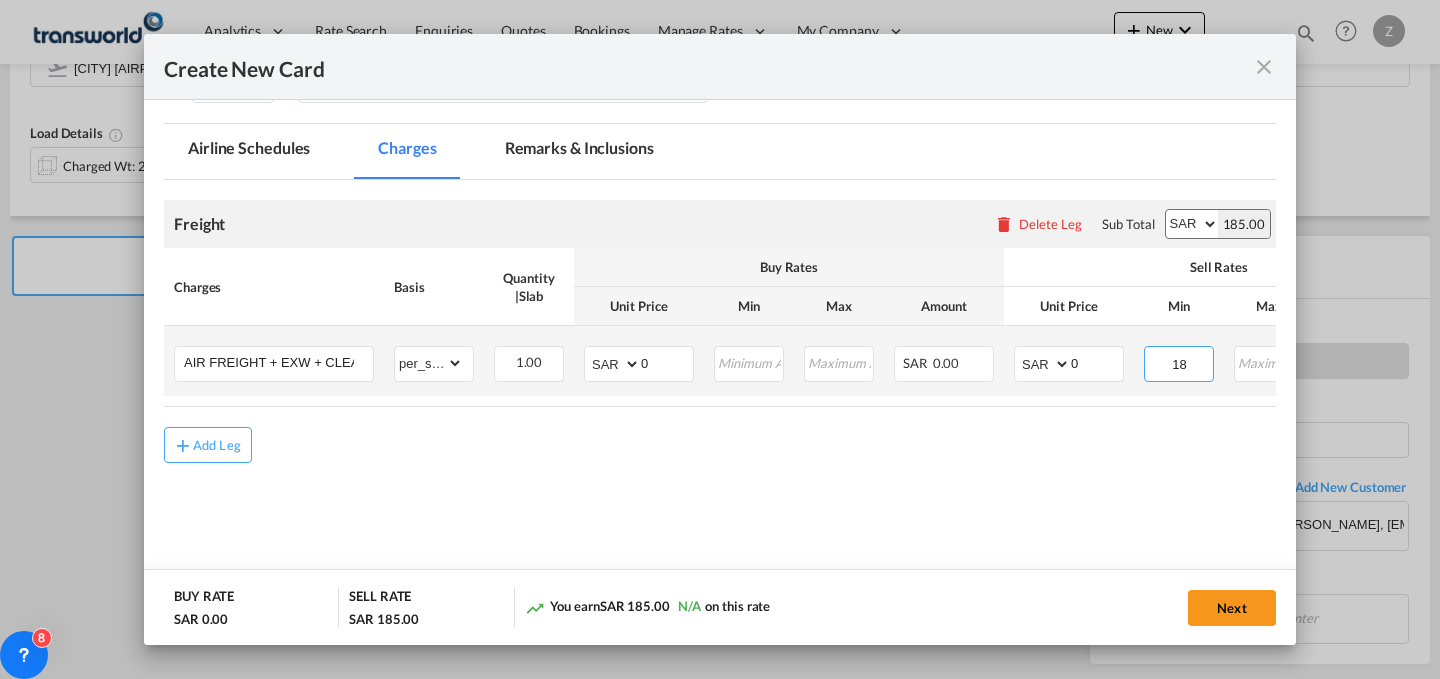 type on "1" 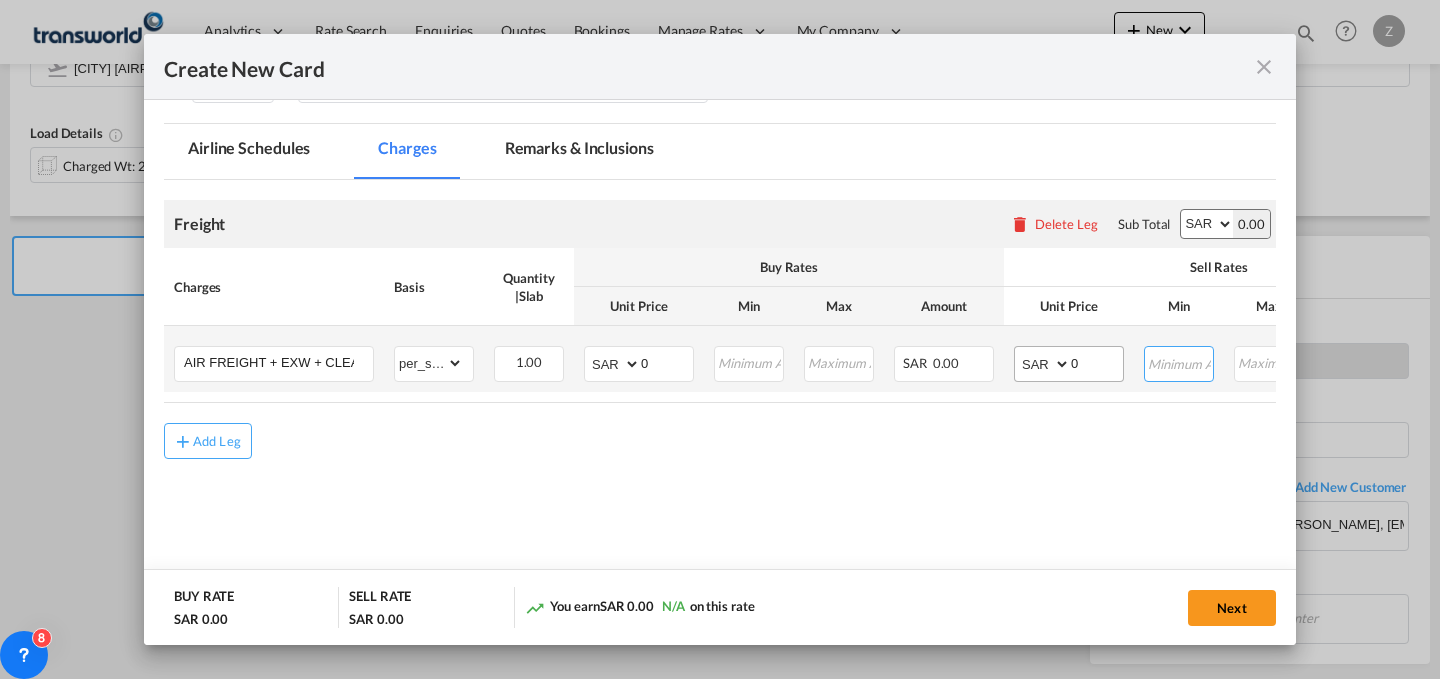 type 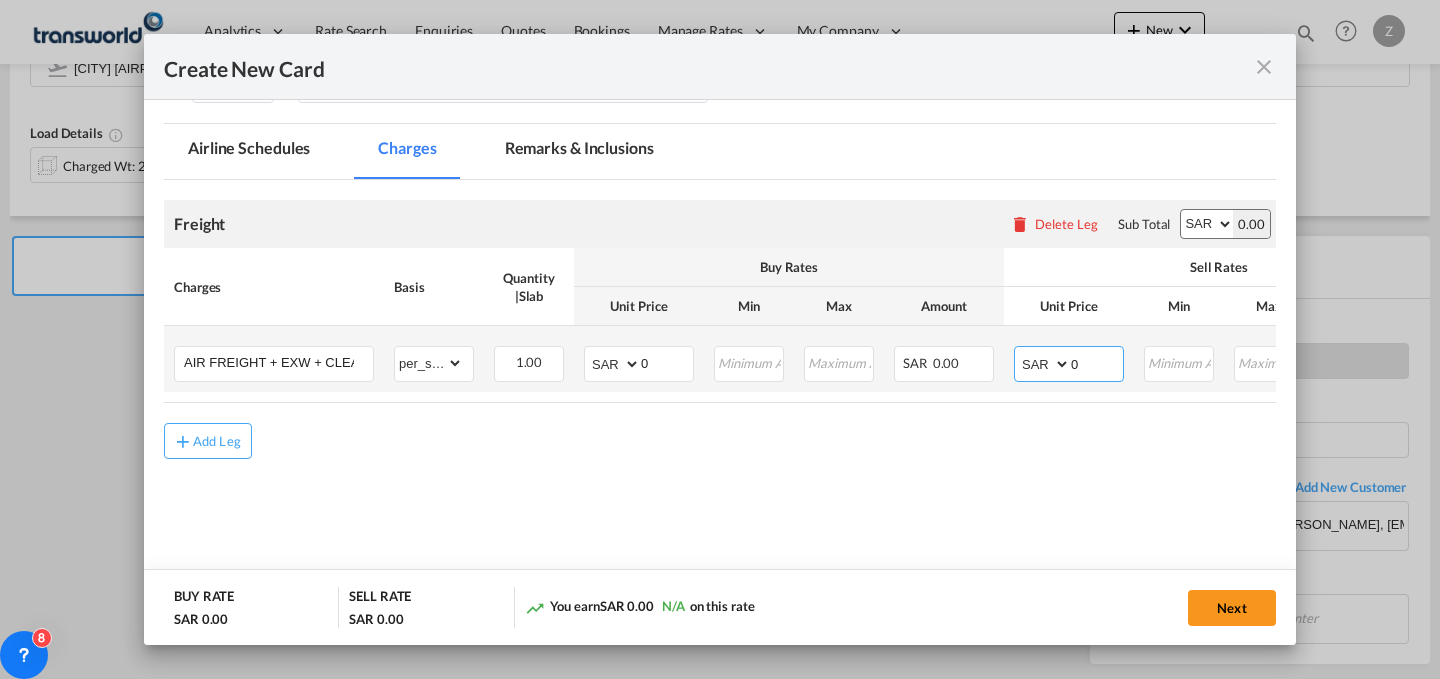 click on "0" at bounding box center [1097, 362] 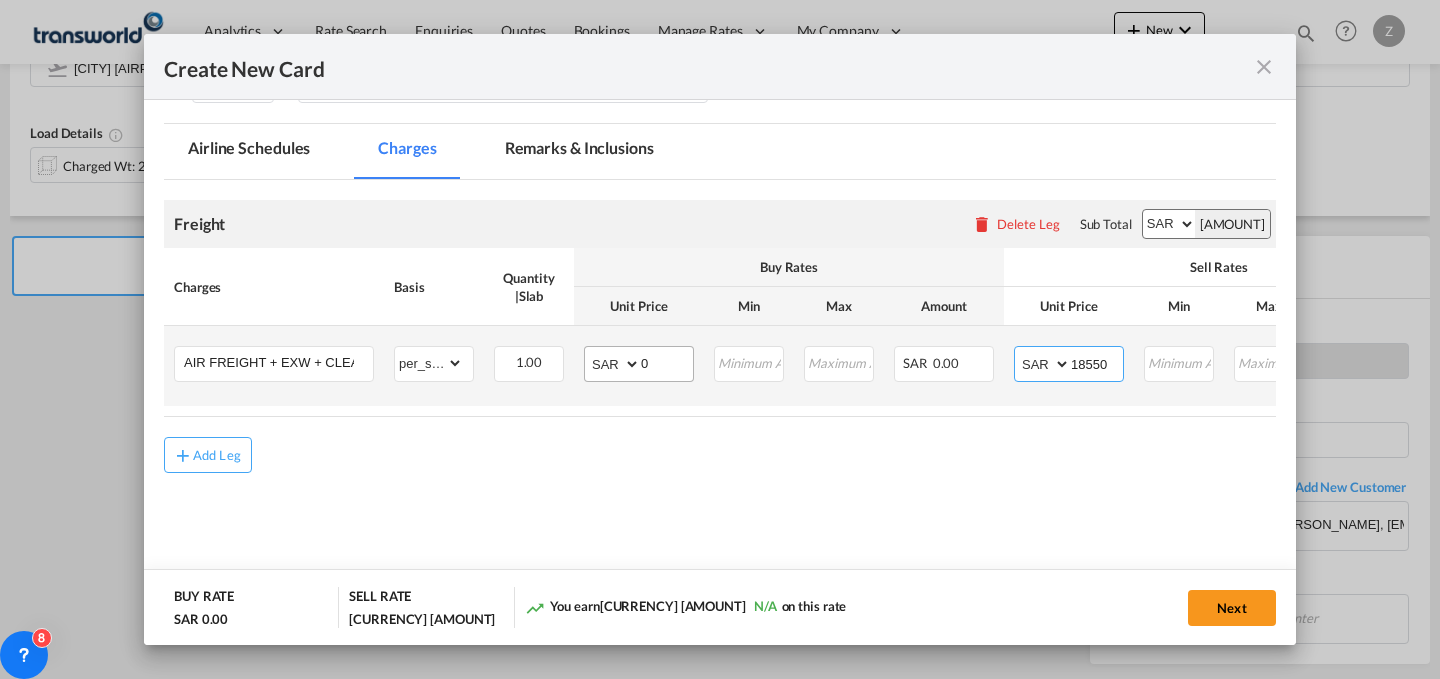 type on "18550" 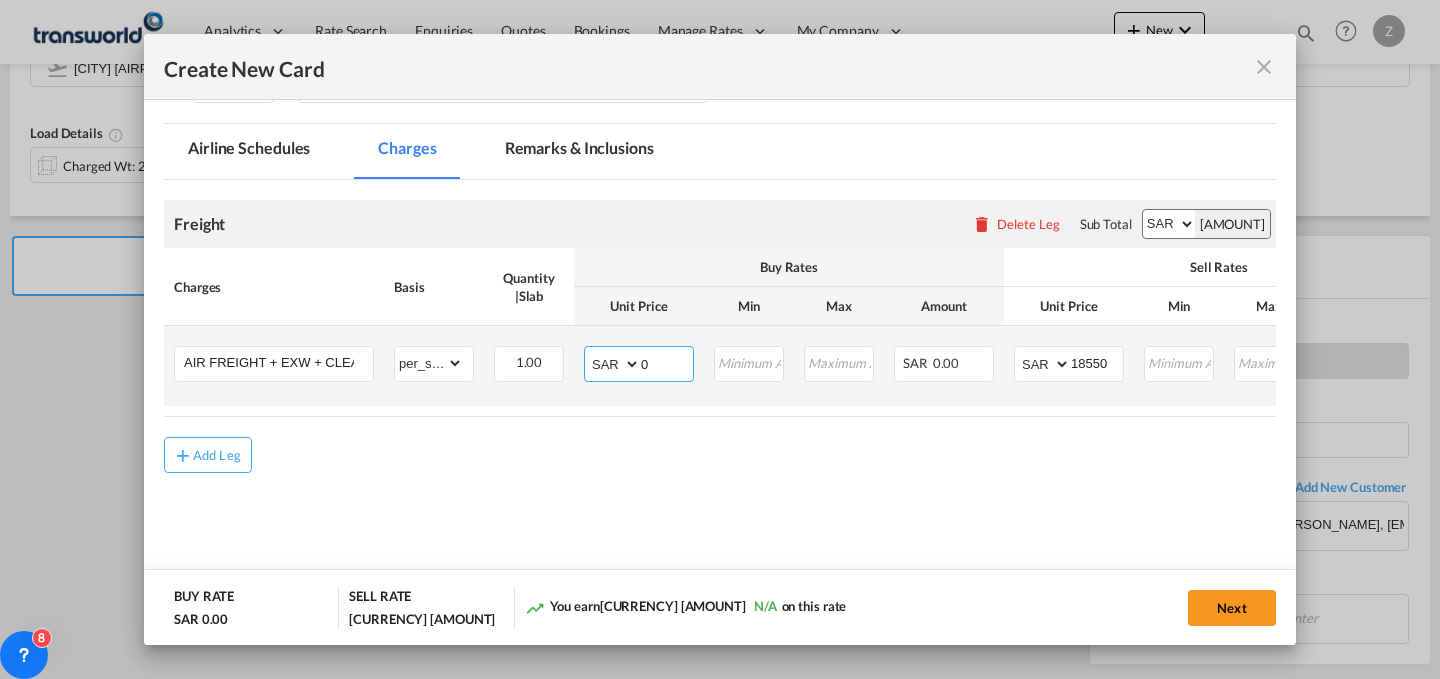 click on "0" at bounding box center (667, 362) 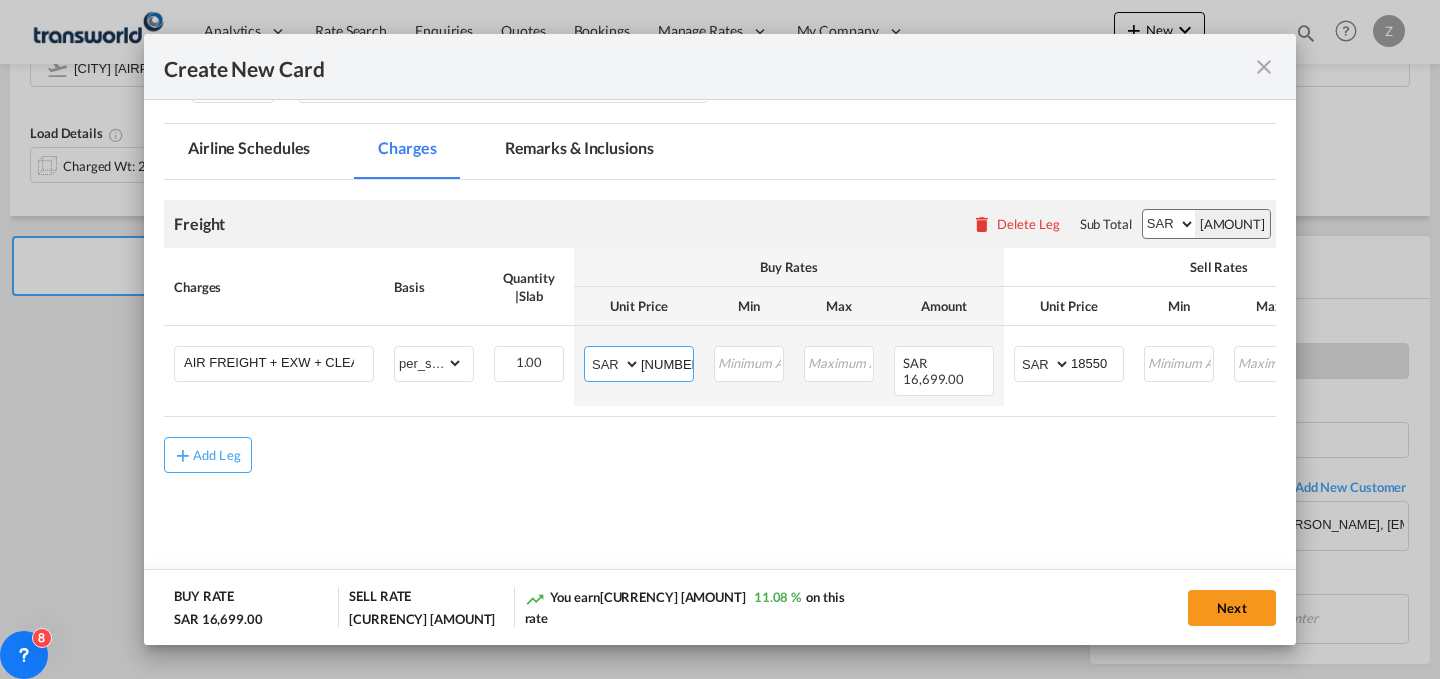 type on "[NUMBER]" 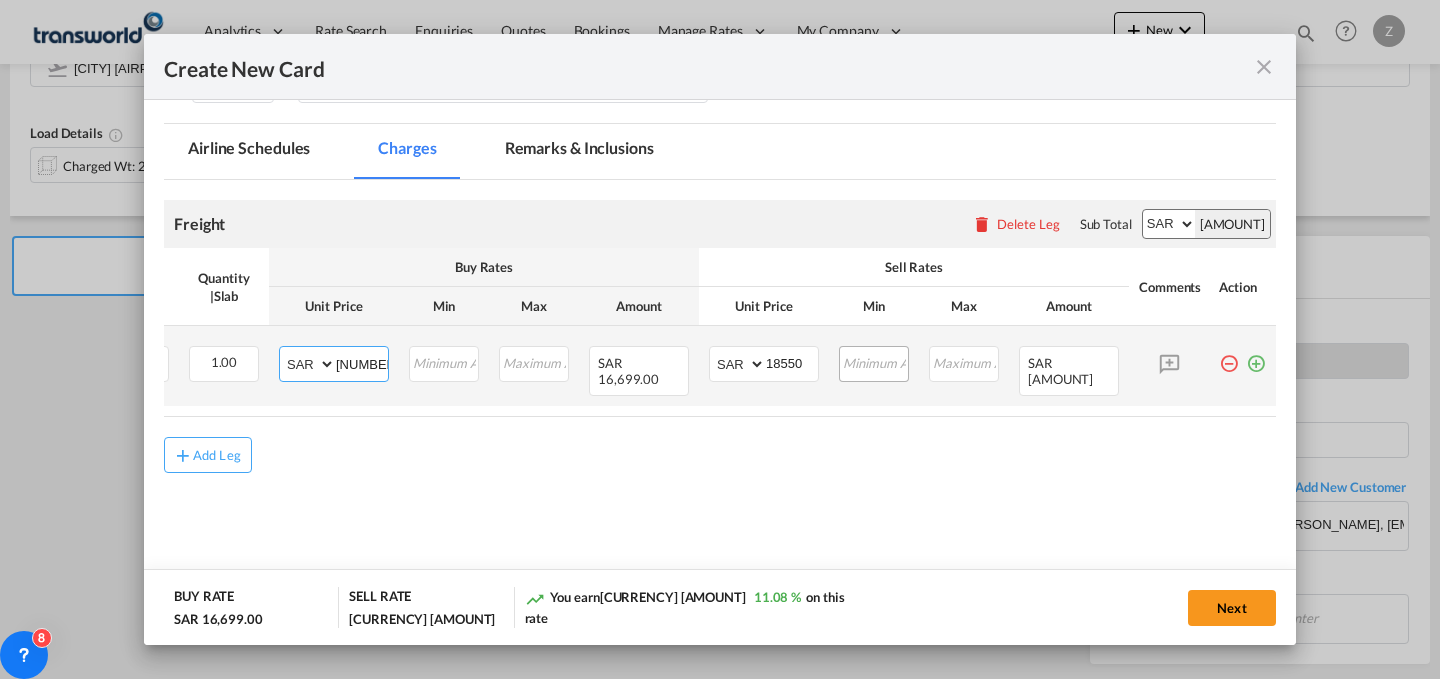 scroll, scrollTop: 0, scrollLeft: 319, axis: horizontal 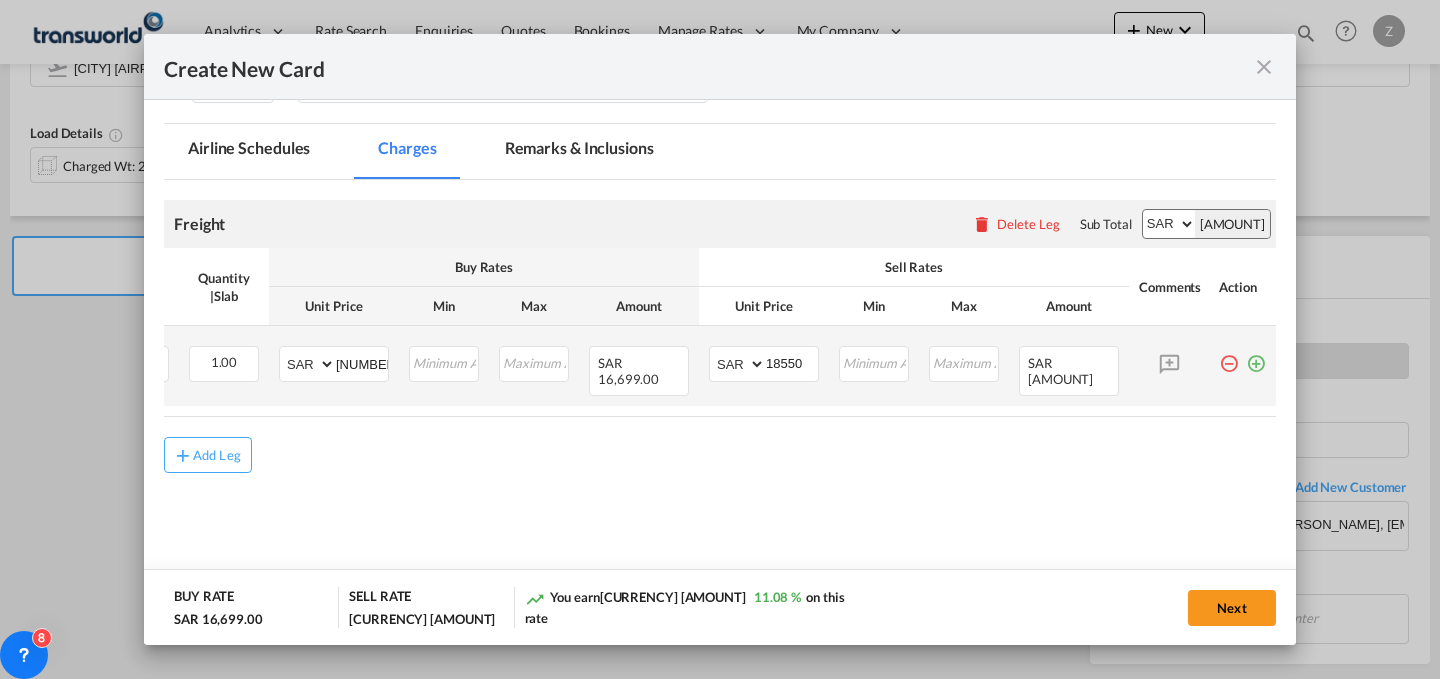 click at bounding box center [1256, 356] 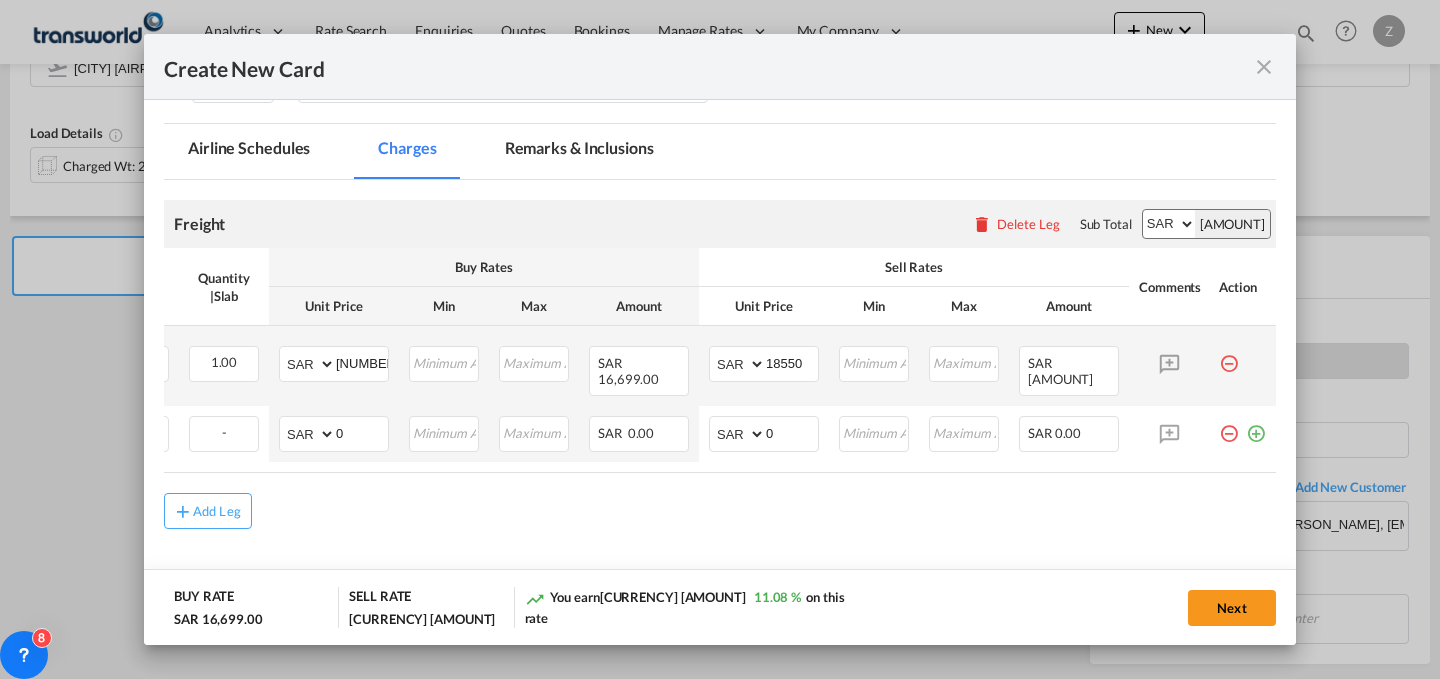 scroll, scrollTop: 0, scrollLeft: 0, axis: both 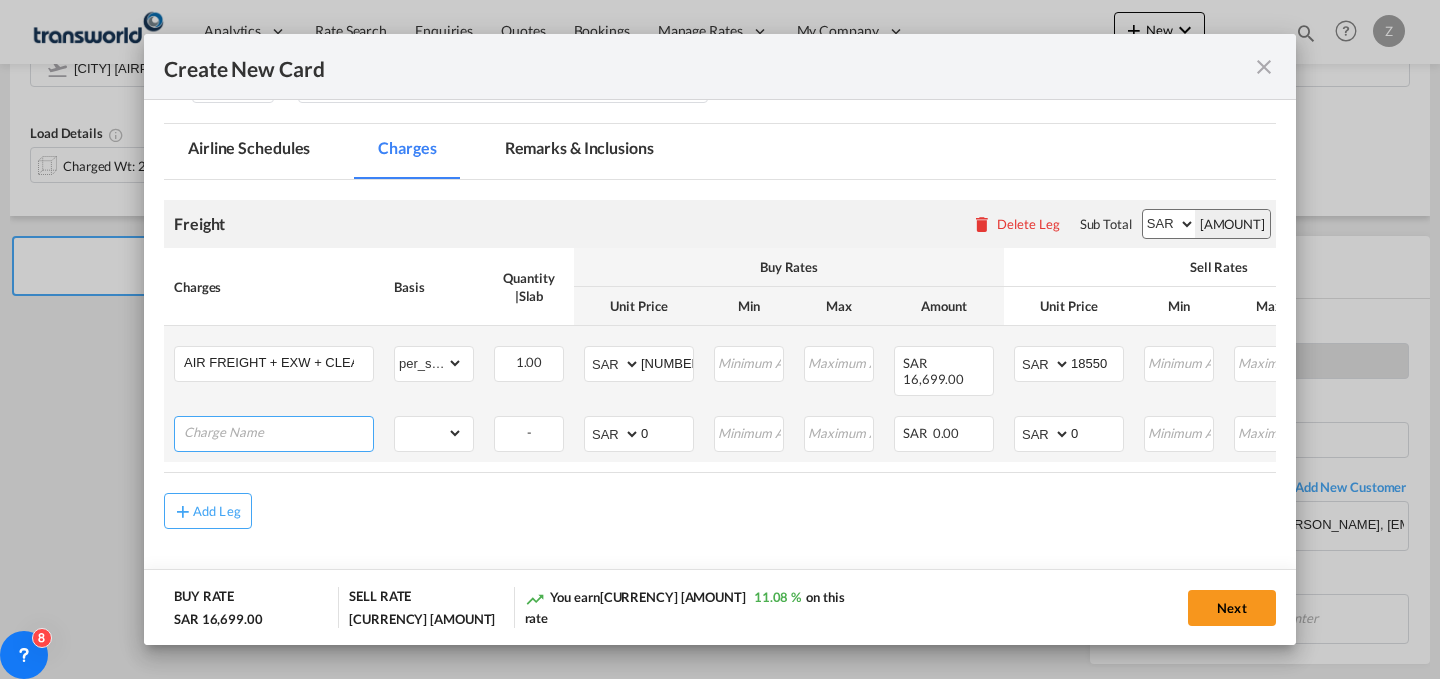 click at bounding box center (278, 432) 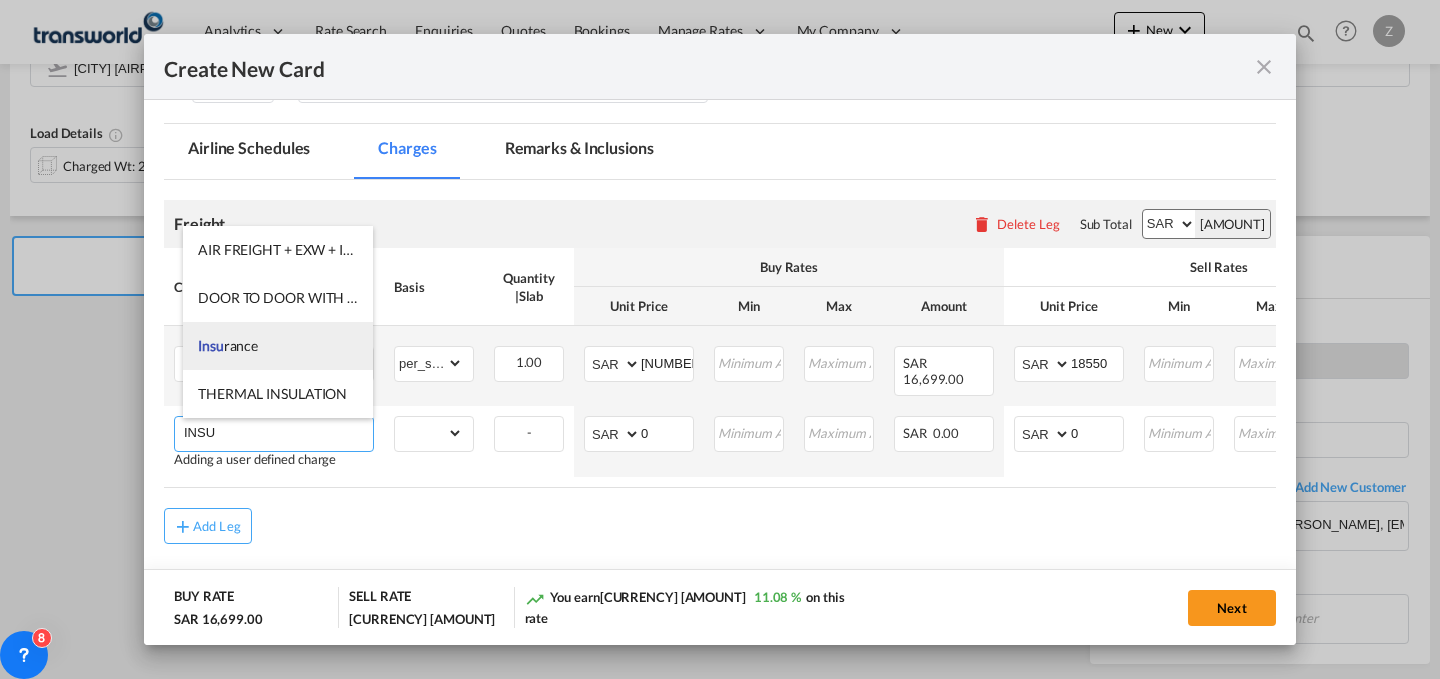 click on "Insu rance" at bounding box center (278, 346) 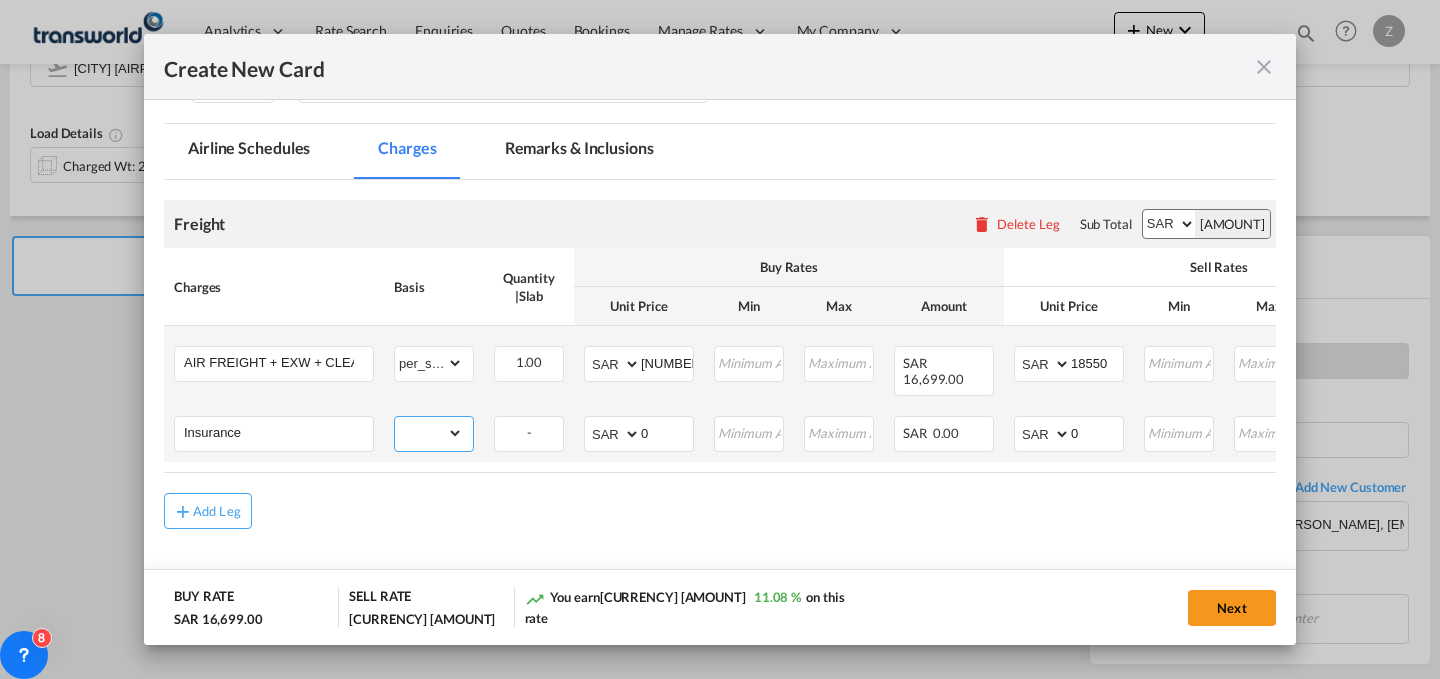 click on "gross_weight
volumetric_weight
per_shipment
per_bl
per_km
% on air freight
per_hawb
per_kg
per_pallet
per_carton
flat
chargeable_weight
per_ton
per_cbm
per_hbl
per_w/m
per_awb
per_sbl
per shipping bill
per_quintal
per_lbs
per_vehicle
per_shift
per_invoice
per_package
per_day
per_revalidation
per_declaration
per_document
per clearance" at bounding box center [429, 433] 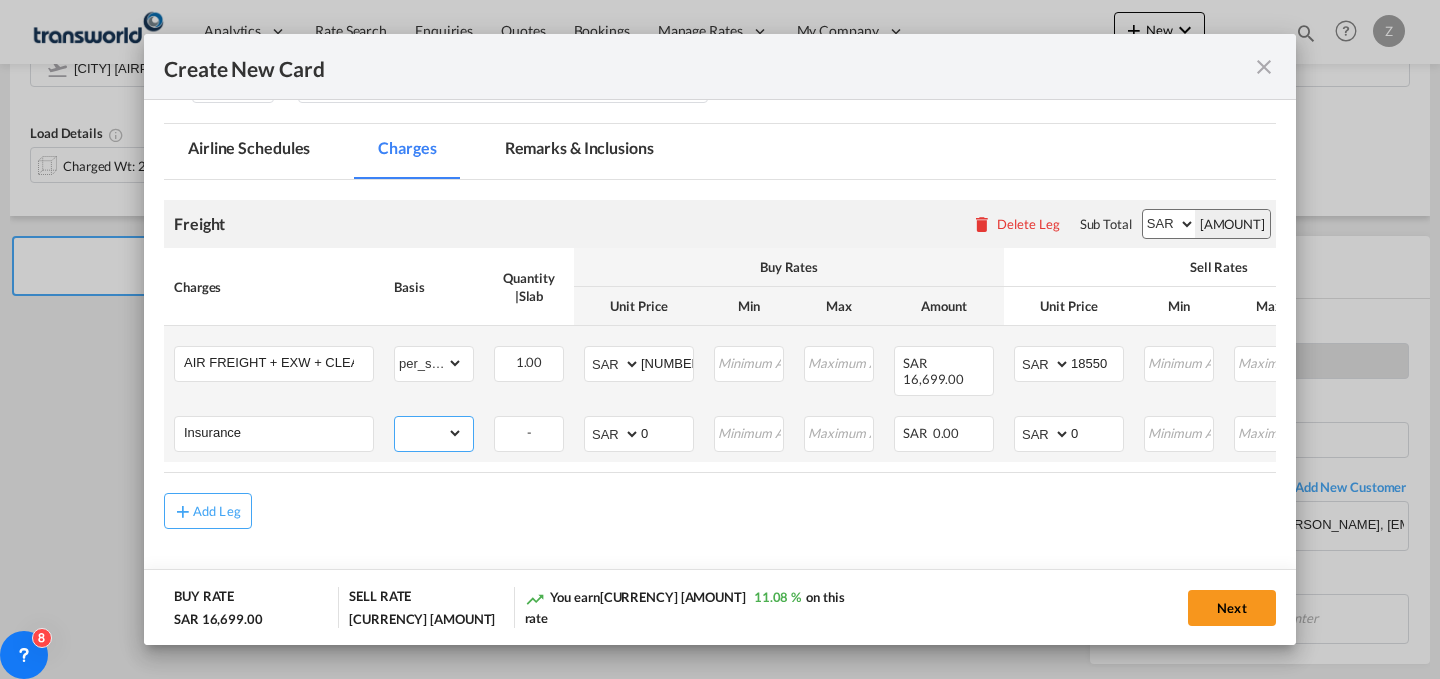 select on "per_shipment" 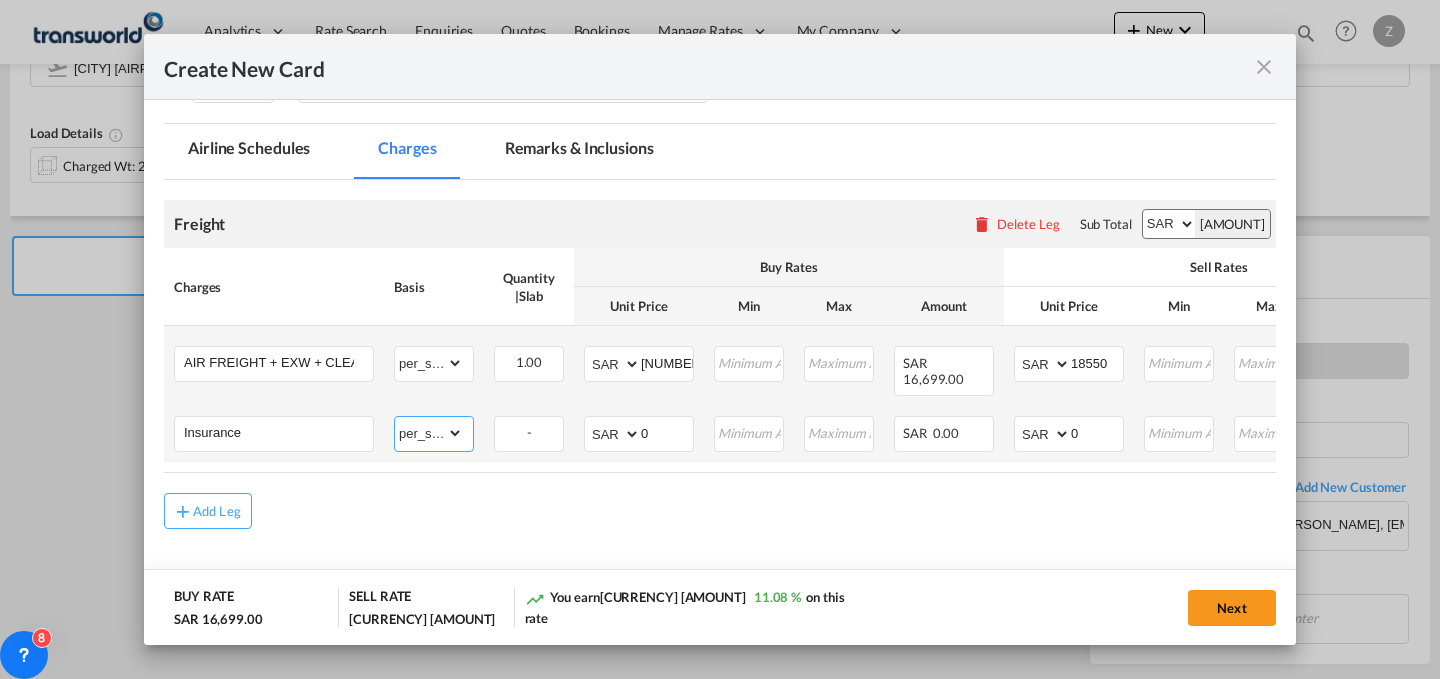 click on "gross_weight
volumetric_weight
per_shipment
per_bl
per_km
% on air freight
per_hawb
per_kg
per_pallet
per_carton
flat
chargeable_weight
per_ton
per_cbm
per_hbl
per_w/m
per_awb
per_sbl
per shipping bill
per_quintal
per_lbs
per_vehicle
per_shift
per_invoice
per_package
per_day
per_revalidation
per_declaration
per_document
per clearance" at bounding box center (429, 433) 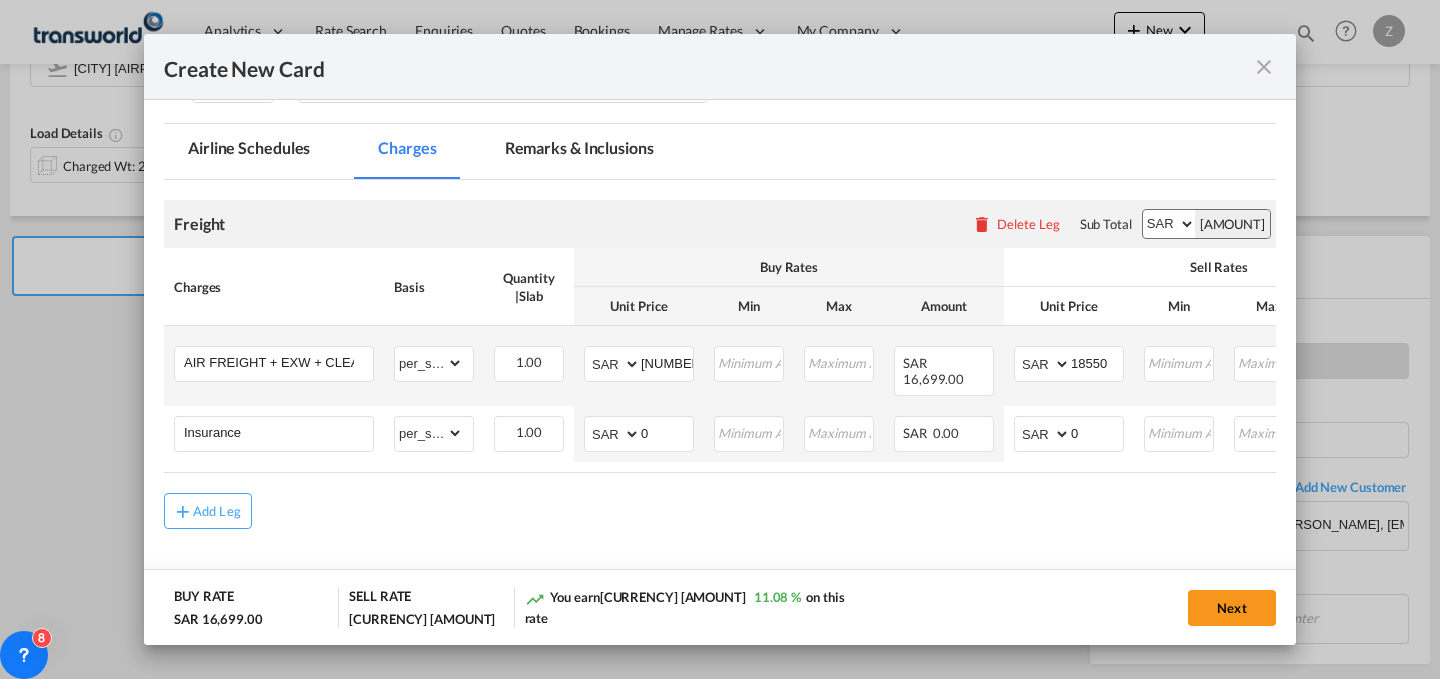 click on "AED AFN ALL AMD ANG AOA ARS AUD AWG AZN BAM BBD BDT BGN BHD BIF BMD BND BOB BRL BSD BTN BWP BYN BZD CAD CDF CHF CLP CNY COP CRC CUC CUP CVE CZK DJF DKK DOP DZD EGP ERN ETB EUR FJD FKP FOK GBP GEL GGP GHS GIP GMD GNF GTQ GYD HKD HNL HRK HTG HUF IDR ILS IMP INR IQD IRR ISK JMD JOD JPY KES KGS KHR KID KMF KRW KWD KYD KZT LAK LBP LKR LRD LSL LYD MAD MDL MGA MKD MMK MNT MOP MRU MUR MVR MWK MXN MYR MZN NAD NGN NIO NOK NPR NZD OMR PAB PEN PGK PHP PKR PLN PYG QAR RON RSD RUB RWF SAR SBD SCR SDG SEK SGD SHP SLL SOS SRD SSP STN SYP SZL THB TJS TMT TND TOP TRY TTD TVD TWD TZS UAH UGX USD UYU UZS VES VND VUV WST XAF XCD XDR XOF XPF YER ZAR ZMW" at bounding box center [1169, 224] 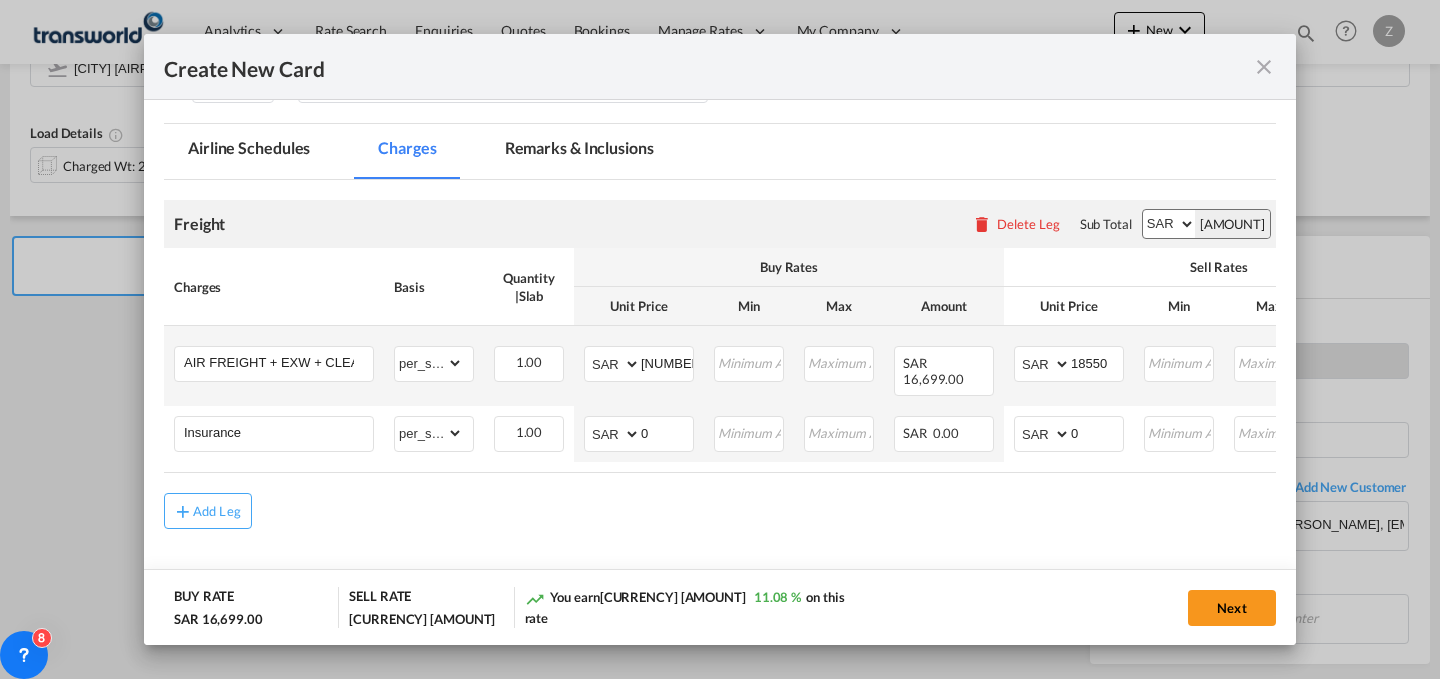 select on "string:EUR" 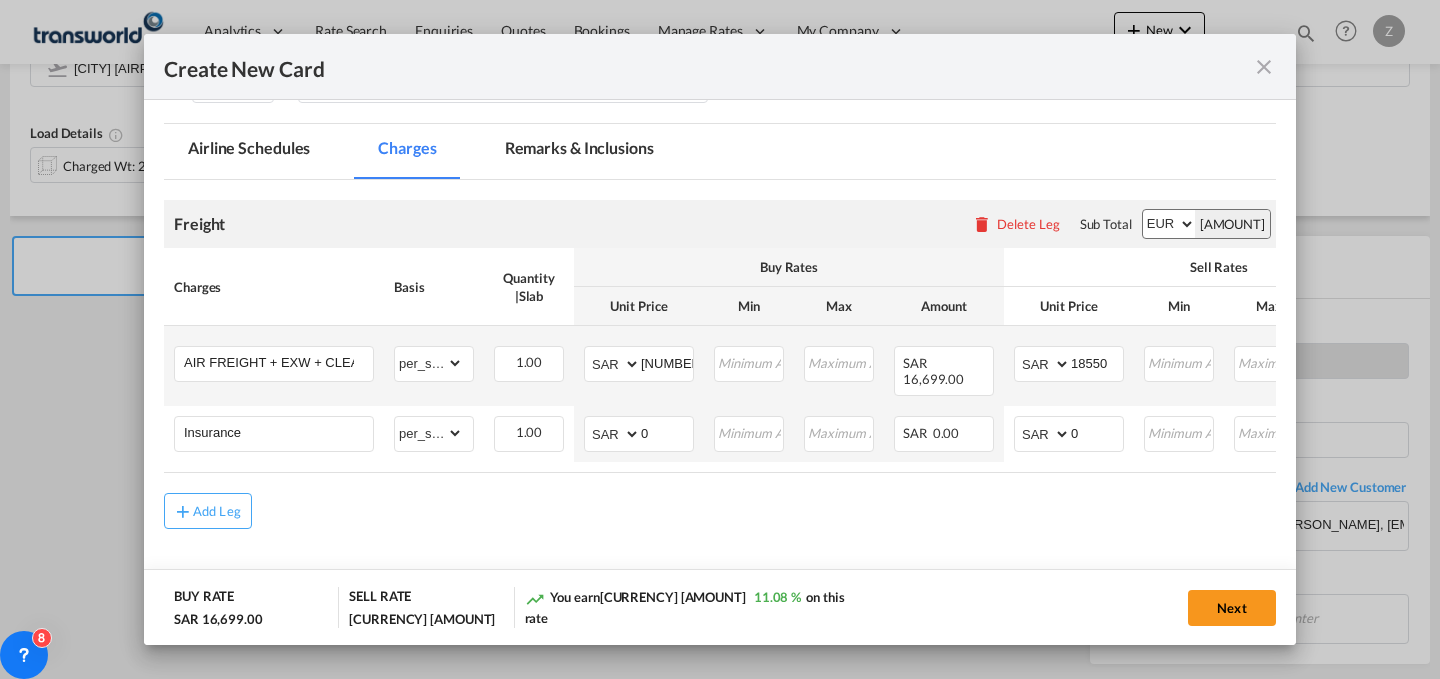 click on "AED AFN ALL AMD ANG AOA ARS AUD AWG AZN BAM BBD BDT BGN BHD BIF BMD BND BOB BRL BSD BTN BWP BYN BZD CAD CDF CHF CLP CNY COP CRC CUC CUP CVE CZK DJF DKK DOP DZD EGP ERN ETB EUR FJD FKP FOK GBP GEL GGP GHS GIP GMD GNF GTQ GYD HKD HNL HRK HTG HUF IDR ILS IMP INR IQD IRR ISK JMD JOD JPY KES KGS KHR KID KMF KRW KWD KYD KZT LAK LBP LKR LRD LSL LYD MAD MDL MGA MKD MMK MNT MOP MRU MUR MVR MWK MXN MYR MZN NAD NGN NIO NOK NPR NZD OMR PAB PEN PGK PHP PKR PLN PYG QAR RON RSD RUB RWF SAR SBD SCR SDG SEK SGD SHP SLL SOS SRD SSP STN SYP SZL THB TJS TMT TND TOP TRY TTD TVD TWD TZS UAH UGX USD UYU UZS VES VND VUV WST XAF XCD XDR XOF XPF YER ZAR ZMW" at bounding box center [1169, 224] 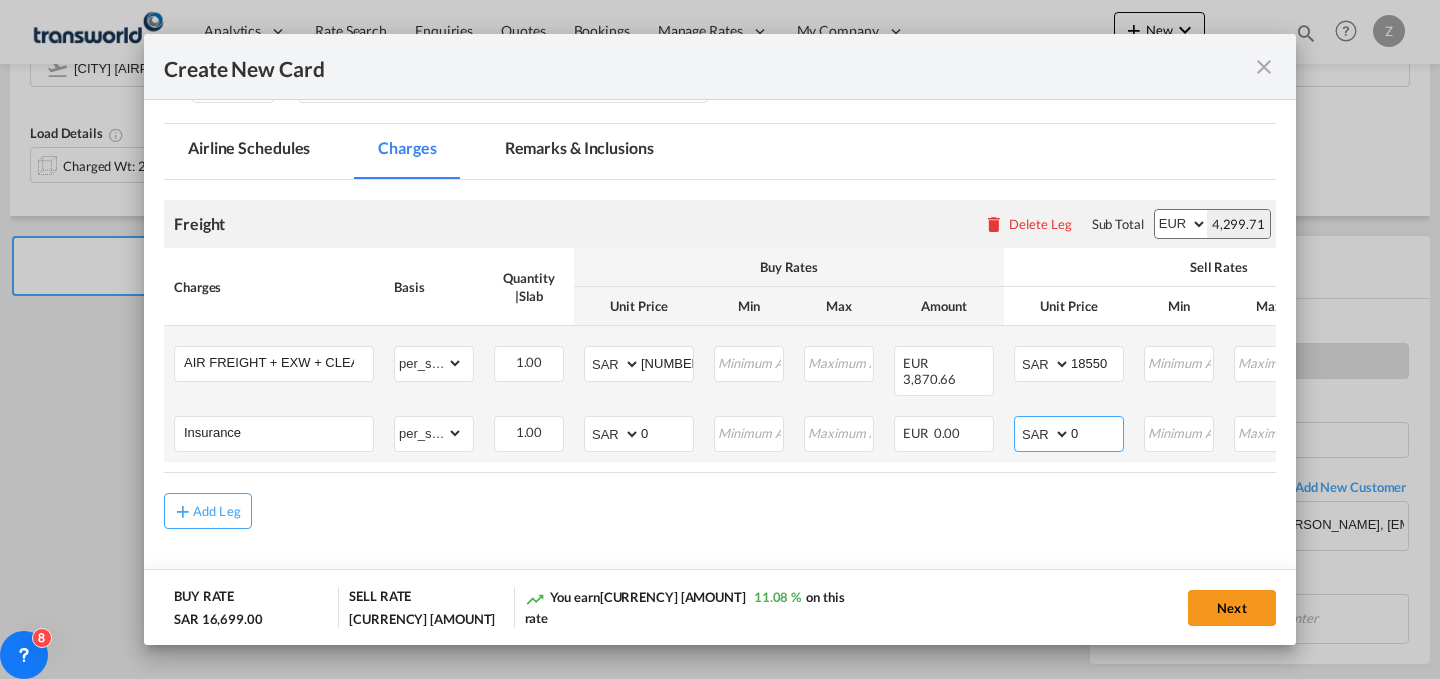 click on "AED AFN ALL AMD ANG AOA ARS AUD AWG AZN BAM BBD BDT BGN BHD BIF BMD BND BOB BRL BSD BTN BWP BYN BZD CAD CDF CHF CLP CNY COP CRC CUC CUP CVE CZK DJF DKK DOP DZD EGP ERN ETB EUR FJD FKP FOK GBP GEL GGP GHS GIP GMD GNF GTQ GYD HKD HNL HRK HTG HUF IDR ILS IMP INR IQD IRR ISK JMD JOD JPY KES KGS KHR KID KMF KRW KWD KYD KZT LAK LBP LKR LRD LSL LYD MAD MDL MGA MKD MMK MNT MOP MRU MUR MVR MWK MXN MYR MZN NAD NGN NIO NOK NPR NZD OMR PAB PEN PGK PHP PKR PLN PYG QAR RON RSD RUB RWF SAR SBD SCR SDG SEK SGD SHP SLL SOS SRD SSP STN SYP SZL THB TJS TMT TND TOP TRY TTD TVD TWD TZS UAH UGX USD UYU UZS VES VND VUV WST XAF XCD XDR XOF XPF YER ZAR ZMW" at bounding box center (1044, 434) 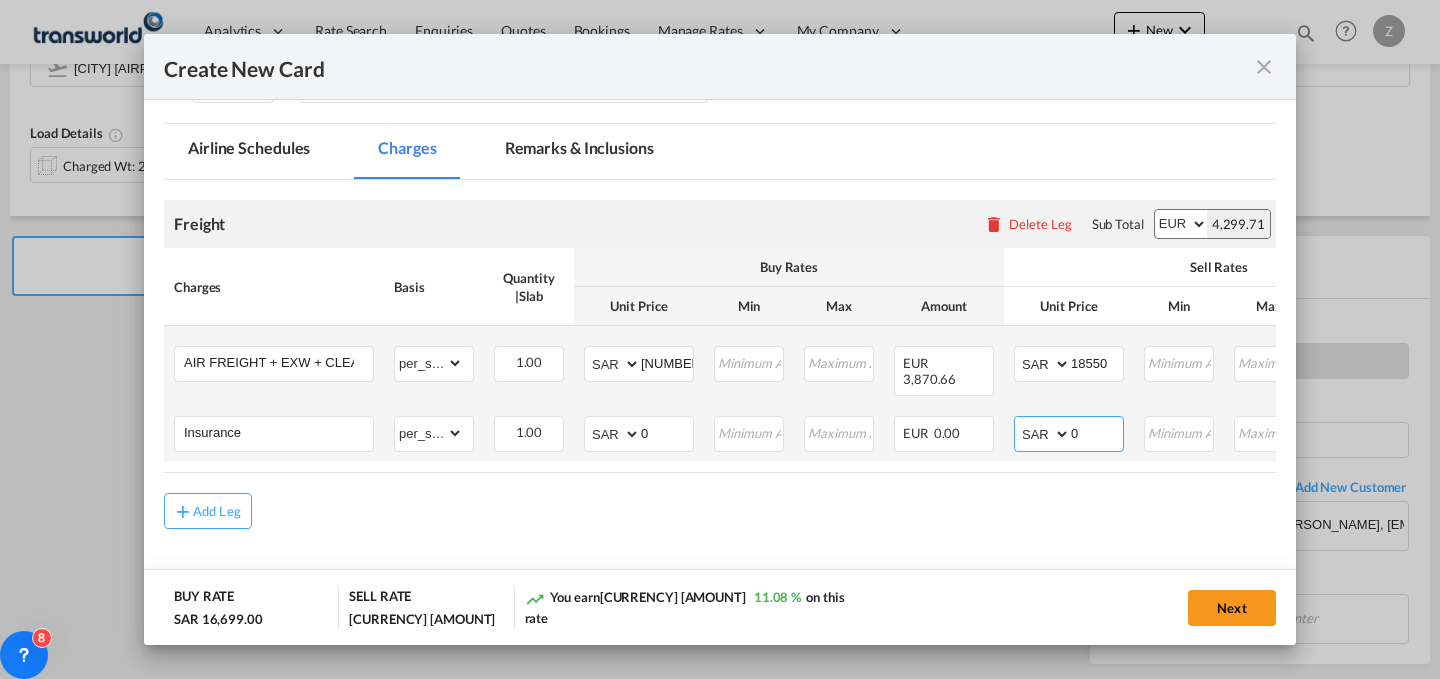 select on "string:EUR" 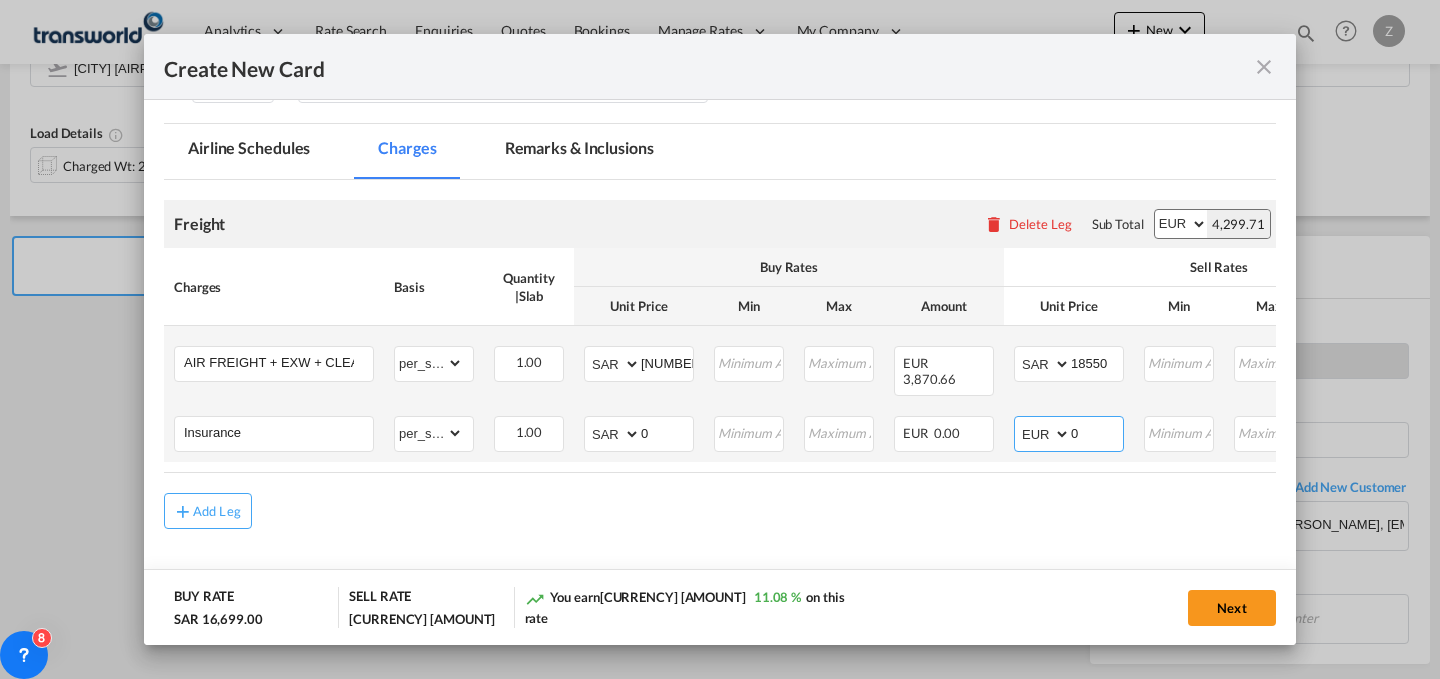 click on "AED AFN ALL AMD ANG AOA ARS AUD AWG AZN BAM BBD BDT BGN BHD BIF BMD BND BOB BRL BSD BTN BWP BYN BZD CAD CDF CHF CLP CNY COP CRC CUC CUP CVE CZK DJF DKK DOP DZD EGP ERN ETB EUR FJD FKP FOK GBP GEL GGP GHS GIP GMD GNF GTQ GYD HKD HNL HRK HTG HUF IDR ILS IMP INR IQD IRR ISK JMD JOD JPY KES KGS KHR KID KMF KRW KWD KYD KZT LAK LBP LKR LRD LSL LYD MAD MDL MGA MKD MMK MNT MOP MRU MUR MVR MWK MXN MYR MZN NAD NGN NIO NOK NPR NZD OMR PAB PEN PGK PHP PKR PLN PYG QAR RON RSD RUB RWF SAR SBD SCR SDG SEK SGD SHP SLL SOS SRD SSP STN SYP SZL THB TJS TMT TND TOP TRY TTD TVD TWD TZS UAH UGX USD UYU UZS VES VND VUV WST XAF XCD XDR XOF XPF YER ZAR ZMW" at bounding box center [1044, 434] 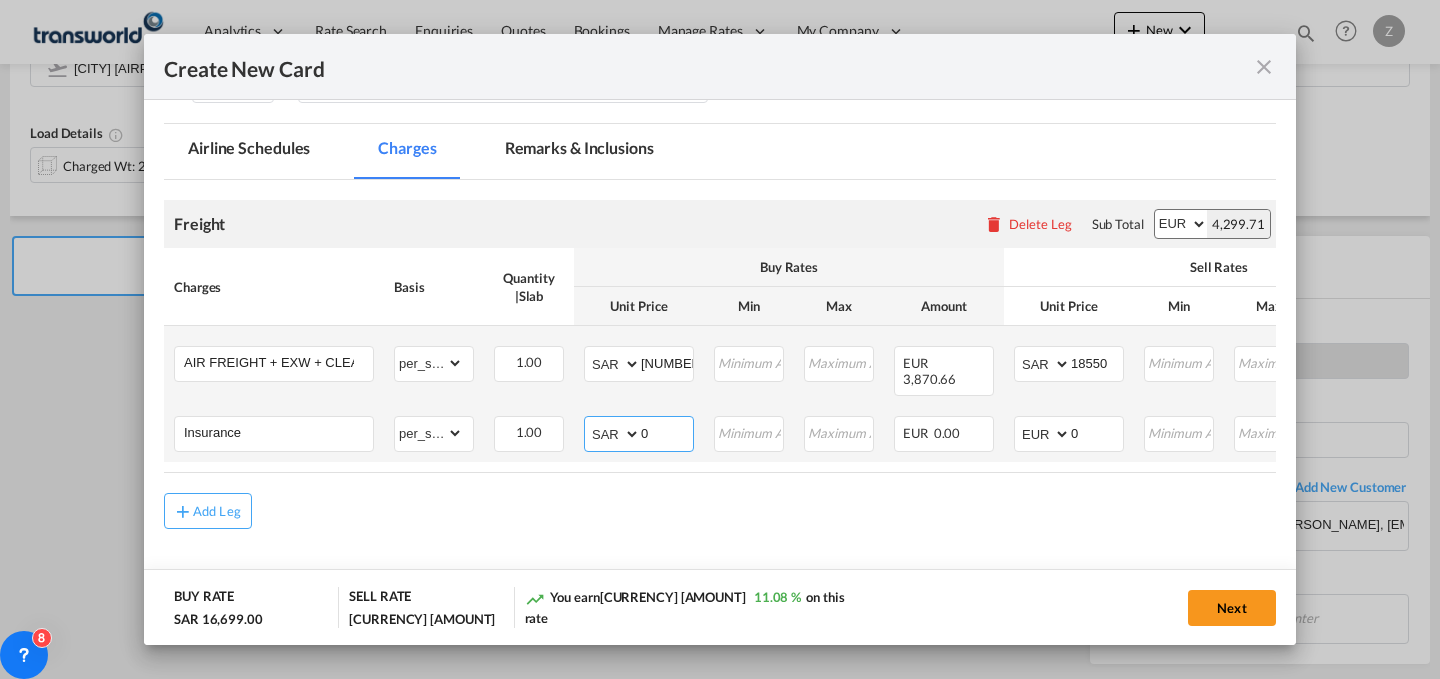 click on "AED AFN ALL AMD ANG AOA ARS AUD AWG AZN BAM BBD BDT BGN BHD BIF BMD BND BOB BRL BSD BTN BWP BYN BZD CAD CDF CHF CLP CNY COP CRC CUC CUP CVE CZK DJF DKK DOP DZD EGP ERN ETB EUR FJD FKP FOK GBP GEL GGP GHS GIP GMD GNF GTQ GYD HKD HNL HRK HTG HUF IDR ILS IMP INR IQD IRR ISK JMD JOD JPY KES KGS KHR KID KMF KRW KWD KYD KZT LAK LBP LKR LRD LSL LYD MAD MDL MGA MKD MMK MNT MOP MRU MUR MVR MWK MXN MYR MZN NAD NGN NIO NOK NPR NZD OMR PAB PEN PGK PHP PKR PLN PYG QAR RON RSD RUB RWF SAR SBD SCR SDG SEK SGD SHP SLL SOS SRD SSP STN SYP SZL THB TJS TMT TND TOP TRY TTD TVD TWD TZS UAH UGX USD UYU UZS VES VND VUV WST XAF XCD XDR XOF XPF YER ZAR ZMW" at bounding box center (614, 434) 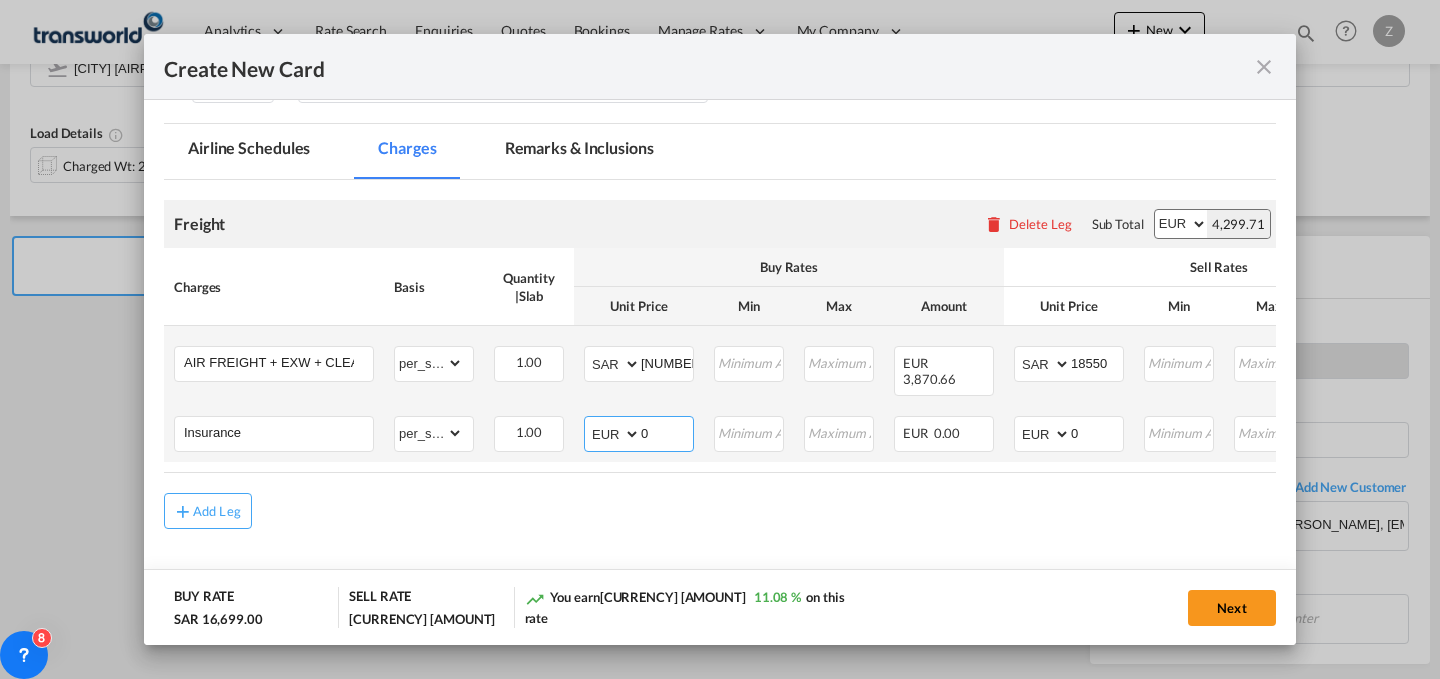 click on "AED AFN ALL AMD ANG AOA ARS AUD AWG AZN BAM BBD BDT BGN BHD BIF BMD BND BOB BRL BSD BTN BWP BYN BZD CAD CDF CHF CLP CNY COP CRC CUC CUP CVE CZK DJF DKK DOP DZD EGP ERN ETB EUR FJD FKP FOK GBP GEL GGP GHS GIP GMD GNF GTQ GYD HKD HNL HRK HTG HUF IDR ILS IMP INR IQD IRR ISK JMD JOD JPY KES KGS KHR KID KMF KRW KWD KYD KZT LAK LBP LKR LRD LSL LYD MAD MDL MGA MKD MMK MNT MOP MRU MUR MVR MWK MXN MYR MZN NAD NGN NIO NOK NPR NZD OMR PAB PEN PGK PHP PKR PLN PYG QAR RON RSD RUB RWF SAR SBD SCR SDG SEK SGD SHP SLL SOS SRD SSP STN SYP SZL THB TJS TMT TND TOP TRY TTD TVD TWD TZS UAH UGX USD UYU UZS VES VND VUV WST XAF XCD XDR XOF XPF YER ZAR ZMW" at bounding box center (614, 434) 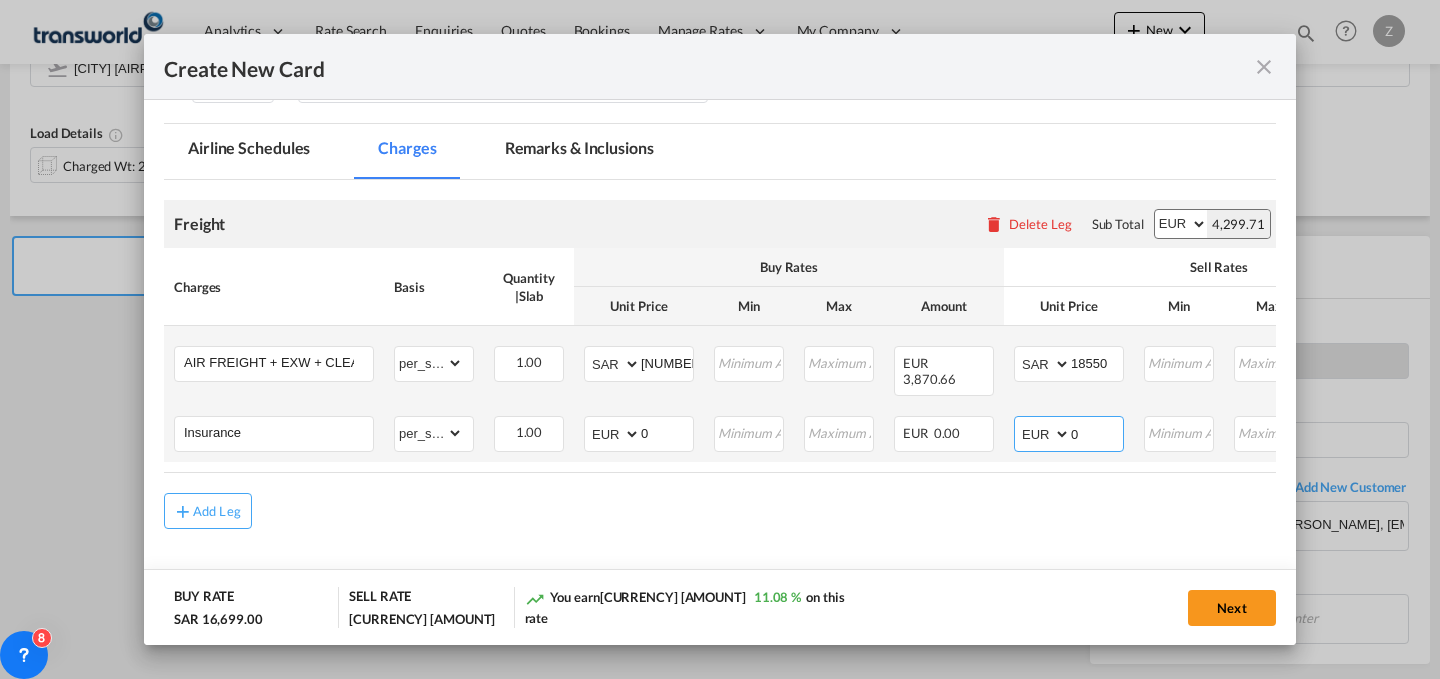 click on "0" at bounding box center (1097, 432) 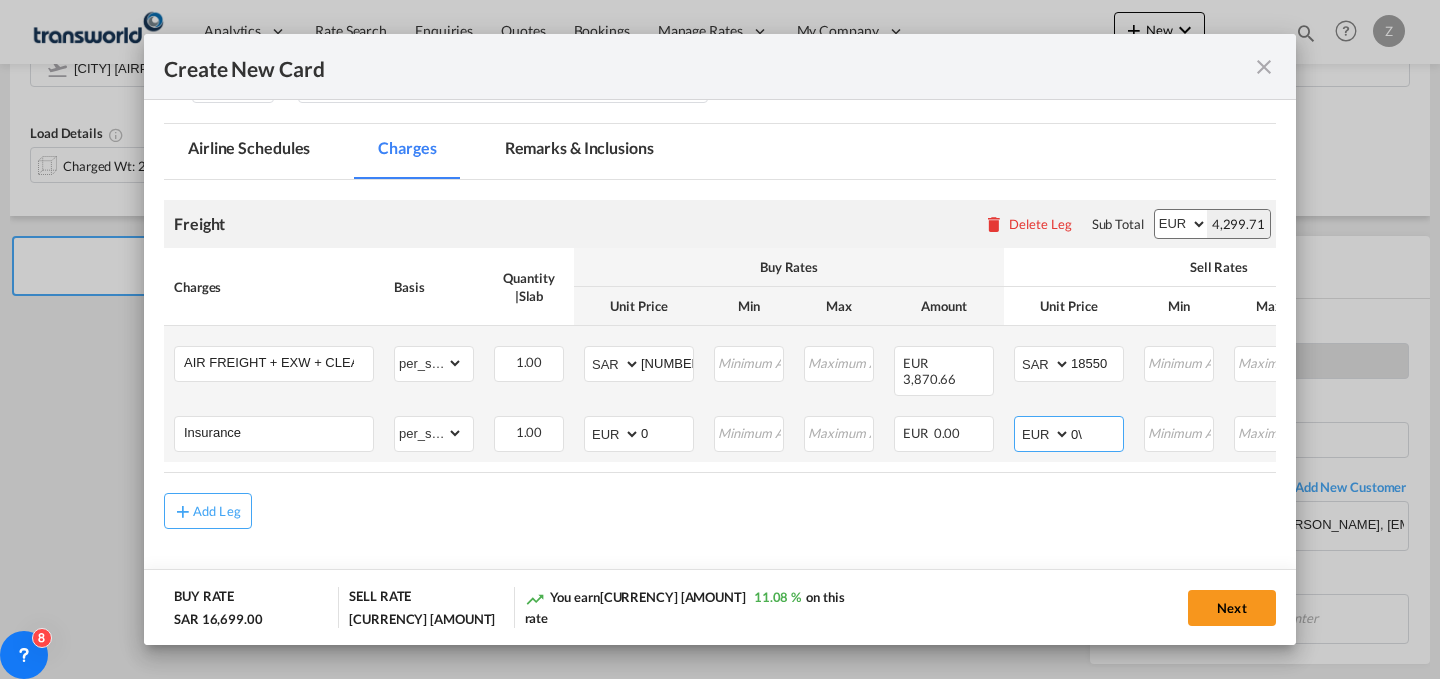 type on "0" 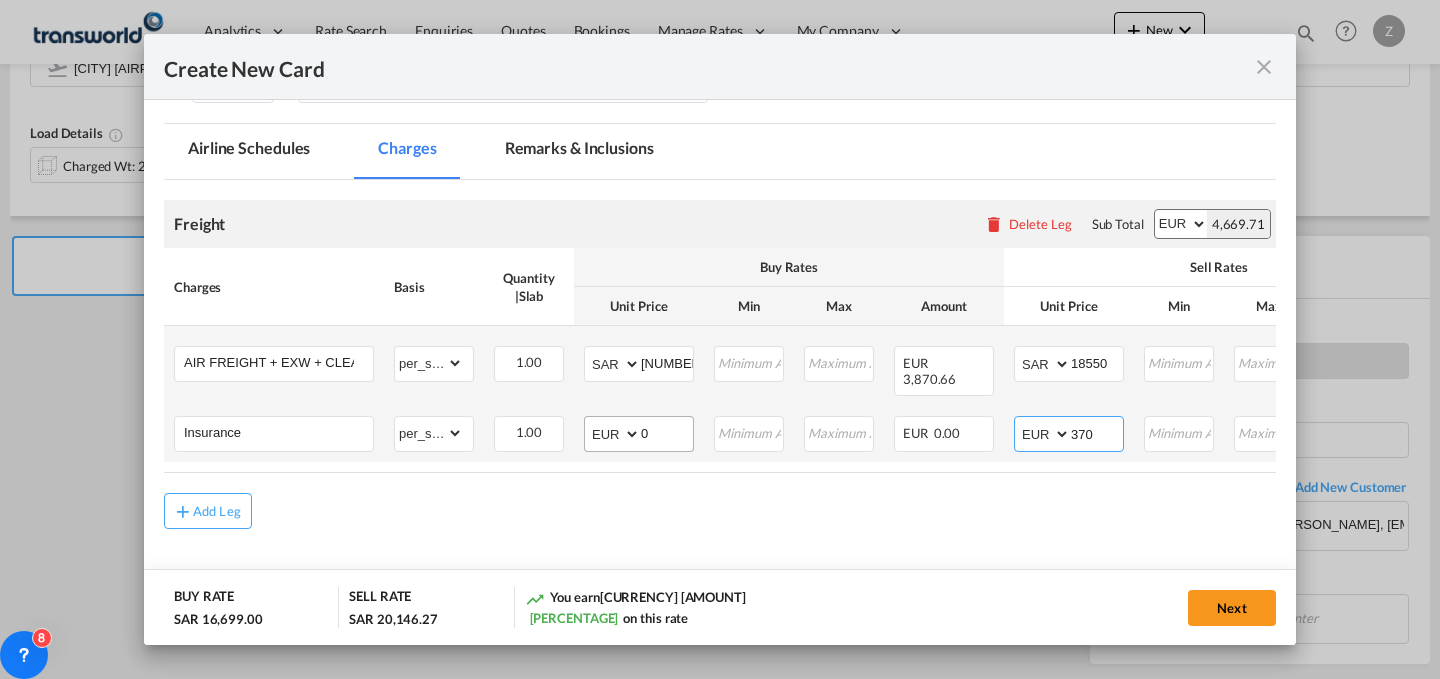 type on "370" 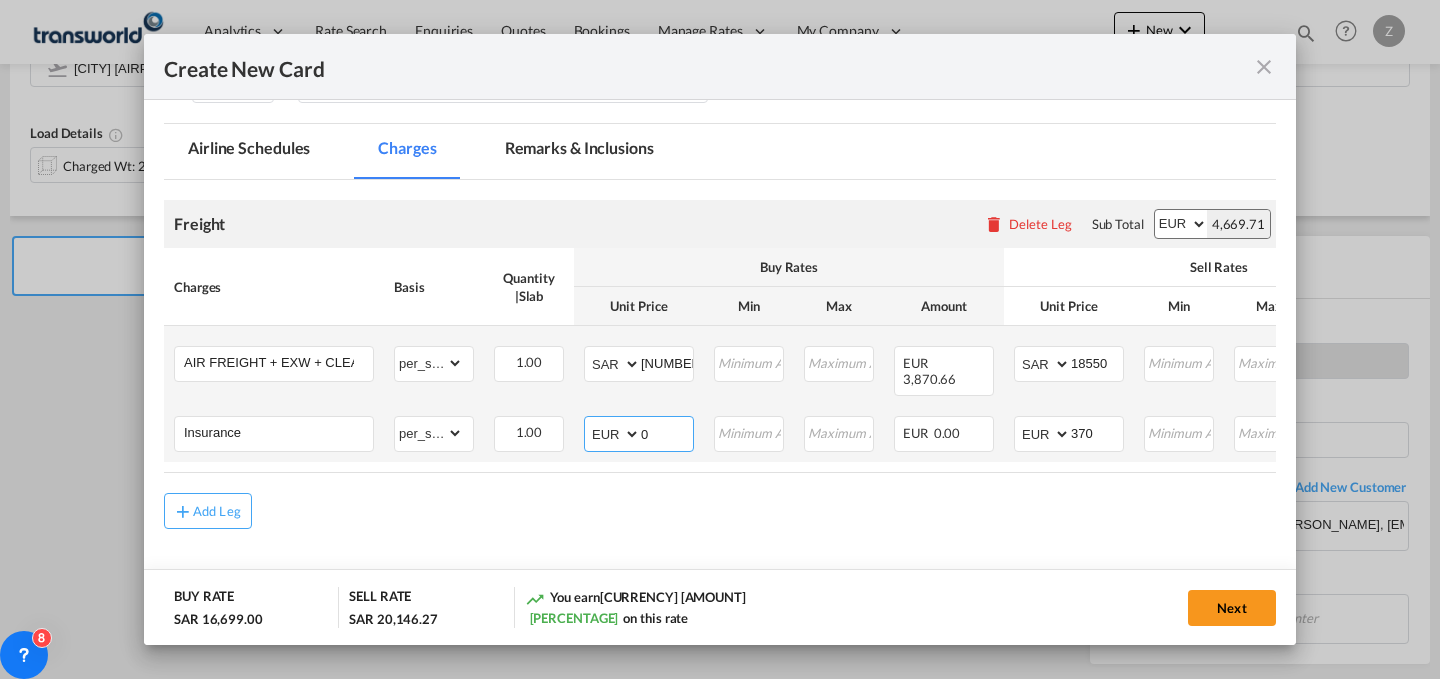 click on "0" at bounding box center [667, 432] 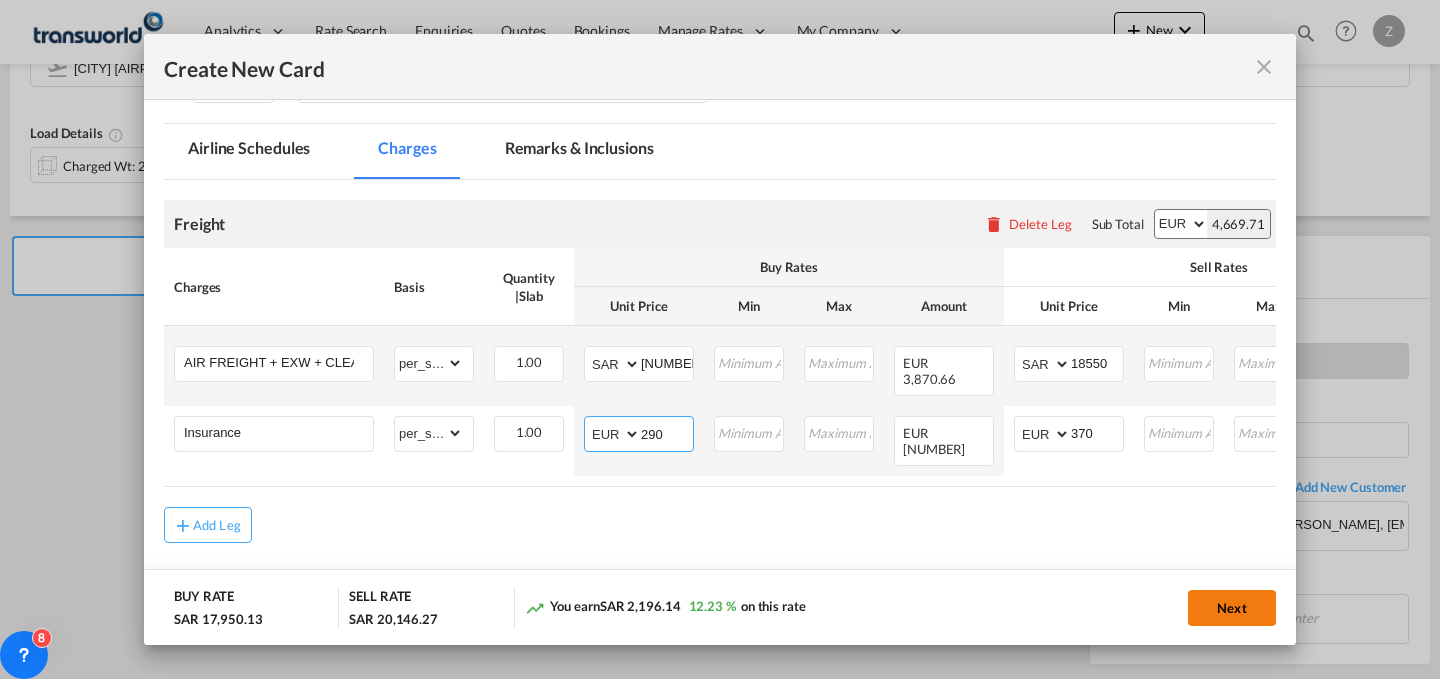 type on "290" 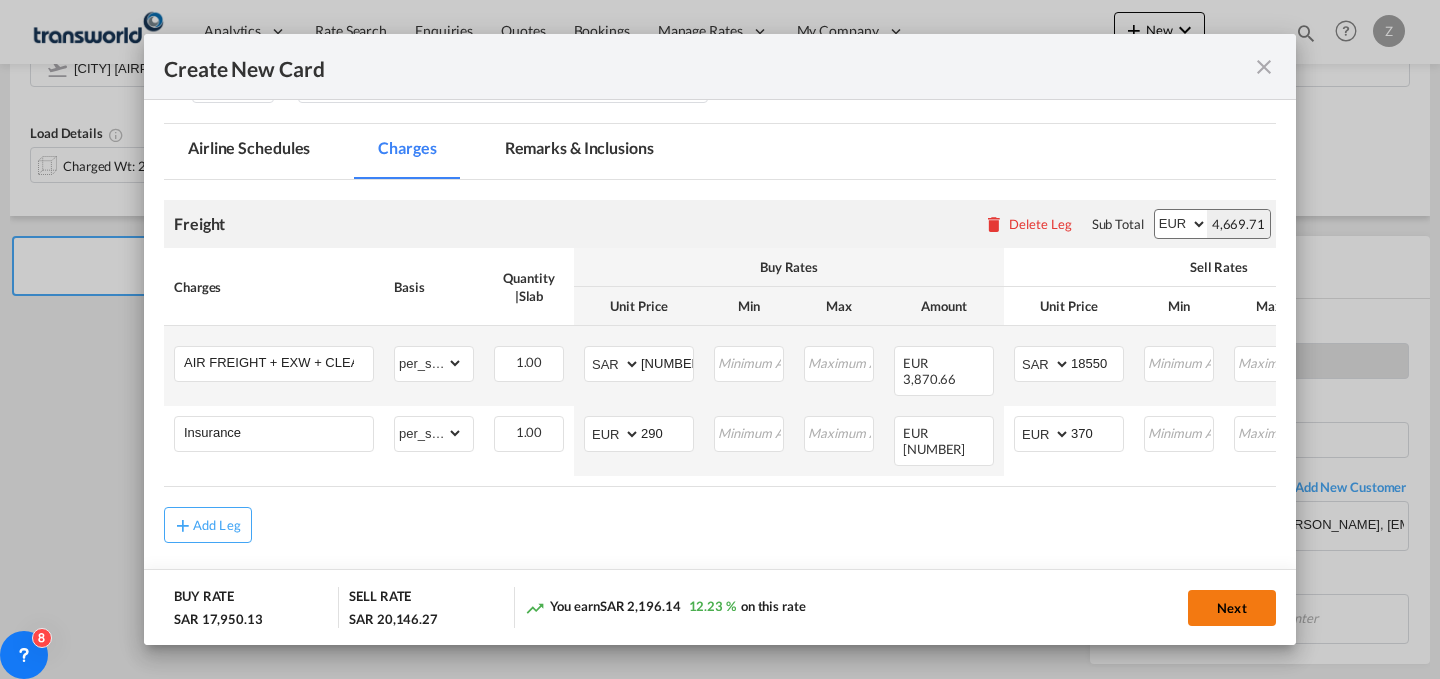 click on "Next" 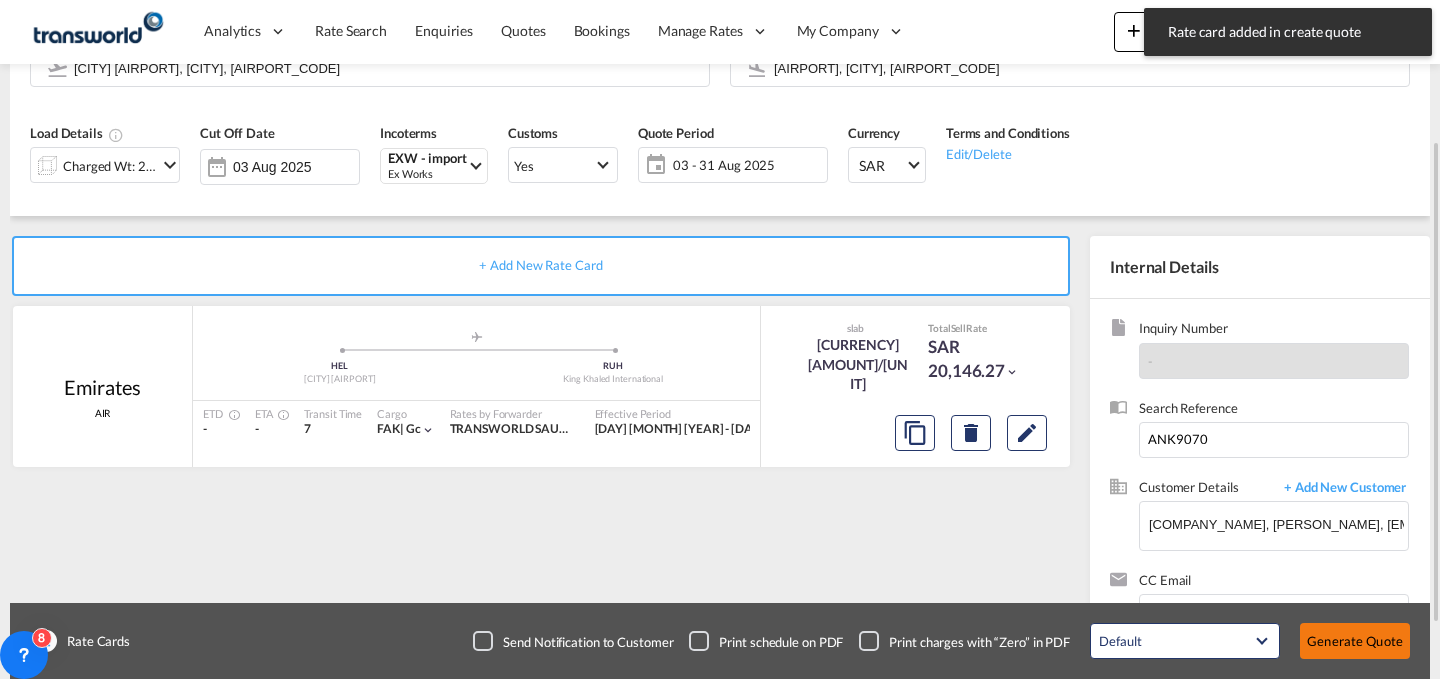 click on "Generate Quote" at bounding box center (1355, 641) 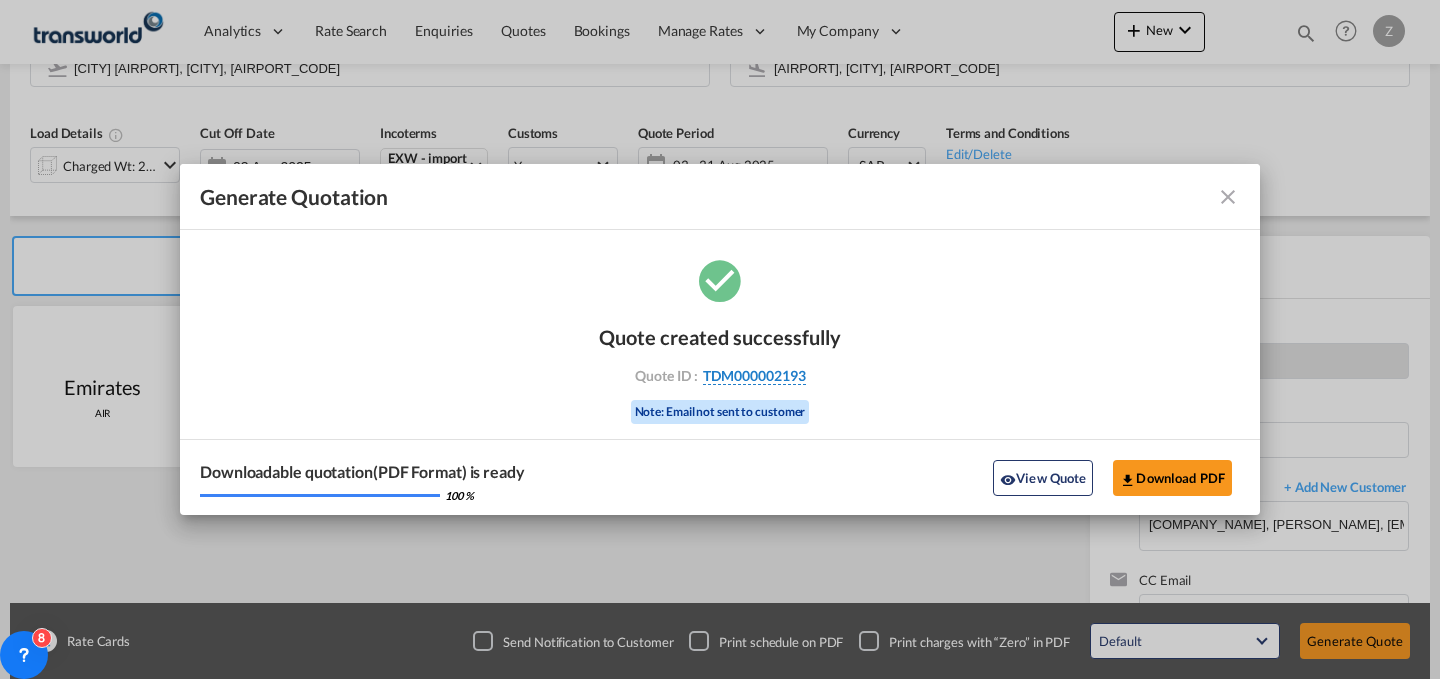 click on "TDM000002193" at bounding box center [754, 376] 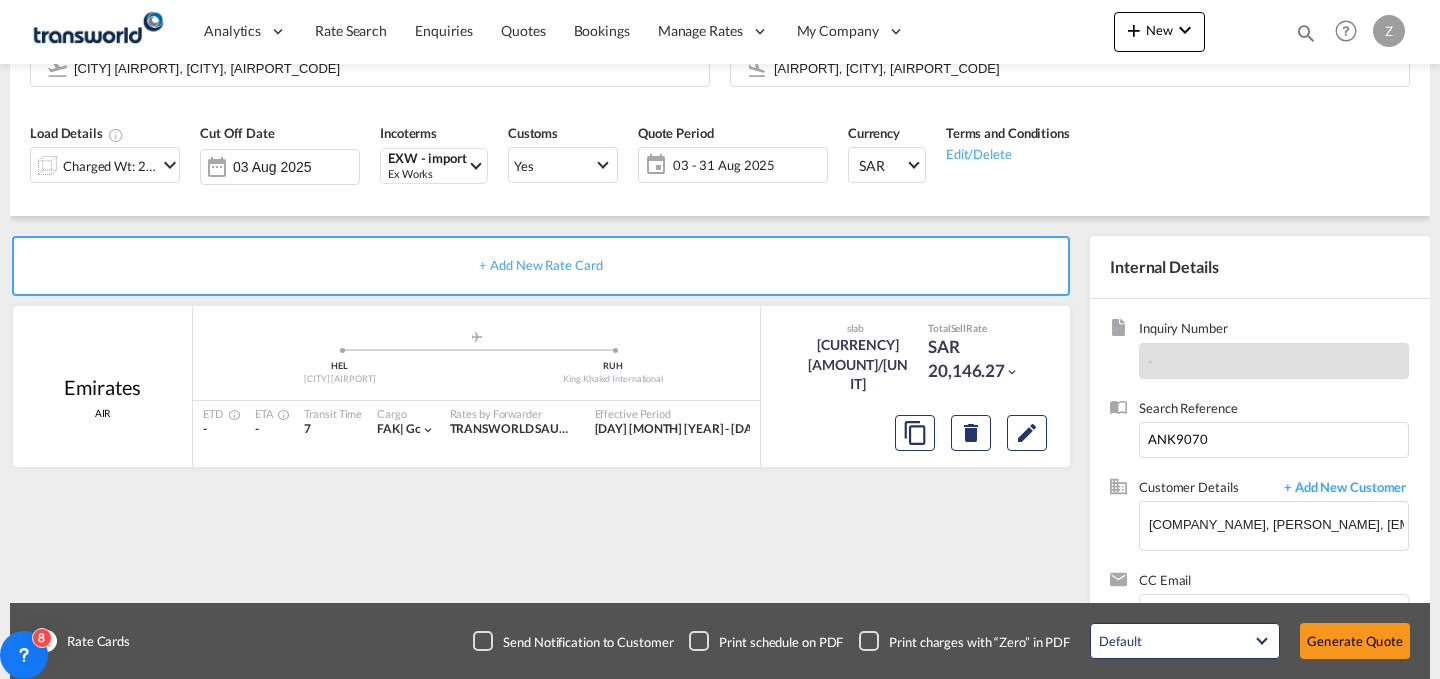 click on "Quote created successfully Quote ID :  TDM000002193
Note: Email not sent to customer" at bounding box center [720, 355] 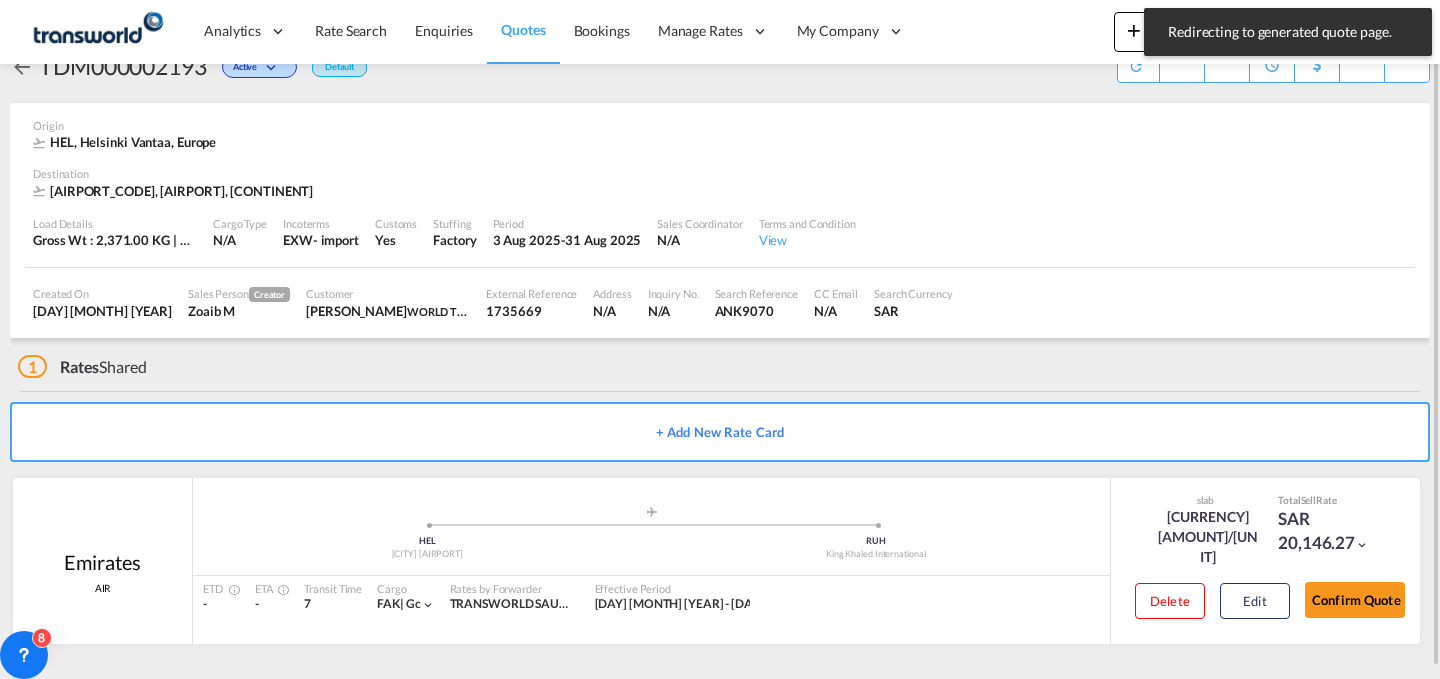 scroll, scrollTop: 38, scrollLeft: 0, axis: vertical 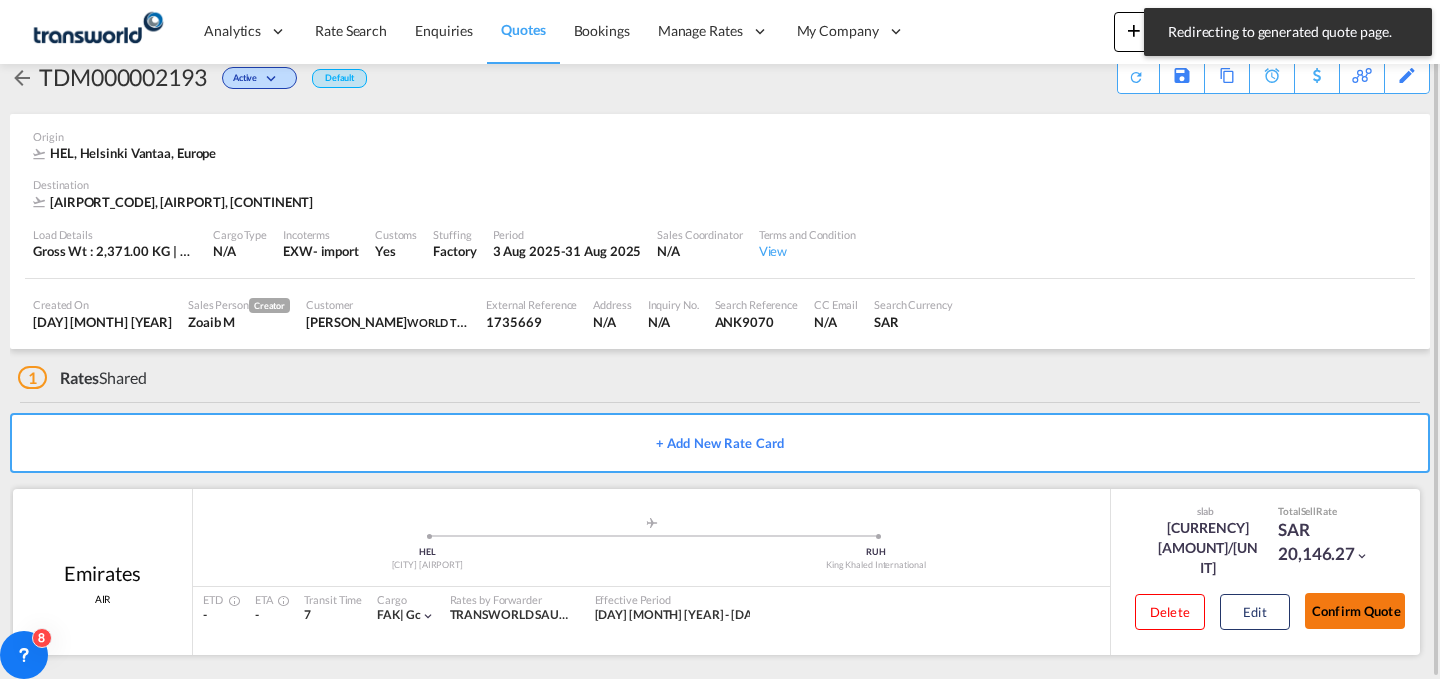 click on "Confirm Quote" at bounding box center [1355, 611] 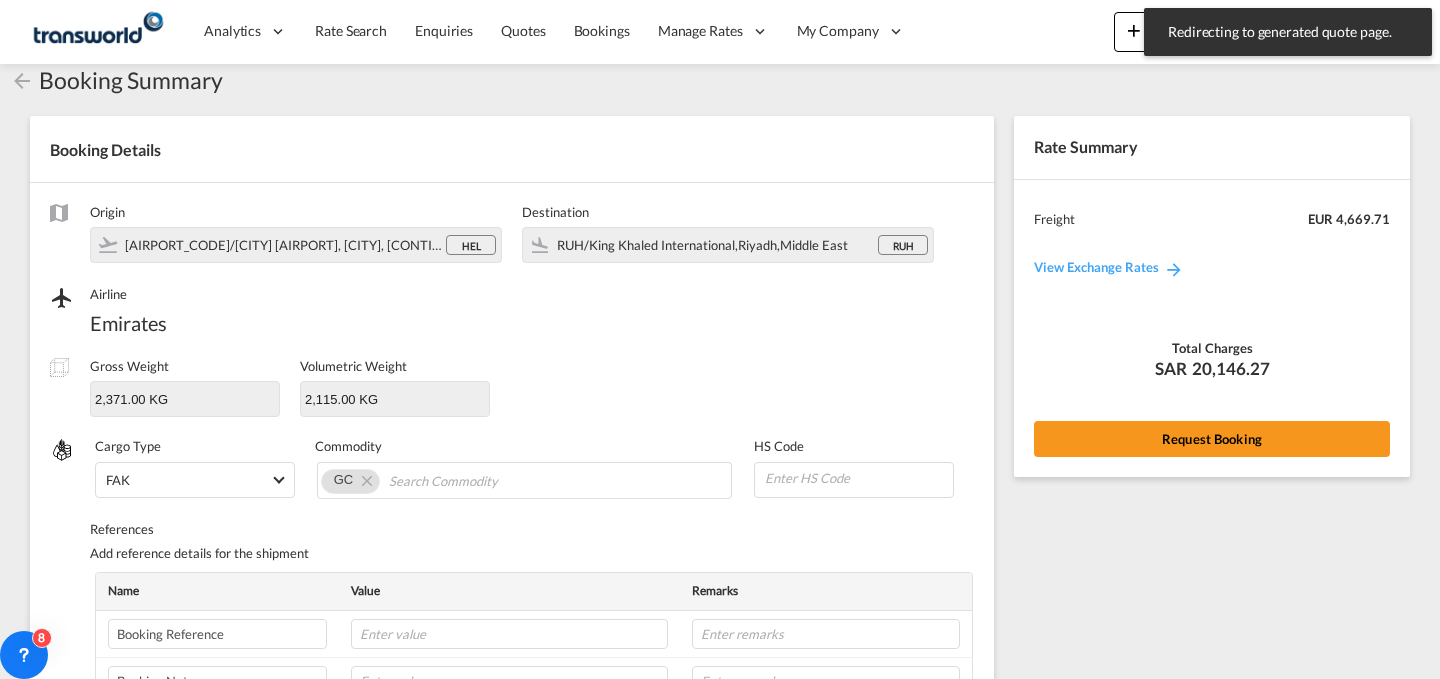 scroll, scrollTop: 668, scrollLeft: 0, axis: vertical 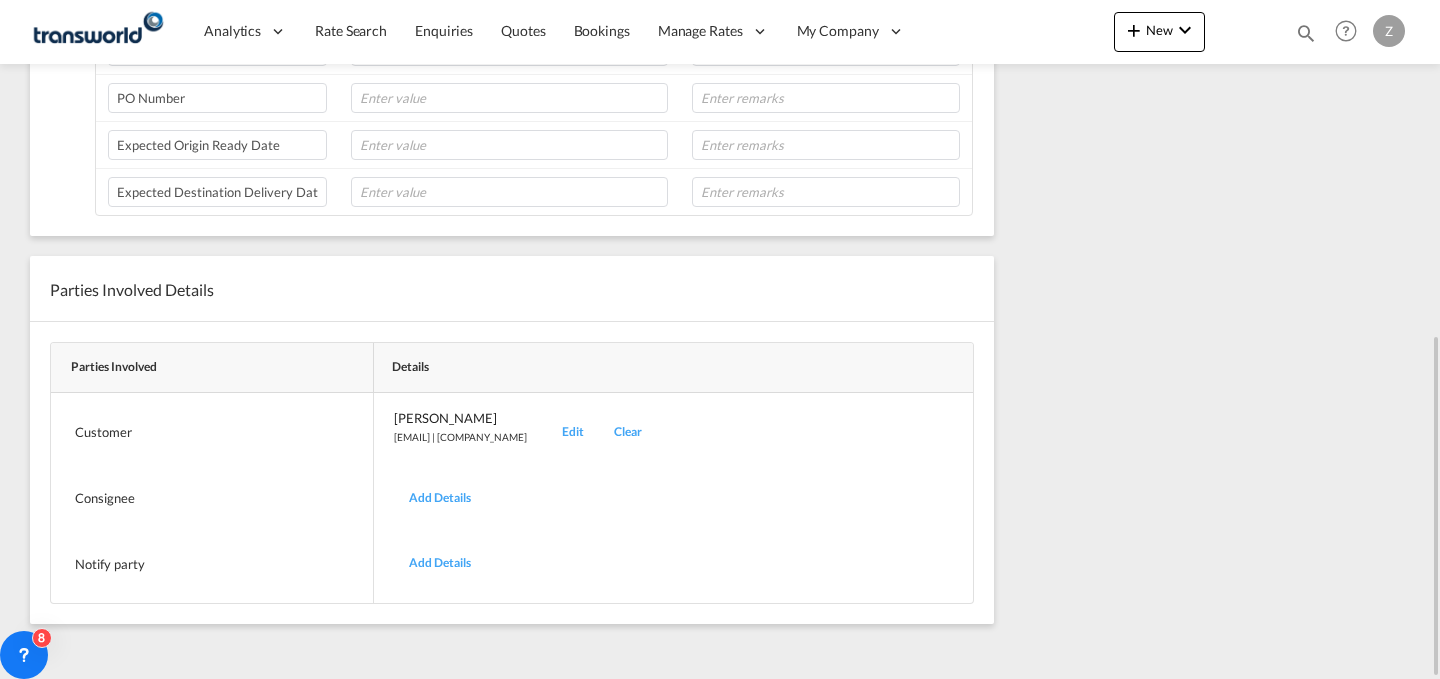 click on "Edit" at bounding box center [573, 432] 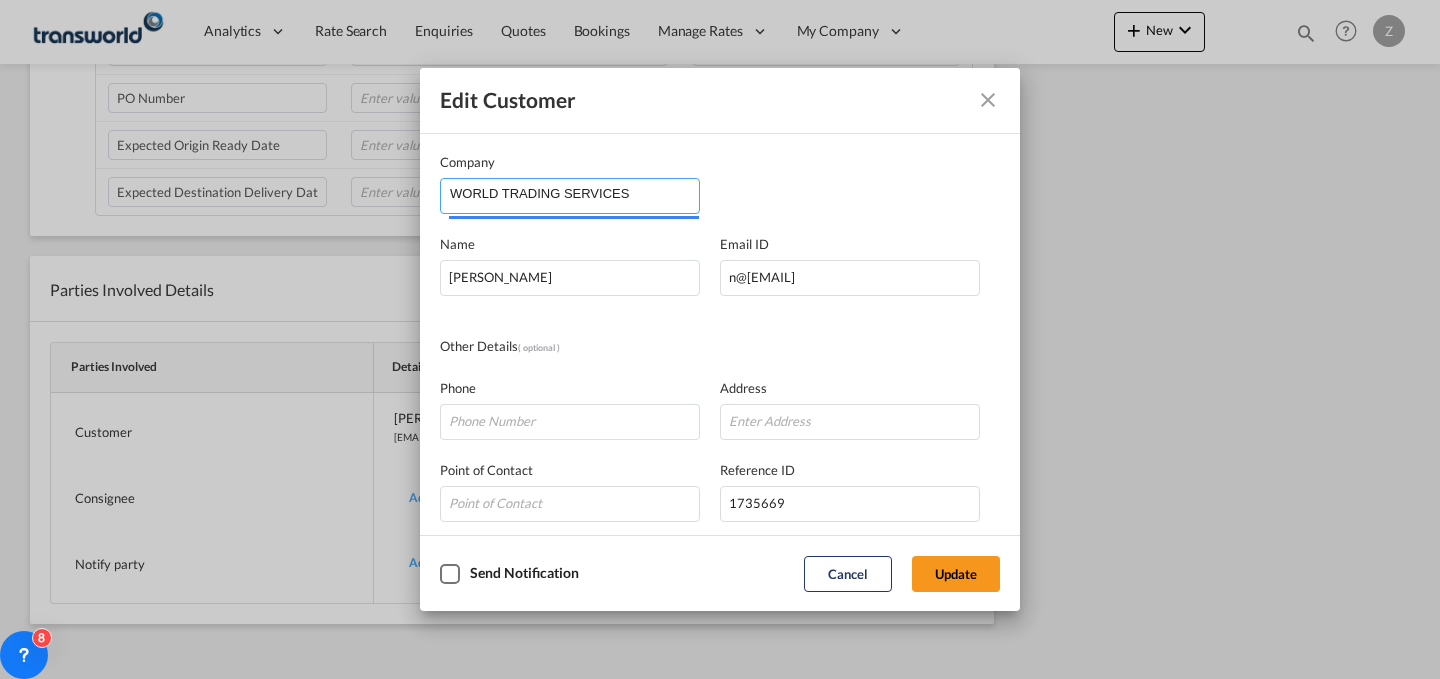 drag, startPoint x: 648, startPoint y: 200, endPoint x: 146, endPoint y: 273, distance: 507.28 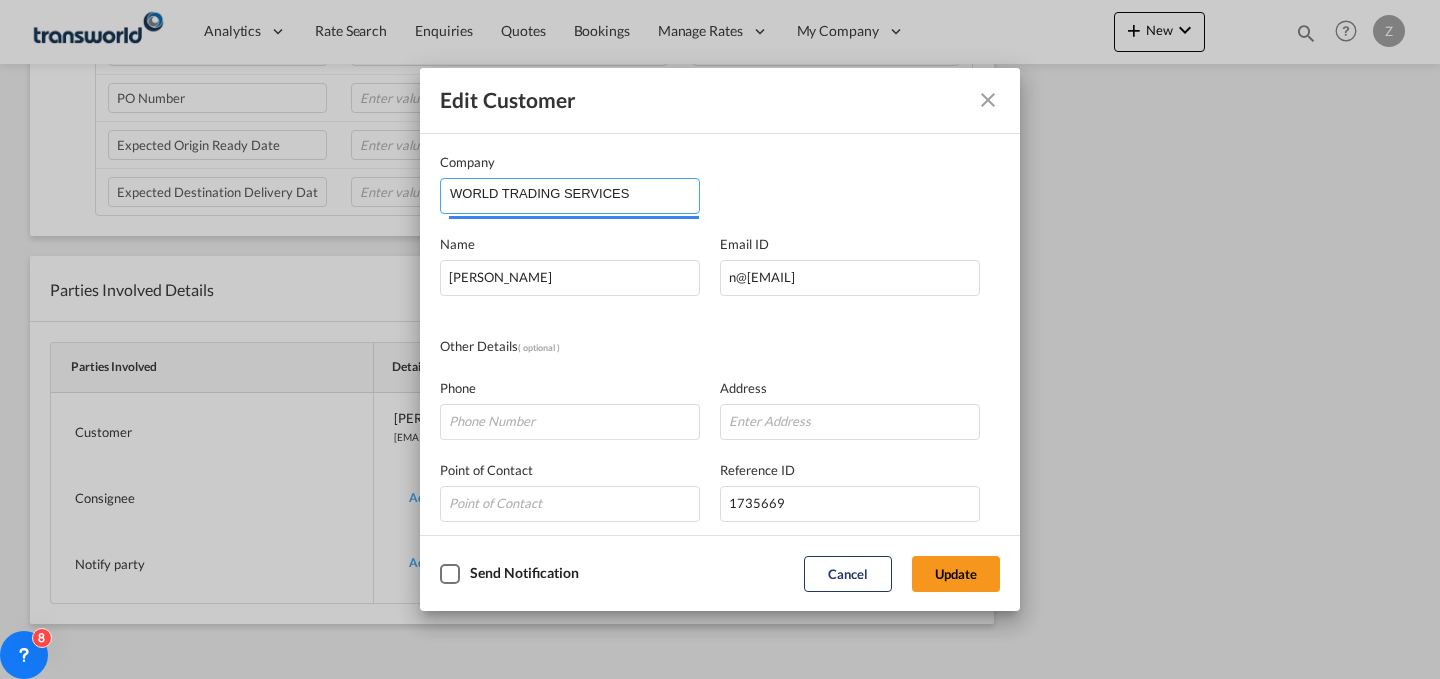 click on "Edit Customer
Company
[COMPANY_NAME]
Name [PERSON_NAME]
Email ID [EMAIL] Other Details  ( optional )
Phone
Address Point of Contact
Reference ID [REFERENCE_ID] Country
Country Afghanistan Albania Algeria American Samoa Andorra Angola Anguilla Antarctica Antigua And Barbuda Argentina Armenia Aruba Australia Austria Azerbaijan Bahamas Bahrain Bangladesh Barbados Belarus Belgium Belize Benin Bermuda Bhutan Bolivia Bonaire Bosnia and Herzegovina Botswana Bouvet Island Brazil British Indian Ocean Territory Brunei Bulgaria Burkina Faso Burundi Cambodia Cameroon Canada Cape Verde Cayman Islands Central African Republic Chad Chile China Christmas Island Cocos (Keeling) Islands Colombia Comoros Congo Congo The Democratic Republic Of The Cook Islands Costa Rica Cote D'Ivoire (Ivory Coast) Croatia (Hrvatska) Cuba Curaçao Cyprus Czech Republic Democratic Republic of the Congo Denmark Djibouti Dominica East Timor" at bounding box center (720, 339) 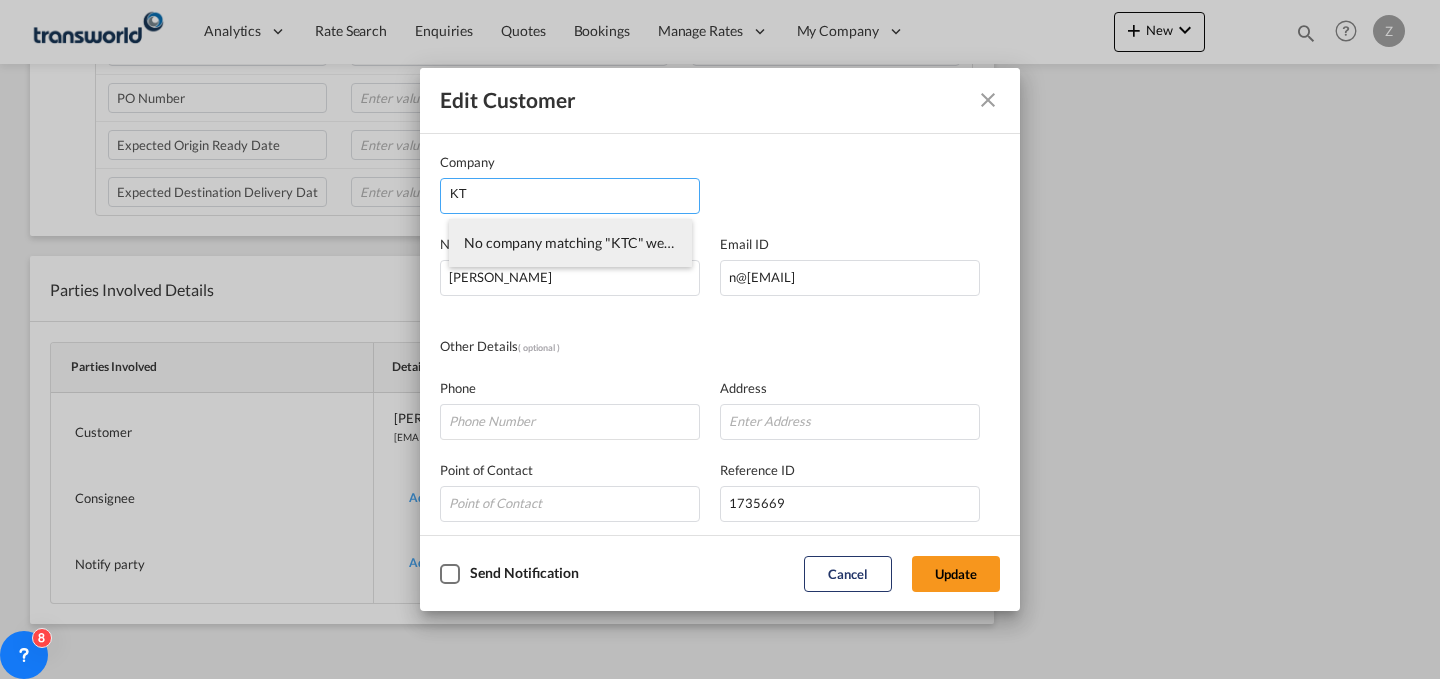 type on "K" 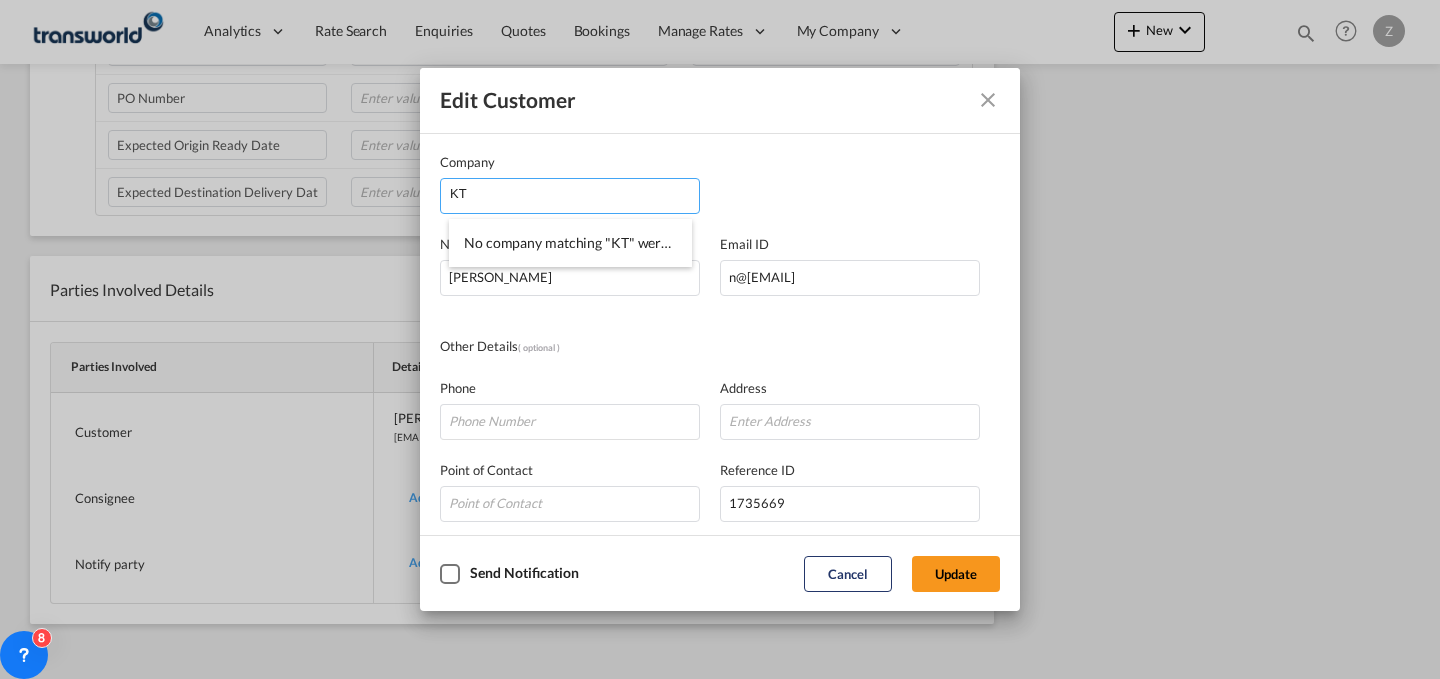 type on "K" 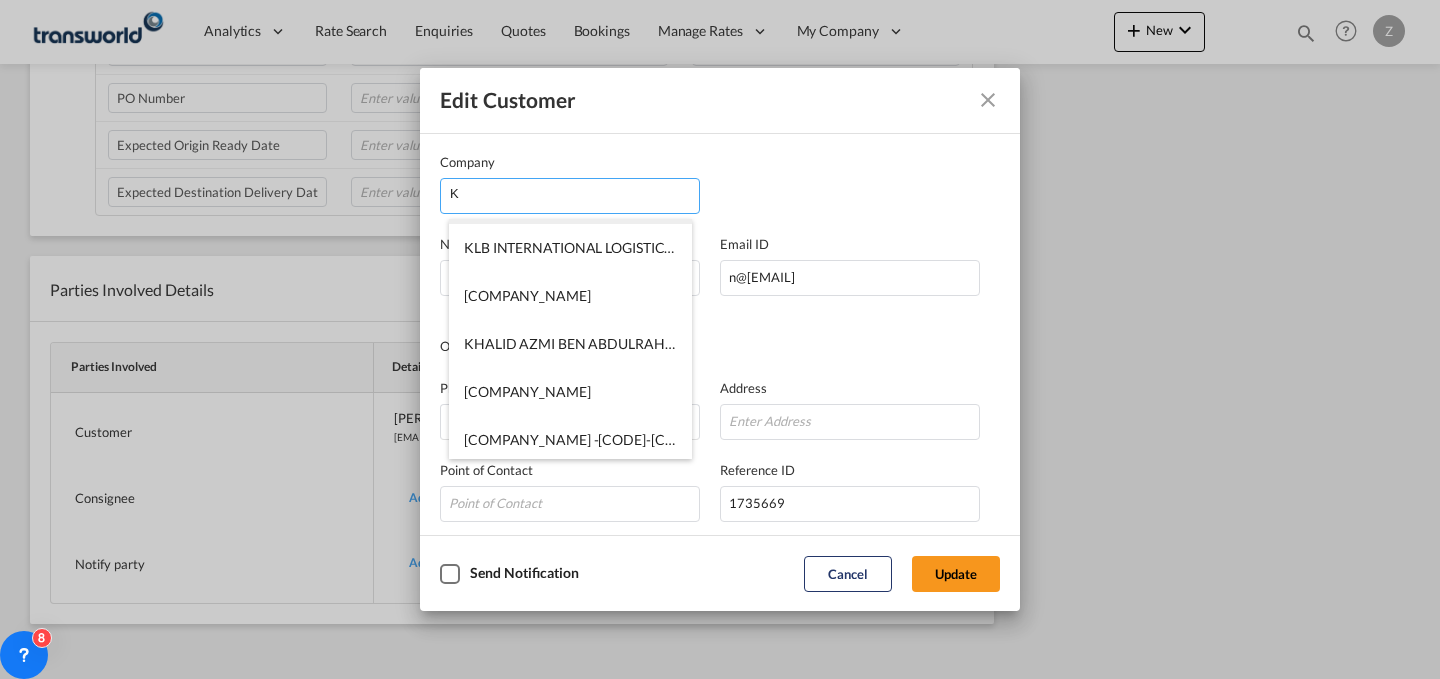 scroll, scrollTop: 288, scrollLeft: 0, axis: vertical 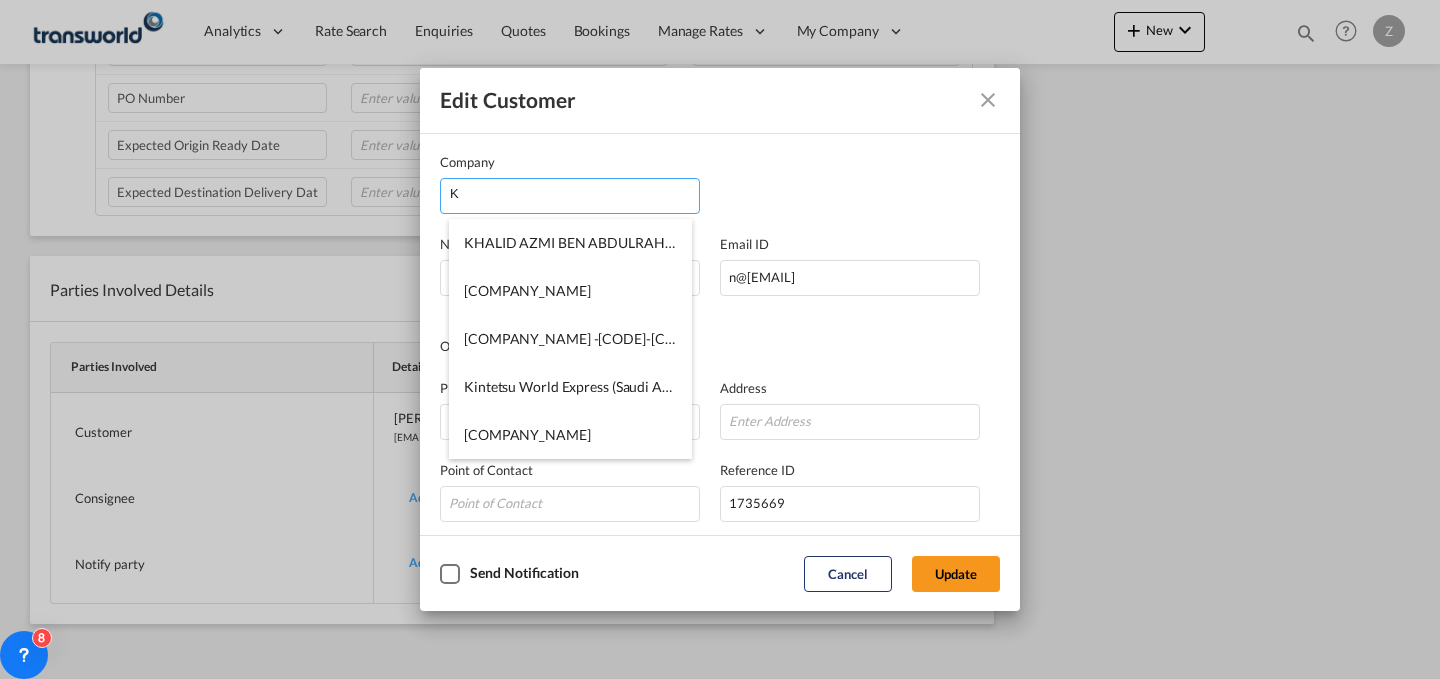 drag, startPoint x: 555, startPoint y: 180, endPoint x: 412, endPoint y: 198, distance: 144.12842 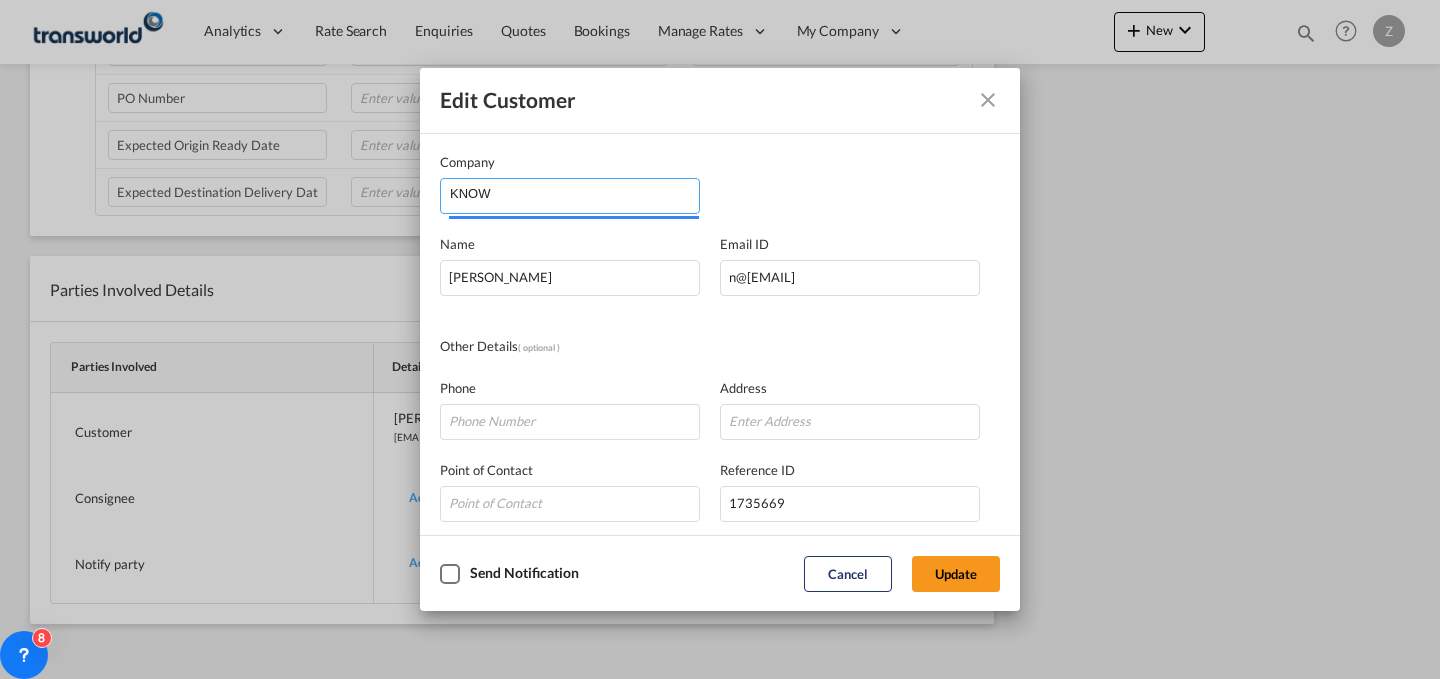 scroll, scrollTop: 0, scrollLeft: 0, axis: both 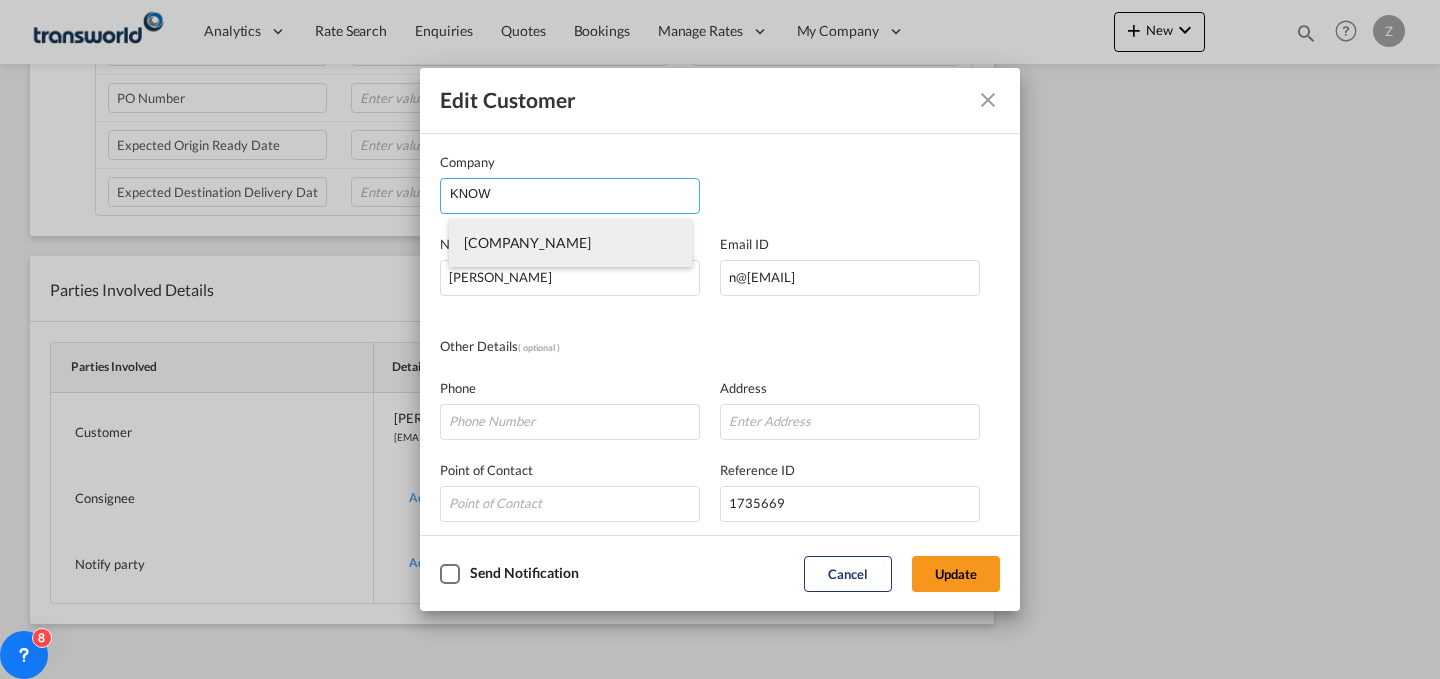 click on "[COMPANY_NAME]" at bounding box center (527, 242) 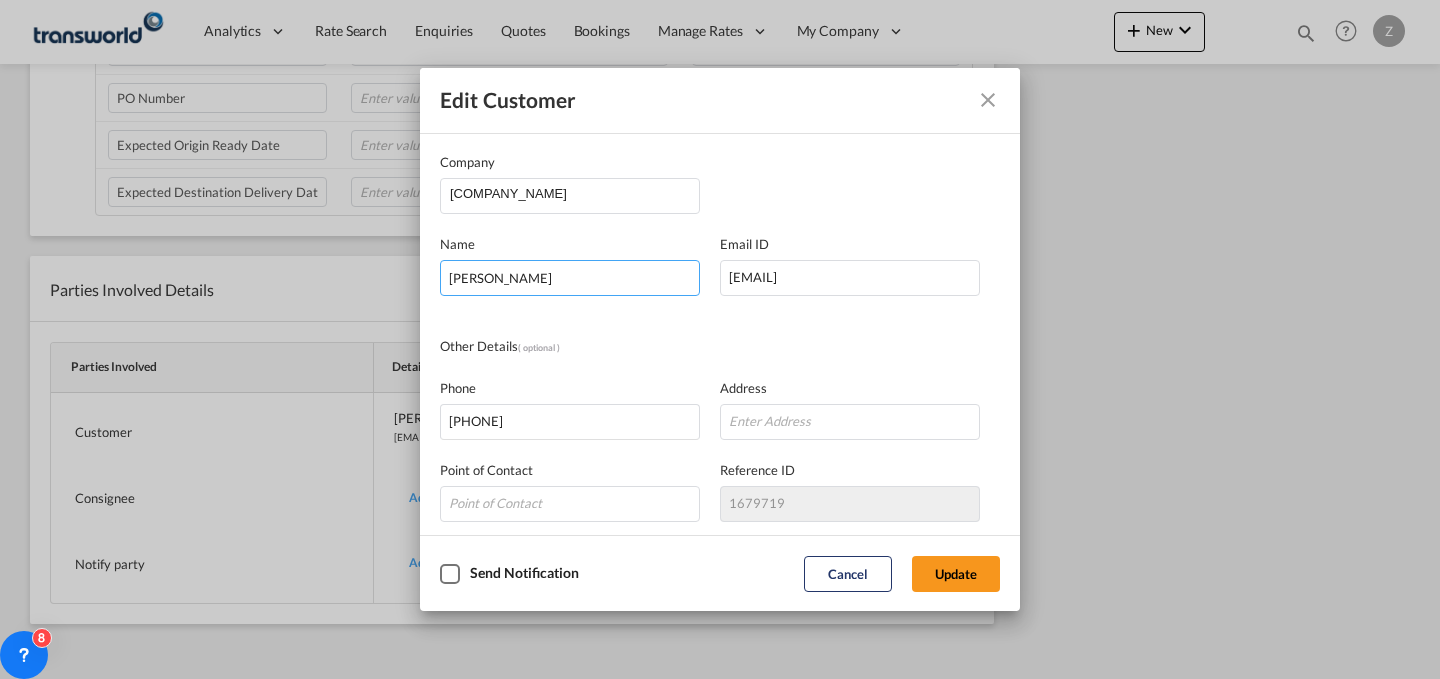 drag, startPoint x: 618, startPoint y: 283, endPoint x: 88, endPoint y: 329, distance: 531.9925 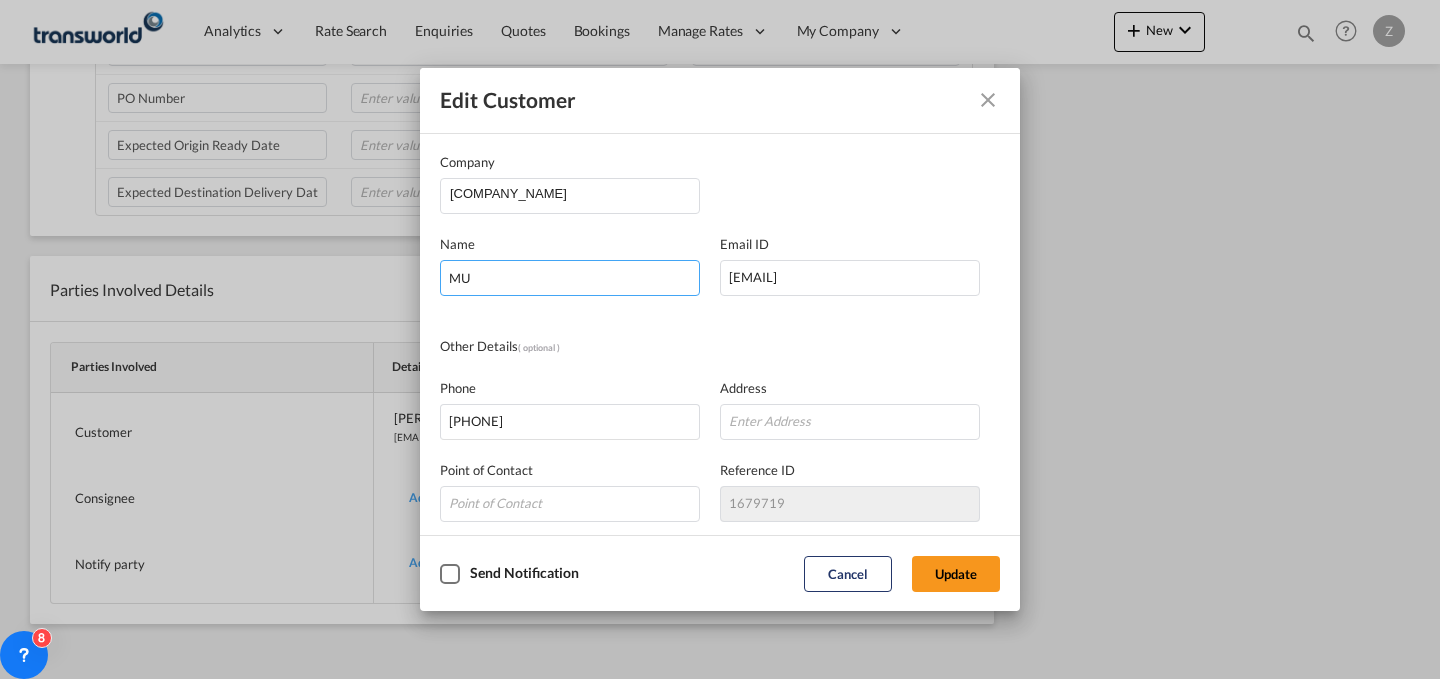 type on "[PERSON_NAME]" 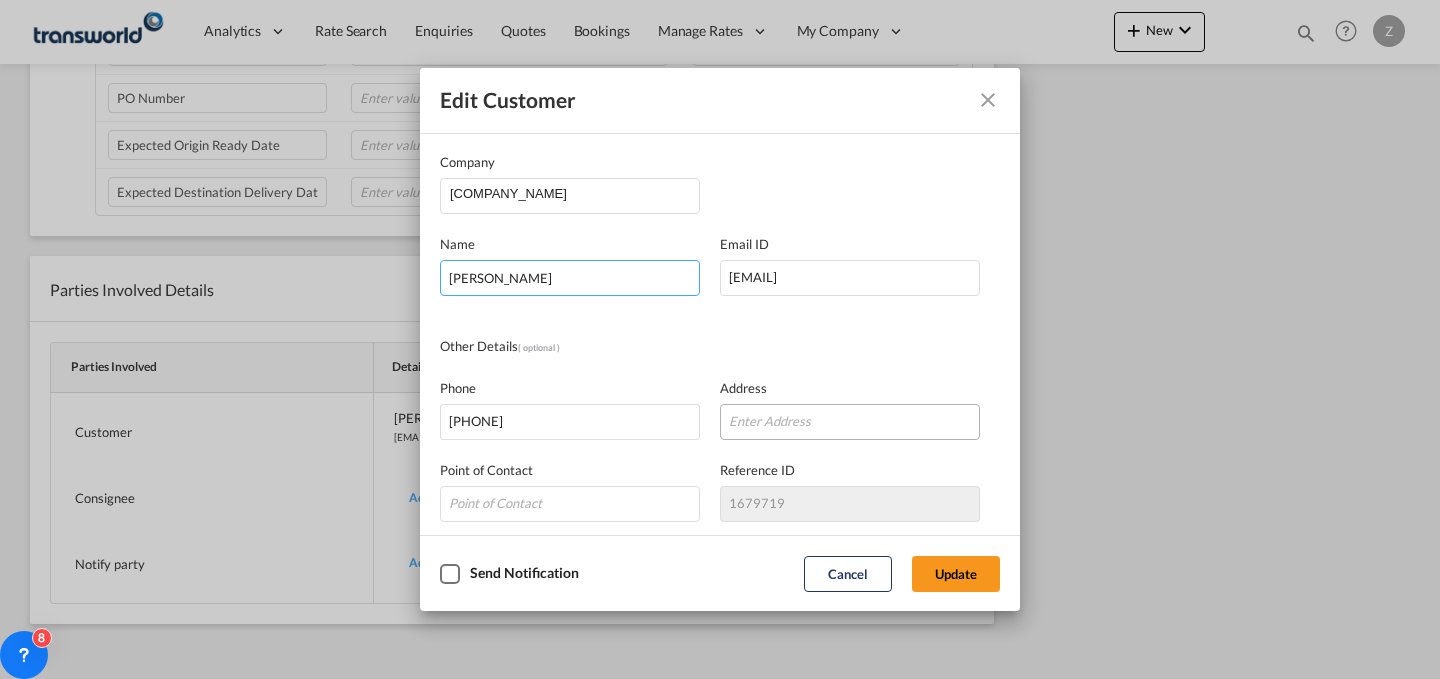 scroll, scrollTop: 166, scrollLeft: 0, axis: vertical 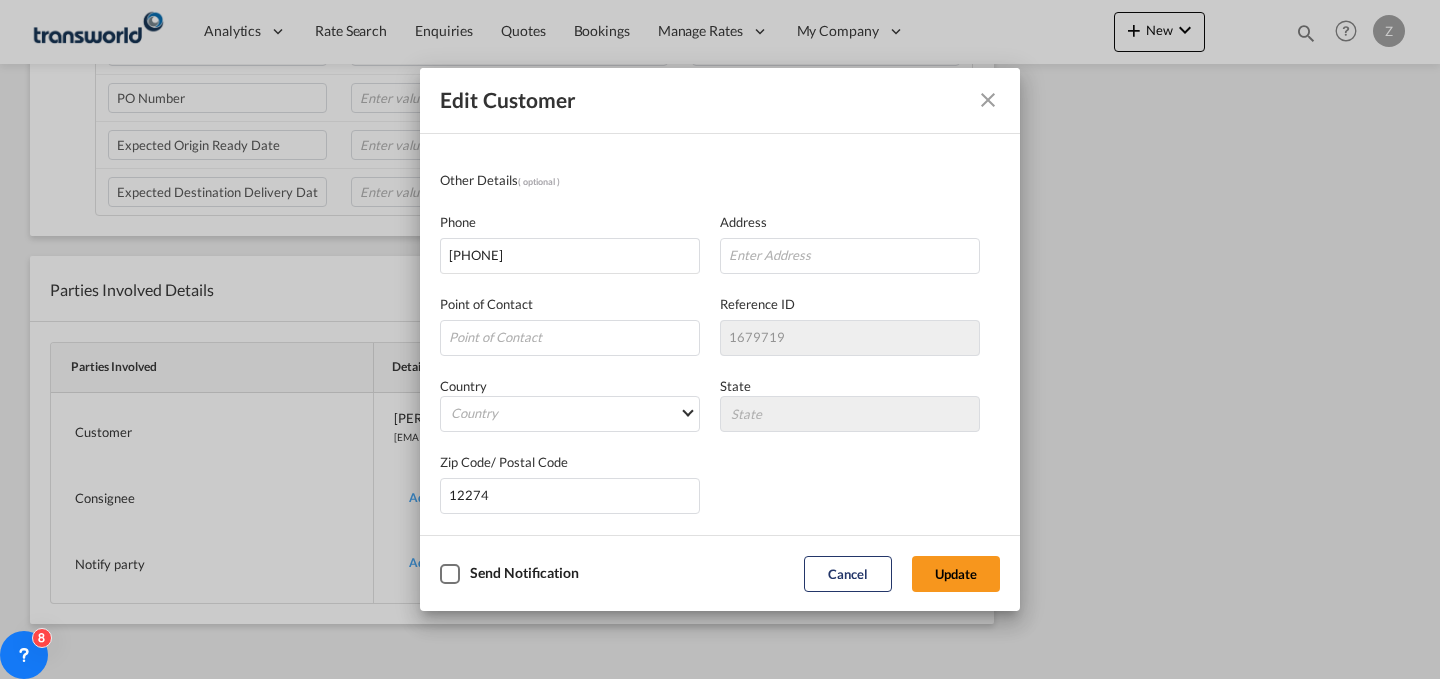 click on "Send Notification
Cancel Update" 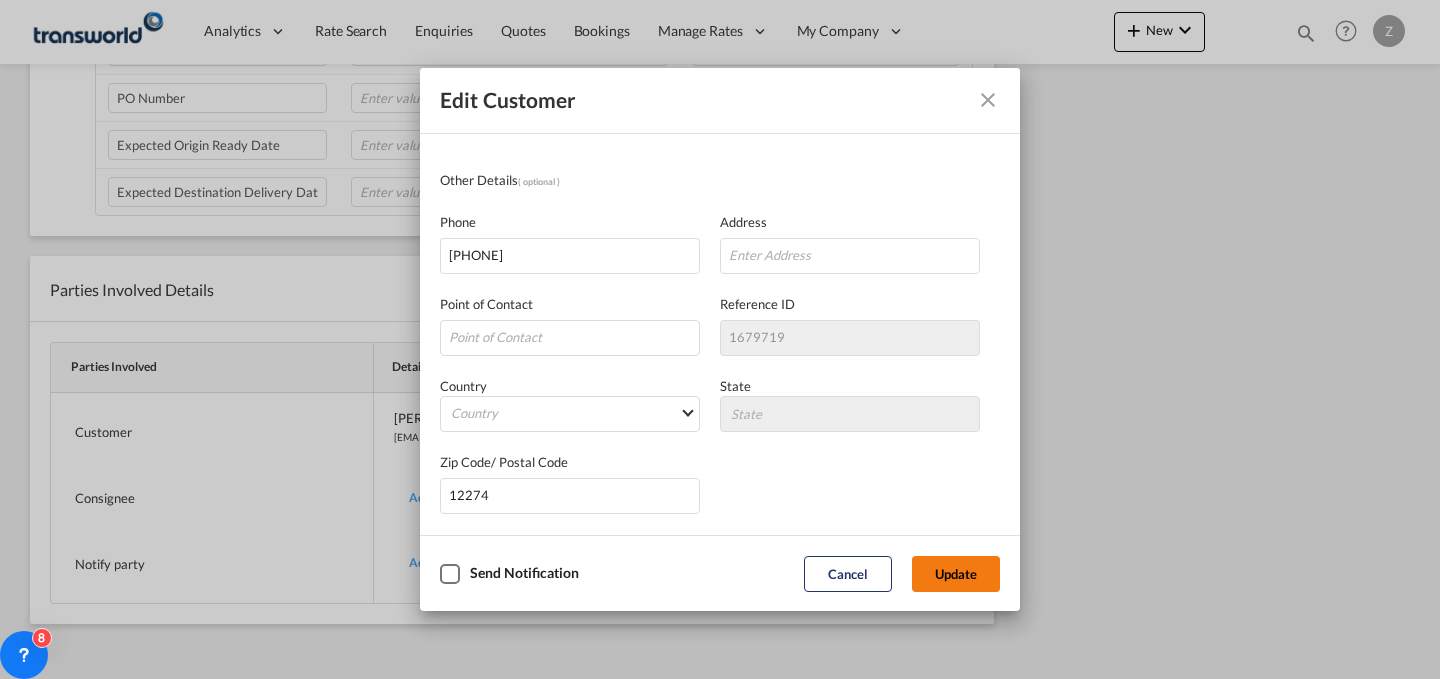 click on "Update" 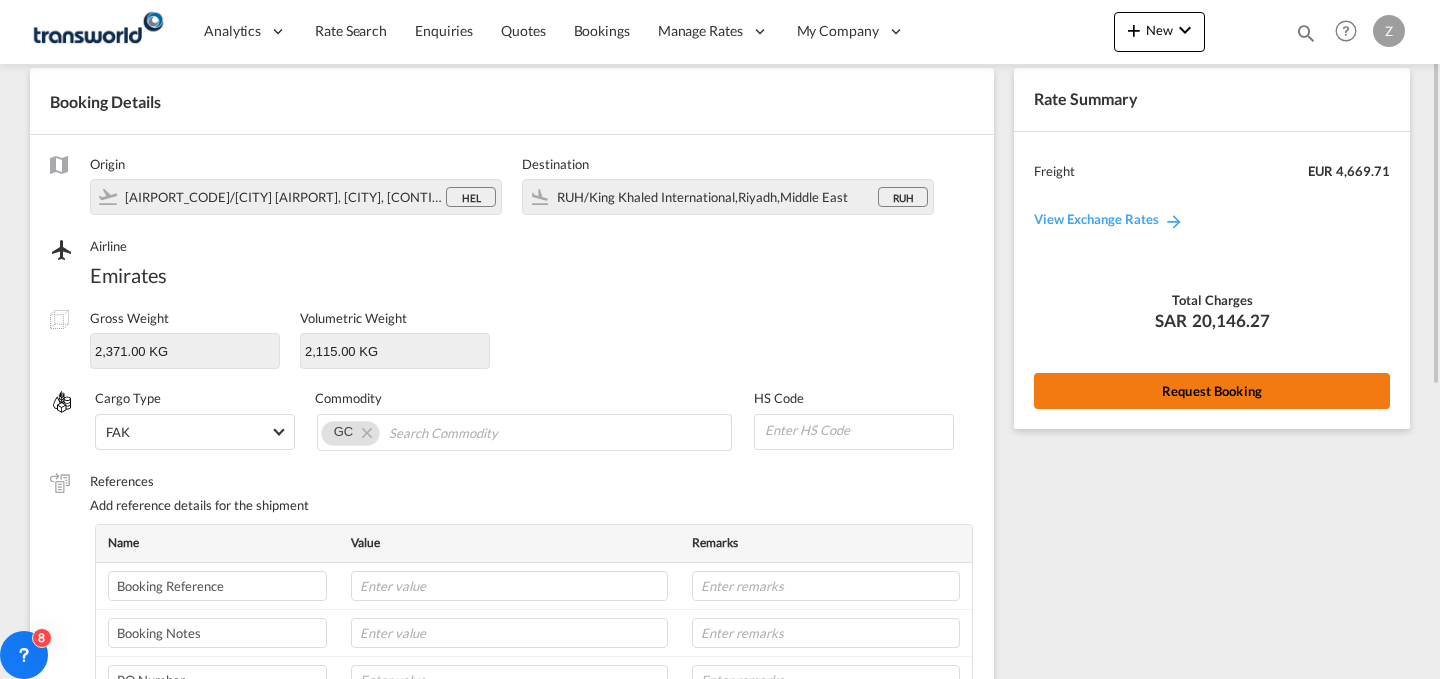 scroll, scrollTop: 85, scrollLeft: 0, axis: vertical 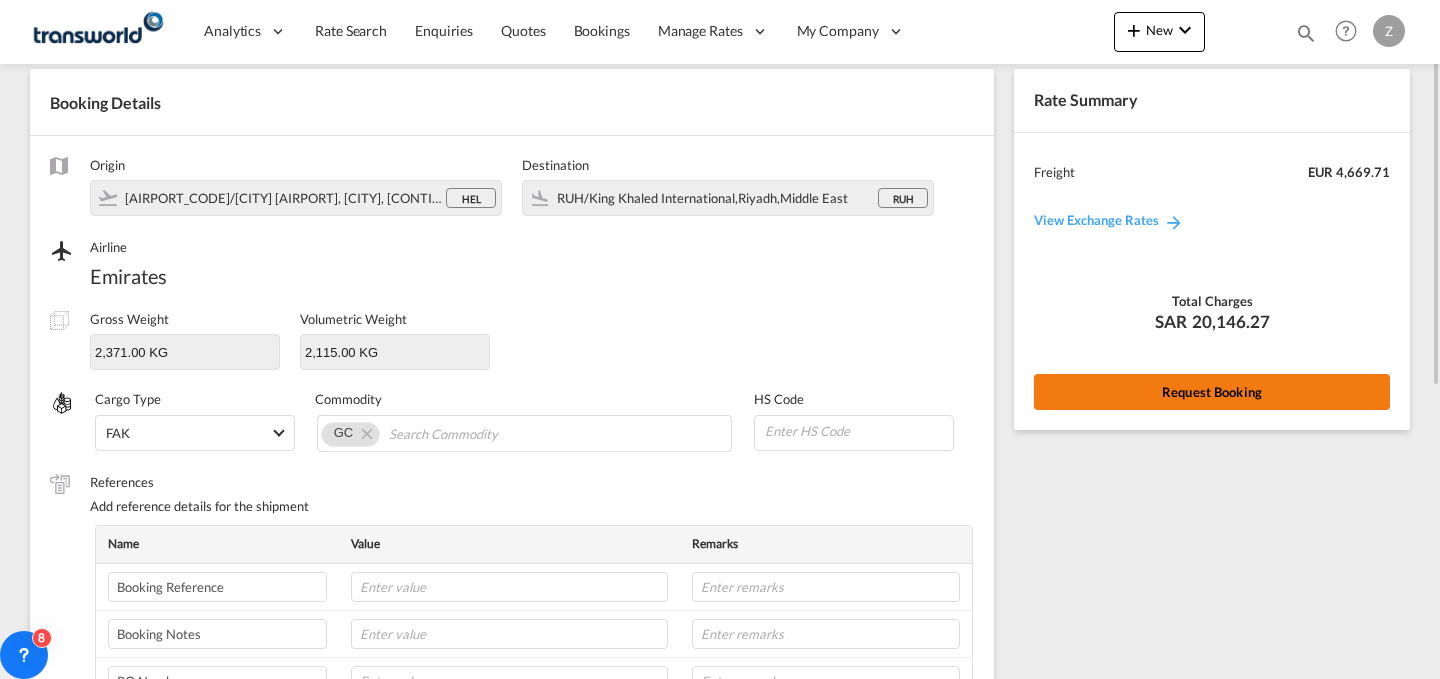 click on "Request Booking" at bounding box center (1212, 392) 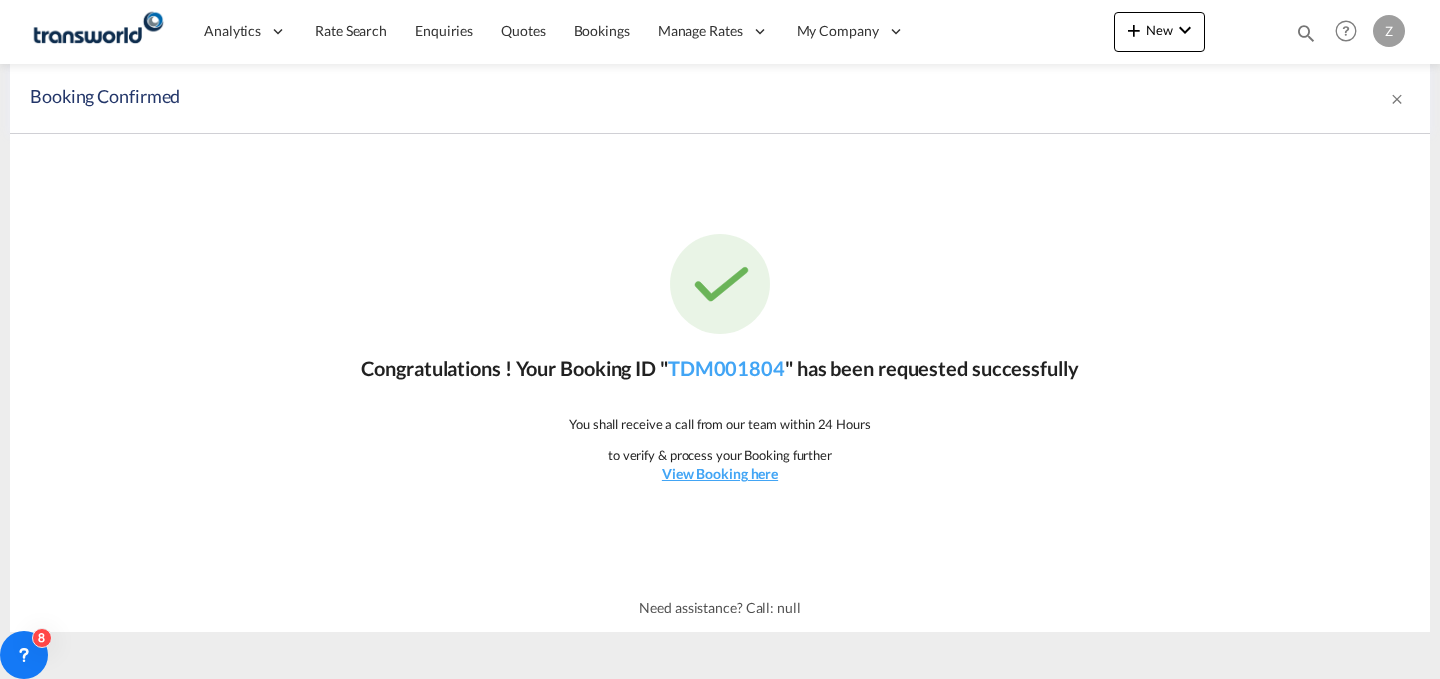 scroll, scrollTop: 0, scrollLeft: 0, axis: both 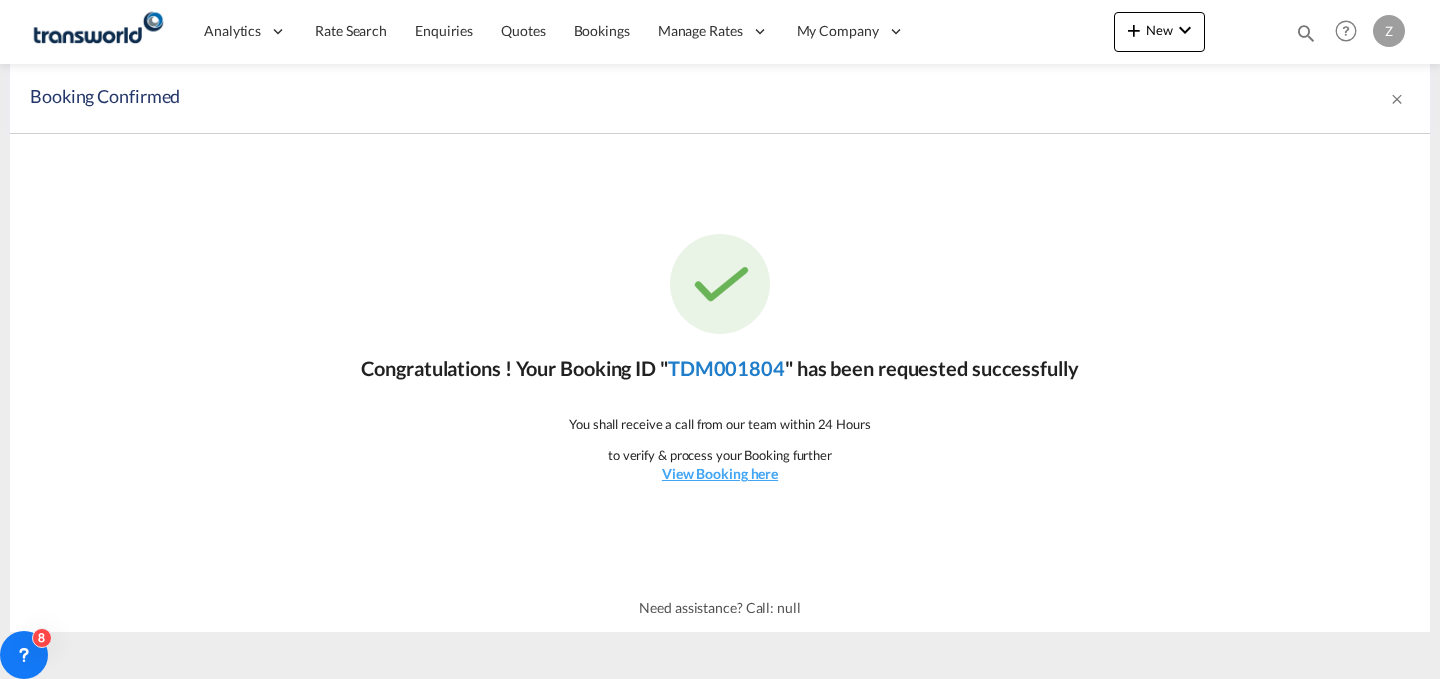 click on "TDM001804" 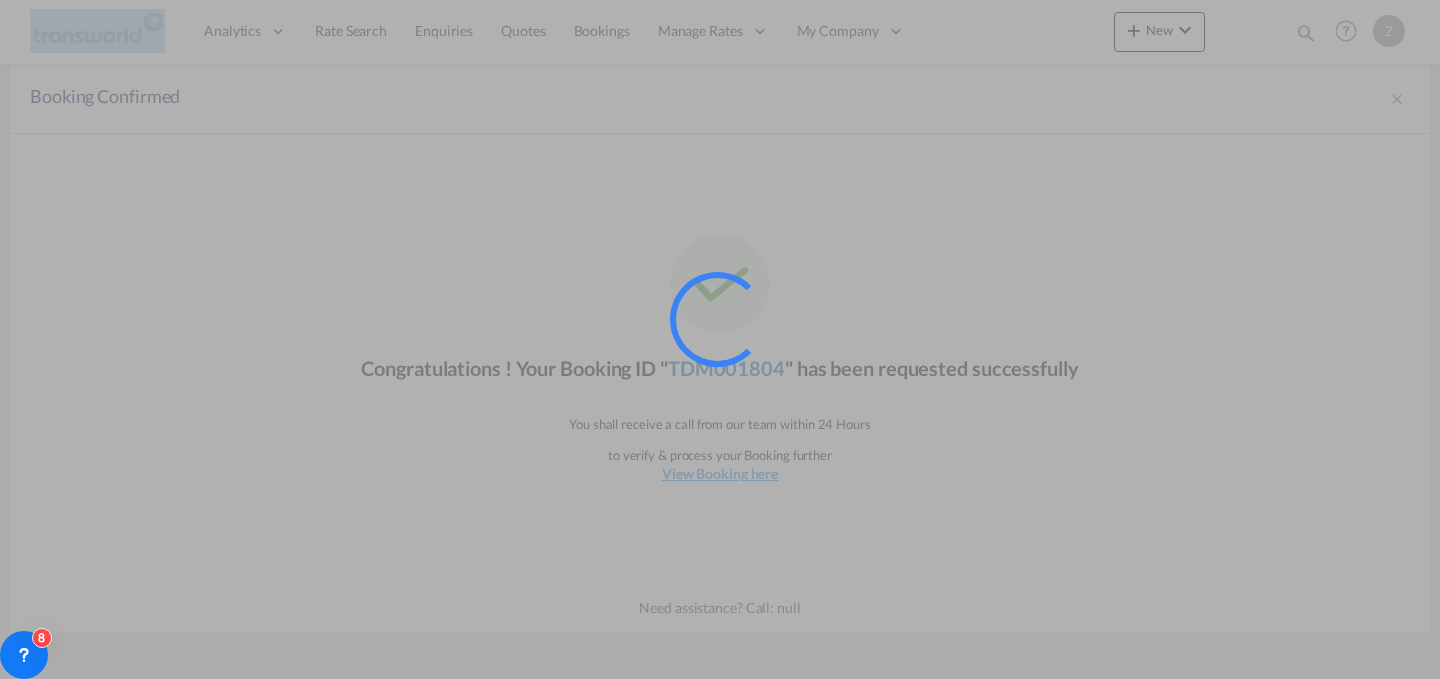 click at bounding box center (745, 347) 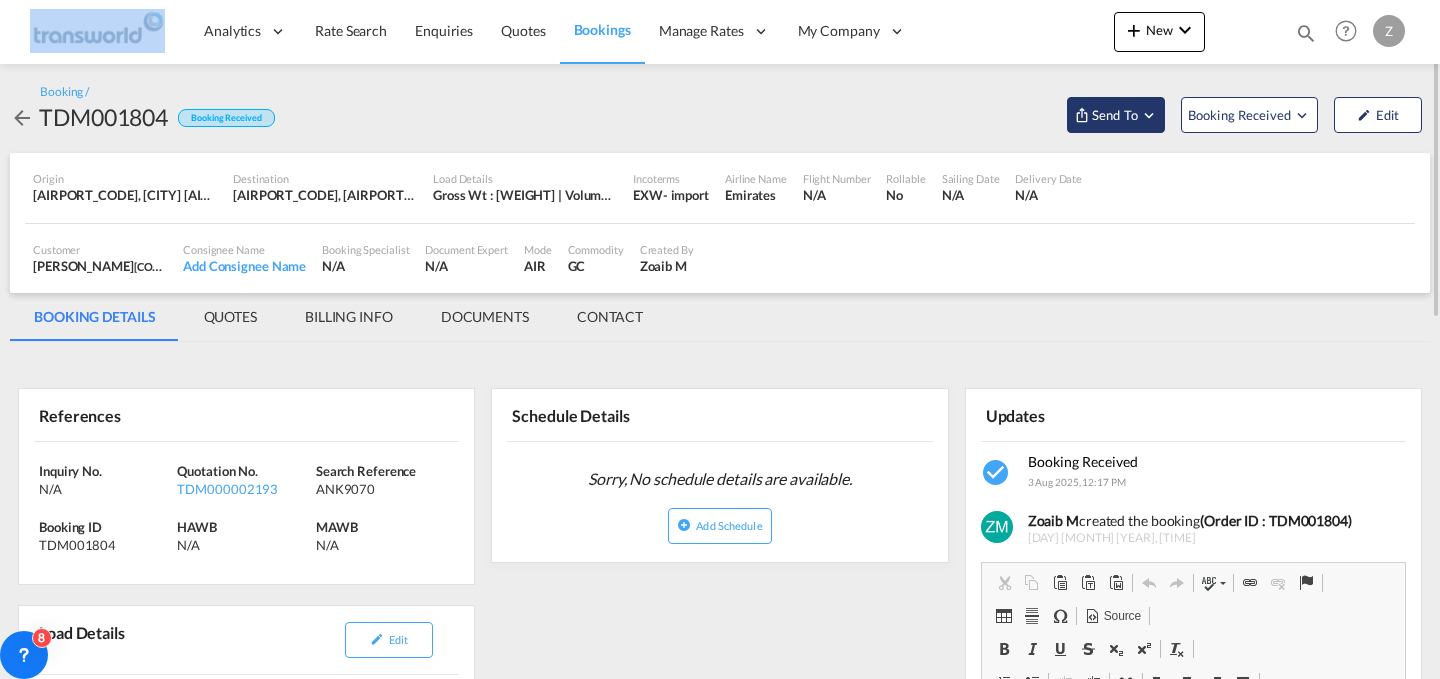 scroll, scrollTop: 0, scrollLeft: 0, axis: both 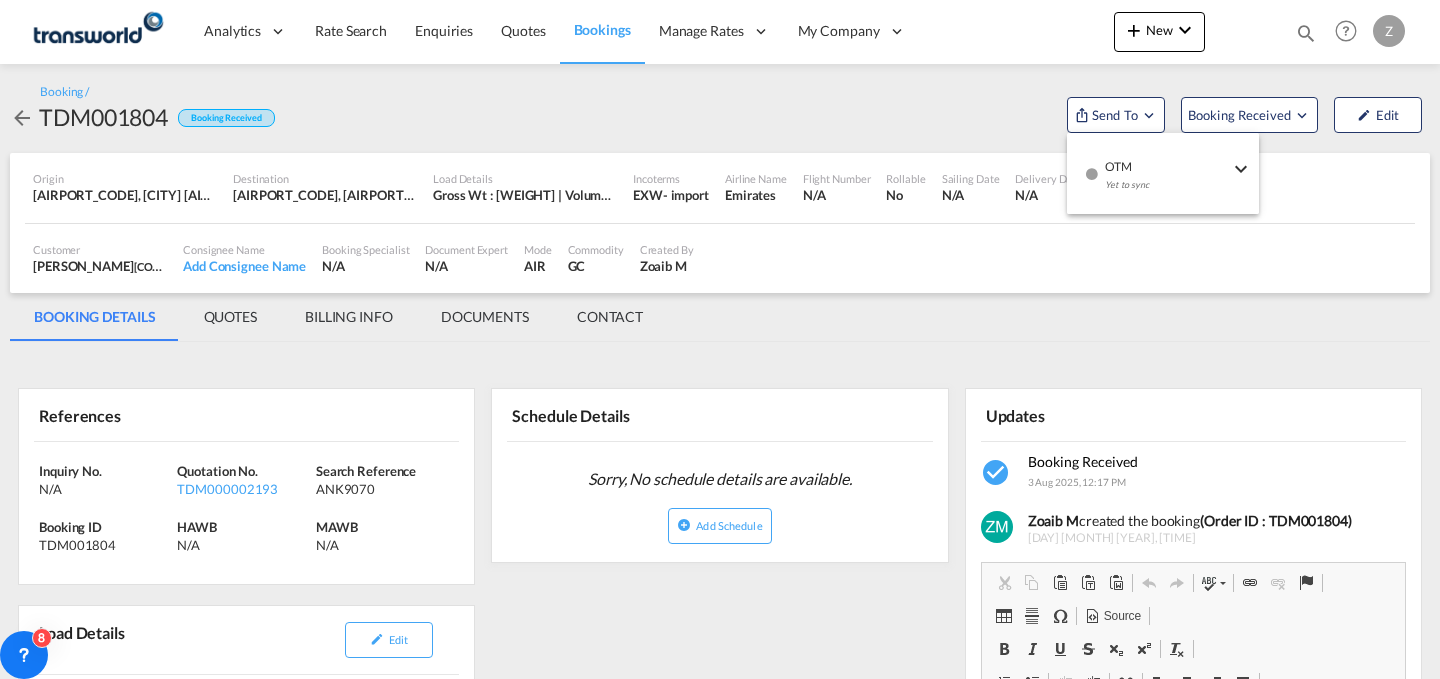 click at bounding box center (720, 339) 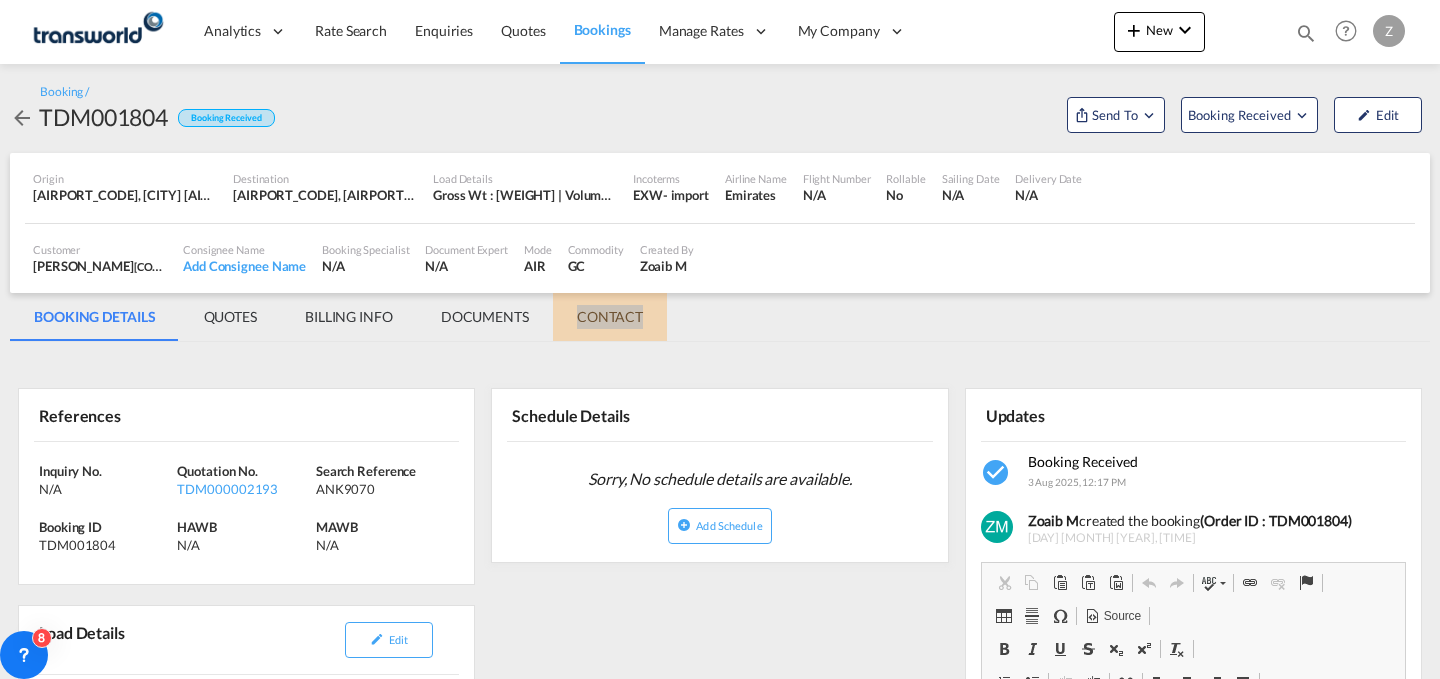 click on "CONTACT" at bounding box center (610, 317) 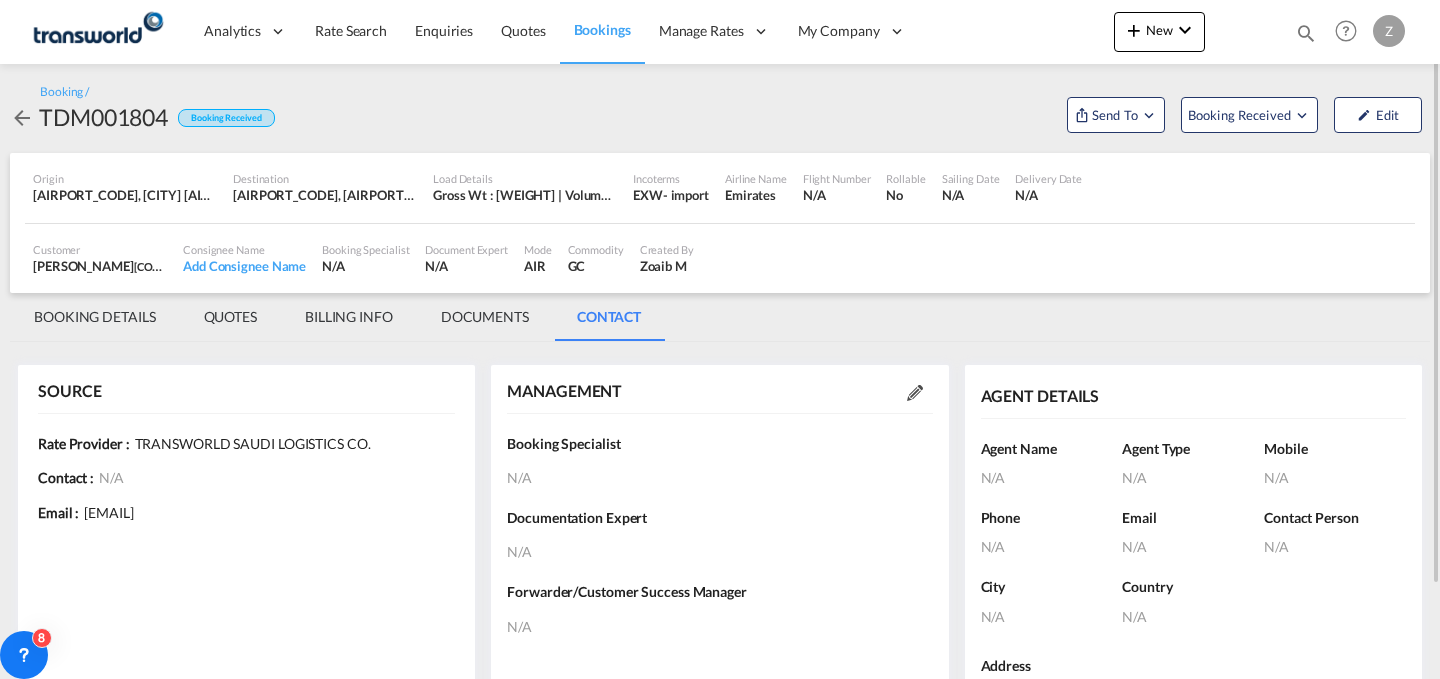 click at bounding box center [915, 393] 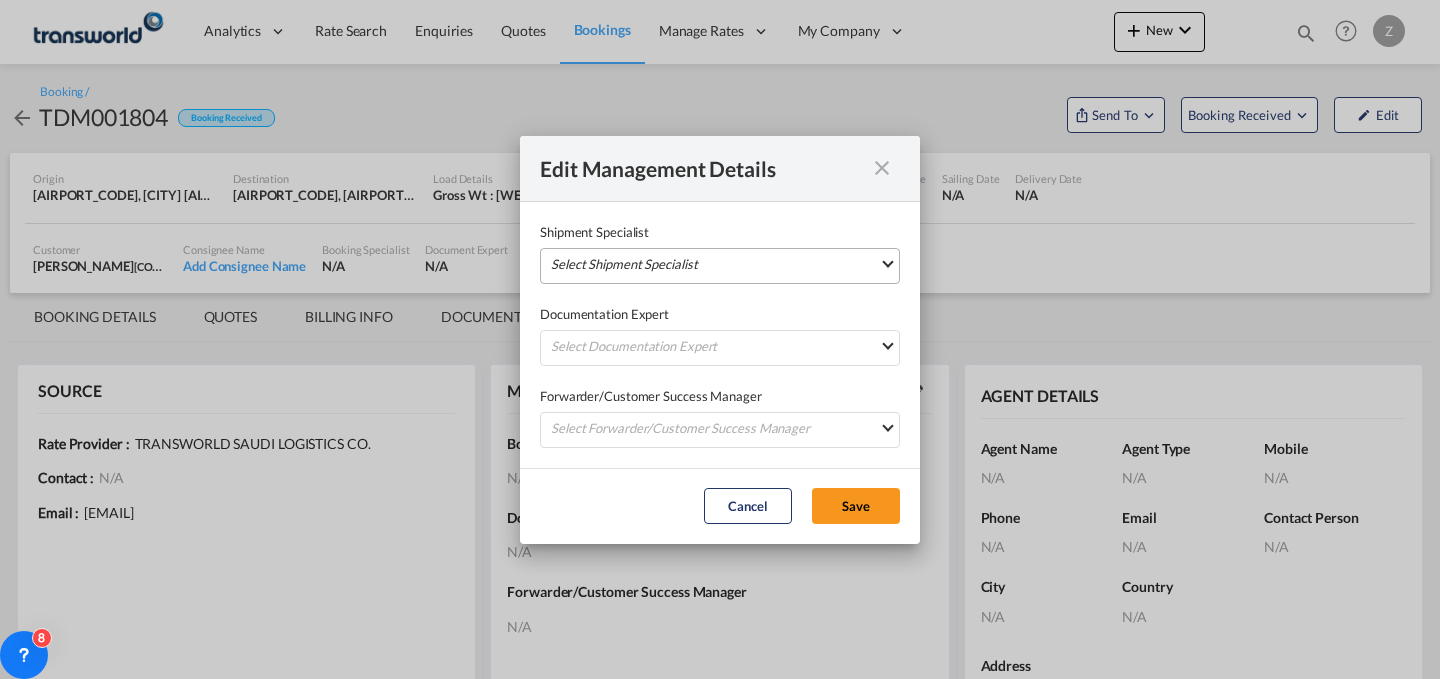 click on "Select Shipment Specialist
[PERSON_NAME]
[EMAIL] [PERSON_NAME]
[EMAIL] [PERSON_NAME]
[EMAIL] [PERSON_NAME]
[EMAIL] [PERSON_NAME]
[EMAIL] [PERSON_NAME]
[EMAIL] [PERSON_NAME]
[EMAIL] [PERSON_NAME]
[EMAIL] [PERSON_NAME]
[EMAIL] [PERSON_NAME]
[EMAIL] [PERSON_NAME]
[EMAIL] [PERSON_NAME]
[EMAIL] [PERSON_NAME]
[EMAIL] [PERSON_NAME]
[EMAIL] [PERSON_NAME]
[EMAIL] [PERSON_NAME]
[EMAIL] [PERSON_NAME]
[EMAIL] [PERSON_NAME]
[EMAIL] [PERSON_NAME]
[EMAIL] [PERSON_NAME]
[EMAIL] [PERSON_NAME]
[EMAIL] [PERSON_NAME]
[EMAIL] [PERSON_NAME]
[EMAIL] [PERSON_NAME]" at bounding box center (720, 266) 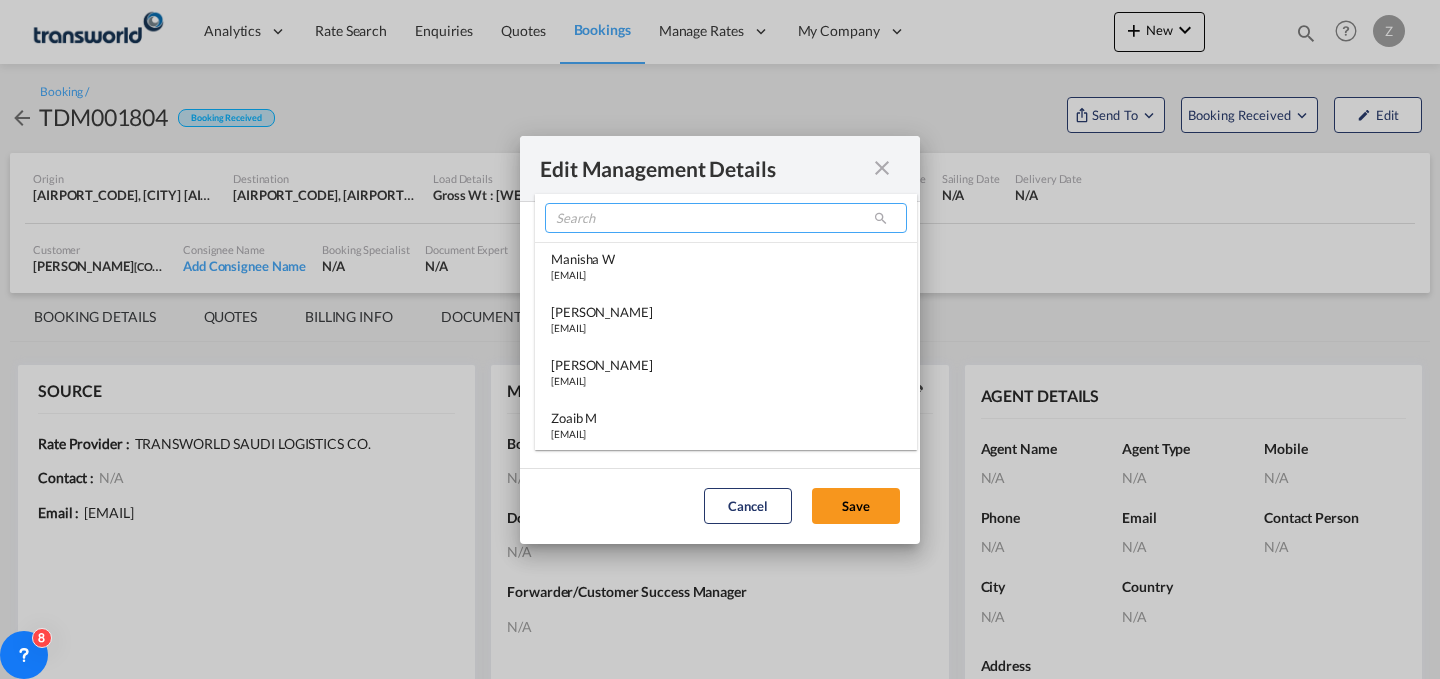 click at bounding box center [726, 218] 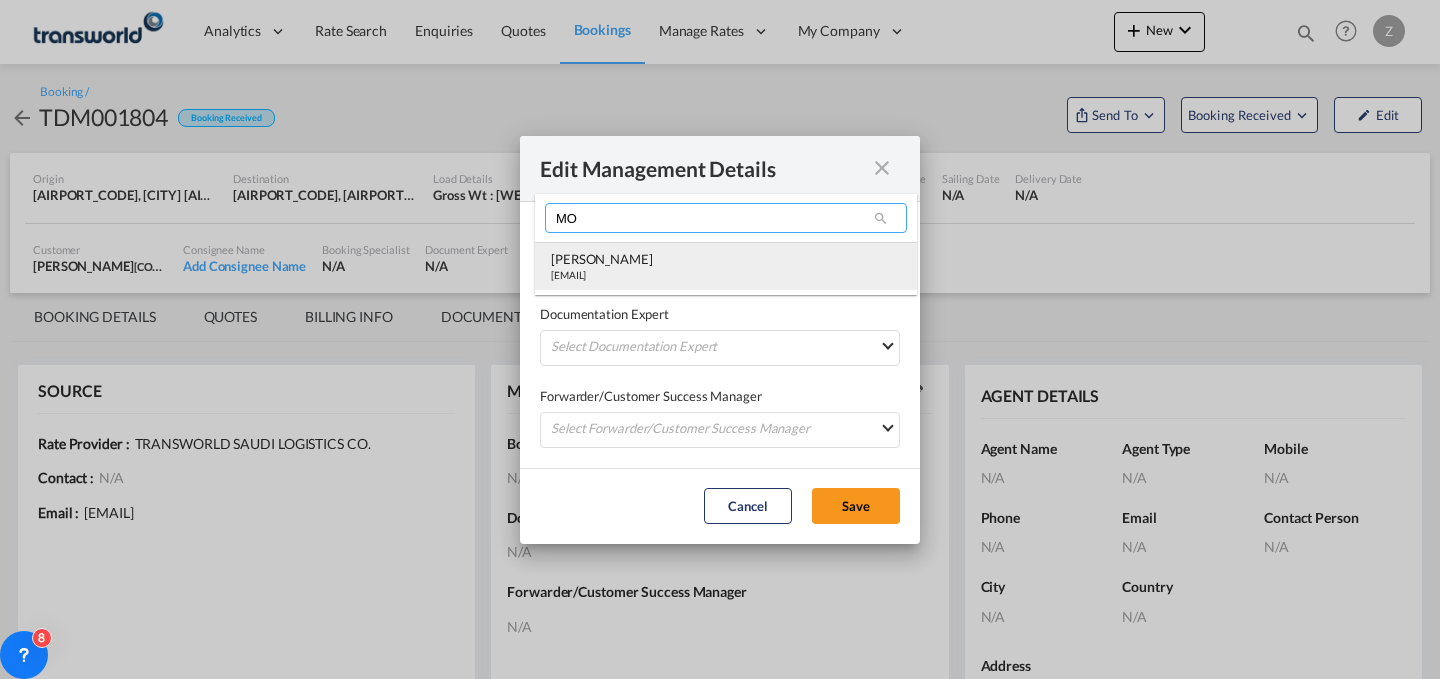 type on "MO" 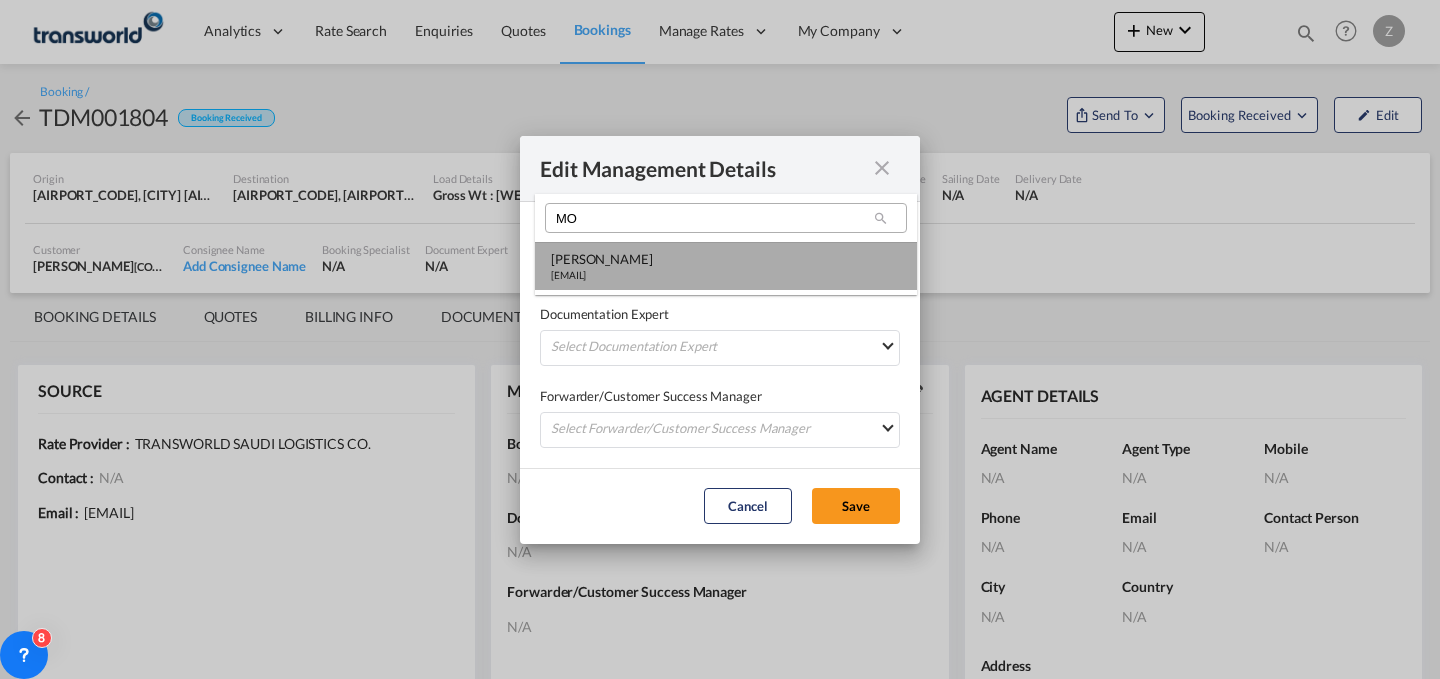 click on "[EMAIL]" at bounding box center [602, 275] 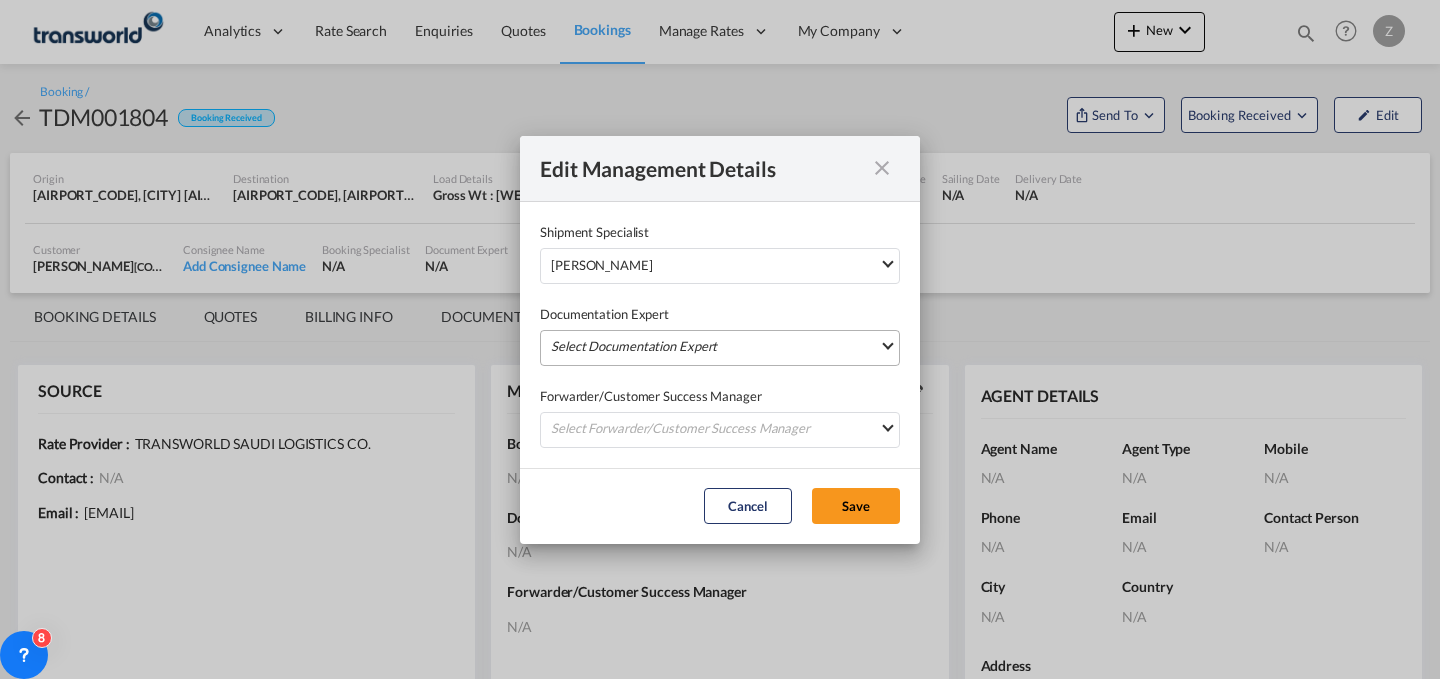 click on "Select Documentation Expert
Manisha W
manisha.waghmare@transworld.com Jitesh Thakur
jitesh.thakur@transworld.com Irishi Kiran
irishi.kiran@transworld.com Zoaib M
zoaib.mukadam@transworld.com Kishor pawar
kishor.pawar@transworld.com Snehal P
snehal.pawanikar@transworld.com Viji Test
viji131991@gmail.com Sagar Charate
sagar.charate@transworld.com Russel tlssus
russel.tlssus@transworld.com Abdullah Obaid
abdullah.obaid@transworld.com Mihsin Nizam
mihsin.nizam@transworld.com Samee Gafoor
sameeulla.gafoor@transworld.com Siddharth Nambiar
siddharth.log@transworld.com OTM USER
otmuser@freightify.com Rishabh Jain
rishabh.jain@transworld.com Naji Abdel
naji.abdelmajid@transworld.com Abhay Sinha
abhay.sinha@transworld.com Ali Ibrahim
mohd.ibrahim@transworld.com Kashif Qureshi
kashif.qureshi@transworld.com Mohammed Shahil
mohammed.shahil@transworld.com Ramesh Santhanam
ramesh.santhanam@transworld.com Abdul Azees
abdul.azees@transworld.com R Venkat
Joseph Mathew" at bounding box center (720, 348) 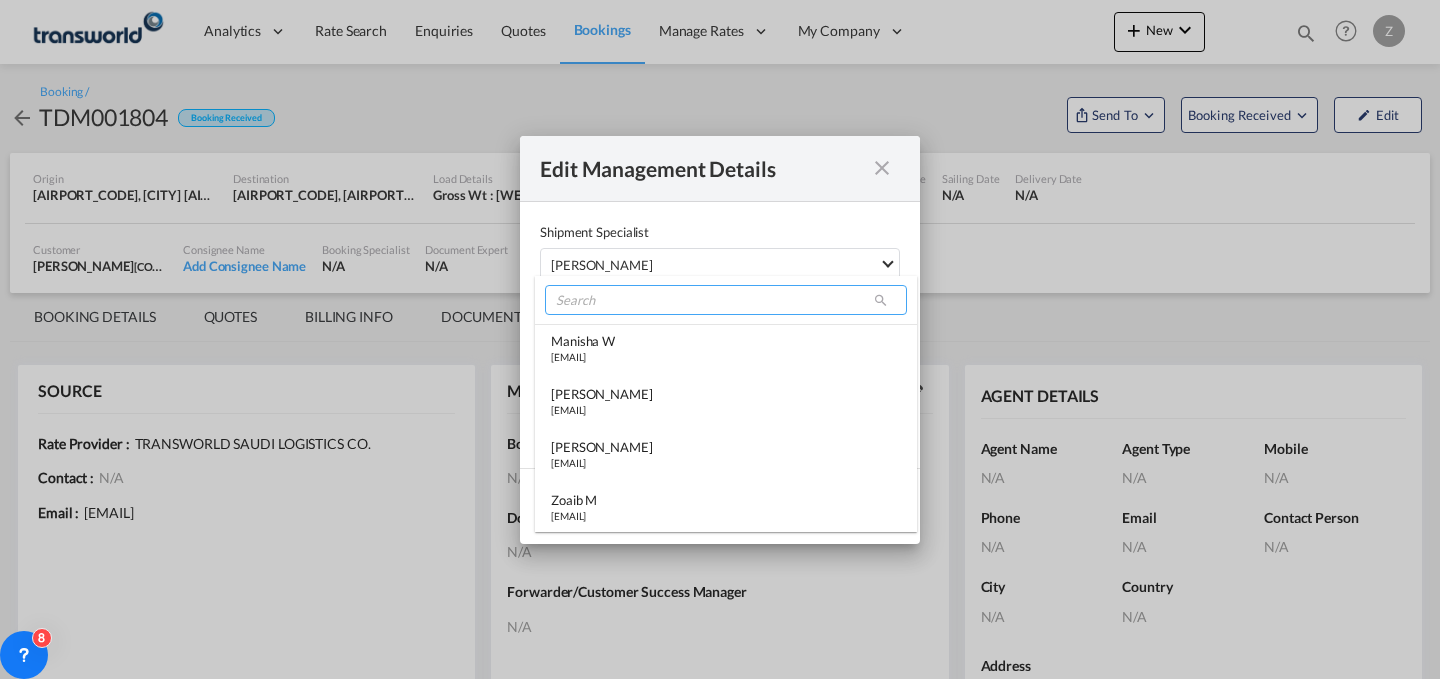 click at bounding box center [726, 300] 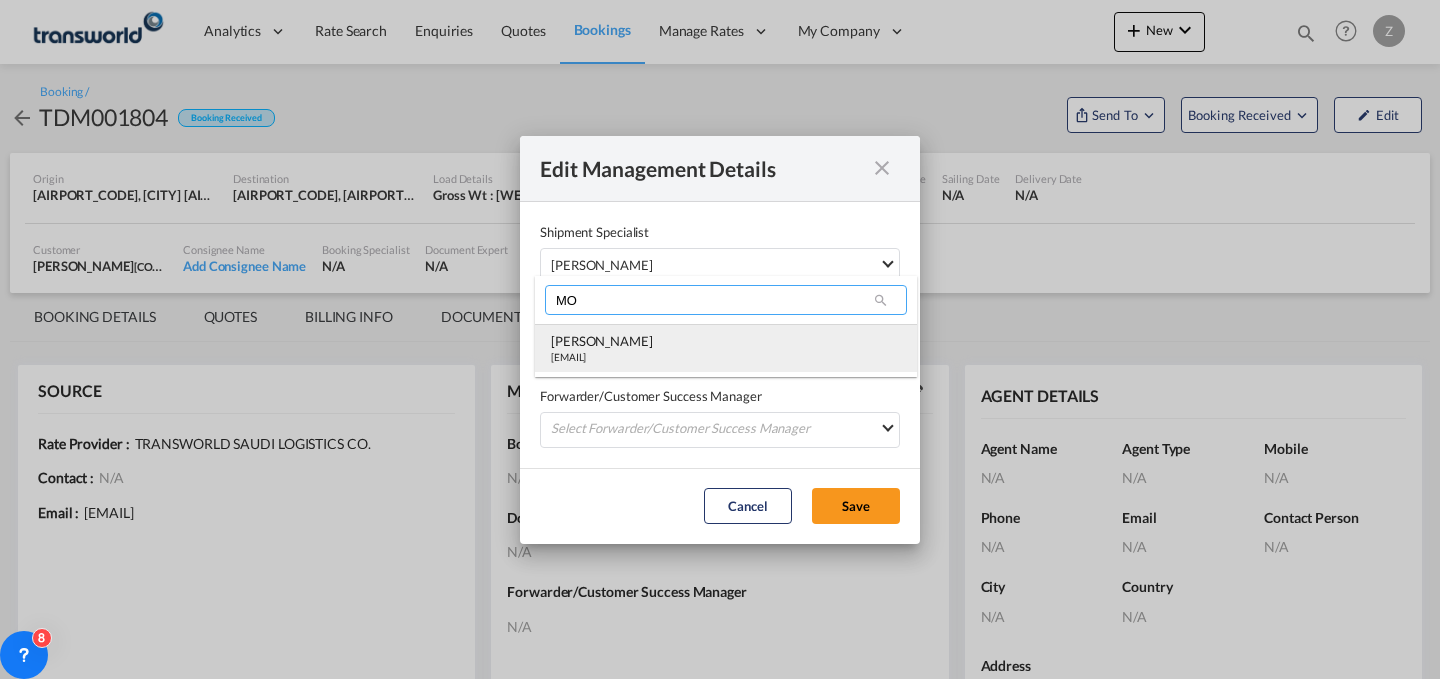 type on "MO" 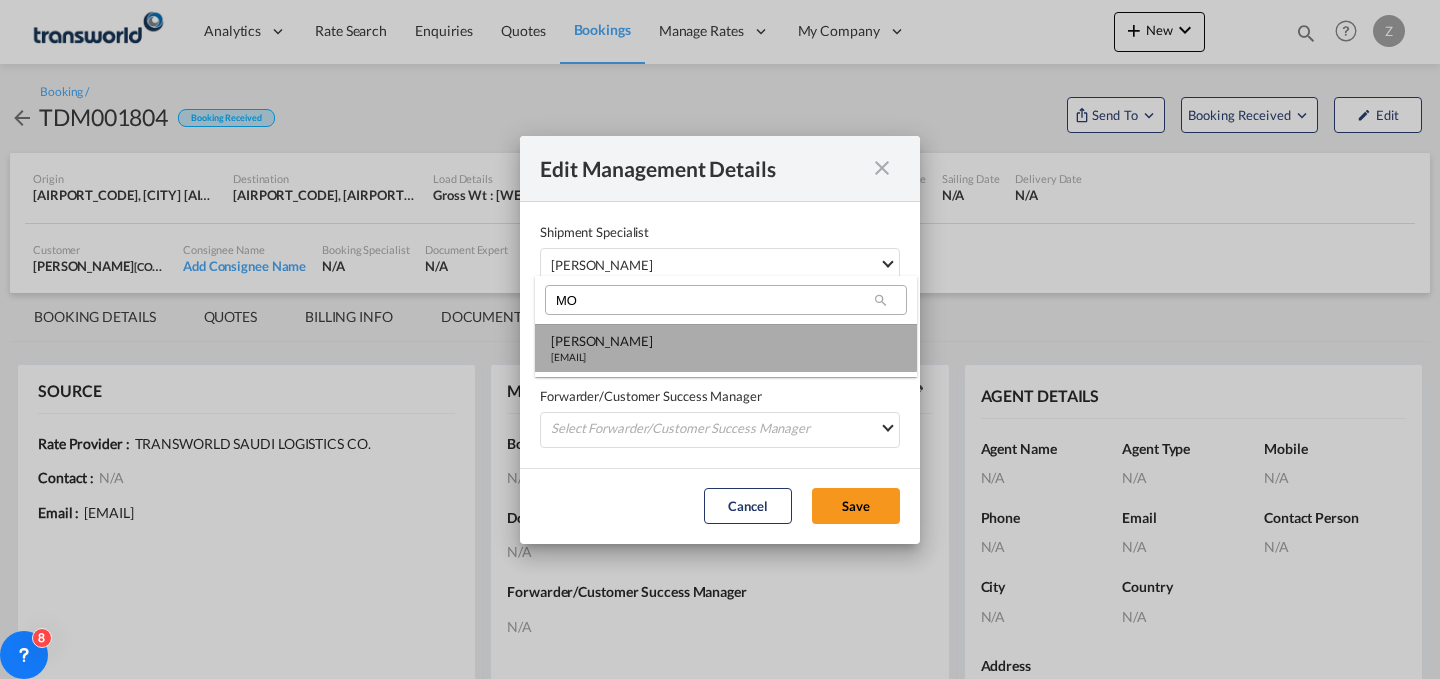 click on "[PERSON_NAME]" at bounding box center (602, 341) 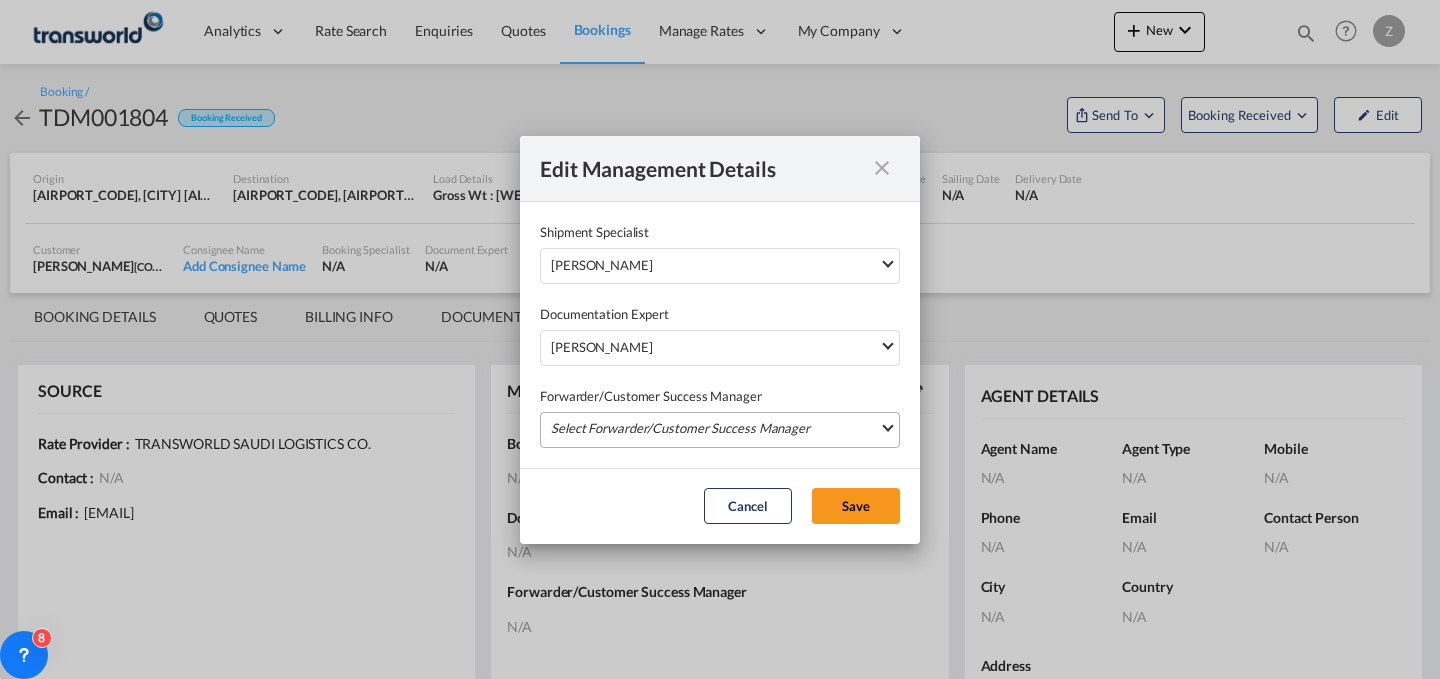 click on "Select Forwarder/Customer Success Manager
[PERSON_NAME] [EMAIL] [PERSON_NAME] [EMAIL] [PERSON_NAME] [EMAIL] [PERSON_NAME] [EMAIL] [PERSON_NAME] [EMAIL] [PERSON_NAME] [EMAIL] [PERSON_NAME] [EMAIL] [PERSON_NAME] [EMAIL] [PERSON_NAME] [EMAIL] [PERSON_NAME] [EMAIL] [PERSON_NAME] [EMAIL] [PERSON_NAME] [EMAIL] [PERSON_NAME] [EMAIL] [PERSON_NAME] [EMAIL] [PERSON_NAME] [EMAIL] [PERSON_NAME] [EMAIL] [PERSON_NAME] [EMAIL] [PERSON_NAME] [EMAIL] [PERSON_NAME] [EMAIL] [PERSON_NAME] [EMAIL] [PERSON_NAME] [EMAIL] [PERSON_NAME] [EMAIL] [PERSON_NAME] [EMAIL] [PERSON_NAME] [EMAIL] [PERSON_NAME] [EMAIL] [PERSON_NAME] [EMAIL]" at bounding box center (720, 430) 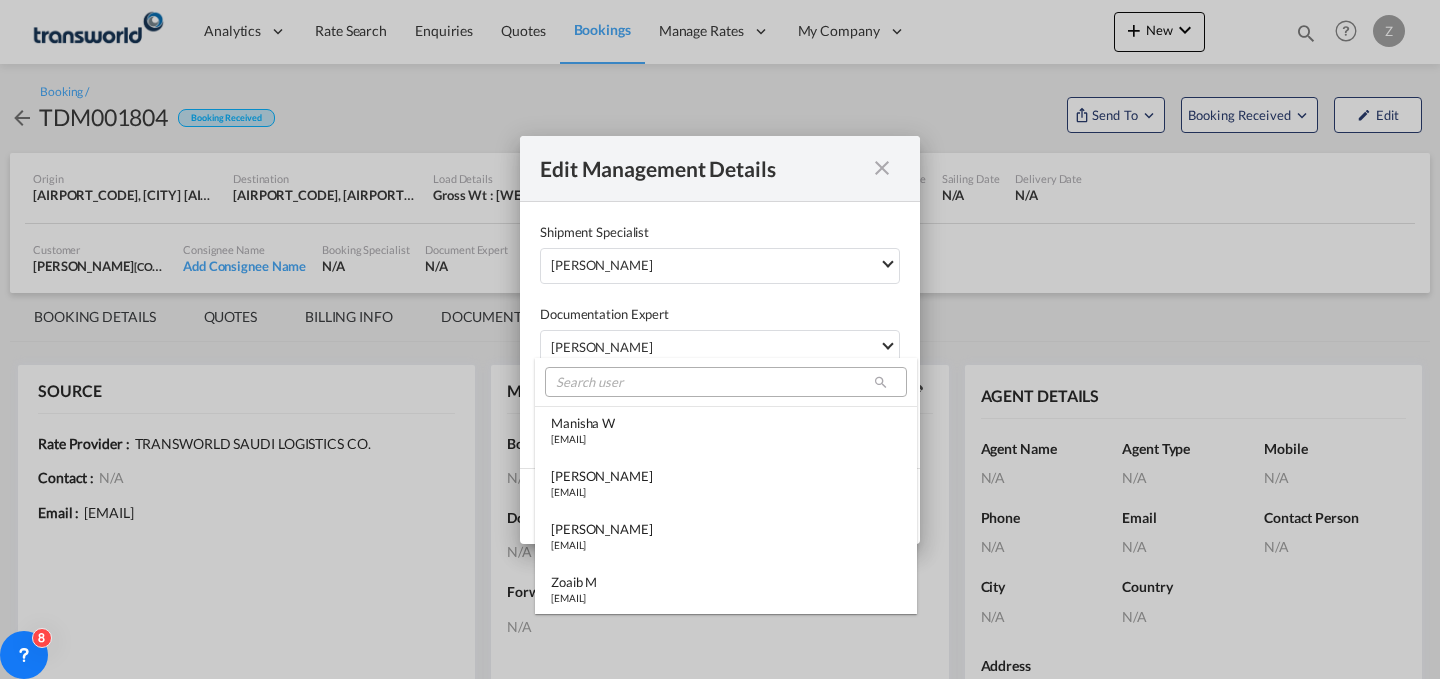 type on "[object Object]" 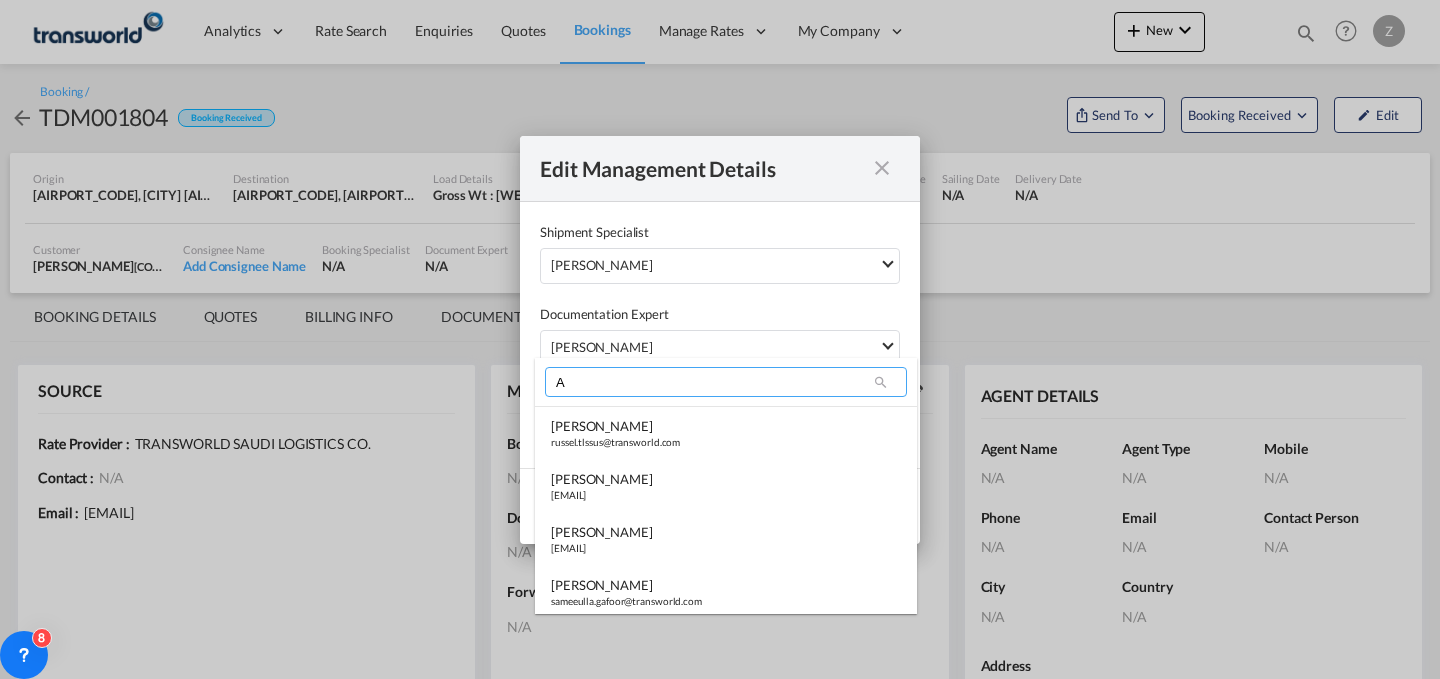 click on "A" at bounding box center [726, 382] 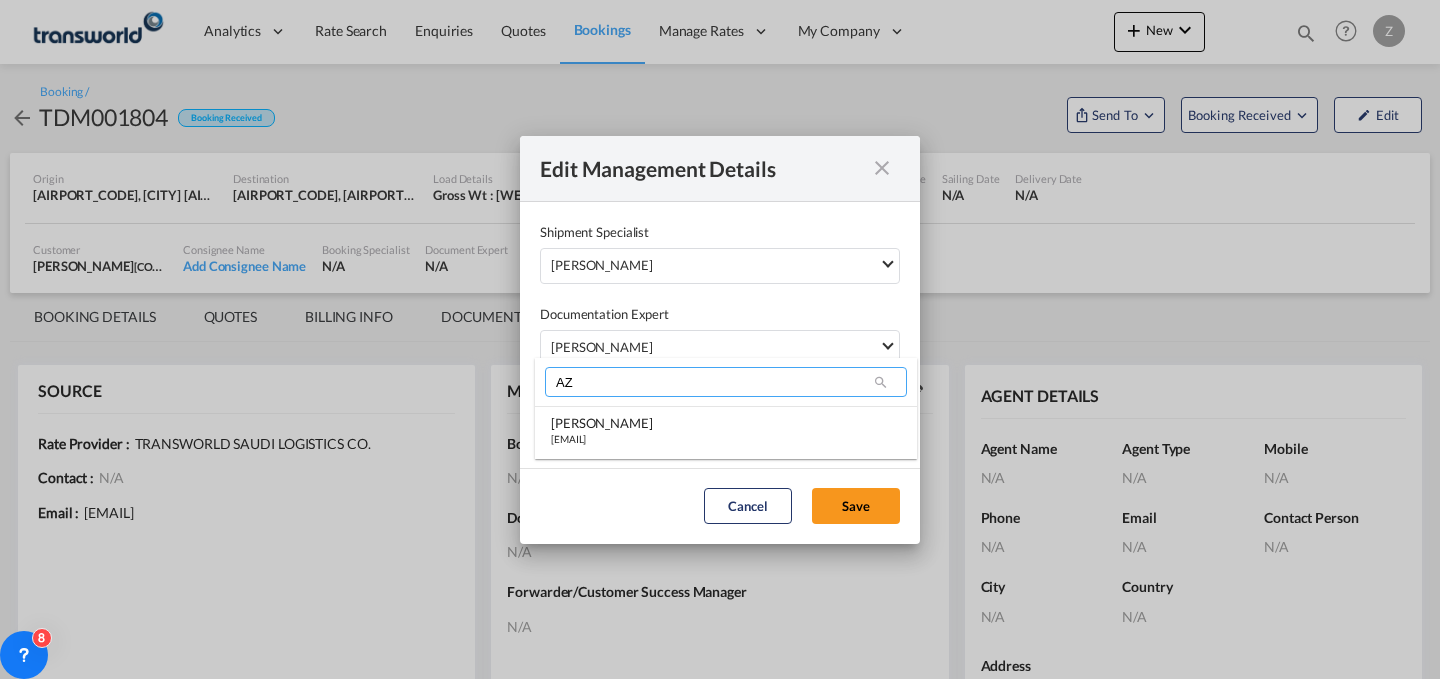 scroll, scrollTop: 0, scrollLeft: 0, axis: both 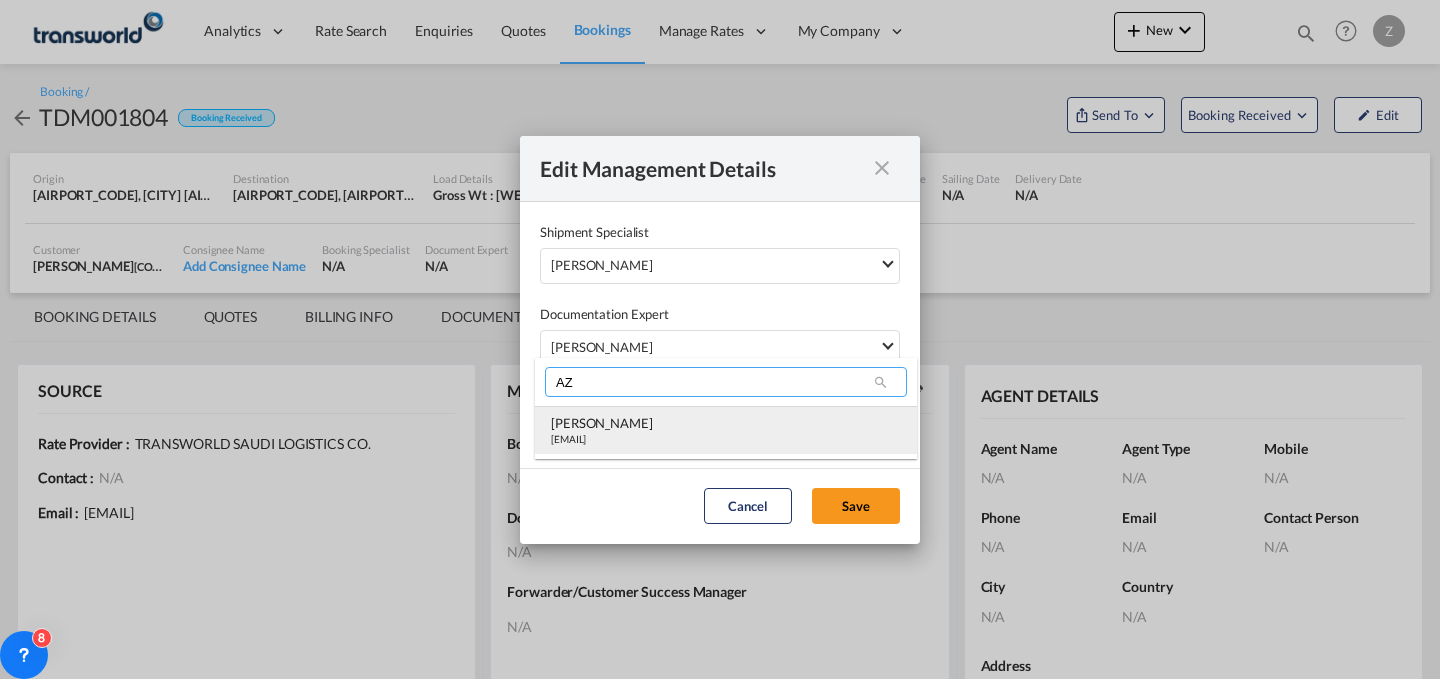 type on "AZ" 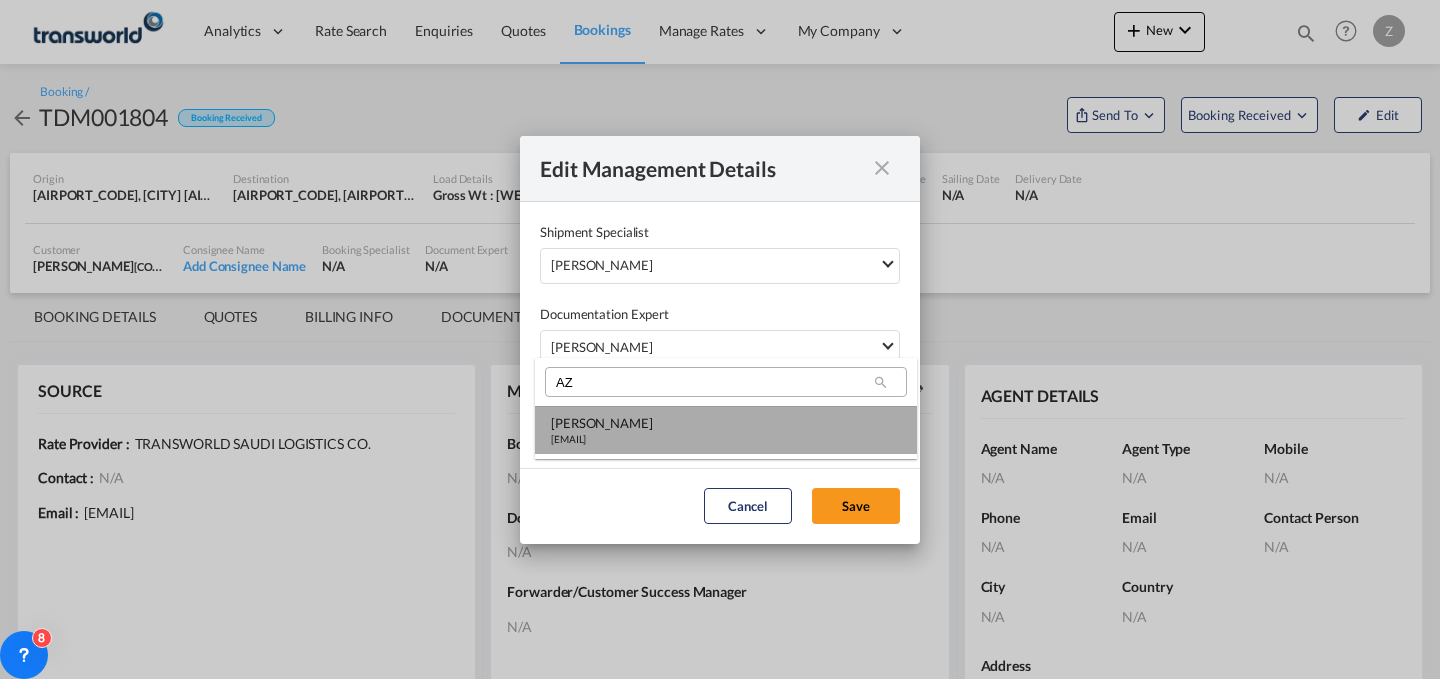 click on "[FIRST] [LAST] [EMAIL]" at bounding box center (726, 430) 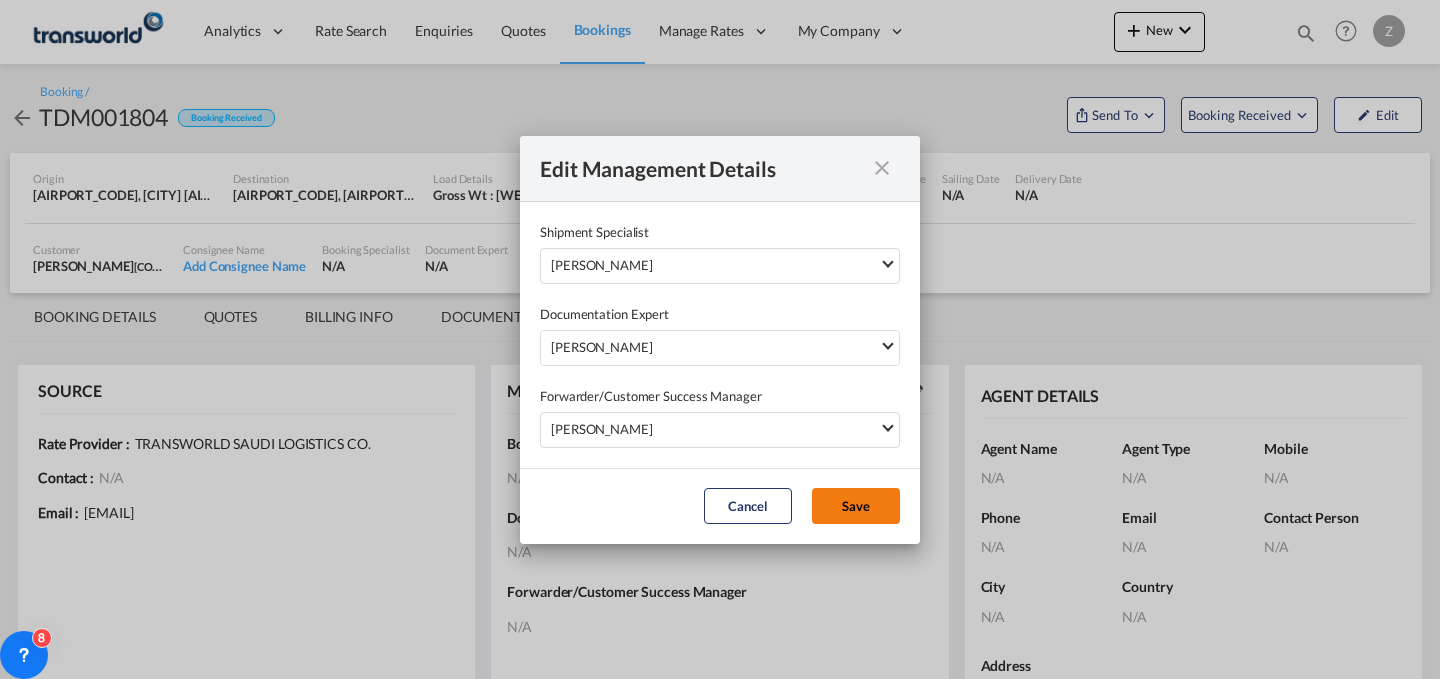 click on "Save" 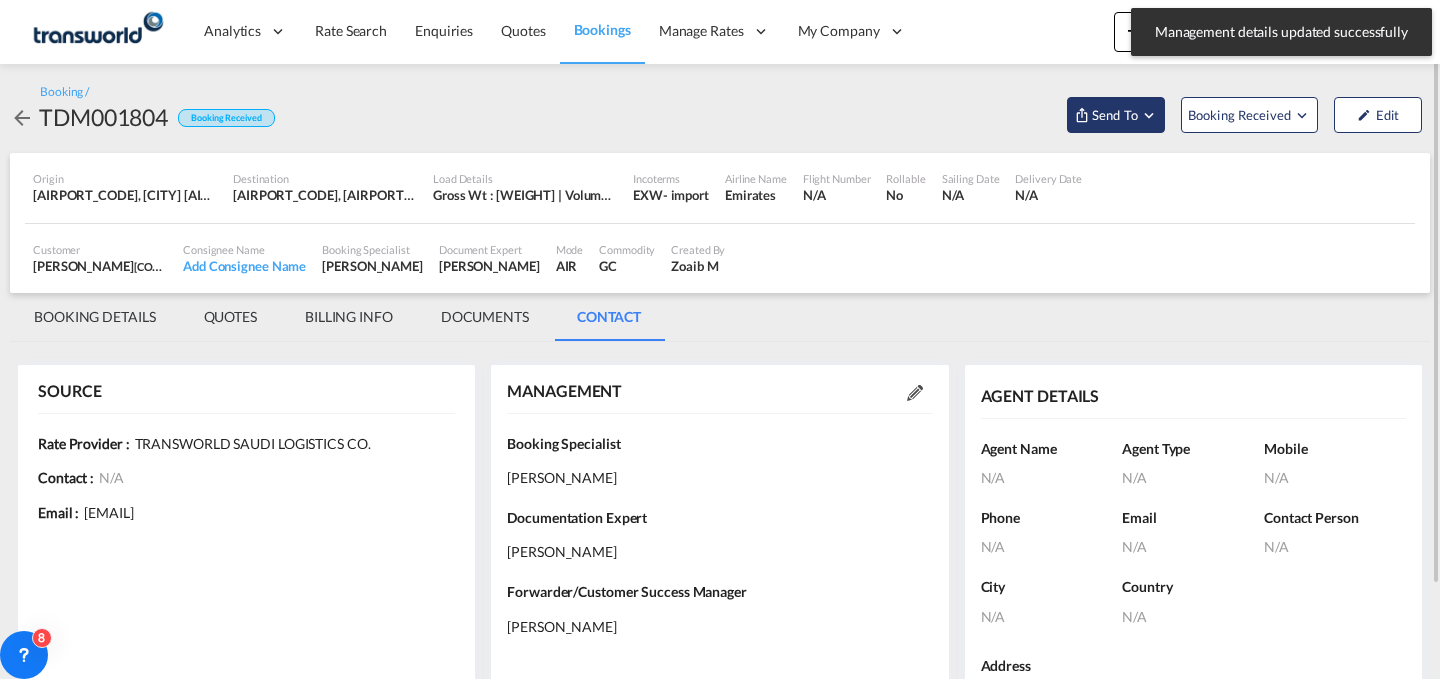 click on "Send To" at bounding box center (1116, 115) 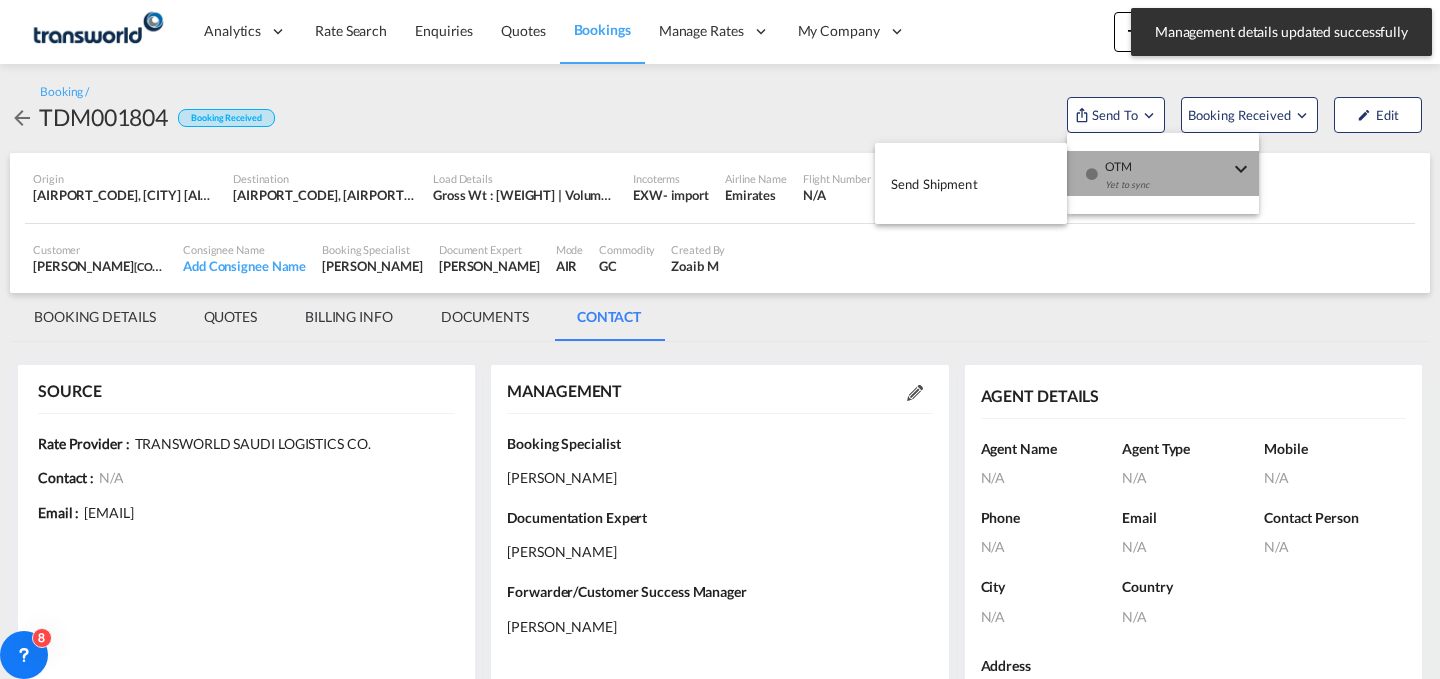 click on "Yet to sync" at bounding box center (1167, 190) 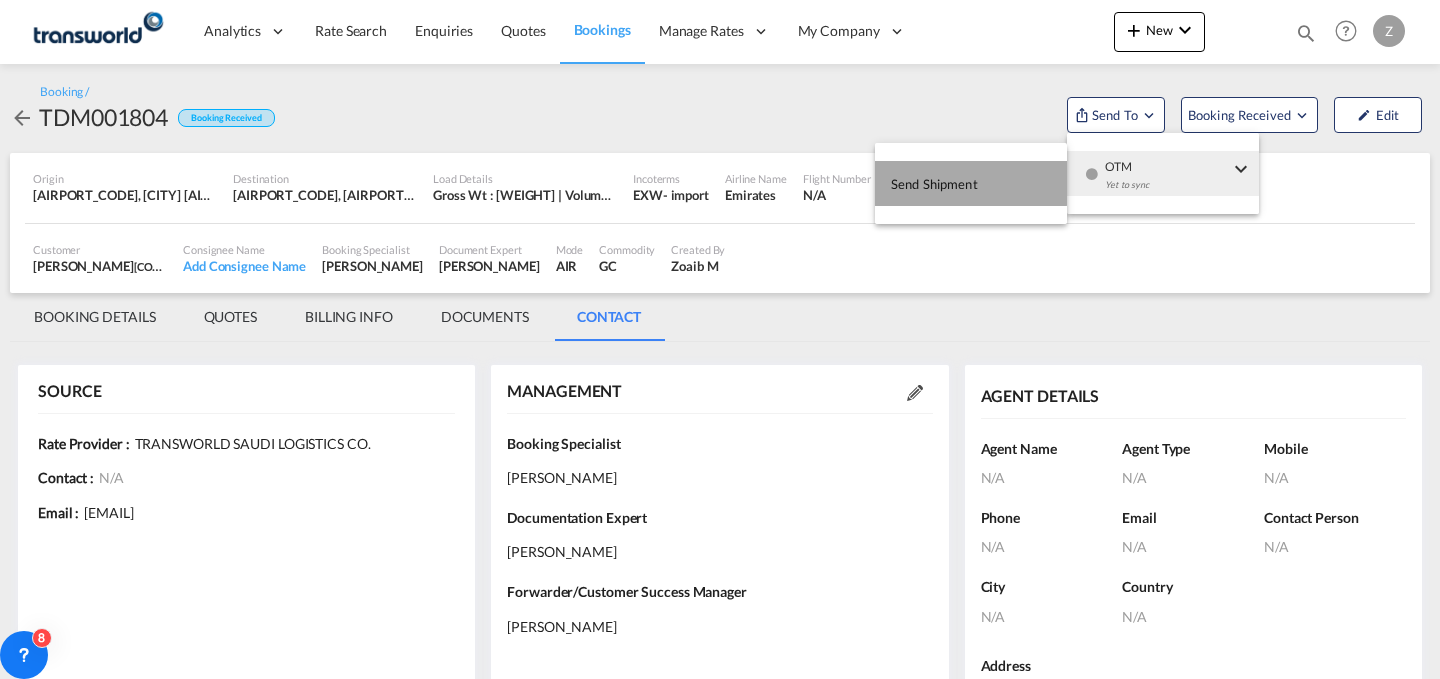 click on "Send Shipment" at bounding box center (934, 184) 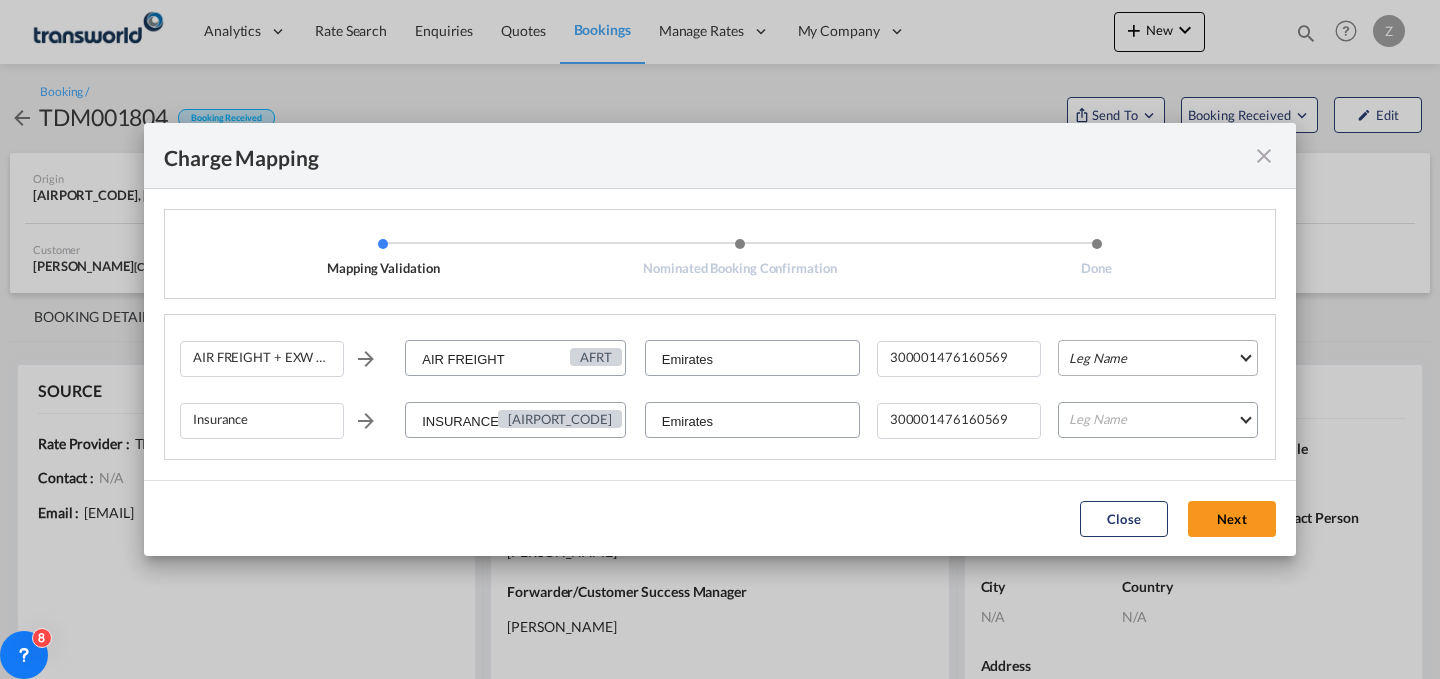 click on "Leg Name HANDLING ORIGIN HANDLING DESTINATION OTHERS TL PICK UP CUSTOMS ORIGIN AIR CUSTOMS DESTINATION TL DELIVERY" at bounding box center [1158, 358] 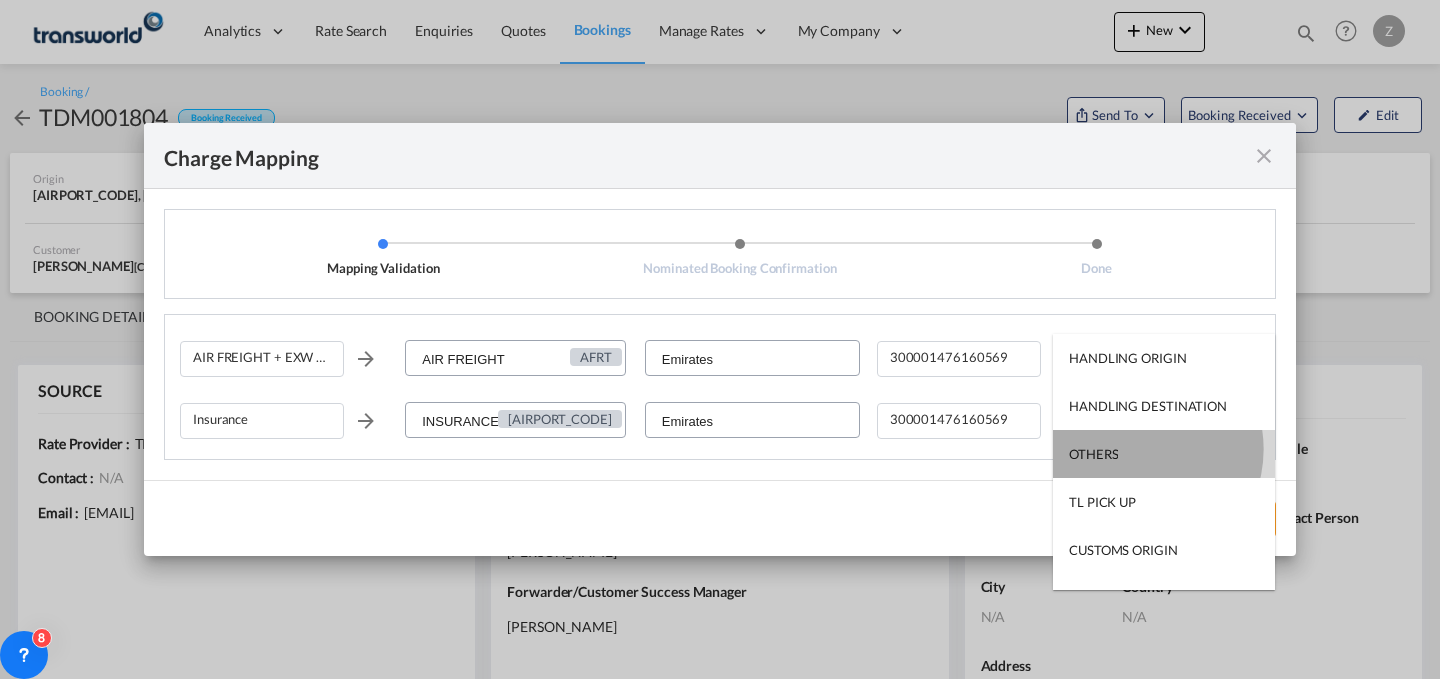 click on "OTHERS" at bounding box center (1164, 454) 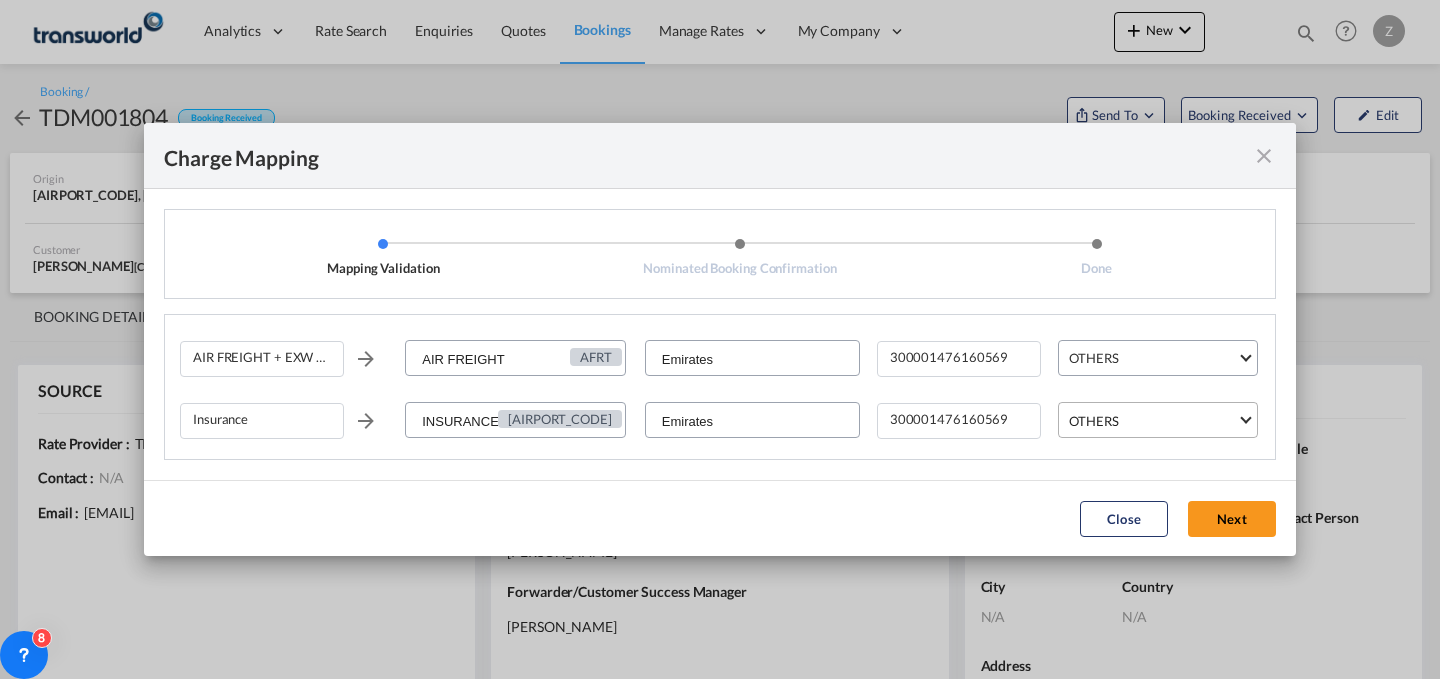 click on "OTHERS" at bounding box center [1153, 421] 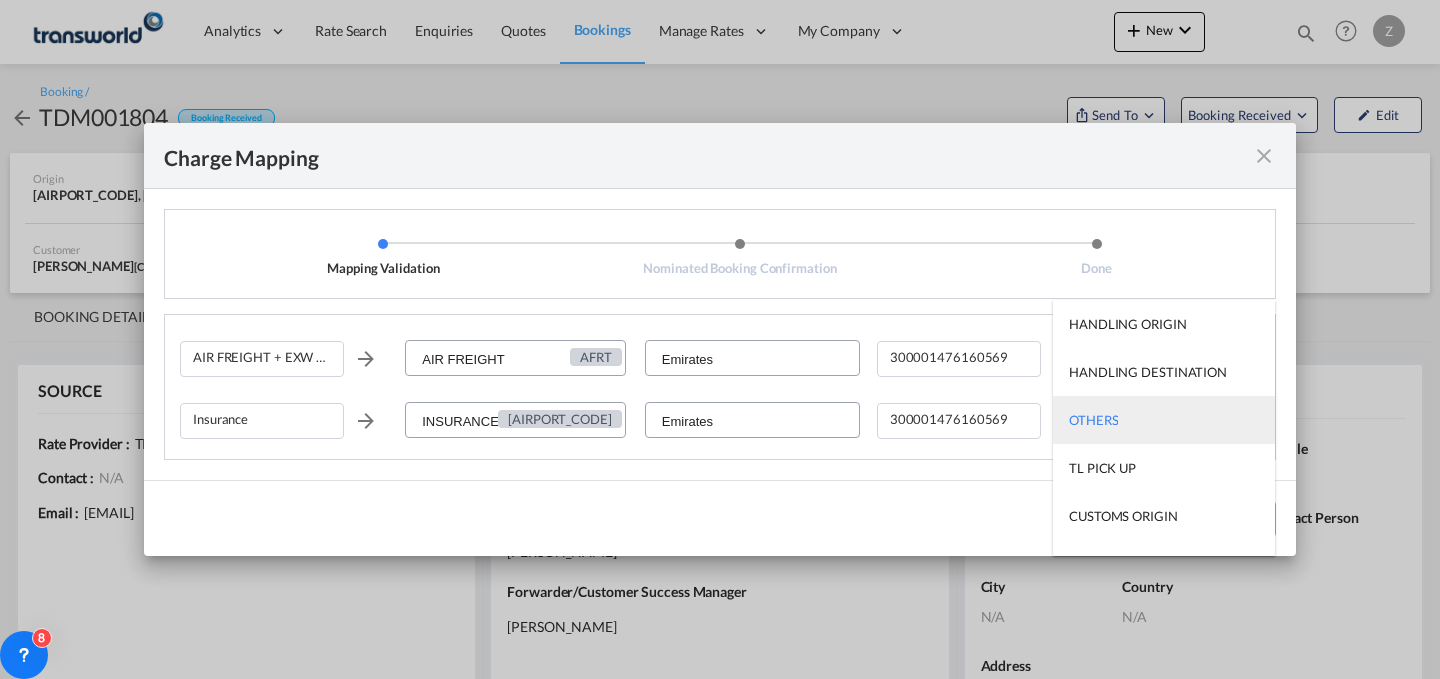 click on "OTHERS" at bounding box center (1164, 420) 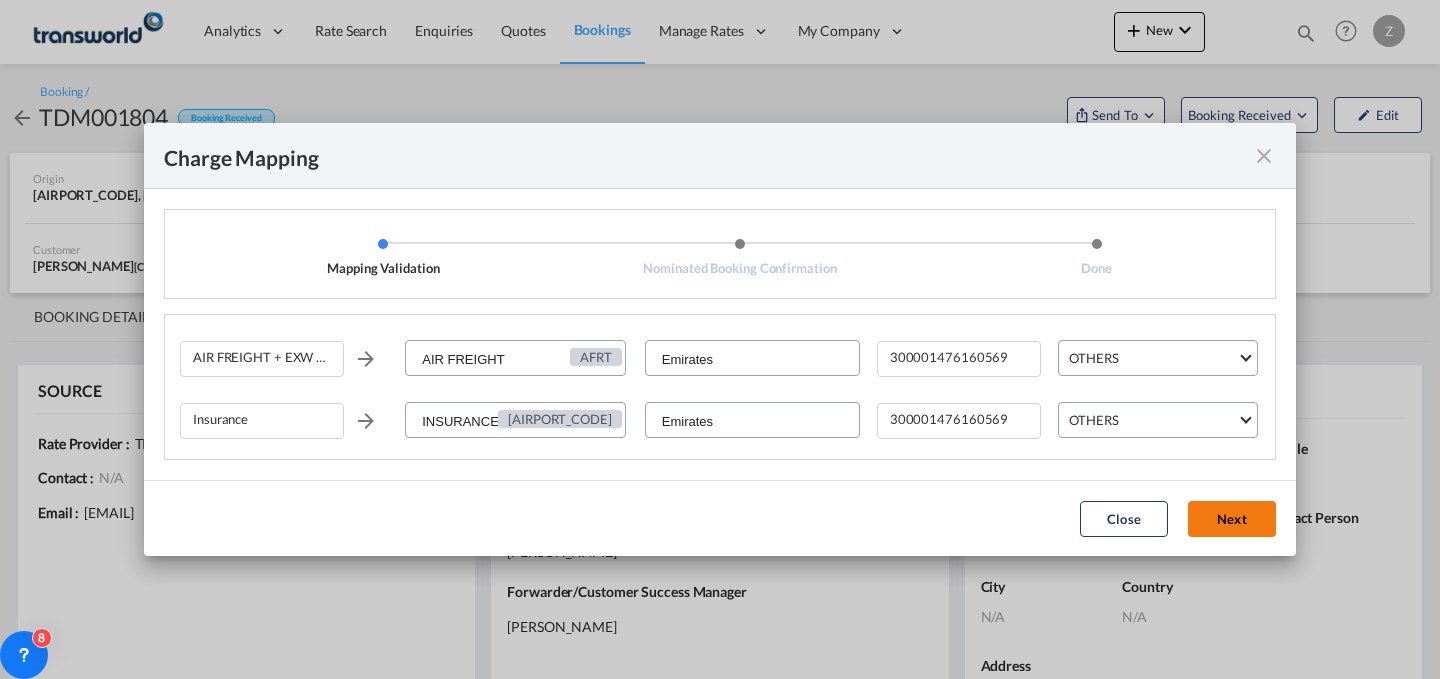click on "Next" 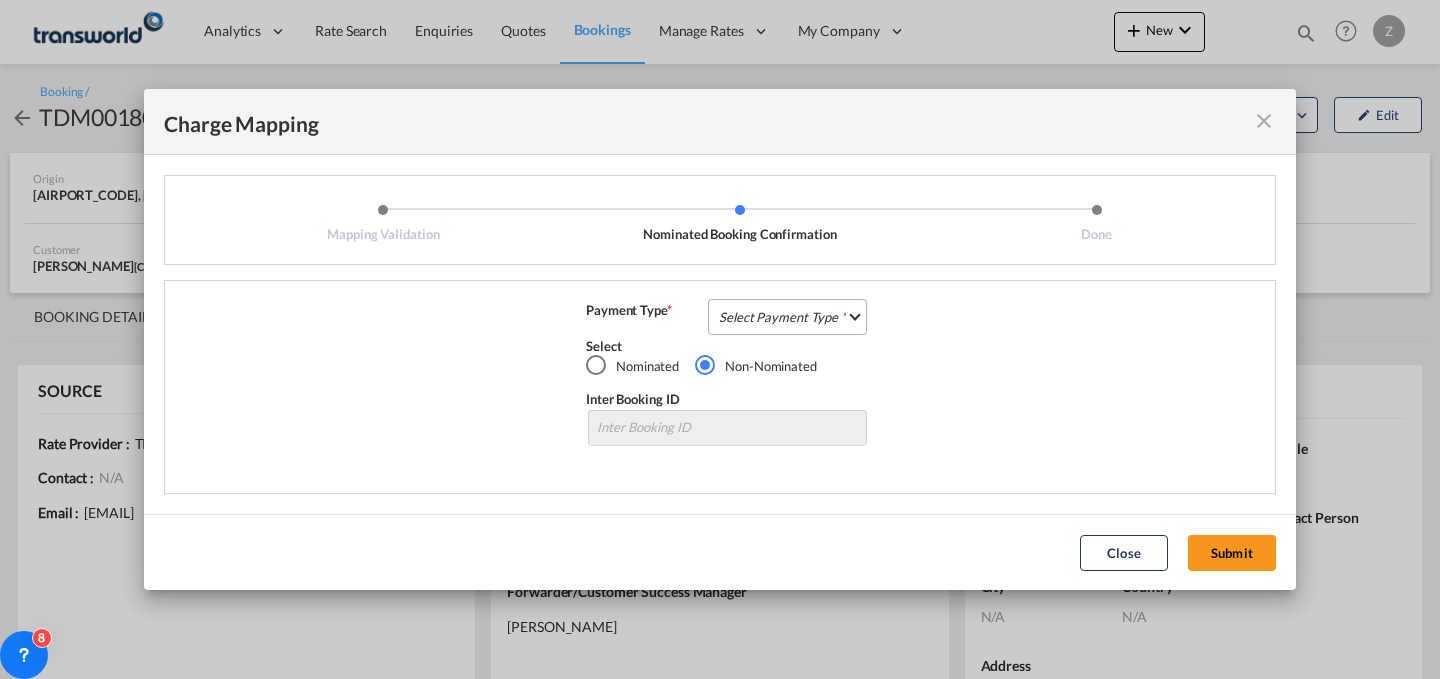 click on "Select Payment Type
COLLECT
PREPAID" at bounding box center [787, 317] 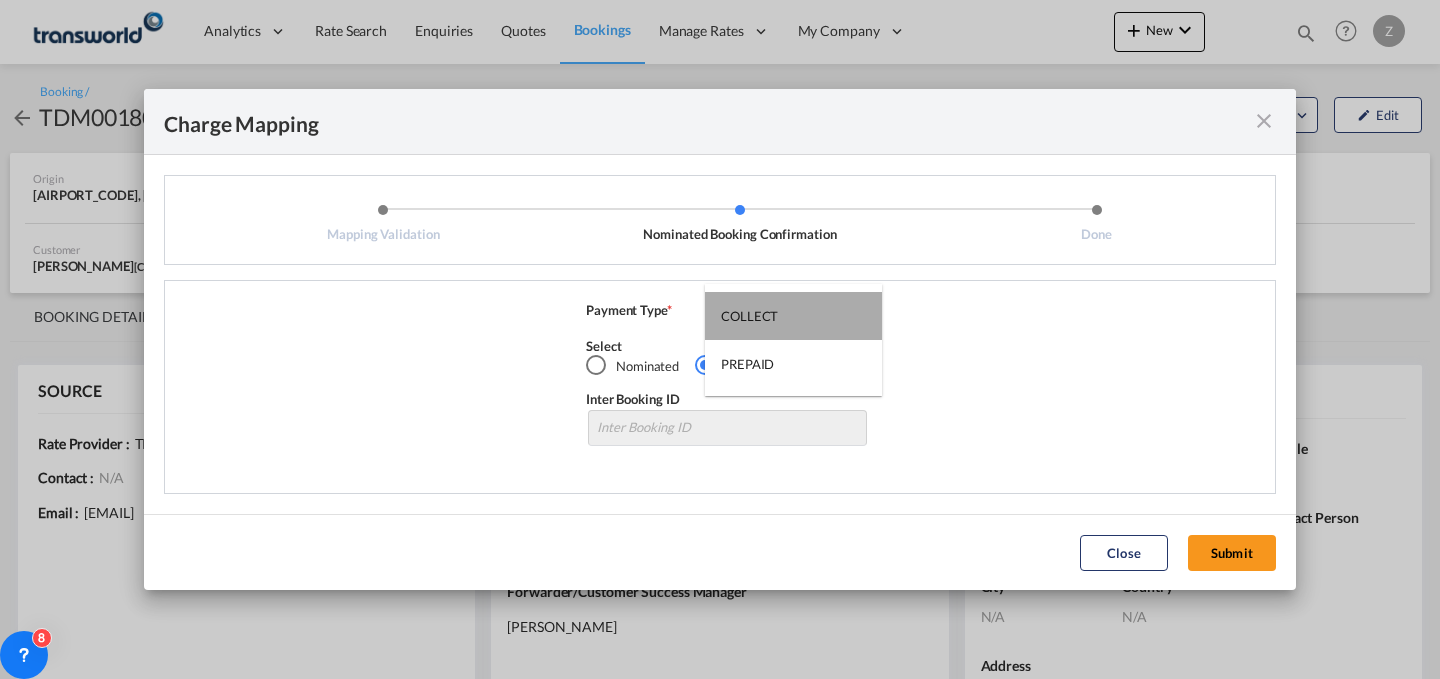 click on "COLLECT" at bounding box center (793, 316) 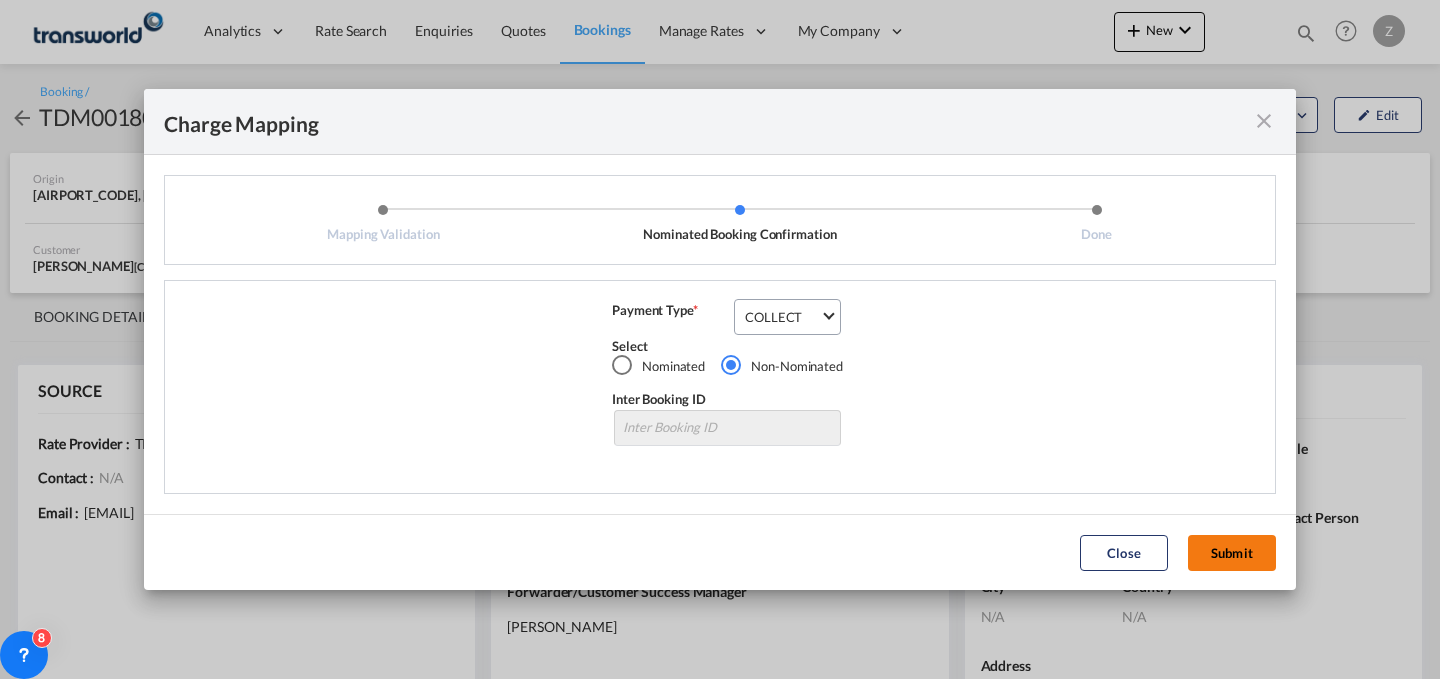 click on "Submit" 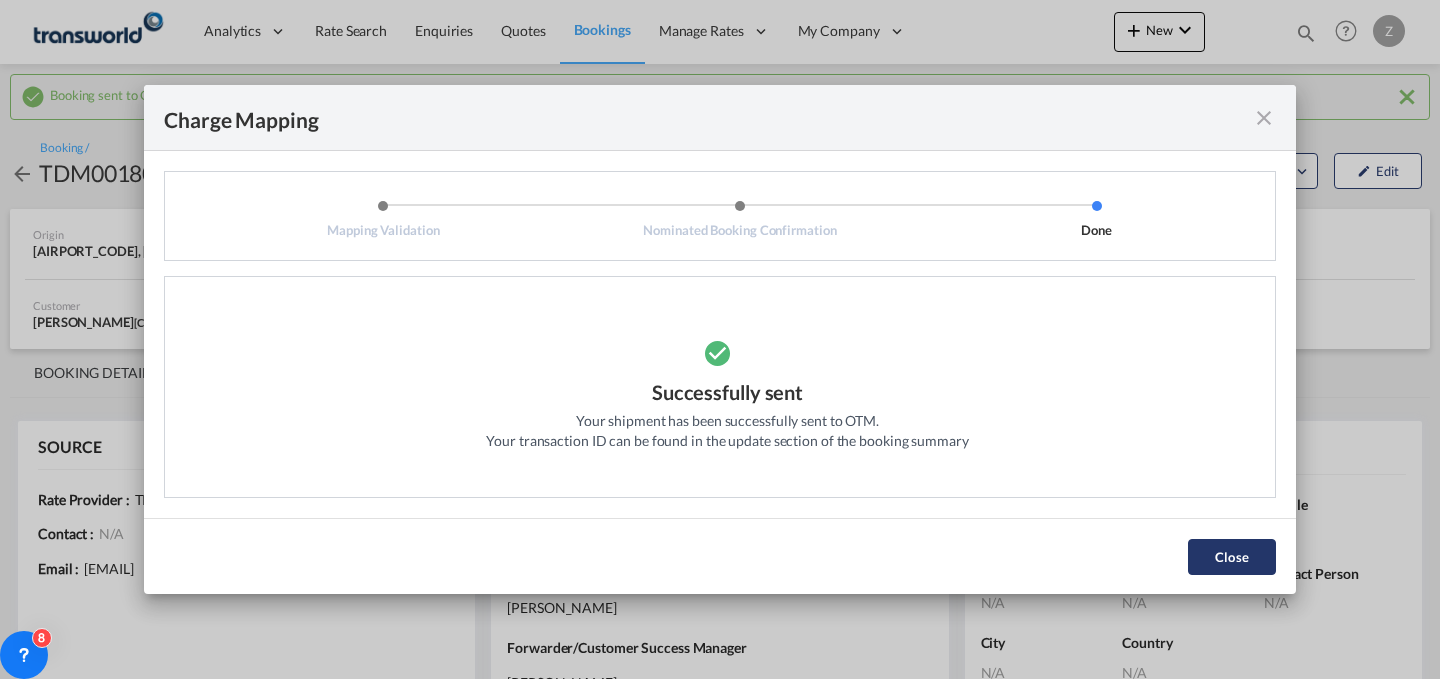 click on "Close" 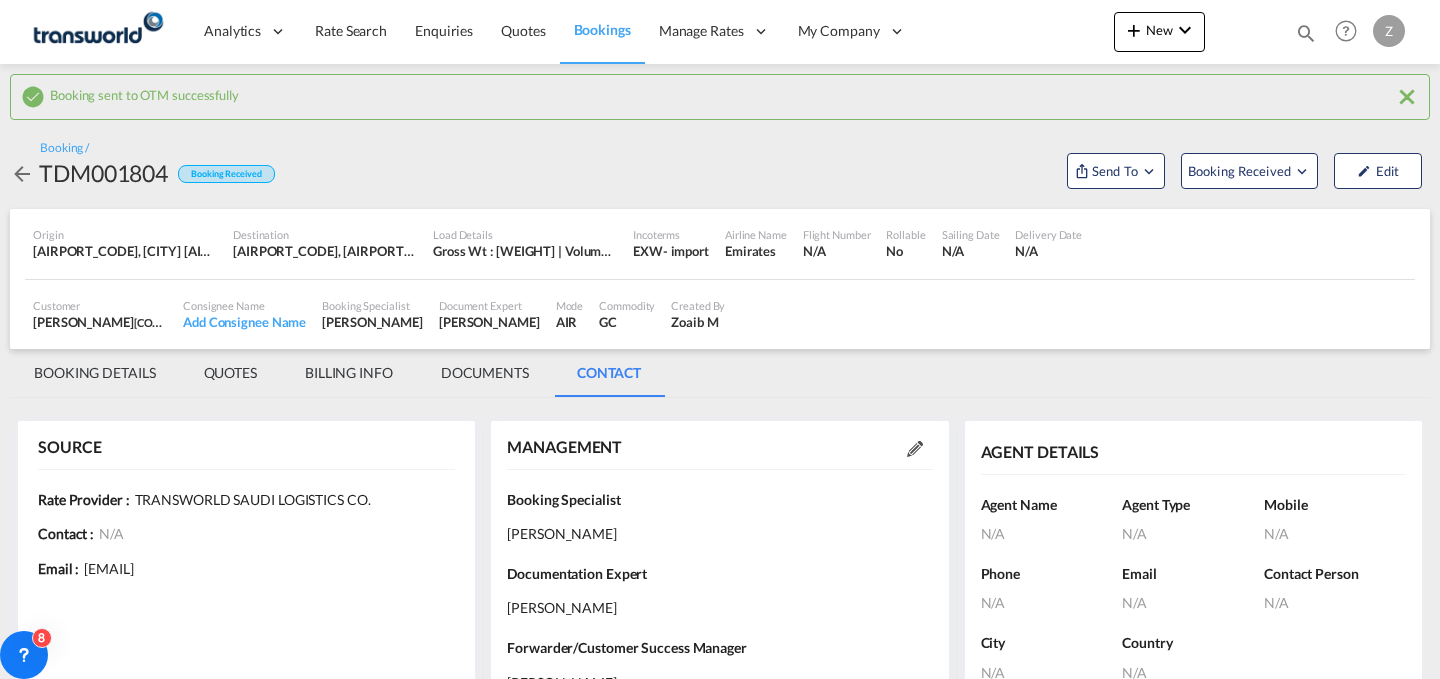 type 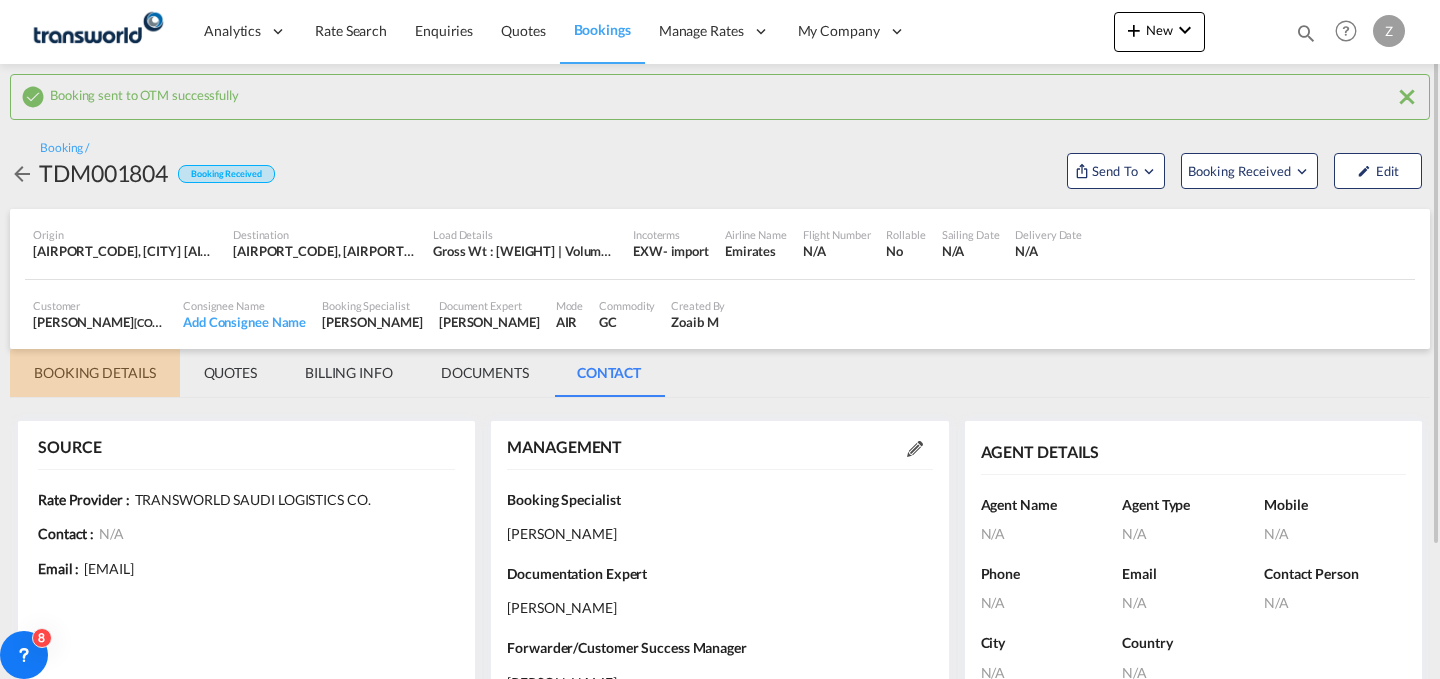 click on "BOOKING DETAILS" at bounding box center (95, 373) 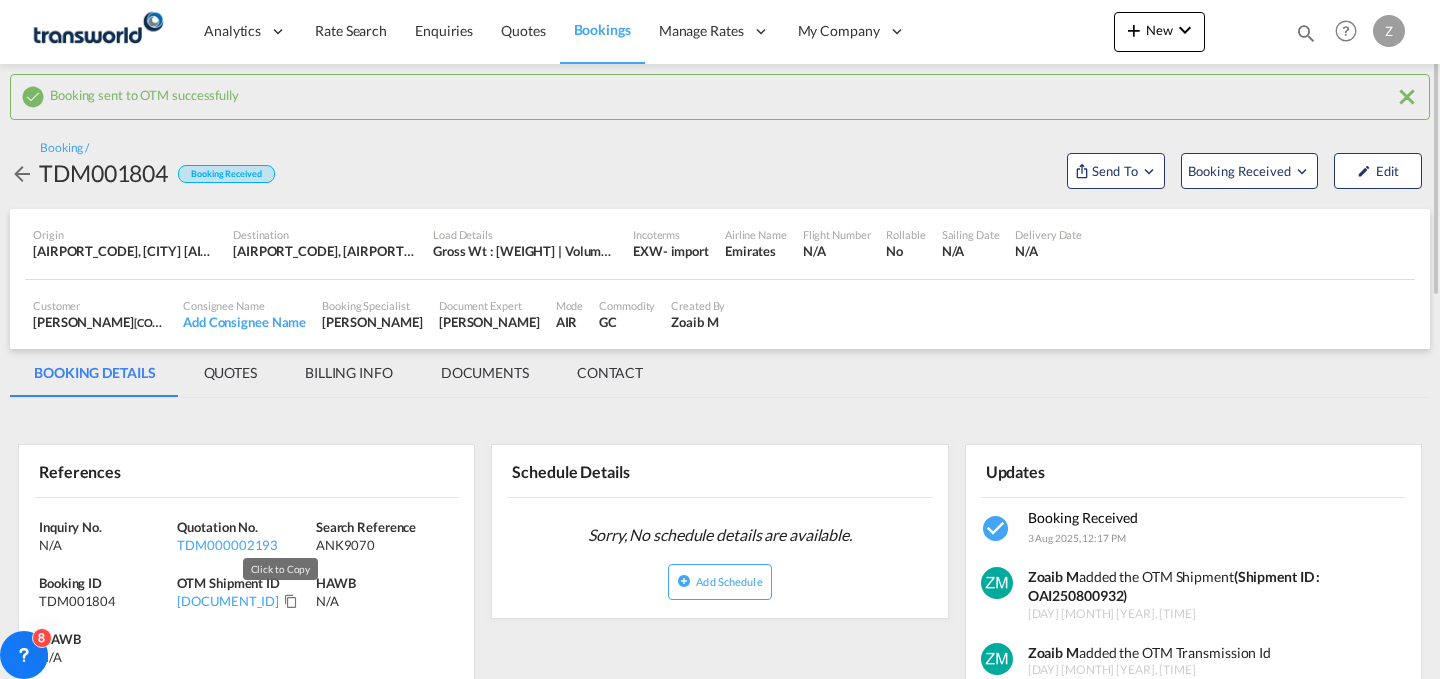 click at bounding box center [291, 601] 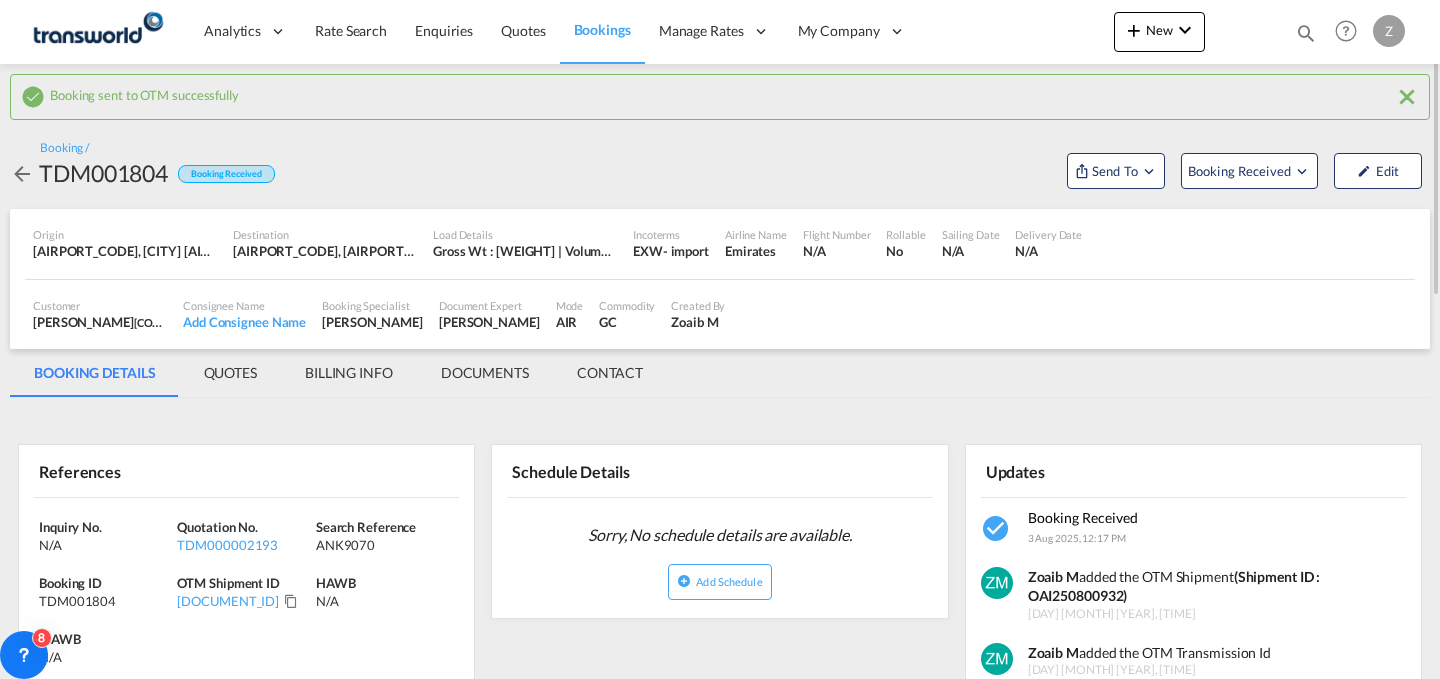click on "Bookings Quotes Enquiries
Help Resources Product Release
Z
My Profile Logout" at bounding box center [1346, 31] 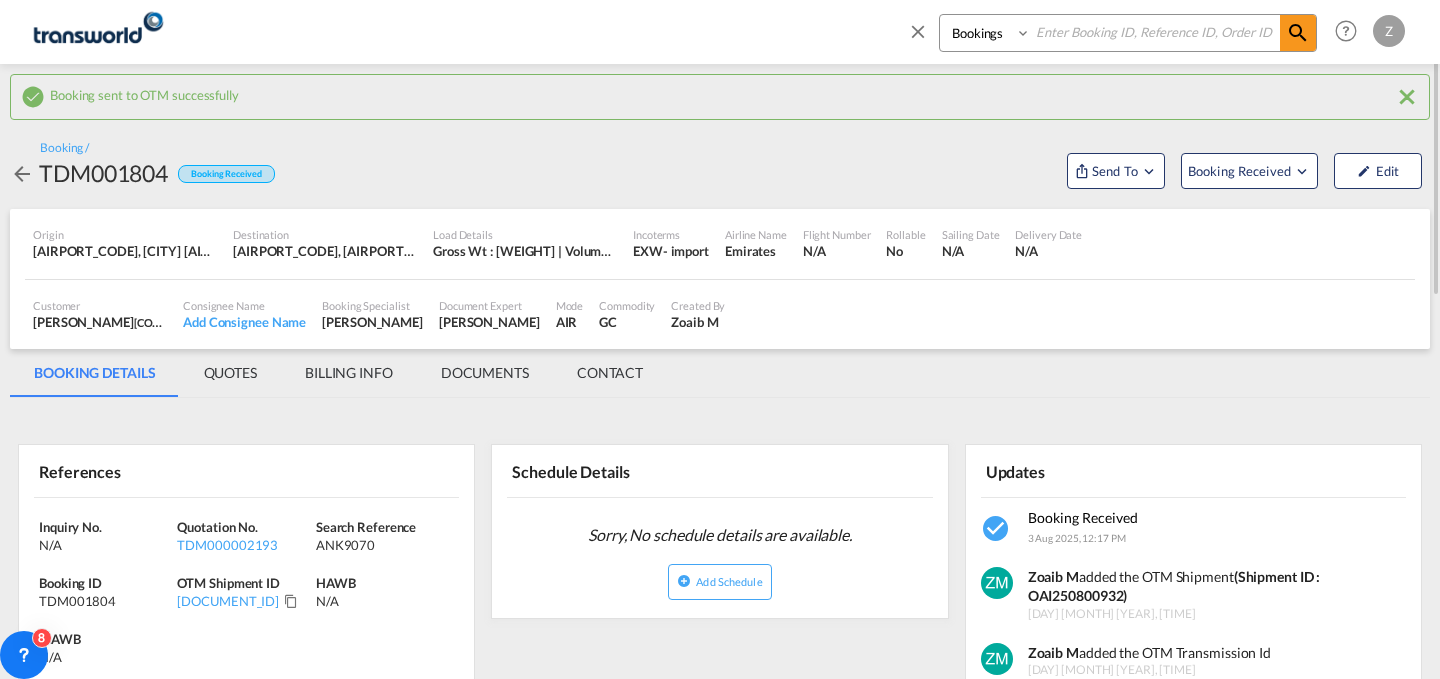 click at bounding box center [1155, 32] 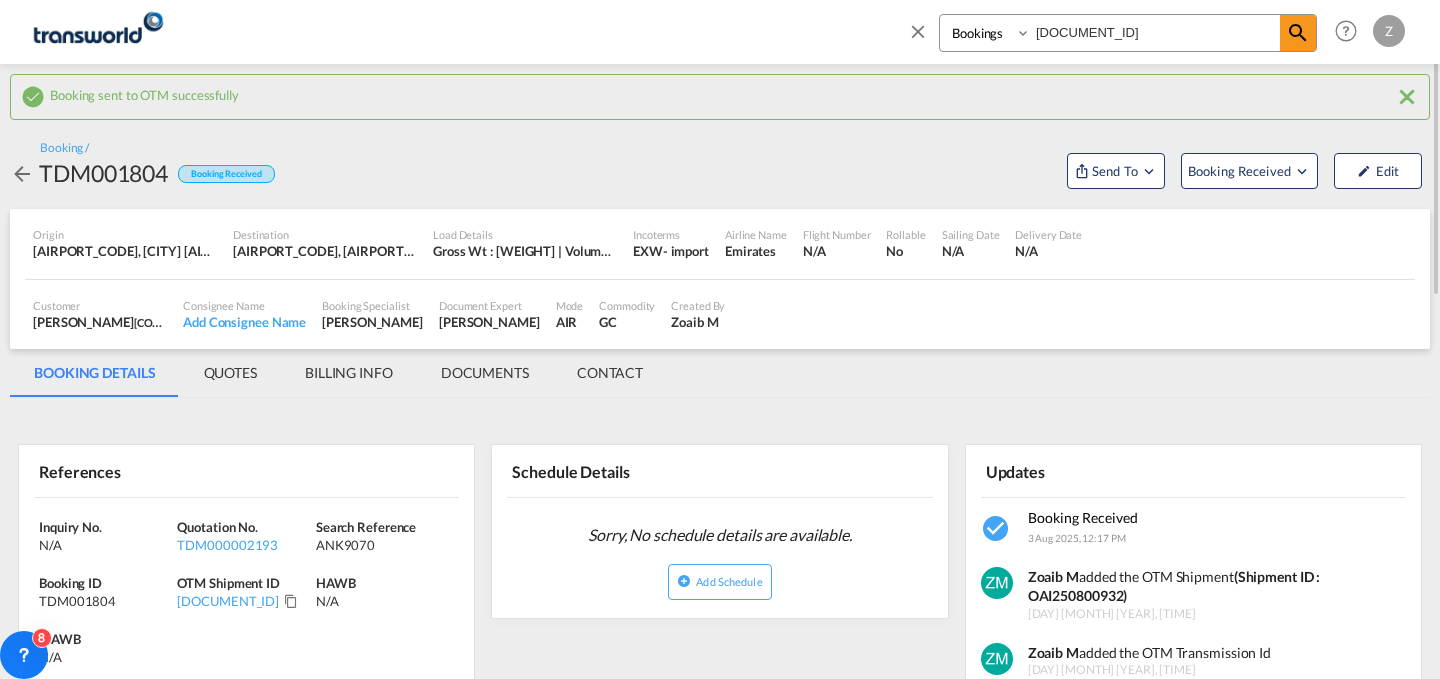 type on "[DOCUMENT_ID]" 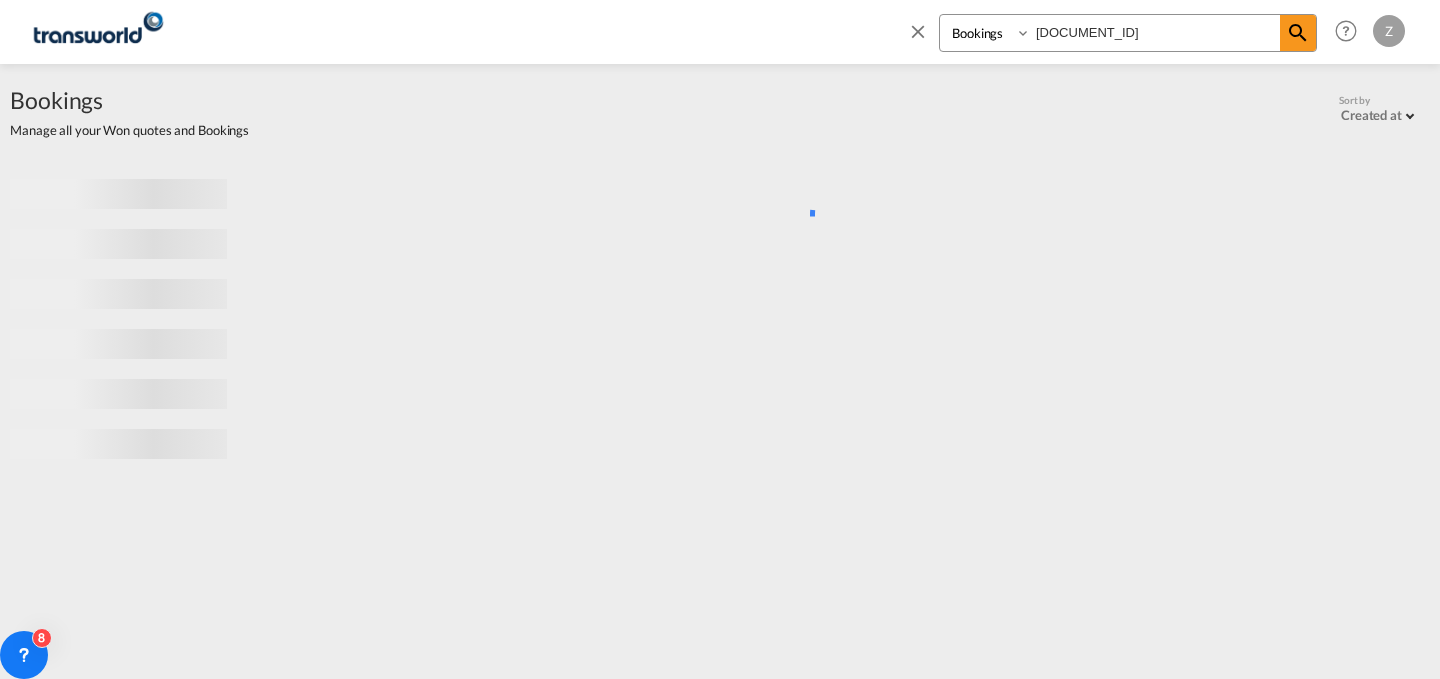 click on "Bookings Quotes Enquiries" at bounding box center (987, 33) 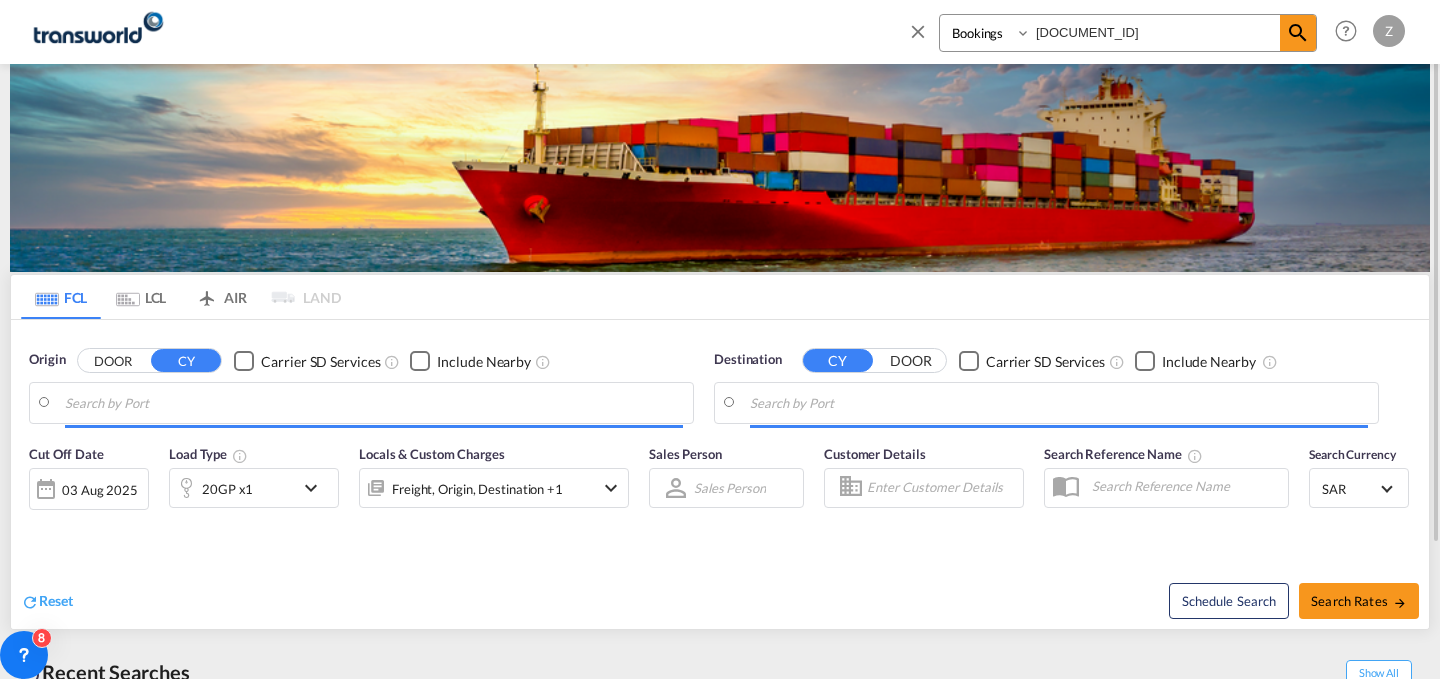 select on "Quotes" 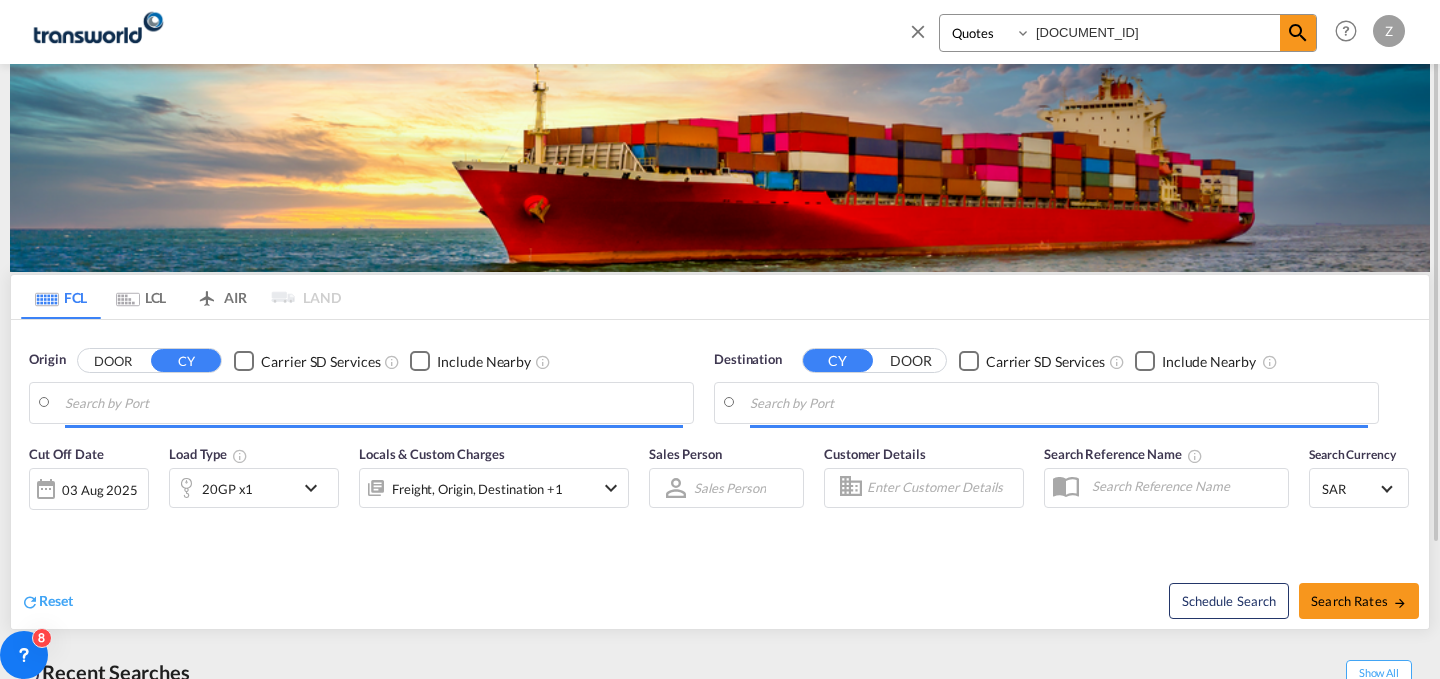 click on "Bookings Quotes Enquiries" at bounding box center [987, 33] 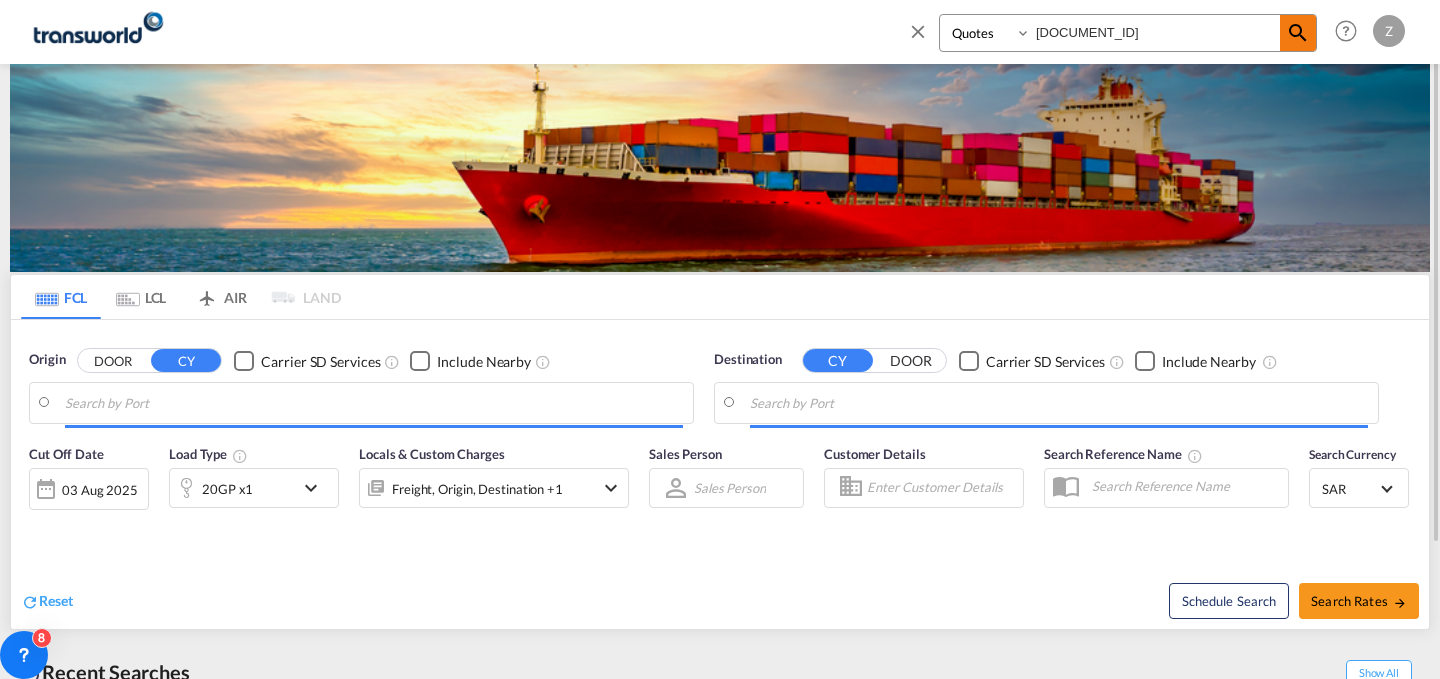 click at bounding box center [1298, 33] 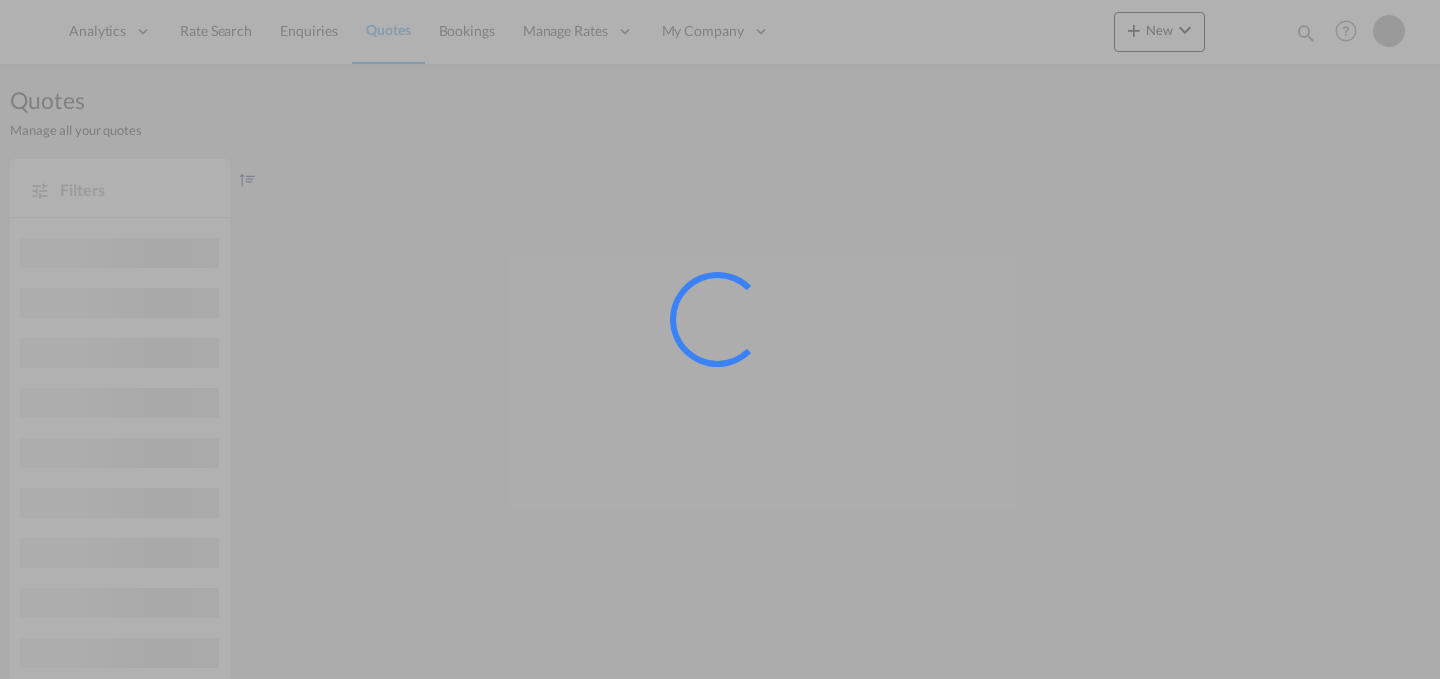 scroll, scrollTop: 0, scrollLeft: 0, axis: both 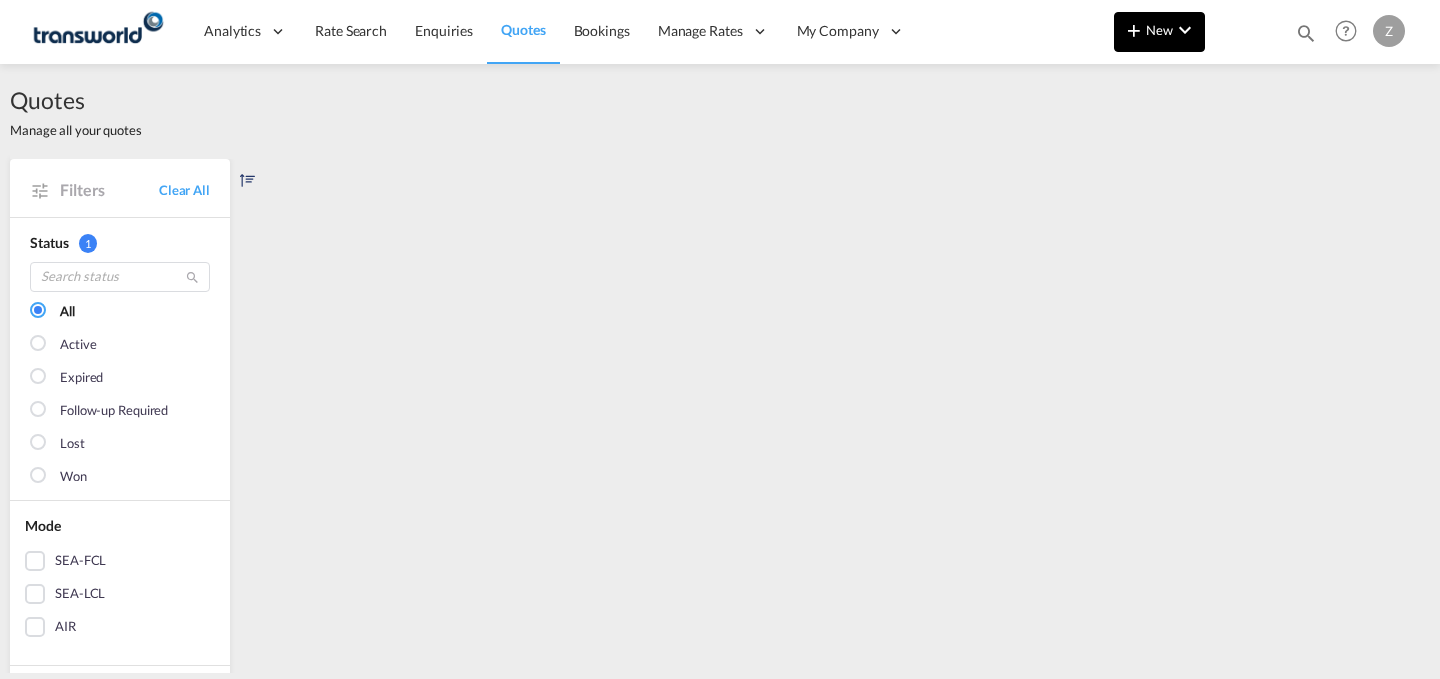 click on "New" at bounding box center [1159, 30] 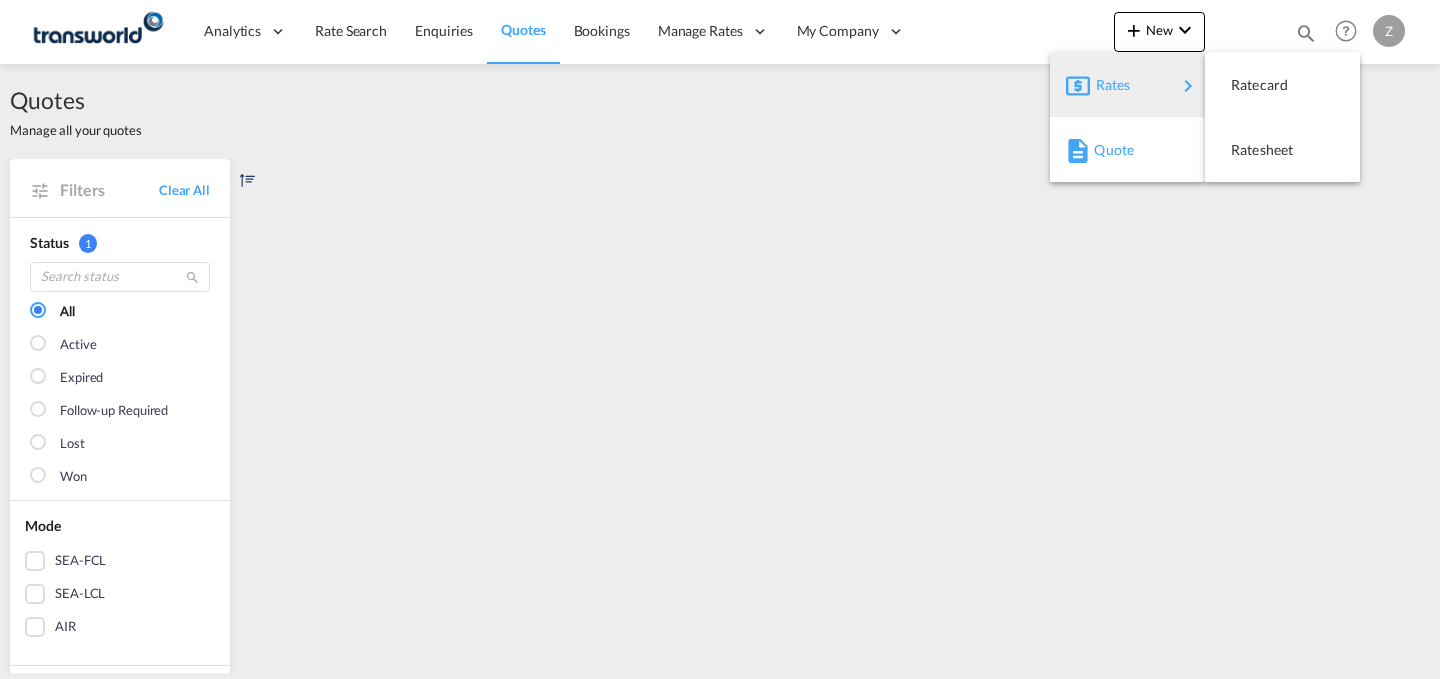type 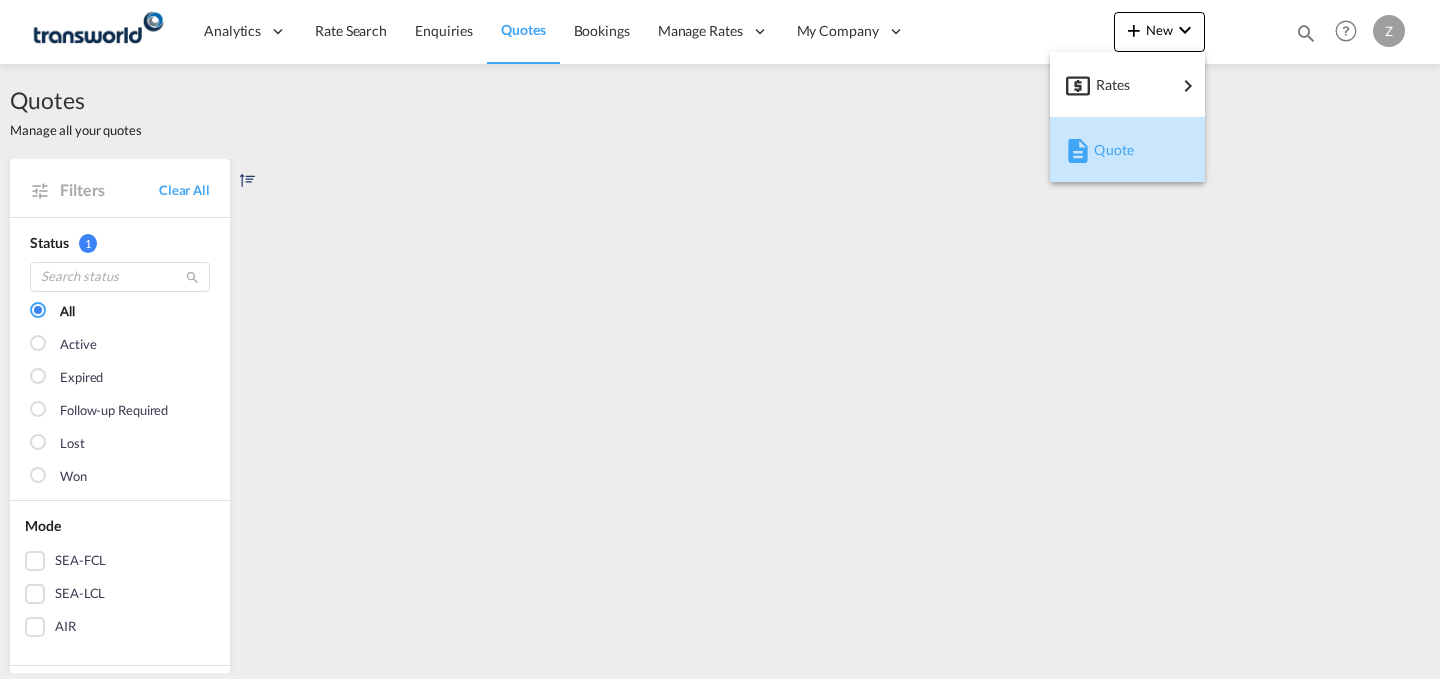 click on "Quote" at bounding box center (1105, 150) 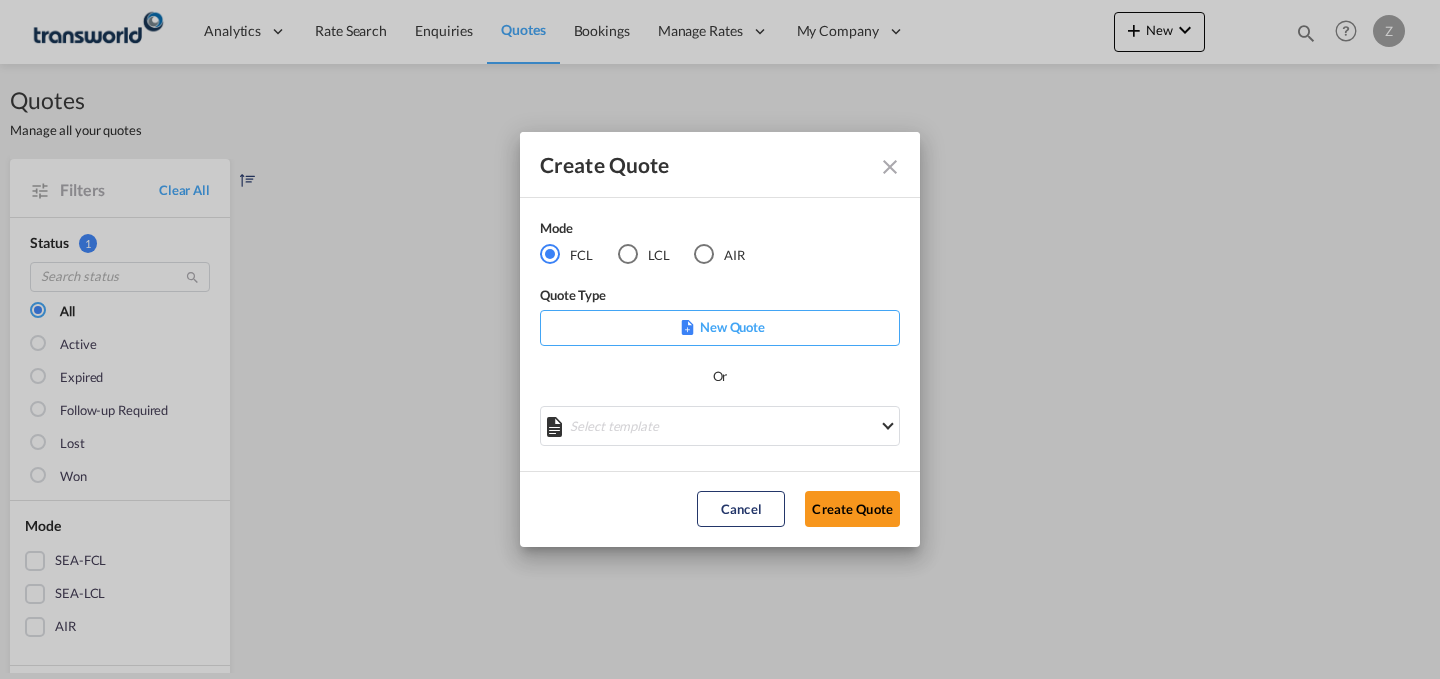 click on "LCL" at bounding box center [644, 254] 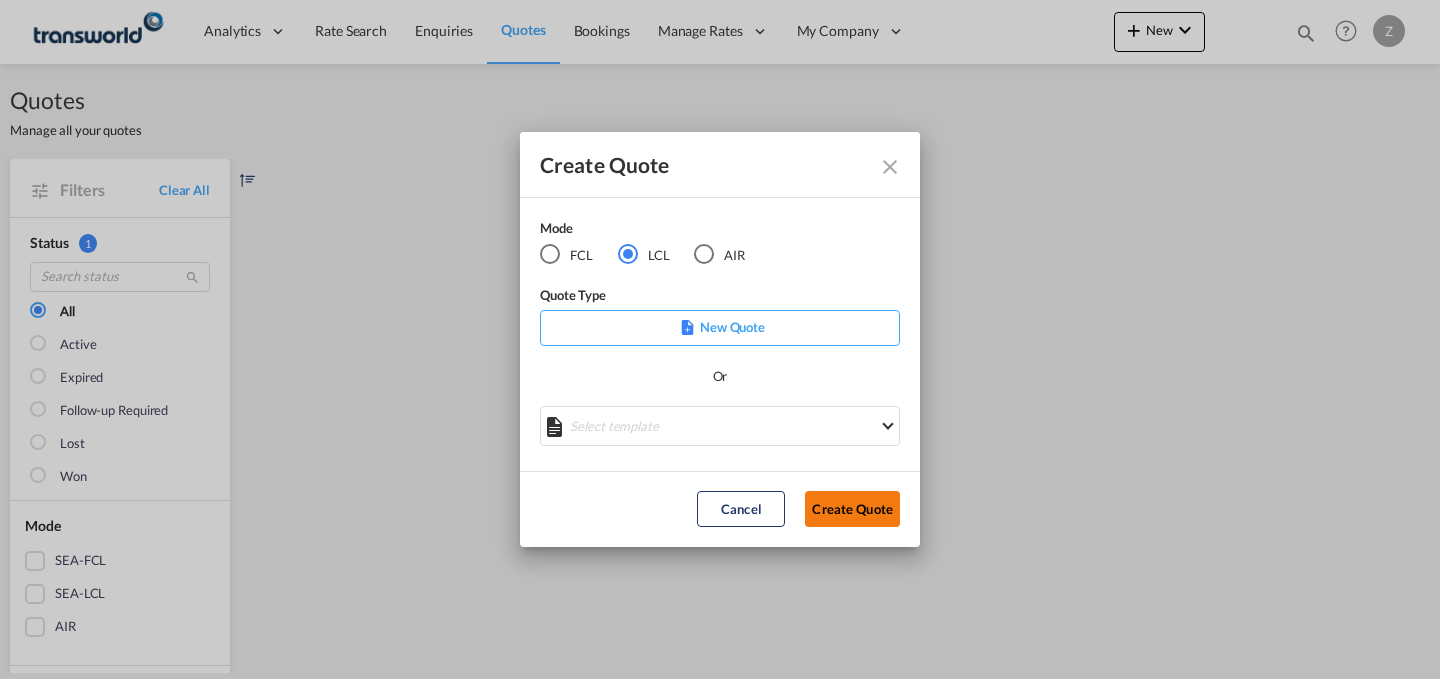 click on "Create Quote" 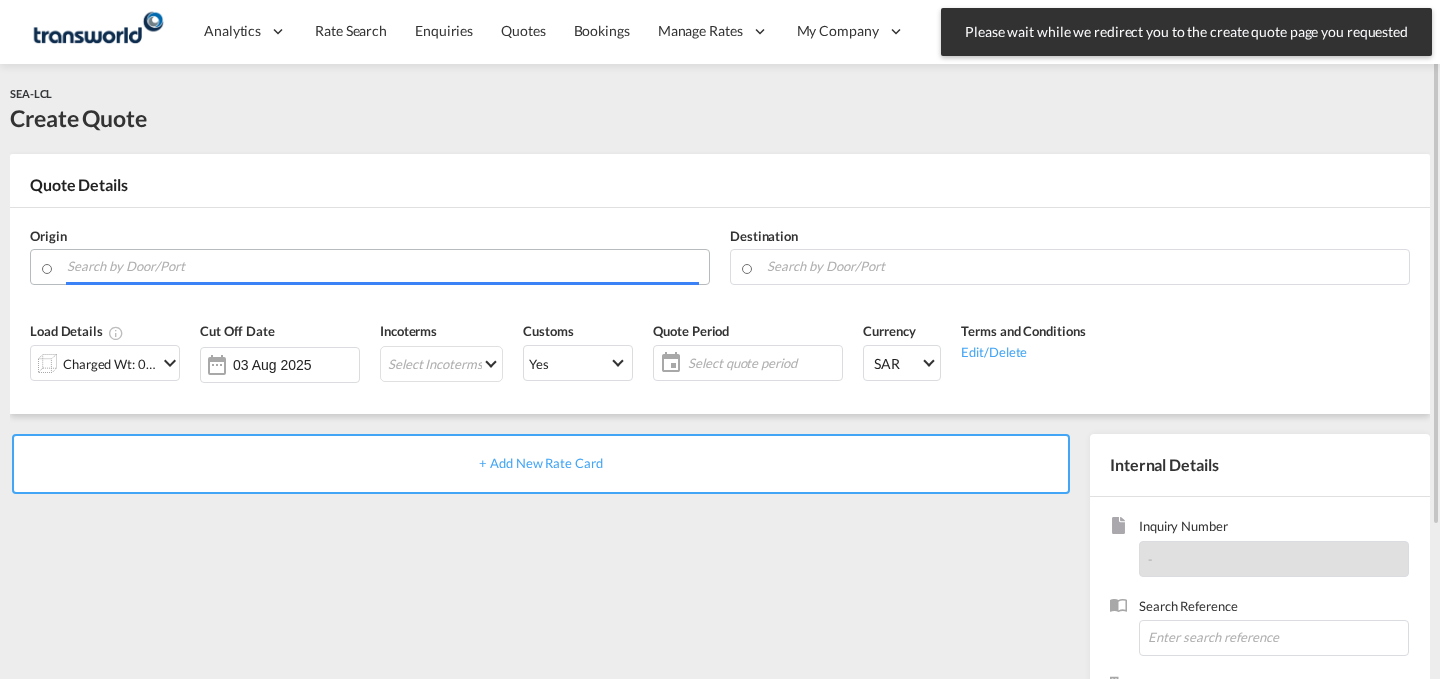 click at bounding box center [383, 266] 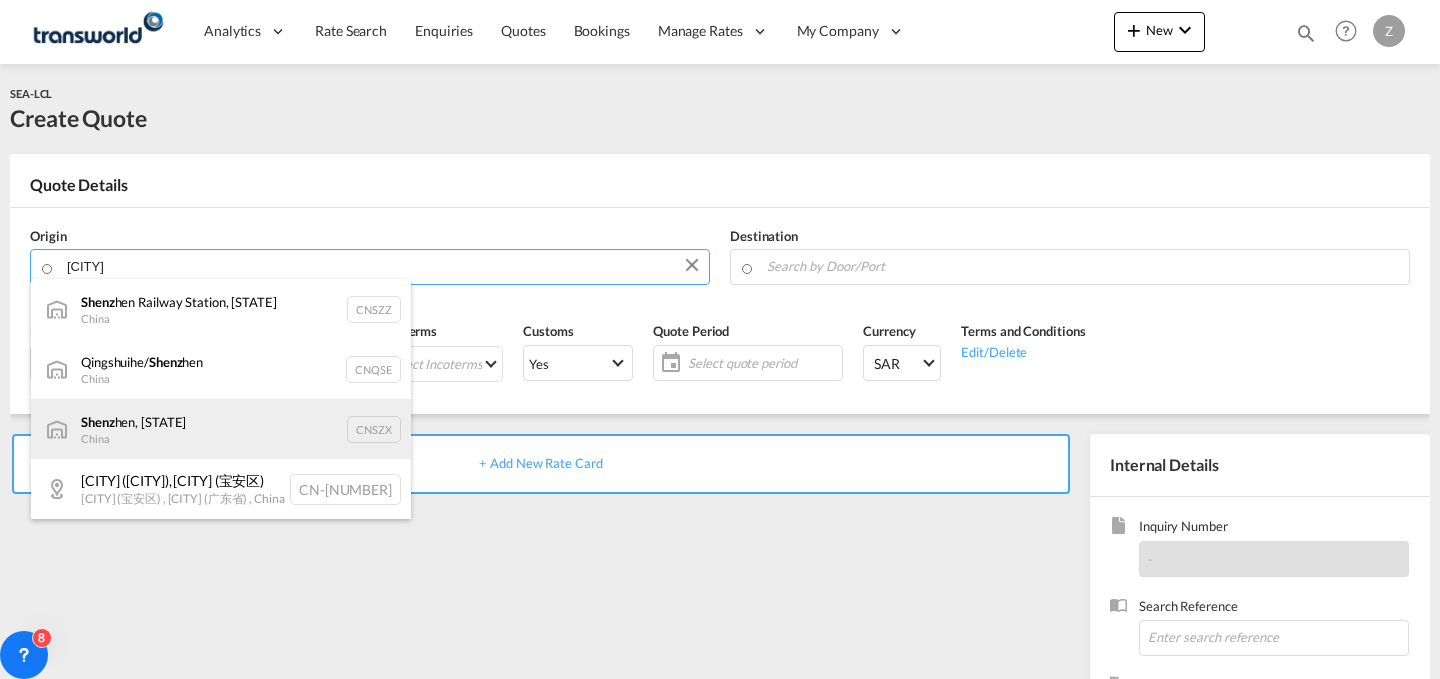 click on "Shenz hen, GD China
CNSZX" at bounding box center [221, 429] 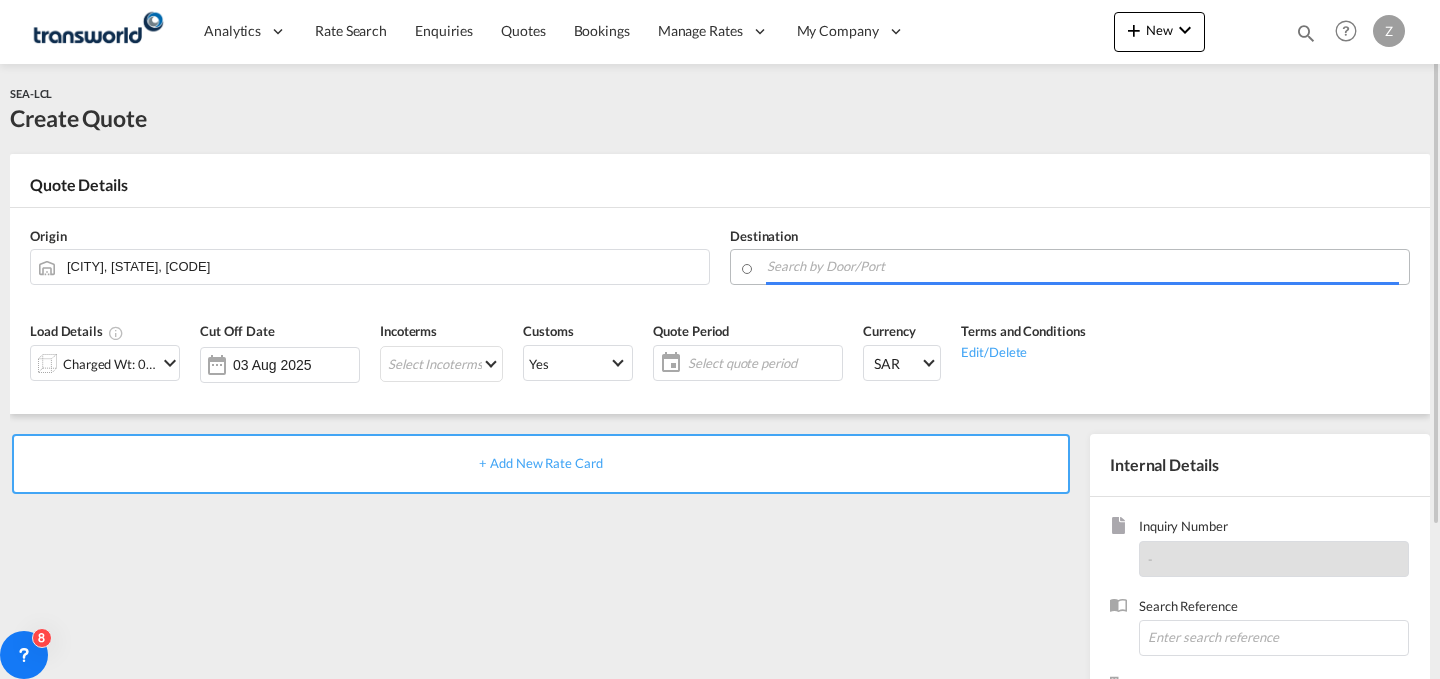 click on "Analytics
Dashboard
Reports
Rate Search
Enquiries
Quotes
Bookings" at bounding box center [720, 339] 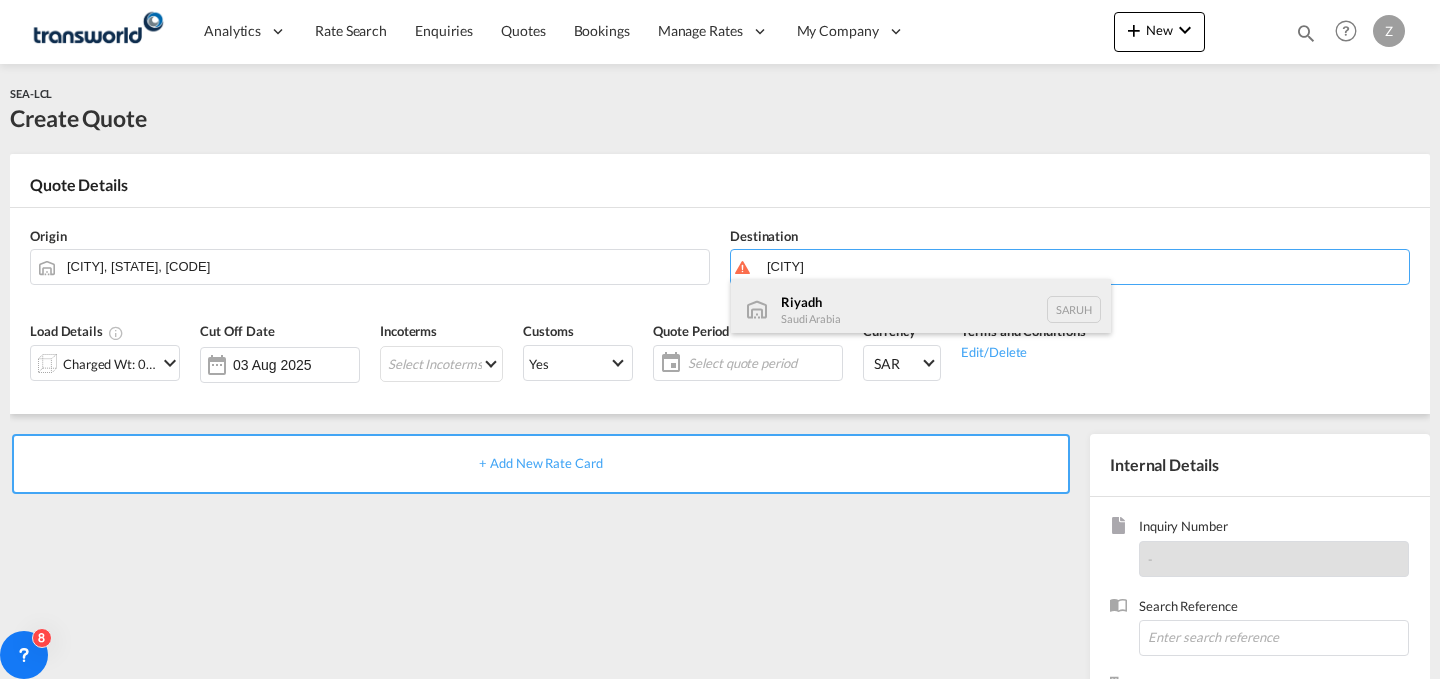 click on "Riyadh
Saudi Arabia
SARUH" at bounding box center (921, 309) 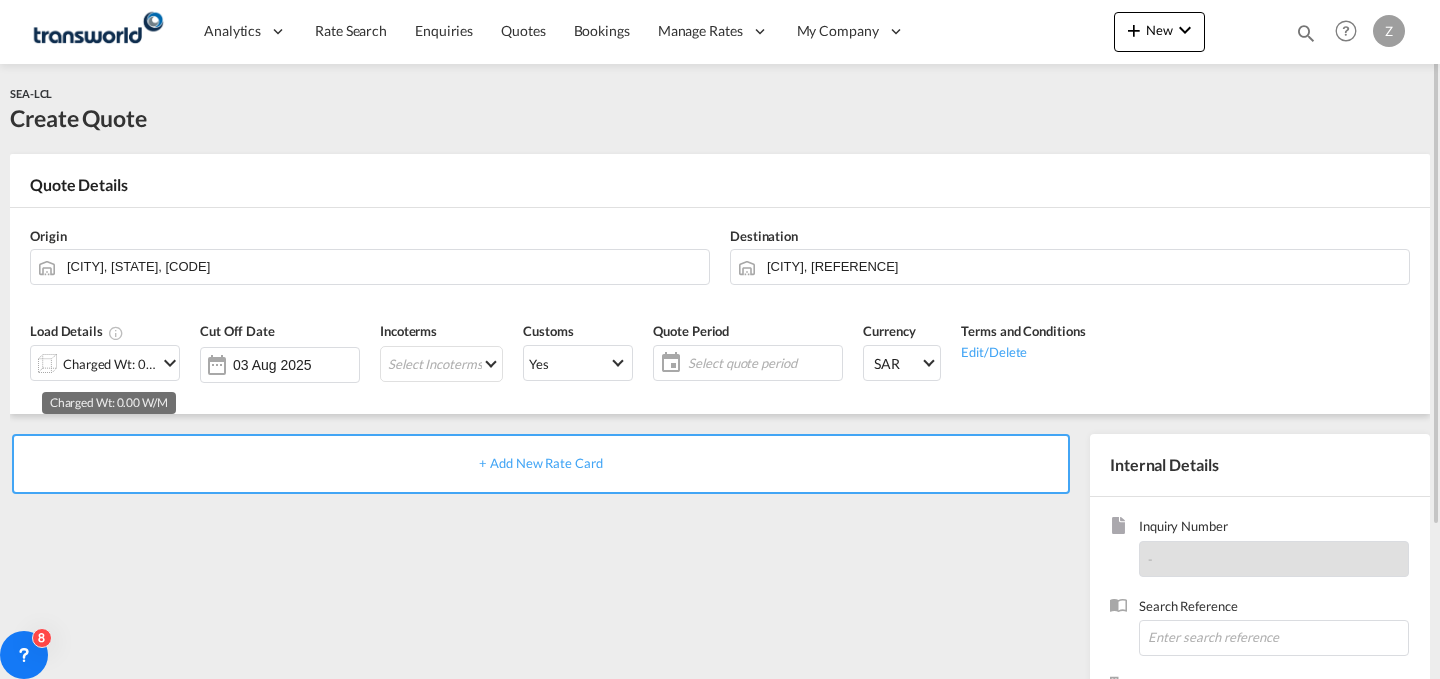 click on "Charged Wt: 0.00 W/M" at bounding box center [110, 364] 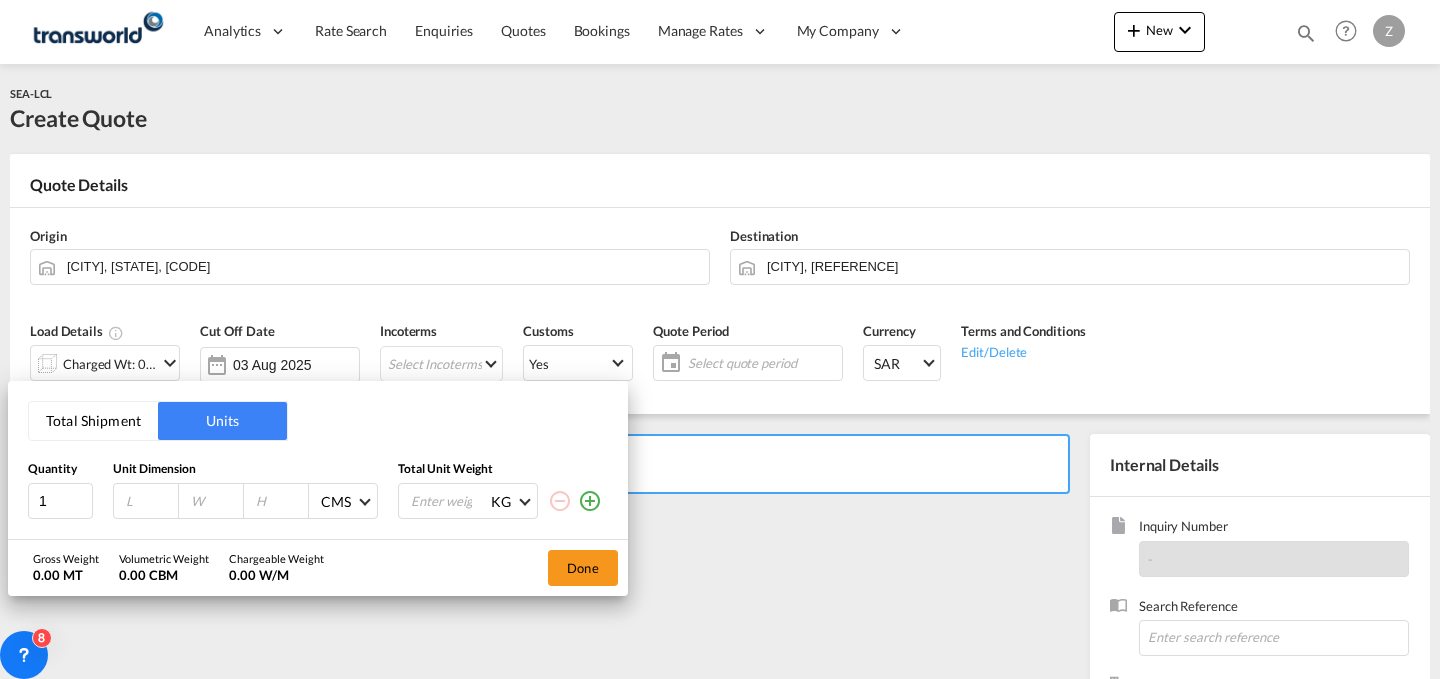click at bounding box center [449, 501] 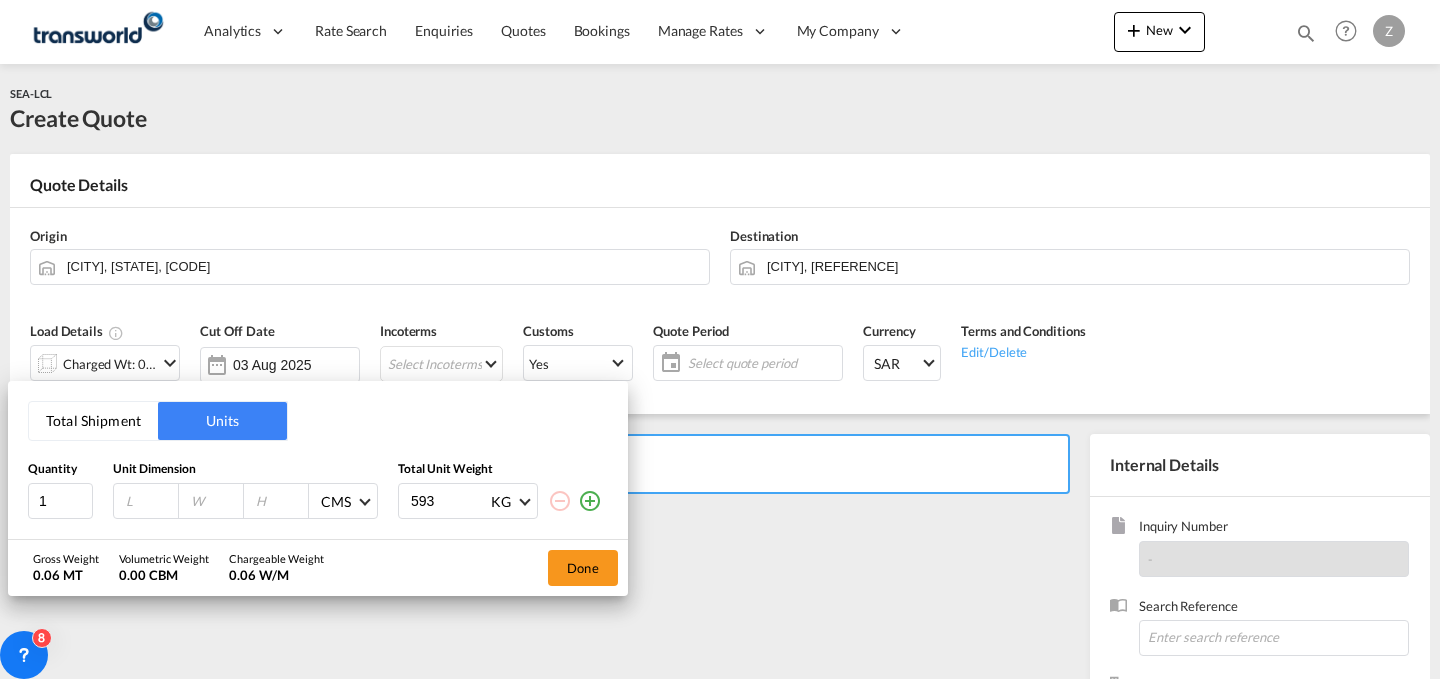 type on "593" 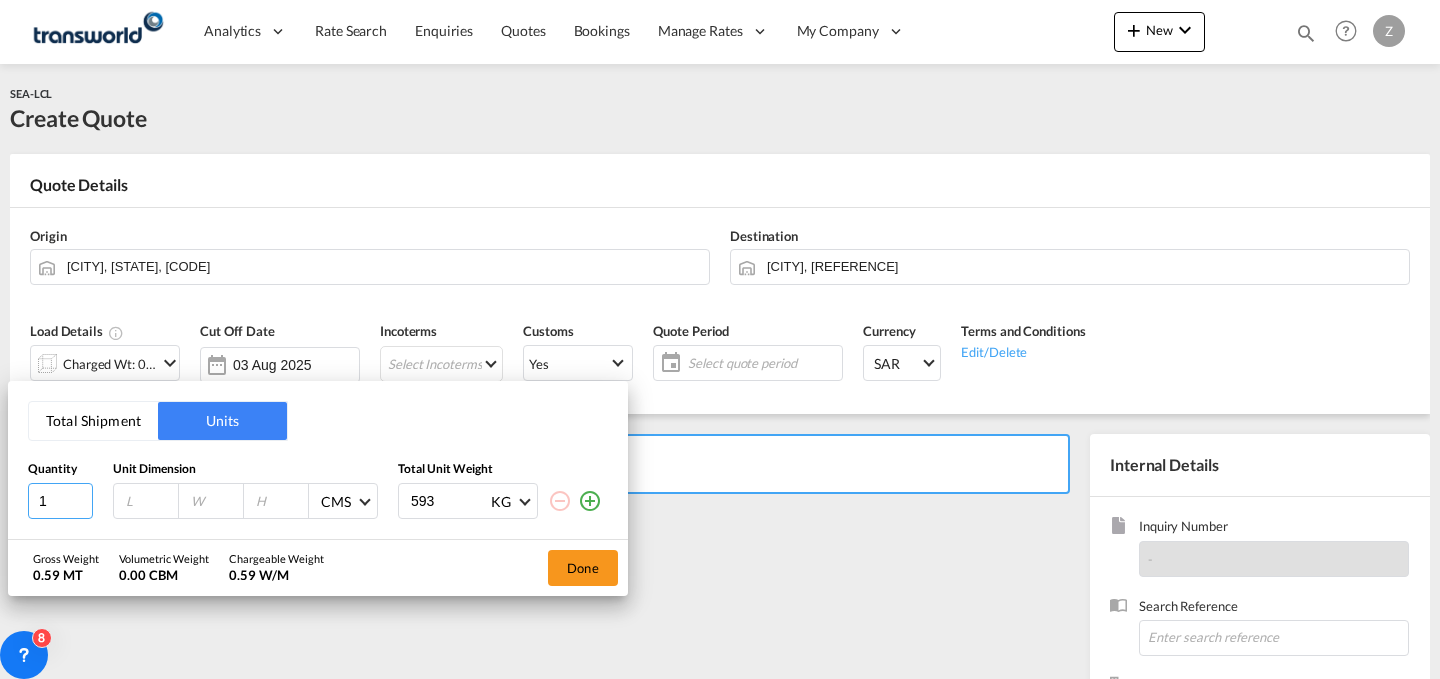 click on "1" at bounding box center (60, 501) 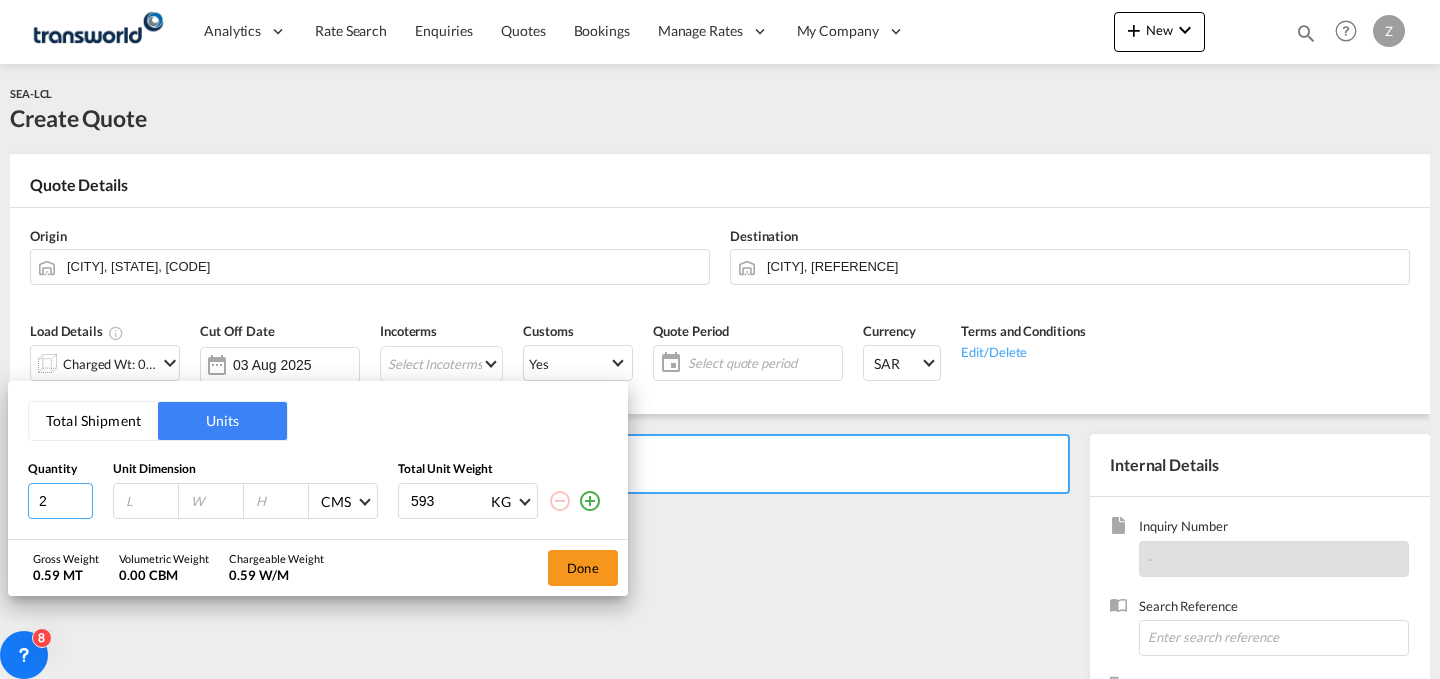 click on "2" at bounding box center [60, 501] 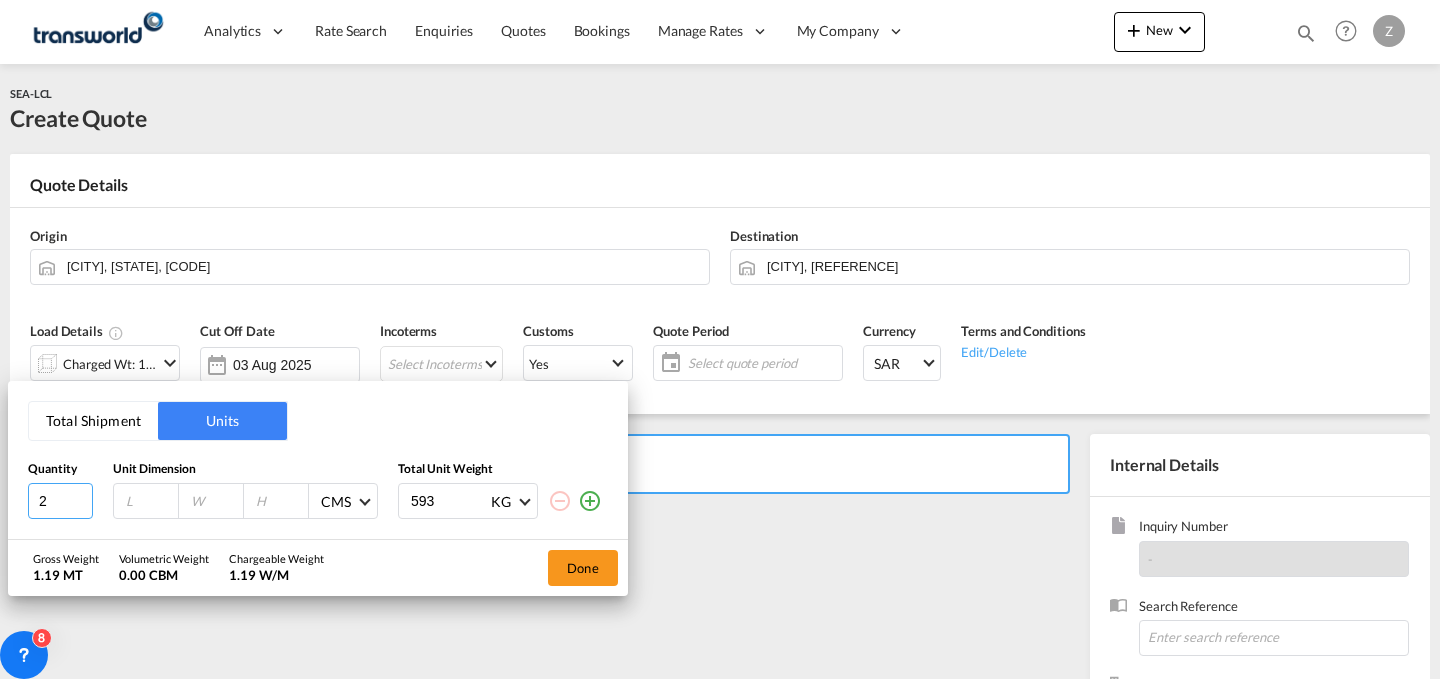 click on "2" at bounding box center [60, 501] 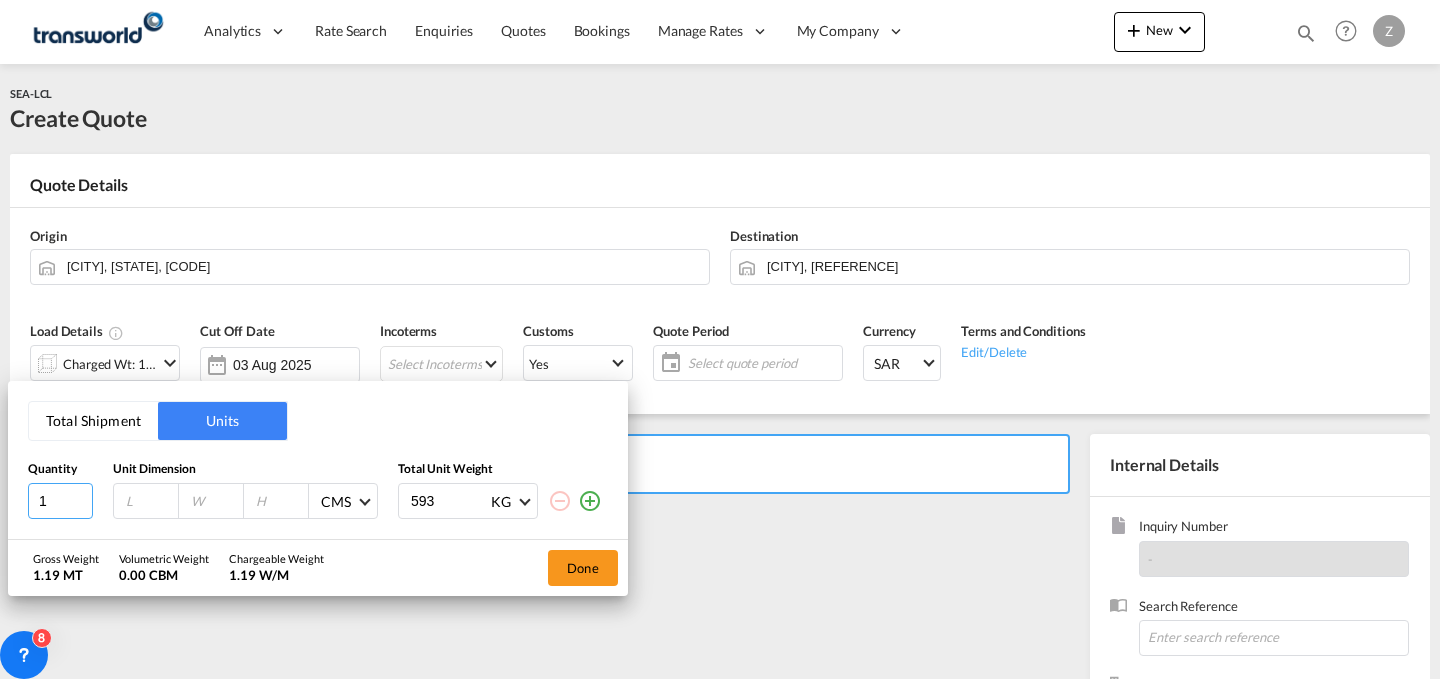 click on "1" at bounding box center [60, 501] 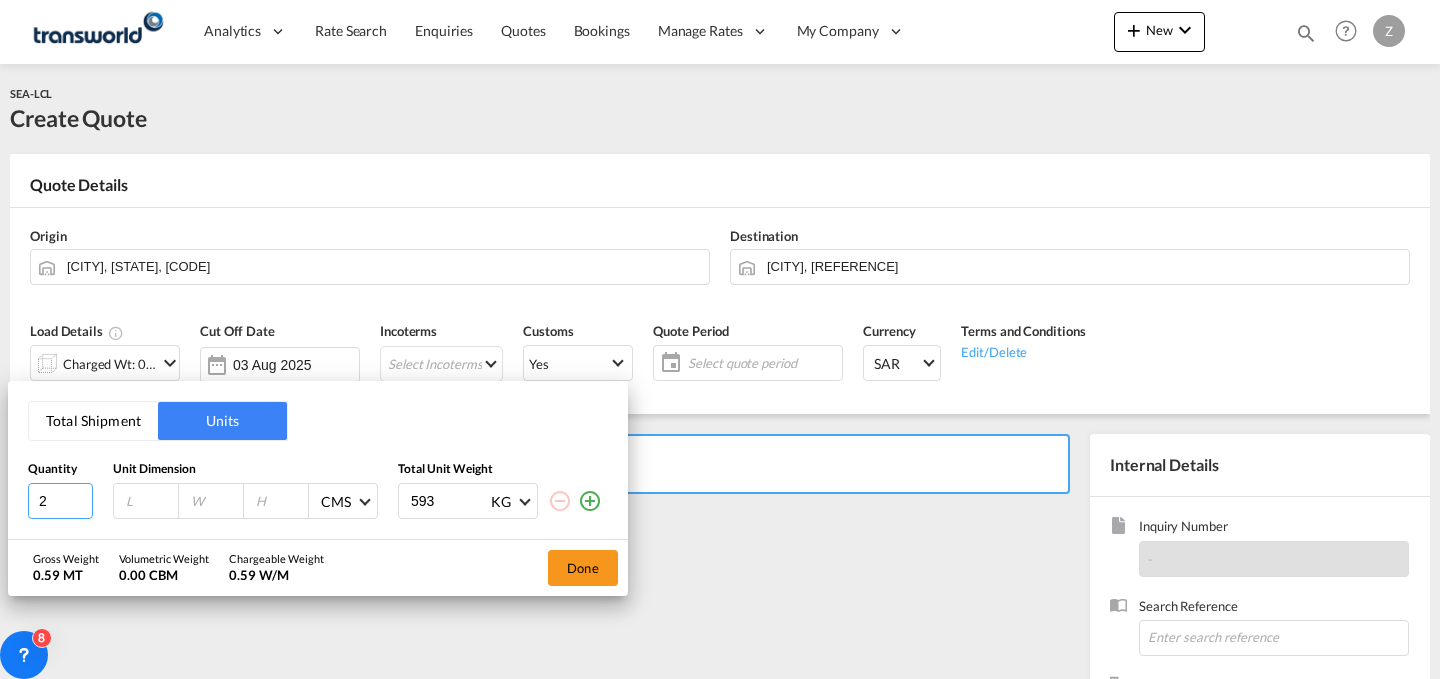 click on "2" at bounding box center (60, 501) 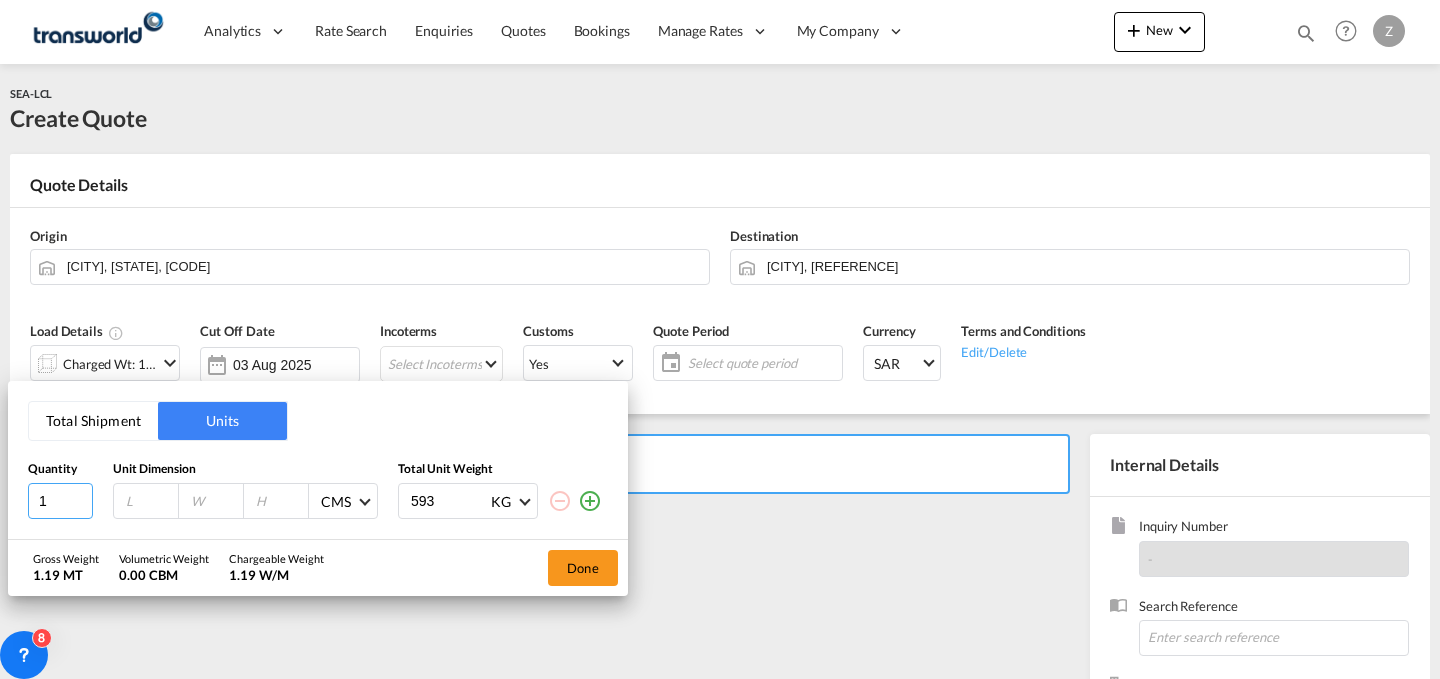 type on "1" 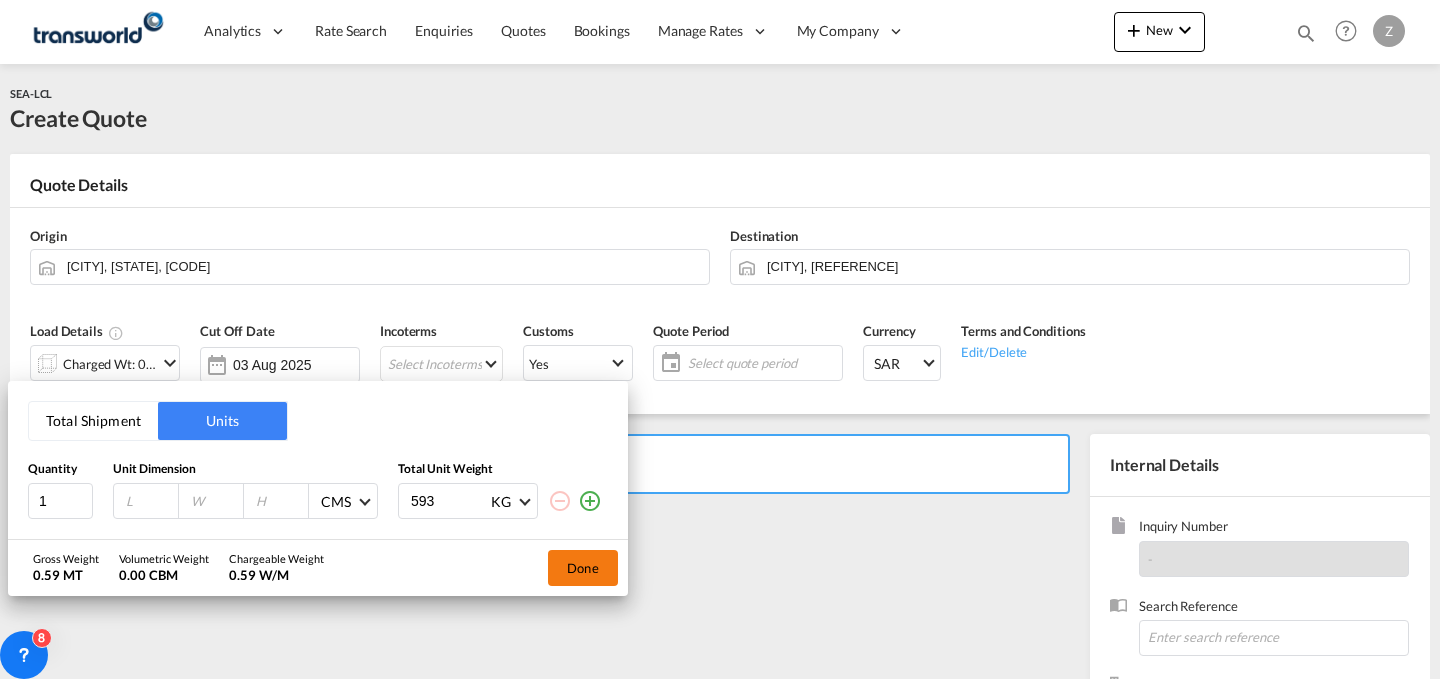click on "Done" at bounding box center (583, 568) 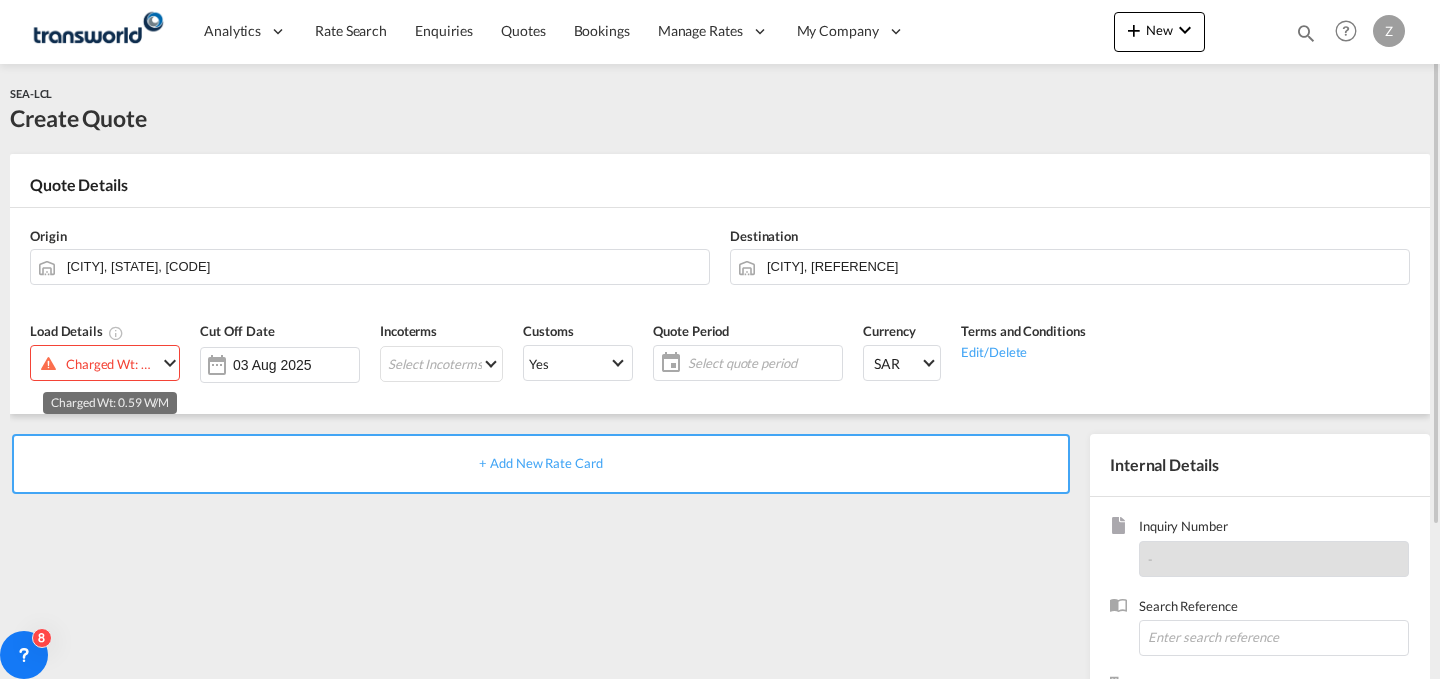 click on "Charged Wt: 0.59 W/M" at bounding box center [111, 364] 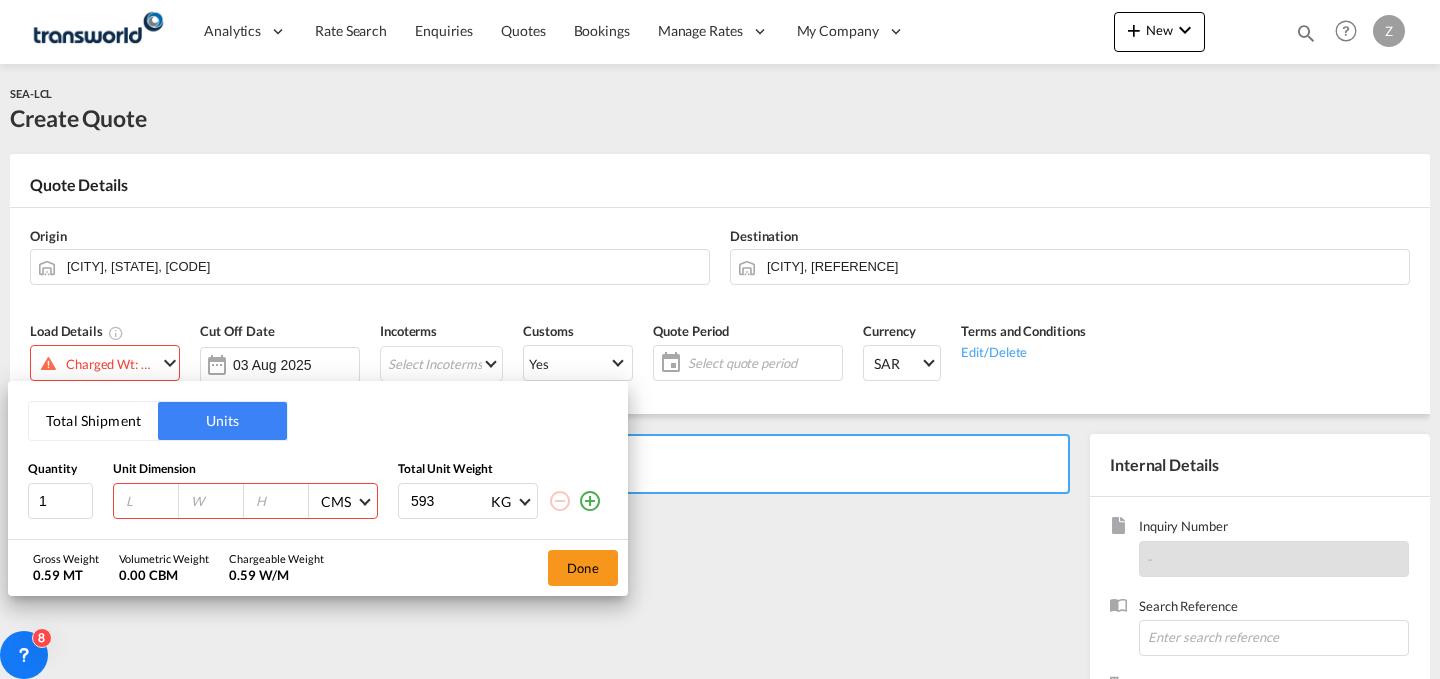 click on "Total Shipment" at bounding box center [93, 421] 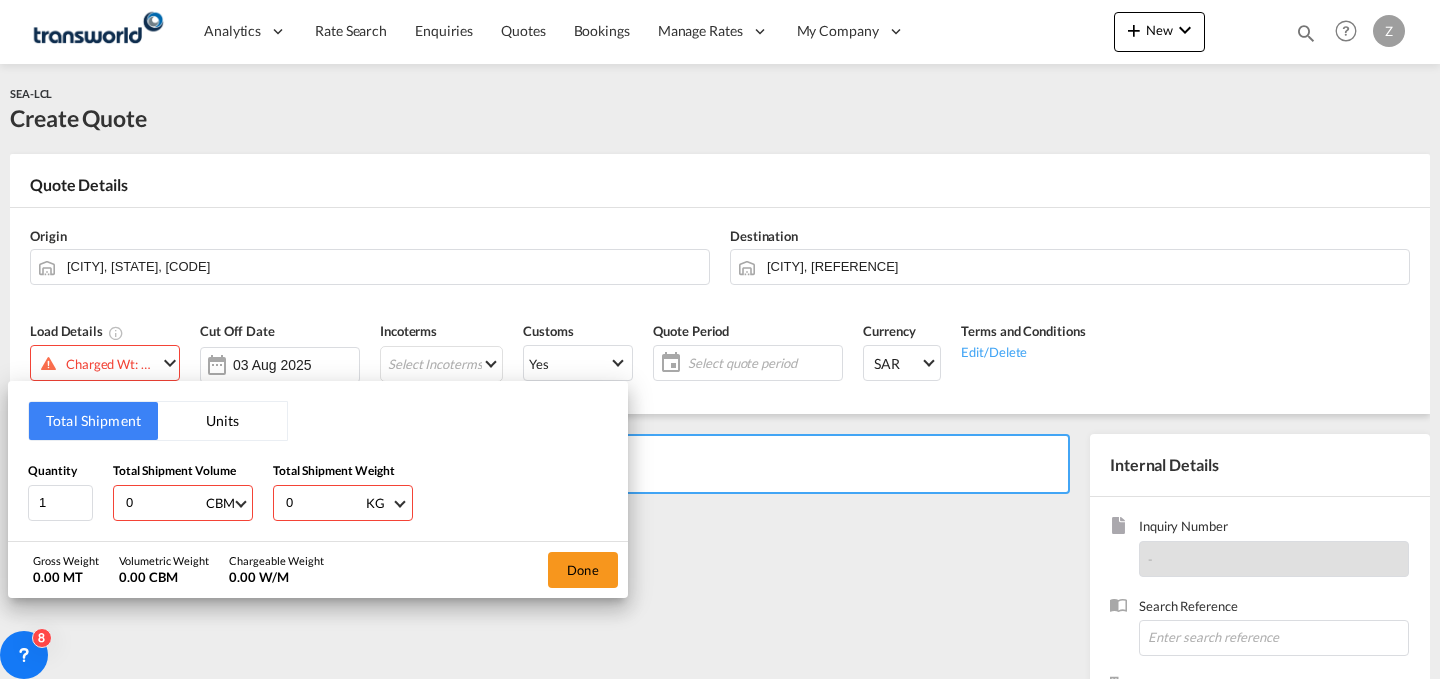 click on "0" at bounding box center [324, 503] 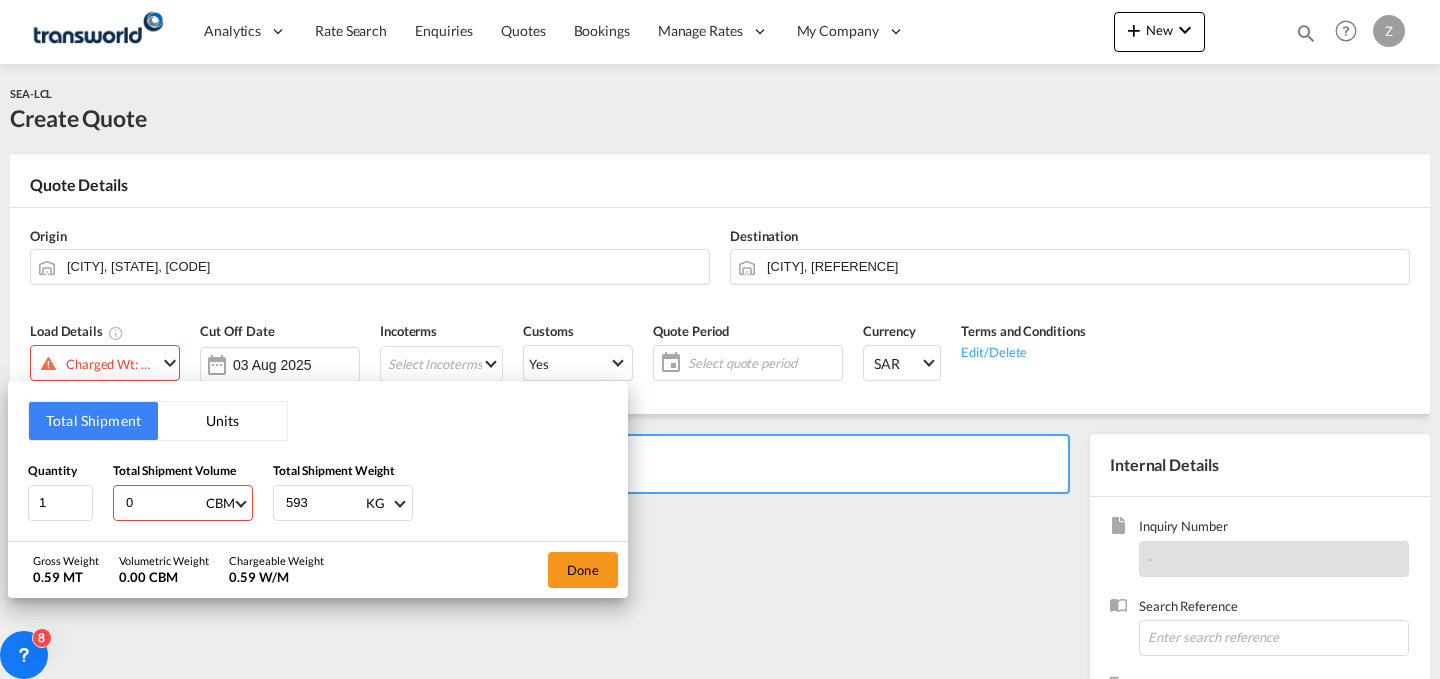 type on "593" 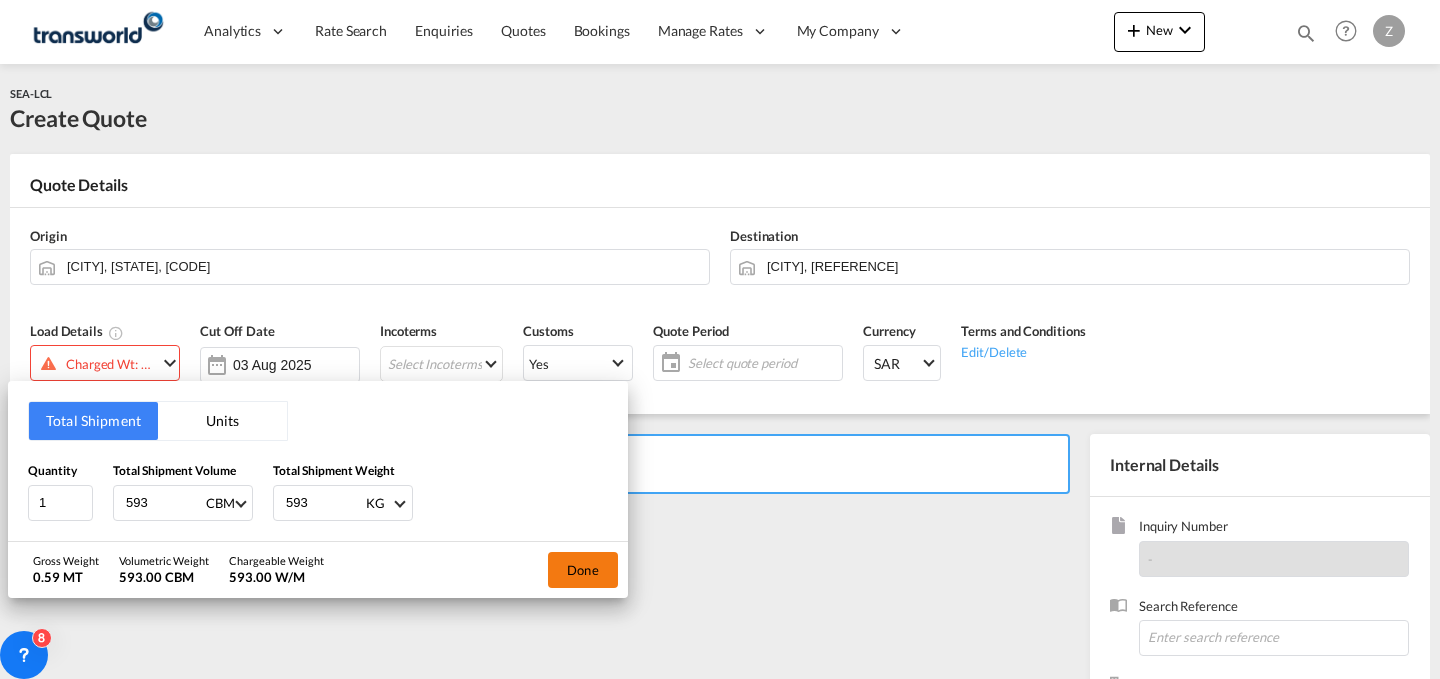 type on "593" 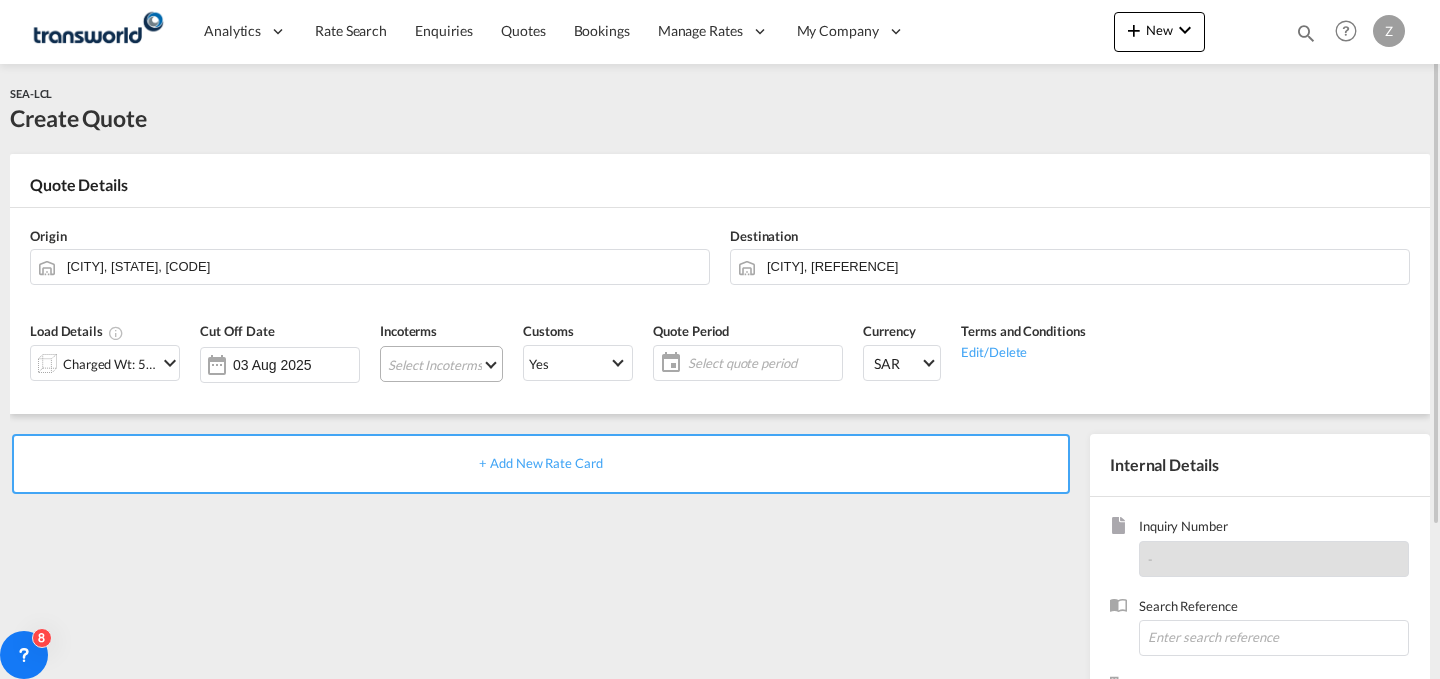 click on "Select Incoterms
FOB - import
Free on Board CFR - import
Cost and Freight FAS - export
Free Alongside Ship CPT - export
Carrier Paid to EXW - export
Ex Works DDP - export
Delivery Duty Paid CFR - export
Cost and Freight CIP - export
Carriage and Insurance Paid to CIF - import
Cost,Insurance and Freight CIP - import
Carriage and Insurance Paid to CIF - export
Cost,Insurance and Freight DPU - export
Delivery at Place Unloaded DPU - import
Delivery at Place Unloaded CPT - import
Carrier Paid to DAP - export
Delivered at Place EXW - import
Ex Works FAS - import
Free Alongside Ship FCA - export
Free Carrier DAP - import
Delivered at Place FCA - import
Free Carrier FOB - export
Free on Board" at bounding box center (441, 364) 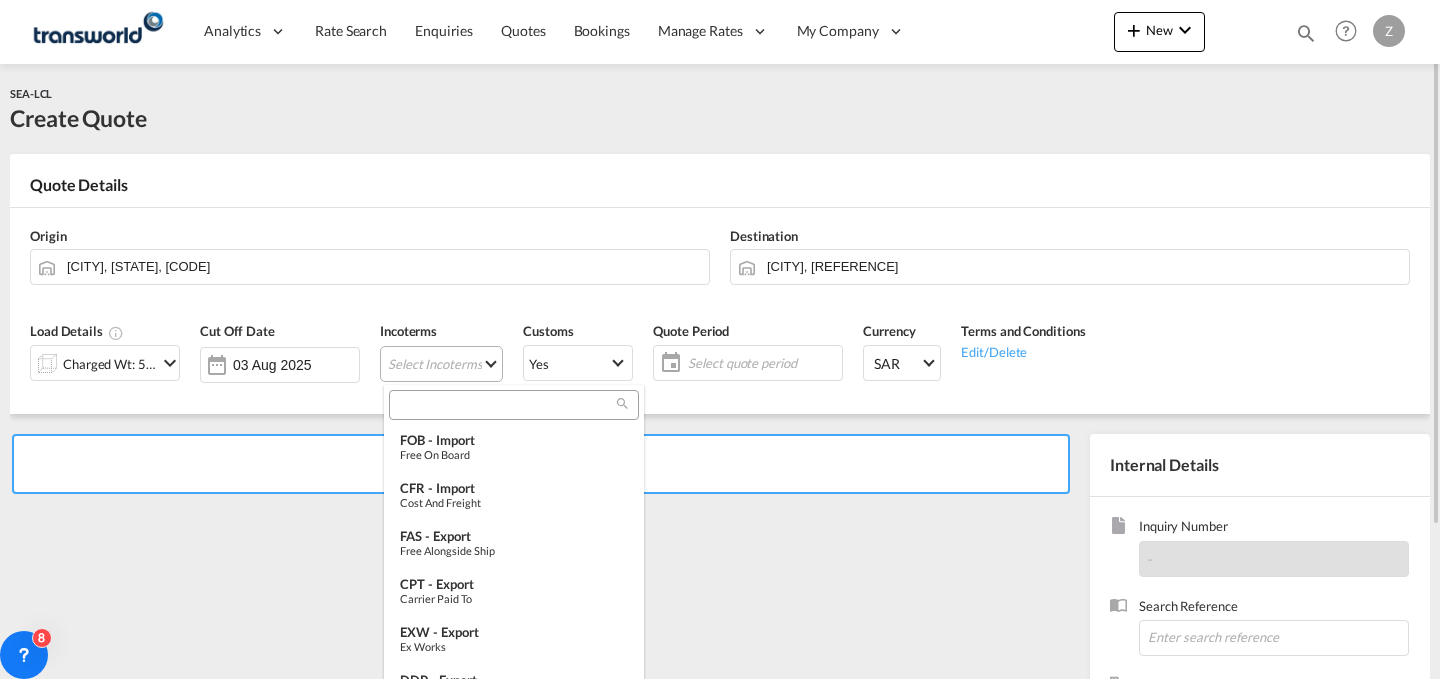 type on "[object Object]" 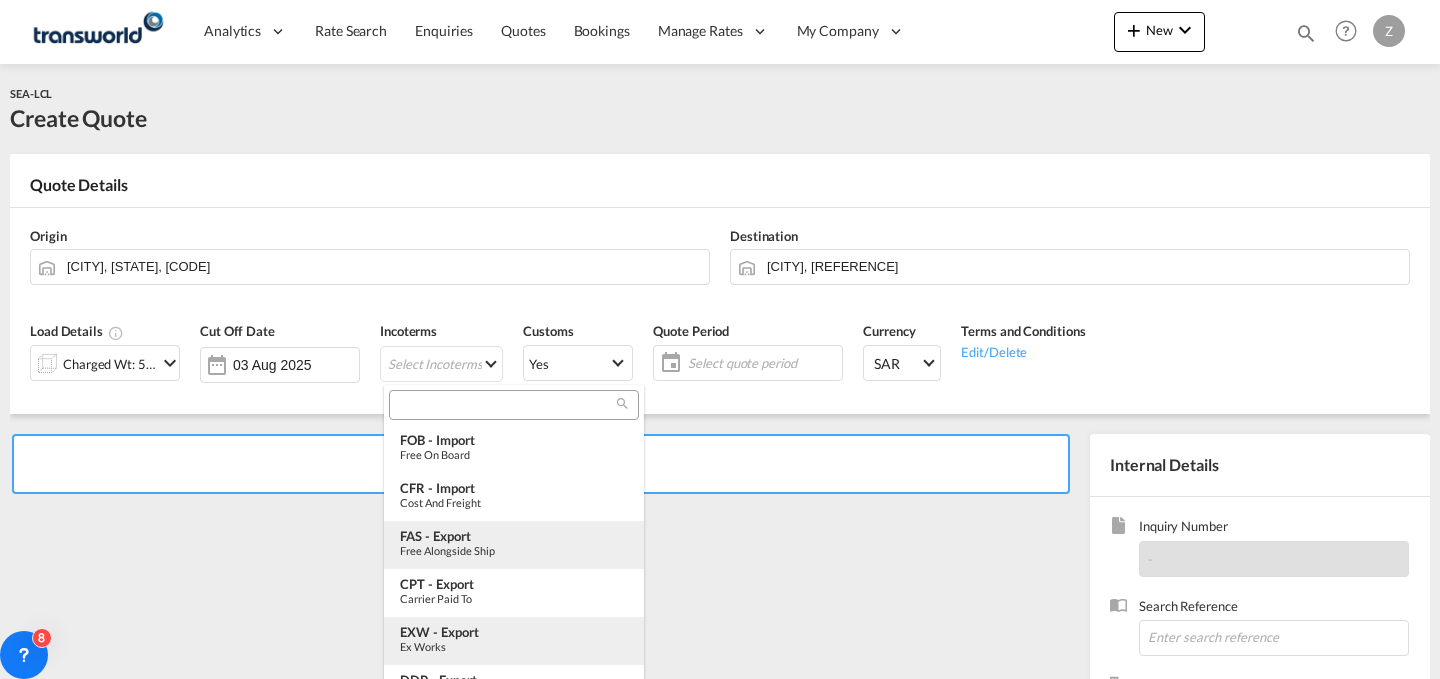 type on "[object Object]" 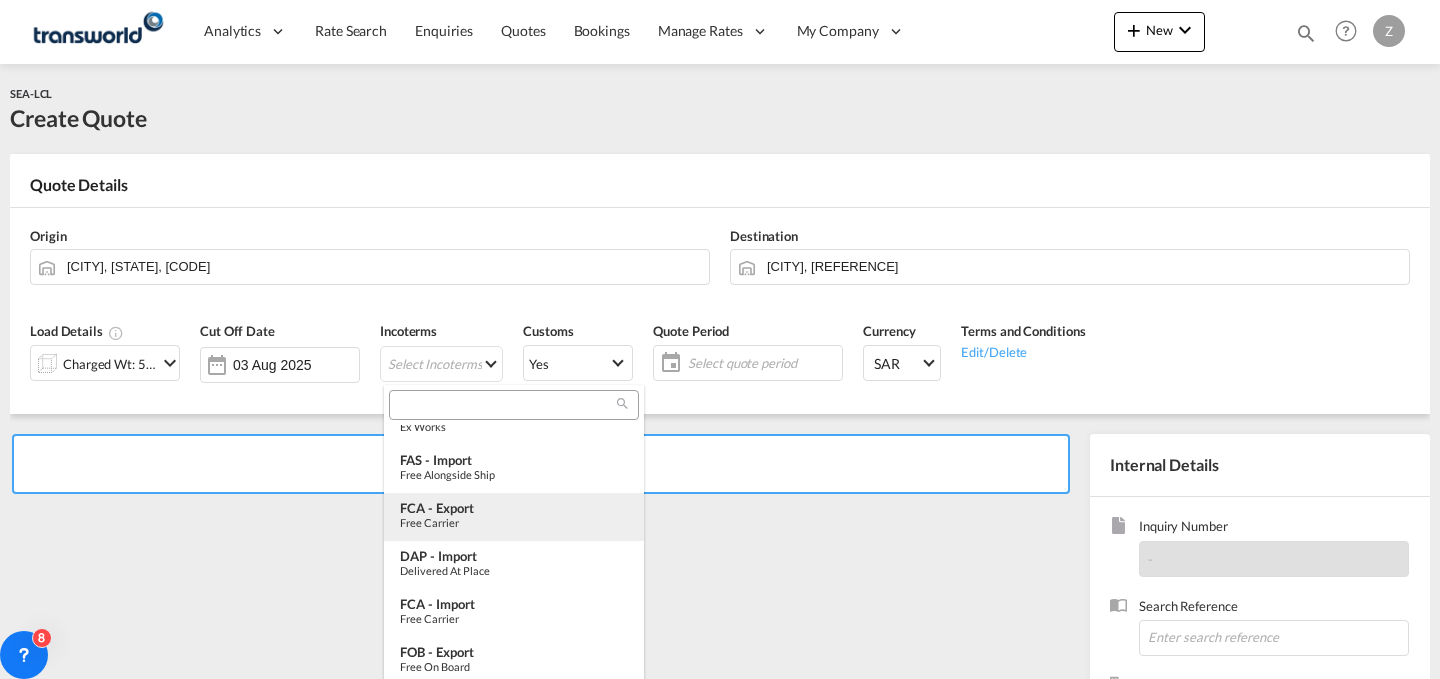 scroll, scrollTop: 620, scrollLeft: 0, axis: vertical 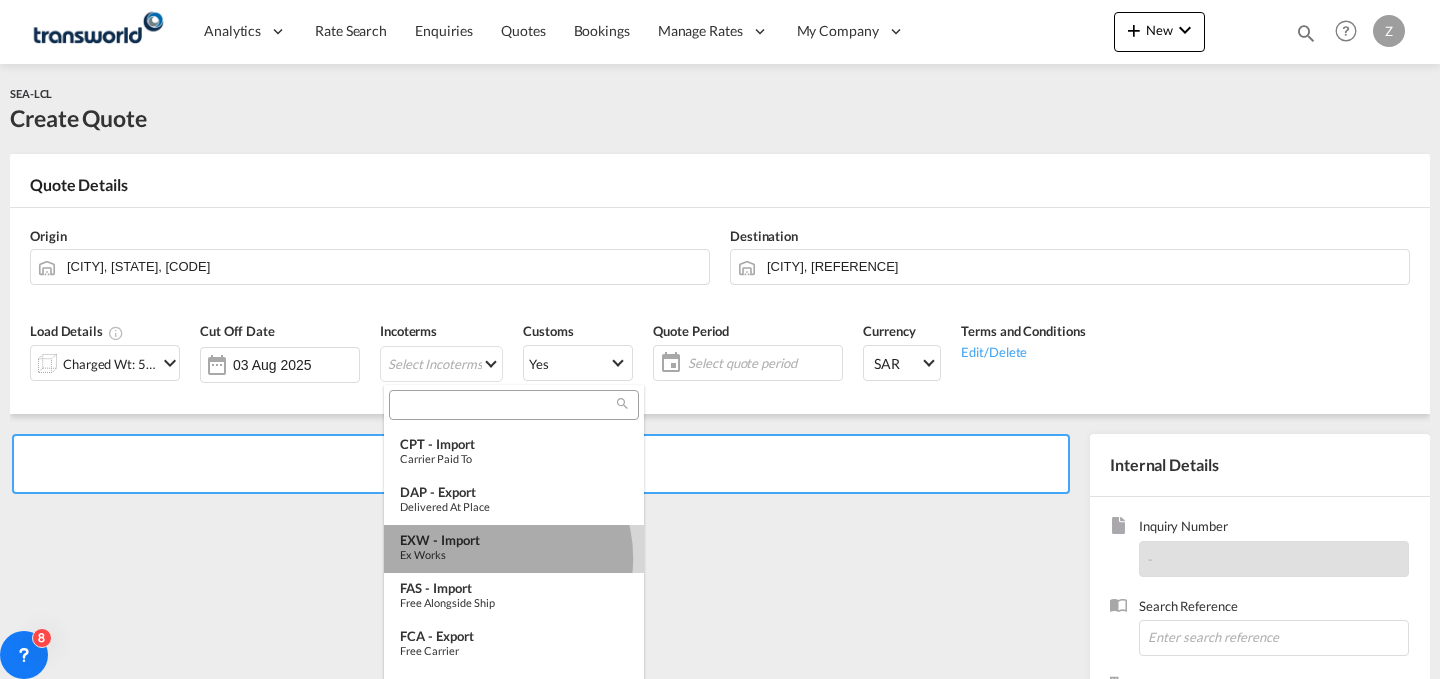 click on "Ex Works" at bounding box center (514, 554) 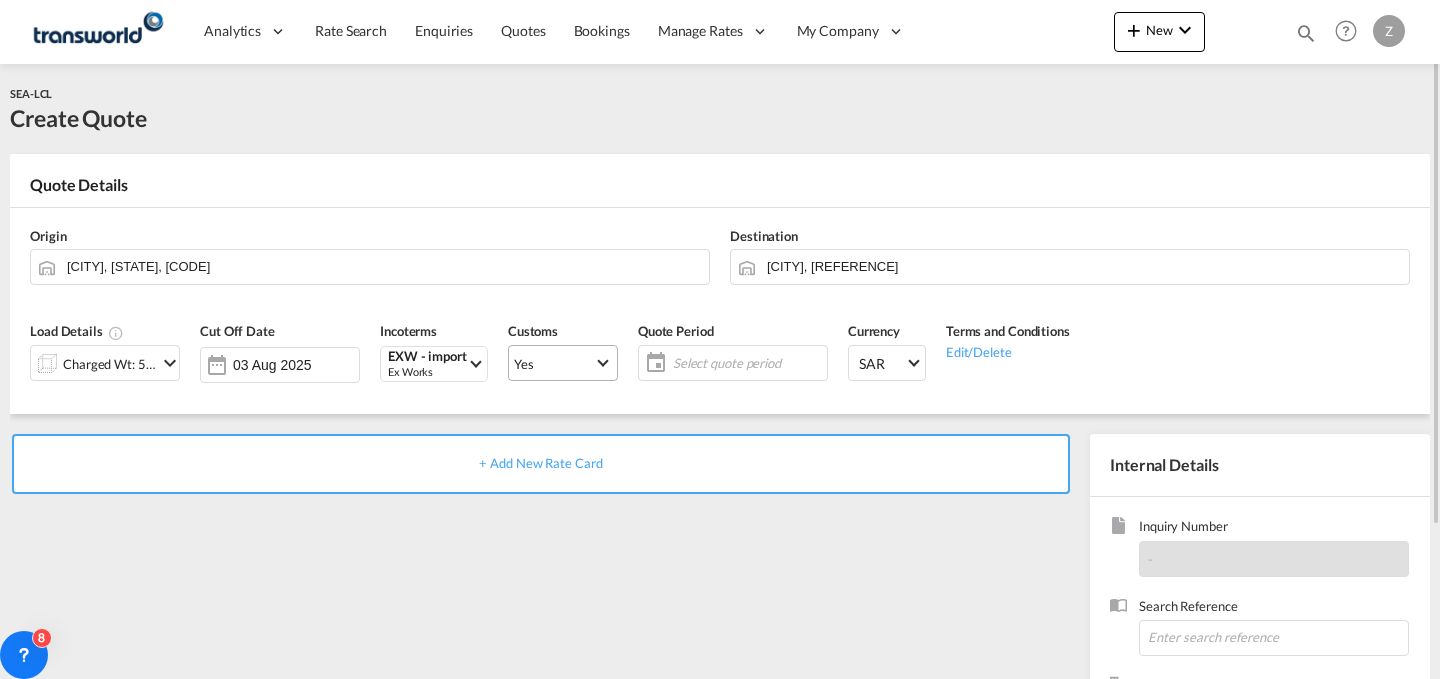 click on "Yes" at bounding box center (554, 364) 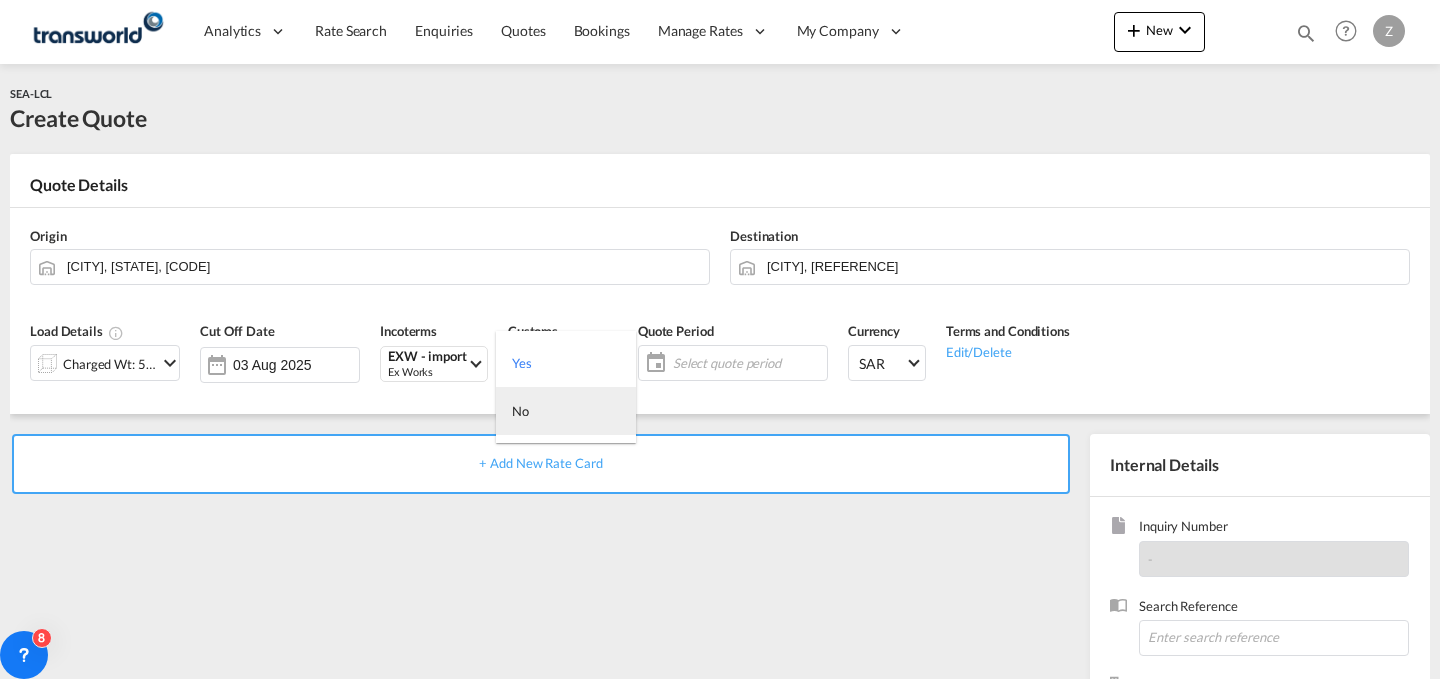 click on "No" at bounding box center (566, 411) 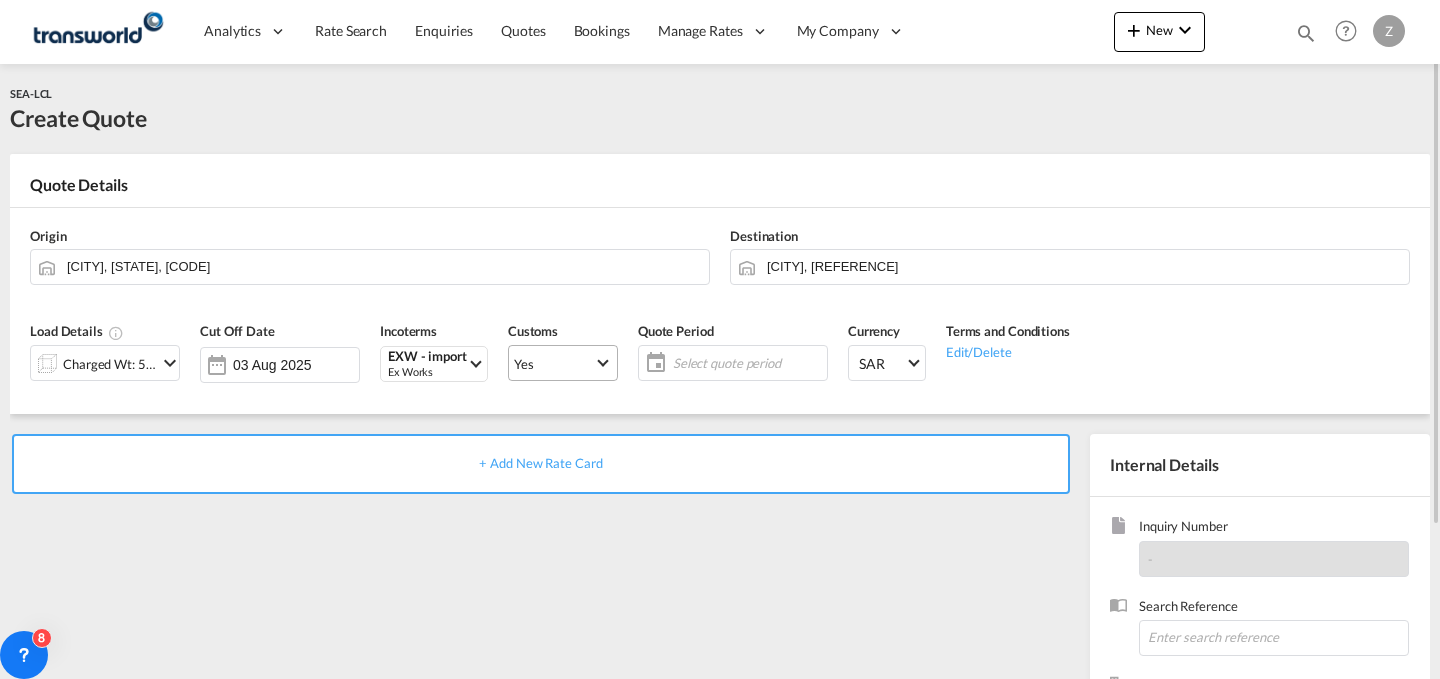 click on "Yes" at bounding box center [563, 363] 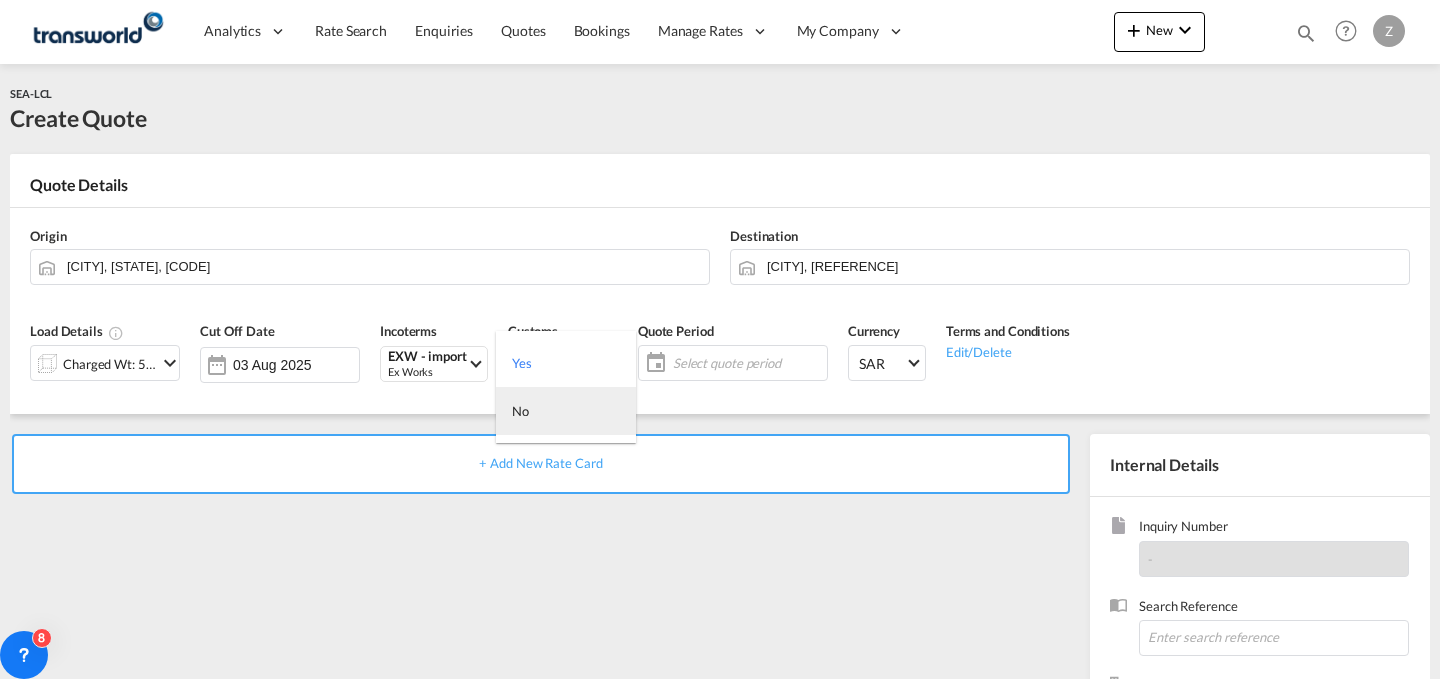 click on "No" at bounding box center [566, 411] 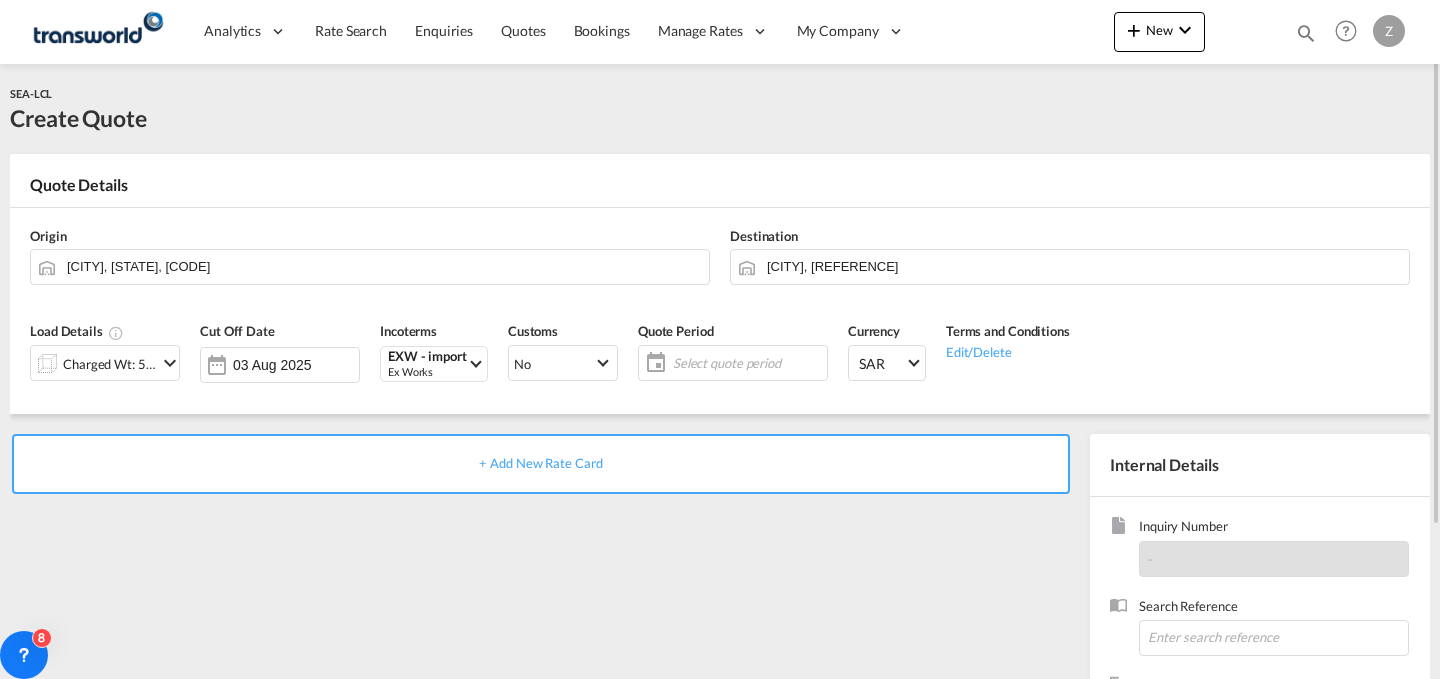 click on "Select quote period" 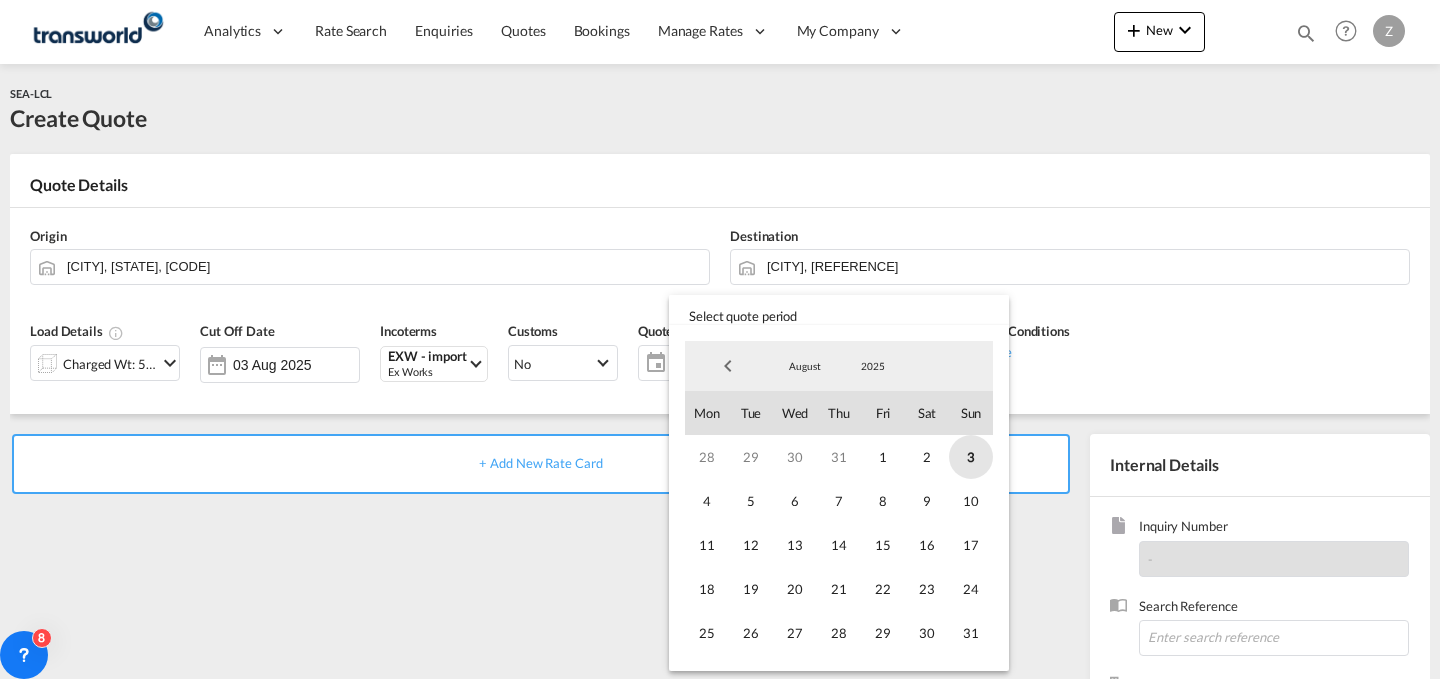 click on "3" at bounding box center [971, 457] 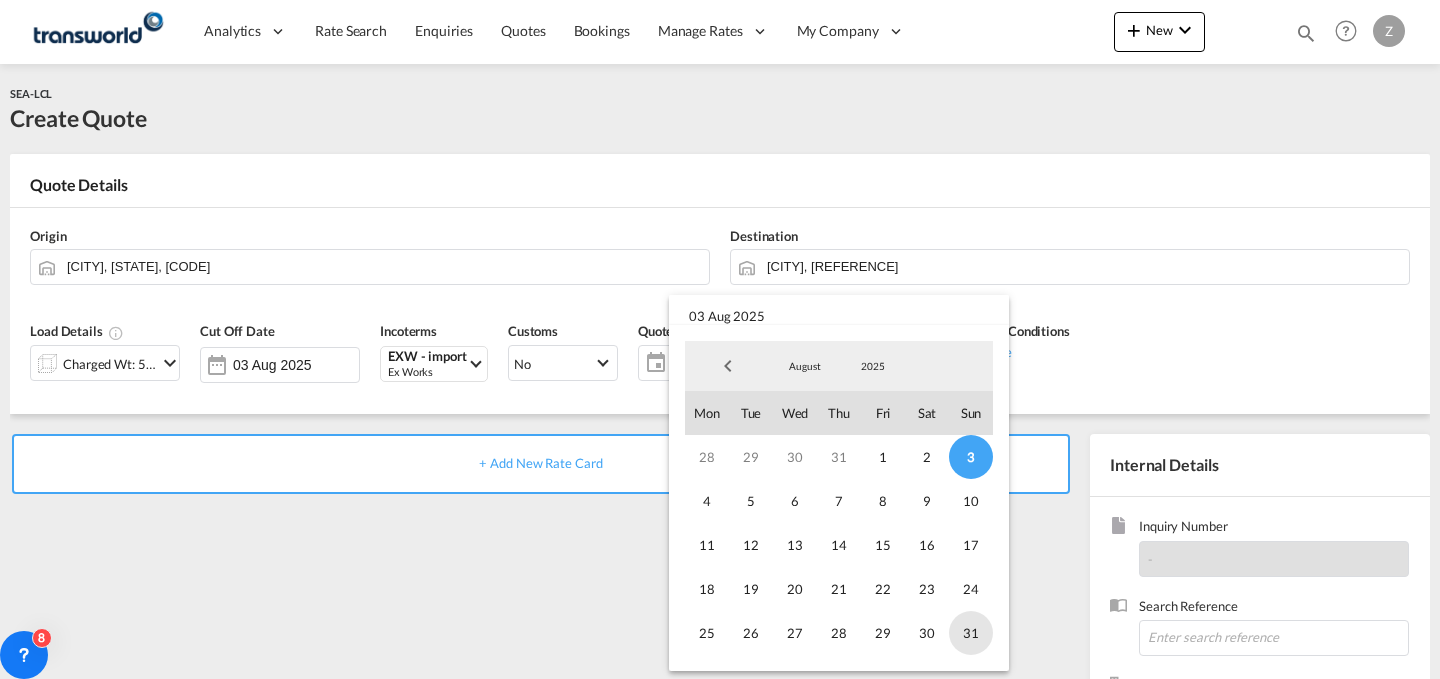 click on "31" at bounding box center (971, 633) 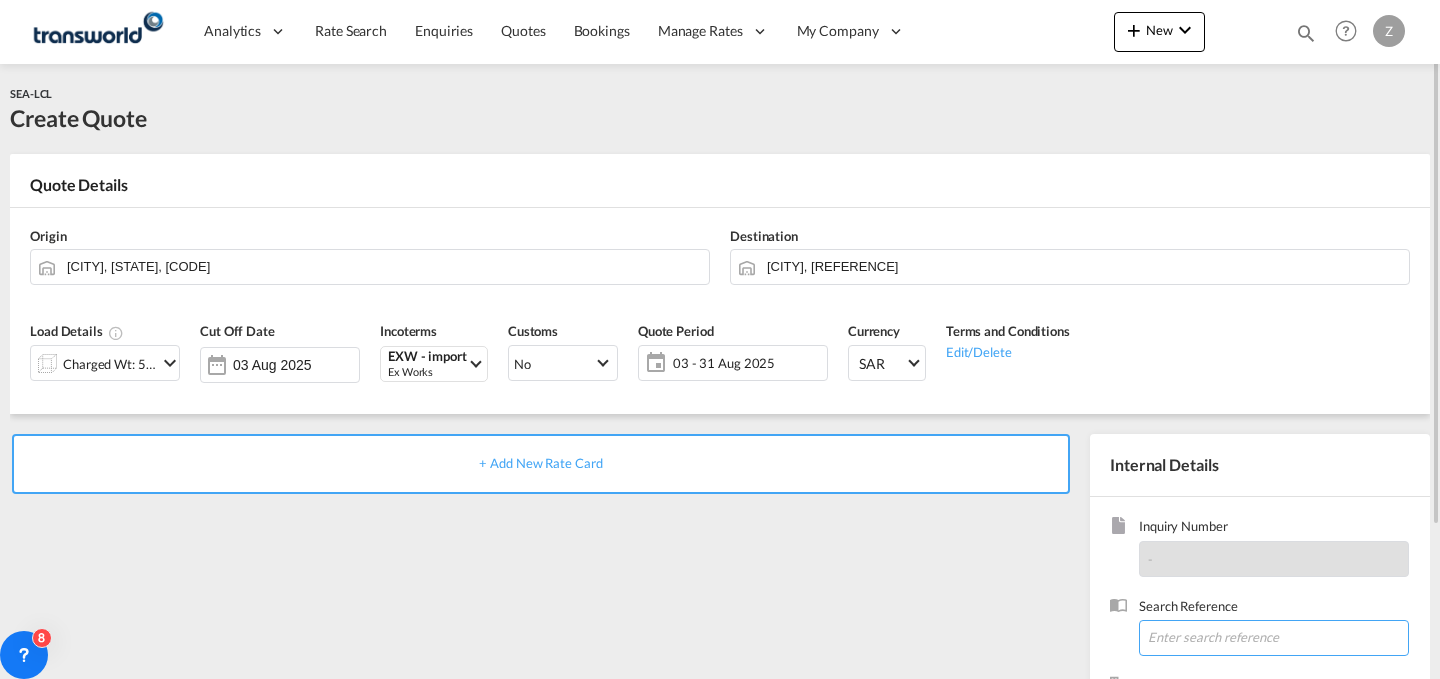 paste on "ANK9078" 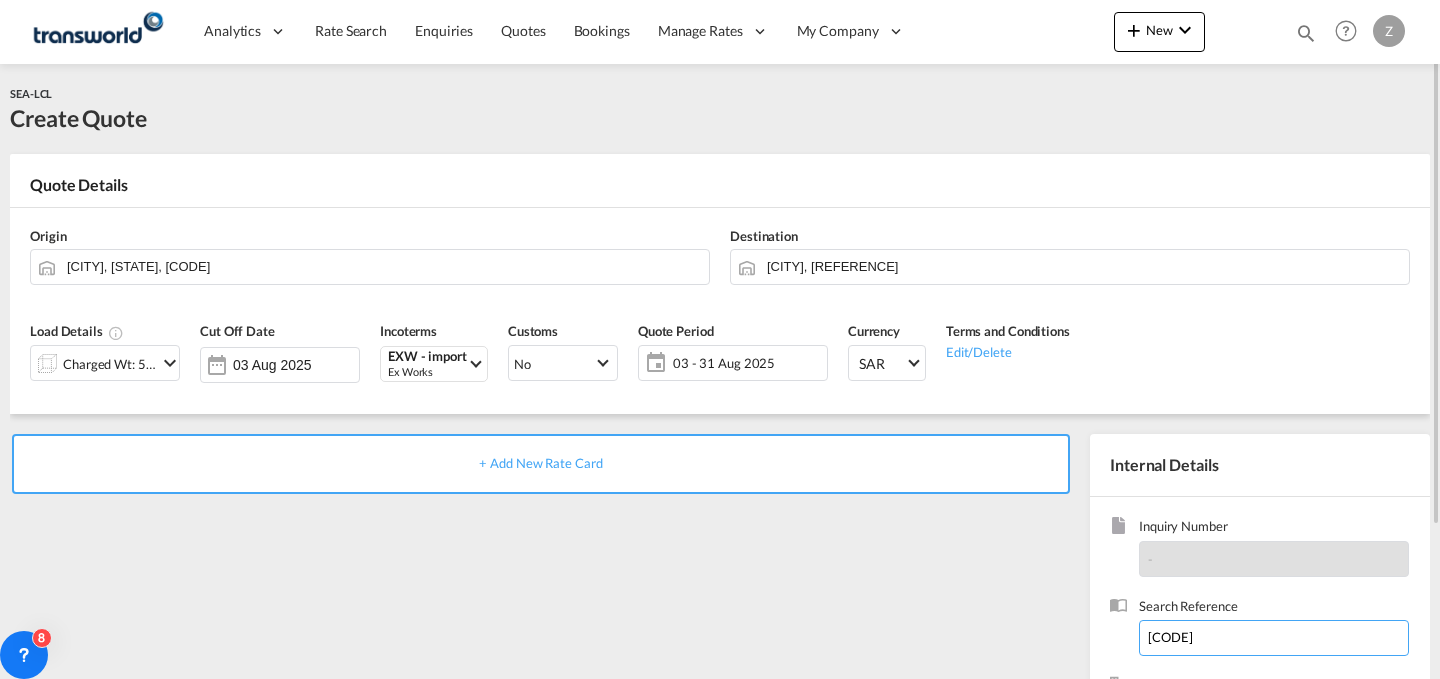 click on "ANK9078" at bounding box center [1274, 638] 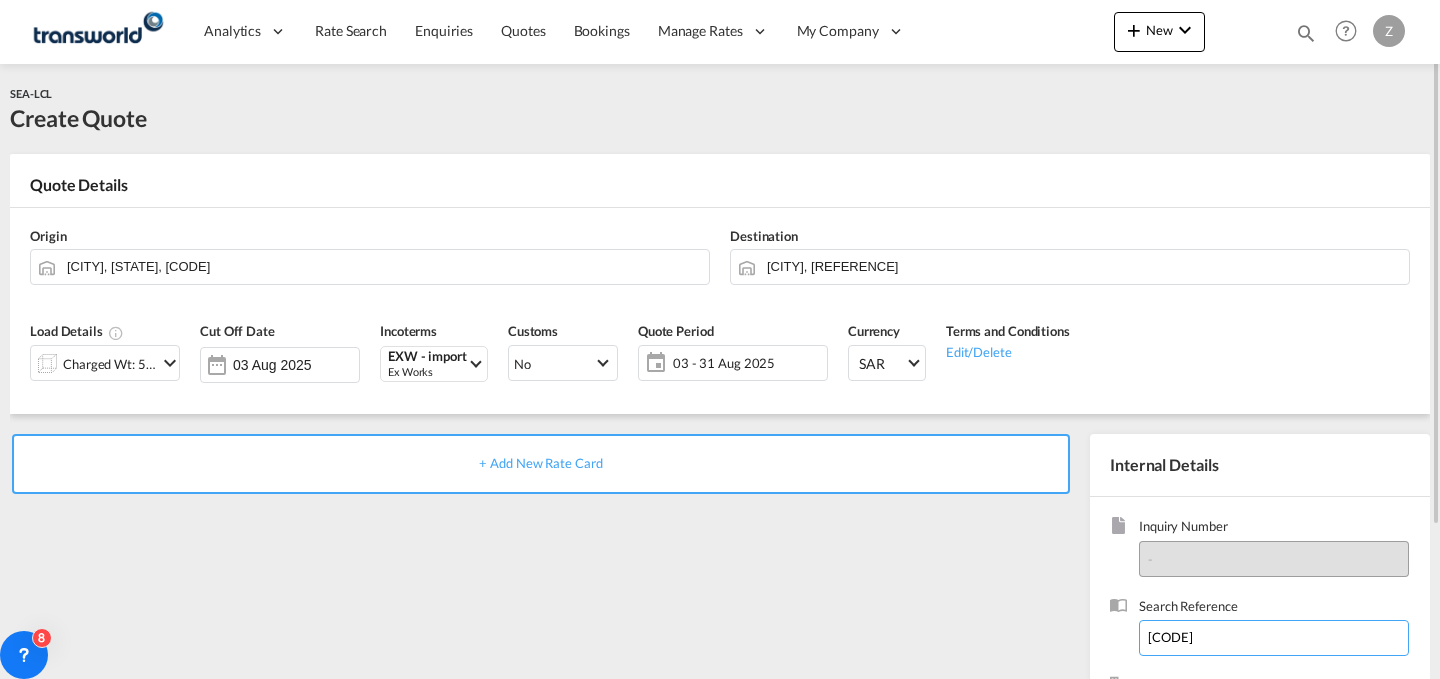 scroll, scrollTop: 198, scrollLeft: 0, axis: vertical 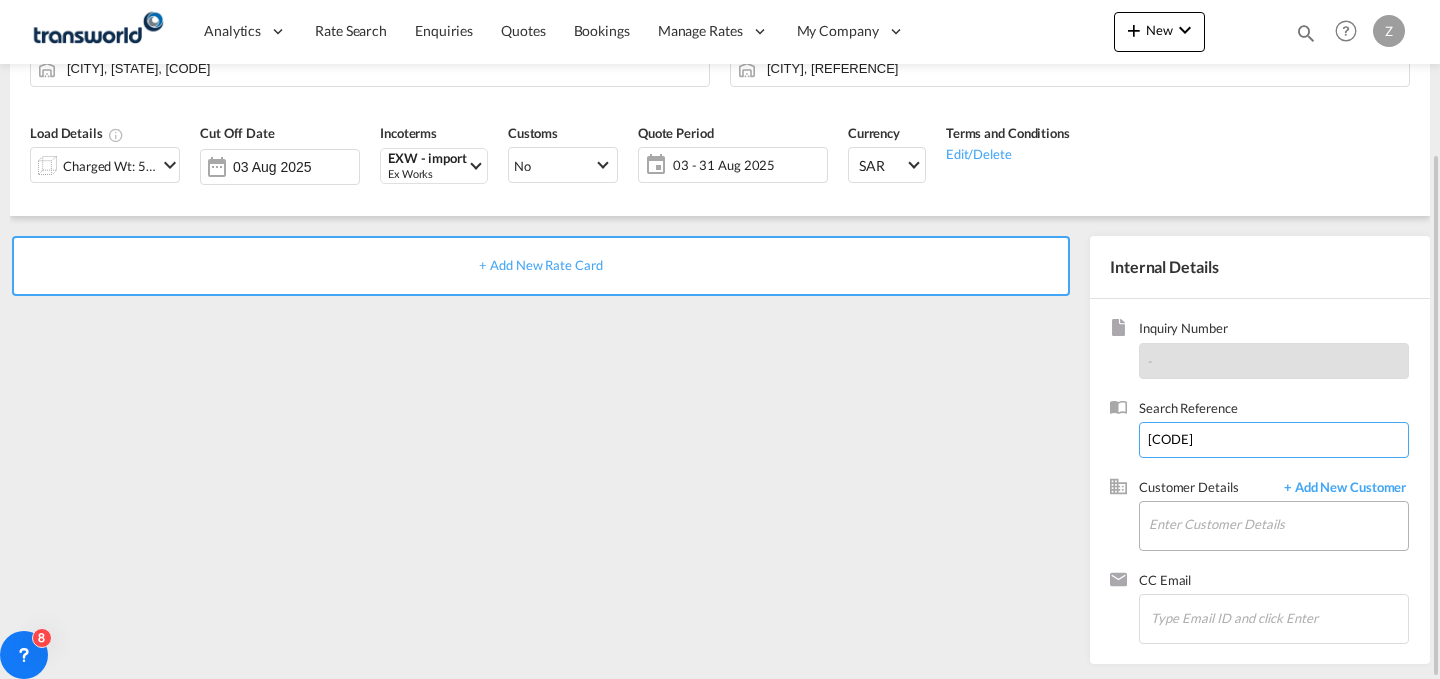 type on "ANK9078" 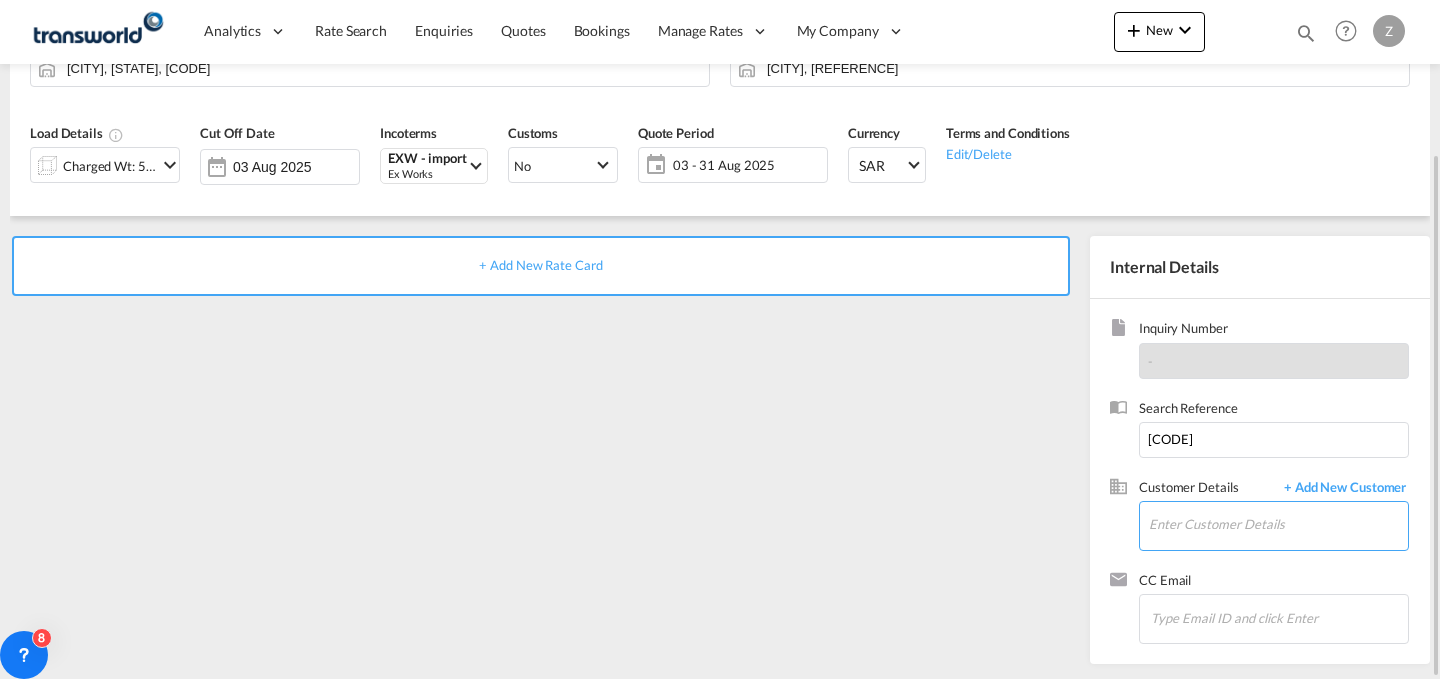 click on "Enter Customer Details" at bounding box center (1278, 524) 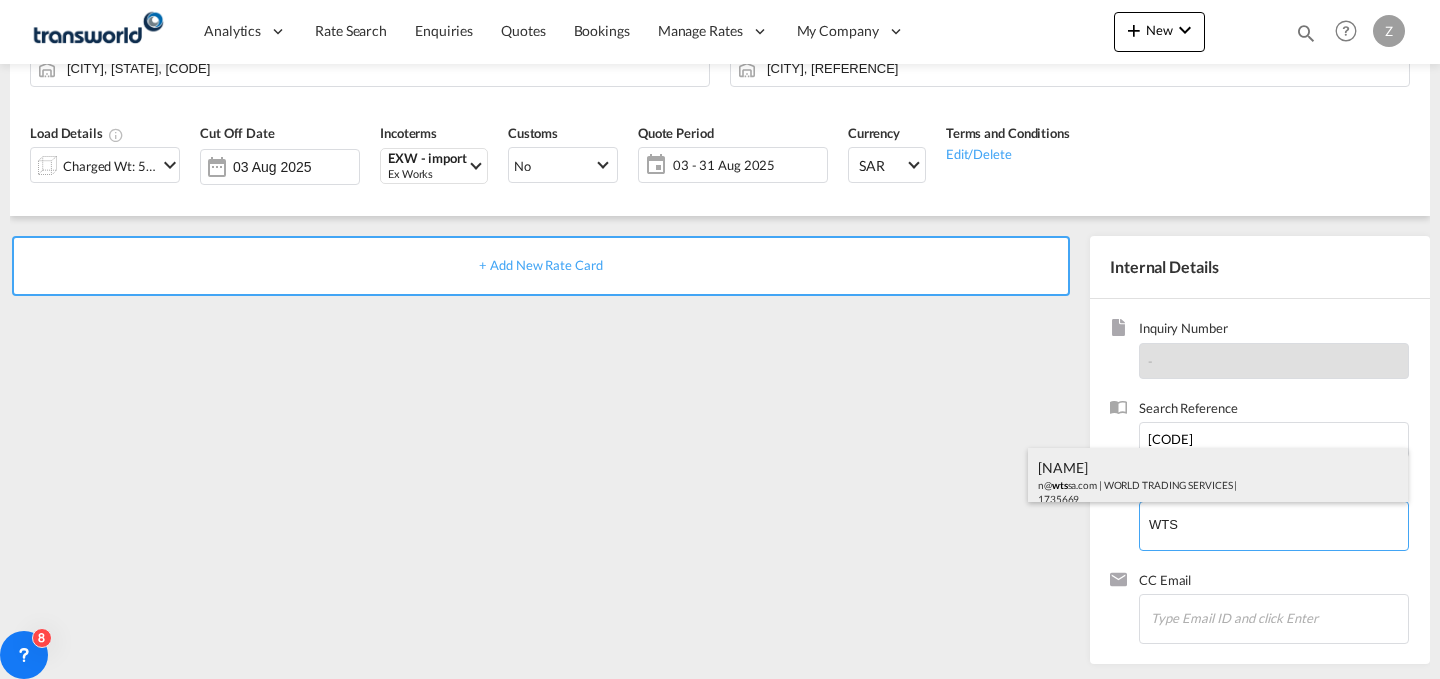 click on "[COMPANY_NAME], [PERSON_NAME], [EMAIL]    |    [COMPANY_NAME]
|      [NUMBER]" at bounding box center [1218, 482] 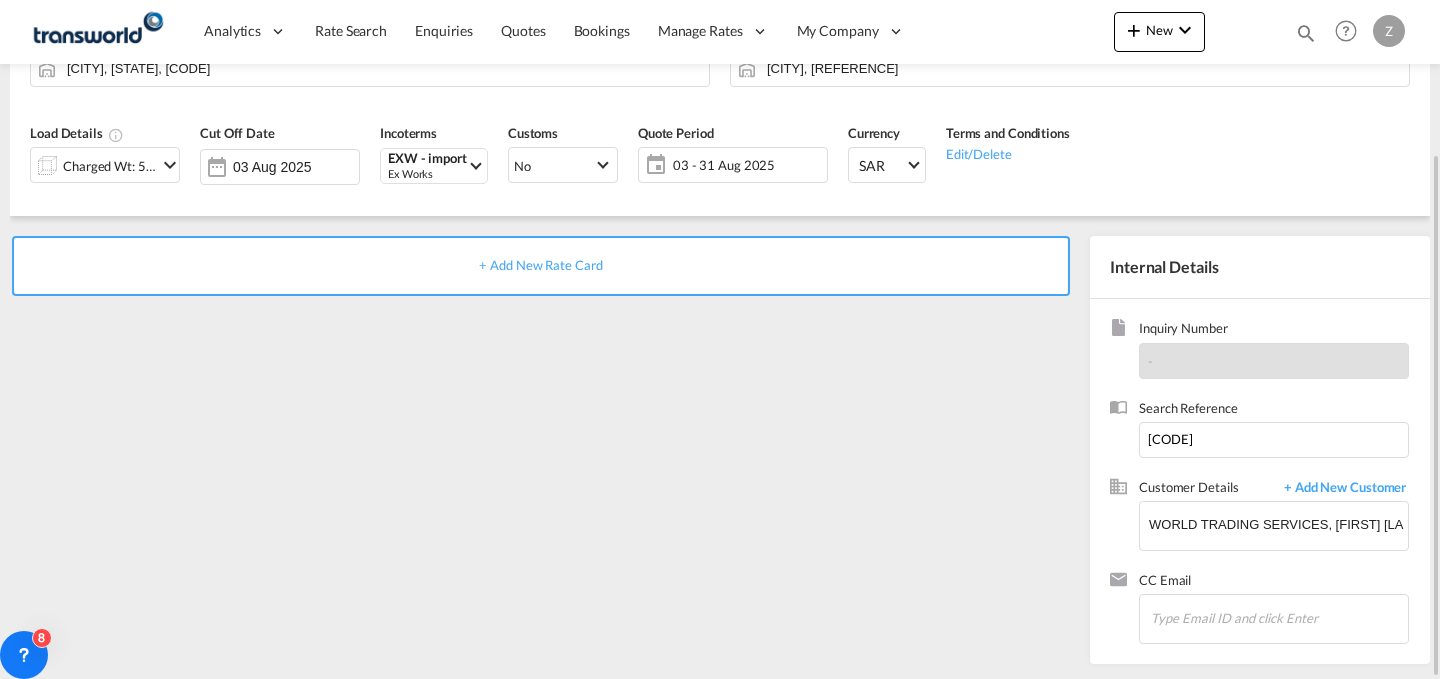 click on "+ Add New Rate Card" at bounding box center (541, 266) 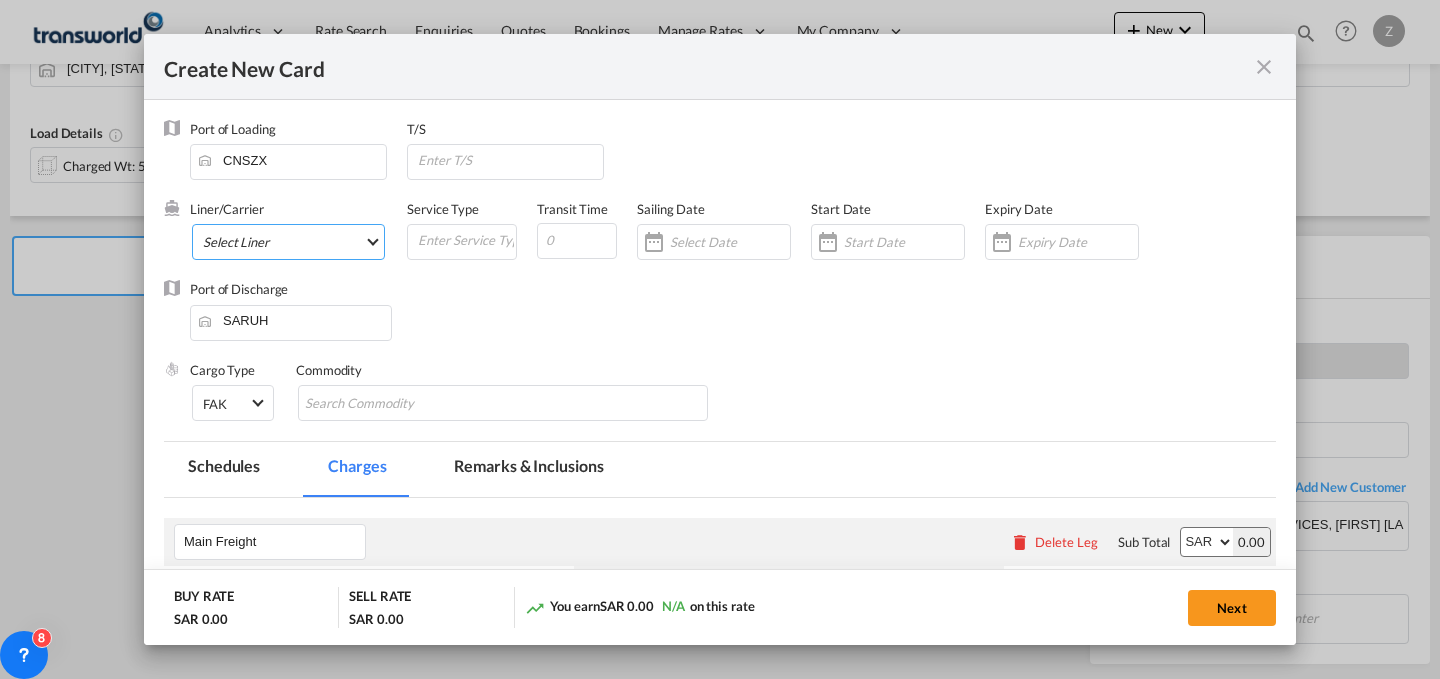 click on "Select Liner   2HM LOGISTICS D.O.O 2HM LOGISTICS D.O.O. / TWKS-KOPER 3P LOGISTICS / TWKS-LITHUANIA A J WORLDWIDE SERVICES INC / TWKS-LIGHTING WAY A.J WORLDWIDE SERVICES LTD / TWKS-WESTDRAYTO AA AND S SHIPPING LLC / TWKS-DUBAI AAA CHINA LIMITED / TWKS-SHENZHEN AAS FREIGHT EUROPE GMBH / TWKS-FRANKFURT AAS SHIPPING LLC / TWKS-DUBAI AAXL GLOBAL SHIPPING LINES LLC ABDALLAH AL OBAILI CUSTOM CLEARANCE ES / TWKS-DAMM ABDUL MUHSEN SHIPPING LLC Abdul Razzaq Al Tahir For Custom Clear / TWKS-RIYA ABDULLA FOUAD COMPANY / TWKS-DHAHRAN ABDULLAH AL OTHAIM MARKETS COMPANY / TWKS-RIYADH ABOU SHAHEEN FOR CUSTOMS CLEARANCE EST / TWKS-JEDD ABRAG AL MENA OFFICE FOR / TWKS-DAMMAM ABX Air / TWKS-UNITED STA ADD CARGO SOLUTIONS SRL / TWKS-NAPOCA ADRIATIC CARGO TRANS D.O.O / TWKS-KOPER ADVANCED AIRSEA S R O / TWKS-PRAHA ADVANCED TRIAD TURBINE SERVICES CO. LTD / TWKS-JED ADVANTAGE WORLDWIDE UK LTD / TWKS-MANCHESTER Aegean Airlines / TWKS-GREECE AEO FREIGHT SDN BHD / TWKS-PENANG Aer Lingus / TWKS-IRELAND Aero Republica / TWKS-COLOMBIA" at bounding box center (288, 242) 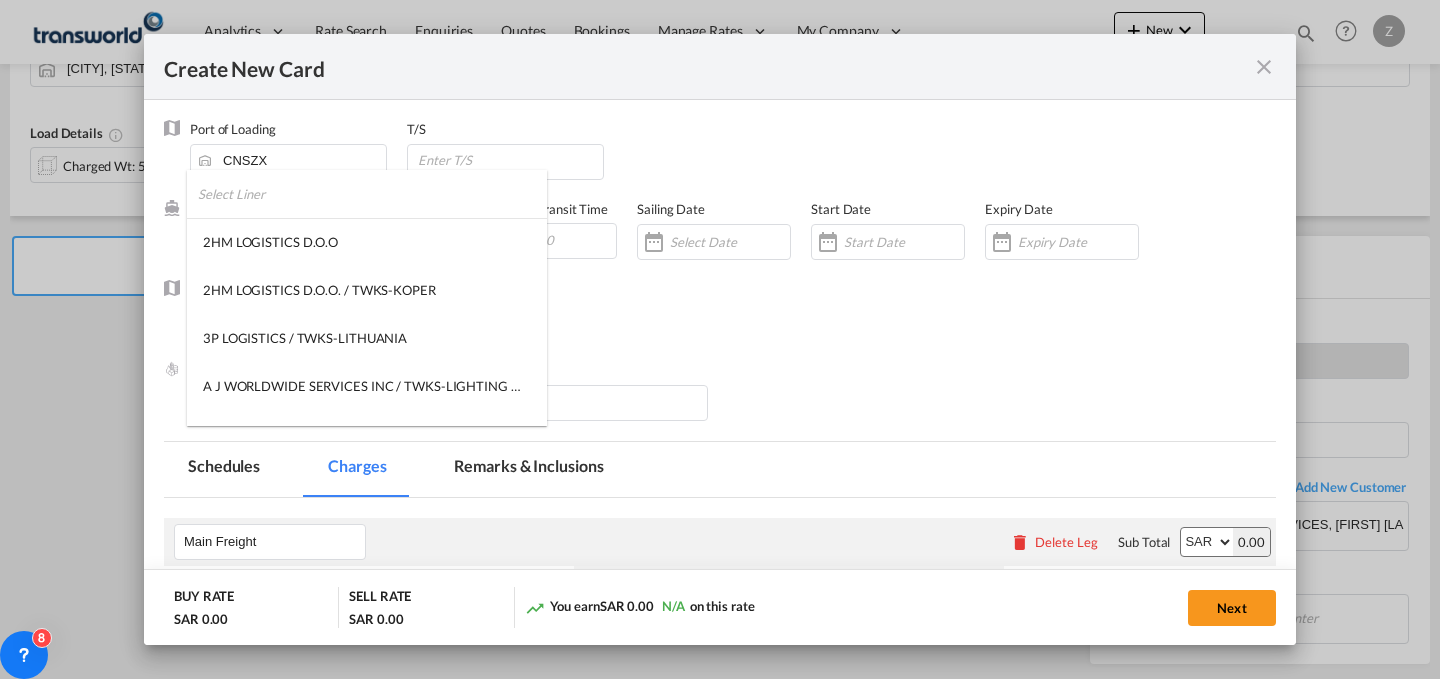 click at bounding box center (372, 194) 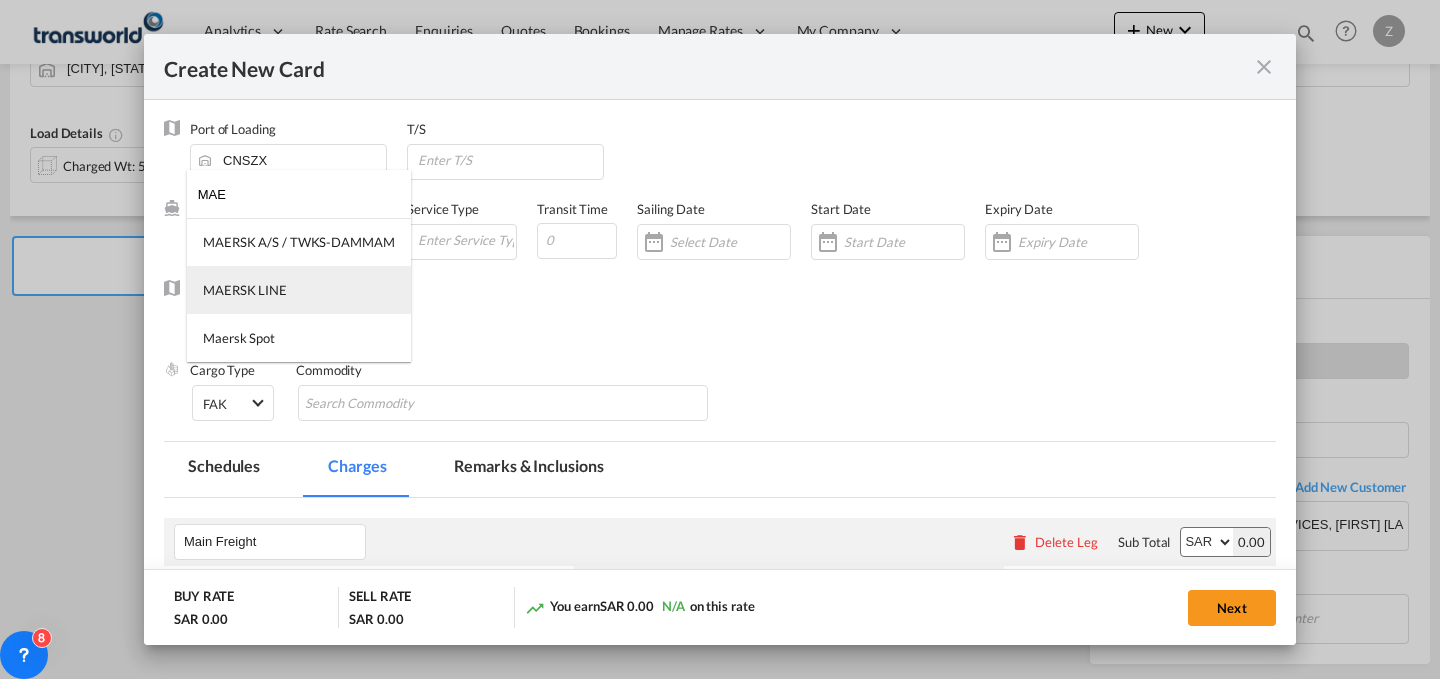 type on "MAE" 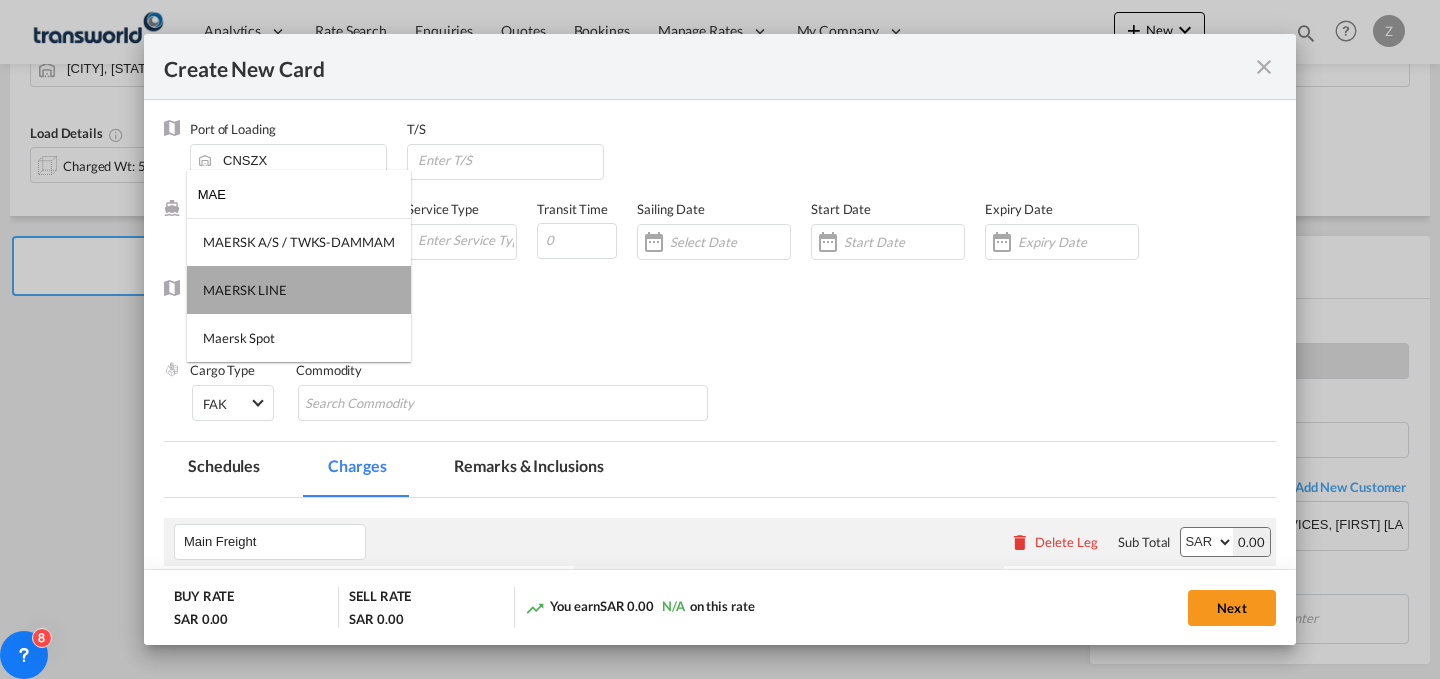 click on "MAERSK LINE" at bounding box center (299, 290) 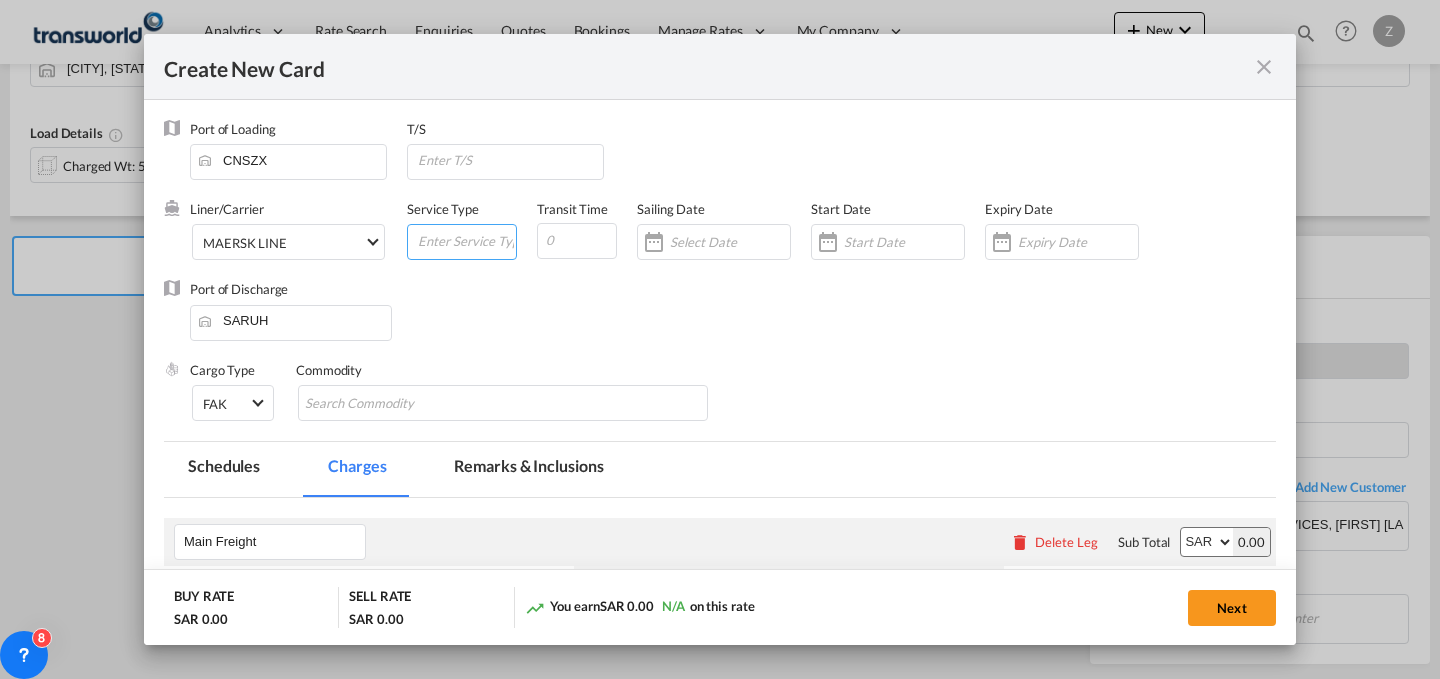 click at bounding box center [466, 240] 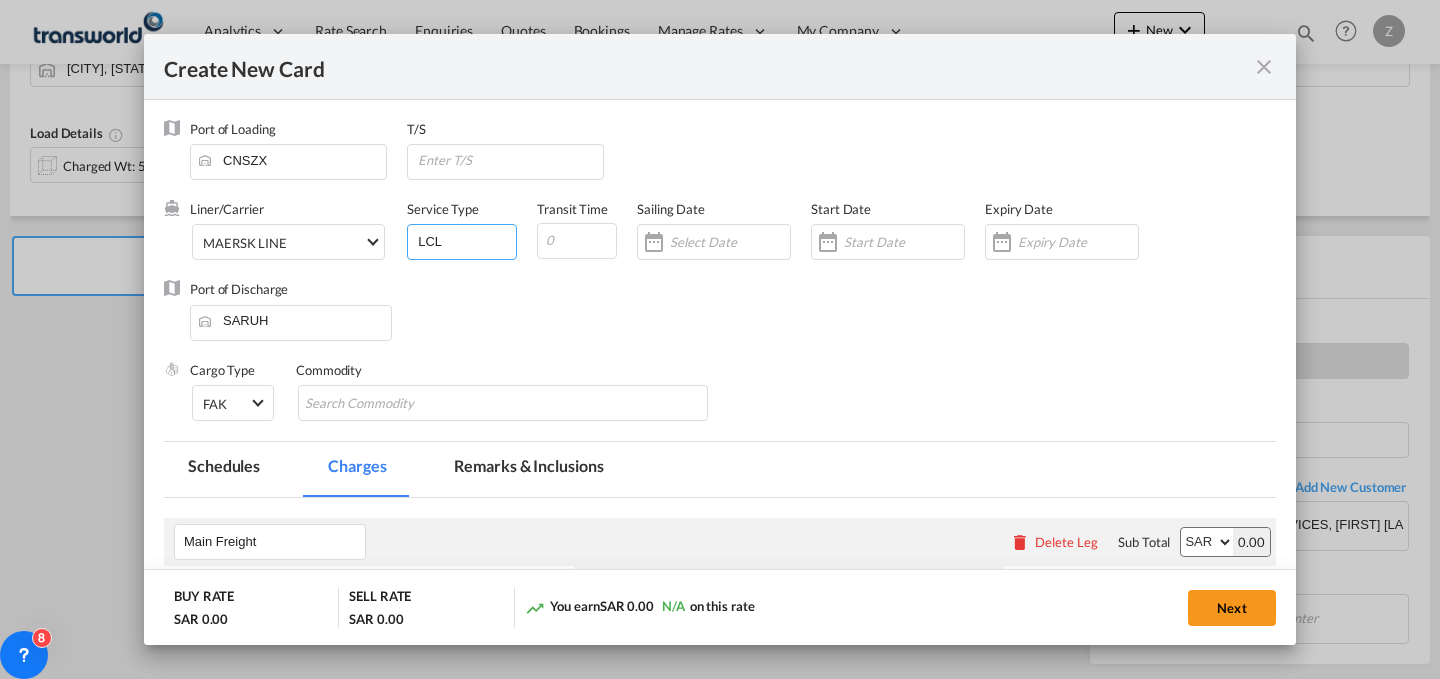 type on "LCL" 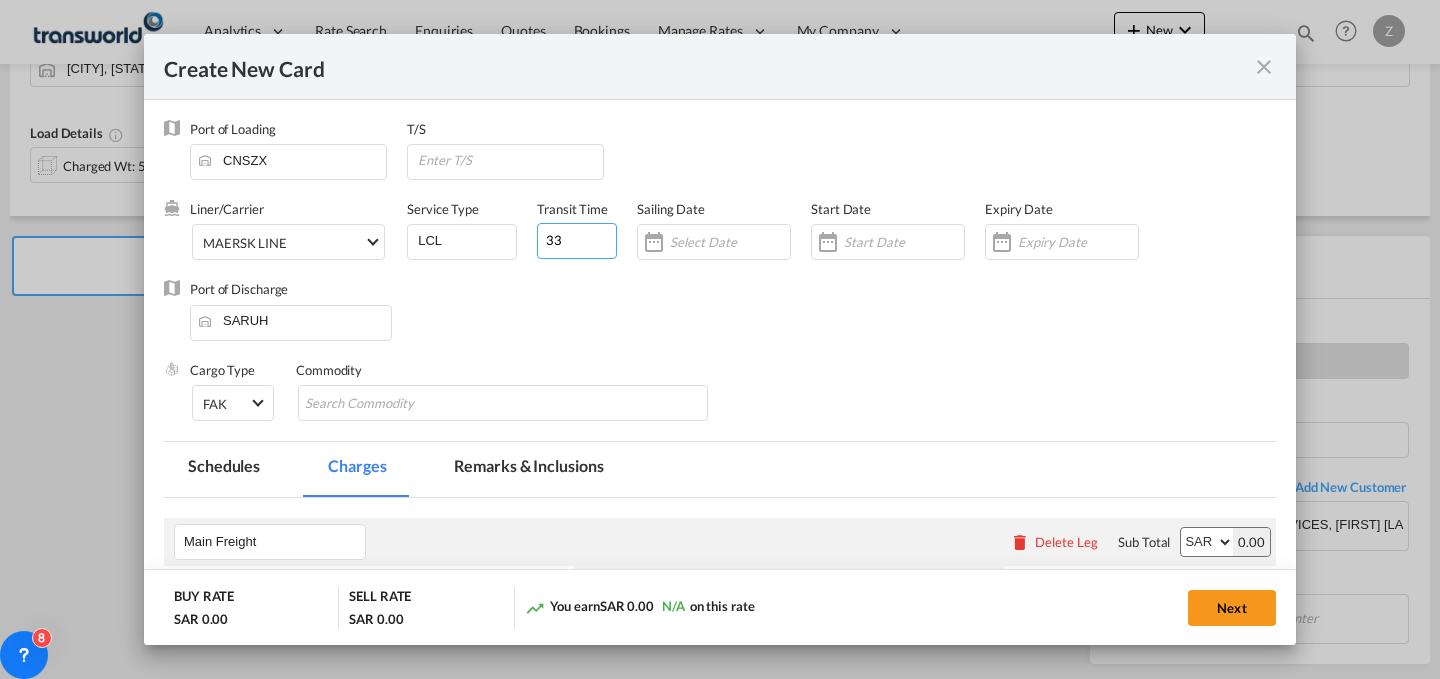 type on "33" 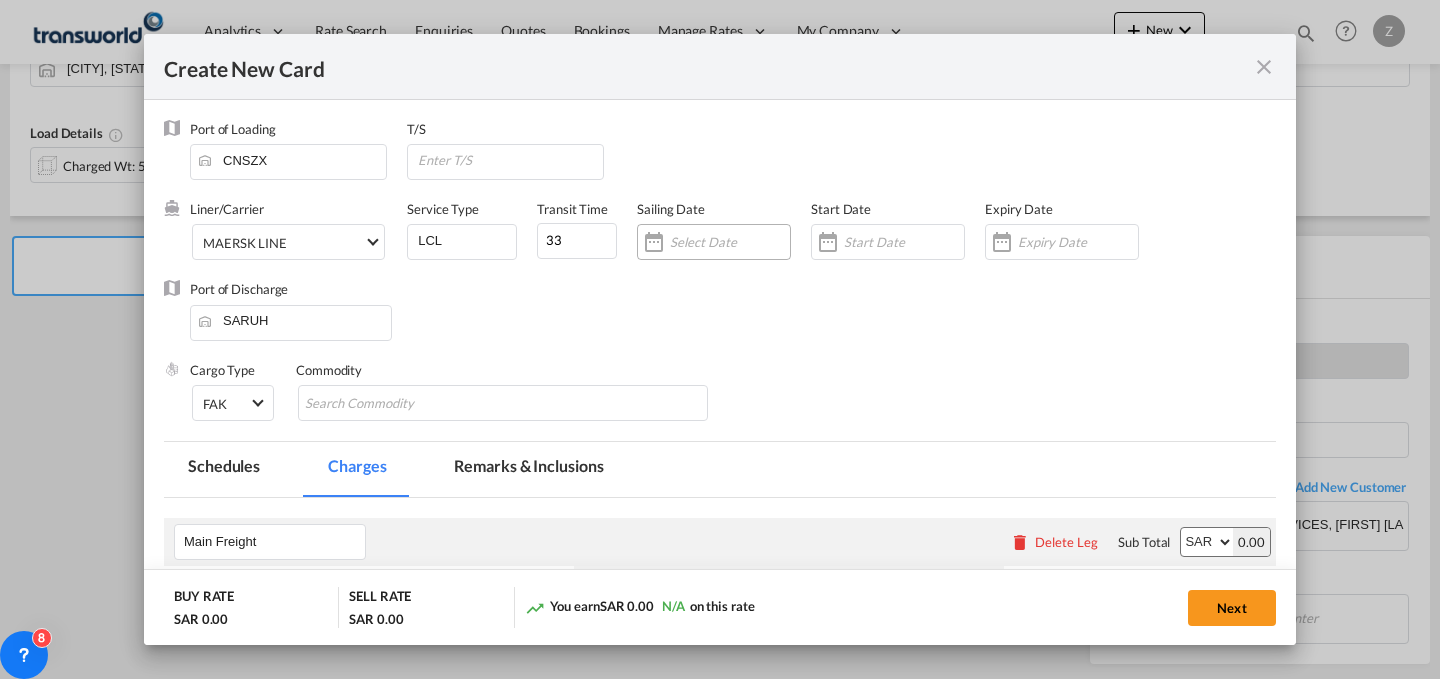 click at bounding box center (730, 242) 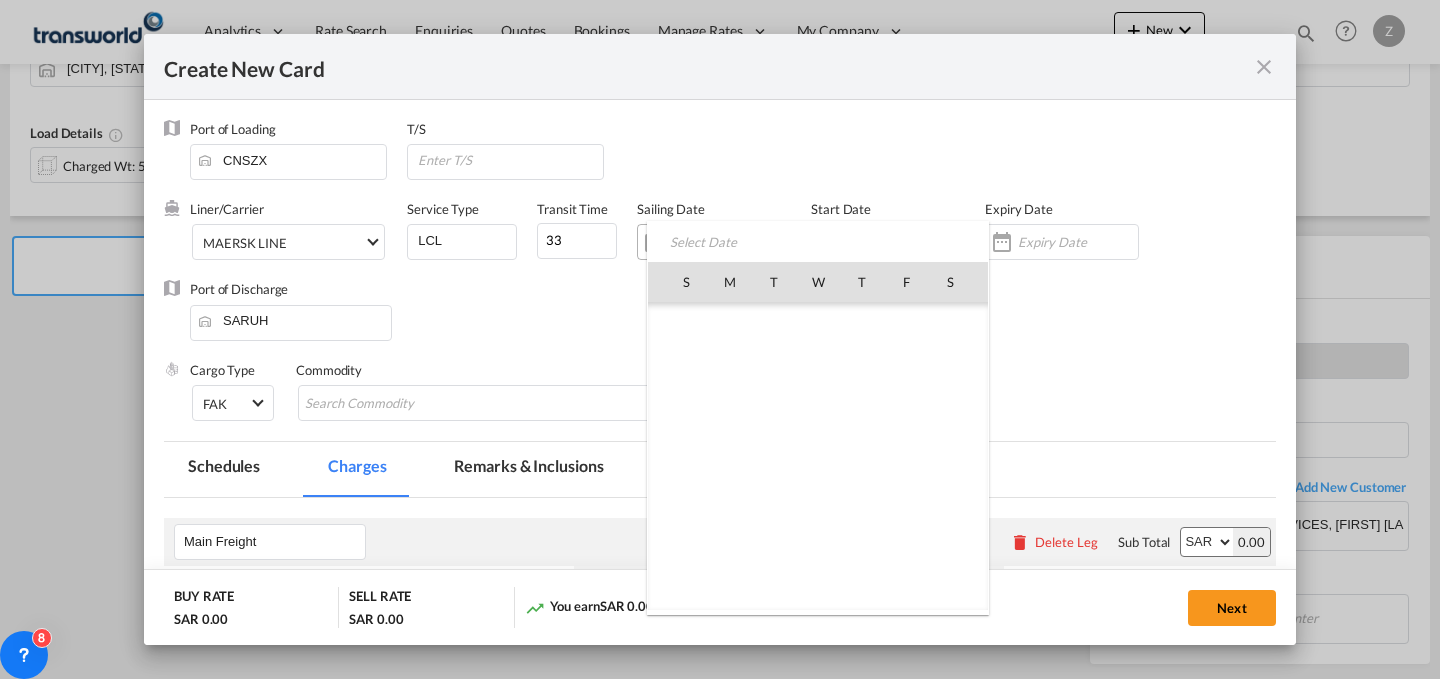 scroll, scrollTop: 462955, scrollLeft: 0, axis: vertical 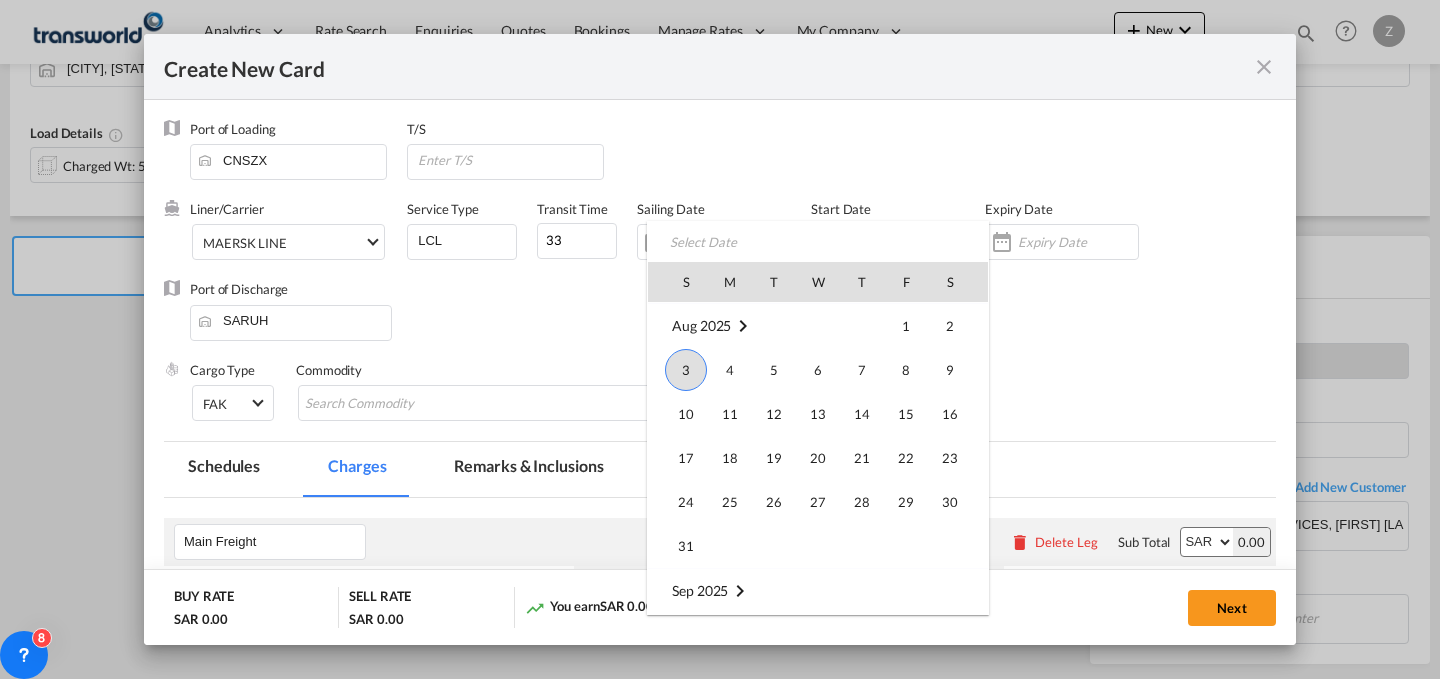 click on "3" at bounding box center [686, 370] 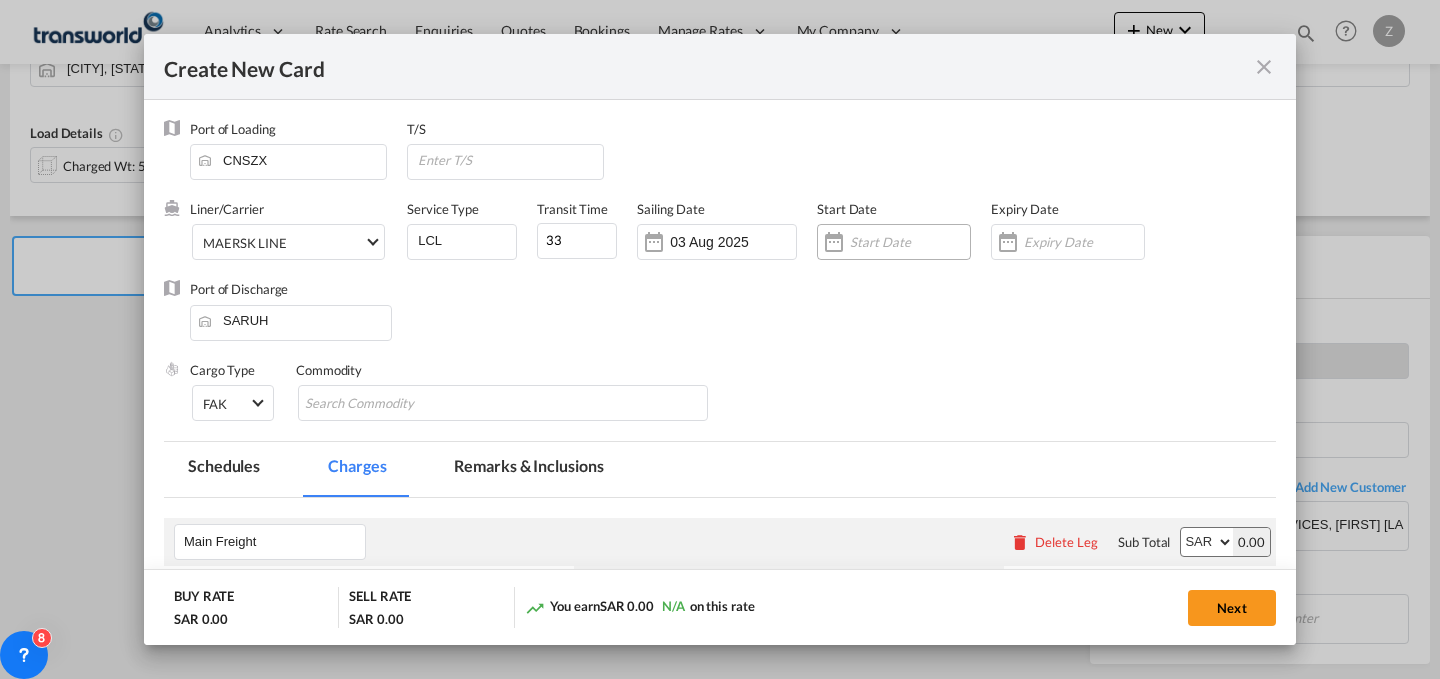 click at bounding box center (894, 242) 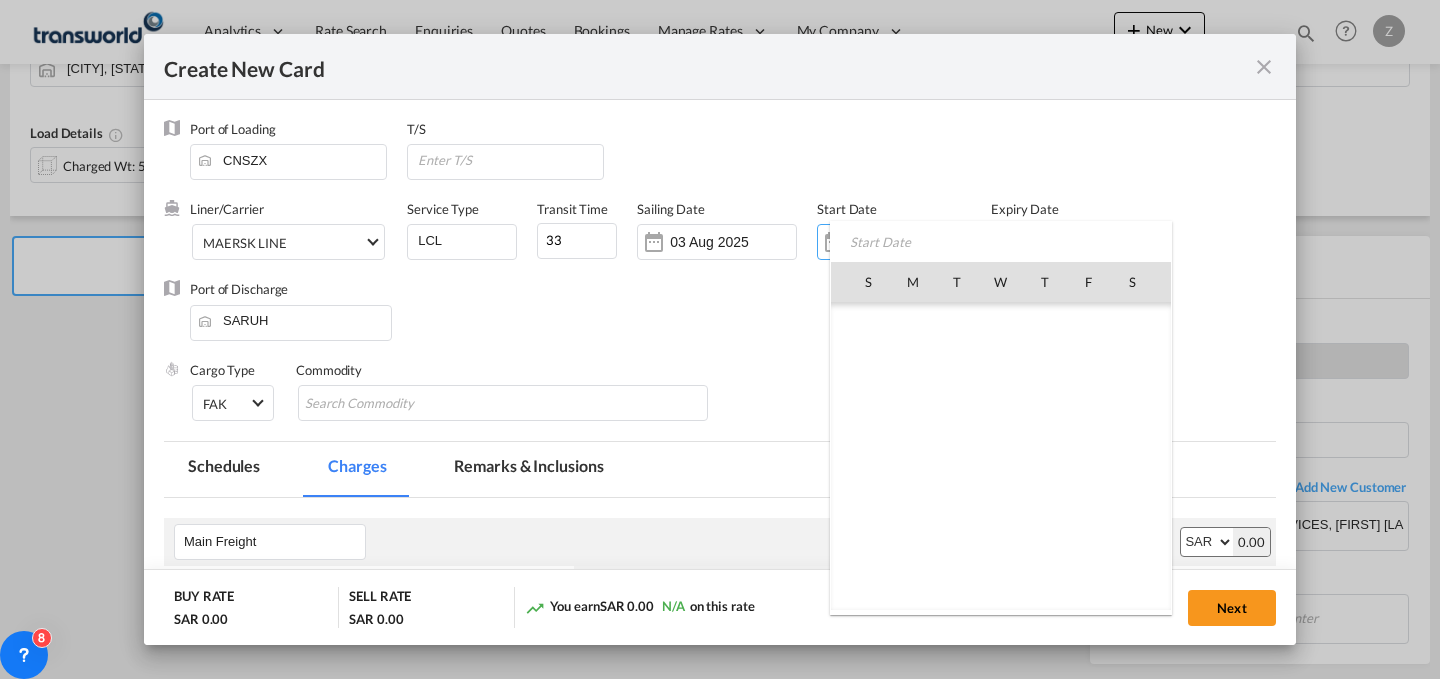 scroll, scrollTop: 462955, scrollLeft: 0, axis: vertical 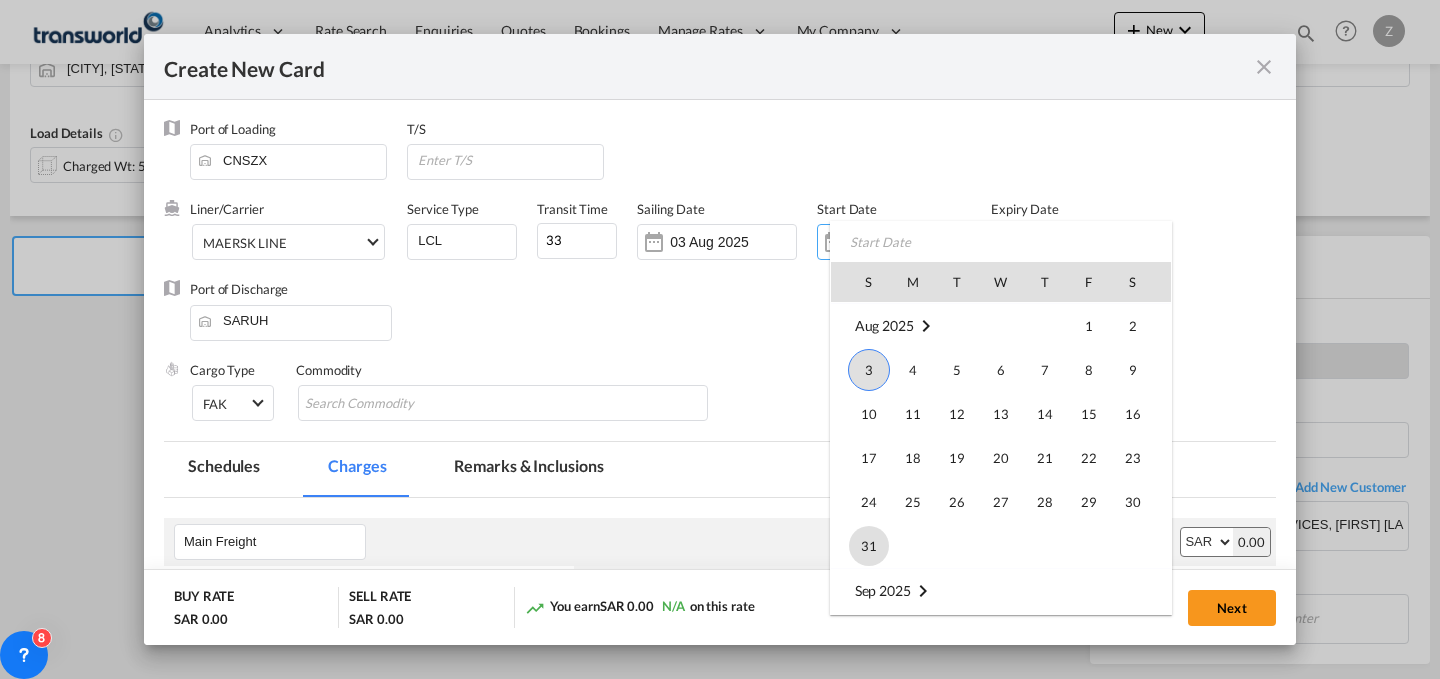 click on "31" at bounding box center (869, 546) 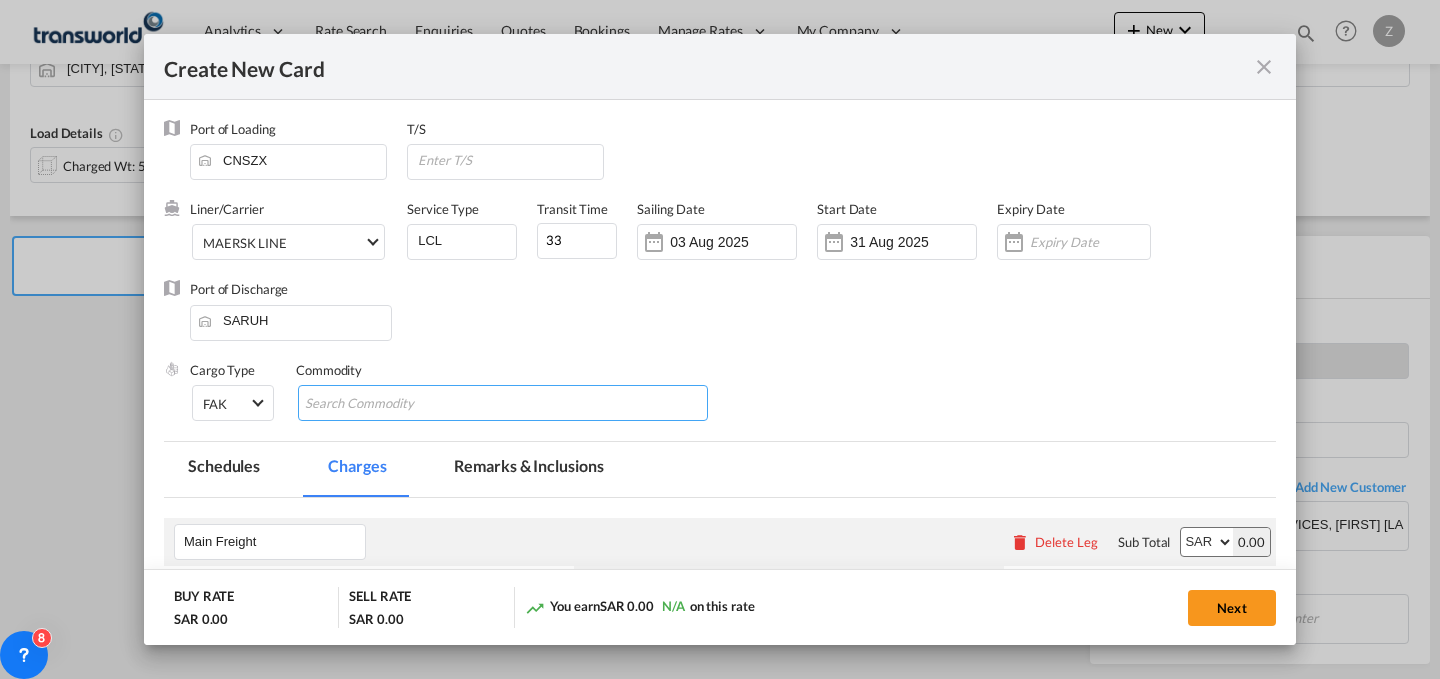 click at bounding box center (396, 404) 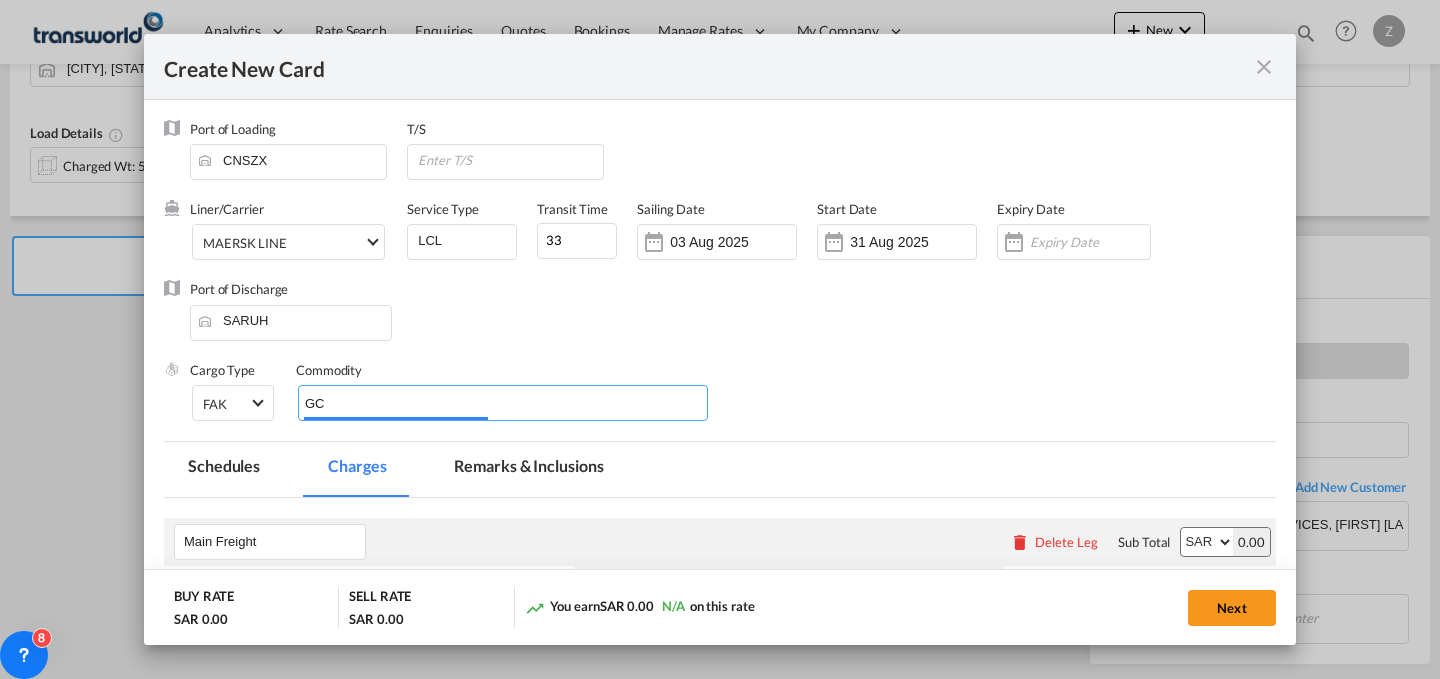 type on "GC" 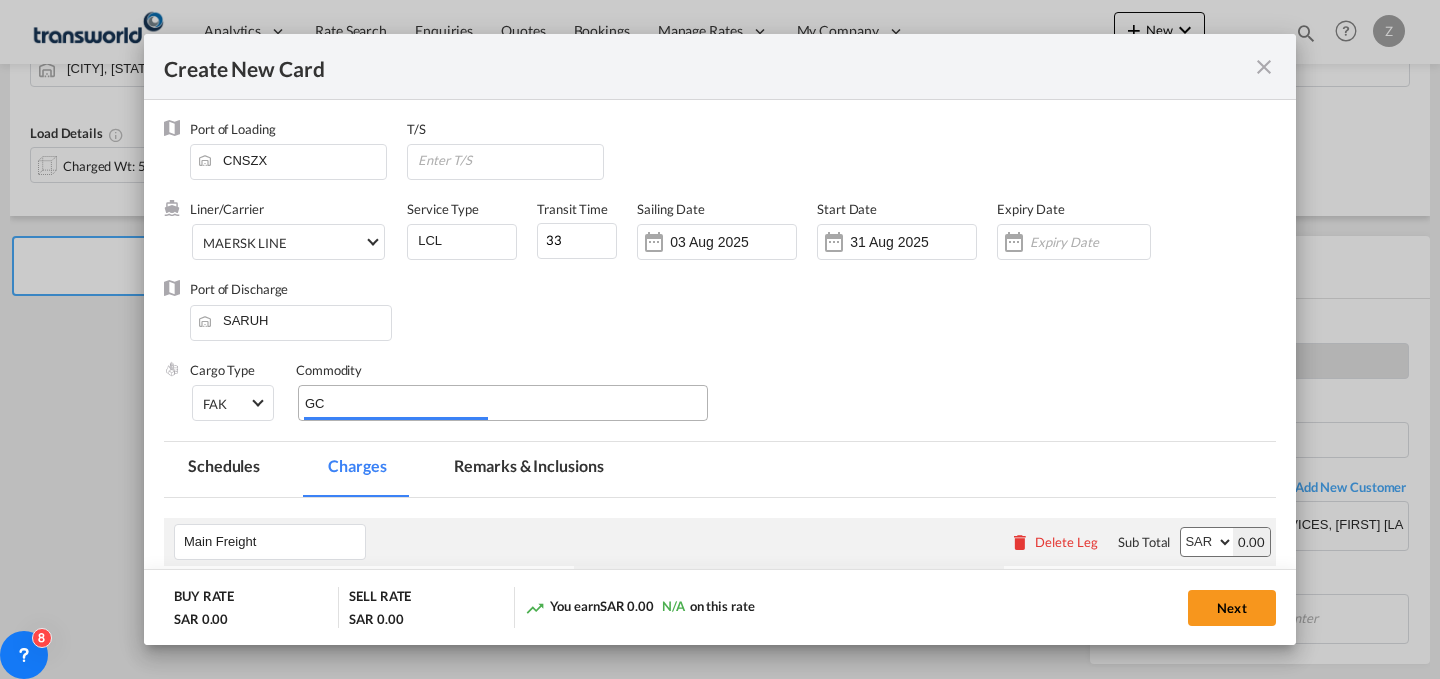 type 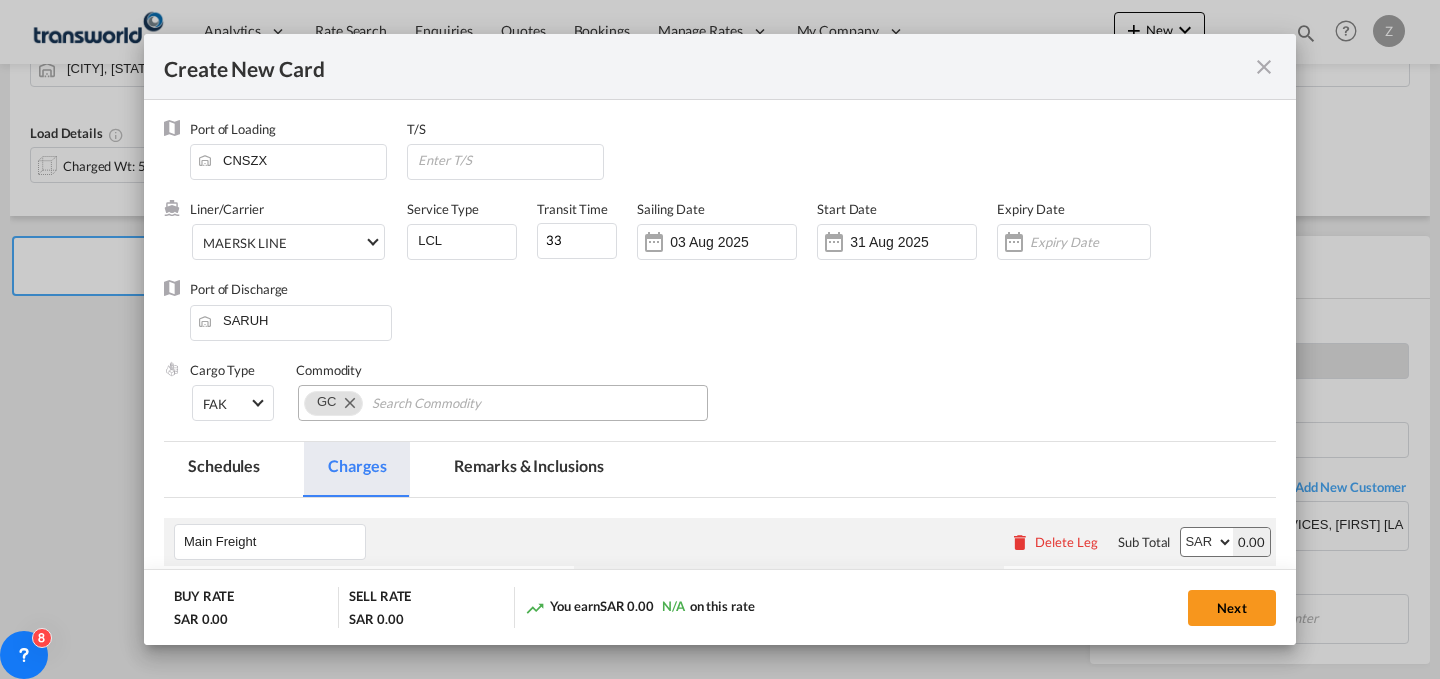 scroll, scrollTop: 317, scrollLeft: 0, axis: vertical 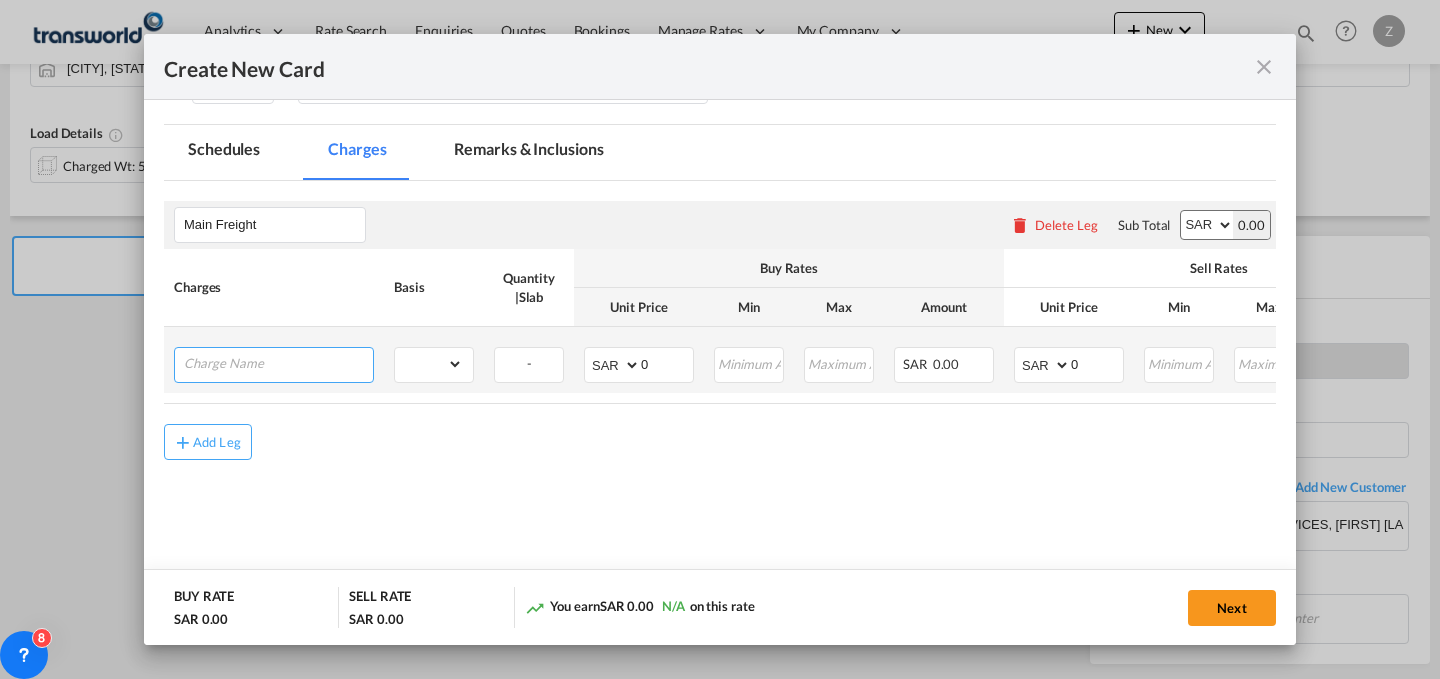 click at bounding box center [278, 363] 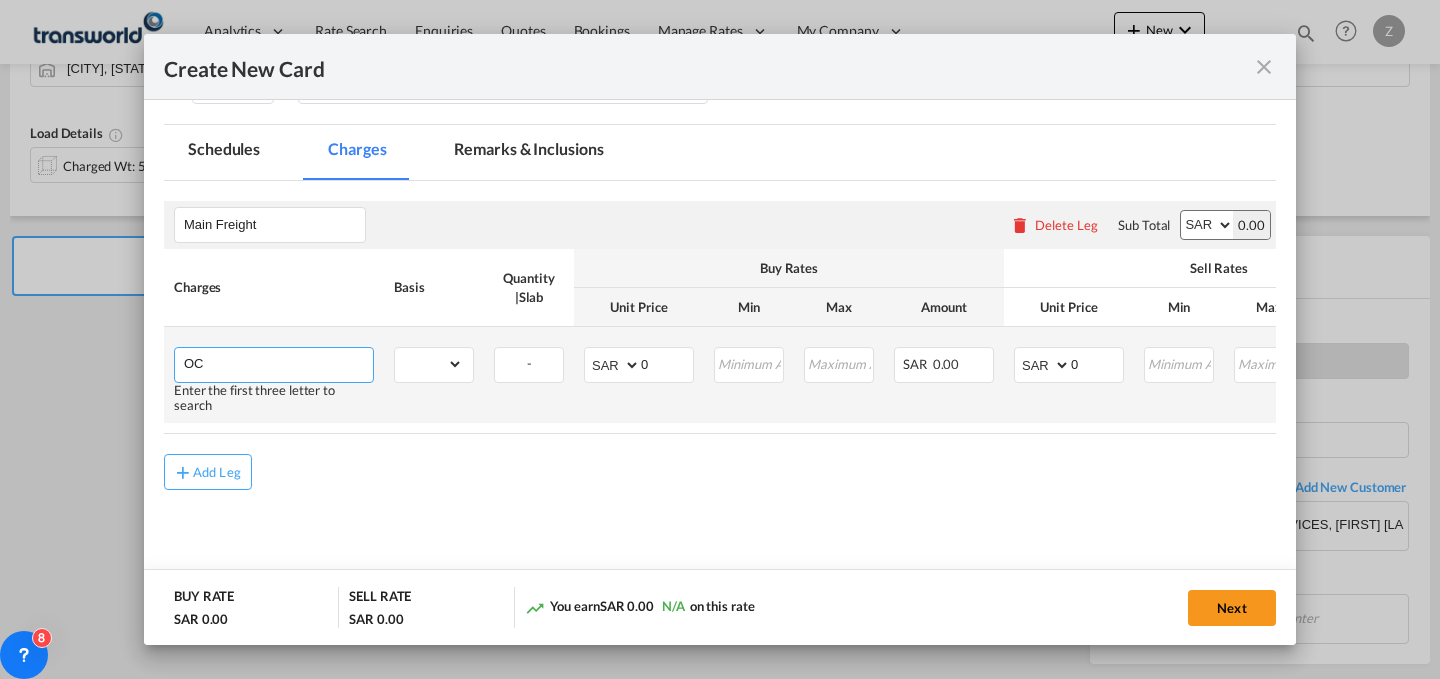 type on "O" 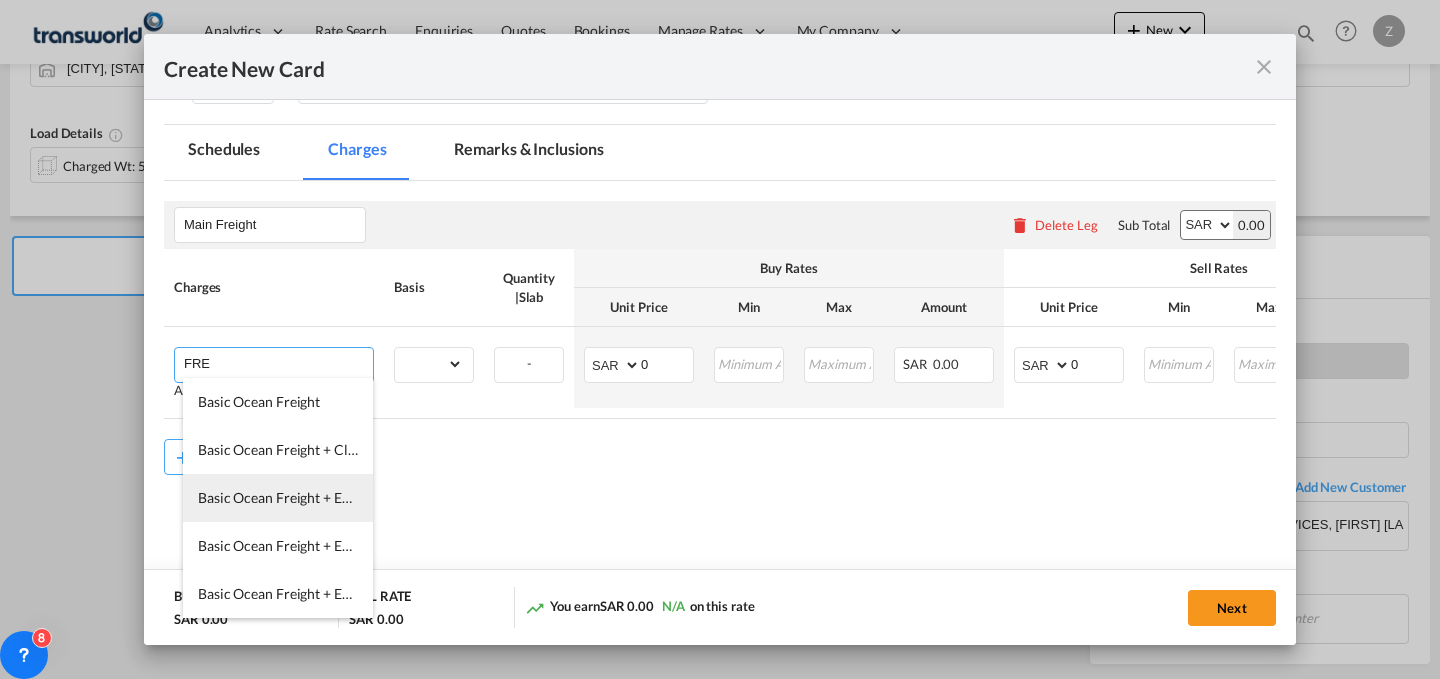 click on "Basic Ocean Freight + EXW" at bounding box center [281, 497] 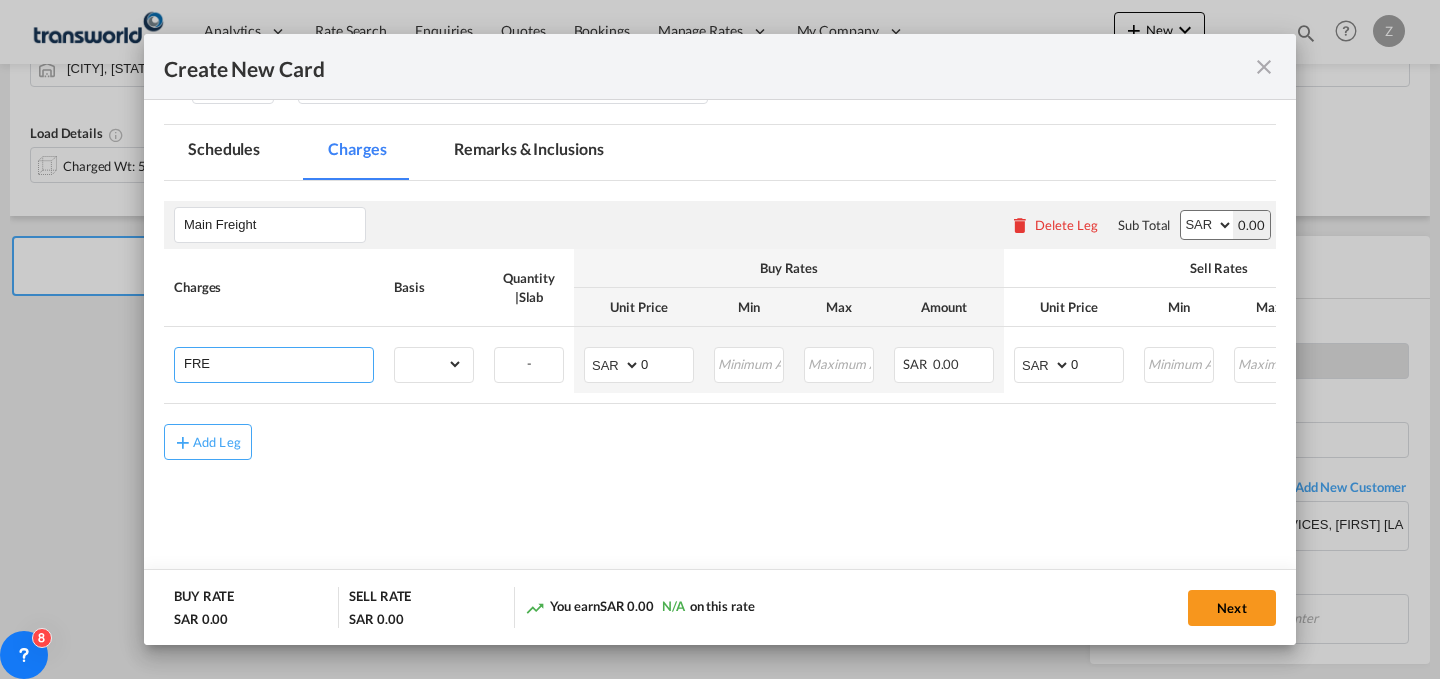 type on "Basic Ocean Freight + EXW" 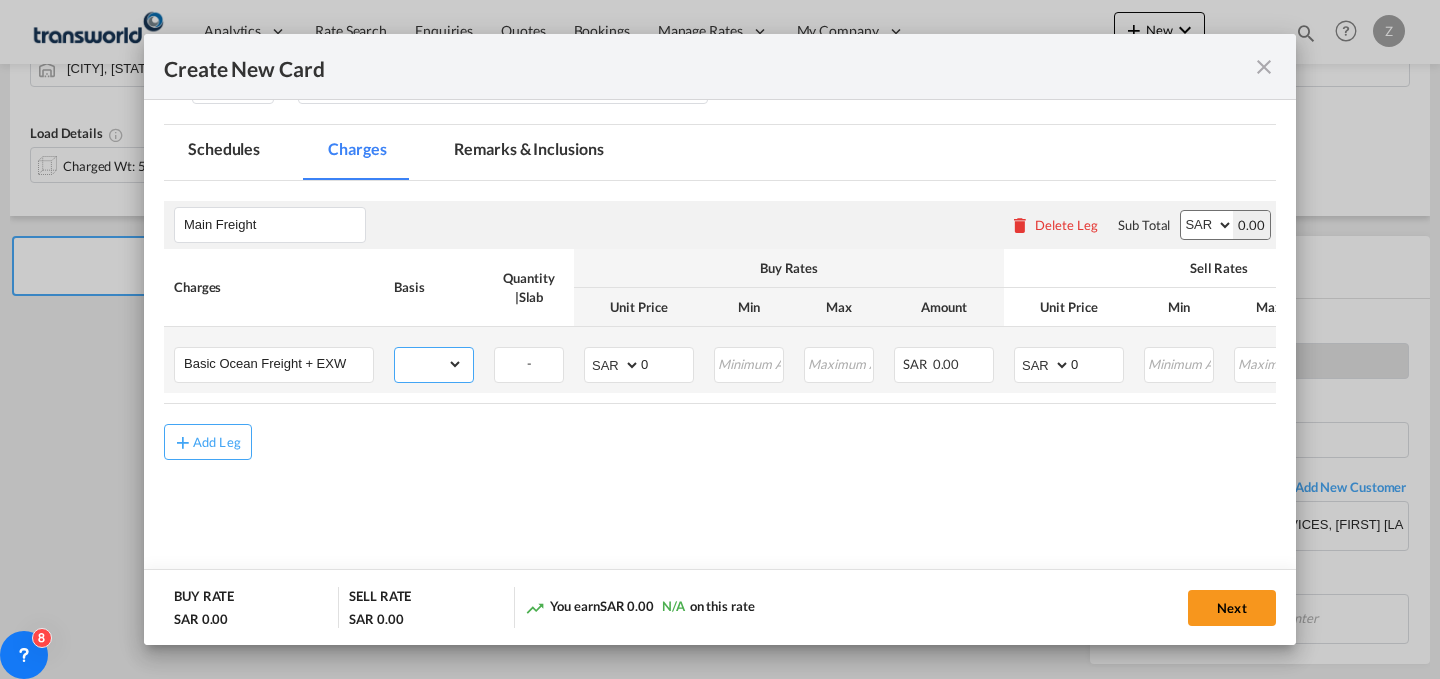 click on "gross_weight
volumetric_weight
per_shipment
per_bl
per_km
per_hawb
per_kg
flat
per_ton
per_cbm
per_hbl
per_w/m
per_awb
per_sbl
per_quintal
per_doc
N/A
per shipping bill
% on freight
per_lbs
per_pallet
per_carton
per_vehicle
per_shift
per_invoice
per_package
per_cft
per_day
per_revalidation
per_declaration
per_document
per clearance
MRN" at bounding box center (429, 364) 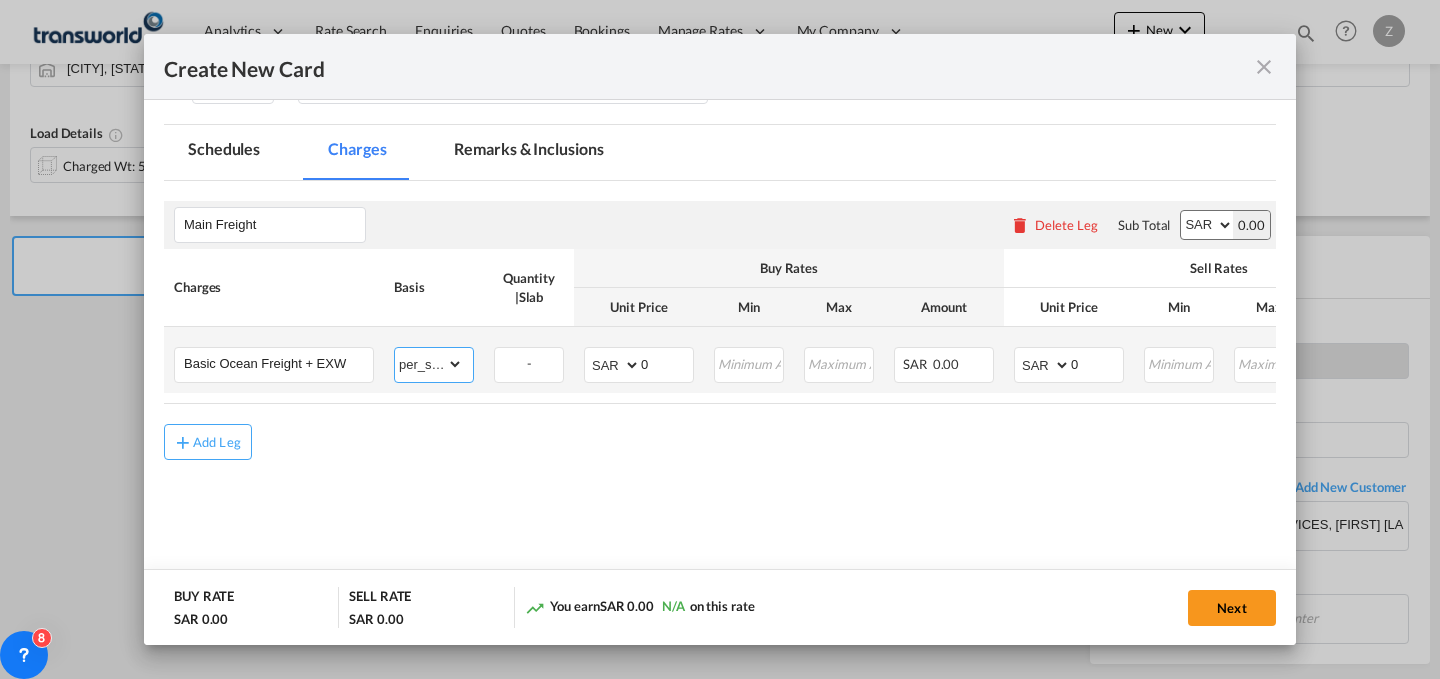 click on "gross_weight
volumetric_weight
per_shipment
per_bl
per_km
per_hawb
per_kg
flat
per_ton
per_cbm
per_hbl
per_w/m
per_awb
per_sbl
per_quintal
per_doc
N/A
per shipping bill
% on freight
per_lbs
per_pallet
per_carton
per_vehicle
per_shift
per_invoice
per_package
per_cft
per_day
per_revalidation
per_declaration
per_document
per clearance
MRN" at bounding box center (429, 364) 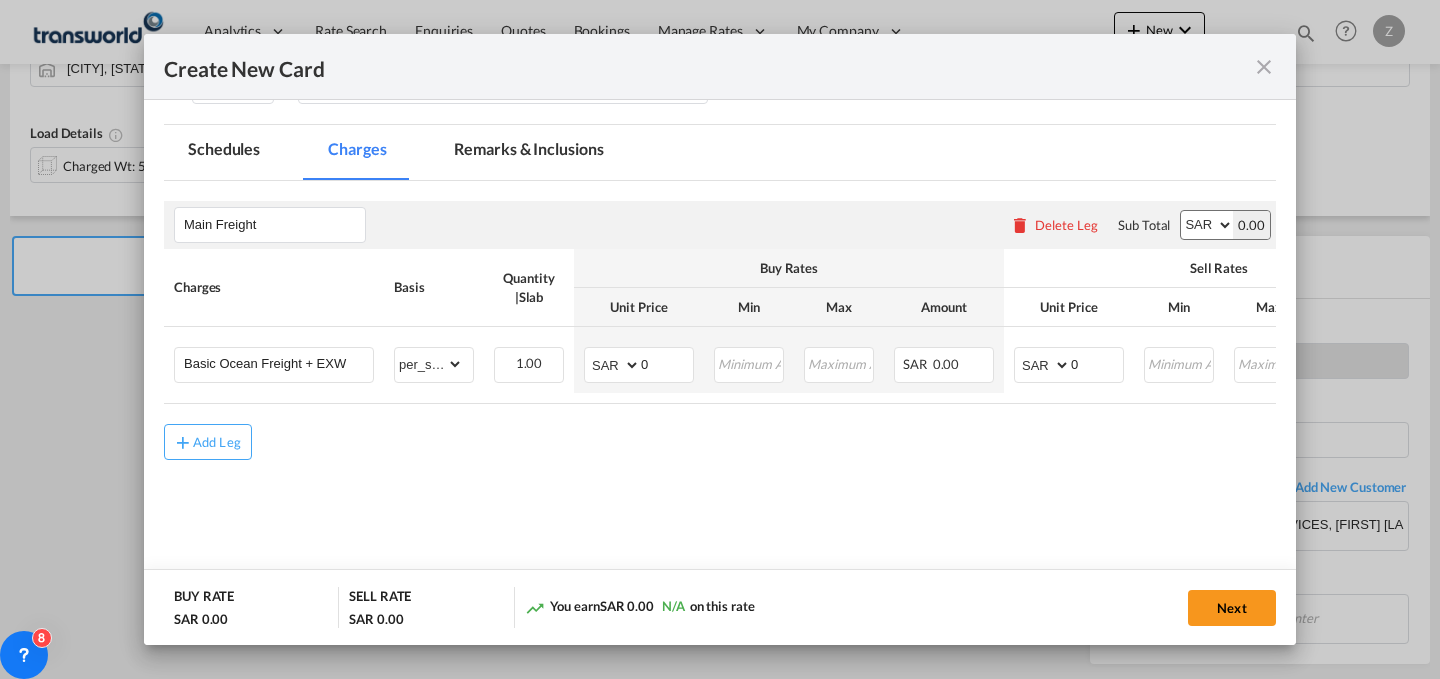 click on "AED AFN ALL AMD ANG AOA ARS AUD AWG AZN BAM BBD BDT BGN BHD BIF BMD BND BOB BRL BSD BTN BWP BYN BZD CAD CDF CHF CLP CNY COP CRC CUC CUP CVE CZK DJF DKK DOP DZD EGP ERN ETB EUR FJD FKP FOK GBP GEL GGP GHS GIP GMD GNF GTQ GYD HKD HNL HRK HTG HUF IDR ILS IMP INR IQD IRR ISK JMD JOD JPY KES KGS KHR KID KMF KRW KWD KYD KZT LAK LBP LKR LRD LSL LYD MAD MDL MGA MKD MMK MNT MOP MRU MUR MVR MWK MXN MYR MZN NAD NGN NIO NOK NPR NZD OMR PAB PEN PGK PHP PKR PLN PYG QAR RON RSD RUB RWF SAR SBD SCR SDG SEK SGD SHP SLL SOS SRD SSP STN SYP SZL THB TJS TMT TND TOP TRY TTD TVD TWD TZS UAH UGX USD UYU UZS VES VND VUV WST XAF XCD XDR XOF XPF YER ZAR ZMW" at bounding box center [1207, 225] 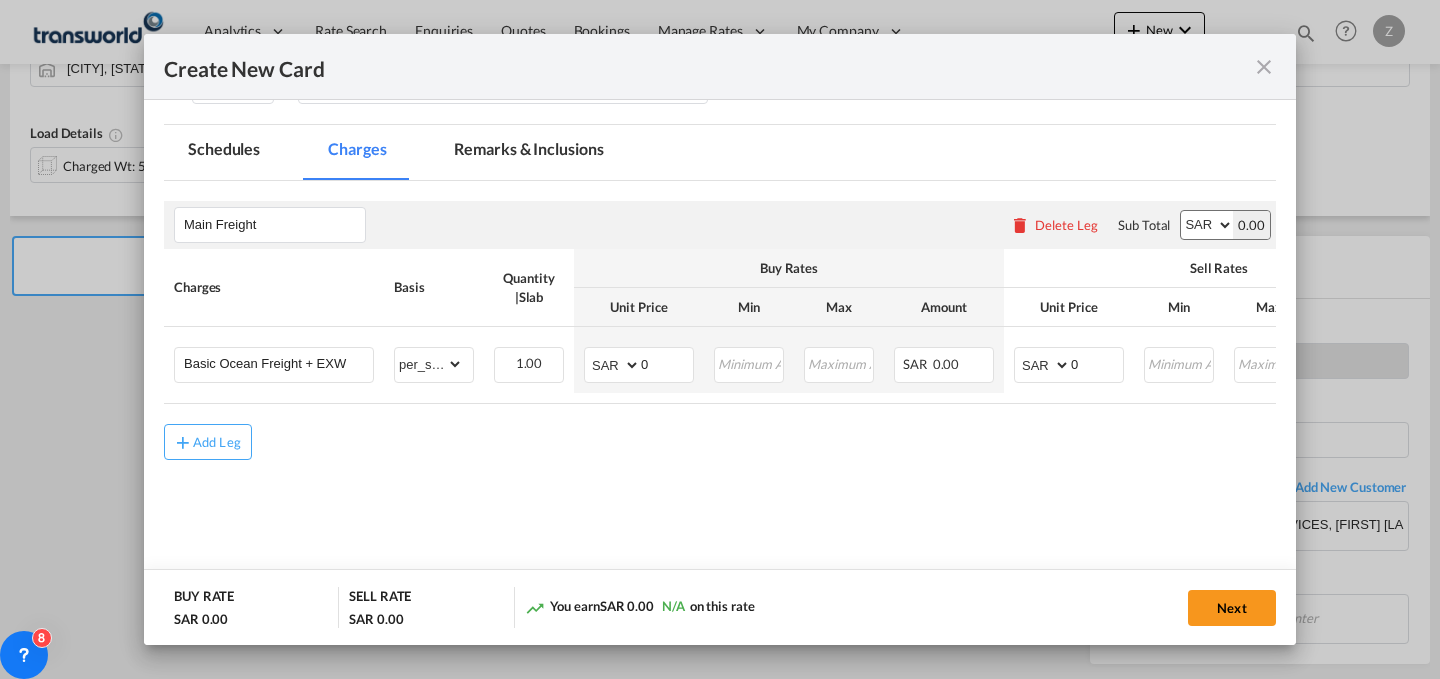 select on "string:USD" 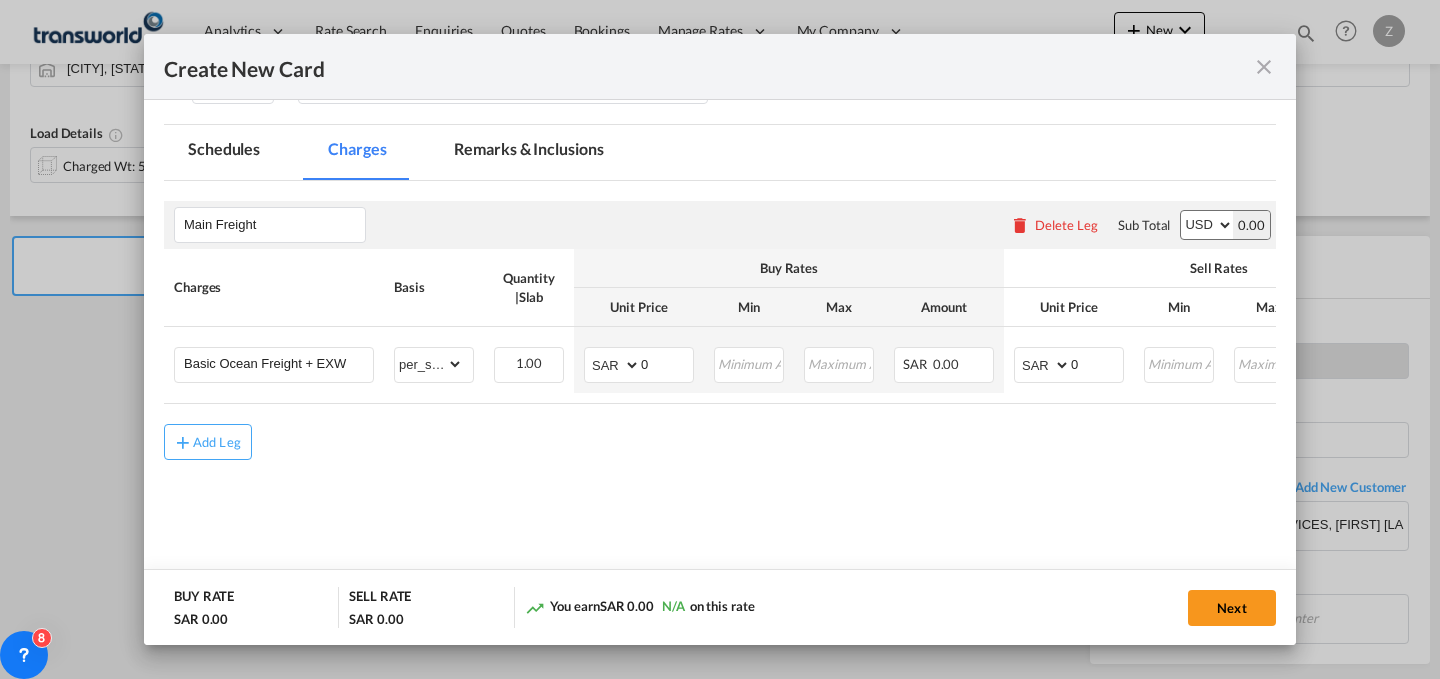 click on "AED AFN ALL AMD ANG AOA ARS AUD AWG AZN BAM BBD BDT BGN BHD BIF BMD BND BOB BRL BSD BTN BWP BYN BZD CAD CDF CHF CLP CNY COP CRC CUC CUP CVE CZK DJF DKK DOP DZD EGP ERN ETB EUR FJD FKP FOK GBP GEL GGP GHS GIP GMD GNF GTQ GYD HKD HNL HRK HTG HUF IDR ILS IMP INR IQD IRR ISK JMD JOD JPY KES KGS KHR KID KMF KRW KWD KYD KZT LAK LBP LKR LRD LSL LYD MAD MDL MGA MKD MMK MNT MOP MRU MUR MVR MWK MXN MYR MZN NAD NGN NIO NOK NPR NZD OMR PAB PEN PGK PHP PKR PLN PYG QAR RON RSD RUB RWF SAR SBD SCR SDG SEK SGD SHP SLL SOS SRD SSP STN SYP SZL THB TJS TMT TND TOP TRY TTD TVD TWD TZS UAH UGX USD UYU UZS VES VND VUV WST XAF XCD XDR XOF XPF YER ZAR ZMW" at bounding box center [1207, 225] 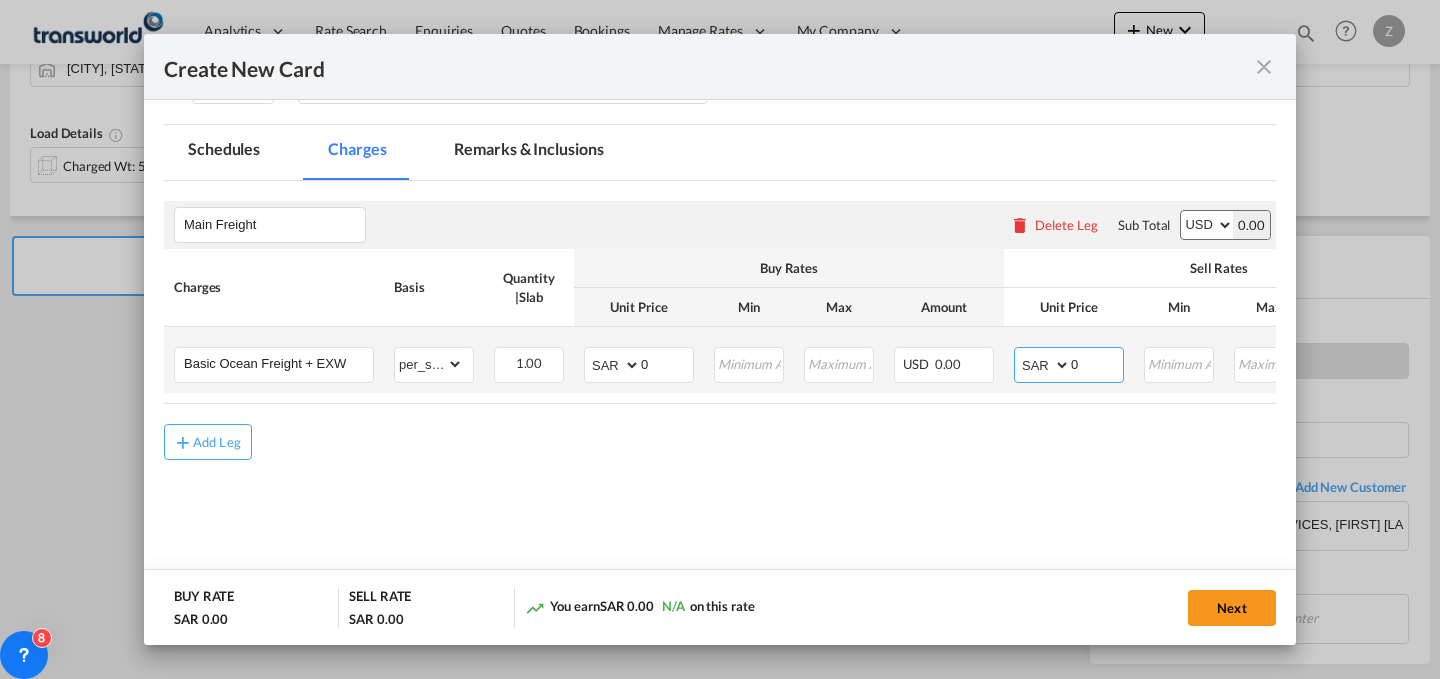 click on "AED AFN ALL AMD ANG AOA ARS AUD AWG AZN BAM BBD BDT BGN BHD BIF BMD BND BOB BRL BSD BTN BWP BYN BZD CAD CDF CHF CLP CNY COP CRC CUC CUP CVE CZK DJF DKK DOP DZD EGP ERN ETB EUR FJD FKP FOK GBP GEL GGP GHS GIP GMD GNF GTQ GYD HKD HNL HRK HTG HUF IDR ILS IMP INR IQD IRR ISK JMD JOD JPY KES KGS KHR KID KMF KRW KWD KYD KZT LAK LBP LKR LRD LSL LYD MAD MDL MGA MKD MMK MNT MOP MRU MUR MVR MWK MXN MYR MZN NAD NGN NIO NOK NPR NZD OMR PAB PEN PGK PHP PKR PLN PYG QAR RON RSD RUB RWF SAR SBD SCR SDG SEK SGD SHP SLL SOS SRD SSP STN SYP SZL THB TJS TMT TND TOP TRY TTD TVD TWD TZS UAH UGX USD UYU UZS VES VND VUV WST XAF XCD XDR XOF XPF YER ZAR ZMW" at bounding box center [1044, 365] 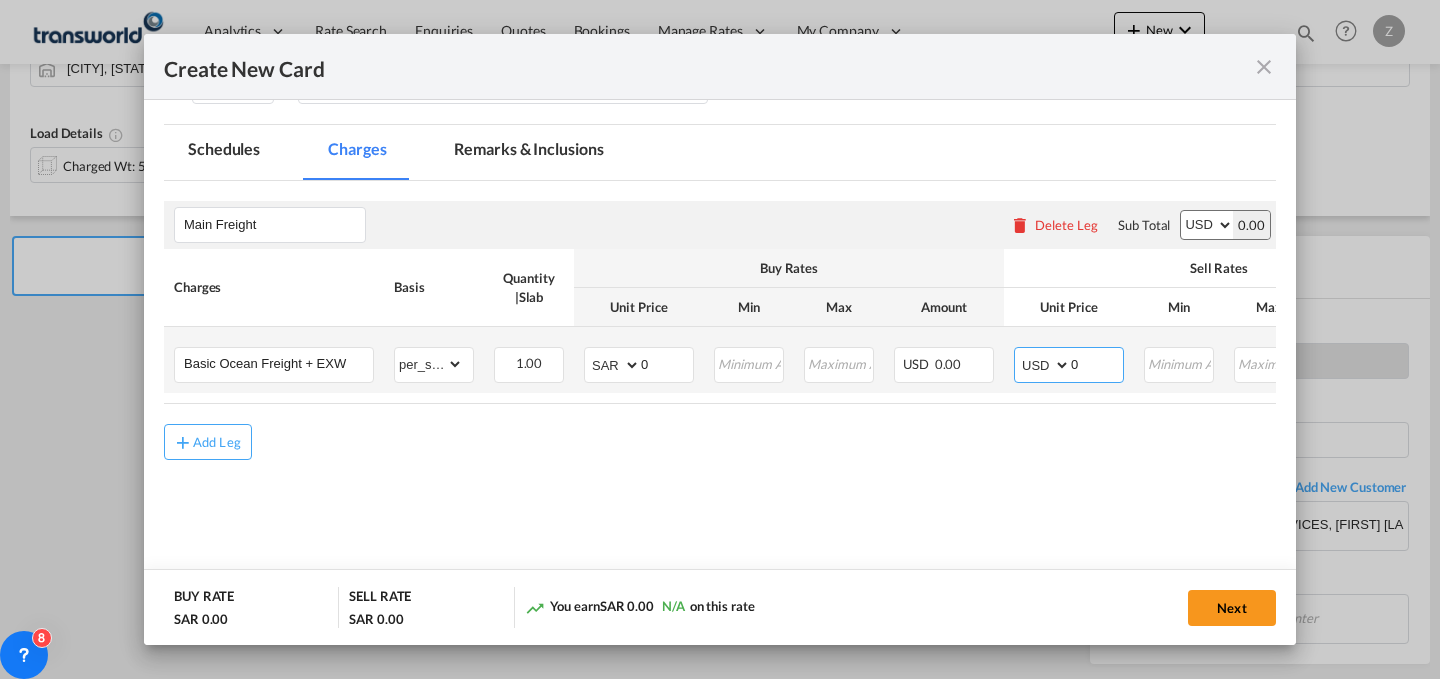 click on "AED AFN ALL AMD ANG AOA ARS AUD AWG AZN BAM BBD BDT BGN BHD BIF BMD BND BOB BRL BSD BTN BWP BYN BZD CAD CDF CHF CLP CNY COP CRC CUC CUP CVE CZK DJF DKK DOP DZD EGP ERN ETB EUR FJD FKP FOK GBP GEL GGP GHS GIP GMD GNF GTQ GYD HKD HNL HRK HTG HUF IDR ILS IMP INR IQD IRR ISK JMD JOD JPY KES KGS KHR KID KMF KRW KWD KYD KZT LAK LBP LKR LRD LSL LYD MAD MDL MGA MKD MMK MNT MOP MRU MUR MVR MWK MXN MYR MZN NAD NGN NIO NOK NPR NZD OMR PAB PEN PGK PHP PKR PLN PYG QAR RON RSD RUB RWF SAR SBD SCR SDG SEK SGD SHP SLL SOS SRD SSP STN SYP SZL THB TJS TMT TND TOP TRY TTD TVD TWD TZS UAH UGX USD UYU UZS VES VND VUV WST XAF XCD XDR XOF XPF YER ZAR ZMW" at bounding box center (1044, 365) 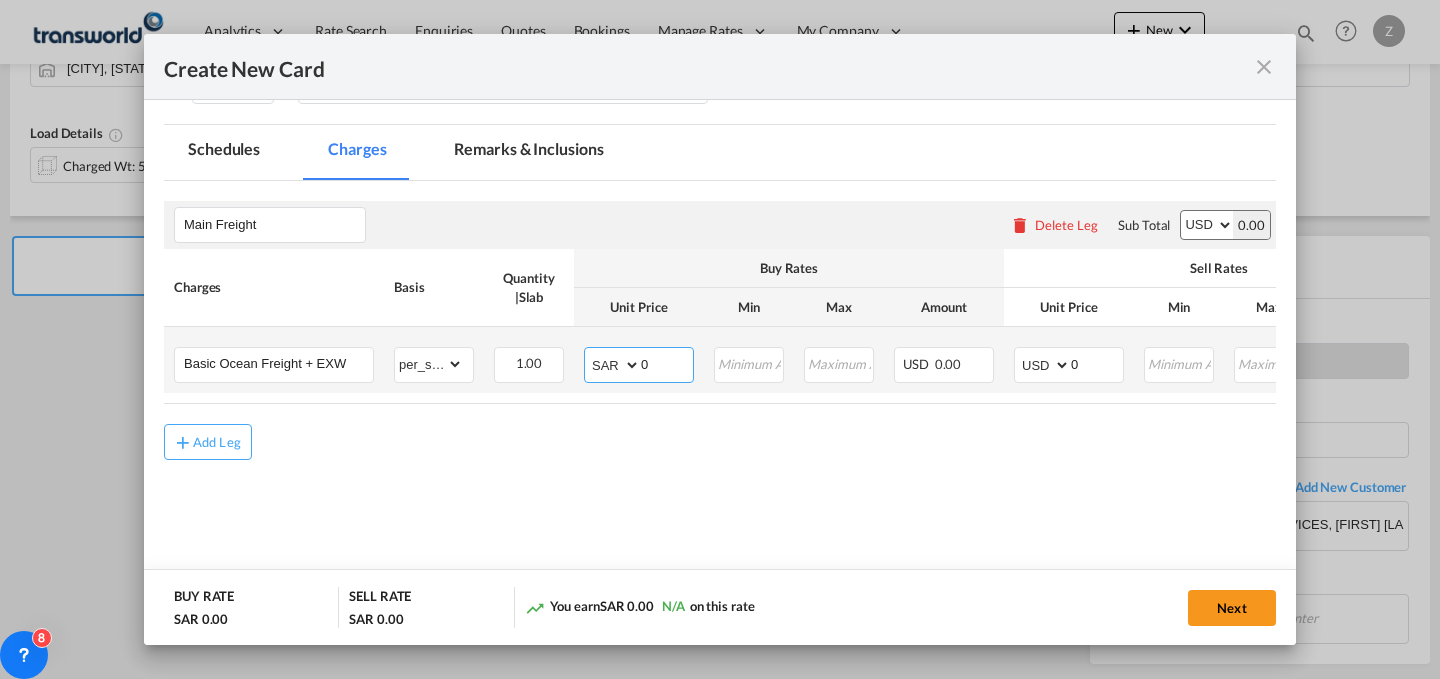 click on "AED AFN ALL AMD ANG AOA ARS AUD AWG AZN BAM BBD BDT BGN BHD BIF BMD BND BOB BRL BSD BTN BWP BYN BZD CAD CDF CHF CLP CNY COP CRC CUC CUP CVE CZK DJF DKK DOP DZD EGP ERN ETB EUR FJD FKP FOK GBP GEL GGP GHS GIP GMD GNF GTQ GYD HKD HNL HRK HTG HUF IDR ILS IMP INR IQD IRR ISK JMD JOD JPY KES KGS KHR KID KMF KRW KWD KYD KZT LAK LBP LKR LRD LSL LYD MAD MDL MGA MKD MMK MNT MOP MRU MUR MVR MWK MXN MYR MZN NAD NGN NIO NOK NPR NZD OMR PAB PEN PGK PHP PKR PLN PYG QAR RON RSD RUB RWF SAR SBD SCR SDG SEK SGD SHP SLL SOS SRD SSP STN SYP SZL THB TJS TMT TND TOP TRY TTD TVD TWD TZS UAH UGX USD UYU UZS VES VND VUV WST XAF XCD XDR XOF XPF YER ZAR ZMW" at bounding box center [614, 365] 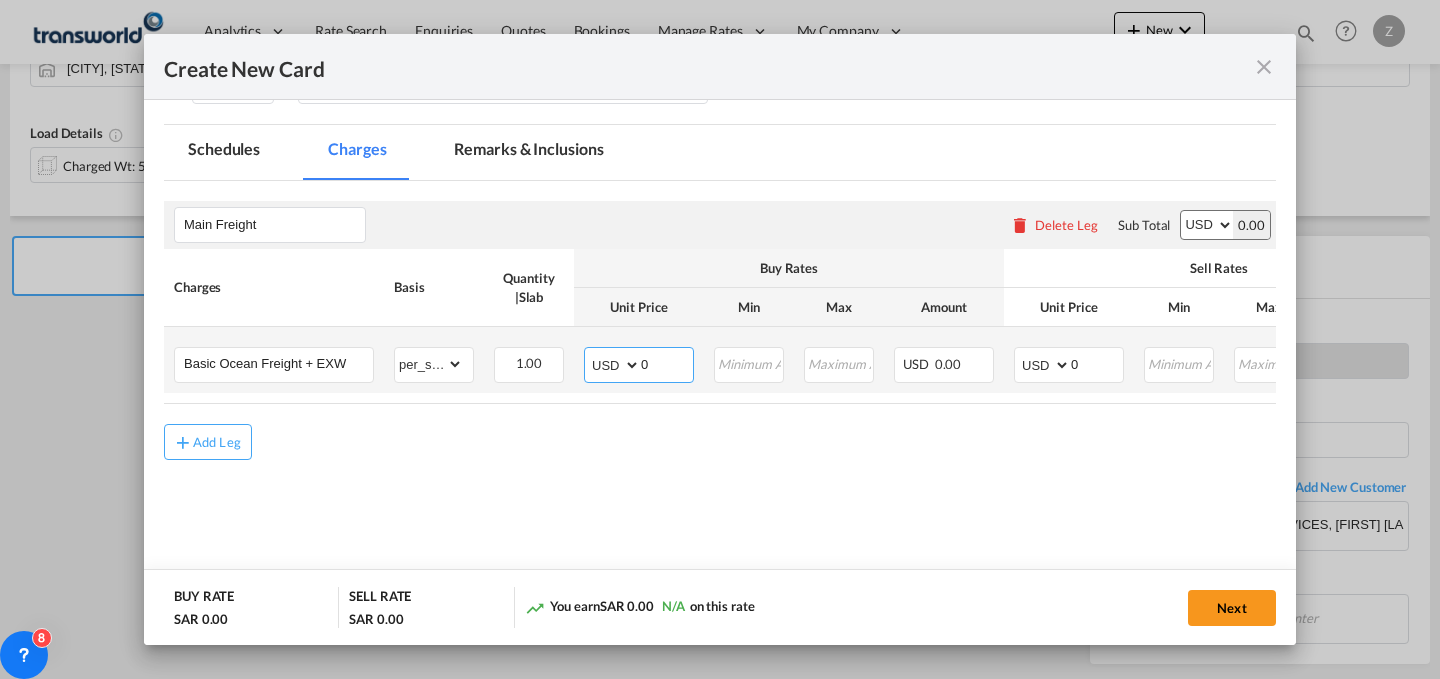 click on "AED AFN ALL AMD ANG AOA ARS AUD AWG AZN BAM BBD BDT BGN BHD BIF BMD BND BOB BRL BSD BTN BWP BYN BZD CAD CDF CHF CLP CNY COP CRC CUC CUP CVE CZK DJF DKK DOP DZD EGP ERN ETB EUR FJD FKP FOK GBP GEL GGP GHS GIP GMD GNF GTQ GYD HKD HNL HRK HTG HUF IDR ILS IMP INR IQD IRR ISK JMD JOD JPY KES KGS KHR KID KMF KRW KWD KYD KZT LAK LBP LKR LRD LSL LYD MAD MDL MGA MKD MMK MNT MOP MRU MUR MVR MWK MXN MYR MZN NAD NGN NIO NOK NPR NZD OMR PAB PEN PGK PHP PKR PLN PYG QAR RON RSD RUB RWF SAR SBD SCR SDG SEK SGD SHP SLL SOS SRD SSP STN SYP SZL THB TJS TMT TND TOP TRY TTD TVD TWD TZS UAH UGX USD UYU UZS VES VND VUV WST XAF XCD XDR XOF XPF YER ZAR ZMW" at bounding box center [614, 365] 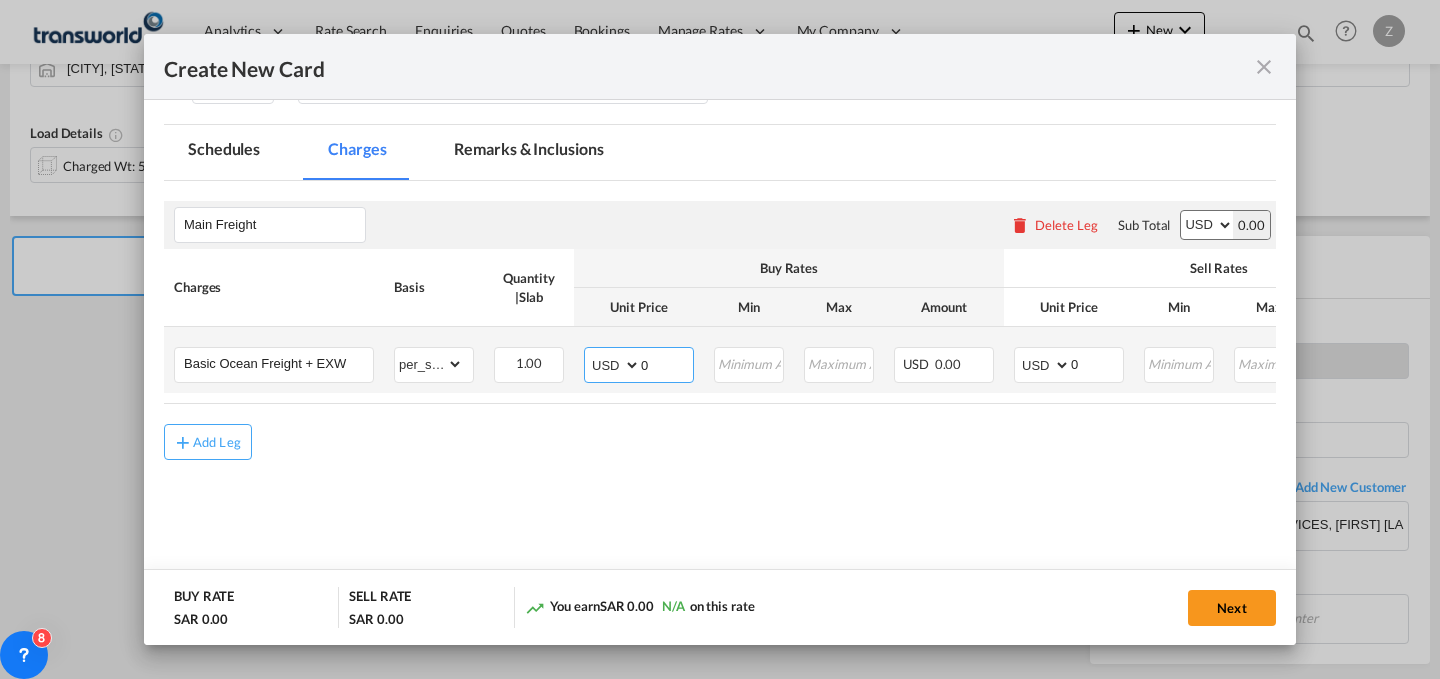 click on "0" at bounding box center (667, 363) 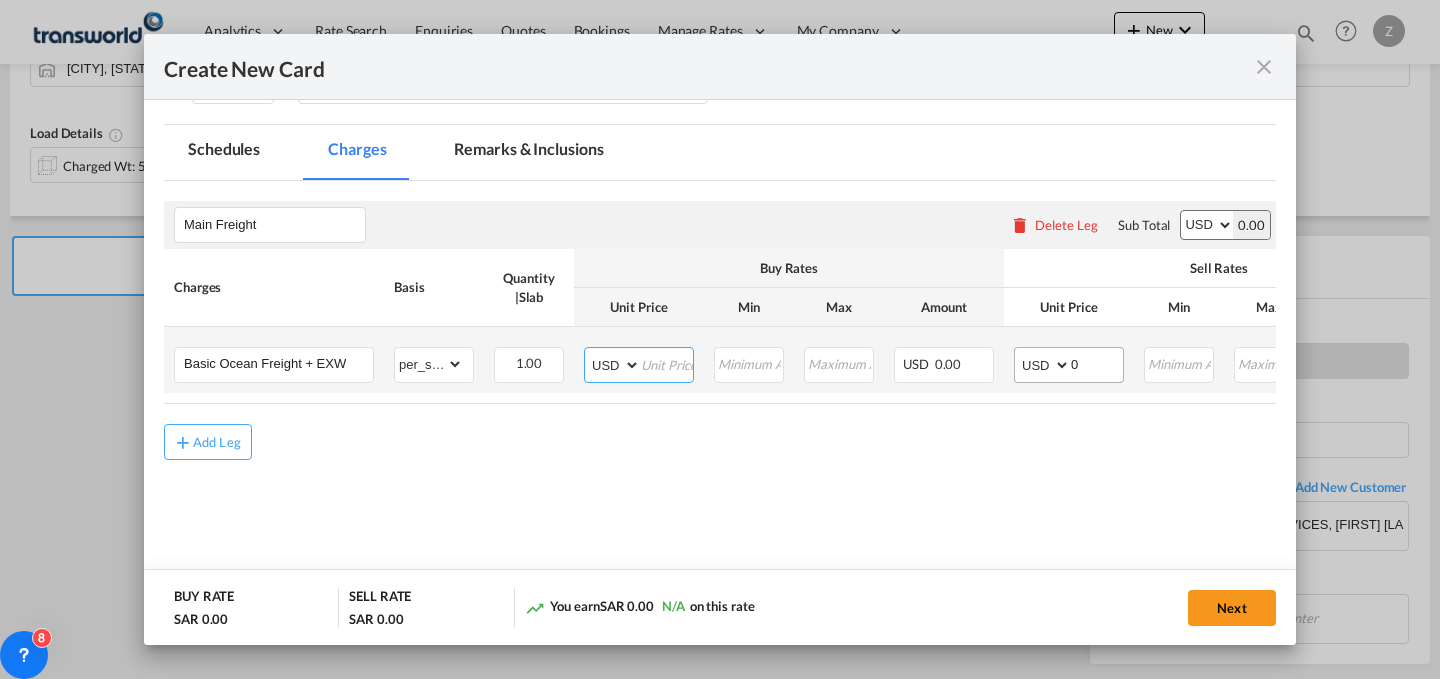 type 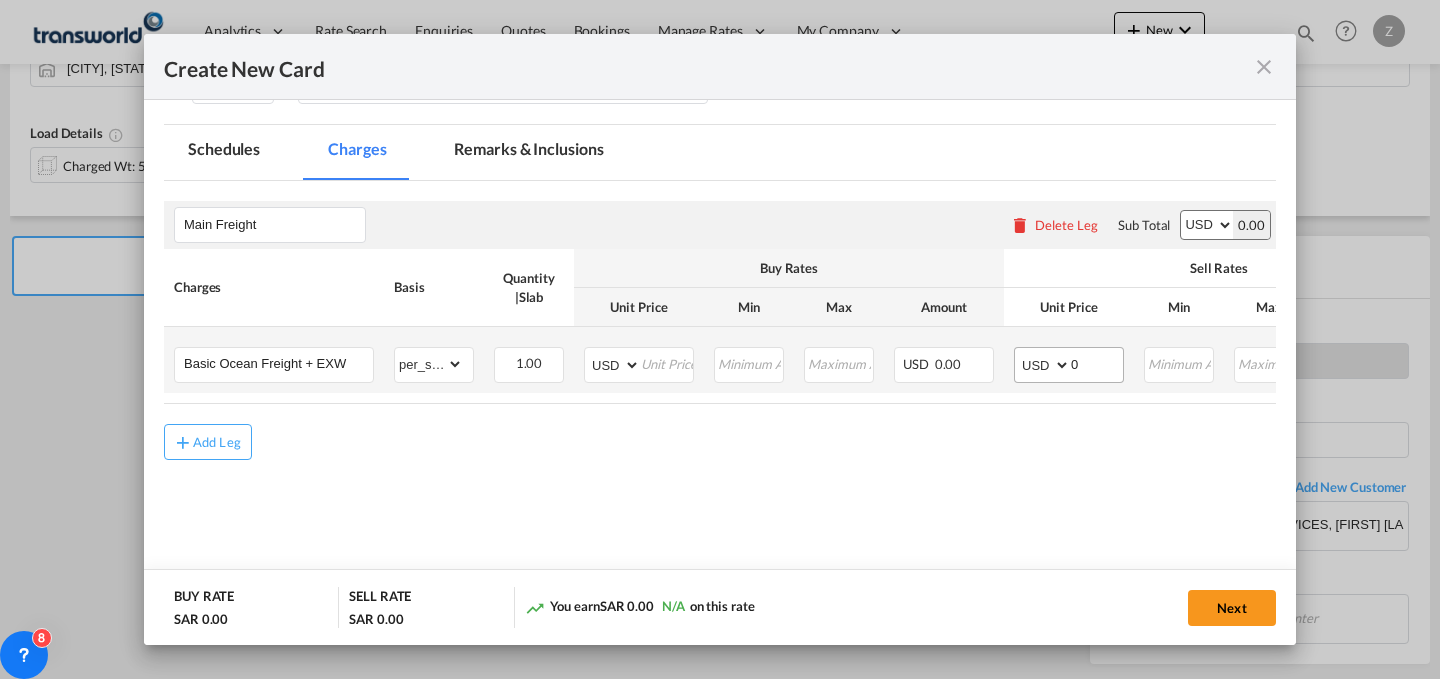 click on "AED AFN ALL AMD ANG AOA ARS AUD AWG AZN BAM BBD BDT BGN BHD BIF BMD BND BOB BRL BSD BTN BWP BYN BZD CAD CDF CHF CLP CNY COP CRC CUC CUP CVE CZK DJF DKK DOP DZD EGP ERN ETB EUR FJD FKP FOK GBP GEL GGP GHS GIP GMD GNF GTQ GYD HKD HNL HRK HTG HUF IDR ILS IMP INR IQD IRR ISK JMD JOD JPY KES KGS KHR KID KMF KRW KWD KYD KZT LAK LBP LKR LRD LSL LYD MAD MDL MGA MKD MMK MNT MOP MRU MUR MVR MWK MXN MYR MZN NAD NGN NIO NOK NPR NZD OMR PAB PEN PGK PHP PKR PLN PYG QAR RON RSD RUB RWF SAR SBD SCR SDG SEK SGD SHP SLL SOS SRD SSP STN SYP SZL THB TJS TMT TND TOP TRY TTD TVD TWD TZS UAH UGX USD UYU UZS VES VND VUV WST XAF XCD XDR XOF XPF YER ZAR ZMW 0" at bounding box center (1069, 365) 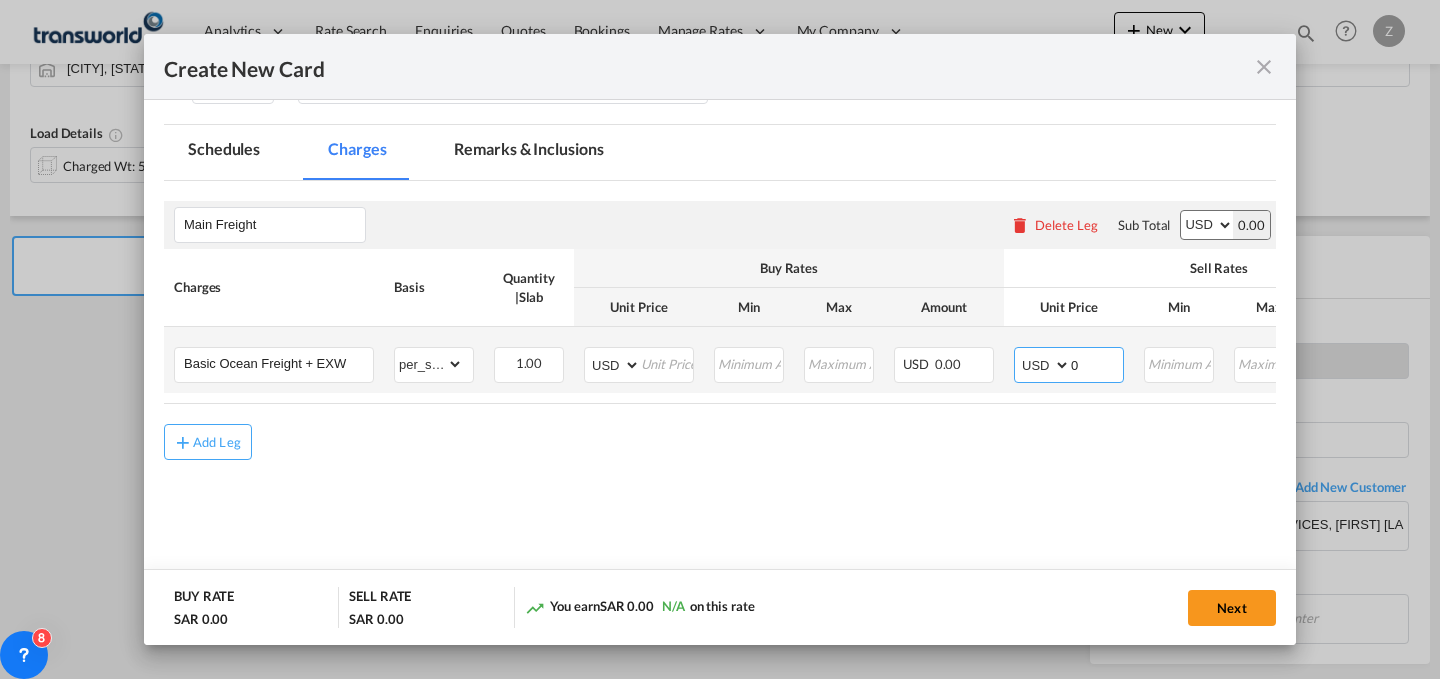 click on "0" at bounding box center [1097, 363] 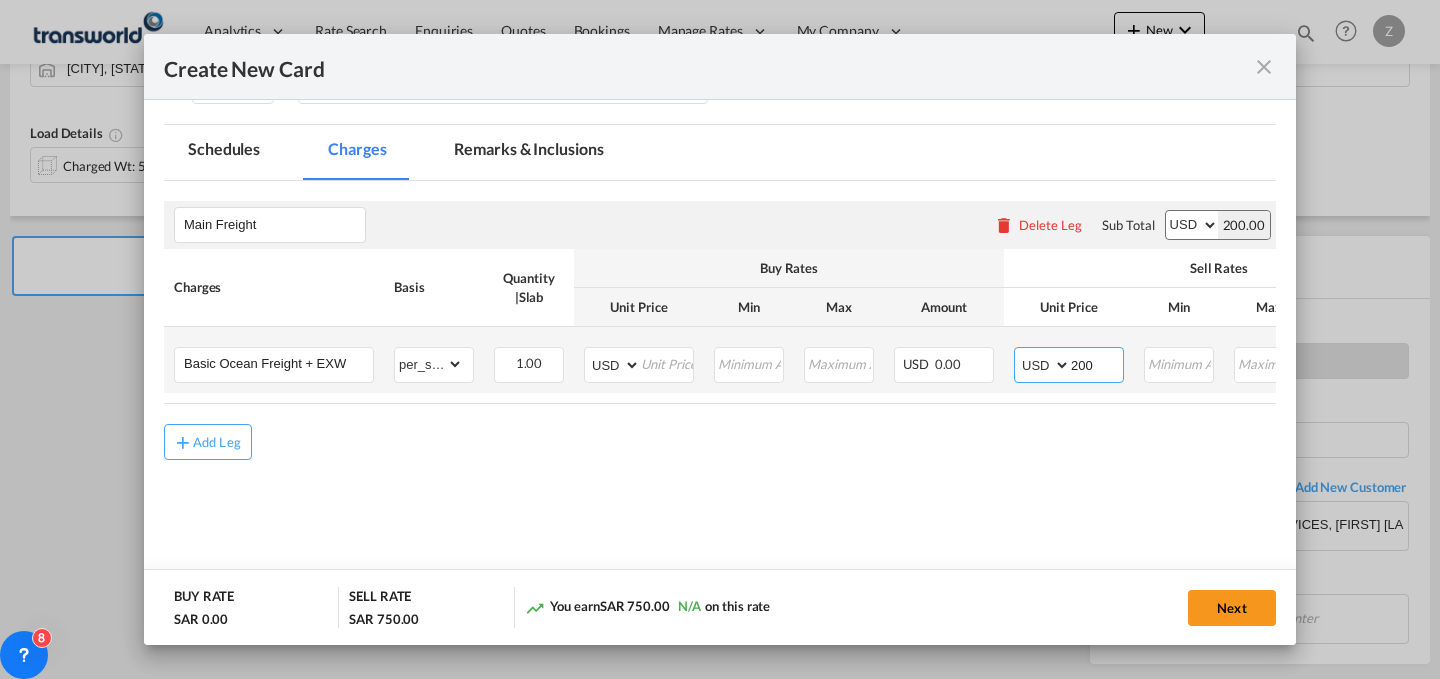 type on "200" 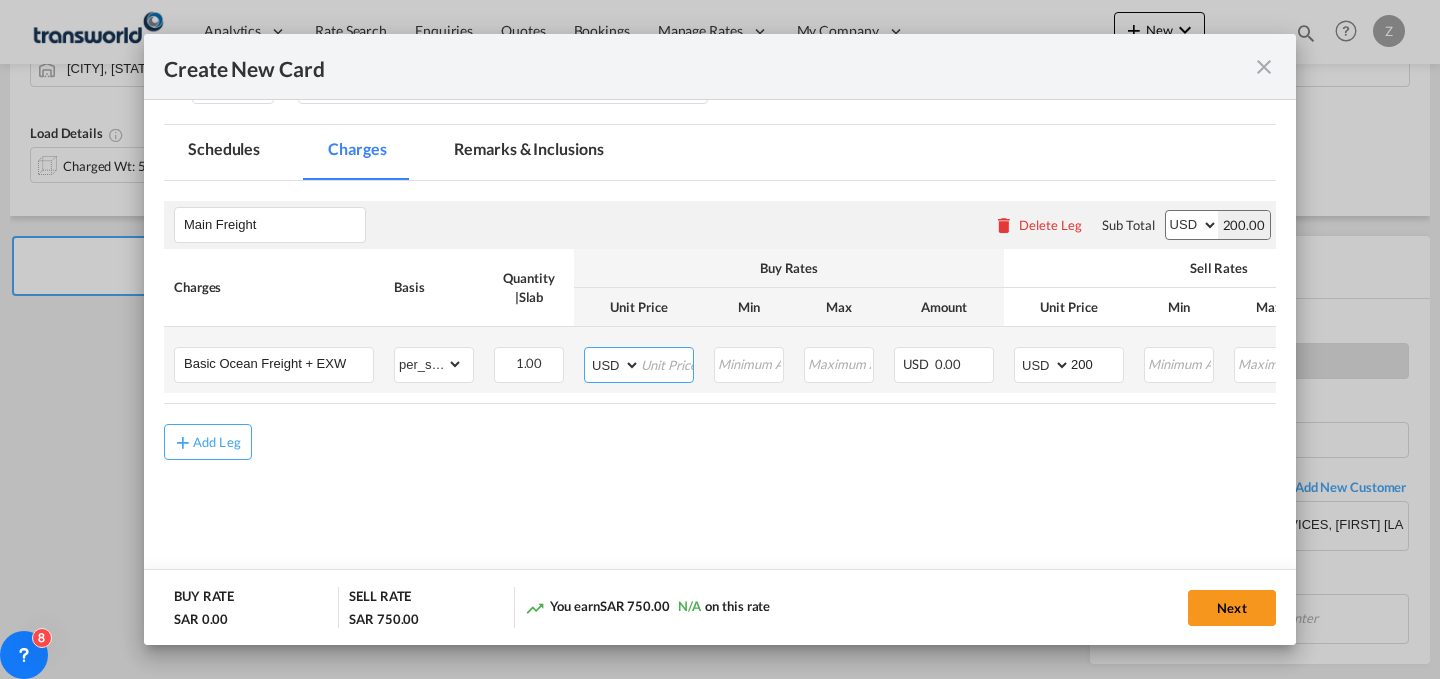 click at bounding box center (667, 363) 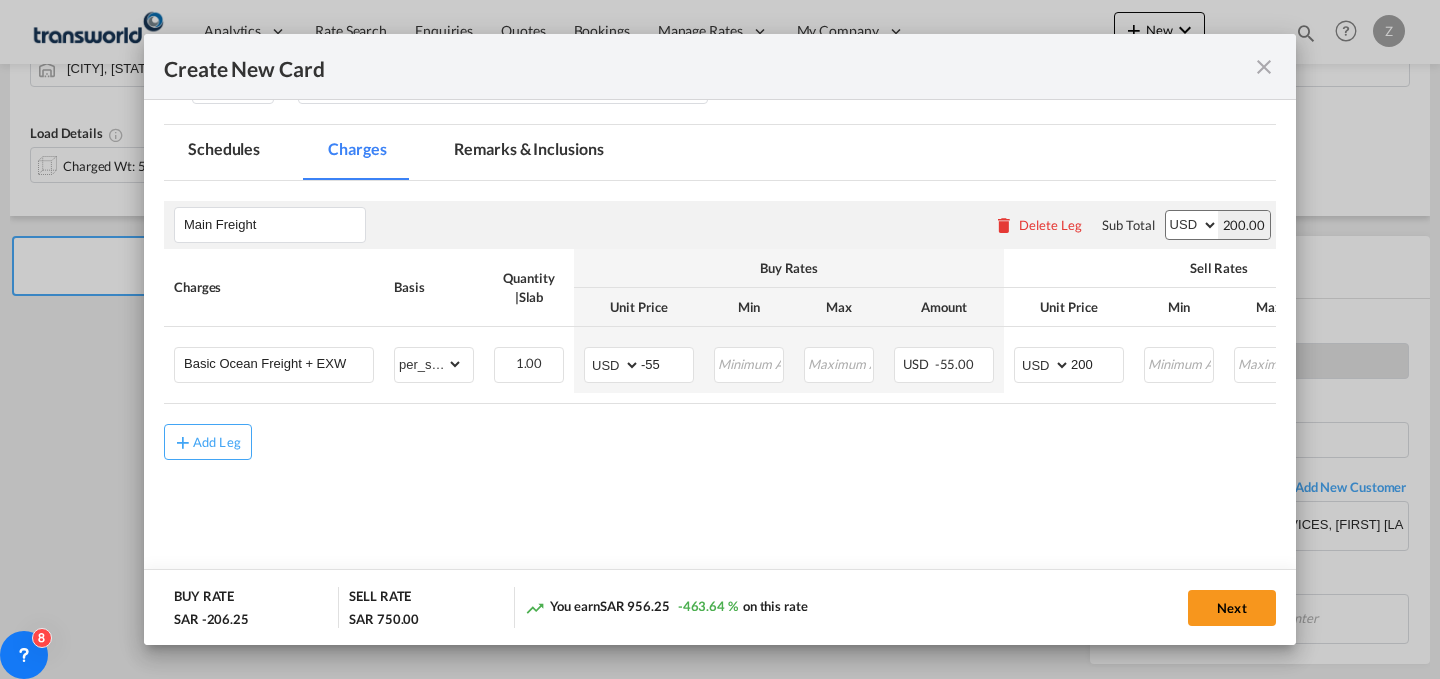 click on "Main Freight                                                     Please enter leg name
Leg Name Already Exists Delete Leg Sub Total AED AFN ALL AMD ANG AOA ARS AUD AWG AZN BAM BBD BDT BGN BHD BIF BMD BND BOB BRL BSD BTN BWP BYN BZD CAD CDF CHF CLP CNY COP CRC CUC CUP CVE CZK DJF DKK DOP DZD EGP ERN ETB EUR FJD FKP FOK GBP GEL GGP GHS GIP GMD GNF GTQ GYD HKD HNL HRK HTG HUF IDR ILS IMP INR IQD IRR ISK JMD JOD JPY KES KGS KHR KID KMF KRW KWD KYD KZT LAK LBP LKR LRD LSL LYD MAD MDL MGA MKD MMK MNT MOP MRU MUR MVR MWK MXN MYR MZN NAD NGN NIO NOK NPR NZD OMR PAB PEN PGK PHP PKR PLN PYG QAR RON RSD RUB RWF SAR SBD SCR SDG SEK SGD SHP SLL SOS SRD SSP STN SYP SZL THB TJS TMT TND TOP TRY TTD TVD TWD TZS UAH UGX USD UYU UZS VES VND VUV WST XAF XCD XDR XOF XPF YER ZAR ZMW 200.00 Charges Basis Quantity
|  Slab
Buy Rates Sell Rates Comments
Action Unit Price Min Max Amount Unit Price Min Max Amount
Basic Ocean Freight + EXW" at bounding box center (720, 359) 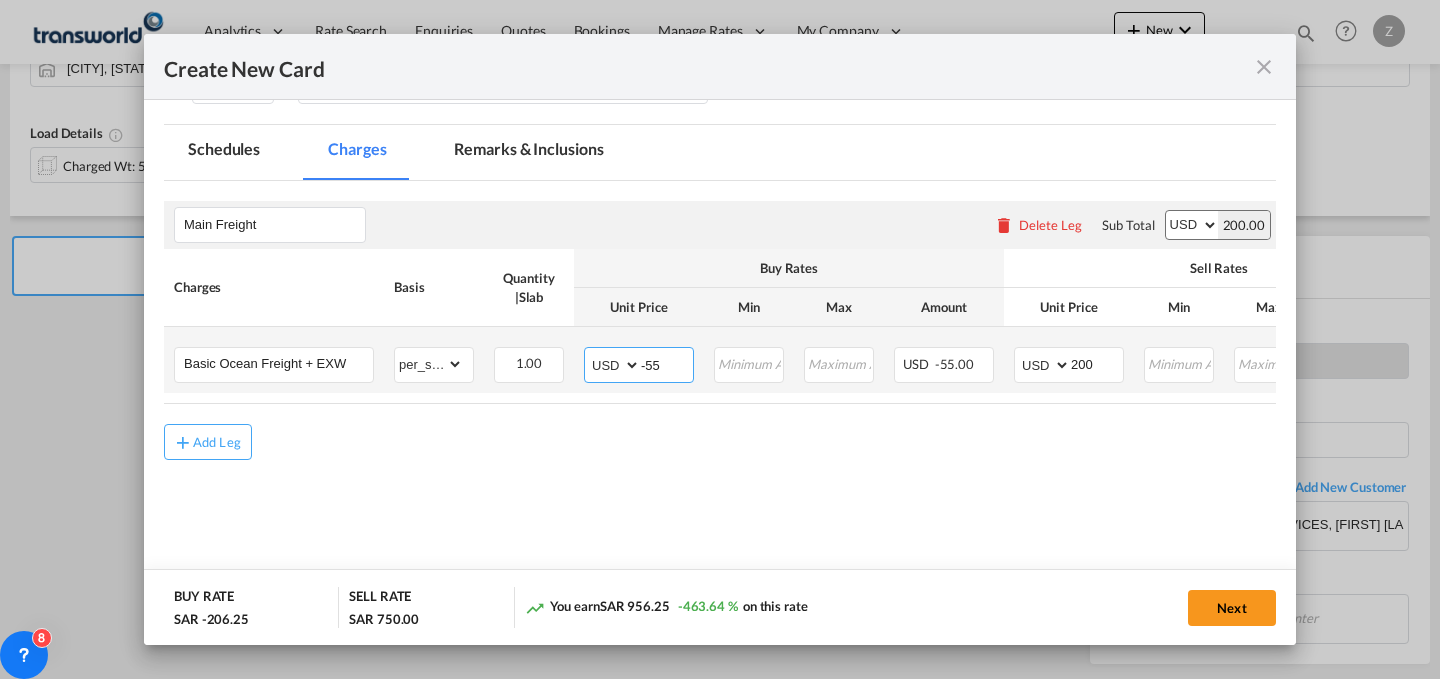 click on "-55" at bounding box center (667, 363) 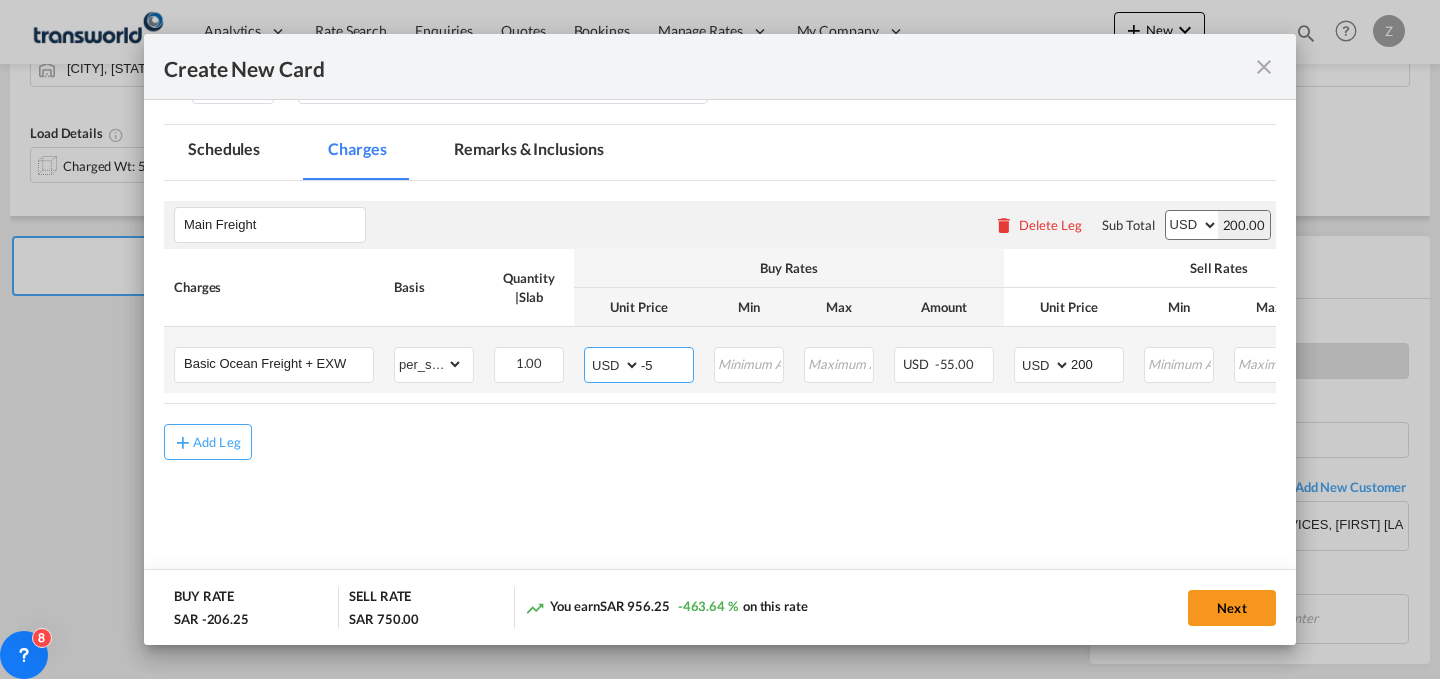 type on "-" 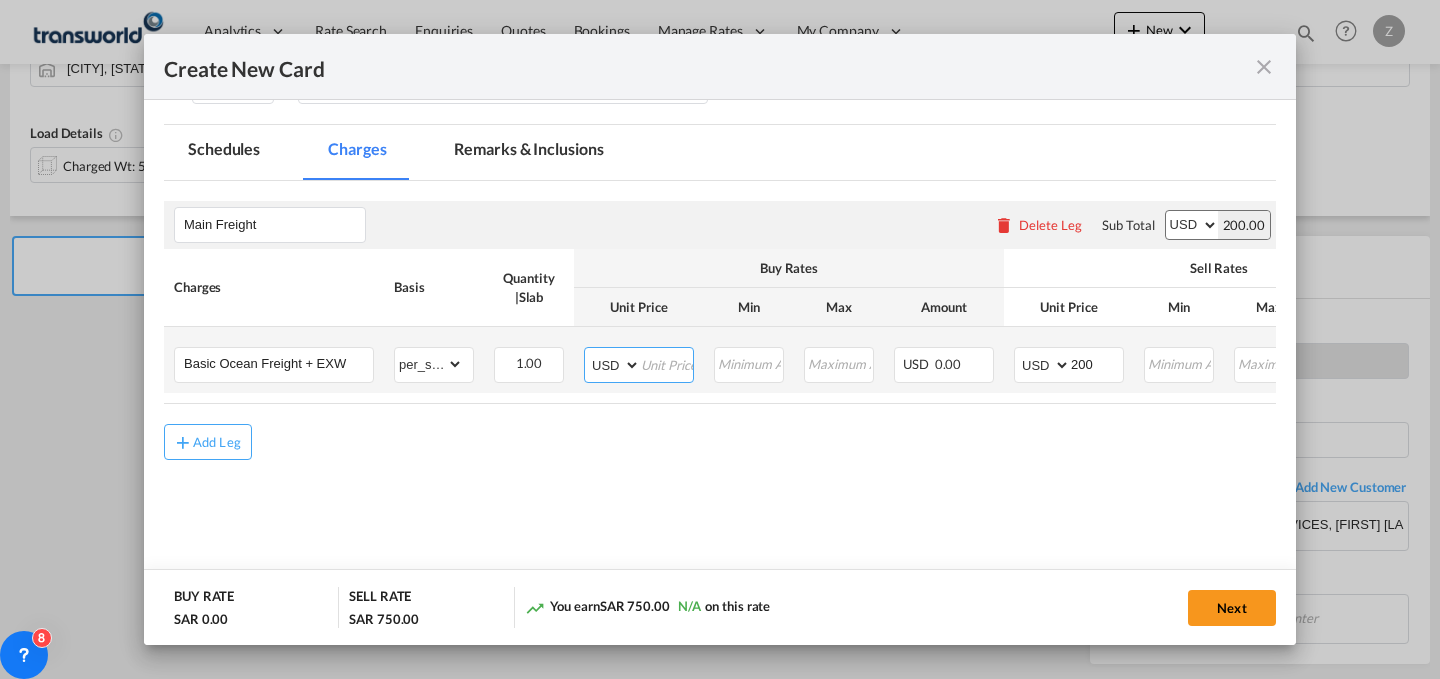 type on "0" 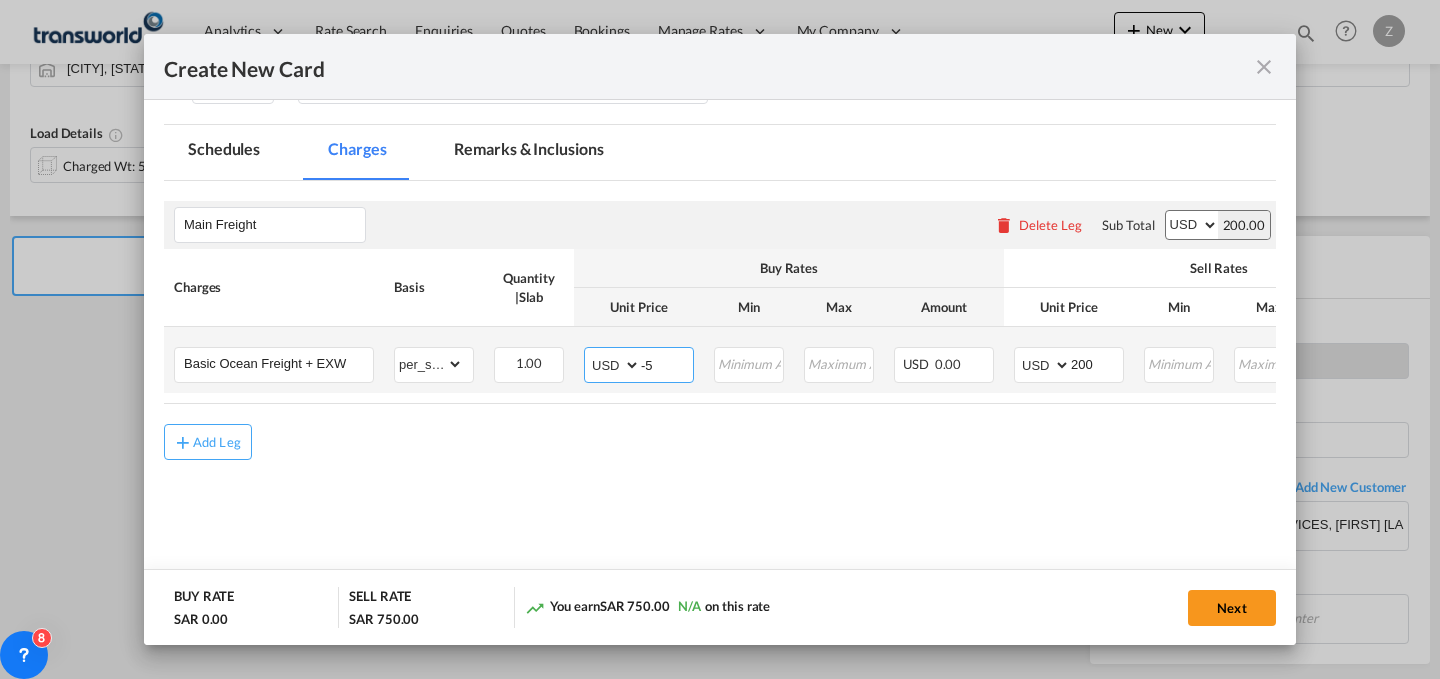 type on "-55" 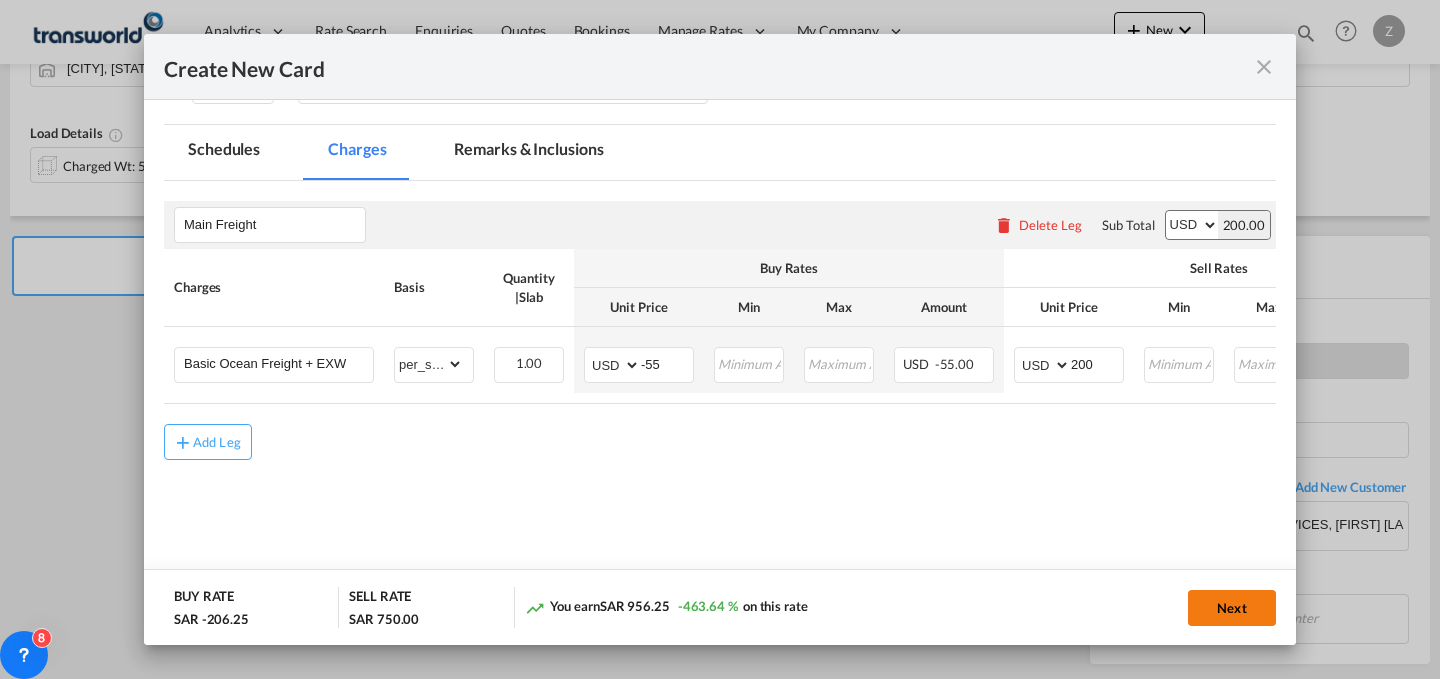 click on "Next" 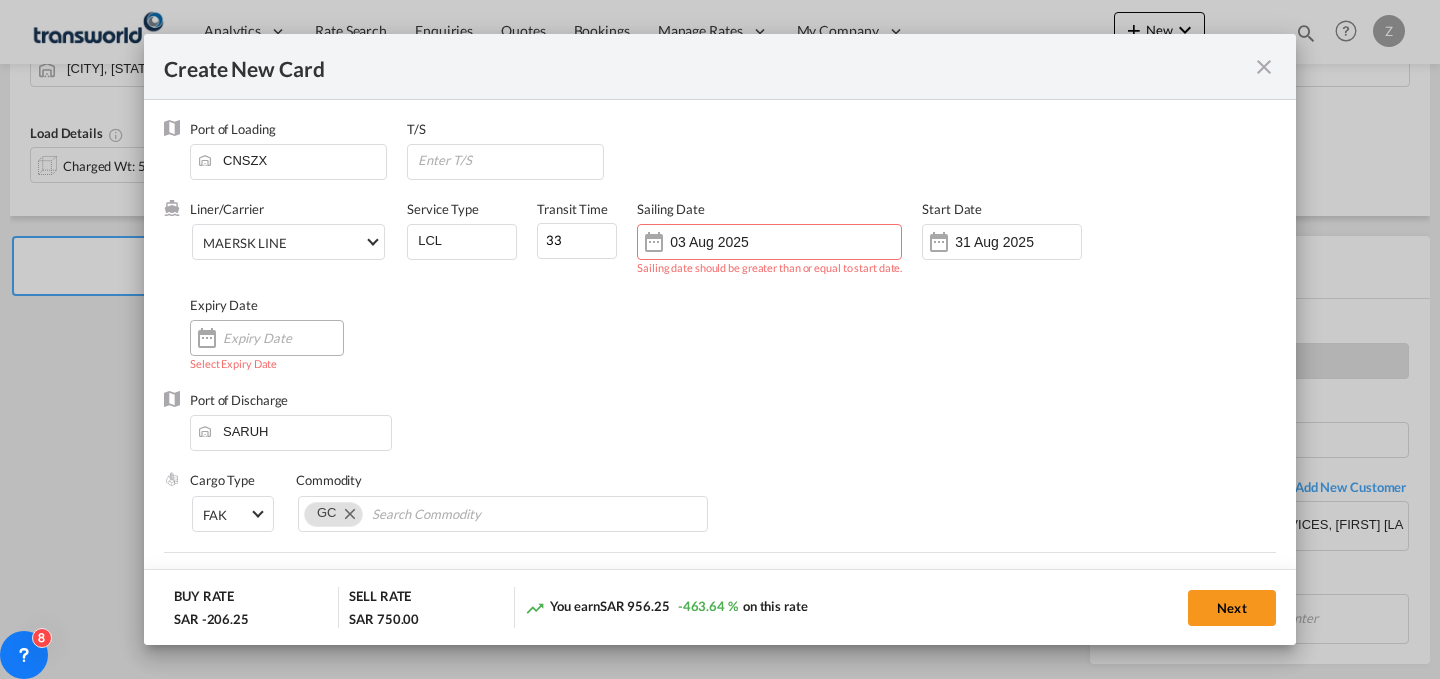click at bounding box center [283, 338] 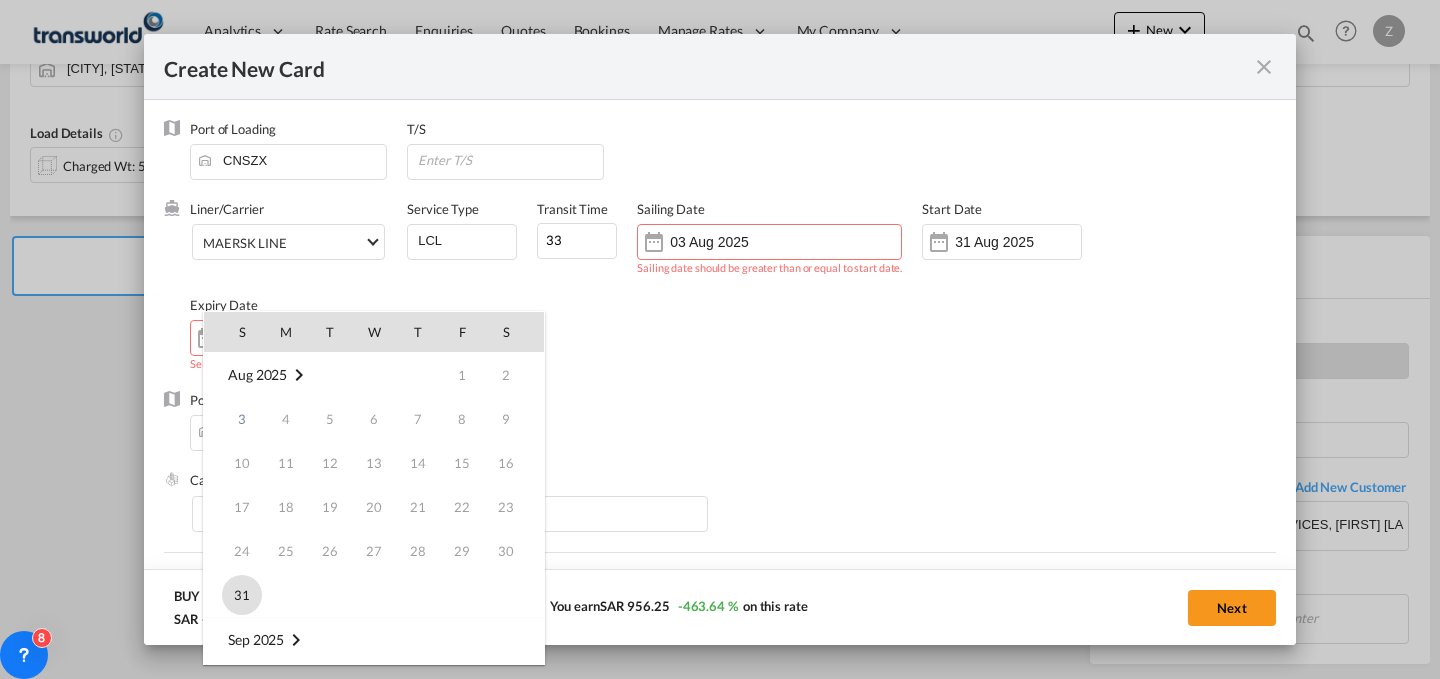 click on "31" at bounding box center [242, 595] 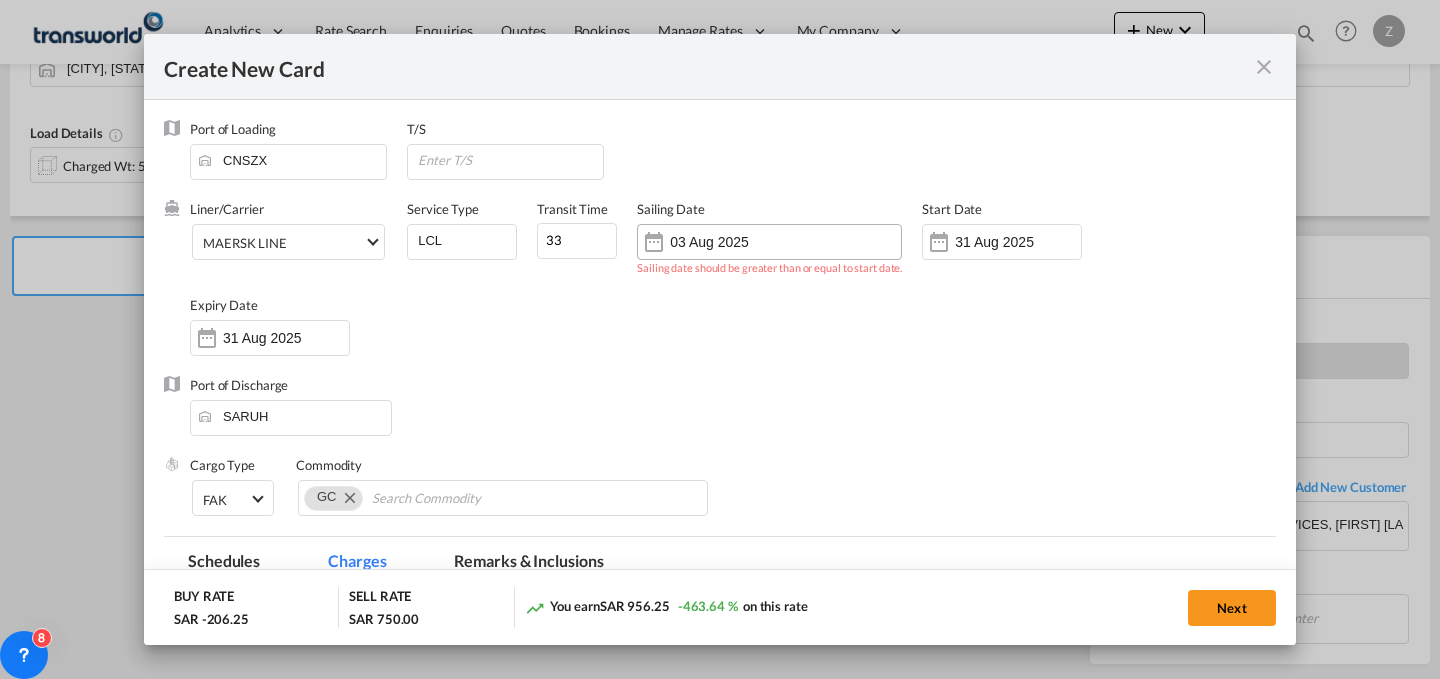 click on "03 Aug 2025" at bounding box center [733, 242] 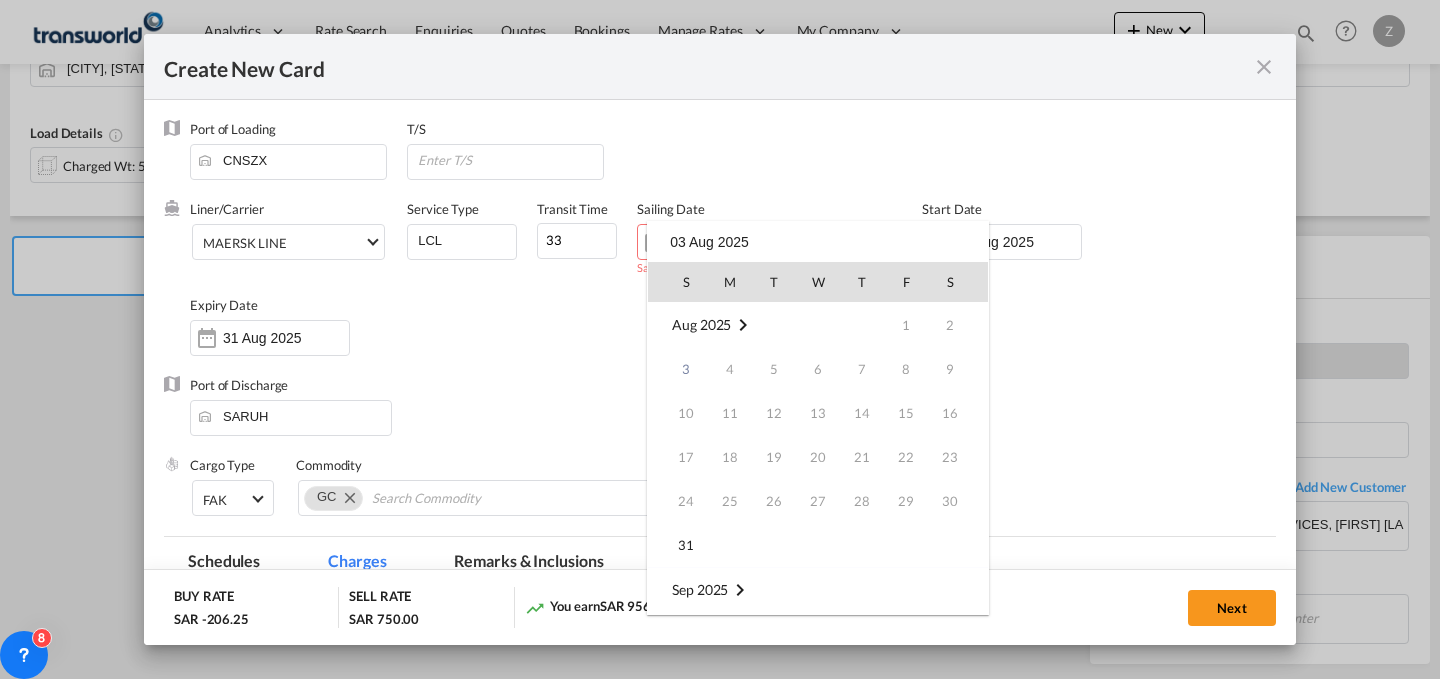 click at bounding box center (720, 339) 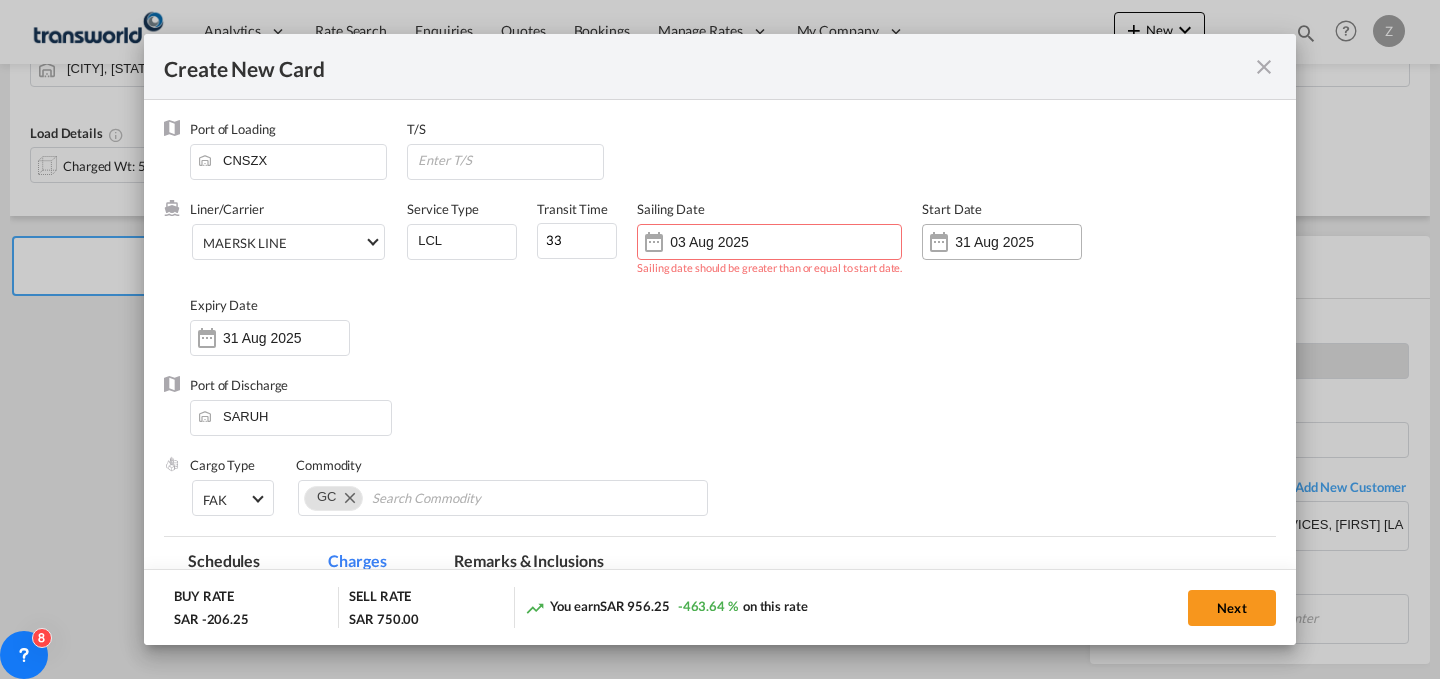click on "31 Aug 2025" at bounding box center (1018, 242) 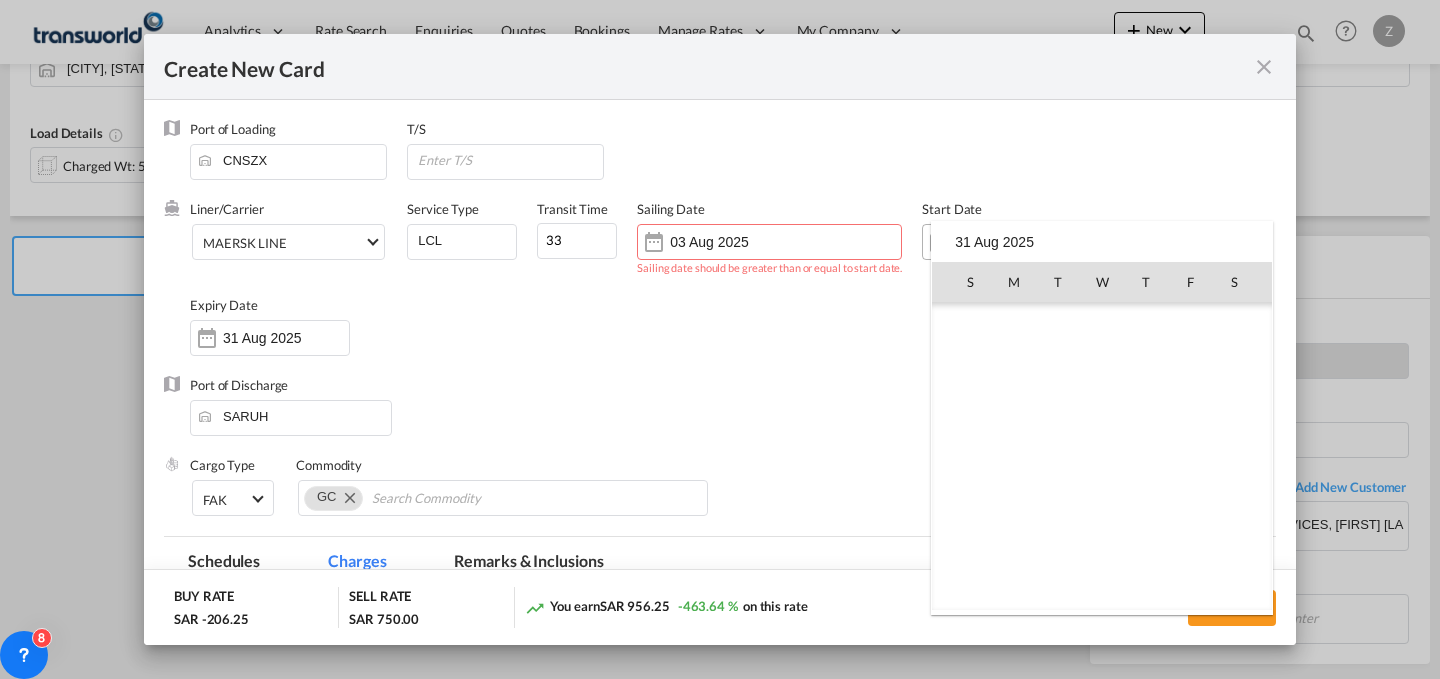 scroll, scrollTop: 462955, scrollLeft: 0, axis: vertical 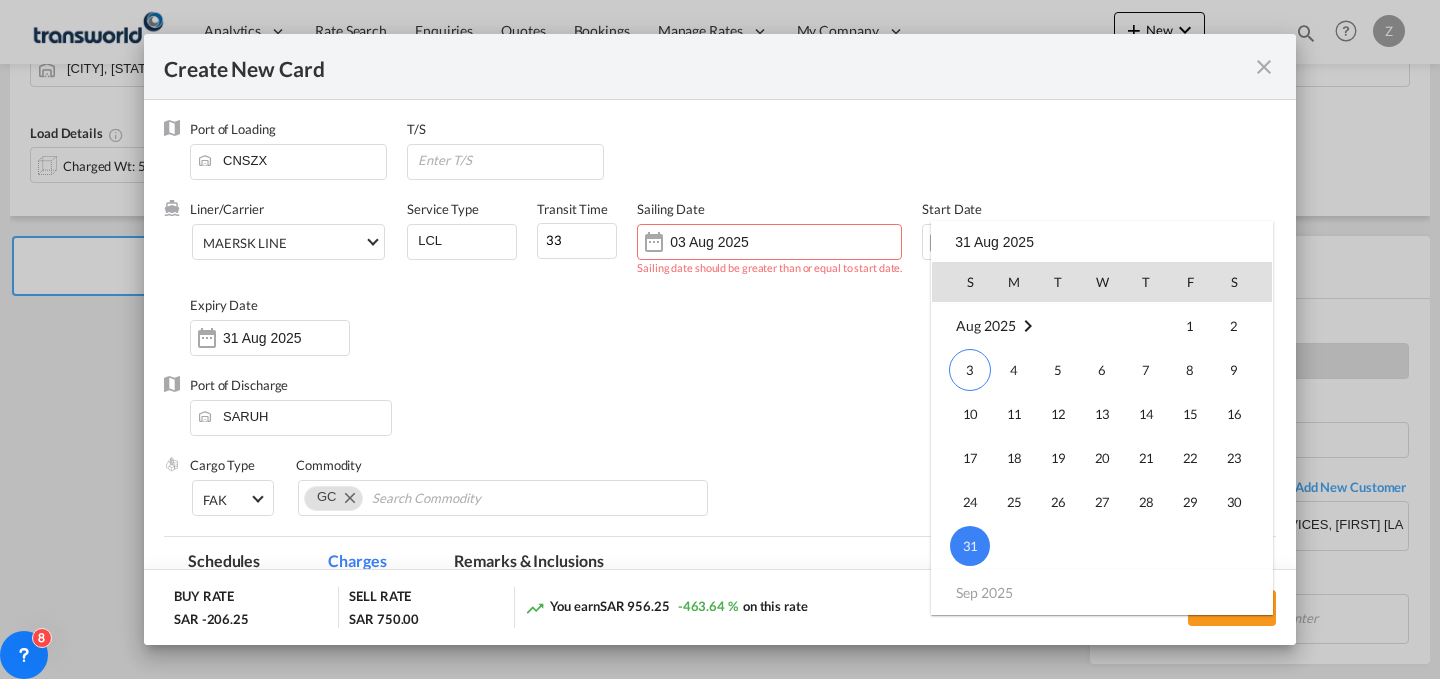 click at bounding box center [720, 339] 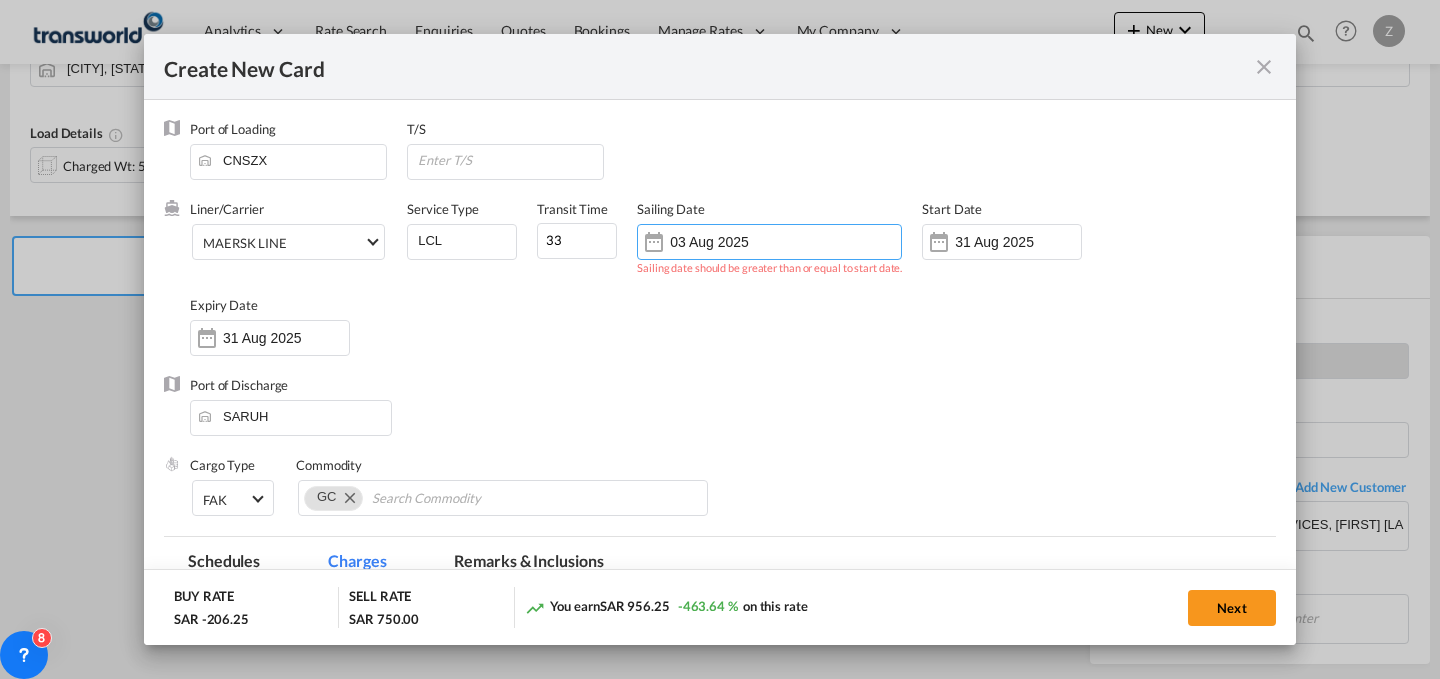 click on "03 Aug 2025" at bounding box center (733, 242) 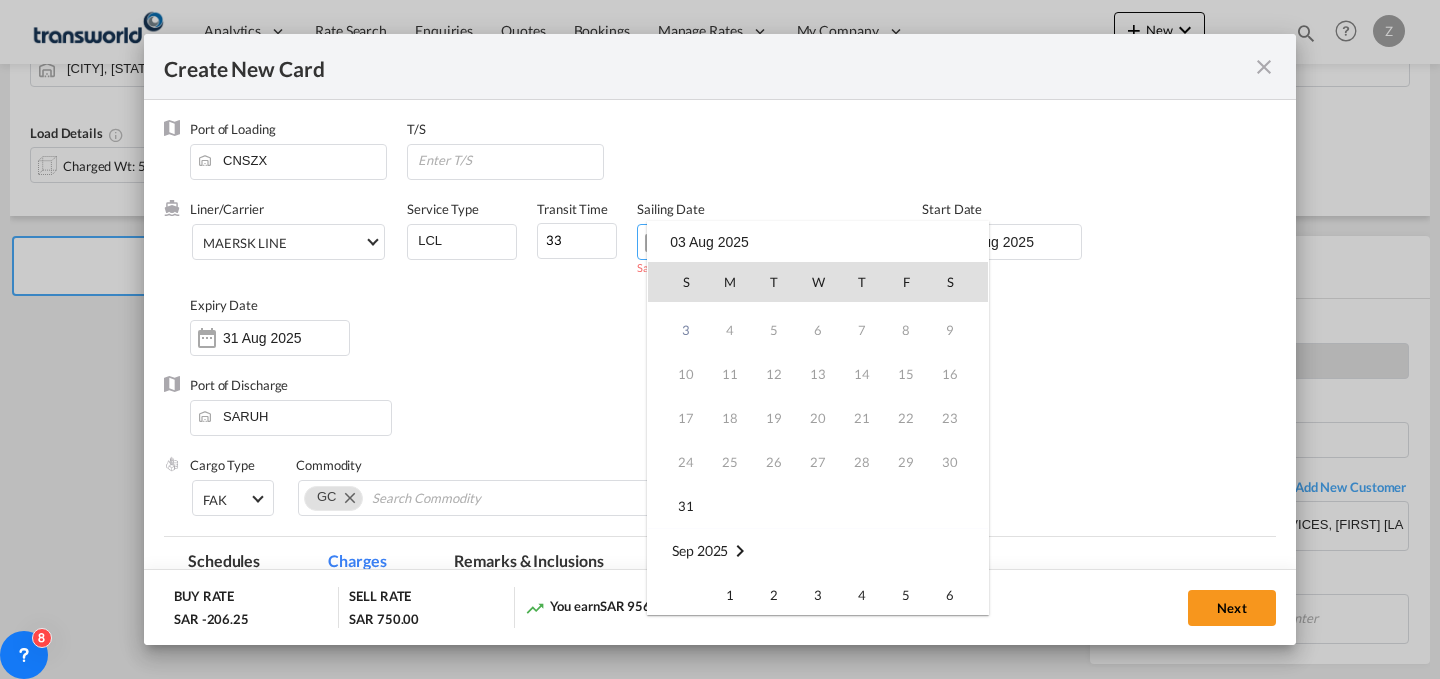 scroll, scrollTop: 0, scrollLeft: 0, axis: both 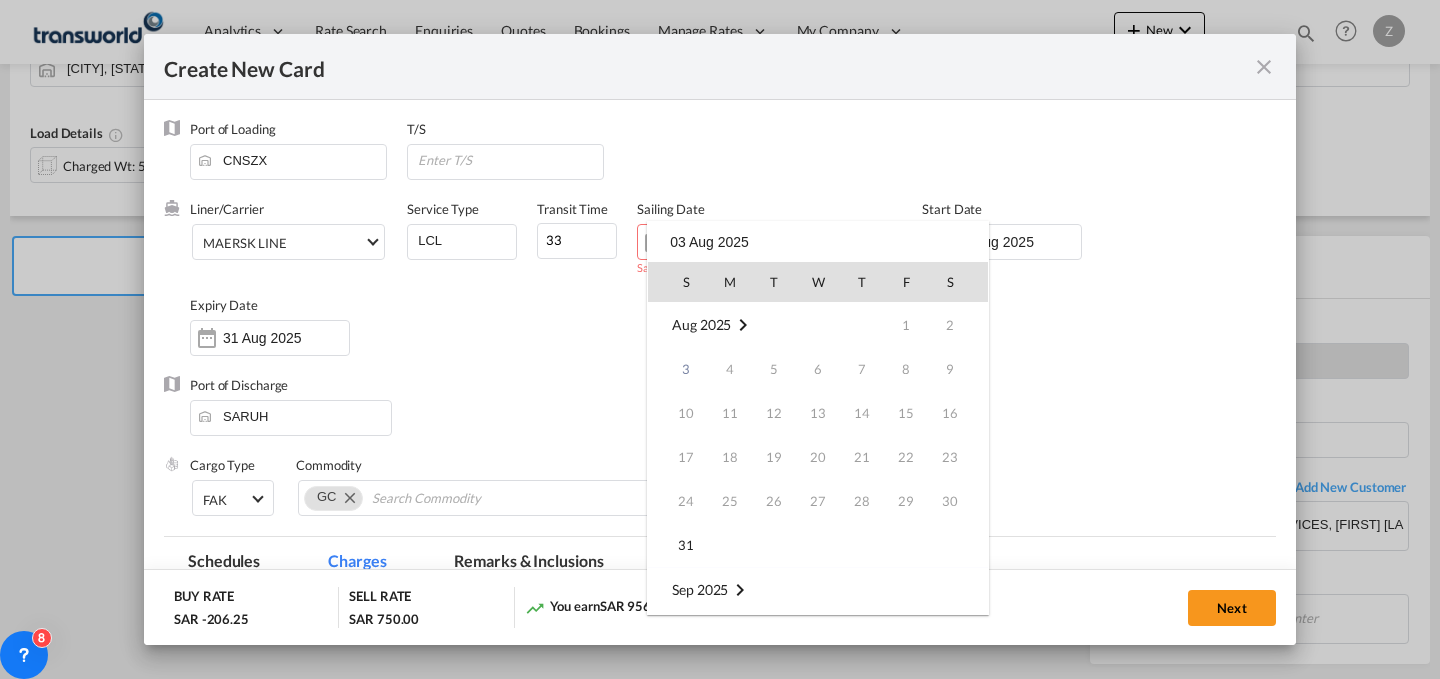 click on "1" at bounding box center (906, 325) 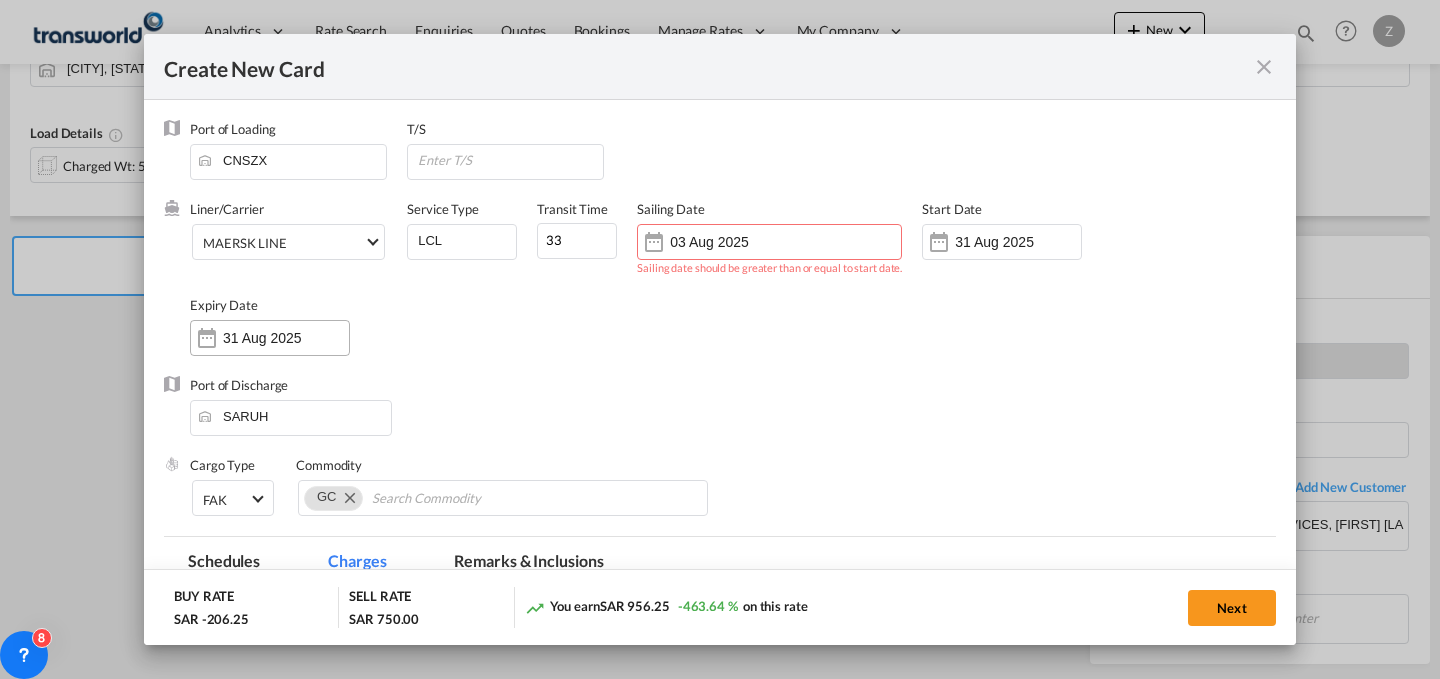 click on "31 Aug 2025" at bounding box center (270, 338) 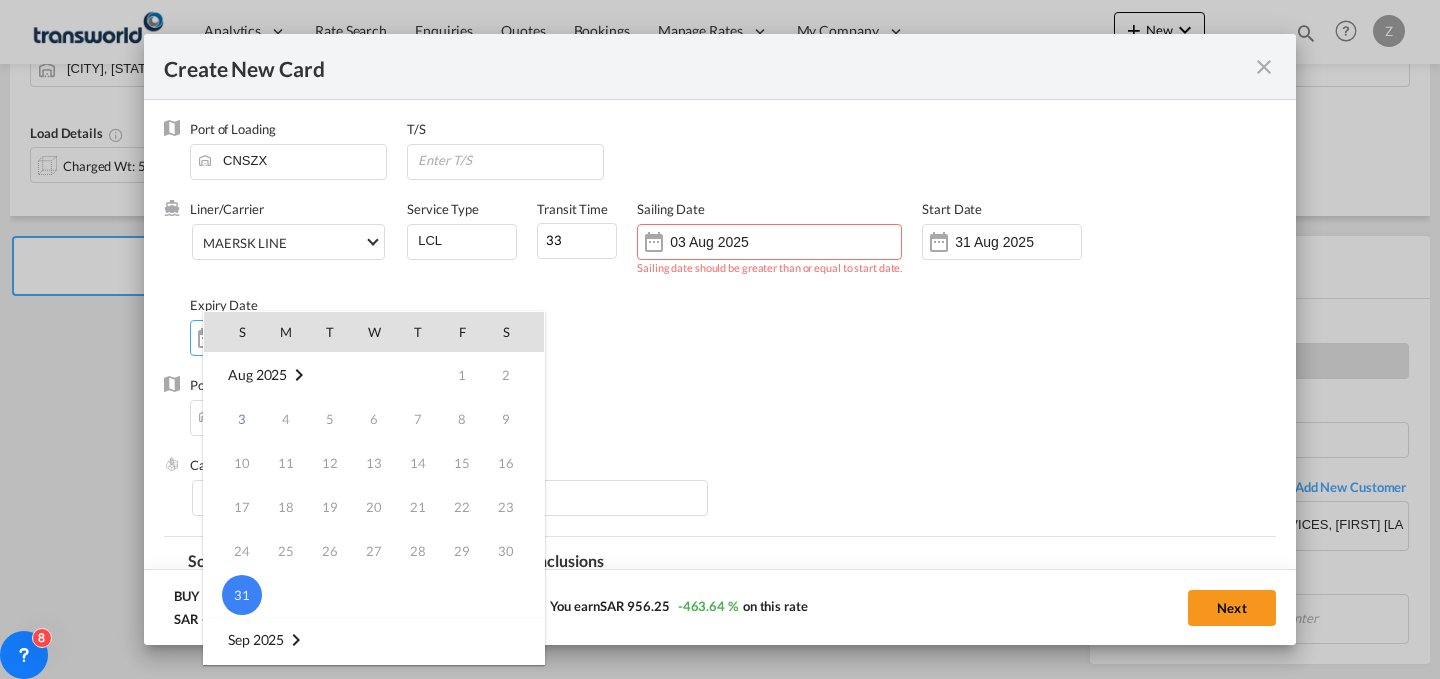 click at bounding box center [720, 339] 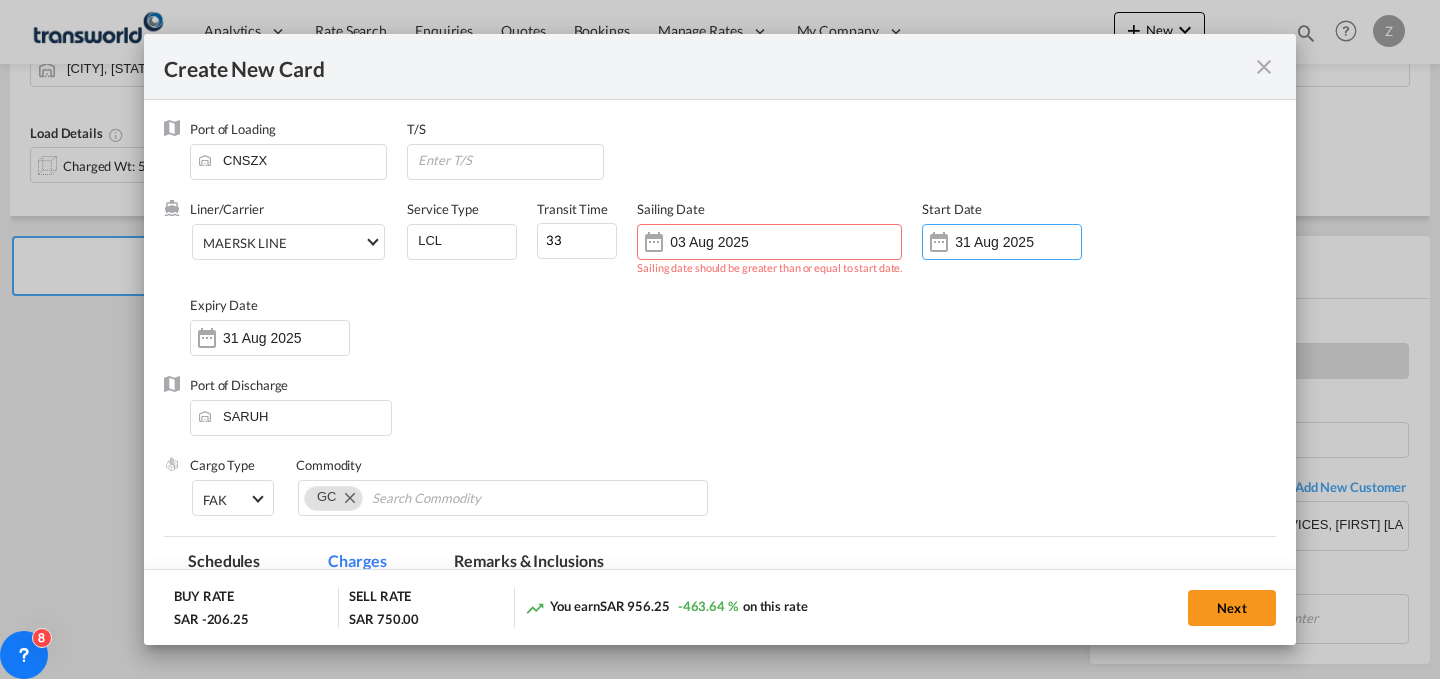 click on "31 Aug 2025" at bounding box center (1018, 242) 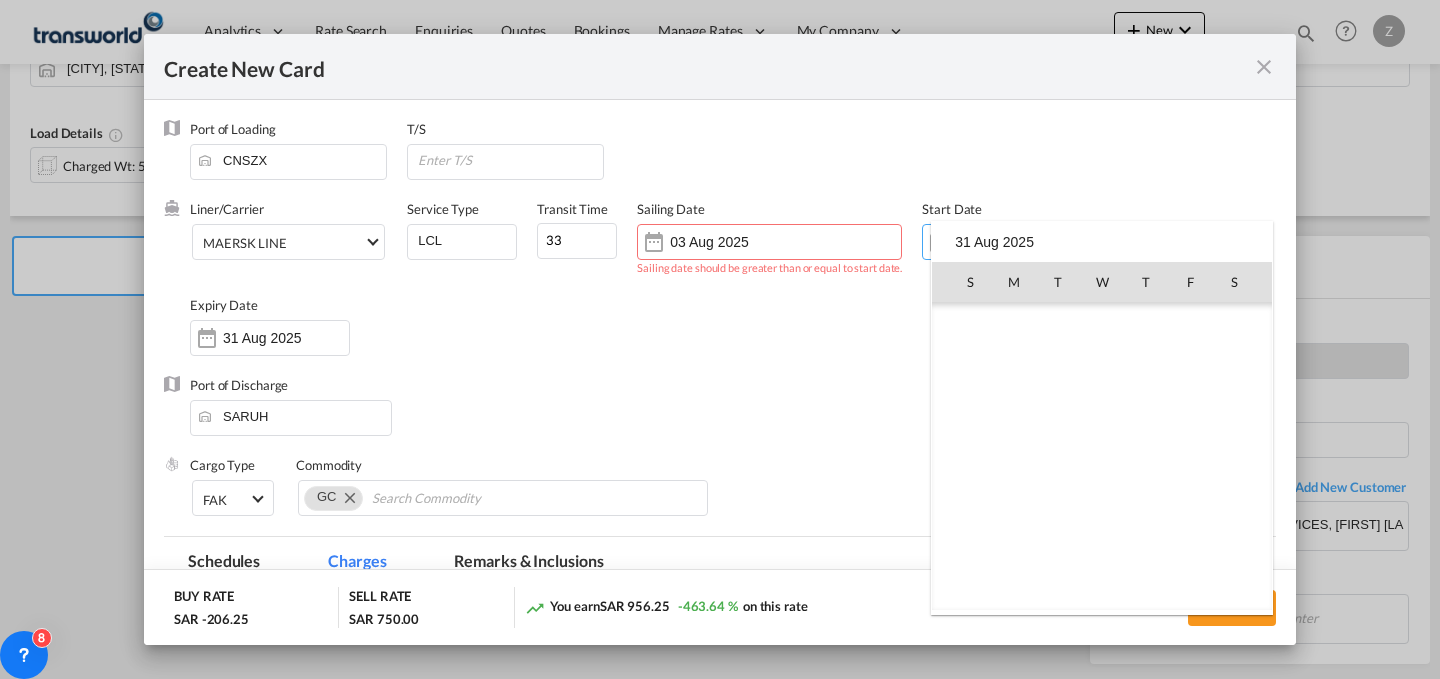 scroll, scrollTop: 462955, scrollLeft: 0, axis: vertical 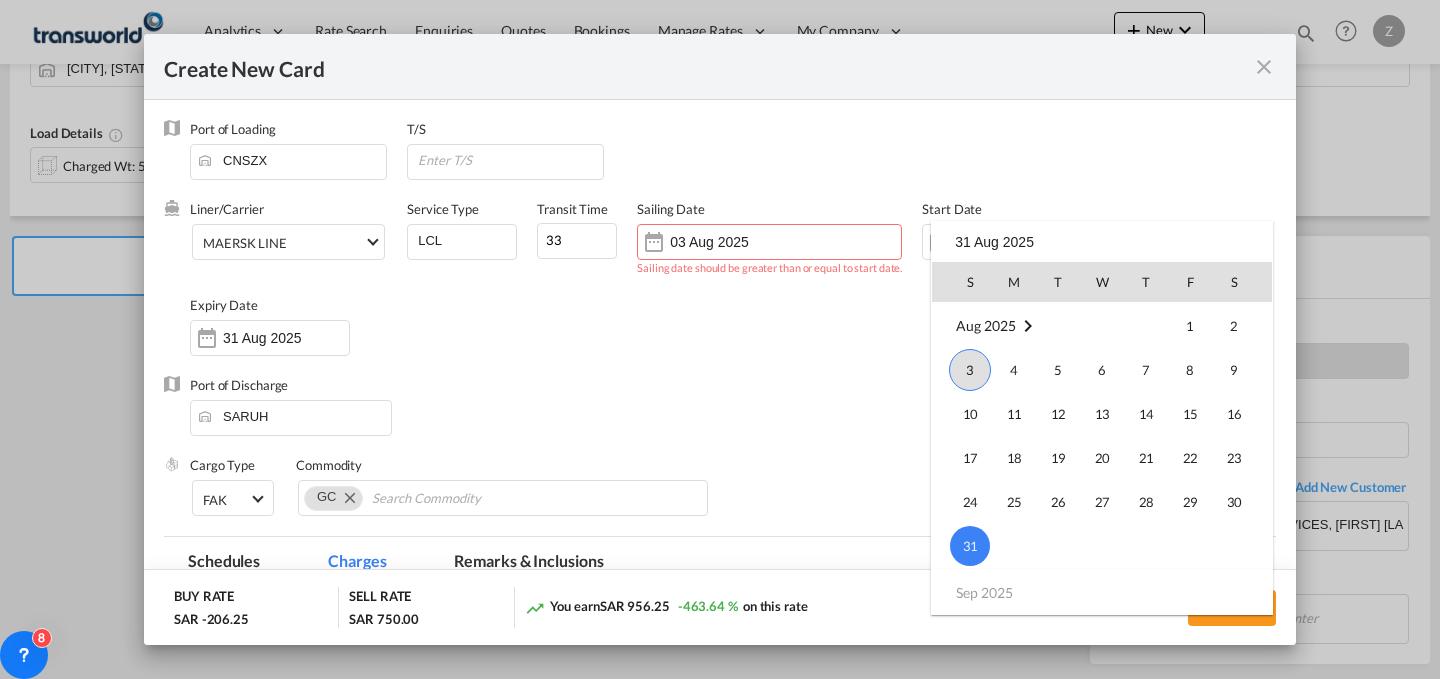 click on "3" at bounding box center [970, 370] 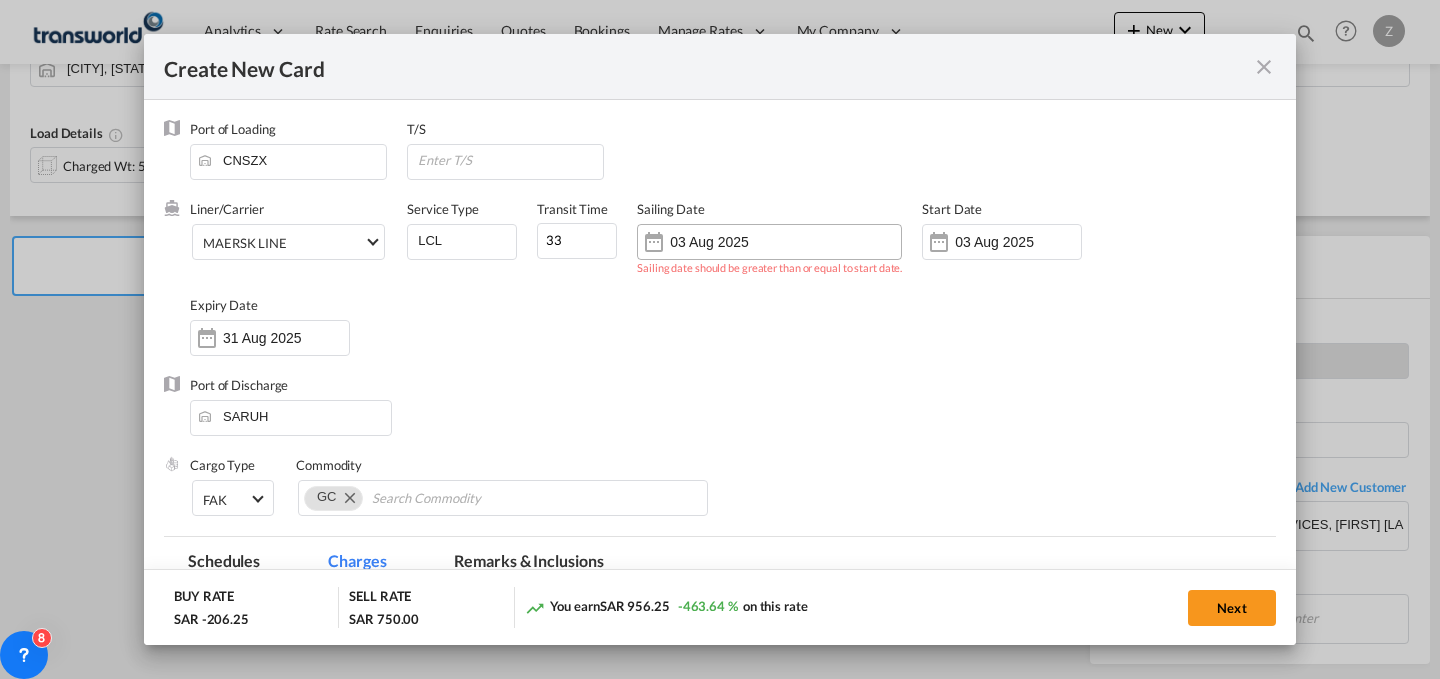 click on "03 Aug 2025" at bounding box center [733, 242] 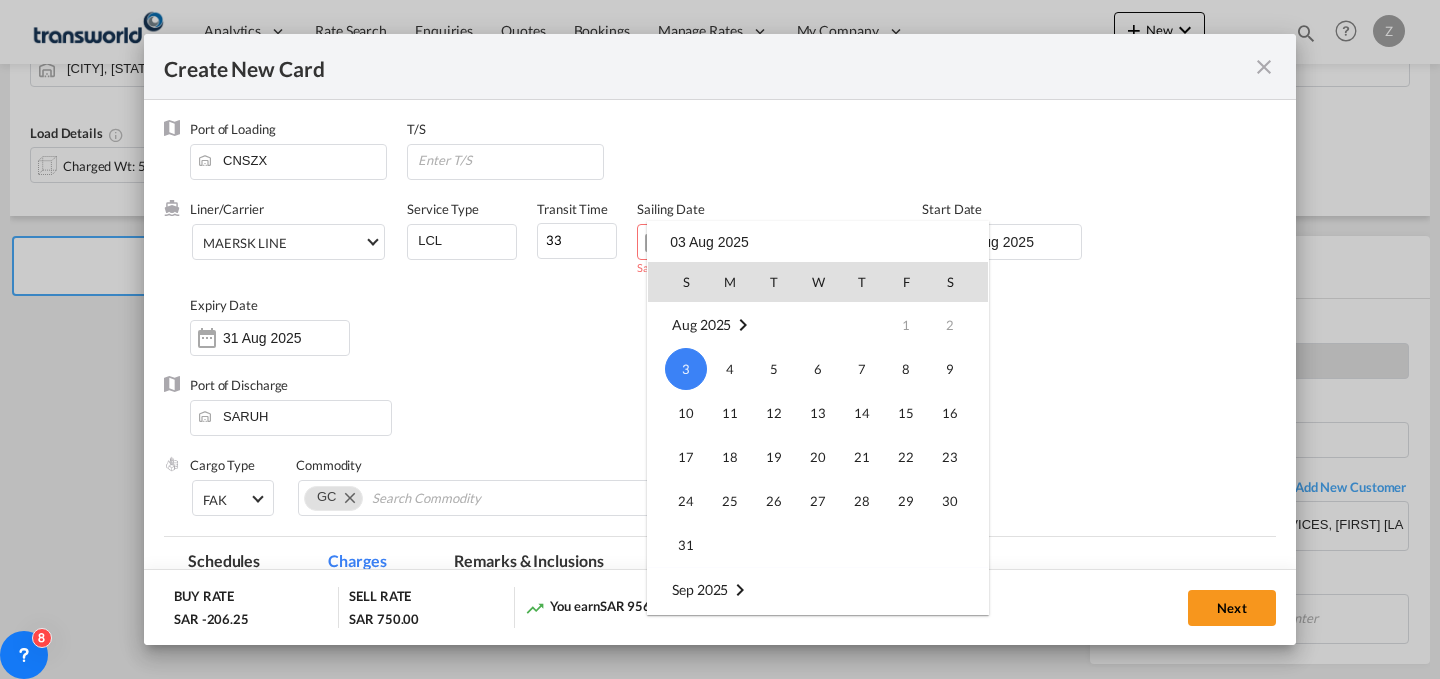 click at bounding box center [720, 339] 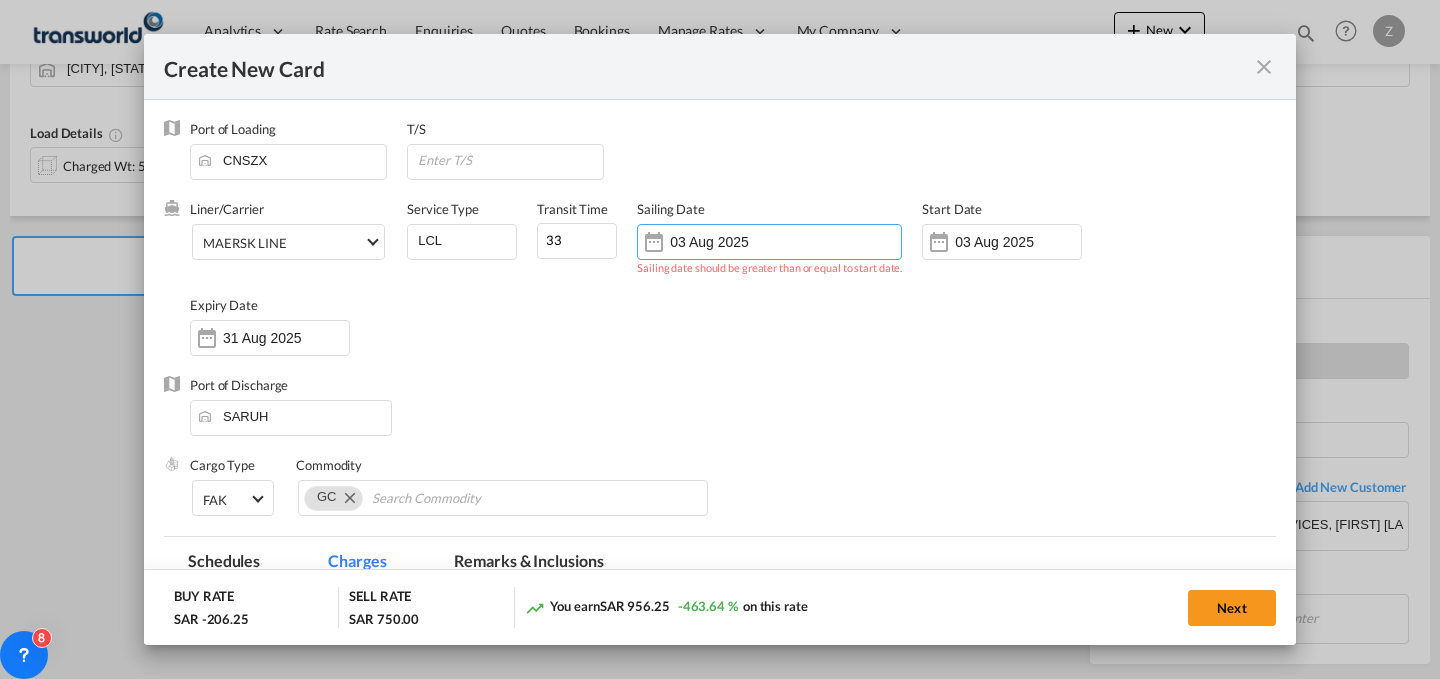 drag, startPoint x: 760, startPoint y: 239, endPoint x: 628, endPoint y: 238, distance: 132.00378 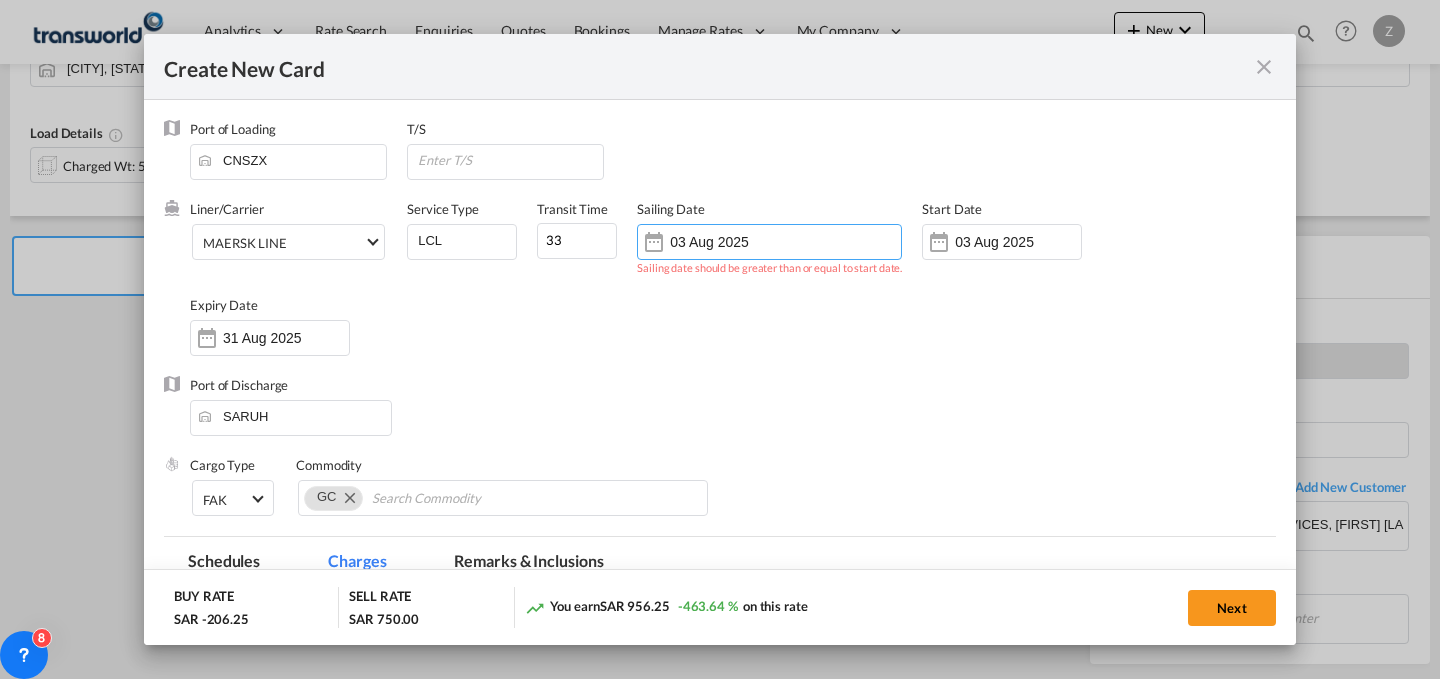 click on "Liner/Carrier MAERSK LINE
Service Type LCL Transit Time 33 Sailing Date
03 Aug 2025
Sailing date should be greater than or equal to start date. Start Date
03 Aug 2025   Expiry Date
31 Aug 2025" at bounding box center [733, 288] 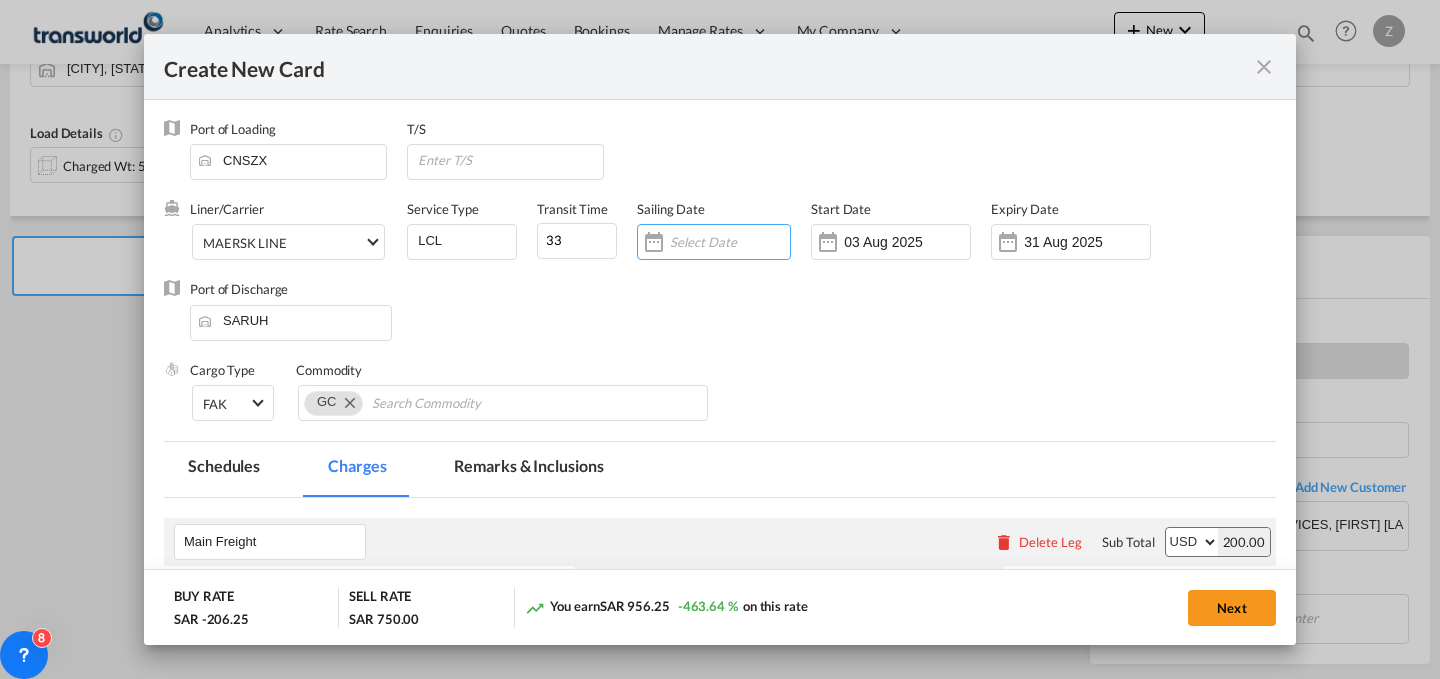 scroll, scrollTop: 317, scrollLeft: 0, axis: vertical 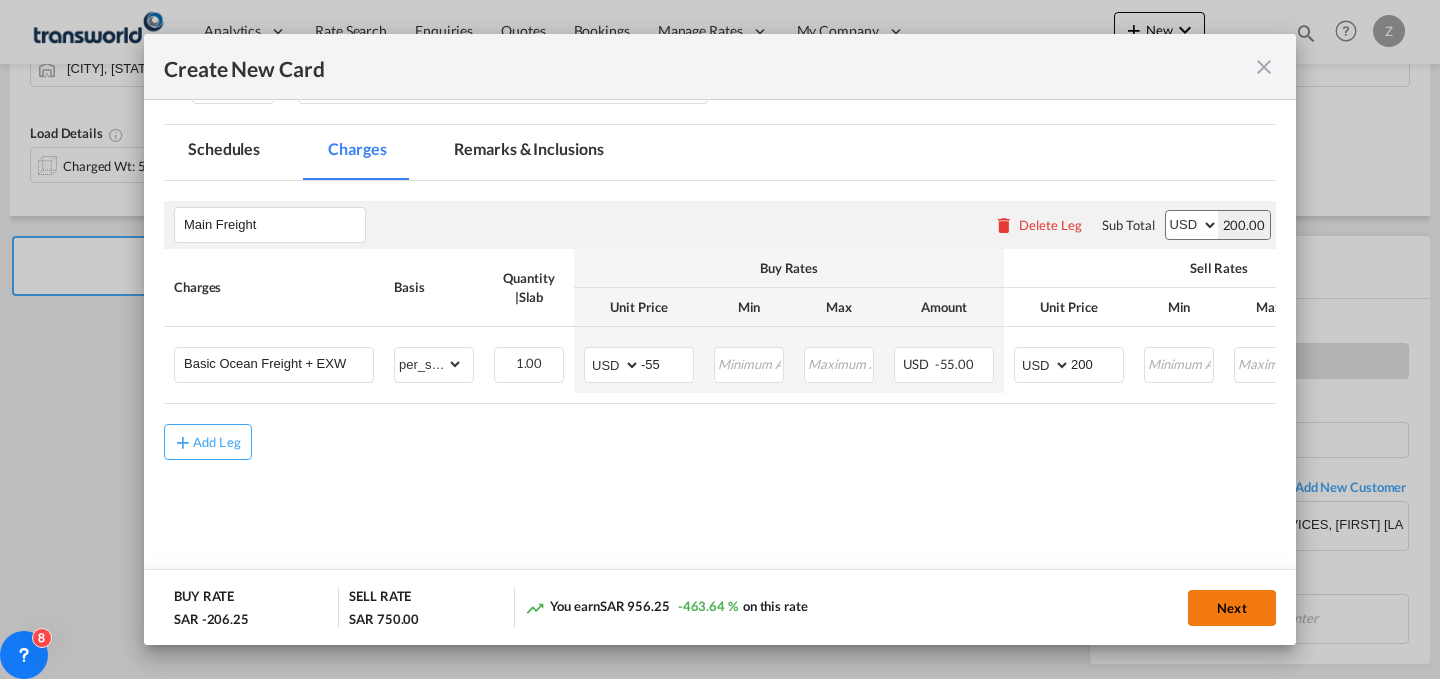 type 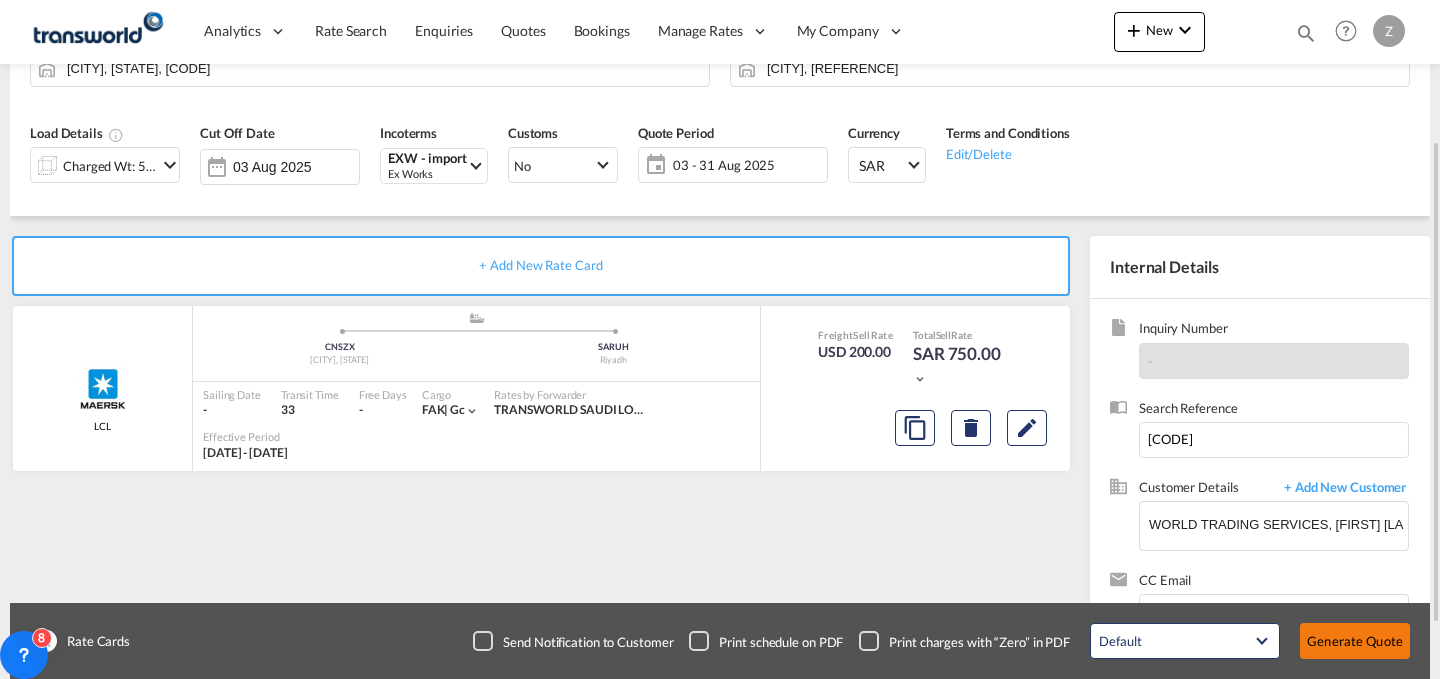 click on "Generate Quote" at bounding box center (1355, 641) 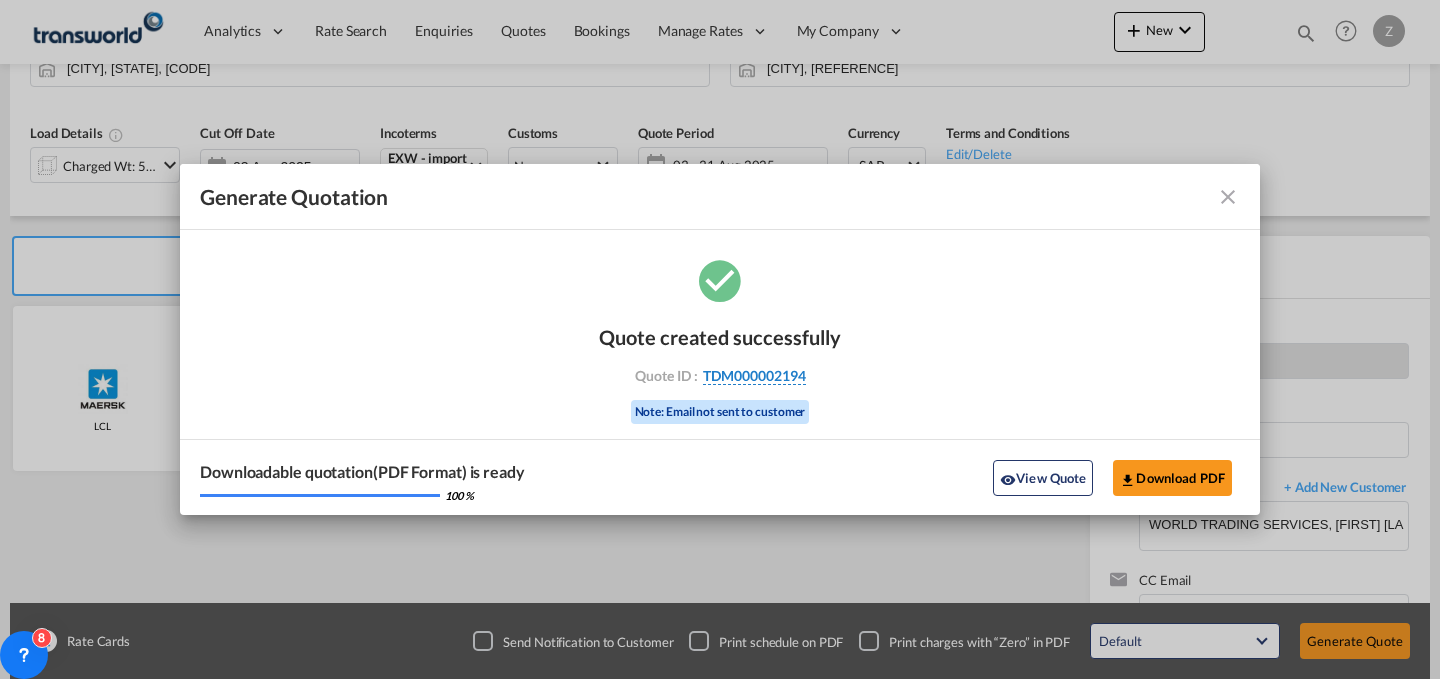 click on "TDM000002194" at bounding box center (754, 376) 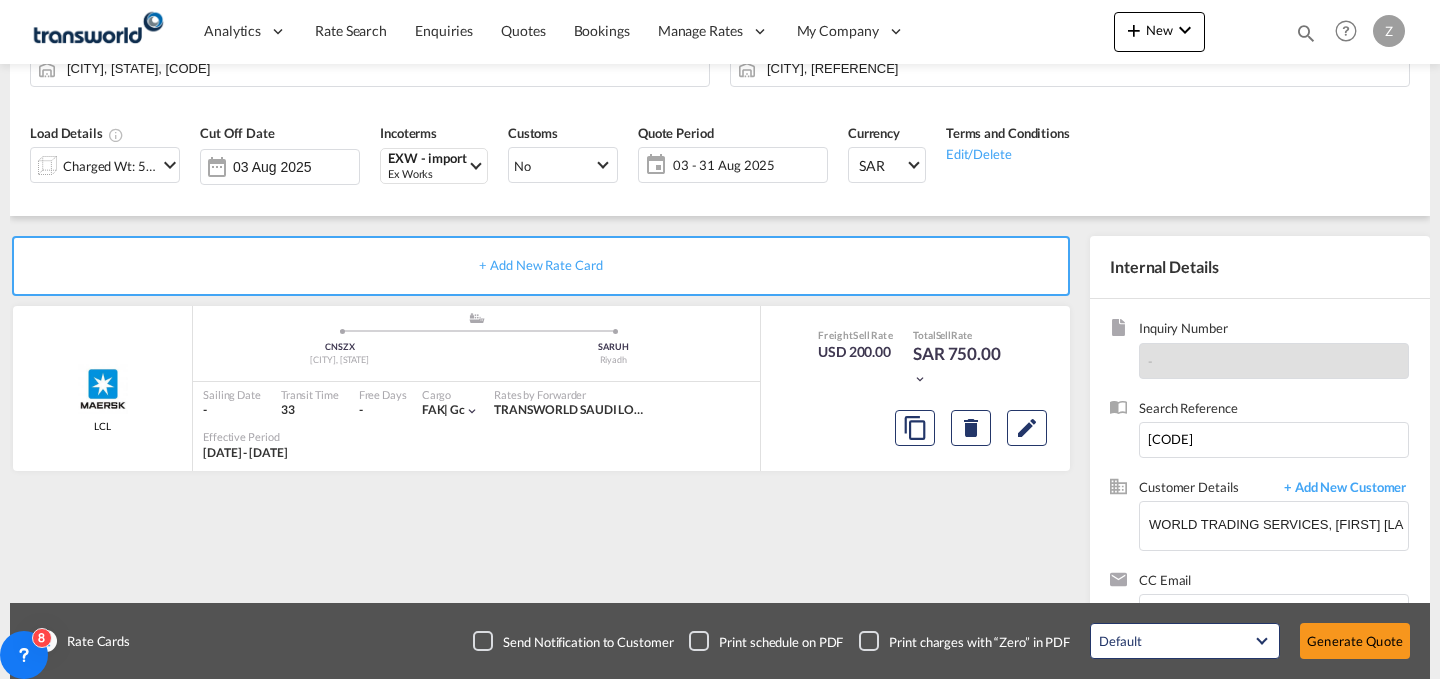 click on "Quote created successfully Quote ID :  TDM000002194
Note: Email not sent to customer
Downloadable quotation(PDF Format) is ready
100 %
View Quote
Download PDF" at bounding box center (720, 362) 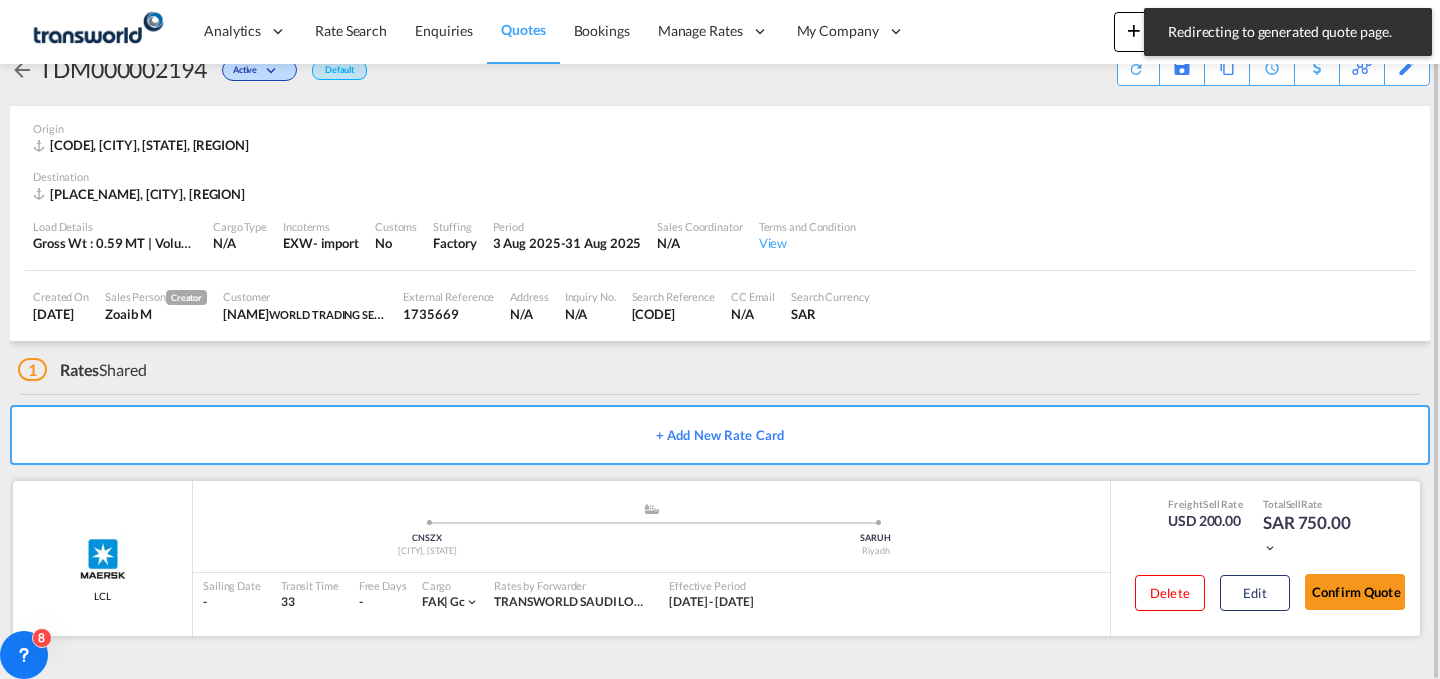 scroll, scrollTop: 38, scrollLeft: 0, axis: vertical 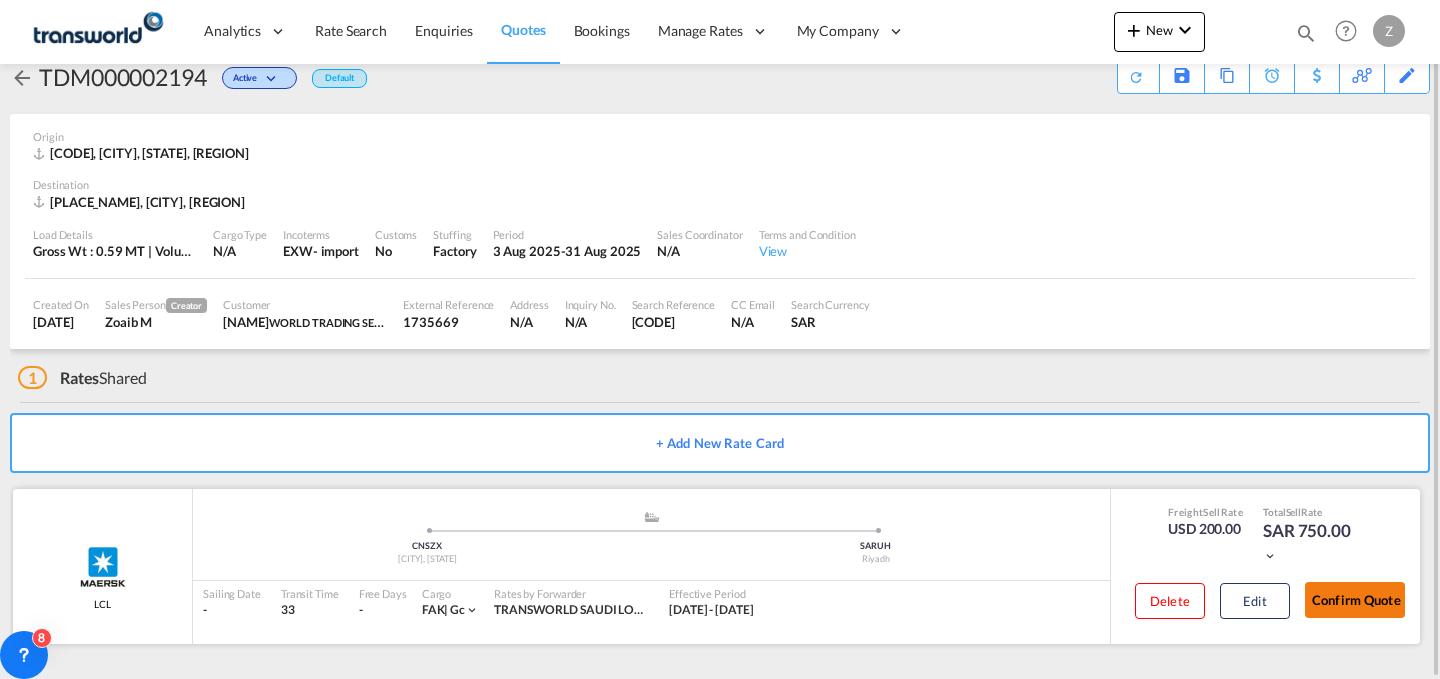 click on "Confirm Quote" at bounding box center [1355, 600] 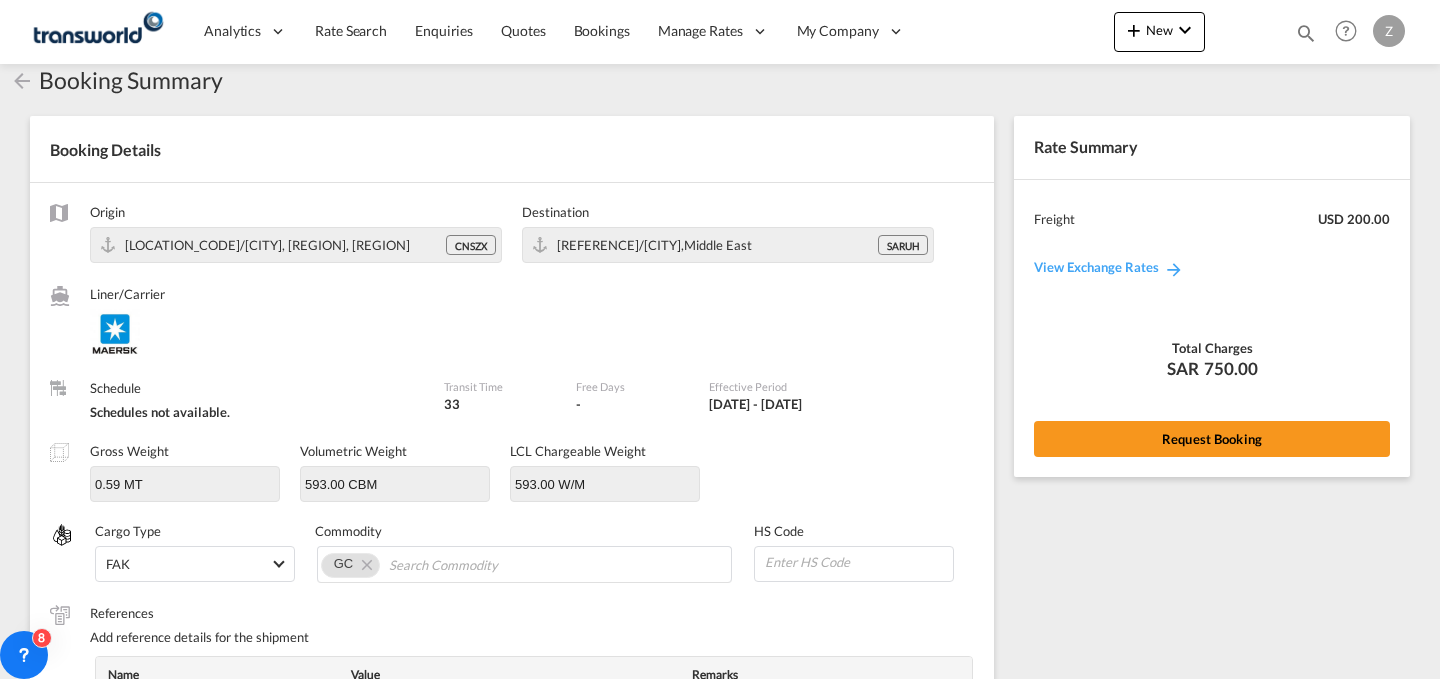 scroll, scrollTop: 752, scrollLeft: 0, axis: vertical 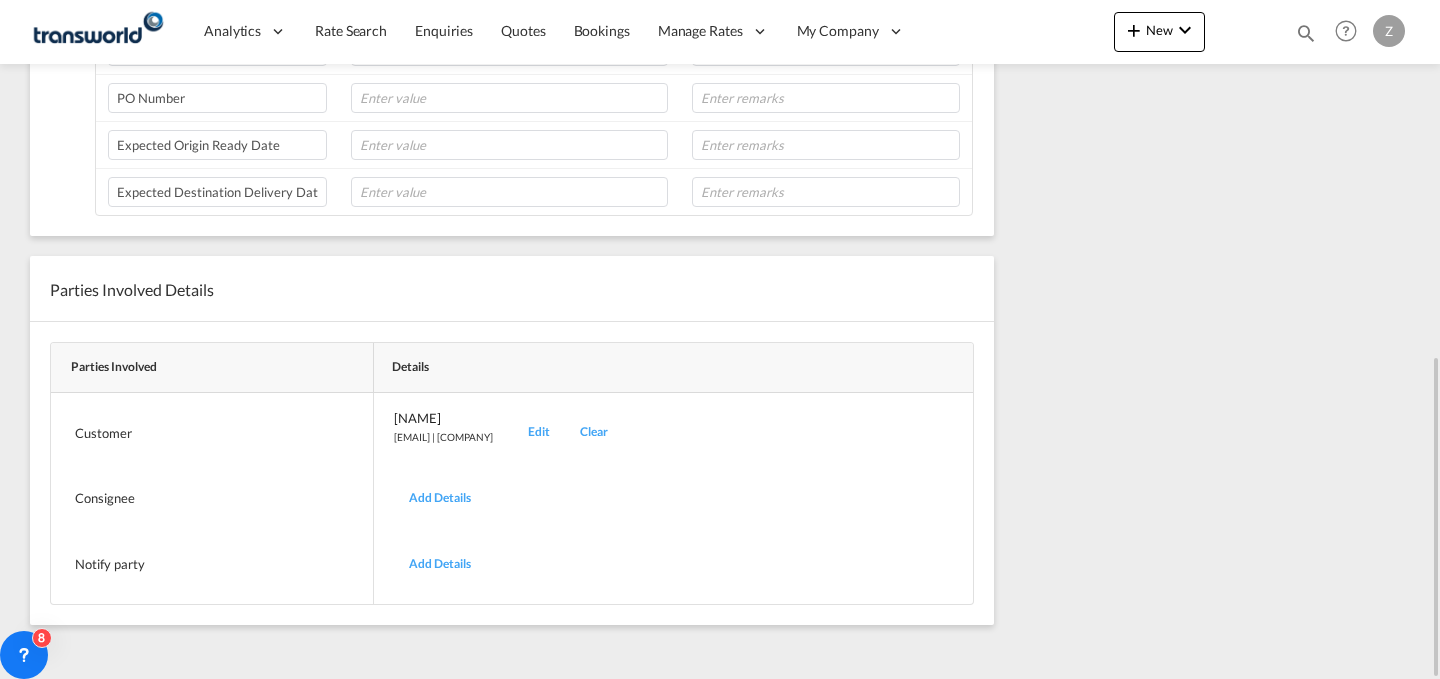 click on "Edit" at bounding box center (539, 432) 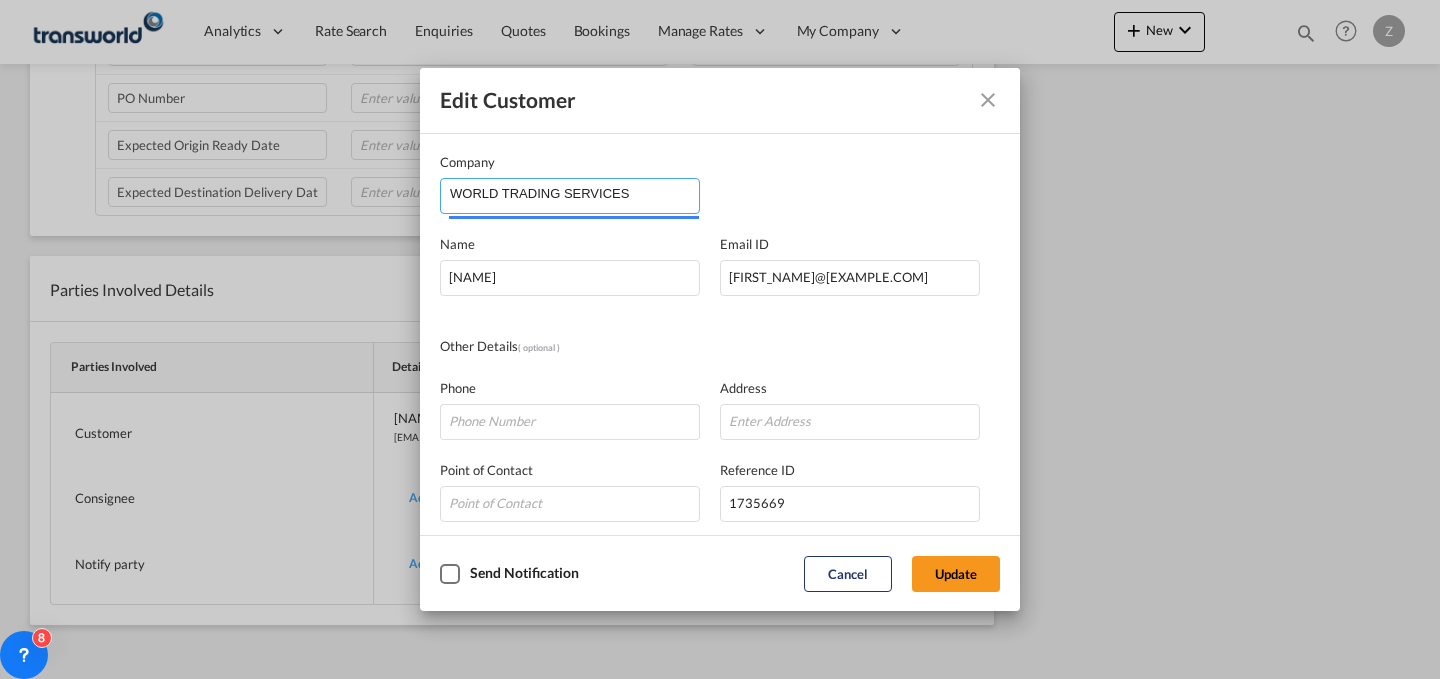 drag, startPoint x: 651, startPoint y: 187, endPoint x: 243, endPoint y: 230, distance: 410.25967 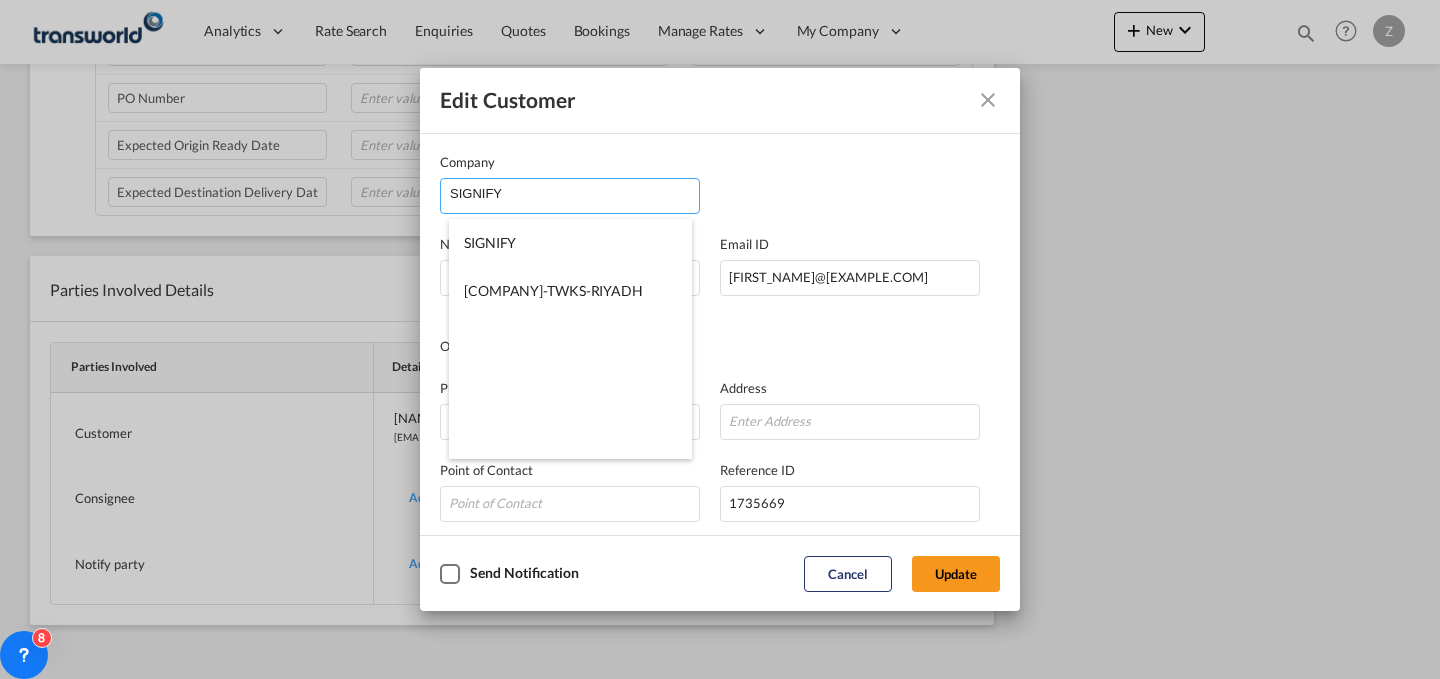 type on "SIGNIFY" 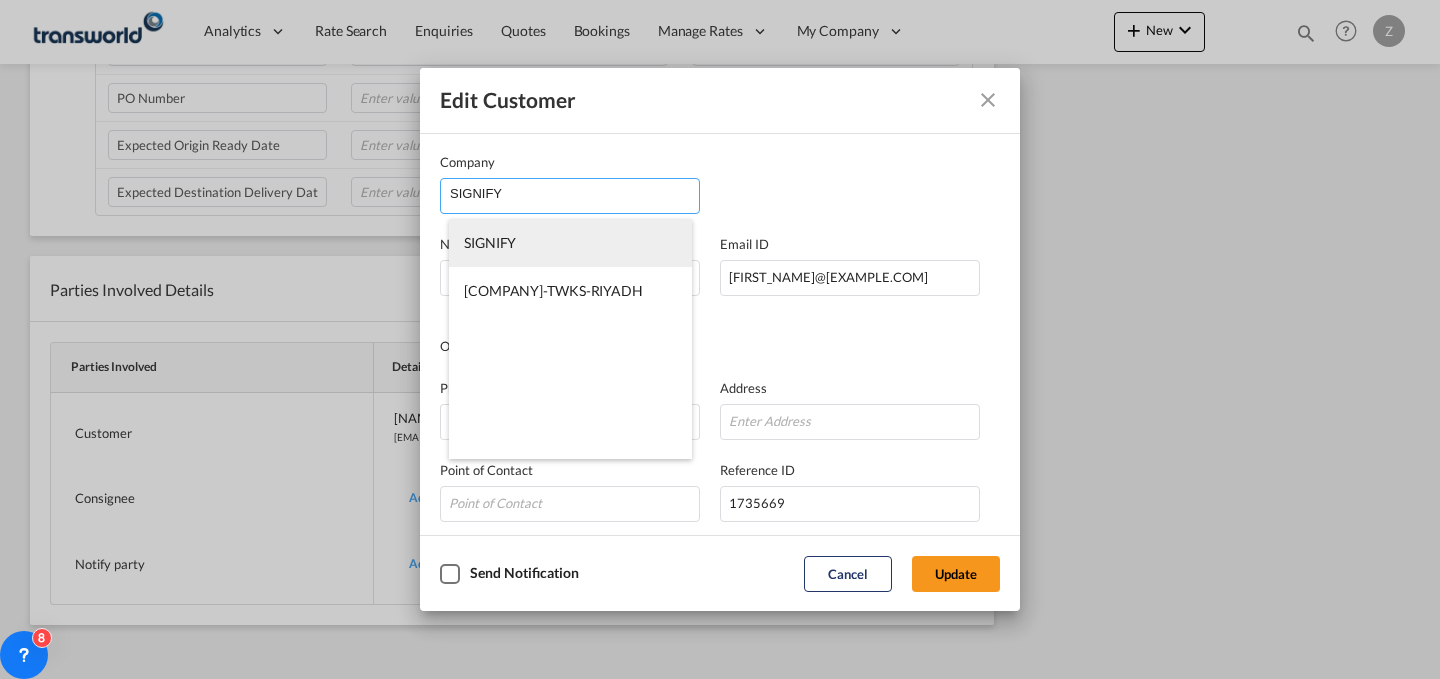 click on "SIGNIFY" at bounding box center (570, 243) 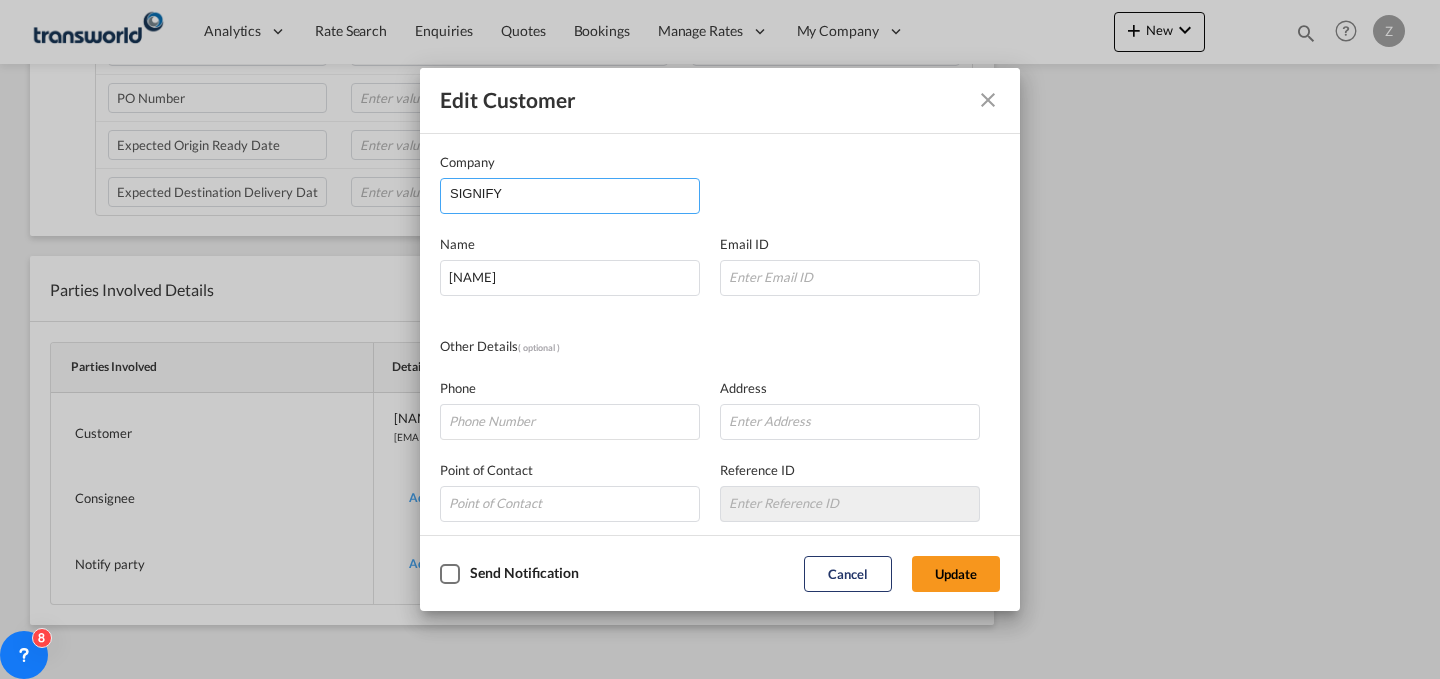 drag, startPoint x: 589, startPoint y: 200, endPoint x: 267, endPoint y: 215, distance: 322.34918 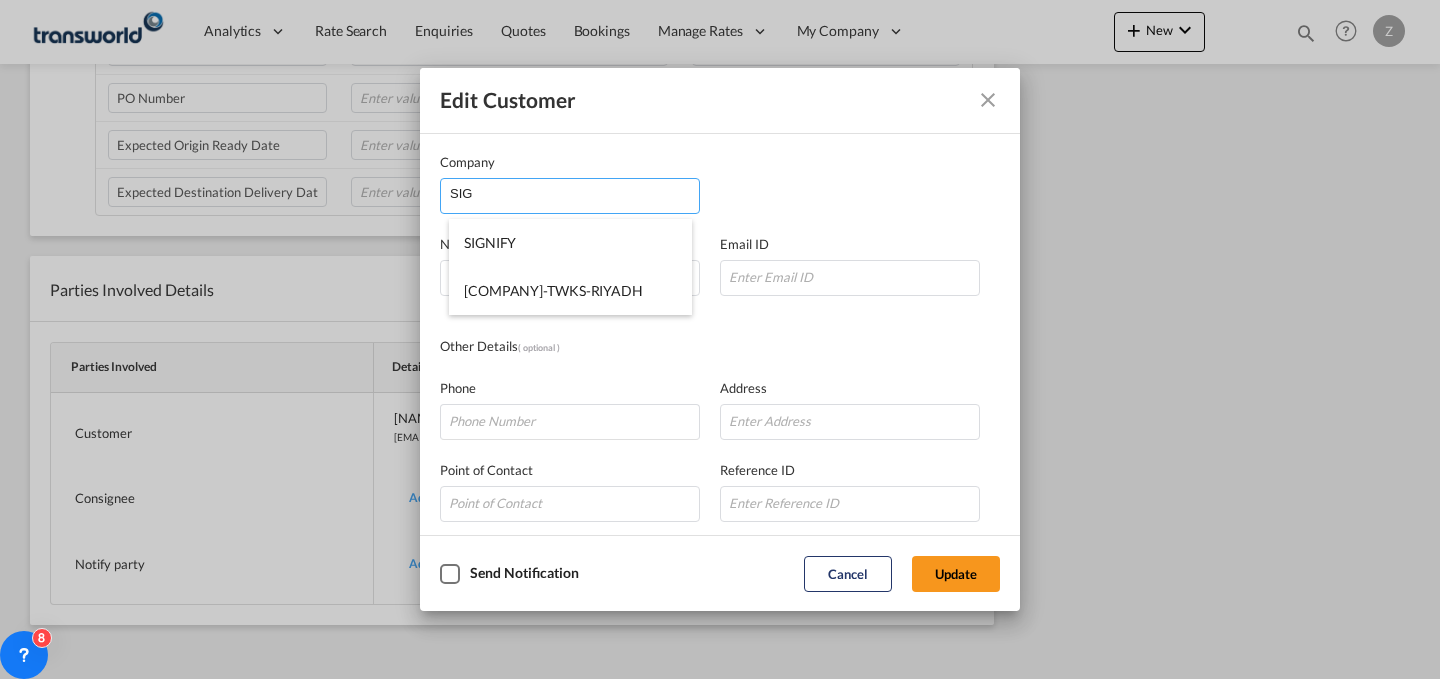 type on "SIG" 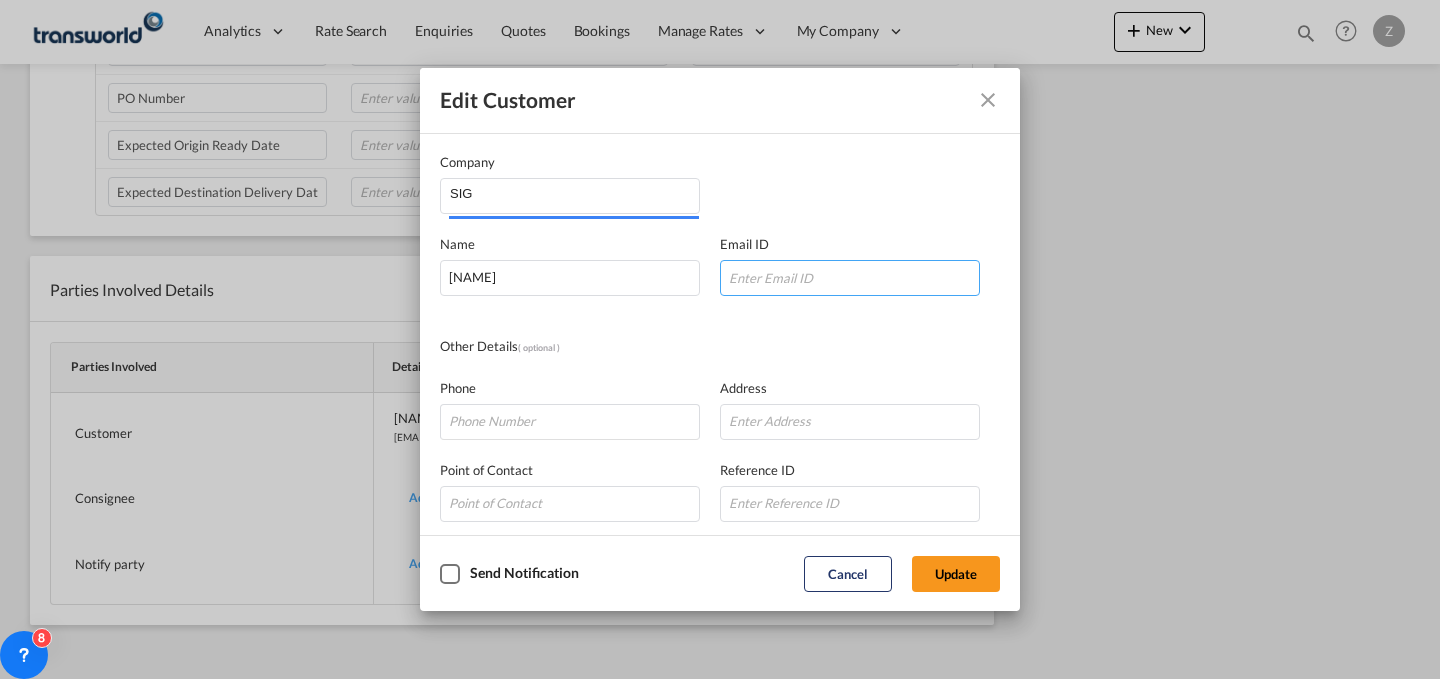 click at bounding box center (850, 278) 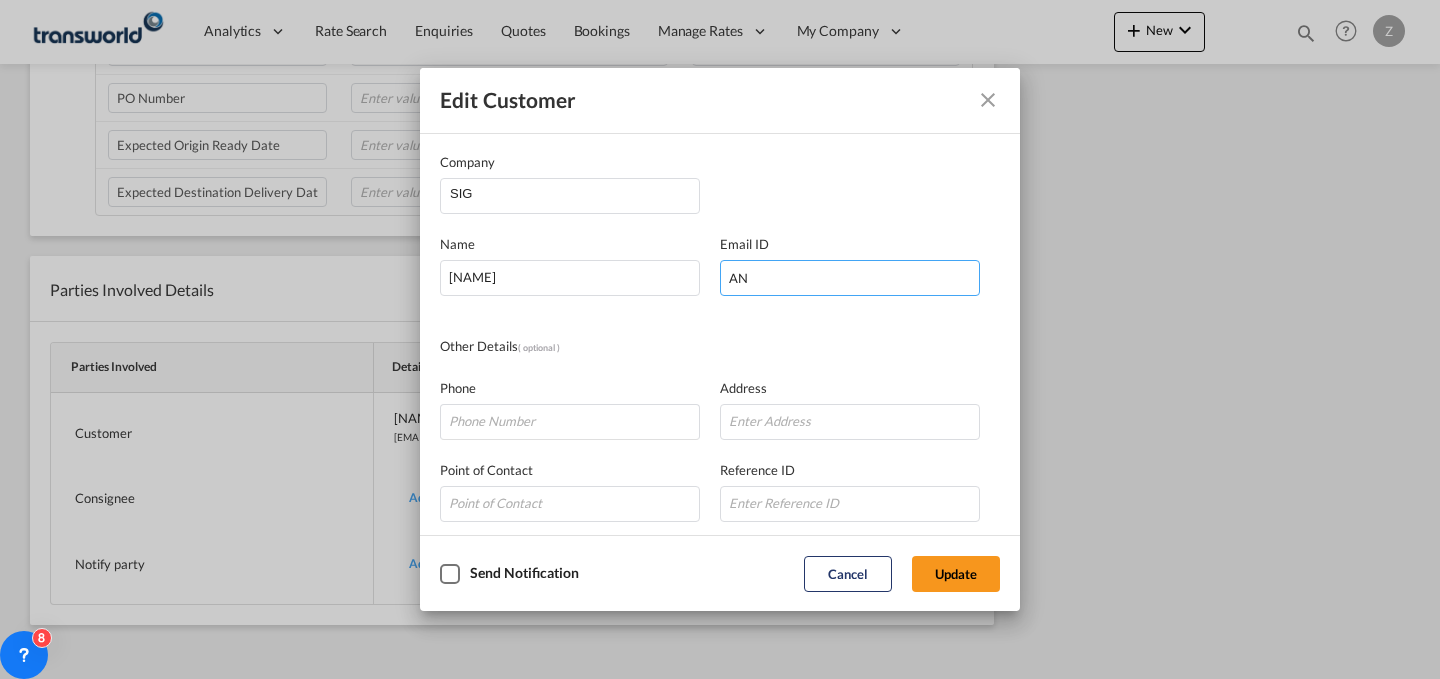 type on "A" 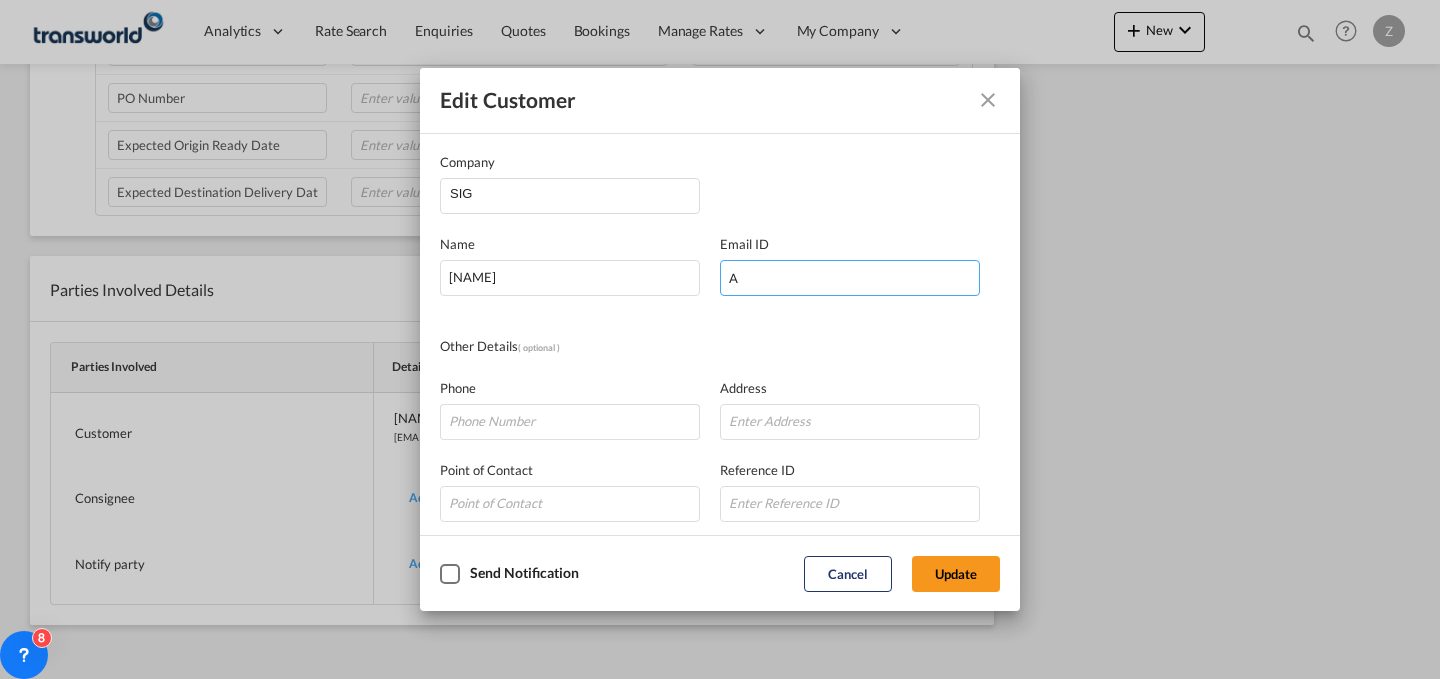 type 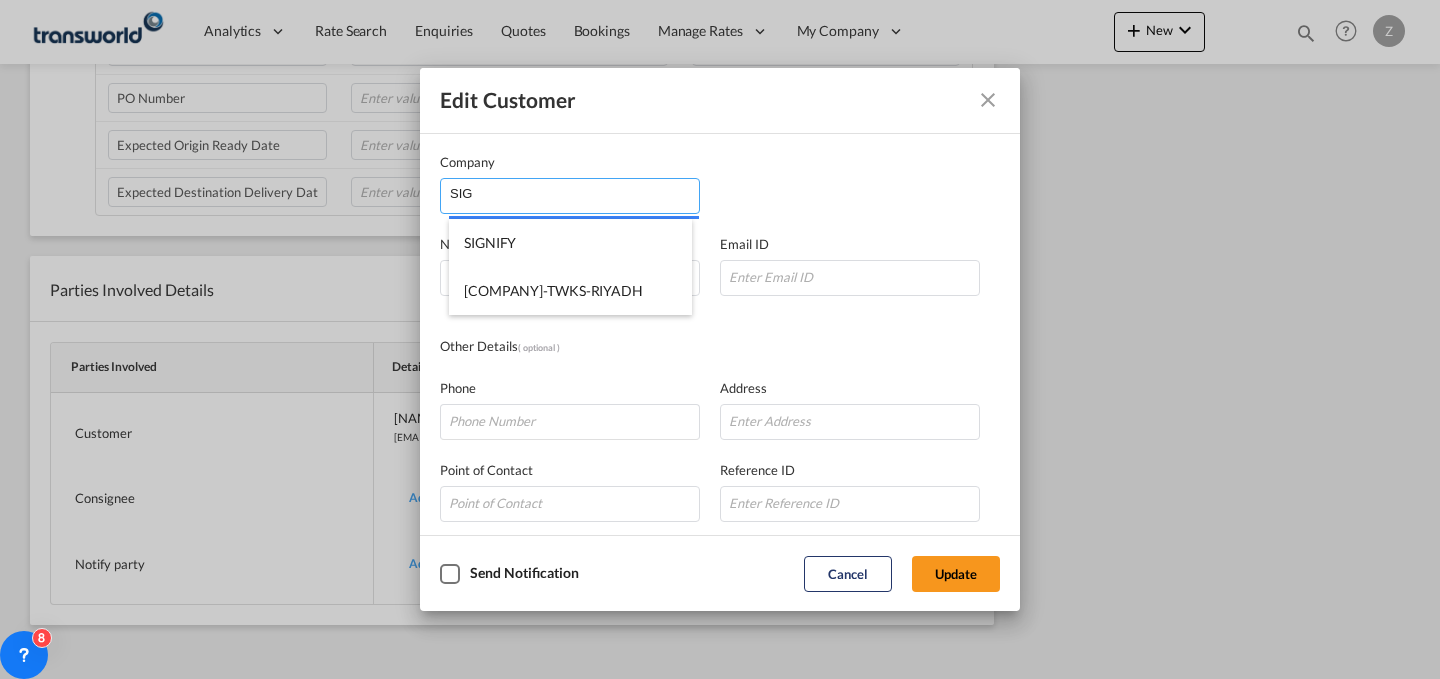 click on "SIG" at bounding box center (574, 194) 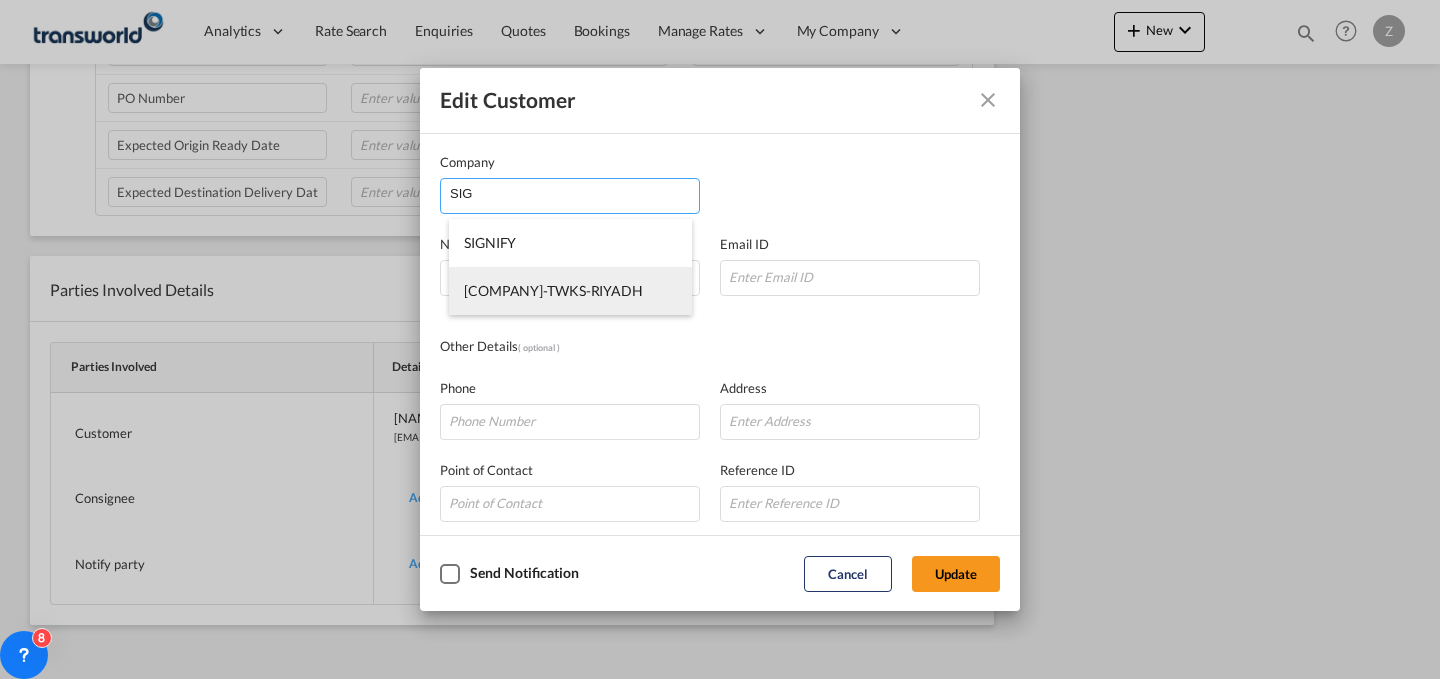 click on "SIGNIFY-TWKS-RIYADH" at bounding box center (570, 291) 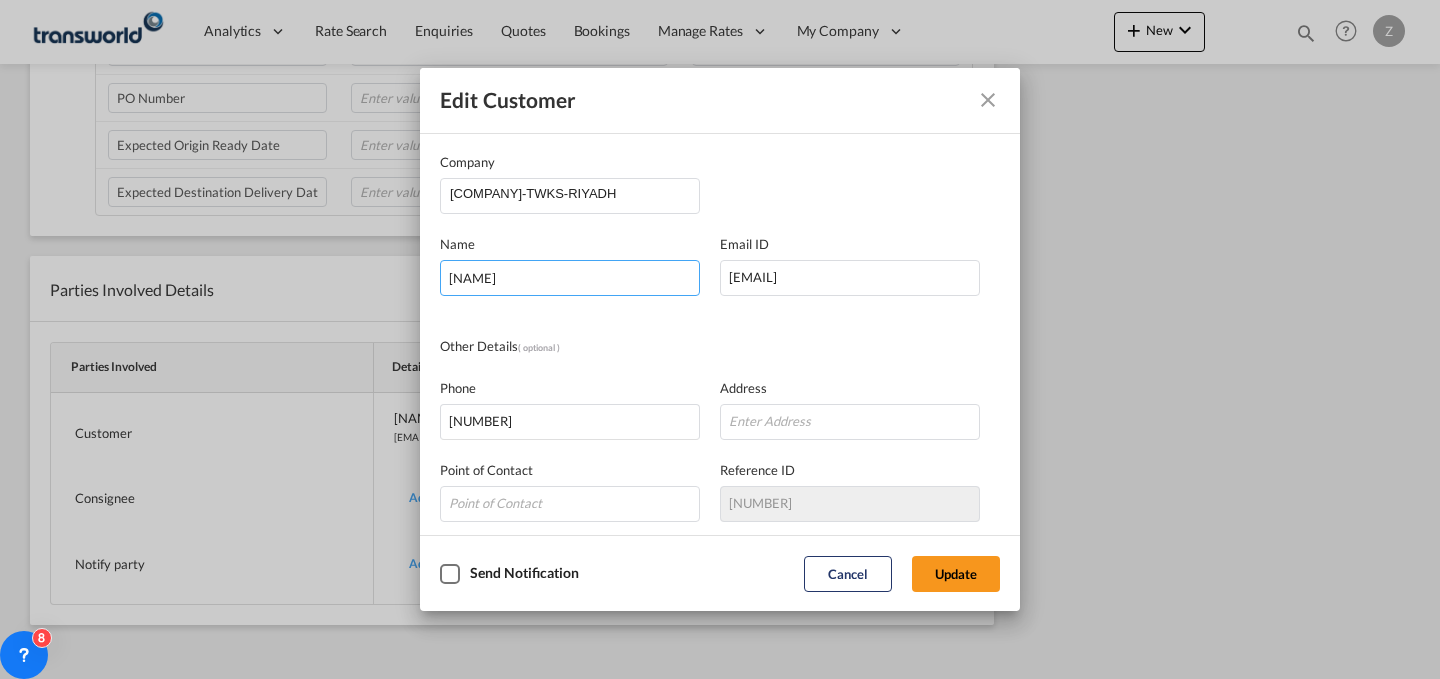 drag, startPoint x: 609, startPoint y: 264, endPoint x: 249, endPoint y: 276, distance: 360.19995 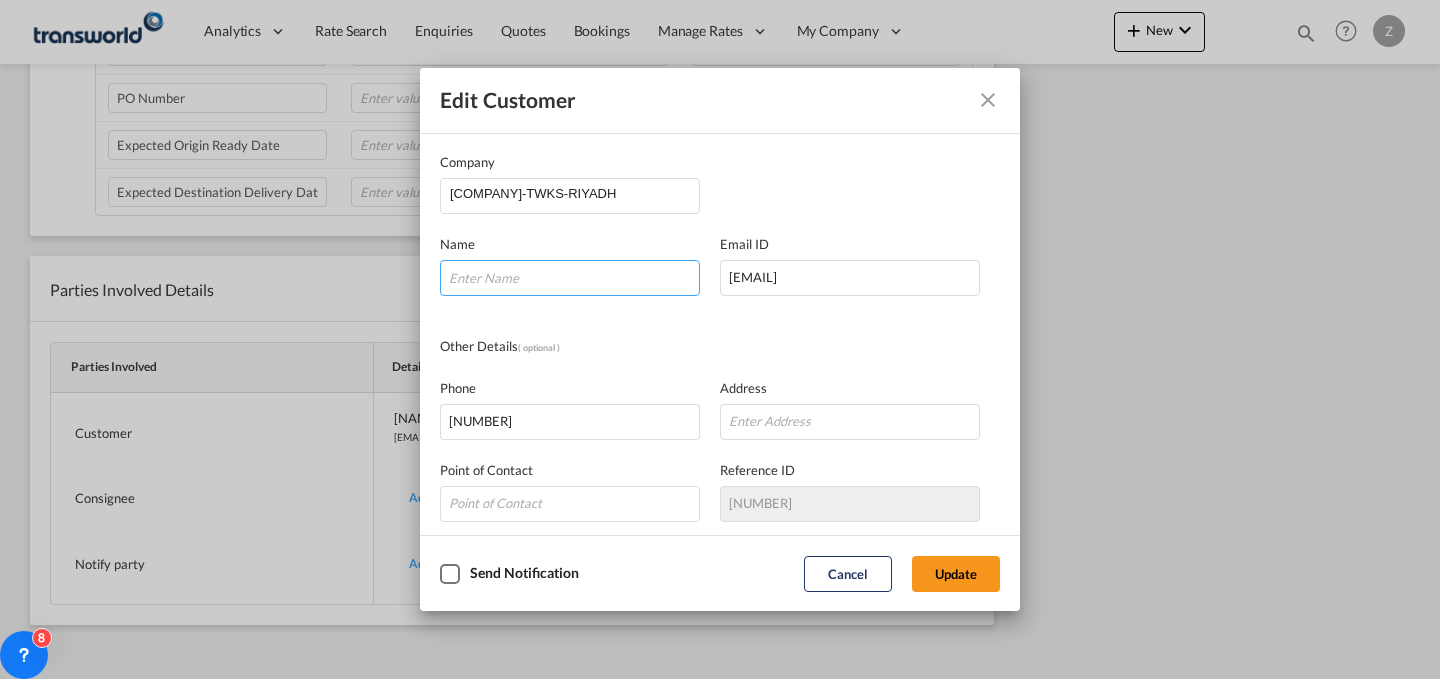 type 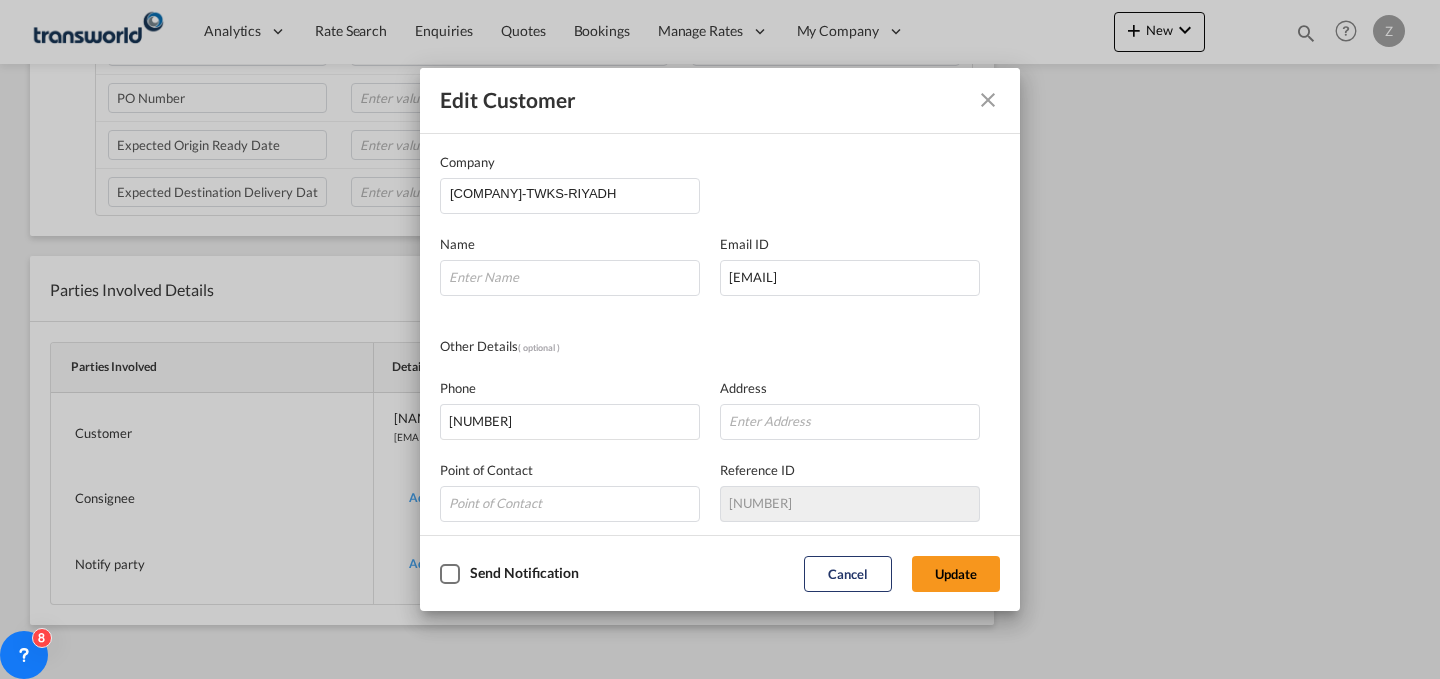 click on "Edit Customer
Company
SIGNIFY-TWKS-RIYADH
Name
Email ID shami.mohammed@signify.com Other Details  ( optional )
Phone 112943333
Address Point of Contact
Reference ID 1417193 Country
Country Afghanistan Albania Algeria American Samoa Andorra Angola Anguilla Antarctica Antigua And Barbuda Argentina Armenia Aruba Australia Austria Azerbaijan Bahamas Bahrain Bangladesh Barbados Belarus Belgium Belize Benin Bermuda Bhutan Bolivia Bonaire Bosnia and Herzegovina Botswana Bouvet Island Brazil British Indian Ocean Territory Brunei Bulgaria Burkina Faso Burundi Cambodia Cameroon Canada Cape Verde Cayman Islands Central African Republic Chad Chile China Christmas Island Cocos (Keeling) Islands Colombia Comoros Congo Congo The Democratic Republic Of The Cook Islands Costa Rica Cote D'Ivoire (Ivory Coast) Croatia (Hrvatska) Cuba Curaçao Cyprus Czech Republic Democratic Republic of the Congo Denmark Djibouti Dominica Guam" at bounding box center [720, 339] 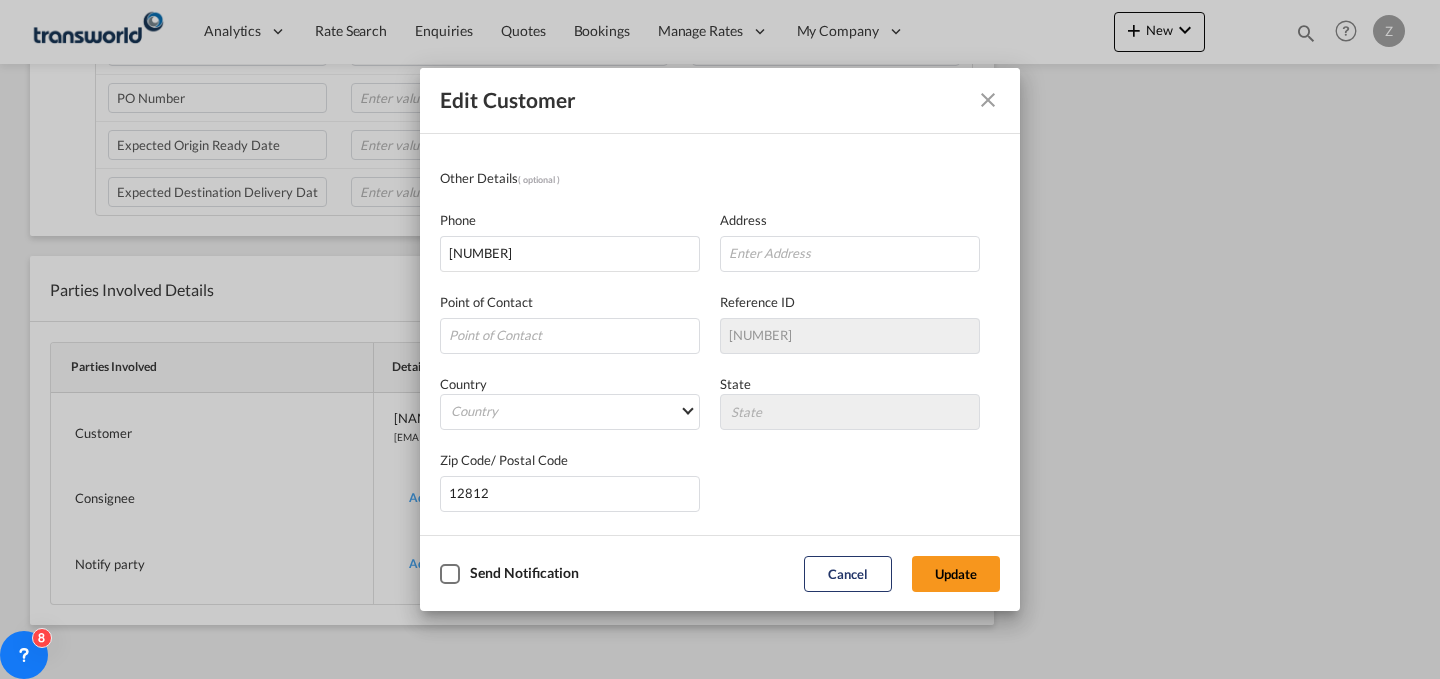 scroll, scrollTop: 0, scrollLeft: 0, axis: both 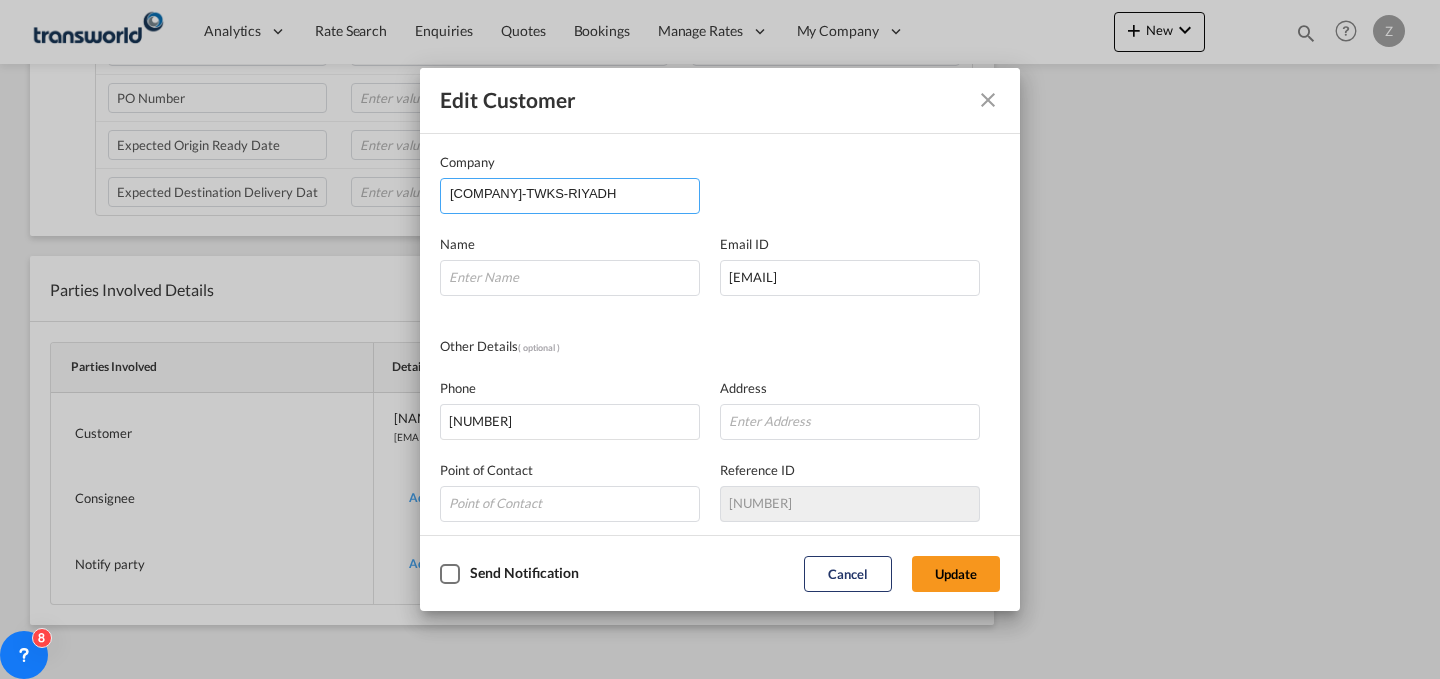 click on "SIGNIFY-TWKS-RIYADH" at bounding box center [574, 194] 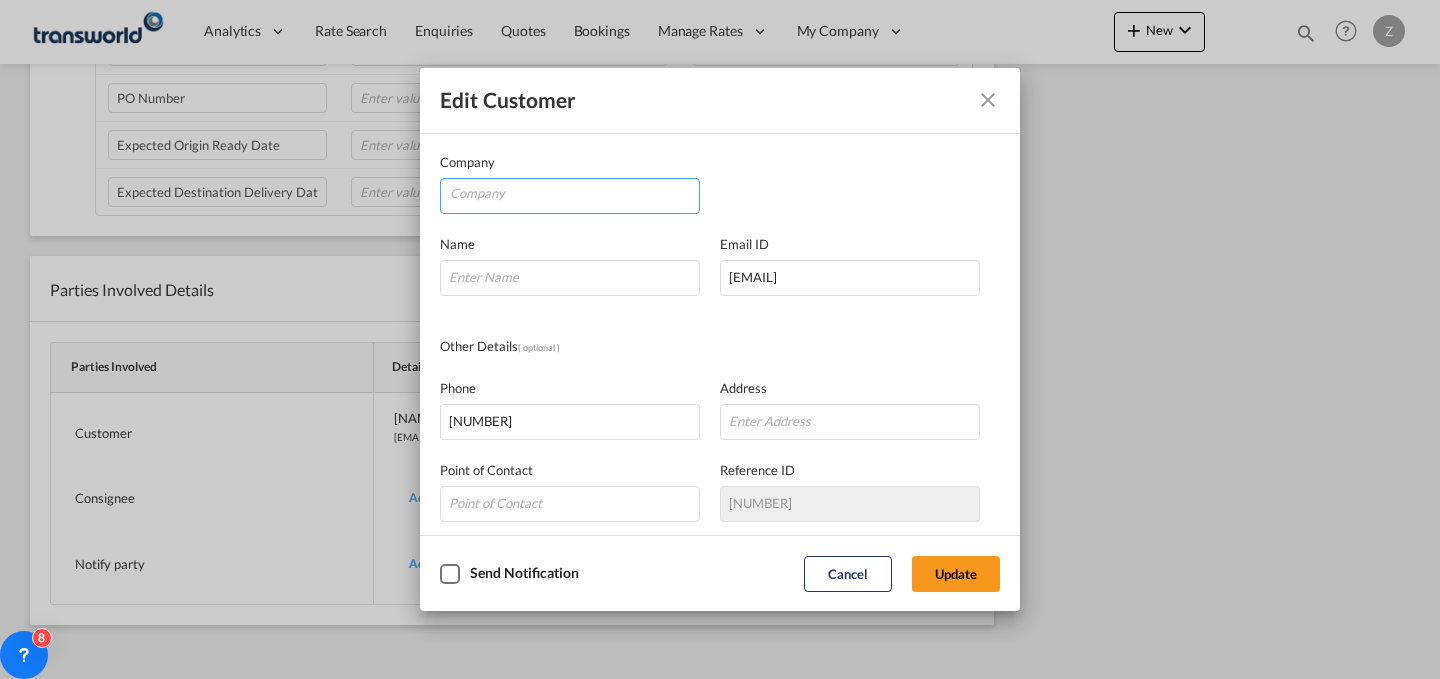 type 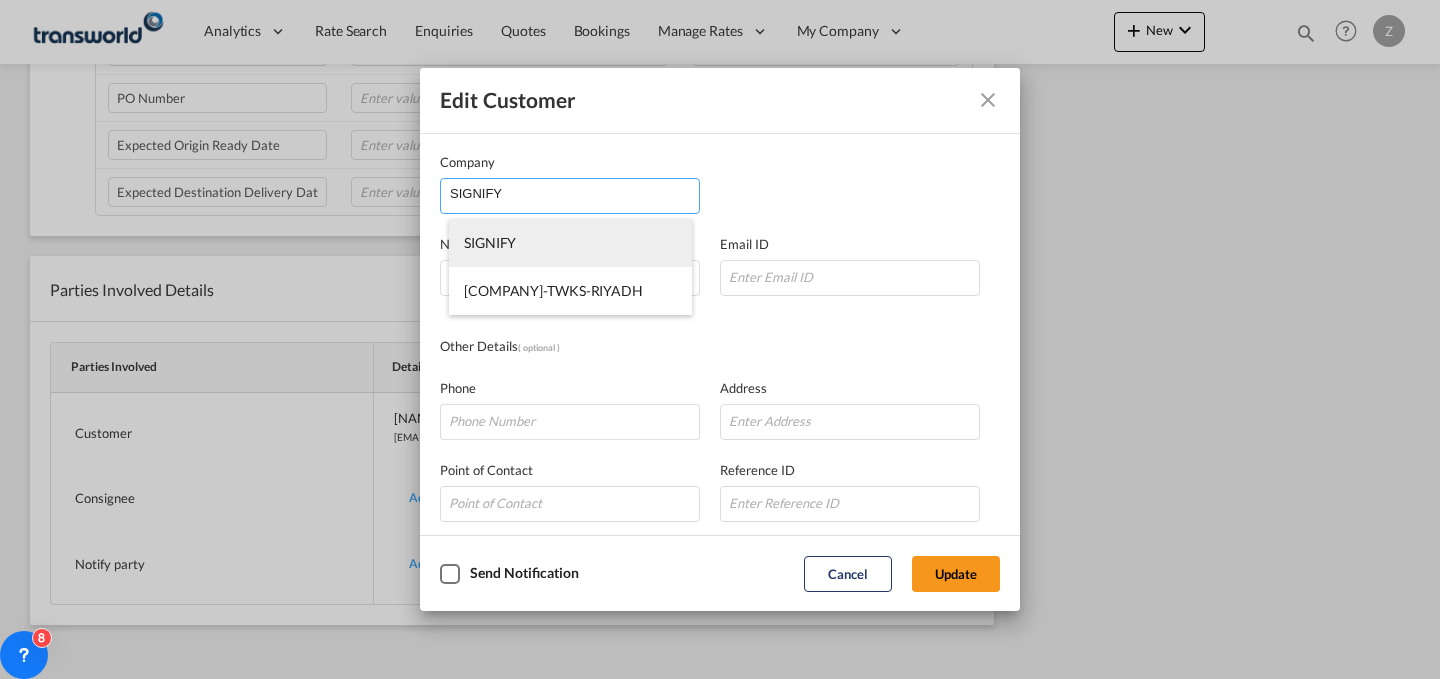type on "SIGNIFY" 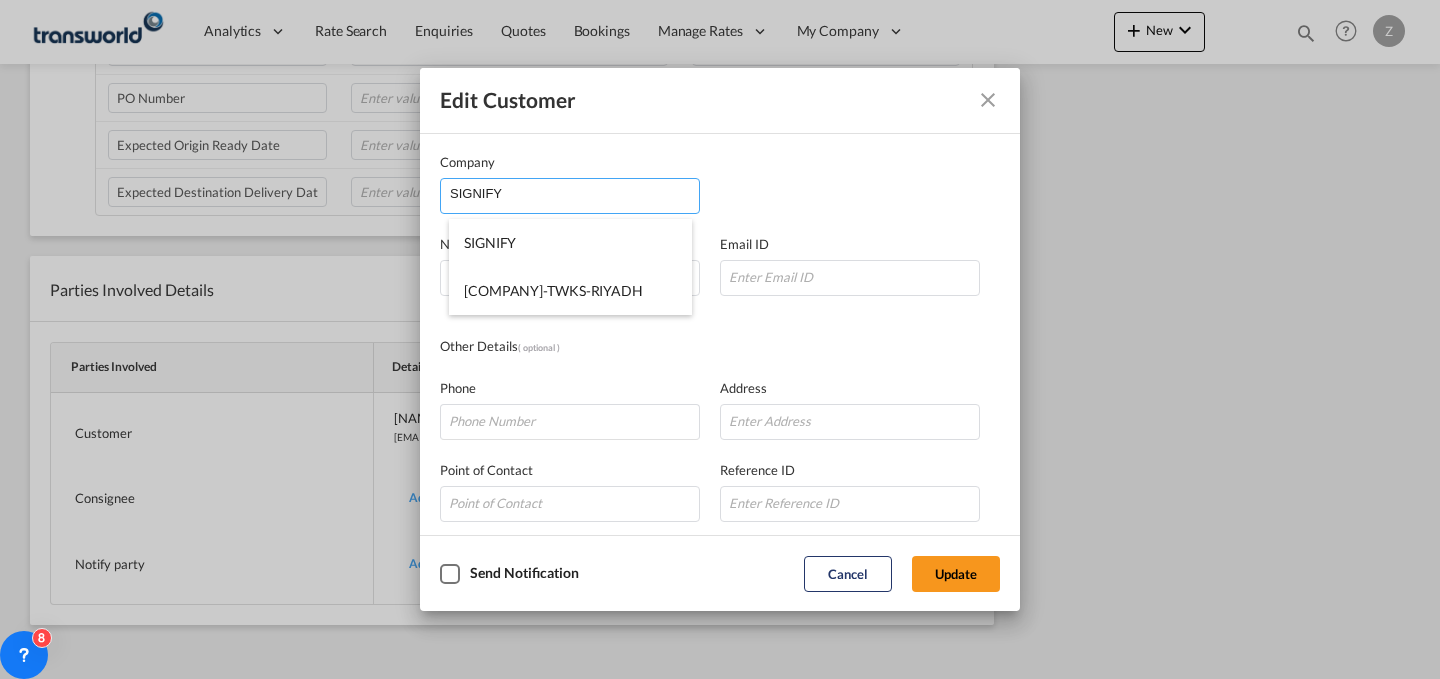 drag, startPoint x: 522, startPoint y: 191, endPoint x: 354, endPoint y: 203, distance: 168.42802 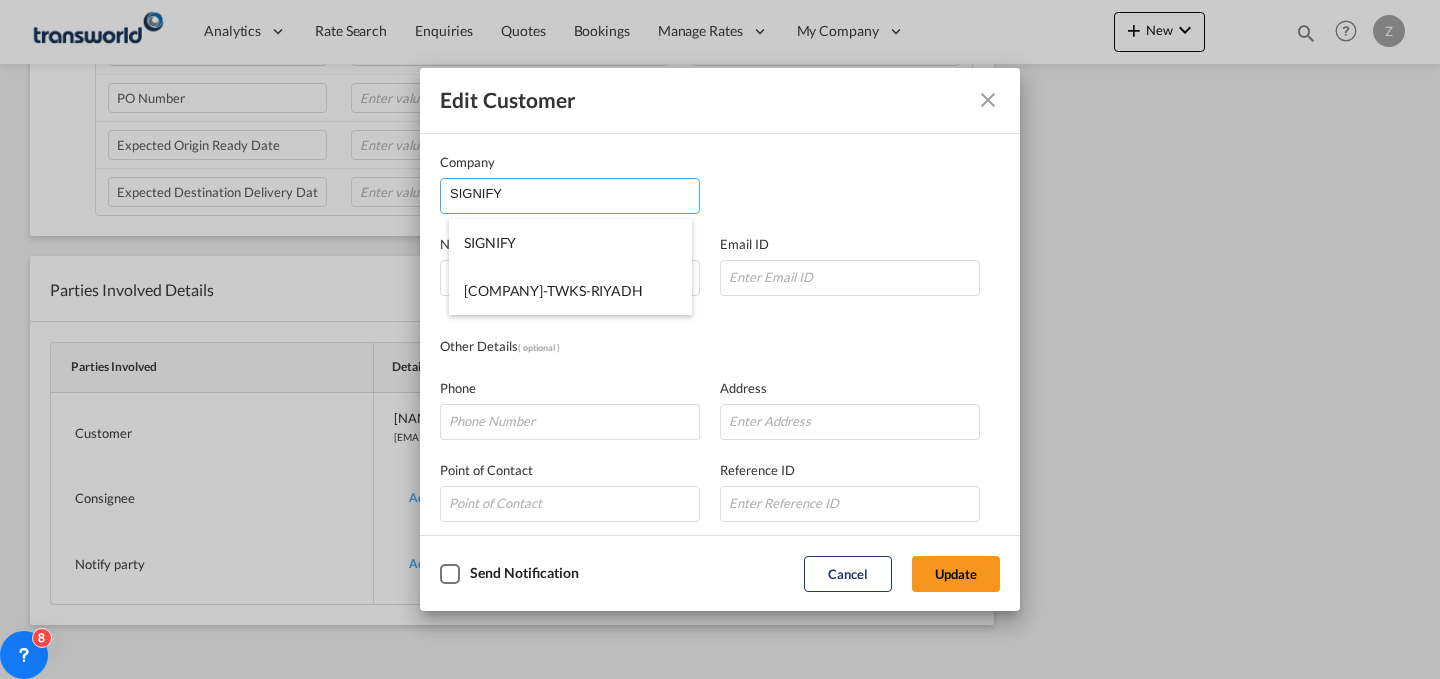 click on "Edit Customer
Company
SIGNIFY
Name
Email ID Other Details  ( optional )
Phone
Address Point of Contact
Reference ID Country
Country Afghanistan Albania Algeria American Samoa Andorra Angola Anguilla Antarctica Antigua And Barbuda Argentina Armenia Aruba Australia Austria Azerbaijan Bahamas Bahrain Bangladesh Barbados Belarus Belgium Belize Benin Bermuda Bhutan Bolivia Bonaire Bosnia and Herzegovina Botswana Bouvet Island Brazil British Indian Ocean Territory Brunei Bulgaria Burkina Faso Burundi Cambodia Cameroon Canada Cape Verde Cayman Islands Central African Republic Chad Chile China Christmas Island Cocos (Keeling) Islands Colombia Comoros Congo Congo The Democratic Republic Of The Cook Islands Costa Rica Cote D'Ivoire (Ivory Coast) Croatia (Hrvatska) Cuba Curaçao Cyprus Czech Republic Democratic Republic of the Congo Denmark Djibouti Dominica Dominican Republic East Timor Ecuador Egypt El Salvador Gabon" at bounding box center [720, 339] 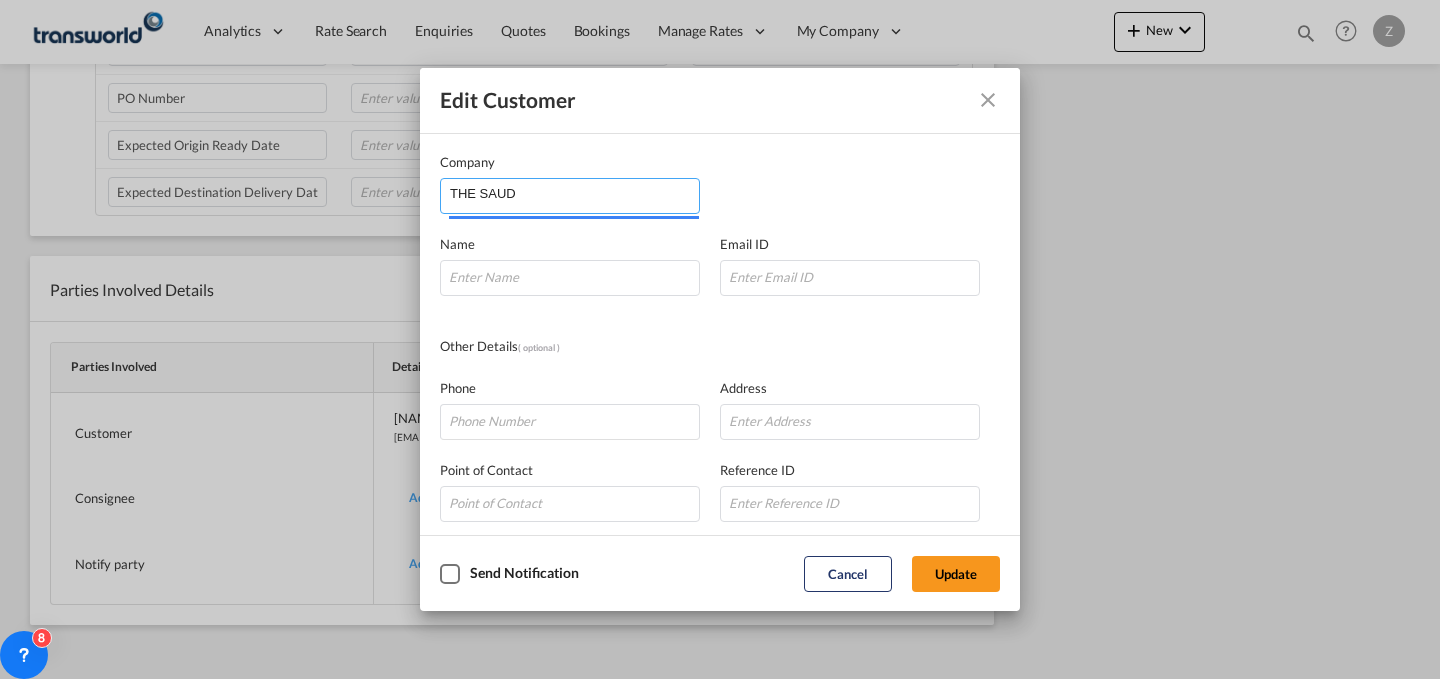 type on "THE SAUDI" 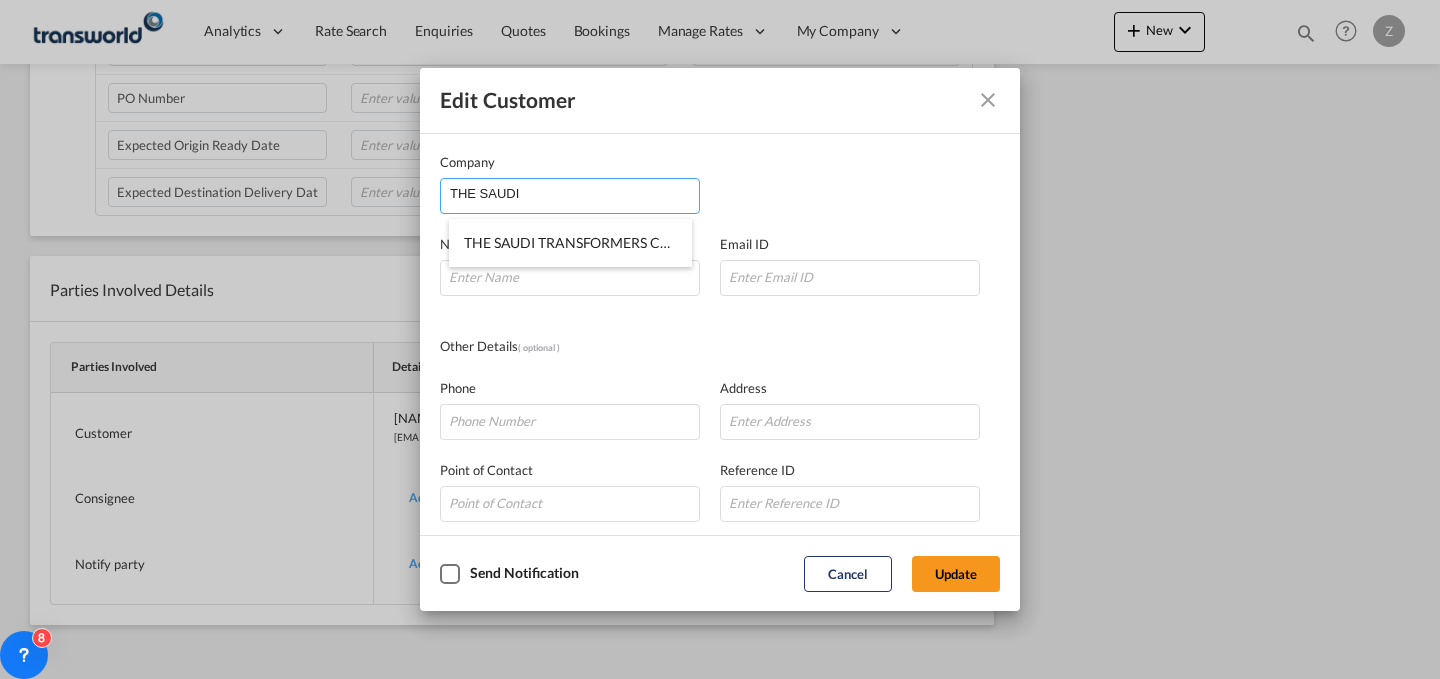drag, startPoint x: 550, startPoint y: 193, endPoint x: 214, endPoint y: 206, distance: 336.2514 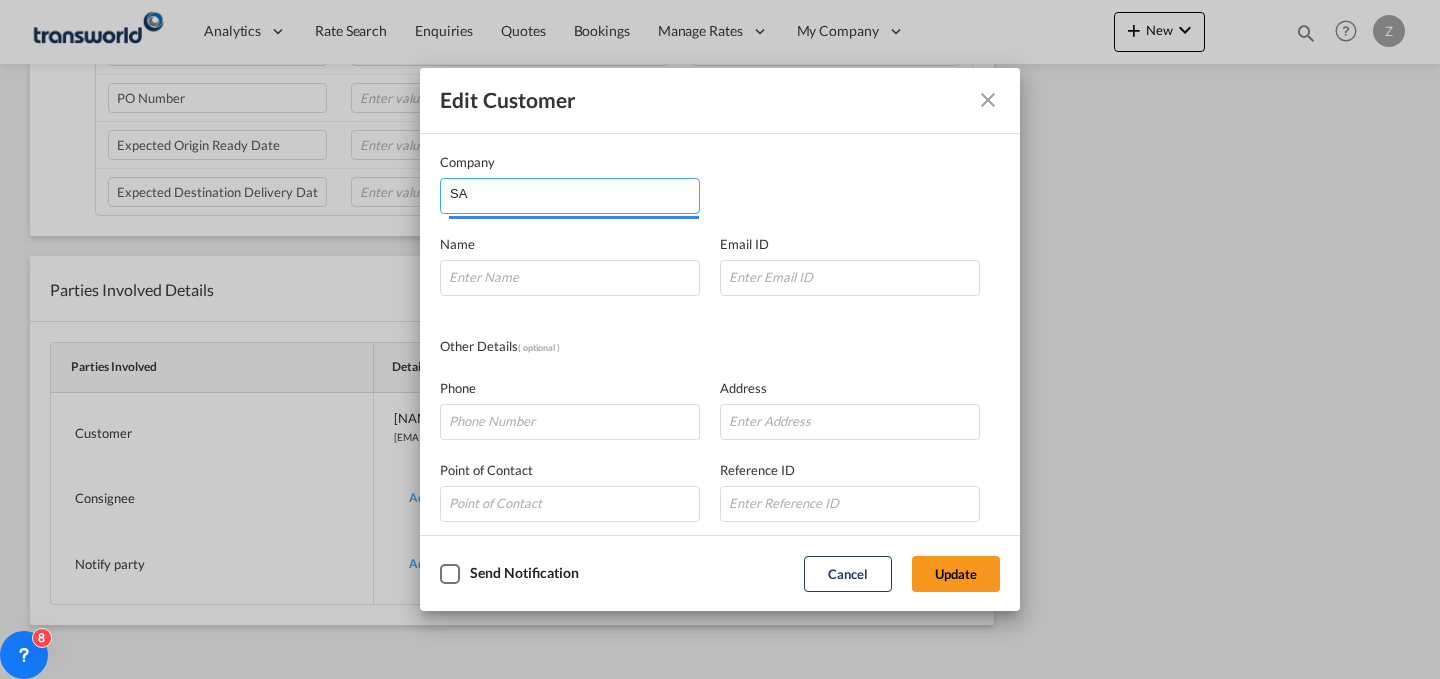 type on "S" 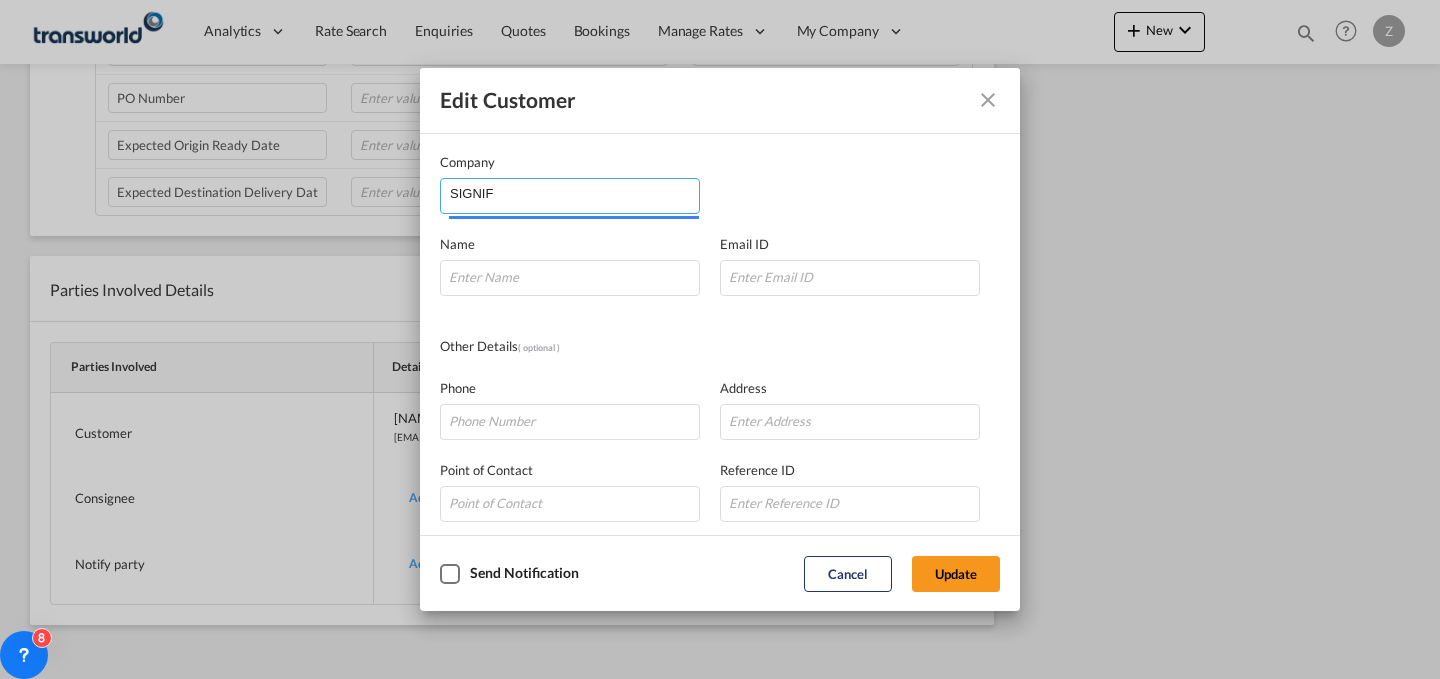 type on "SIGNIFY" 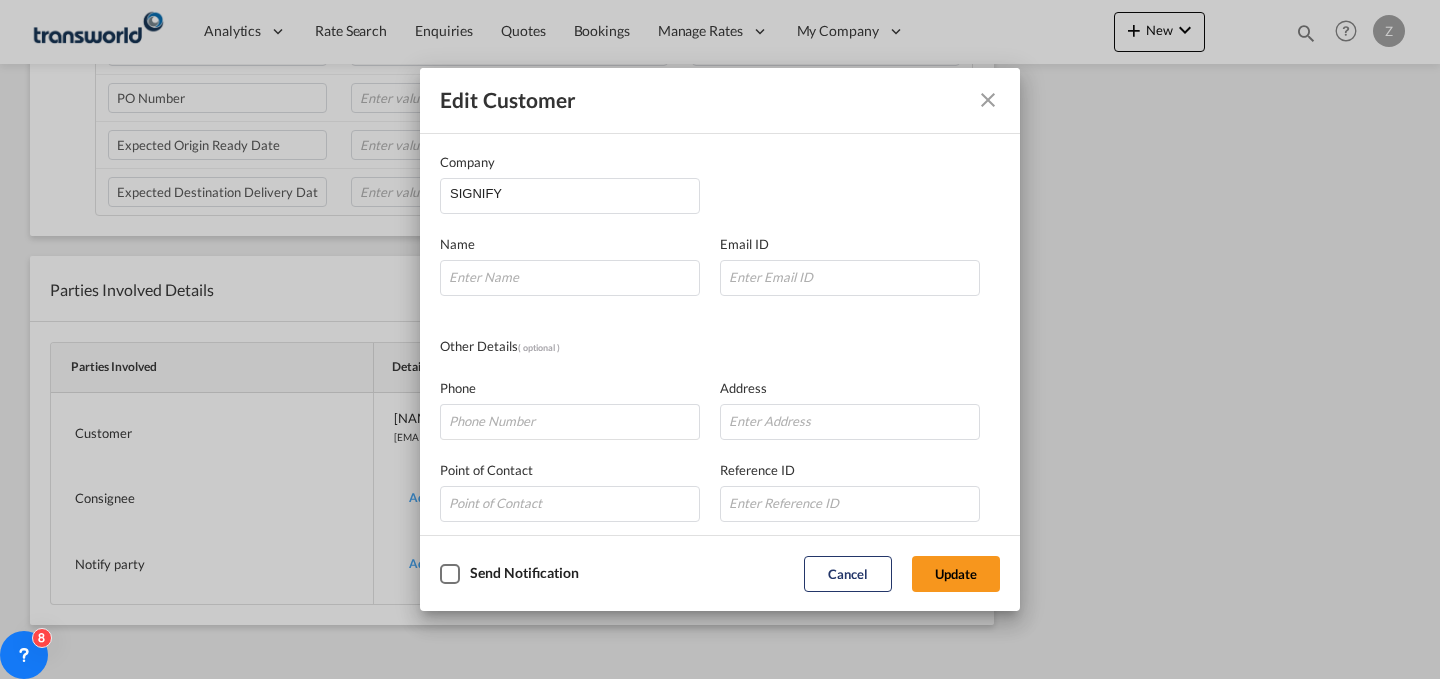 click at bounding box center (988, 100) 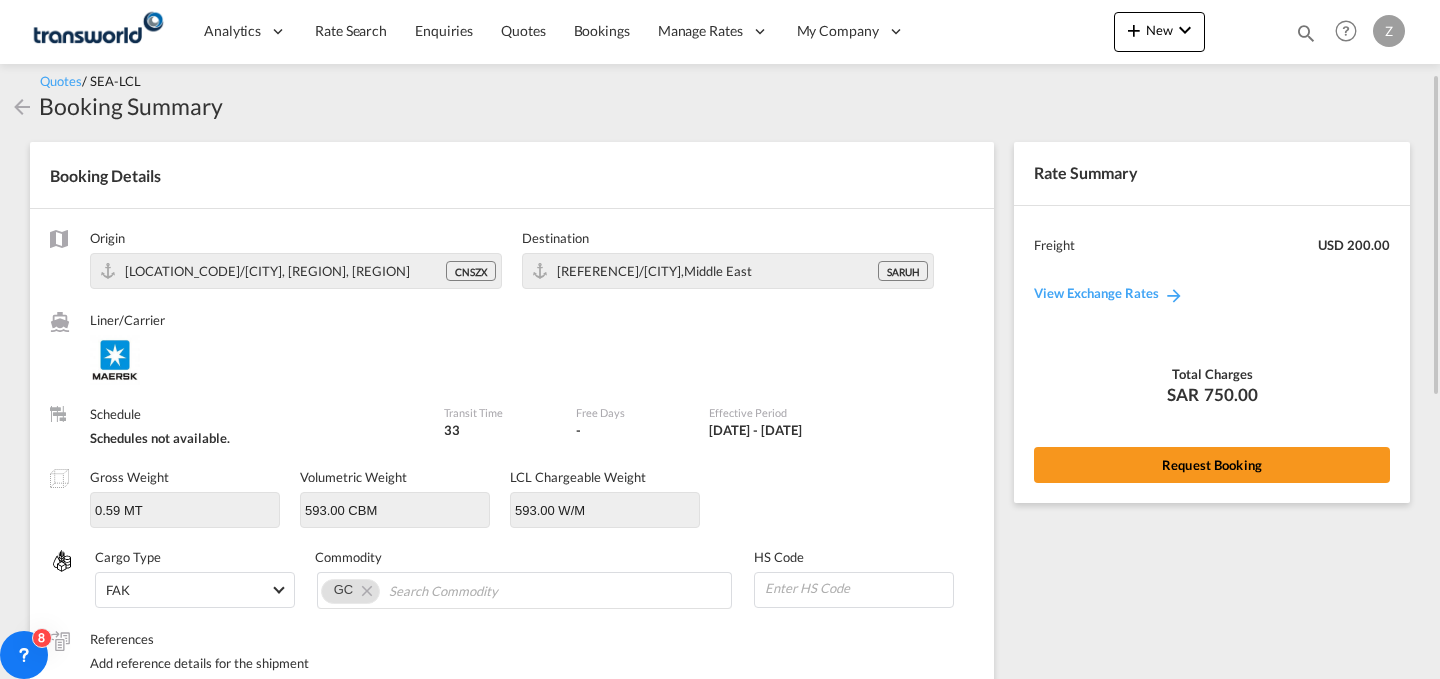scroll, scrollTop: 0, scrollLeft: 0, axis: both 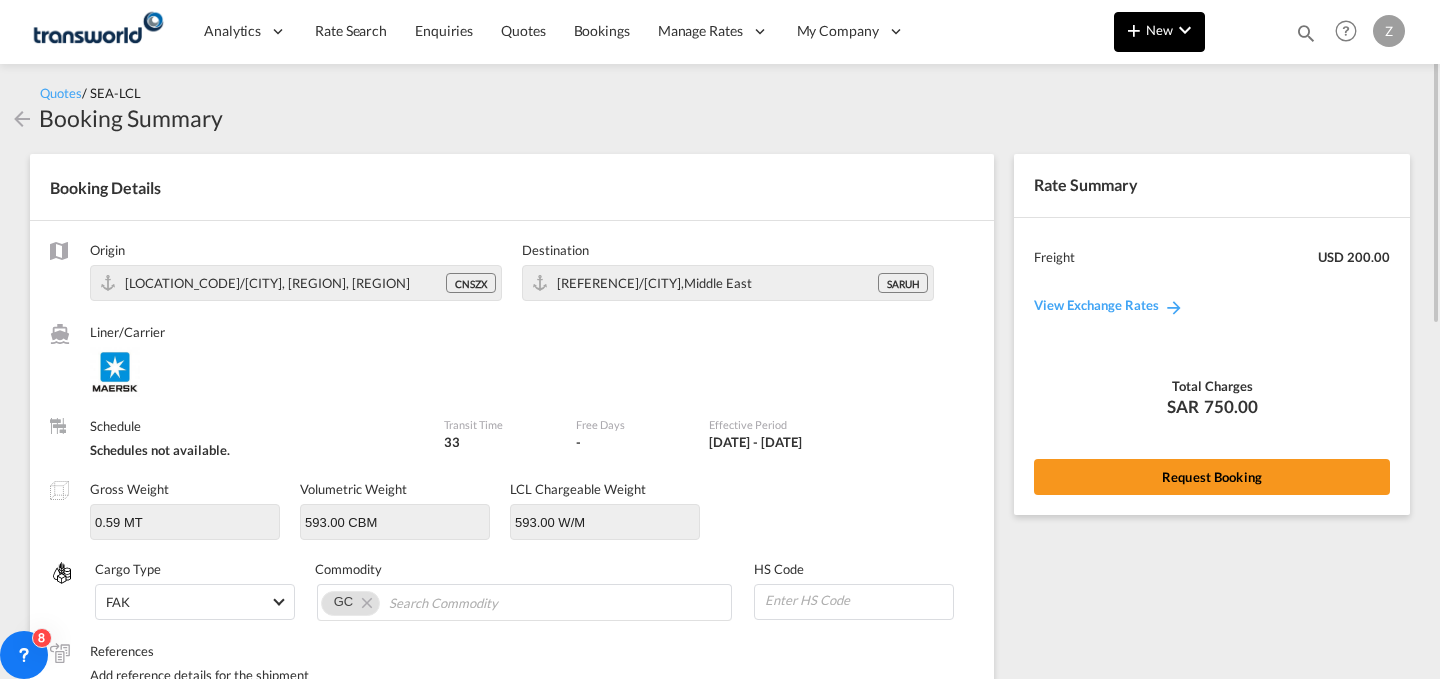click at bounding box center (1185, 30) 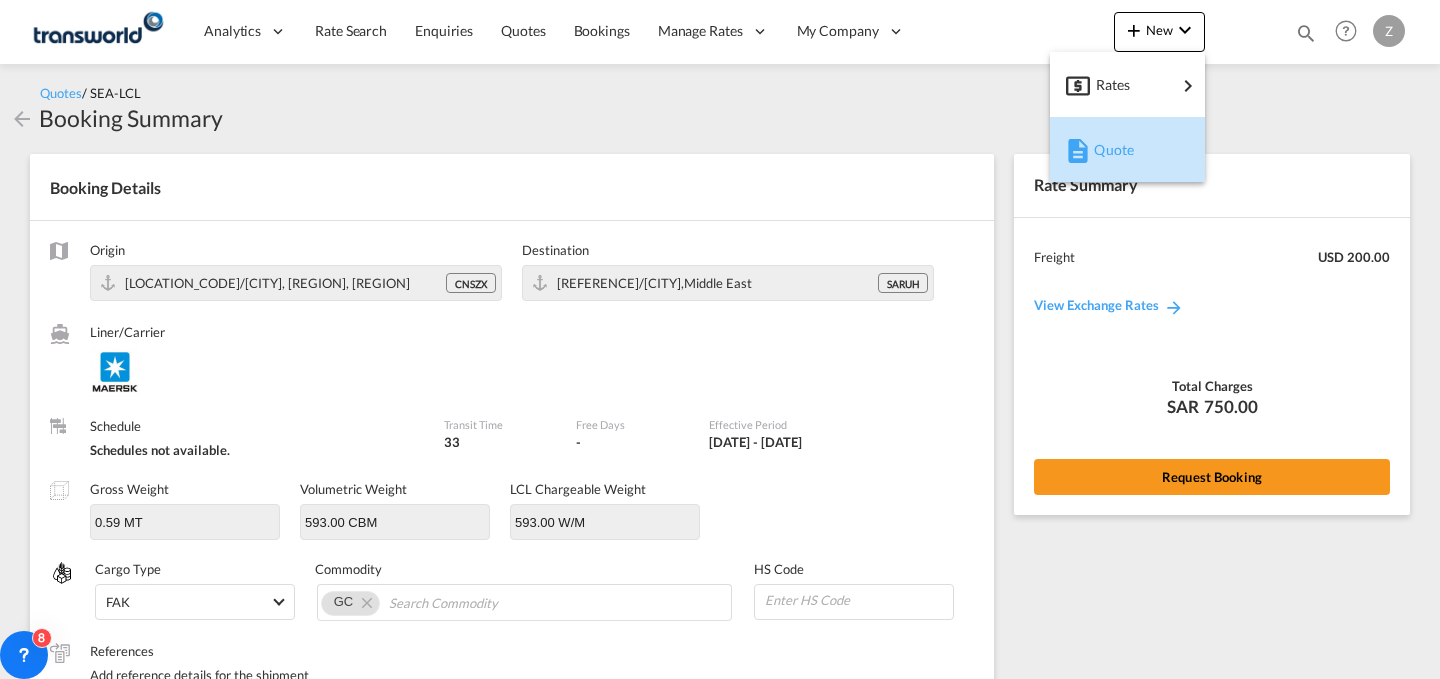 click on "Quote" at bounding box center (1105, 150) 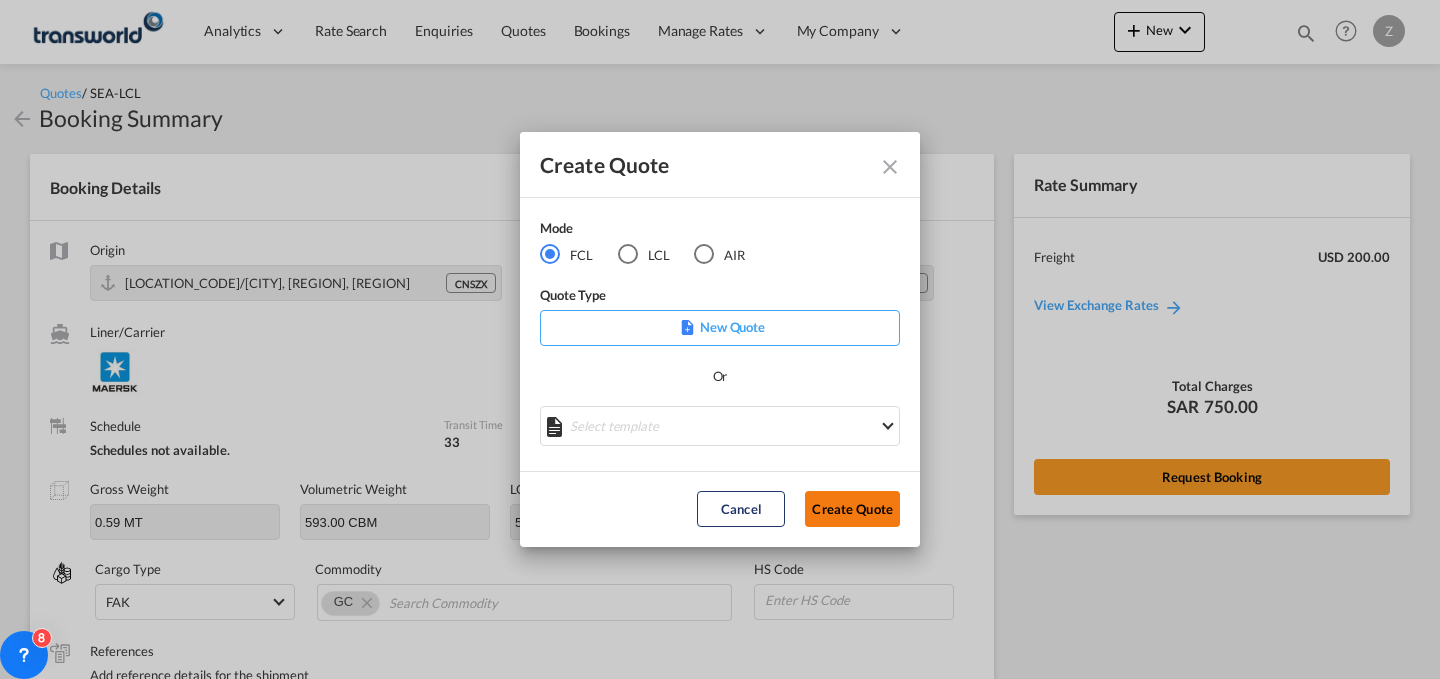 click on "Create Quote" 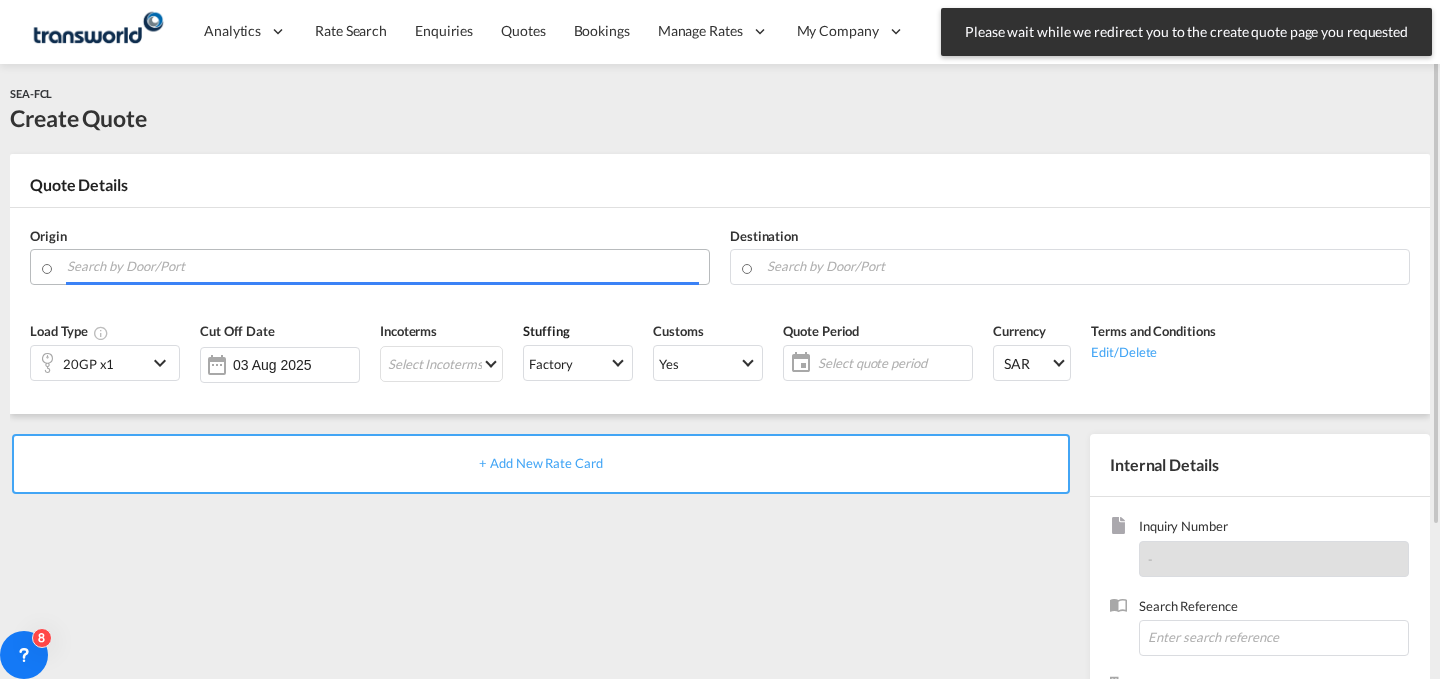 click at bounding box center [383, 266] 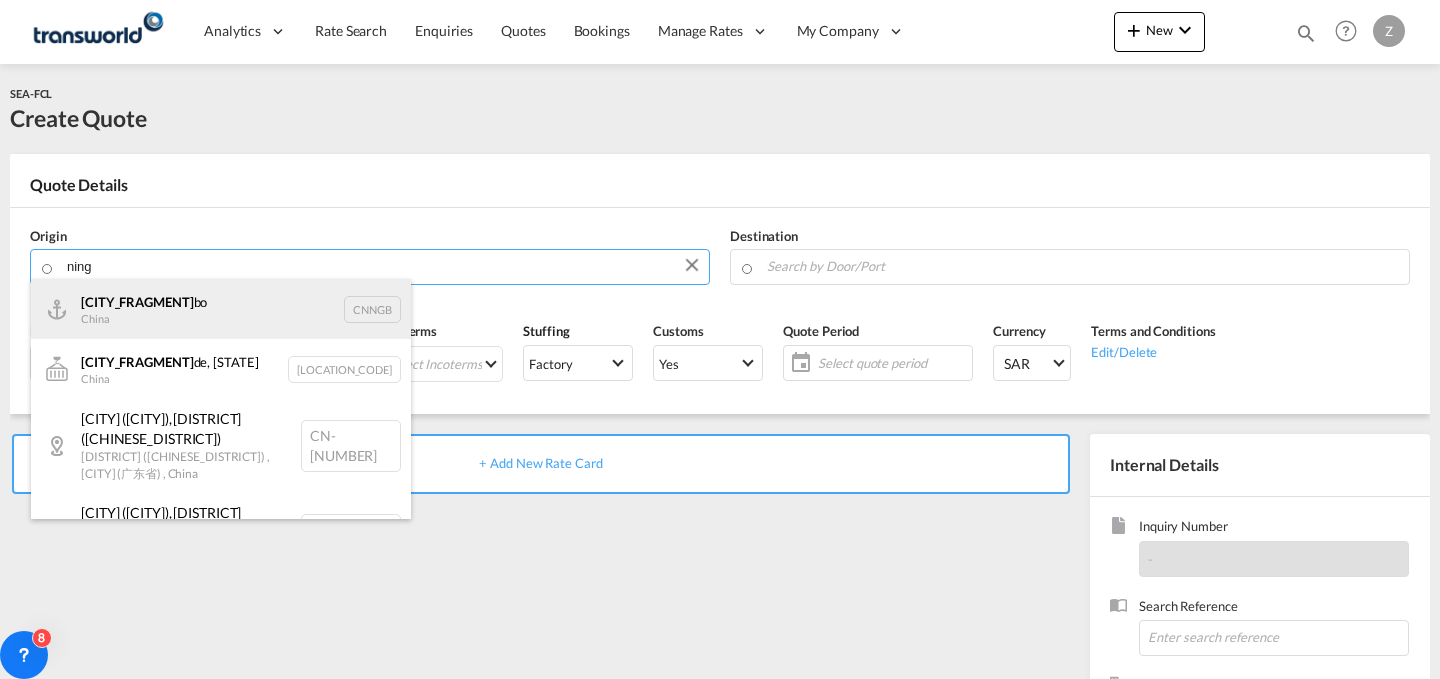 click on "Ning bo China
CNNGB" at bounding box center [221, 309] 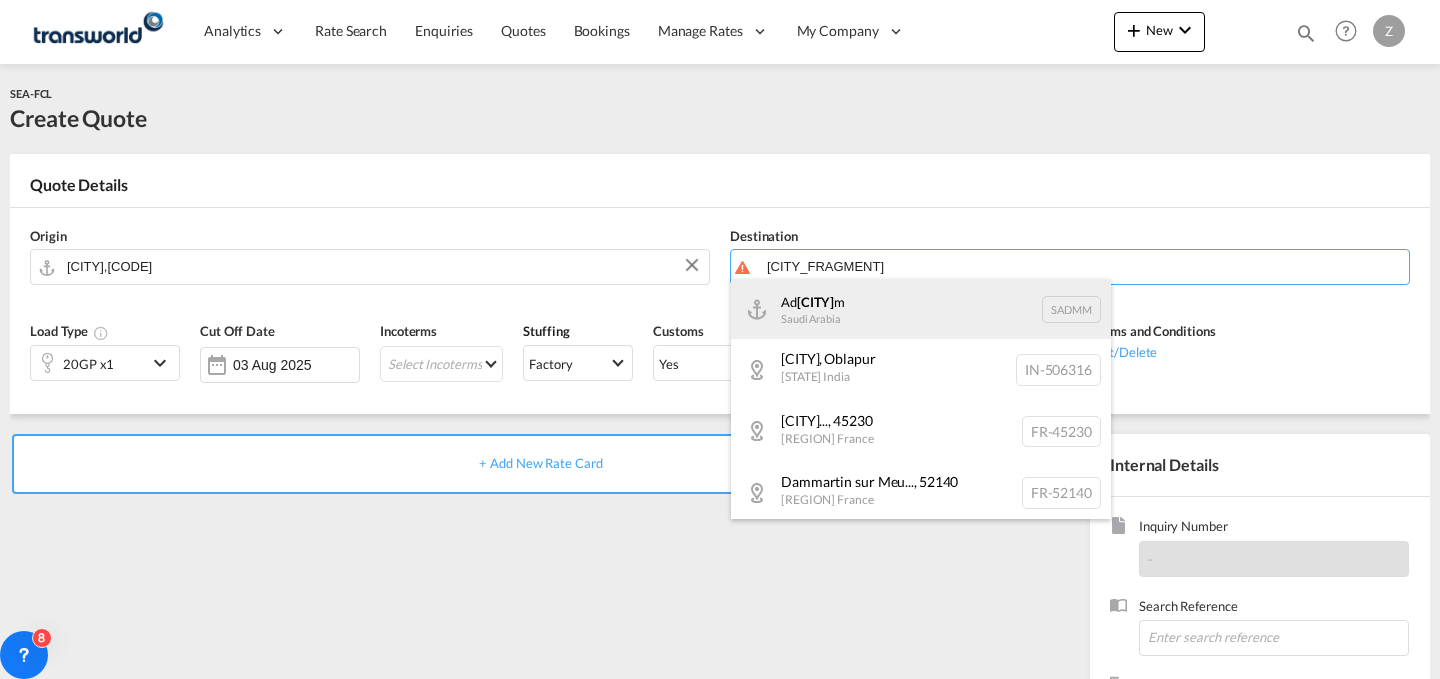 click on "Ad  Damma m
Saudi Arabia
SADMM" at bounding box center [921, 309] 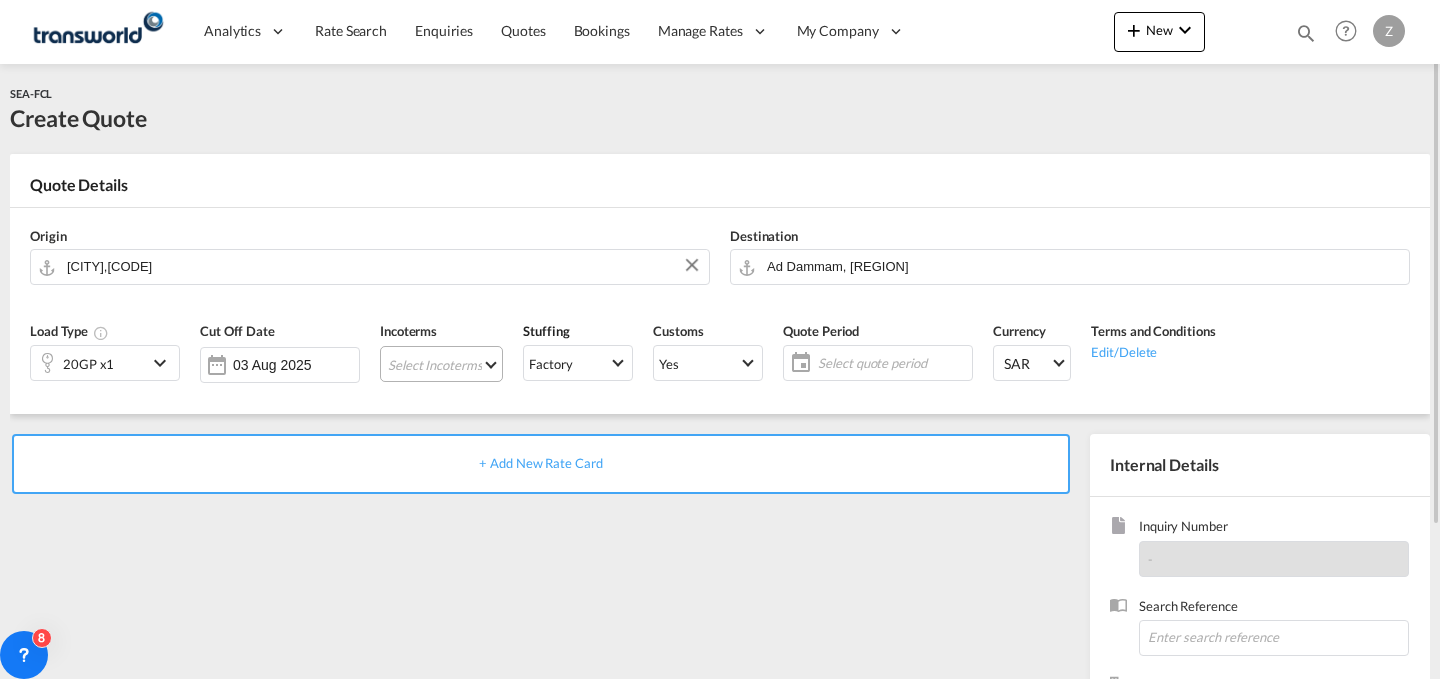 click on "Select Incoterms
FOB - import
Free on Board CFR - import
Cost and Freight FAS - export
Free Alongside Ship CPT - export
Carrier Paid to EXW - export
Ex Works DDP - export
Delivery Duty Paid CFR - export
Cost and Freight CIP - export
Carriage and Insurance Paid to CIF - import
Cost,Insurance and Freight CIP - import
Carriage and Insurance Paid to CIF - export
Cost,Insurance and Freight DPU - export
Delivery at Place Unloaded DPU - import
Delivery at Place Unloaded CPT - import
Carrier Paid to DAP - export
Delivered at Place EXW - import
Ex Works FAS - import
Free Alongside Ship FCA - export
Free Carrier DAP - import
Delivered at Place FCA - import
Free Carrier FOB - export
Free on Board" at bounding box center (441, 364) 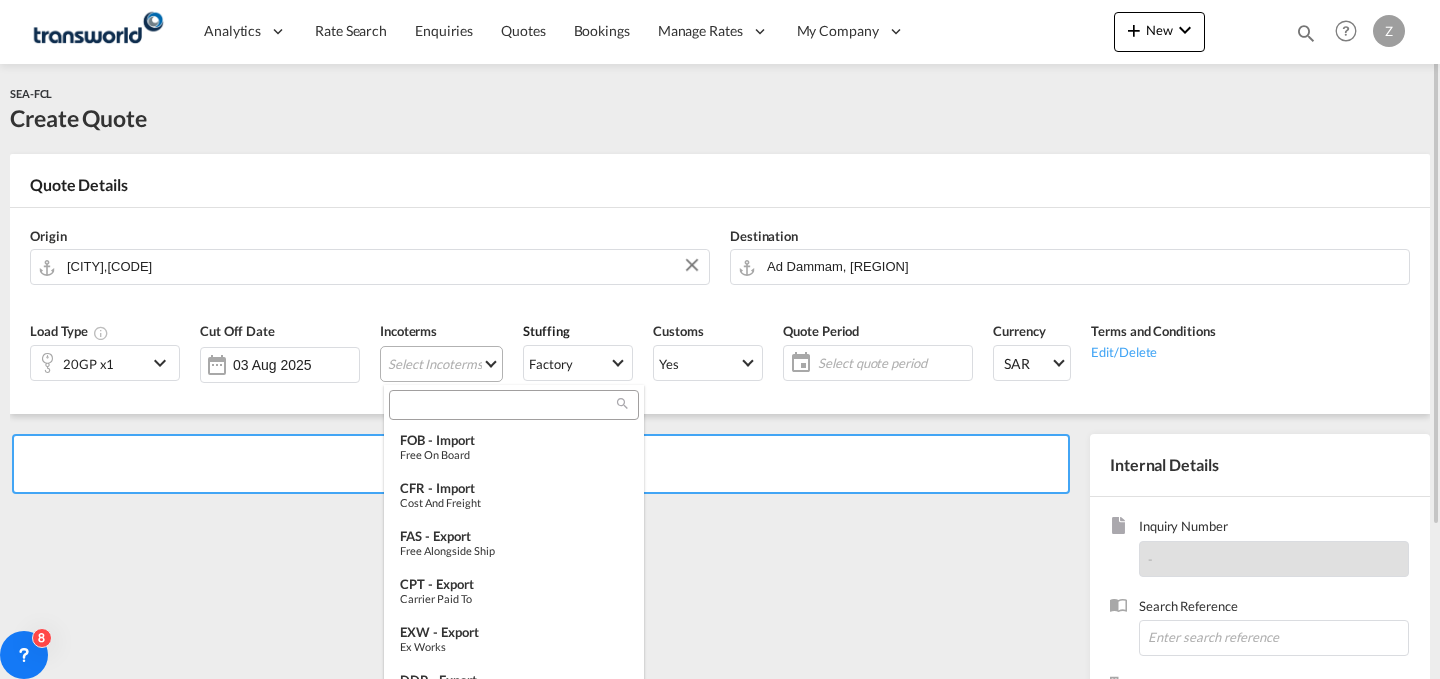 type on "[object Object]" 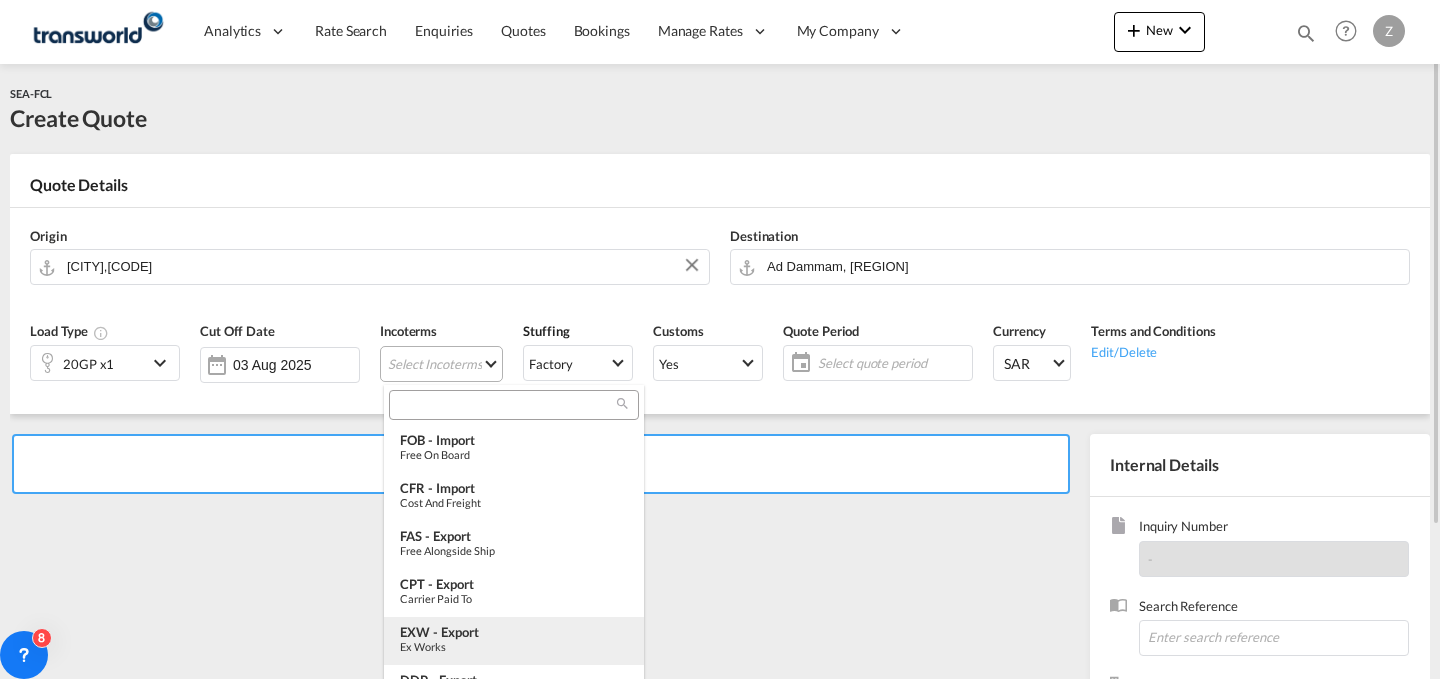 type on "[object Object]" 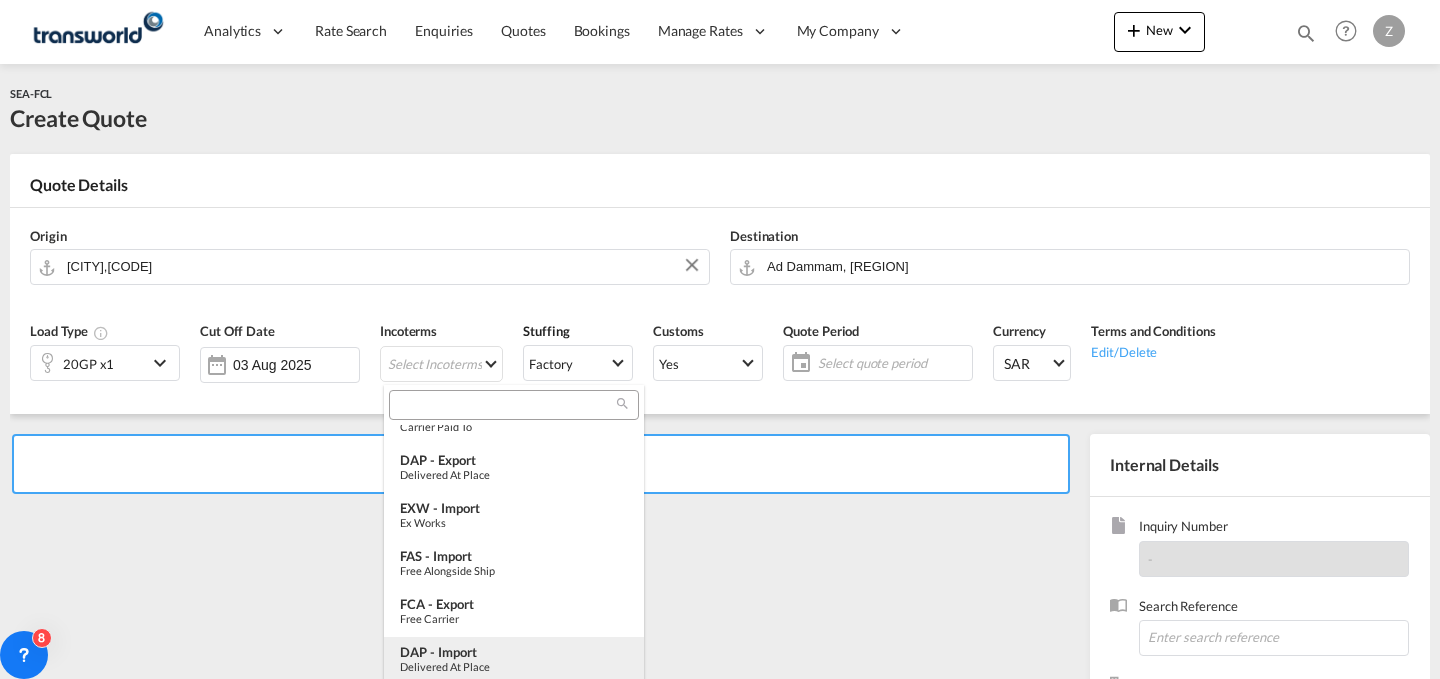 scroll, scrollTop: 650, scrollLeft: 0, axis: vertical 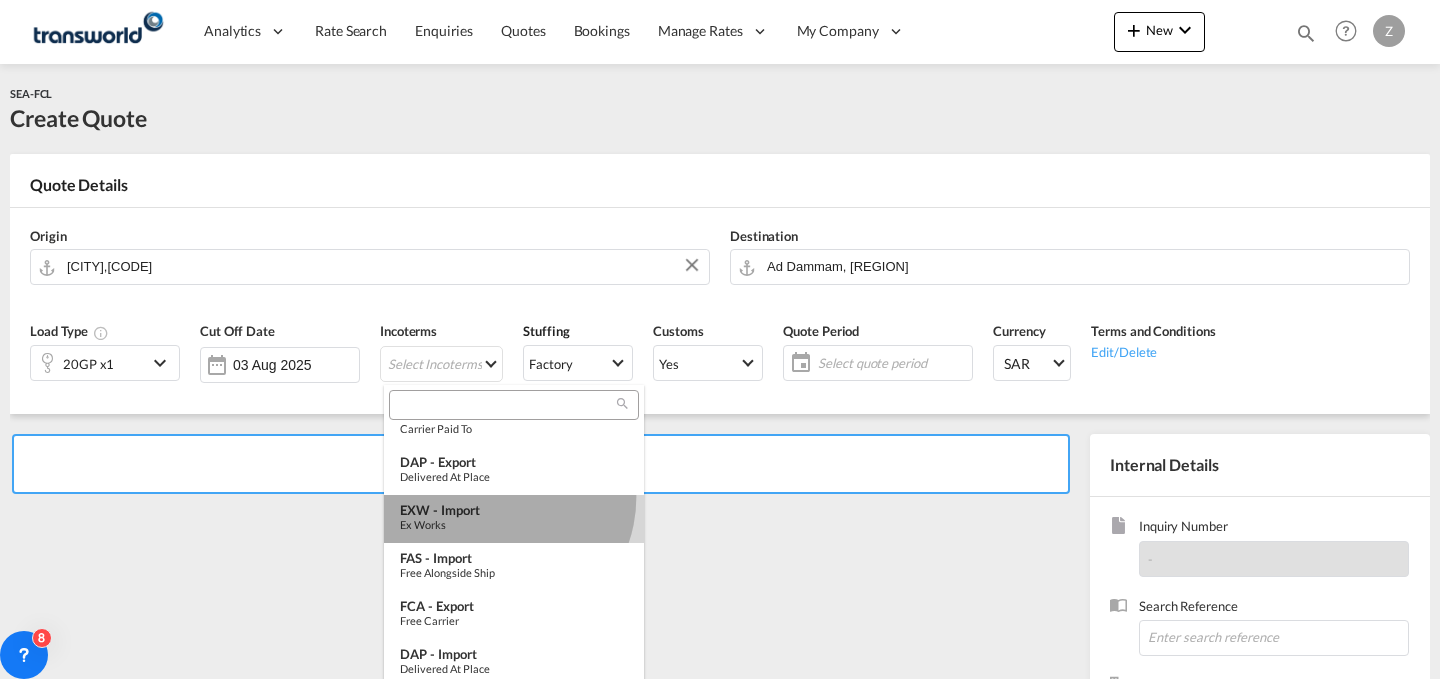 click on "EXW - import
Ex Works" at bounding box center [514, 519] 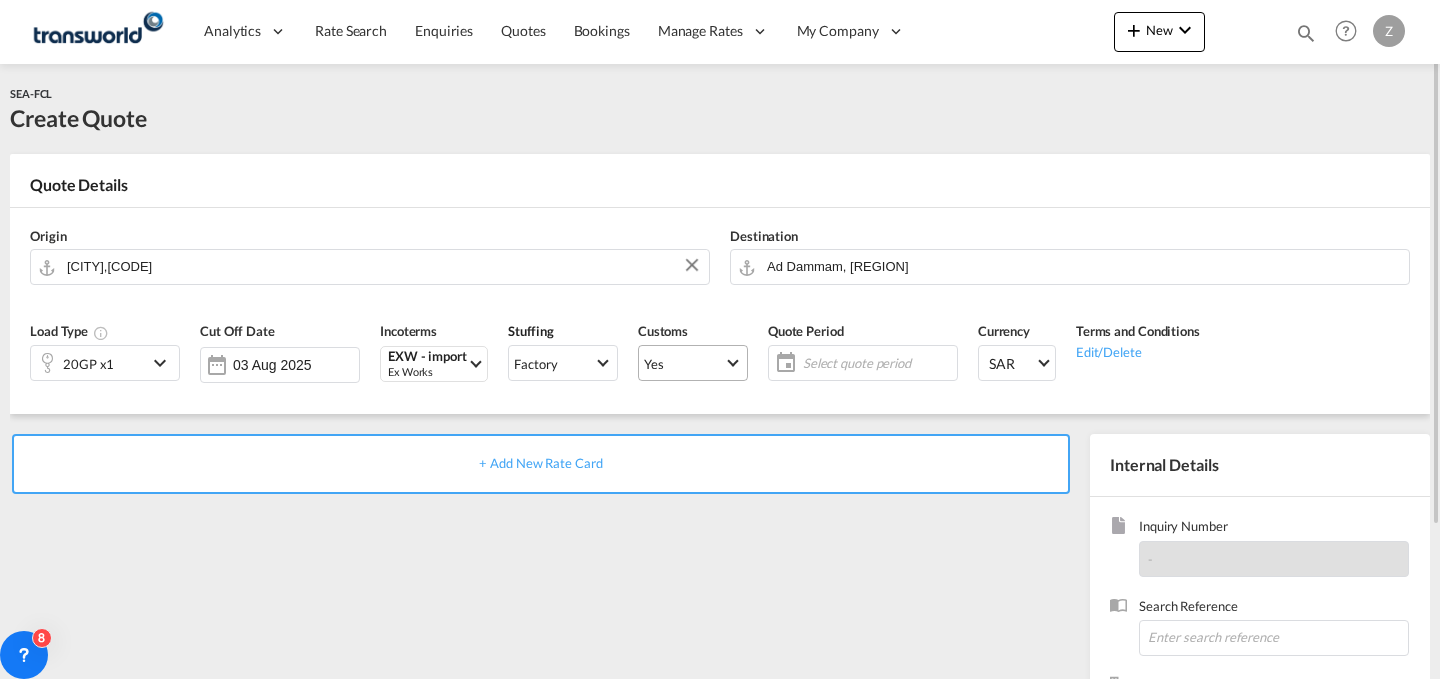 click on "Yes" at bounding box center [684, 364] 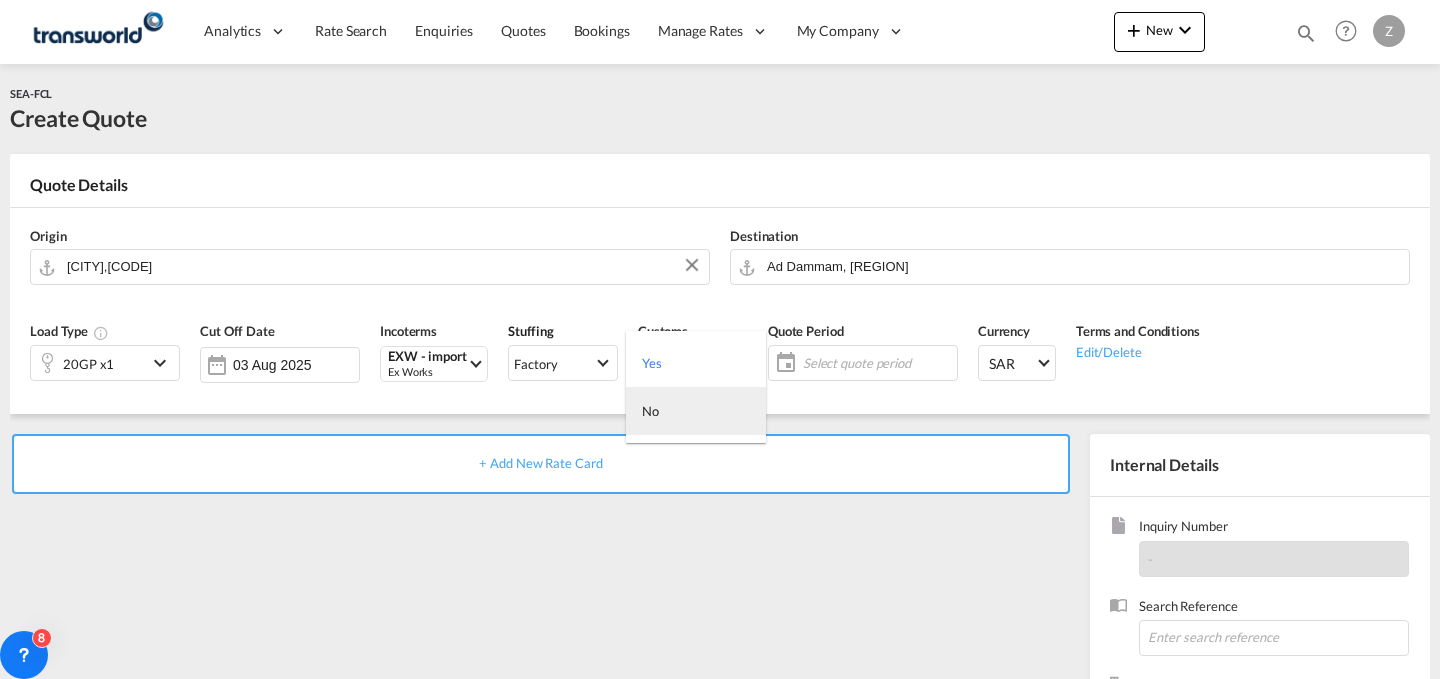 click on "No" at bounding box center [696, 411] 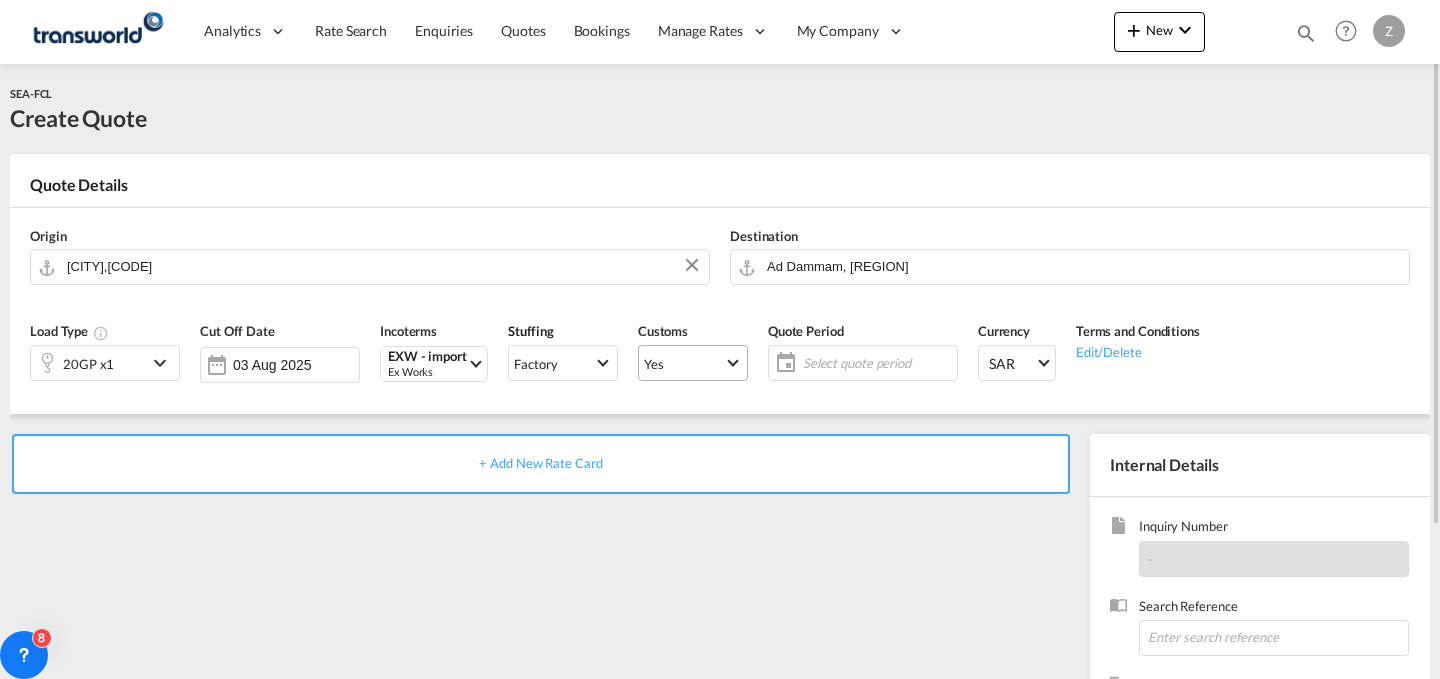 click on "Yes" at bounding box center (693, 363) 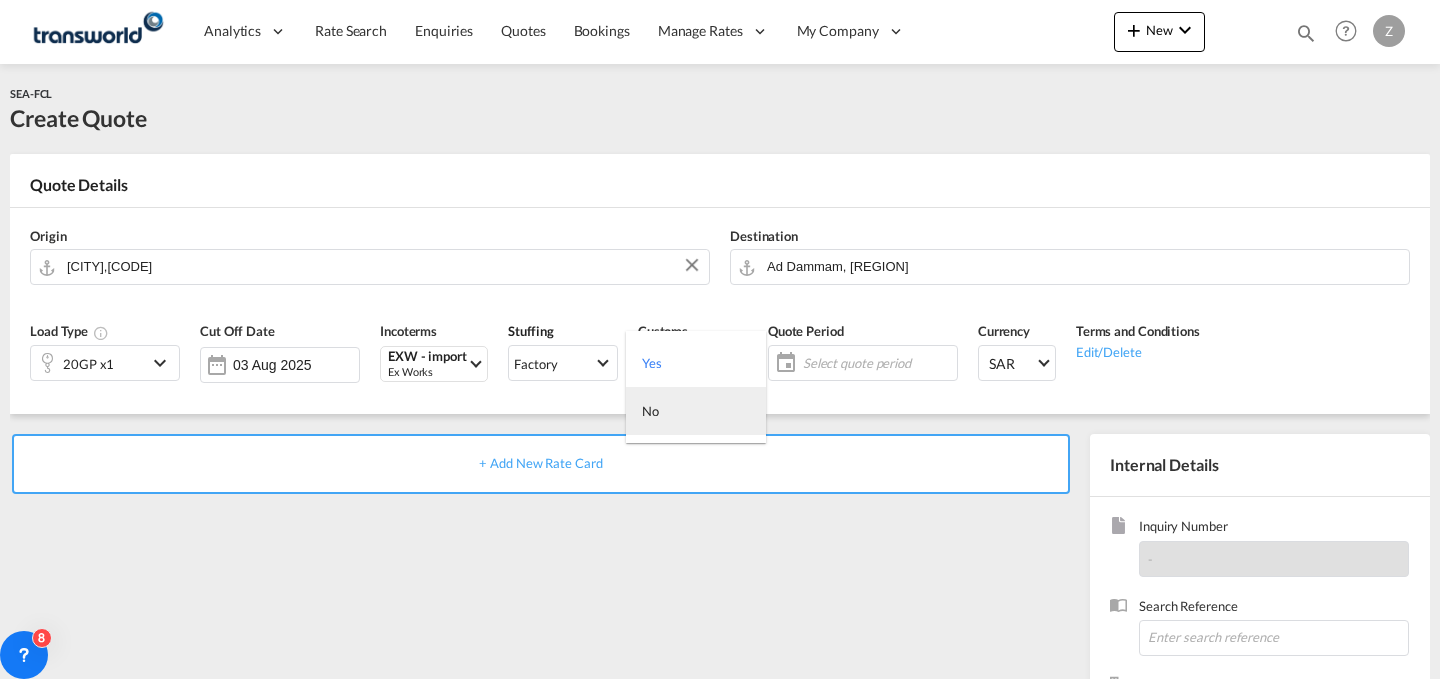 click on "No" at bounding box center (696, 411) 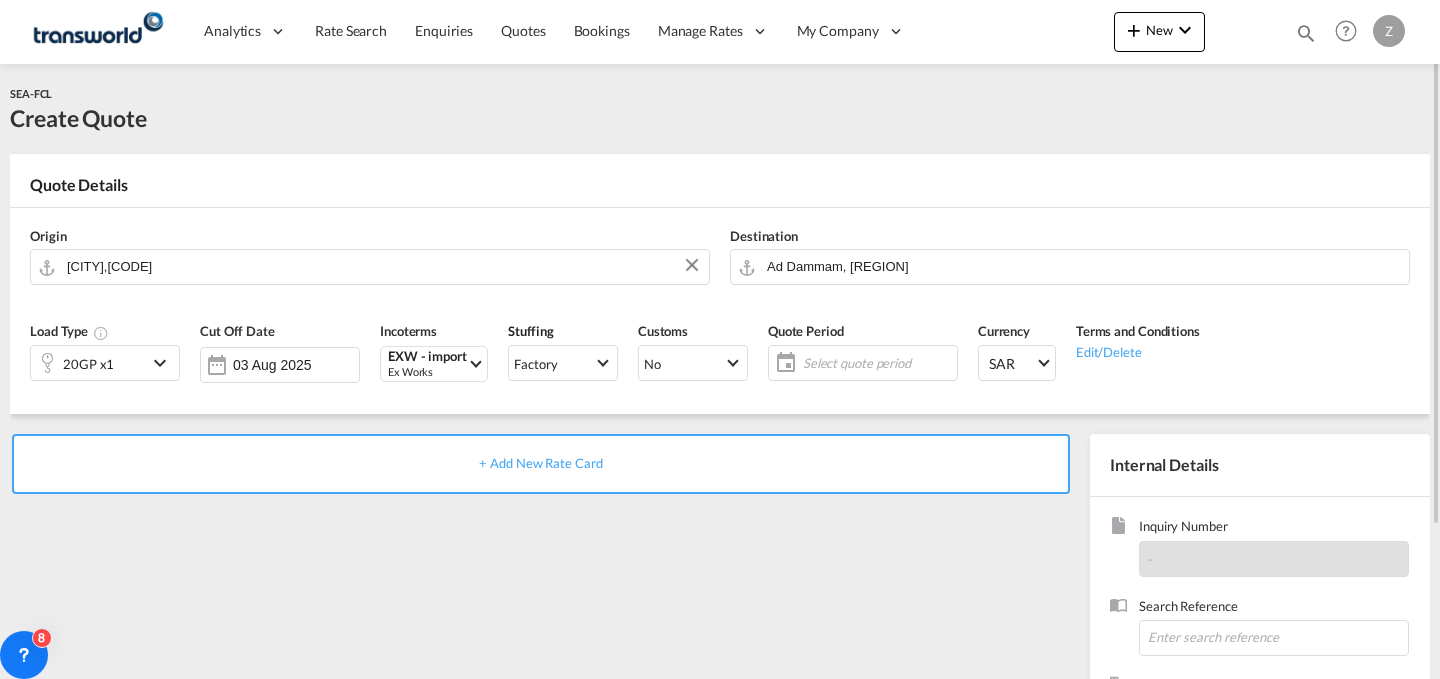 click on "Select quote period" 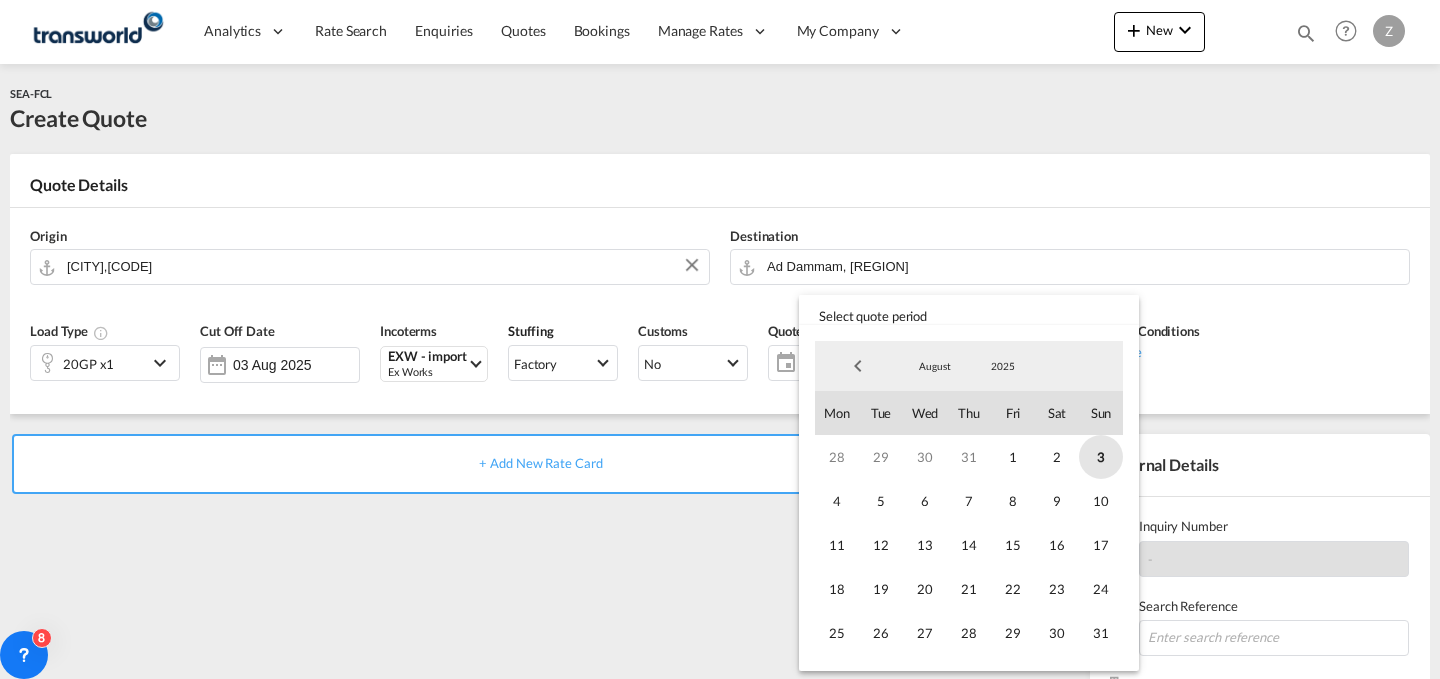 click on "3" at bounding box center [1101, 457] 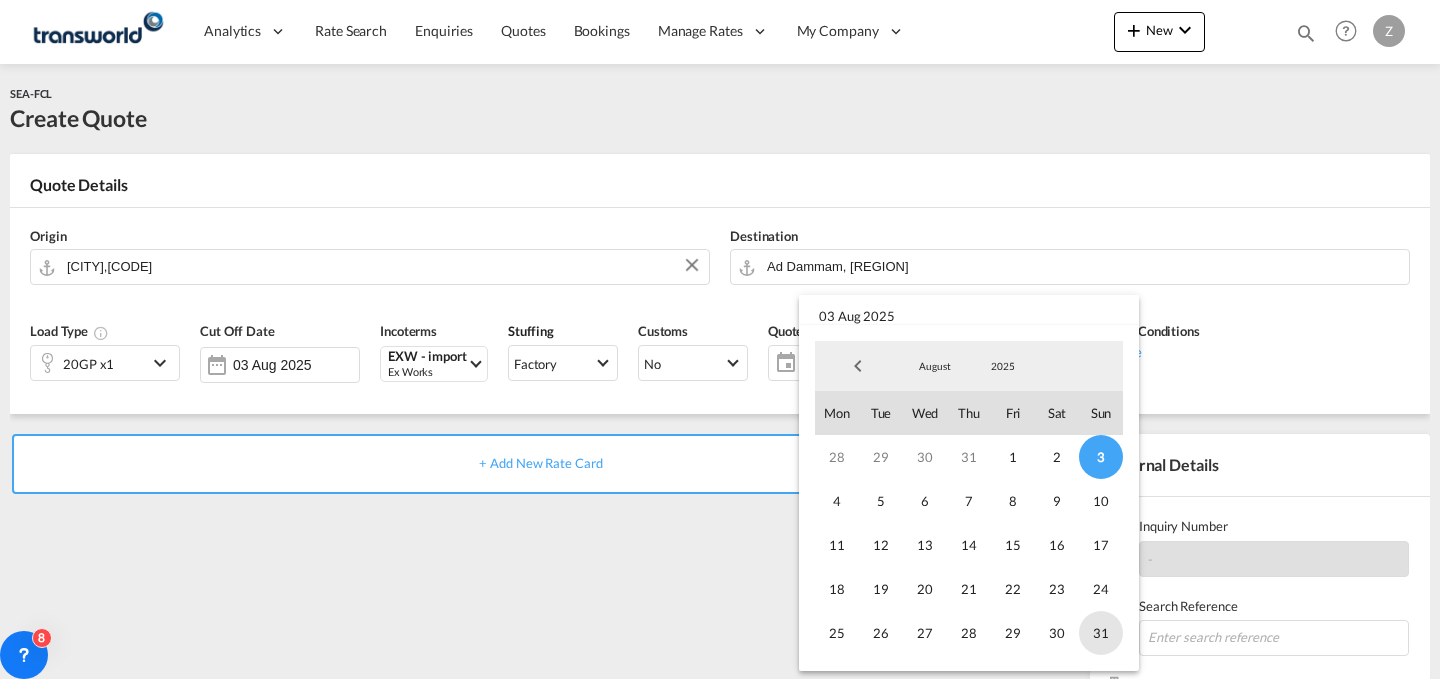 click on "31" at bounding box center (1101, 633) 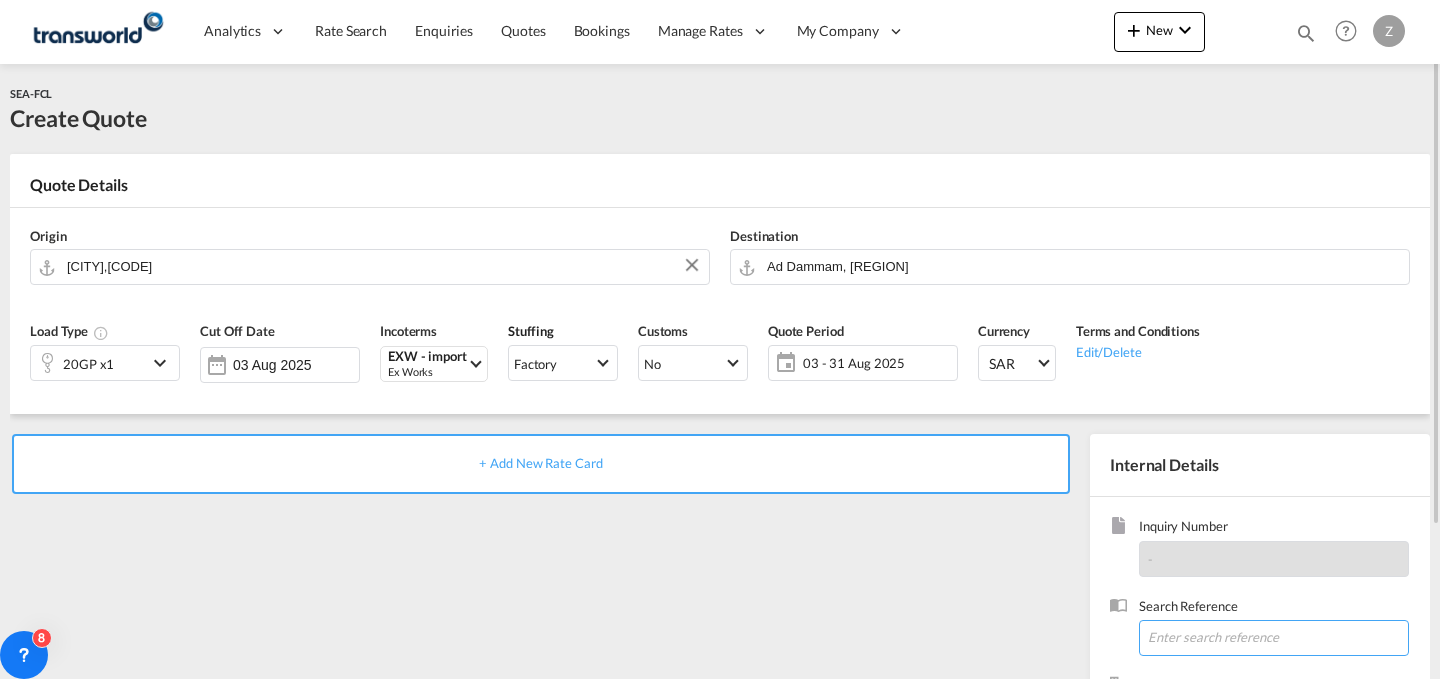 paste on "ANK9088" 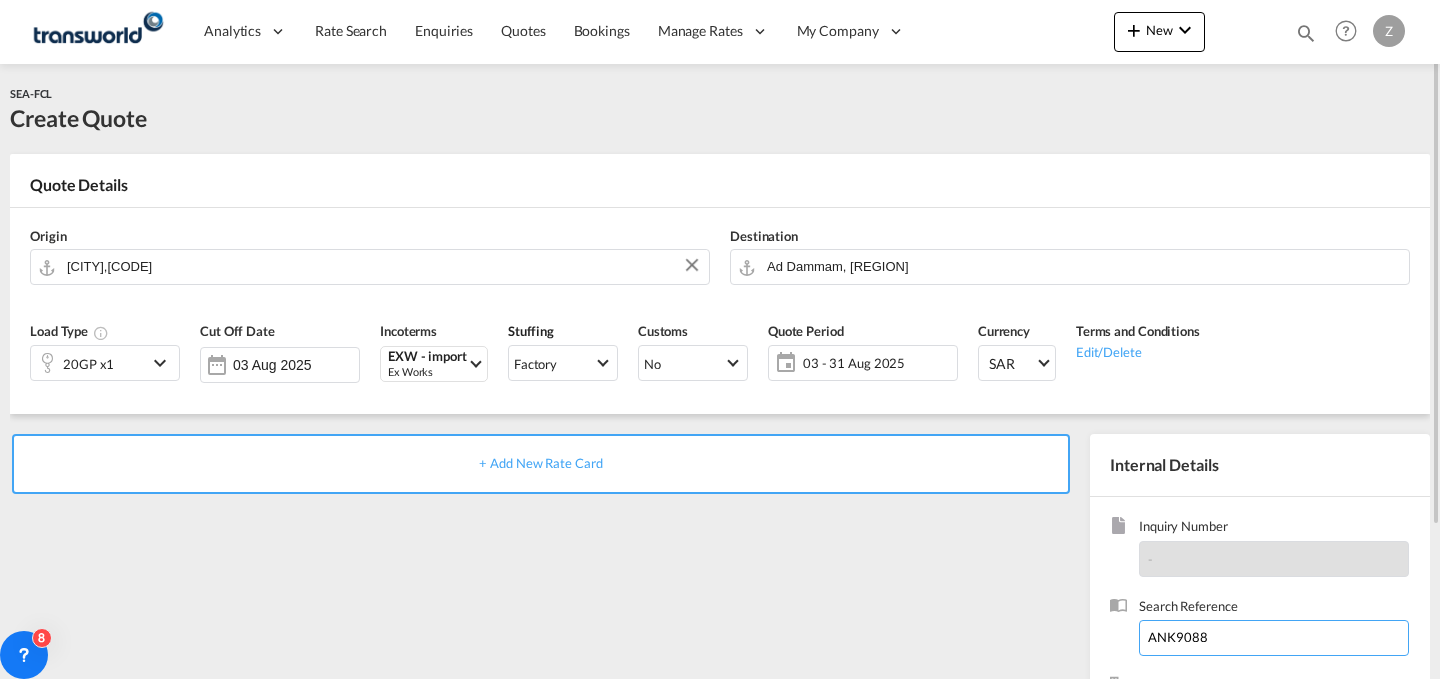 click on "ANK9088" at bounding box center [1274, 638] 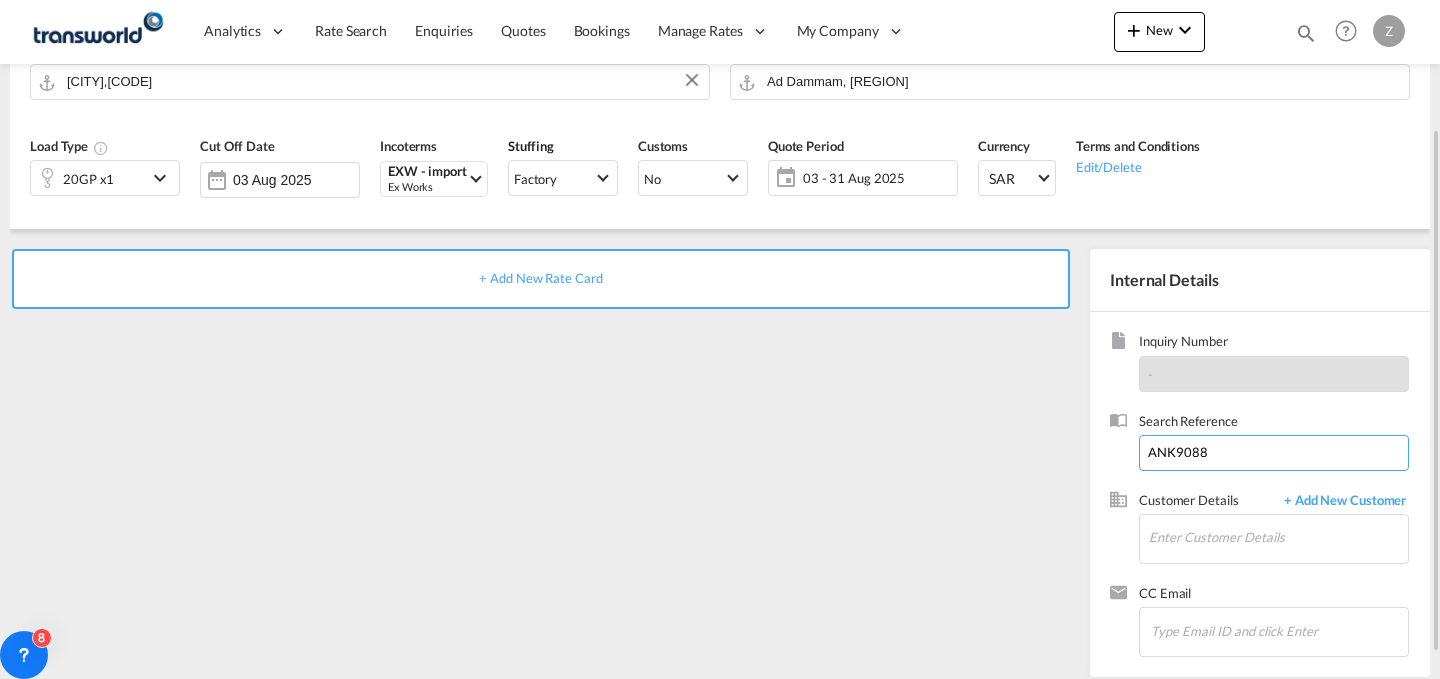 scroll, scrollTop: 186, scrollLeft: 0, axis: vertical 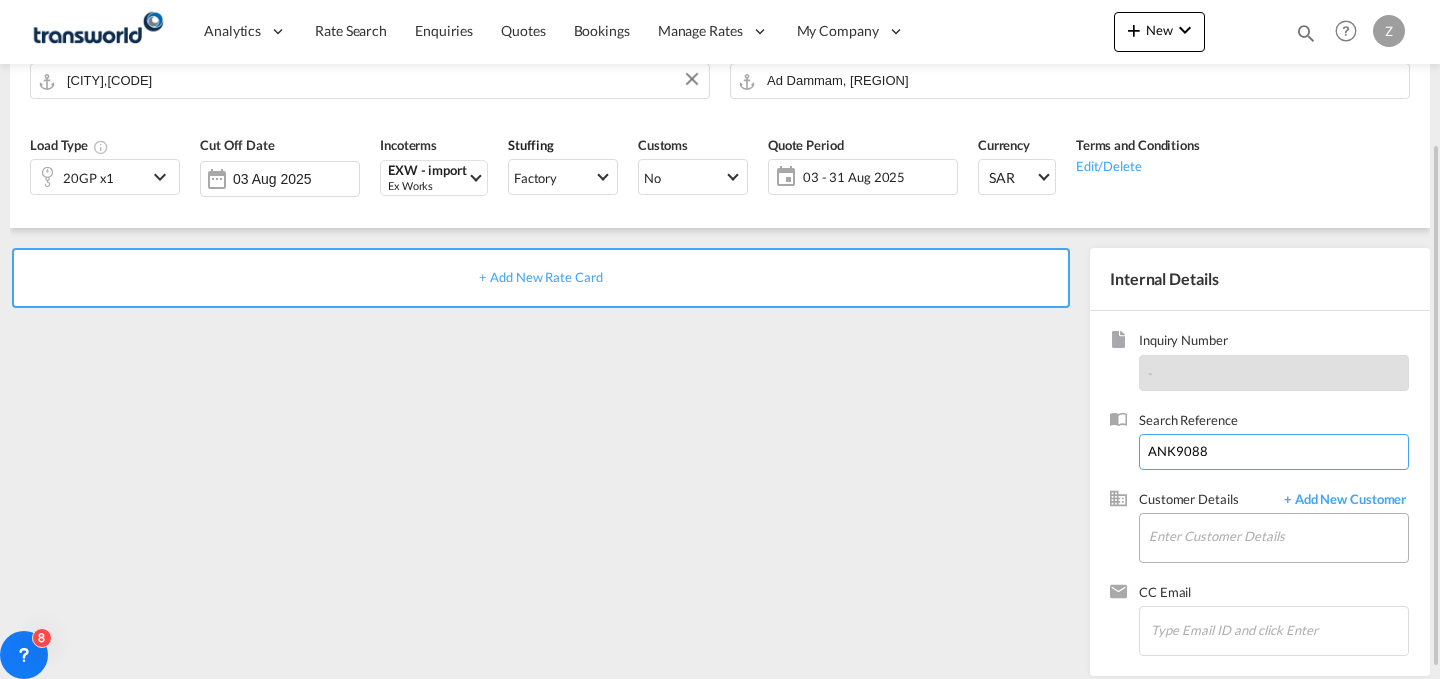 type on "ANK9088" 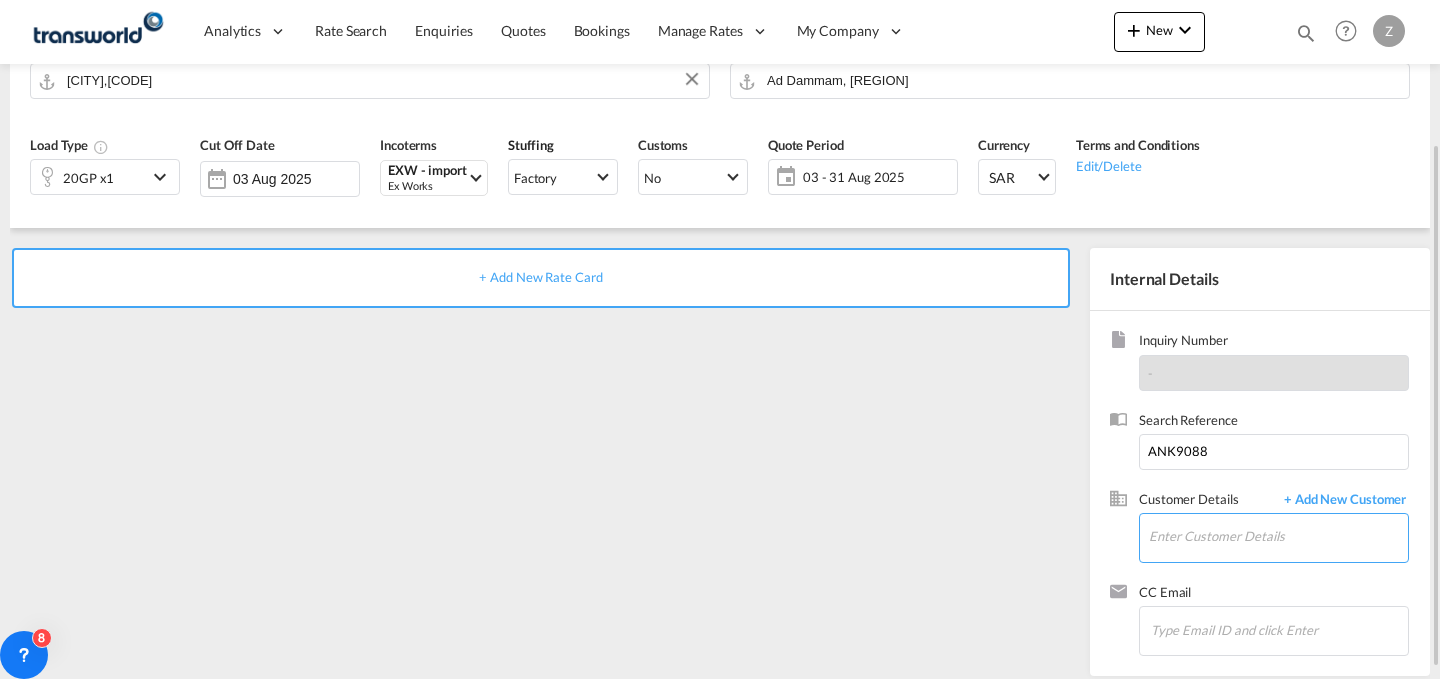 click on "Enter Customer Details" at bounding box center [1278, 536] 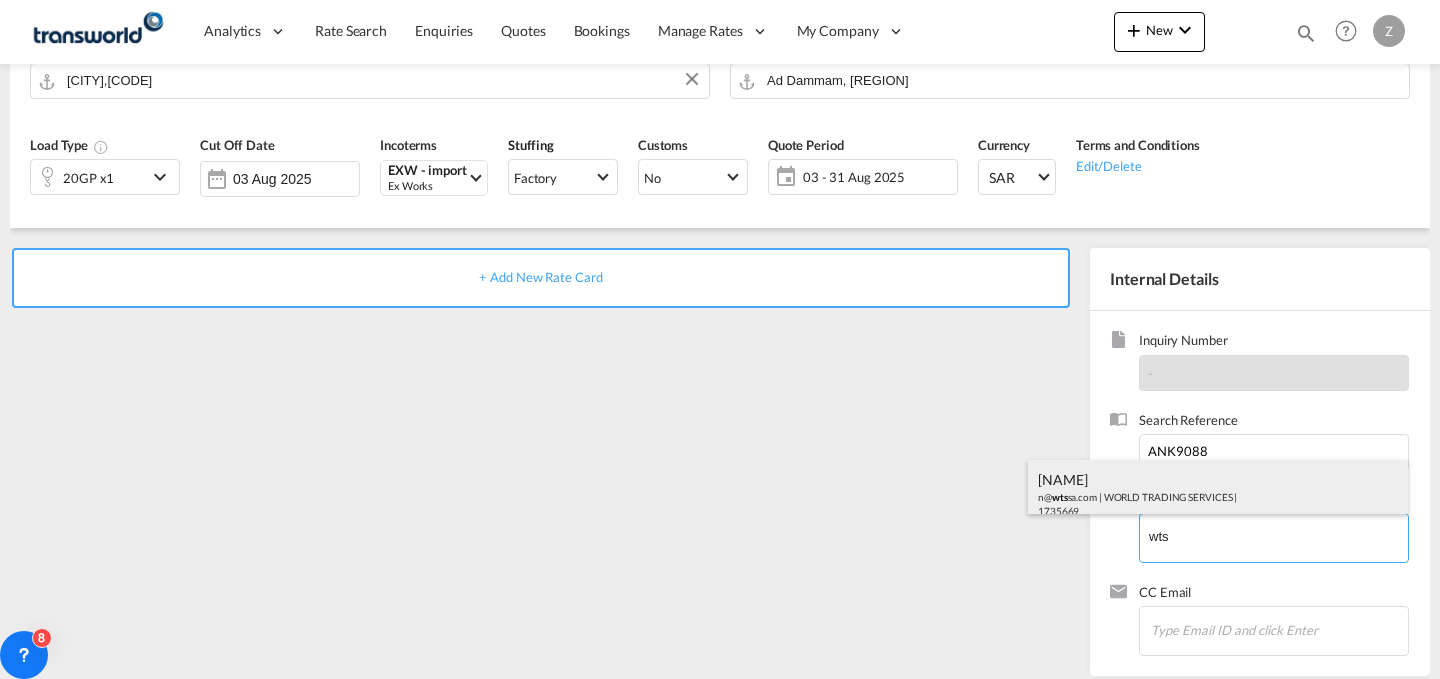 click on "[COMPANY_NAME], [PERSON_NAME], [EMAIL]    |    [COMPANY_NAME]
|      [NUMBER]" at bounding box center [1218, 494] 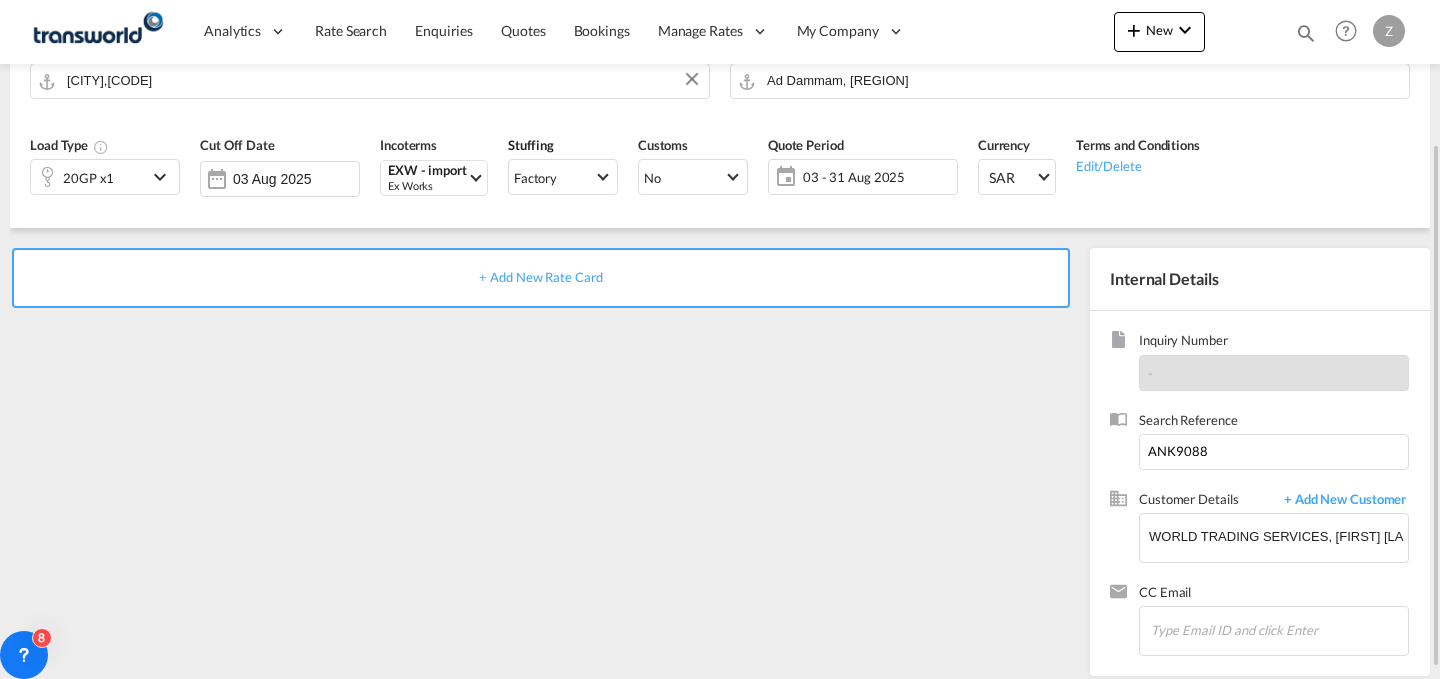 click on "+ Add New Rate Card" at bounding box center (541, 278) 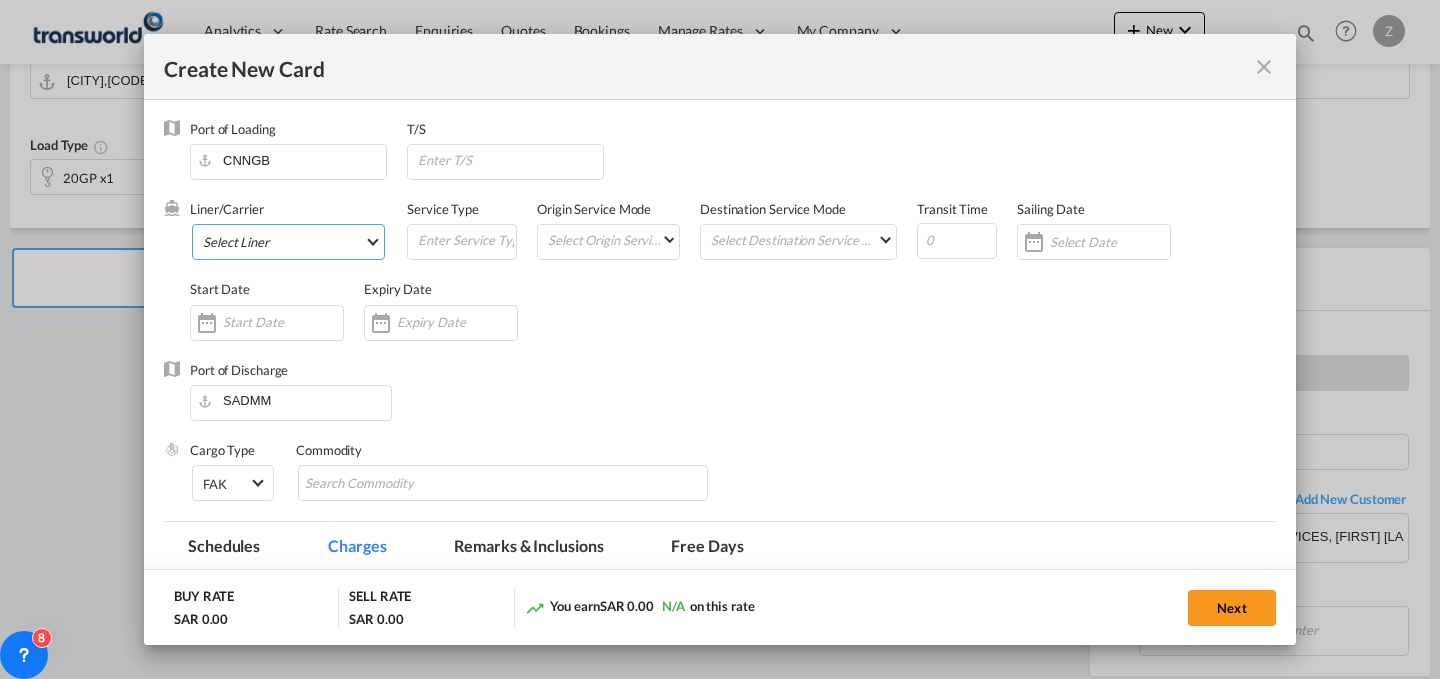 click on "Select Liner   2HM LOGISTICS D.O.O 2HM LOGISTICS D.O.O. / TWKS-KOPER 3P LOGISTICS / TWKS-LITHUANIA A J WORLDWIDE SERVICES INC / TWKS-LIGHTING WAY A.J WORLDWIDE SERVICES LTD / TWKS-WESTDRAYTO AA AND S SHIPPING LLC / TWKS-DUBAI AAA CHINA LIMITED / TWKS-SHENZHEN AAS FREIGHT EUROPE GMBH / TWKS-FRANKFURT AAS SHIPPING LLC / TWKS-DUBAI AAXL GLOBAL SHIPPING LINES LLC ABDALLAH AL OBAILI CUSTOM CLEARANCE ES / TWKS-DAMM ABDUL MUHSEN SHIPPING LLC Abdul Razzaq Al Tahir For Custom Clear / TWKS-RIYA ABDULLA FOUAD COMPANY / TWKS-DHAHRAN ABDULLAH AL OTHAIM MARKETS COMPANY / TWKS-RIYADH ABOU SHAHEEN FOR CUSTOMS CLEARANCE EST / TWKS-JEDD ABRAG AL MENA OFFICE FOR / TWKS-DAMMAM ABX Air / TWKS-UNITED STA ADD CARGO SOLUTIONS SRL / TWKS-NAPOCA ADRIATIC CARGO TRANS D.O.O / TWKS-KOPER ADVANCED AIRSEA S R O / TWKS-PRAHA ADVANCED TRIAD TURBINE SERVICES CO. LTD / TWKS-JED ADVANTAGE WORLDWIDE UK LTD / TWKS-MANCHESTER Aegean Airlines / TWKS-GREECE AEO FREIGHT SDN BHD / TWKS-PENANG Aer Lingus / TWKS-IRELAND Aero Republica / TWKS-COLOMBIA" at bounding box center [288, 242] 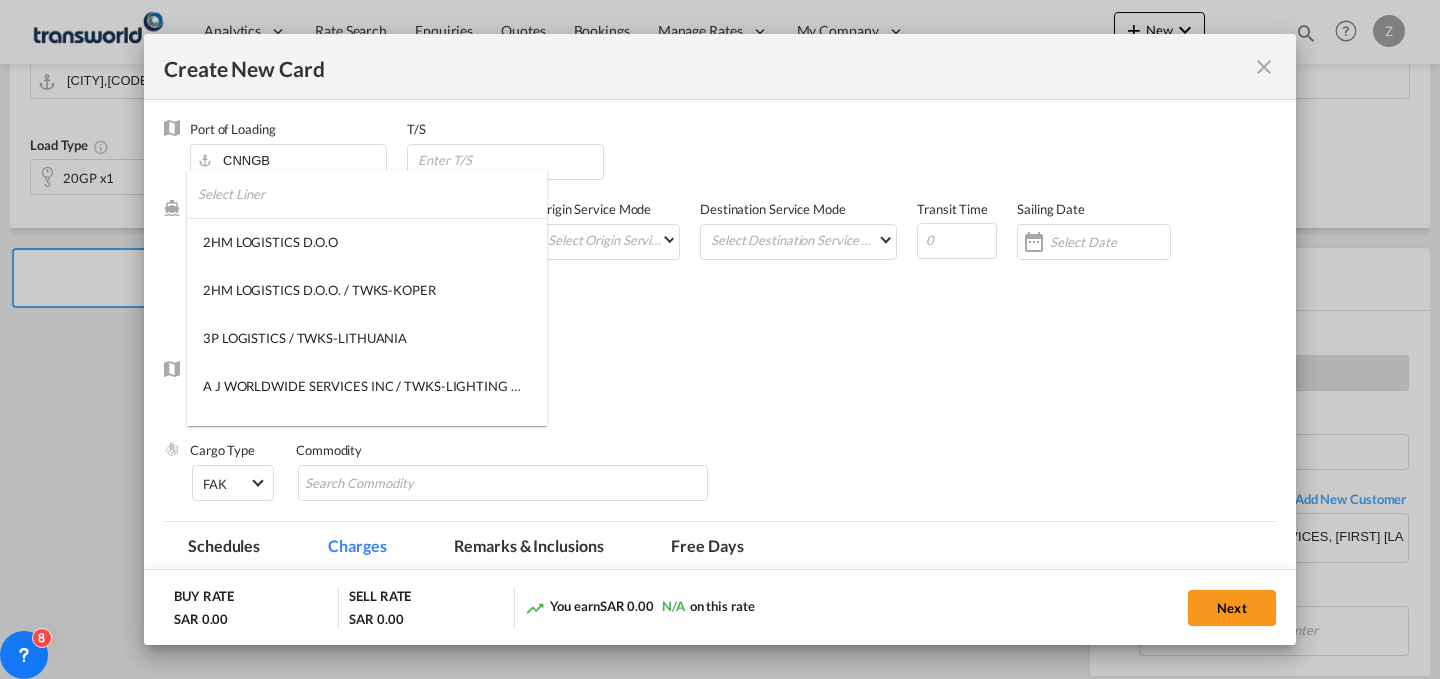 click at bounding box center (372, 194) 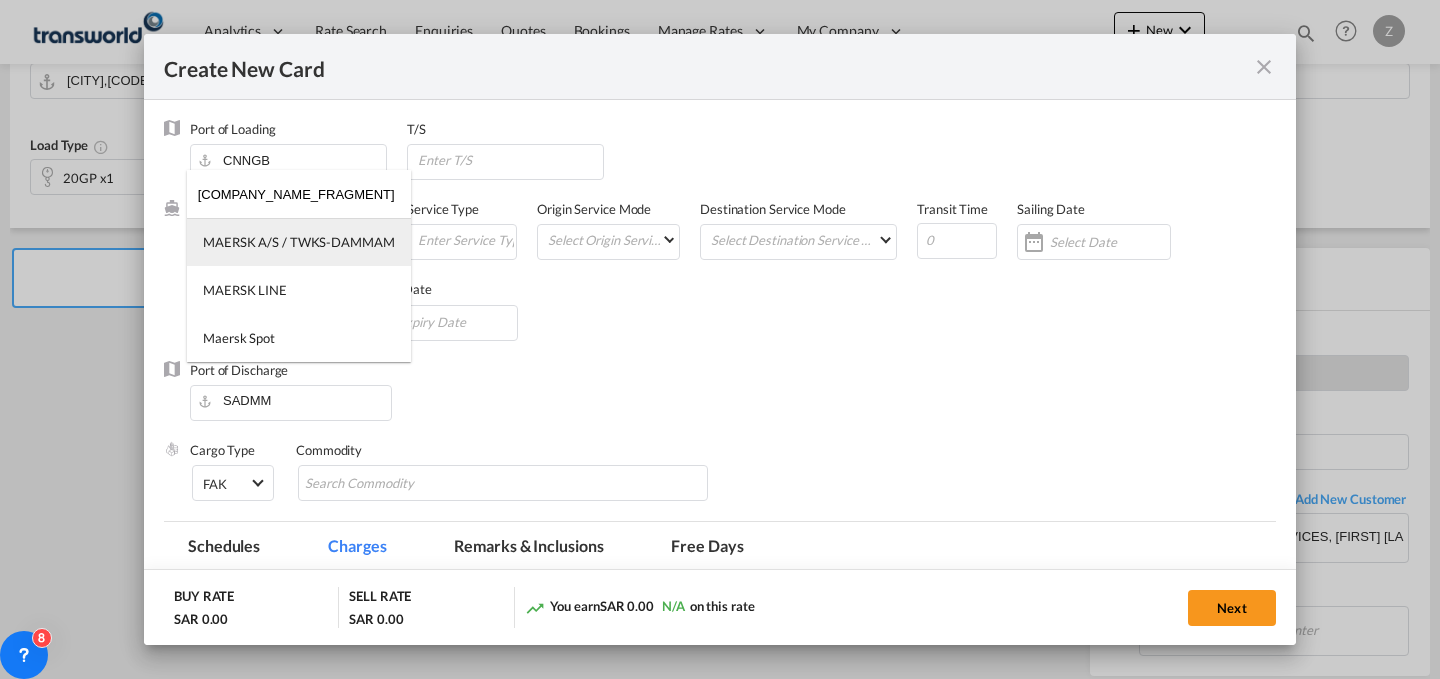 type on "mae" 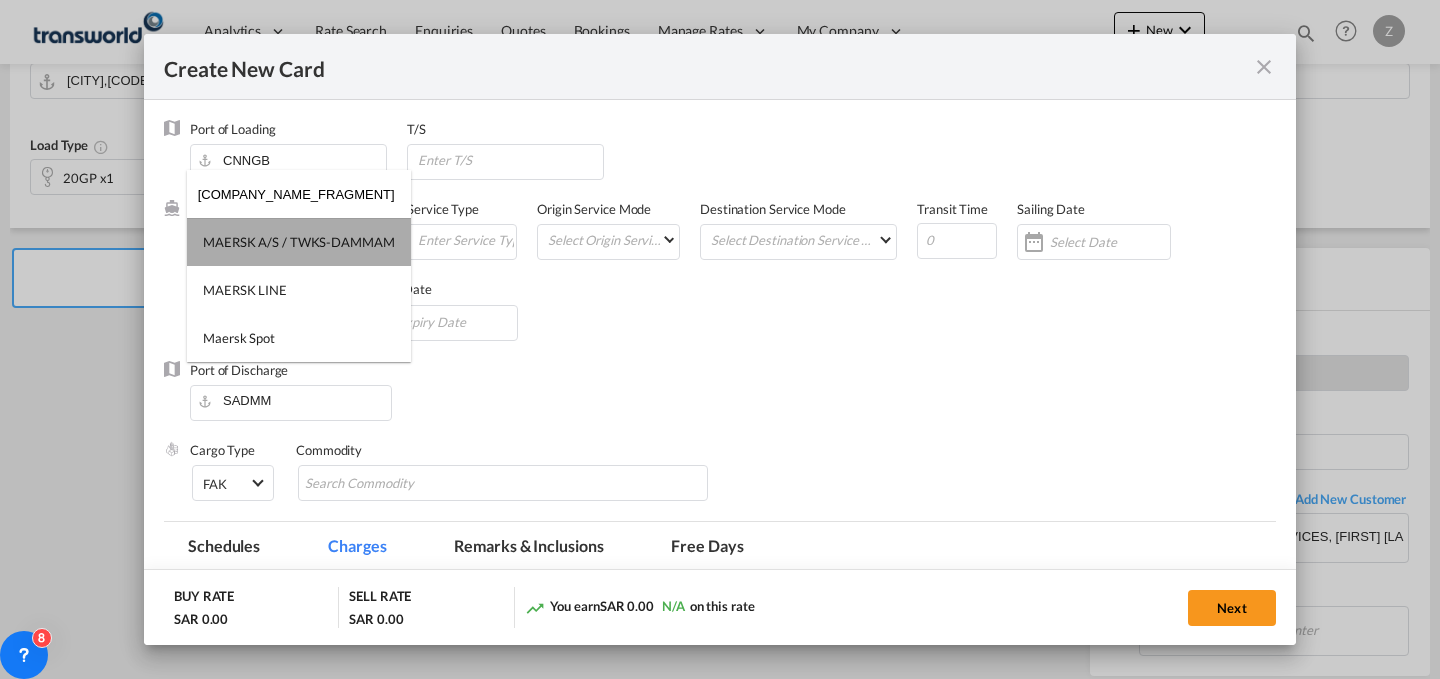 click on "MAERSK A/S / TWKS-DAMMAM" at bounding box center (299, 242) 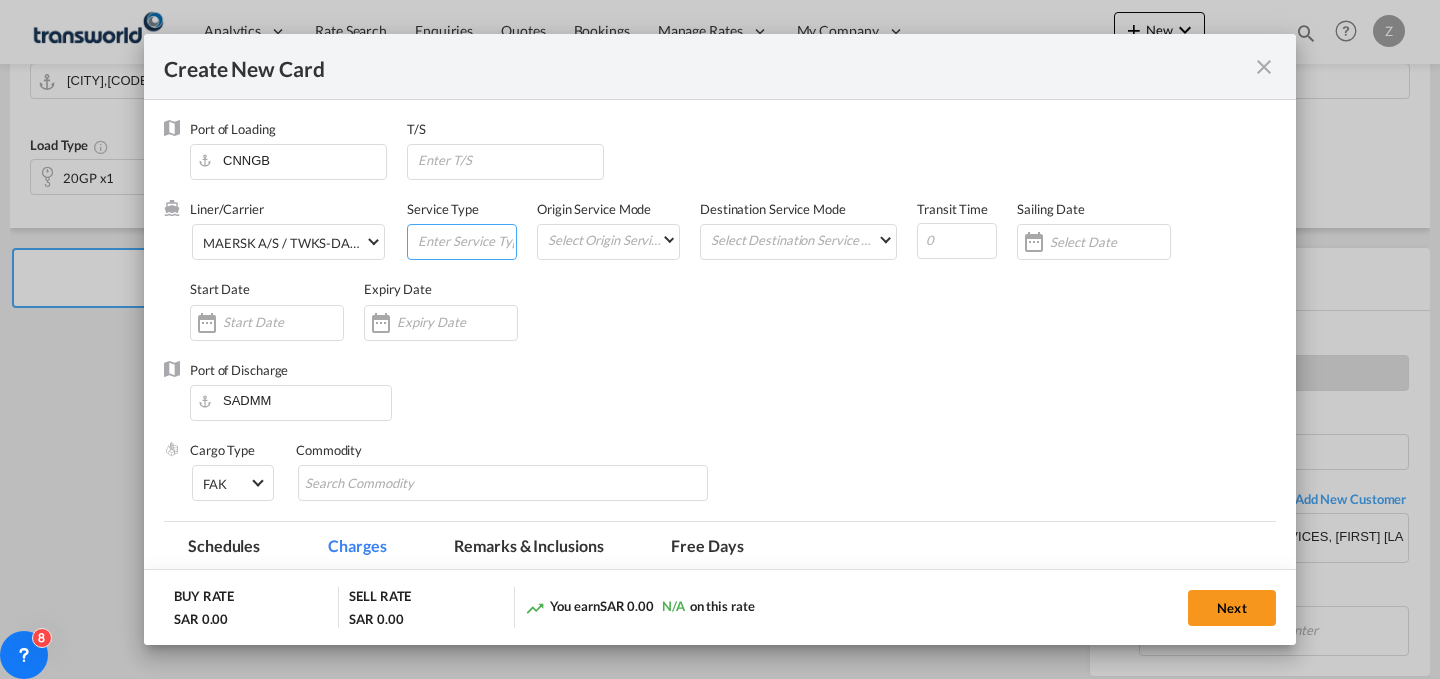 click at bounding box center (466, 240) 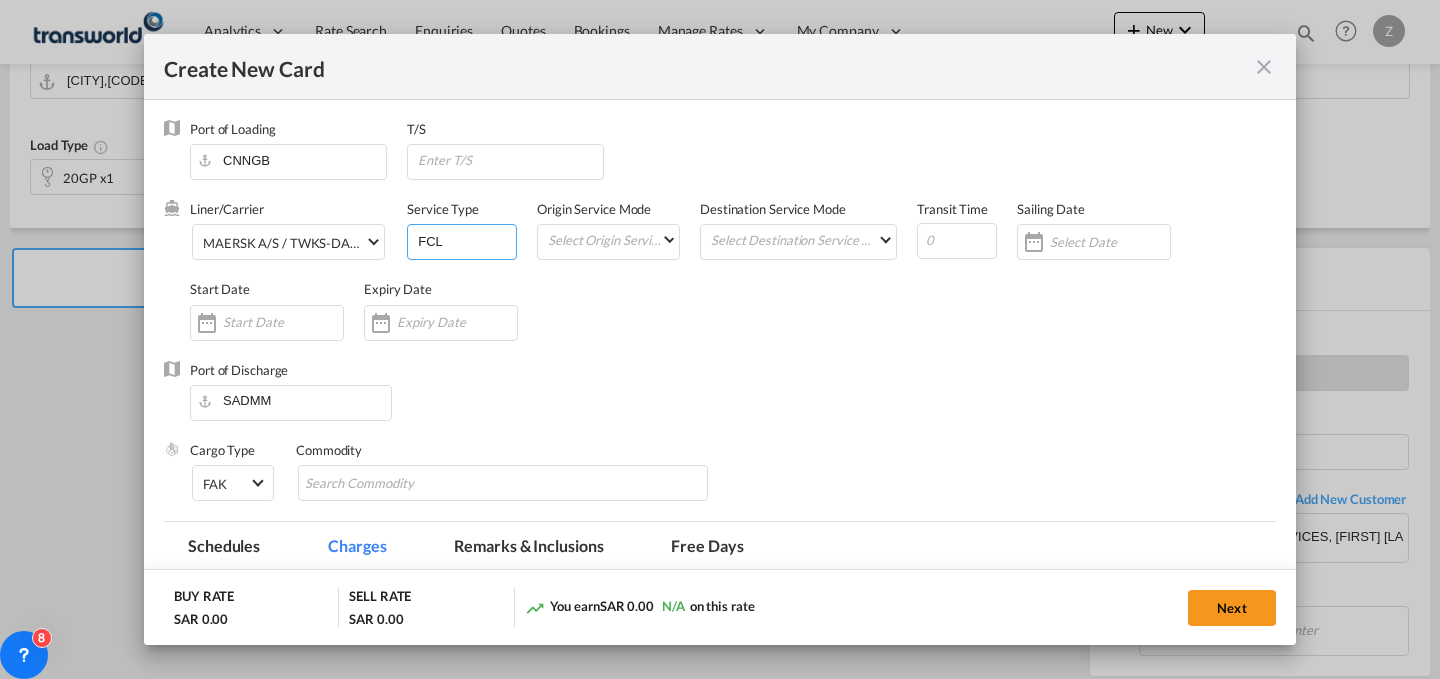 type on "FCL" 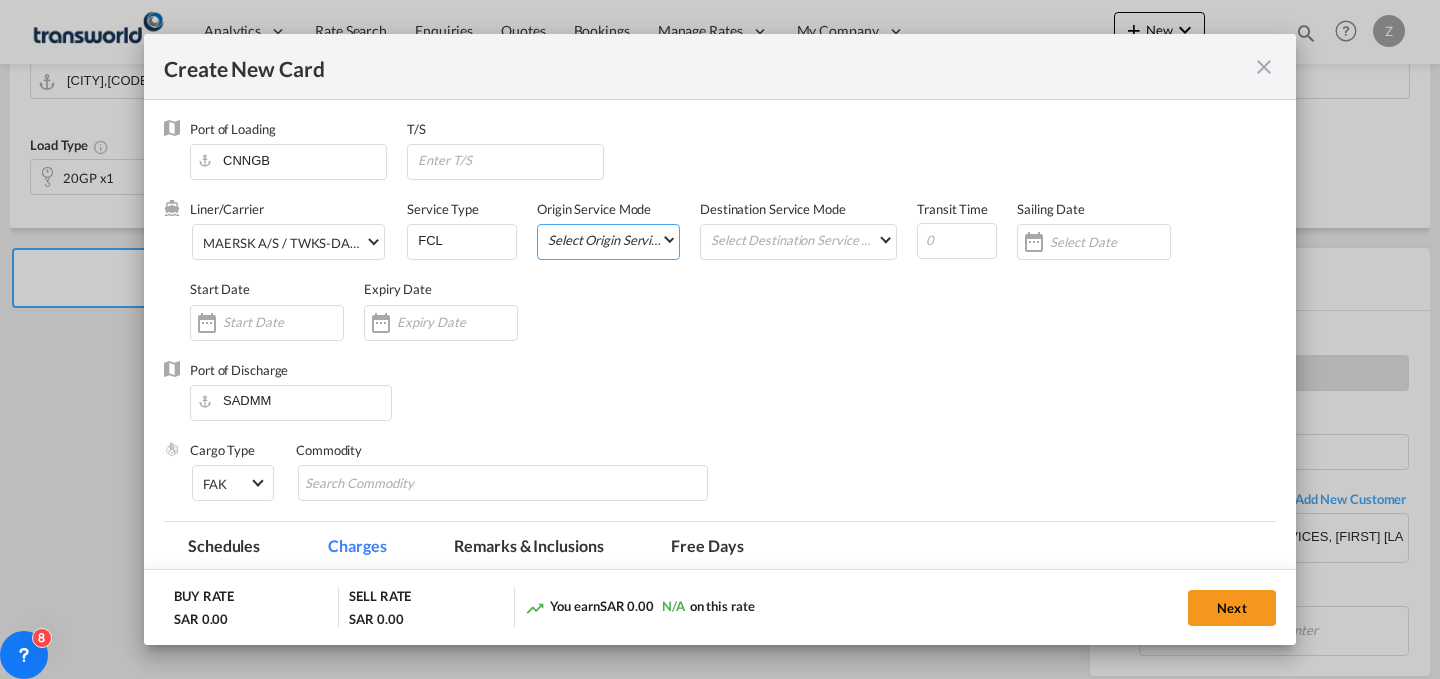 click on "Select Origin Service Mode SD CY" at bounding box center [612, 239] 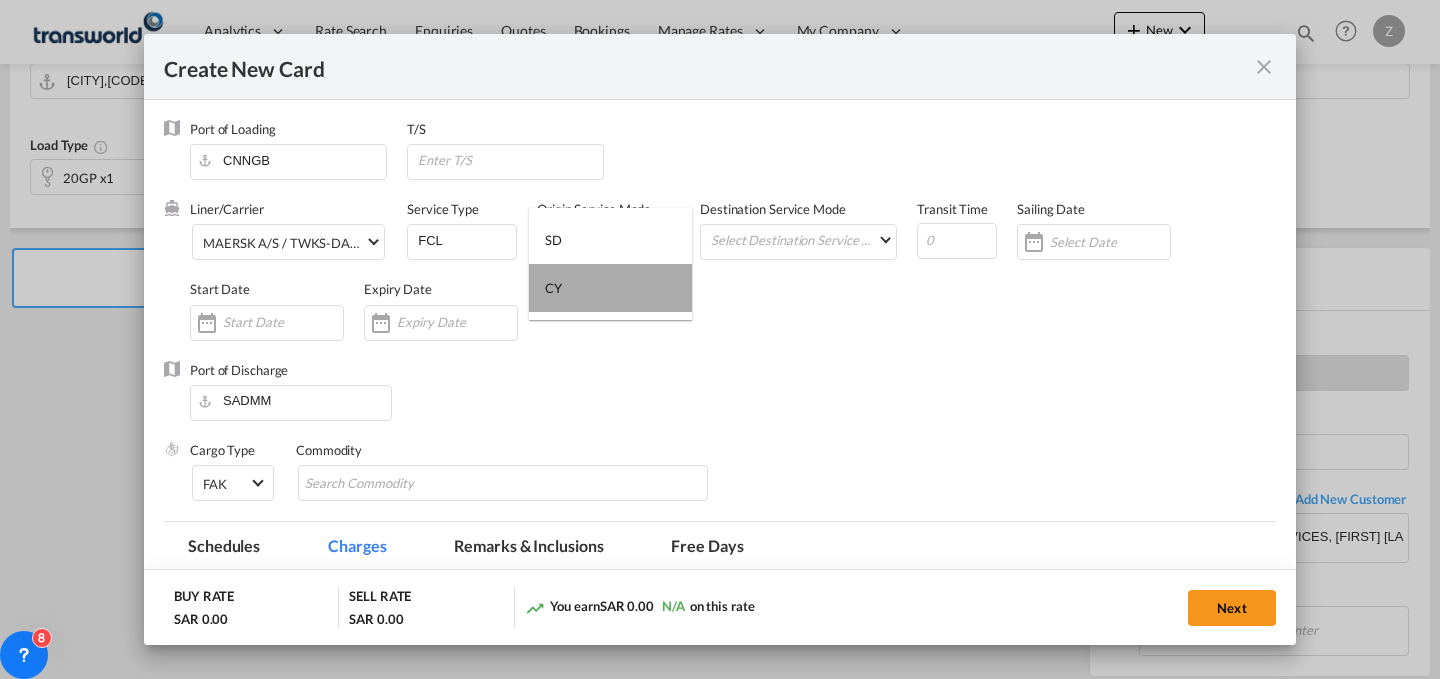 click on "CY" at bounding box center (610, 288) 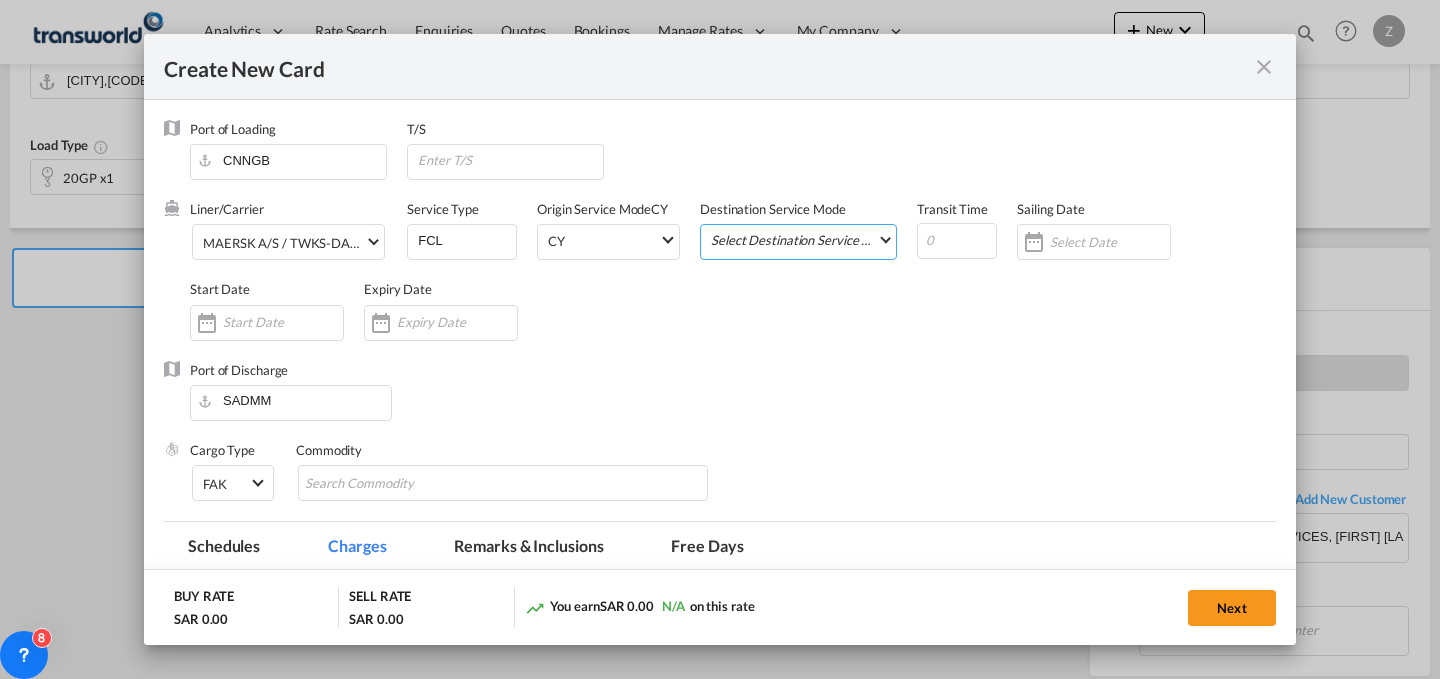 click on "Select Destination Service Mode SD CY" at bounding box center (802, 239) 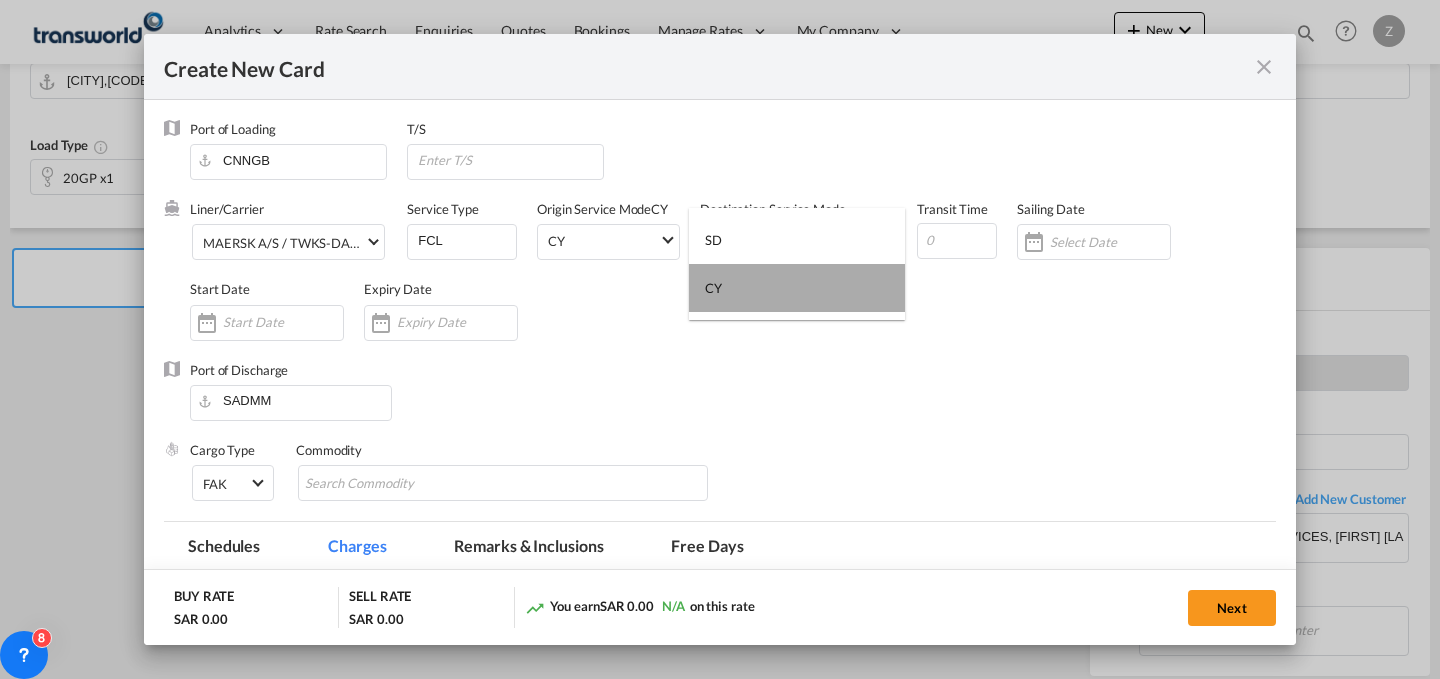 click on "CY" at bounding box center (797, 288) 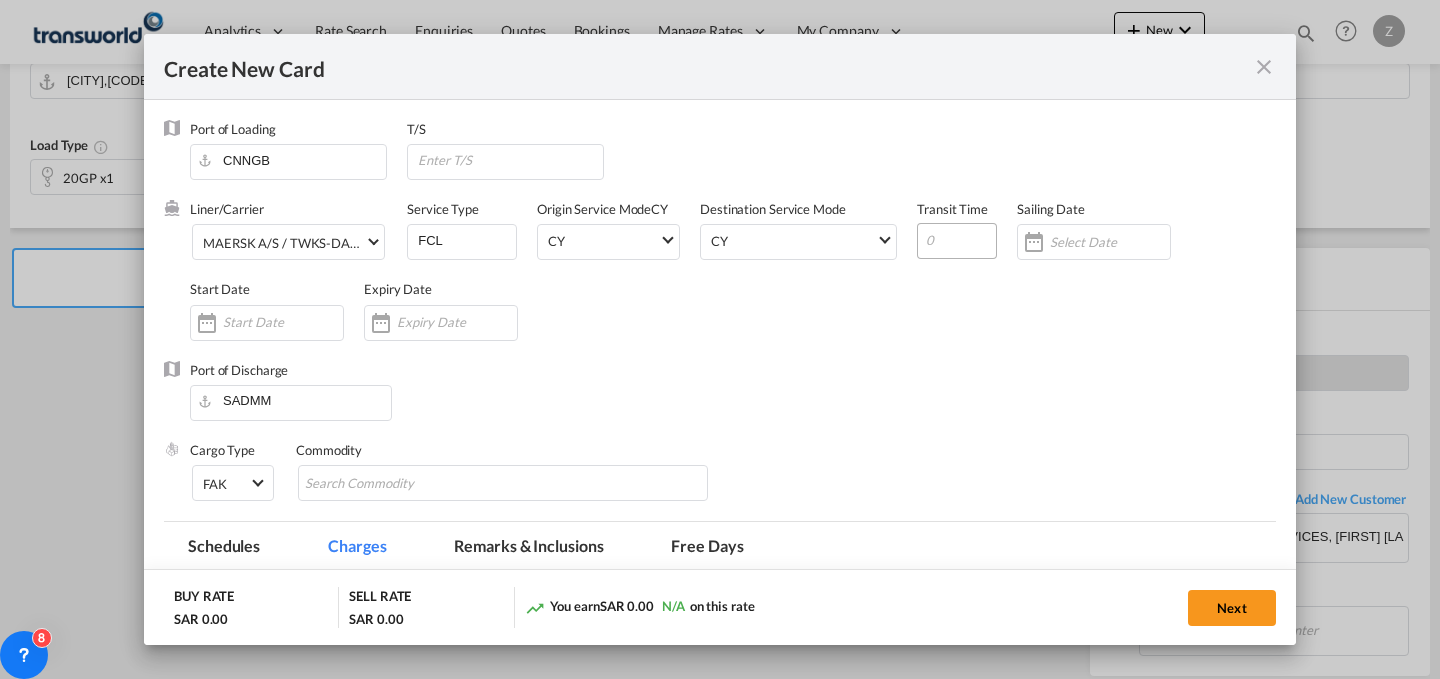 click at bounding box center (957, 241) 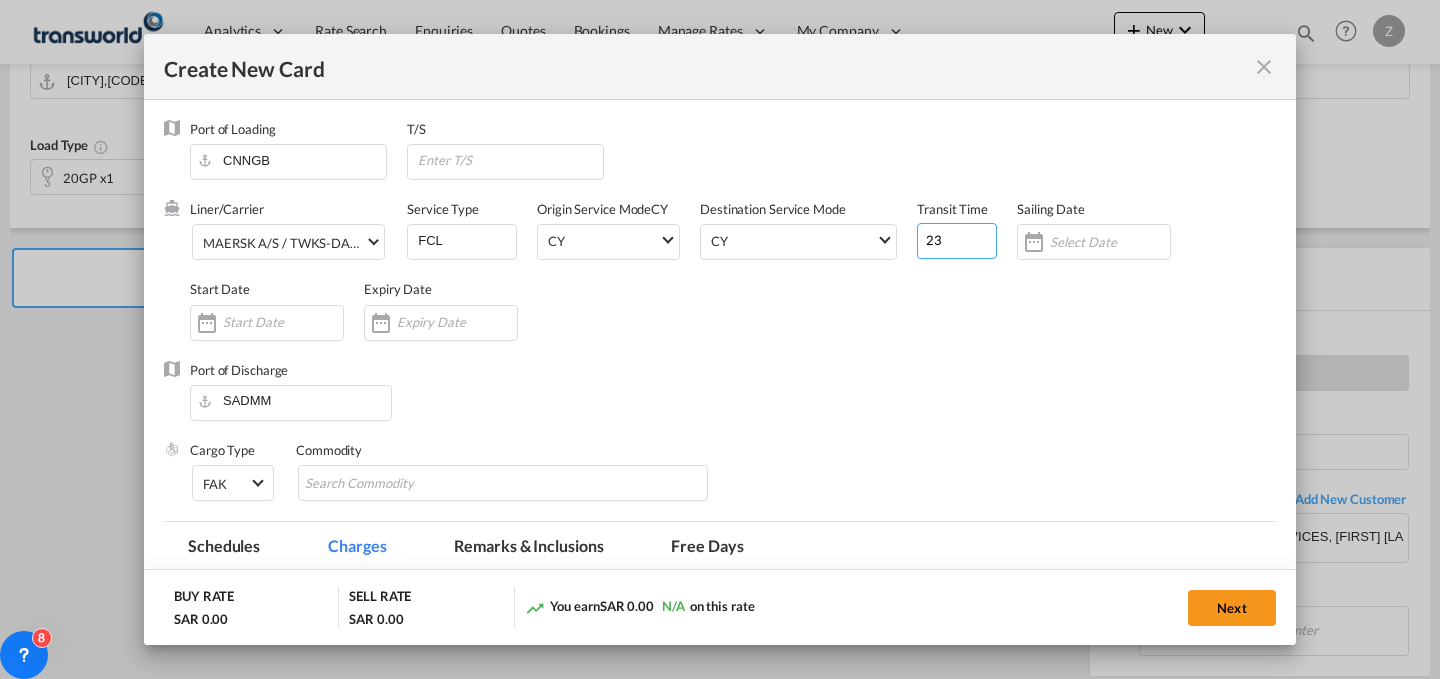 type on "23" 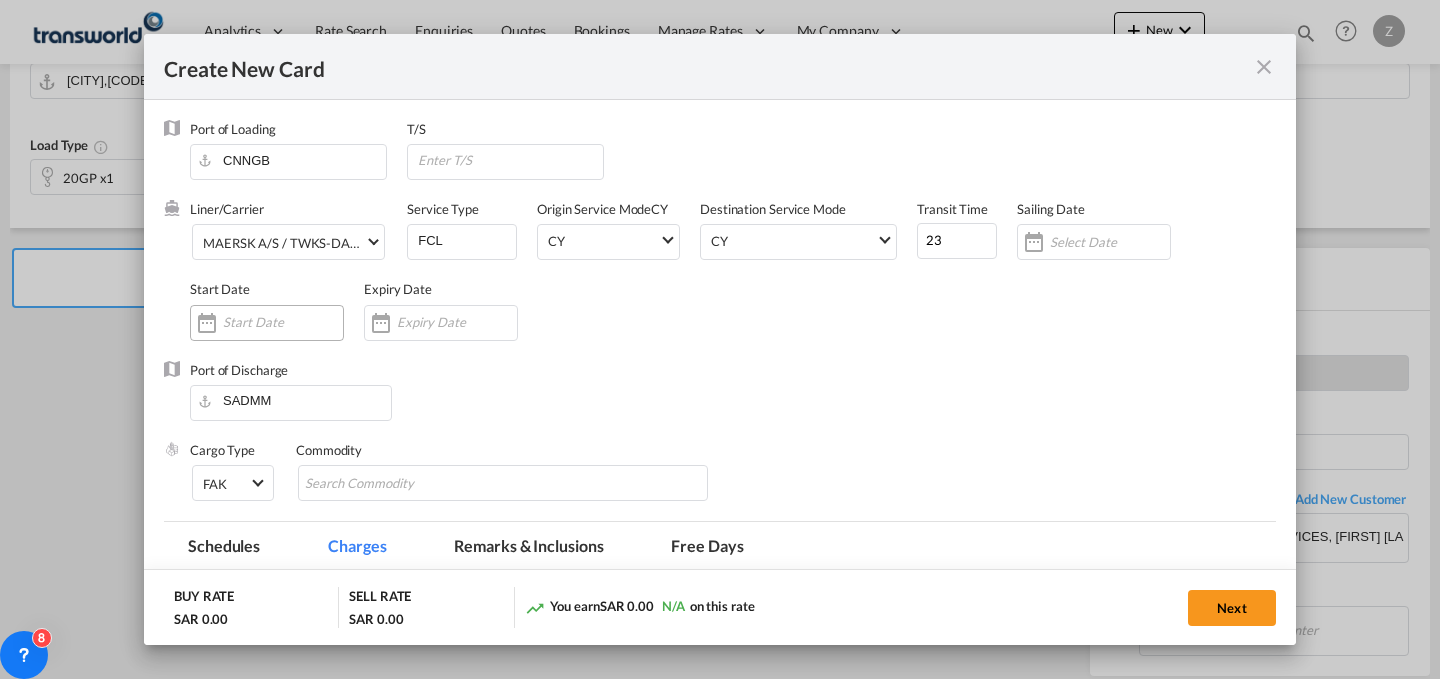 click at bounding box center (283, 322) 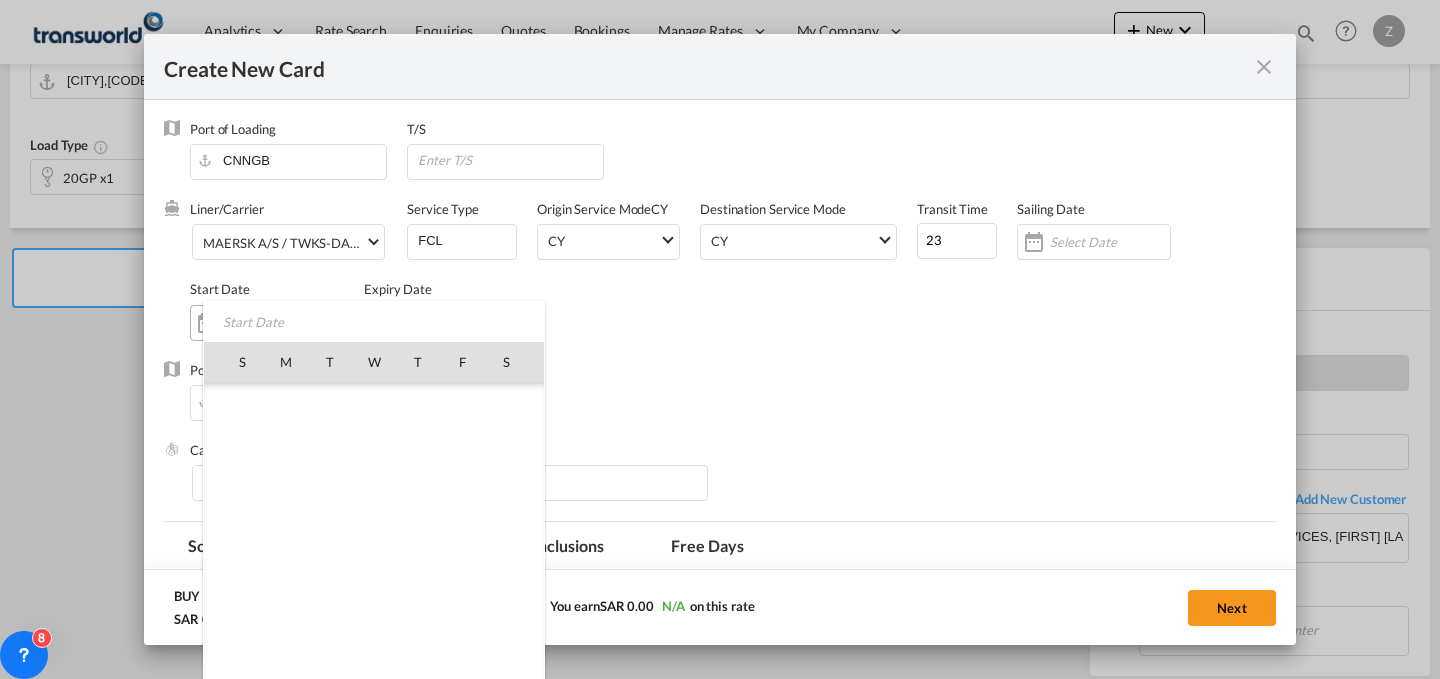 scroll, scrollTop: 462955, scrollLeft: 0, axis: vertical 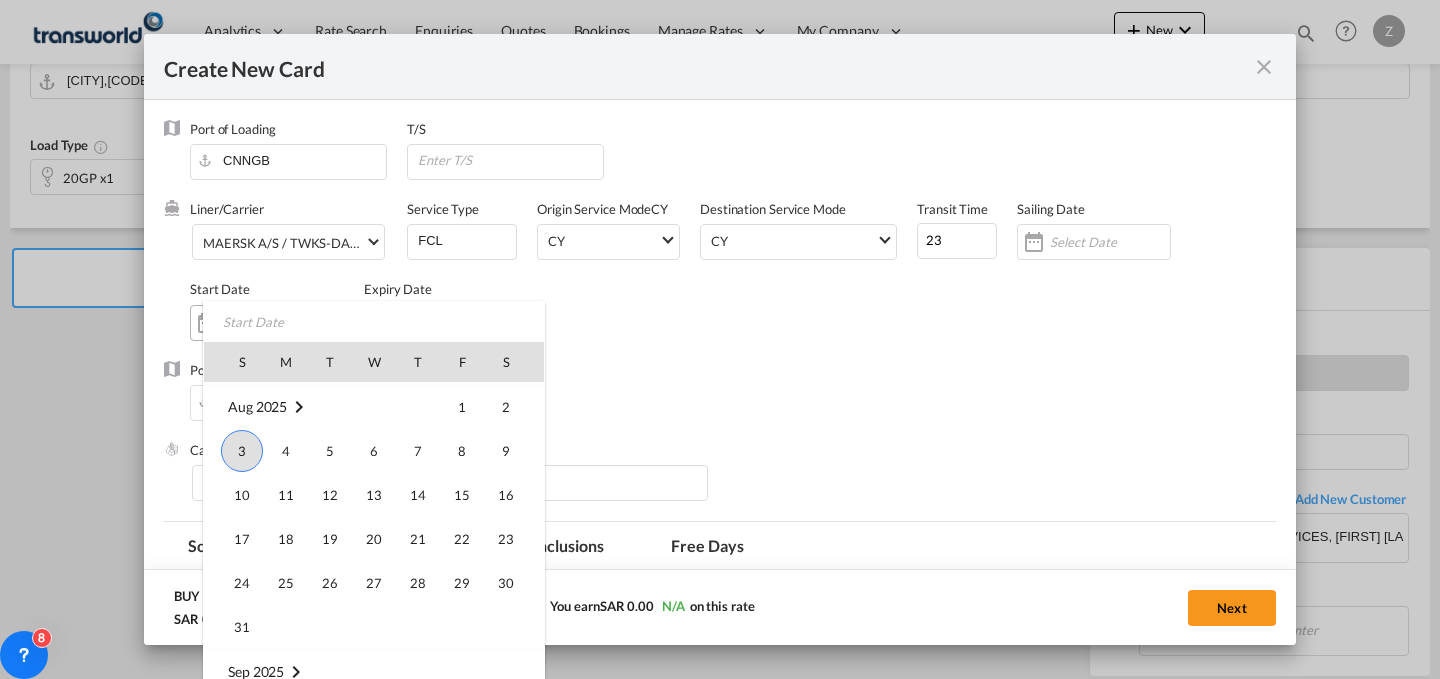 click on "S M T W T F S May 2025 1 2 3 4 5 6 7 8 9 10 11 12 13 14 15 16 17 18 19 20 21 22 23 24 25 26 27 28 29 30 31 Jun 2025 1 2 3 4 5 6 7 8 9 10 11 12 13 14 15 16 17 18 19 20 21 22 23 24 25 26 27 28 29 30 Jul 2025 1 2 3 4 5 6 7 8 9 10 11 12 13 14 15 16 17 18 19 20 21 22 23 24 25 26 27 28 29 30 31 Aug 2025 1 2 3 4 5 6 7 8 9 10 11 12 13 14 15 16 17 18 19 20 21 22 23 24 25 26 27 28 29 30 31 Sep 2025 1 2 3 4 5 6 7 8 9 10 11 12 13 14 15 16 17 18 19 20 21 22 23 24 25 26 27 28 29 30 Oct 2025 1 2 3 4 5 6 7 8 9 10 11 12 13 14 15 16 17 18 19 20 21 22 23 24 25 26 27 28 29 30 31 Nov 2025 1 2 3 4 5 6 7 8 9 10 11 12 13 14 15 16 17 18 19 20 21 22 23 24 25 26 27 28 29 30 Dec 2025 1 2 3 4 5 6 7 8 9 10 11 12 13 14 15 16 17 18 19 20 21 22 23 24 25 26 27 28 29 30 31" at bounding box center (374, 498) 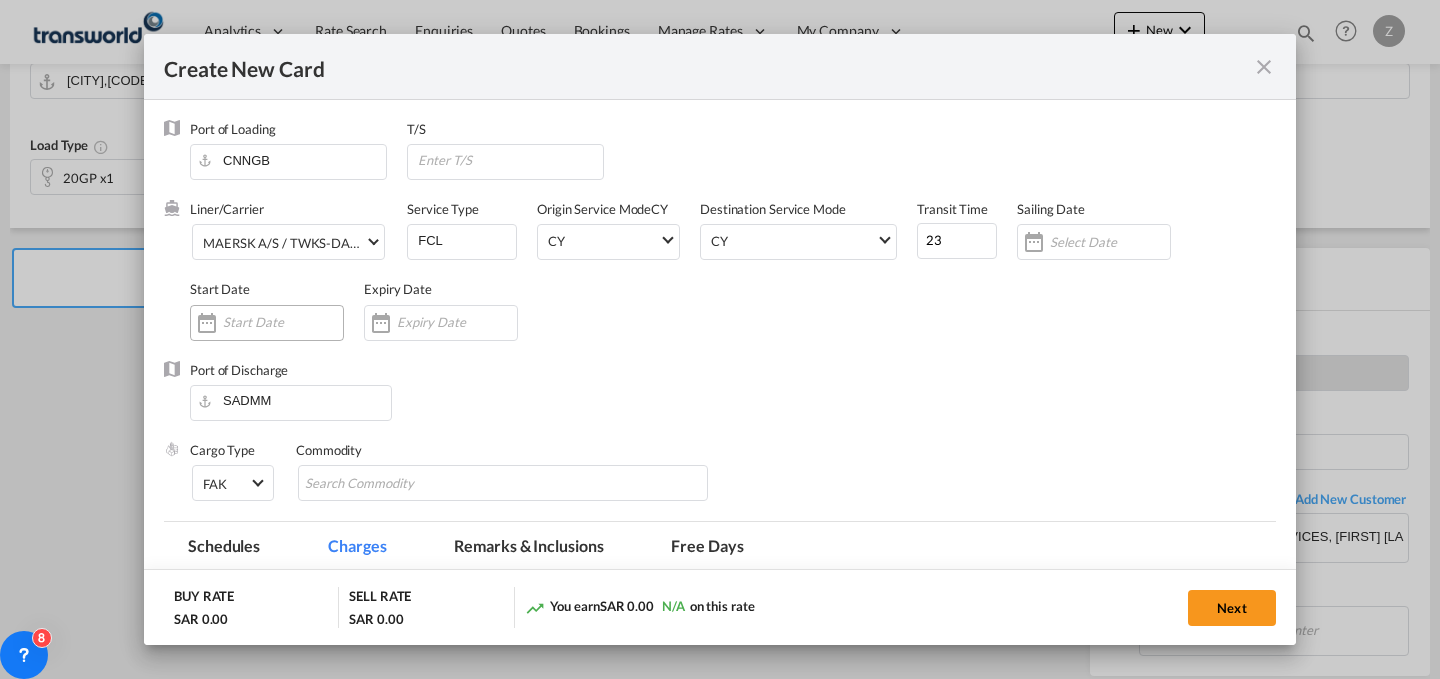 click at bounding box center (283, 322) 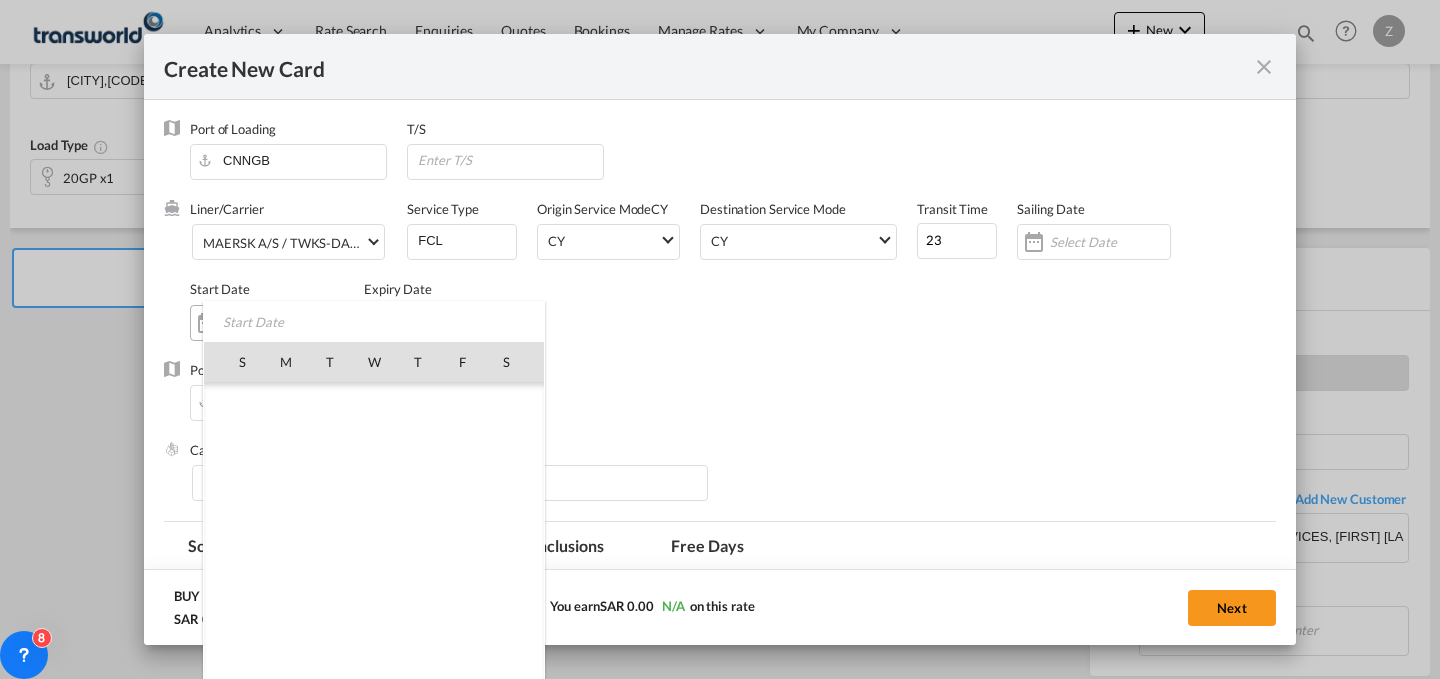 scroll, scrollTop: 462955, scrollLeft: 0, axis: vertical 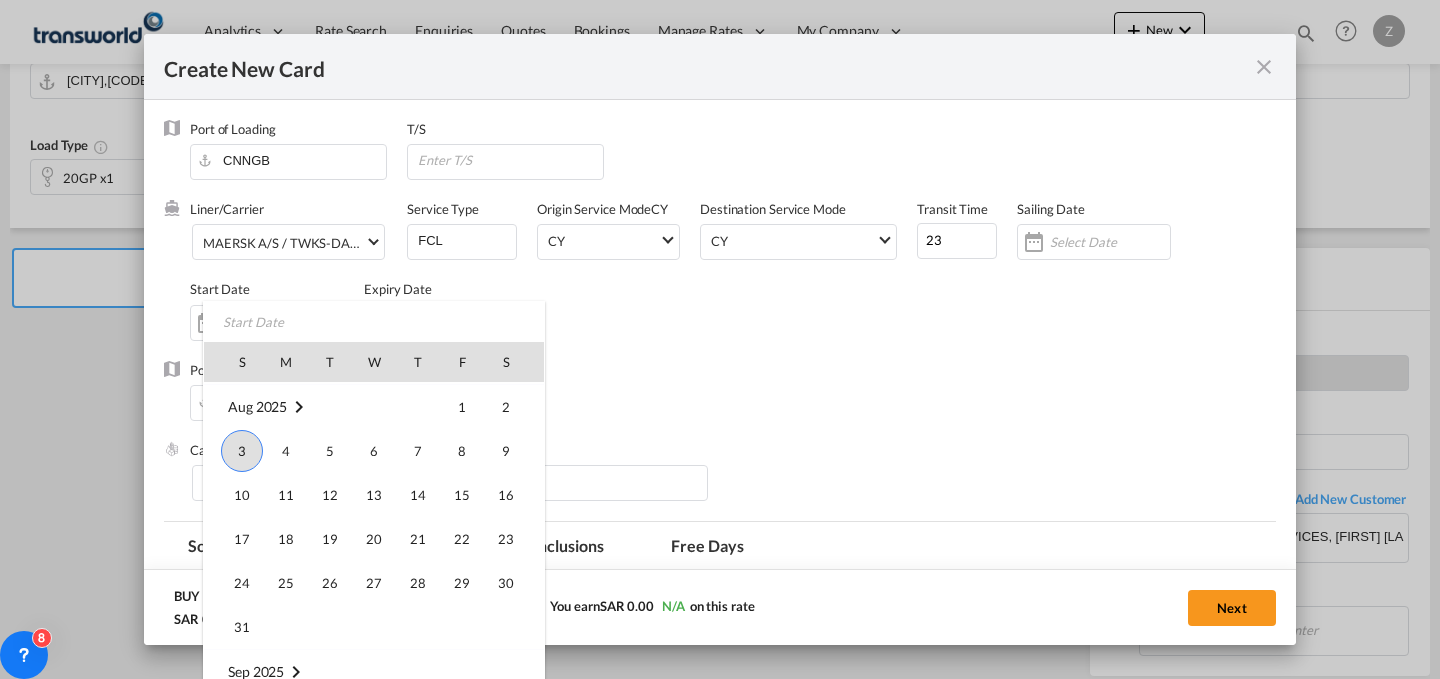 click on "3" at bounding box center (242, 451) 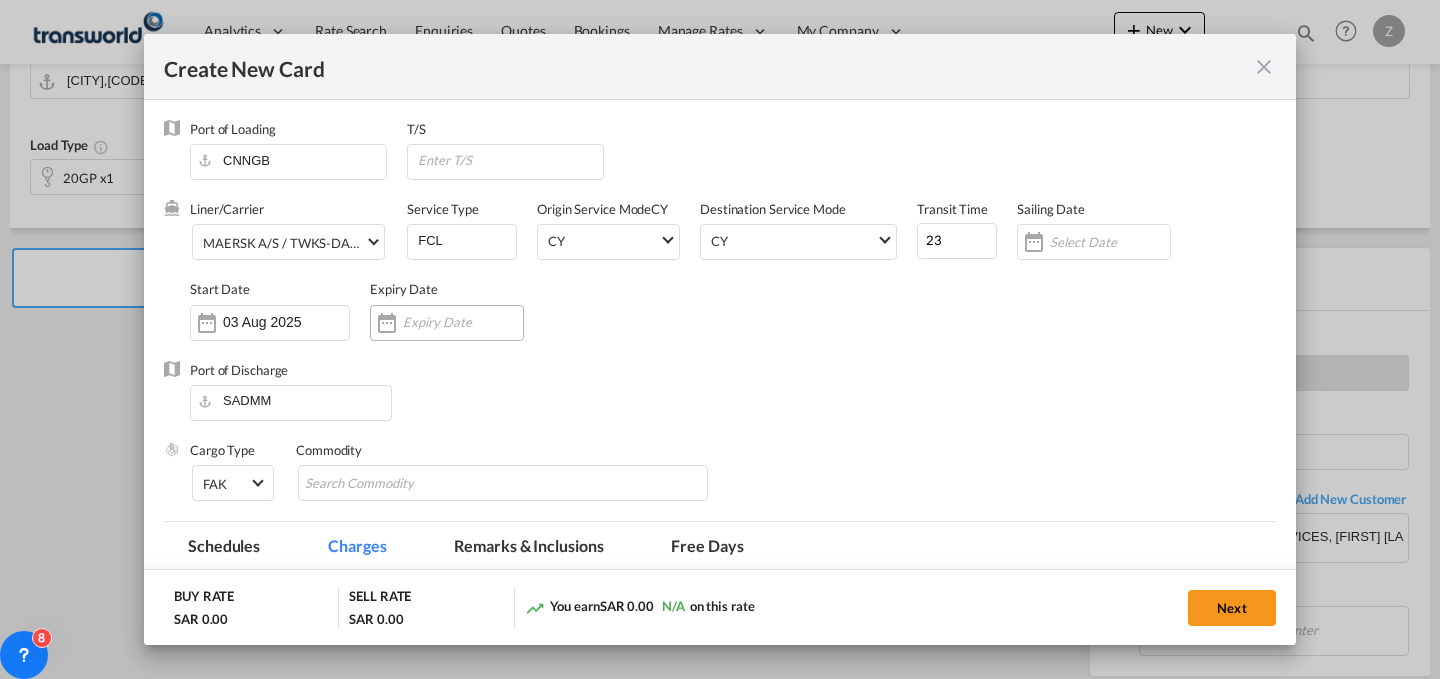 click at bounding box center (463, 322) 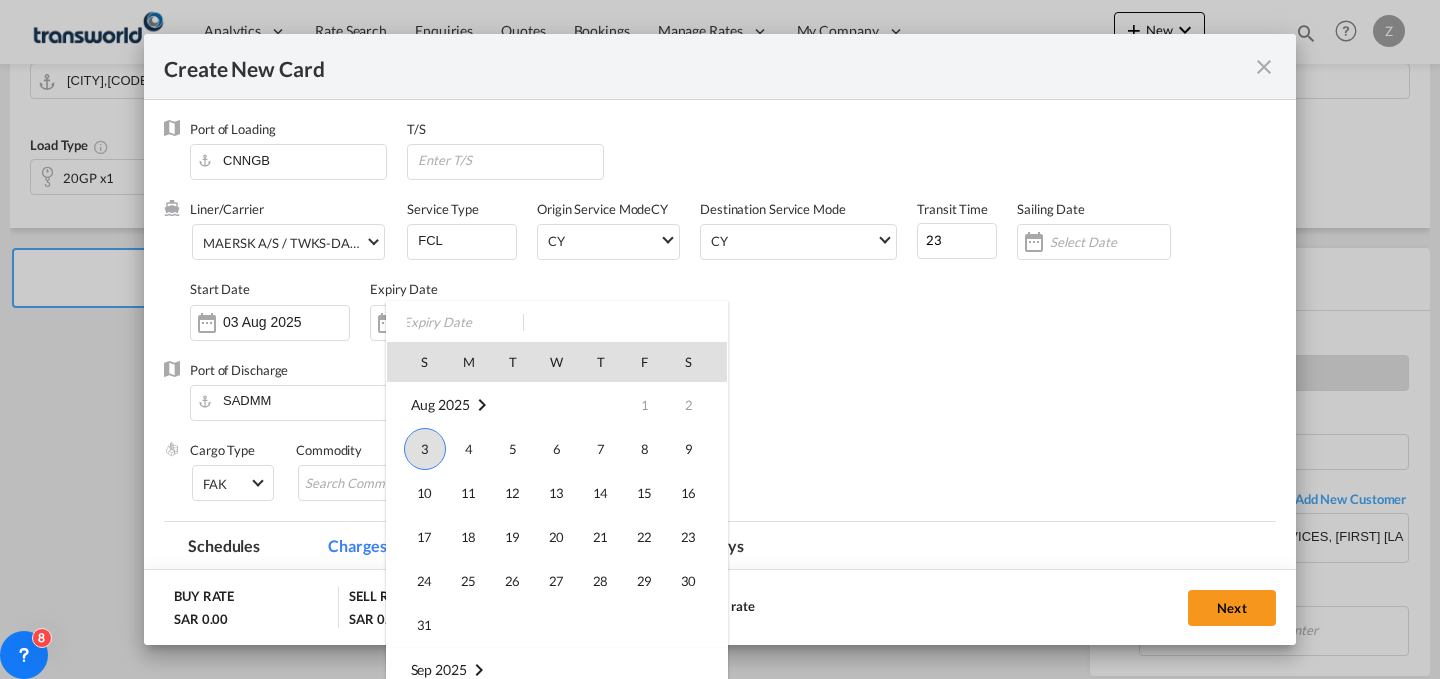 drag, startPoint x: 429, startPoint y: 620, endPoint x: 518, endPoint y: 403, distance: 234.54211 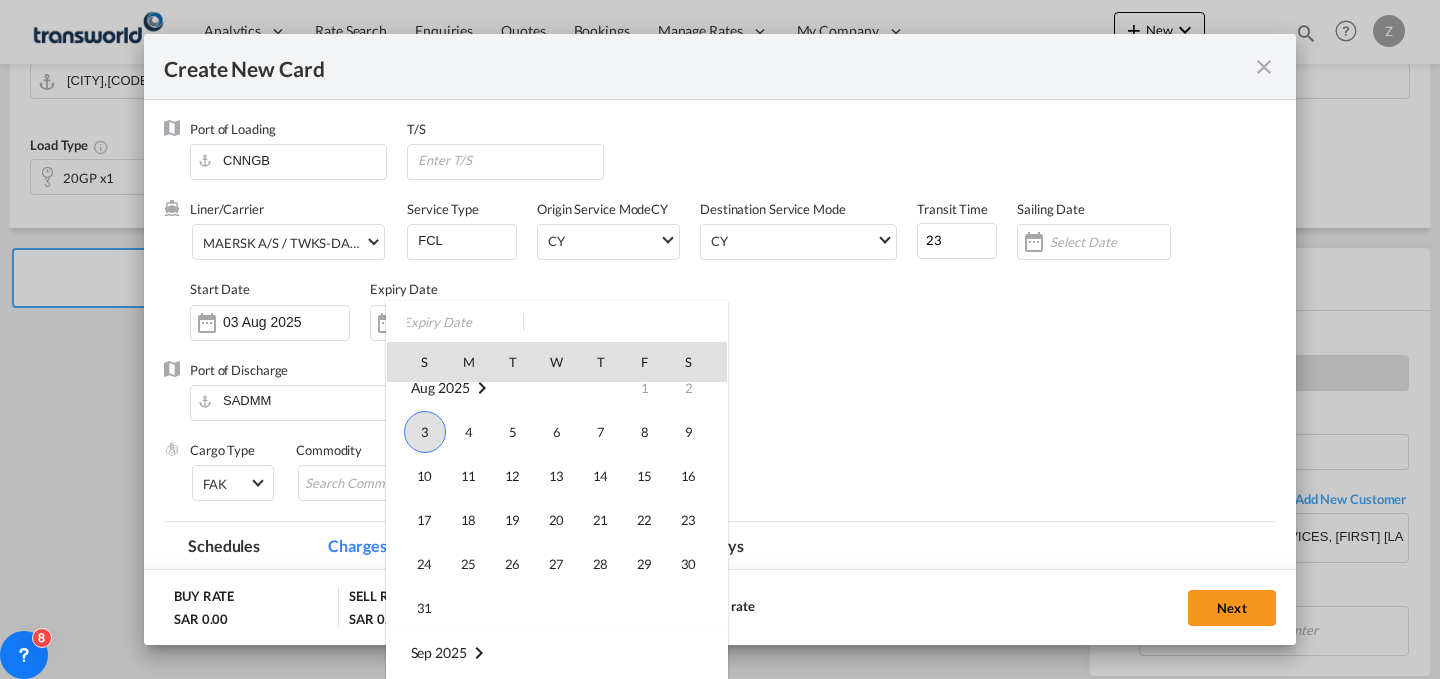 scroll, scrollTop: 0, scrollLeft: 0, axis: both 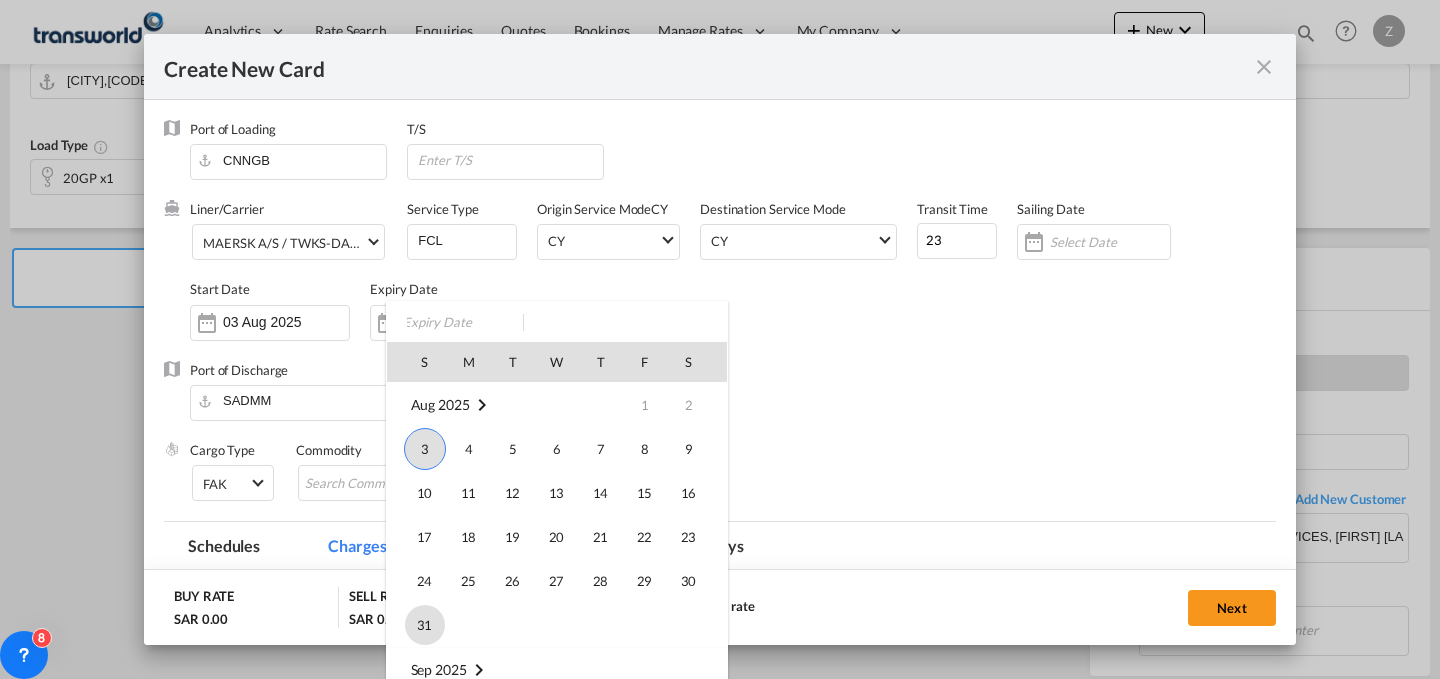 click on "31" at bounding box center [425, 625] 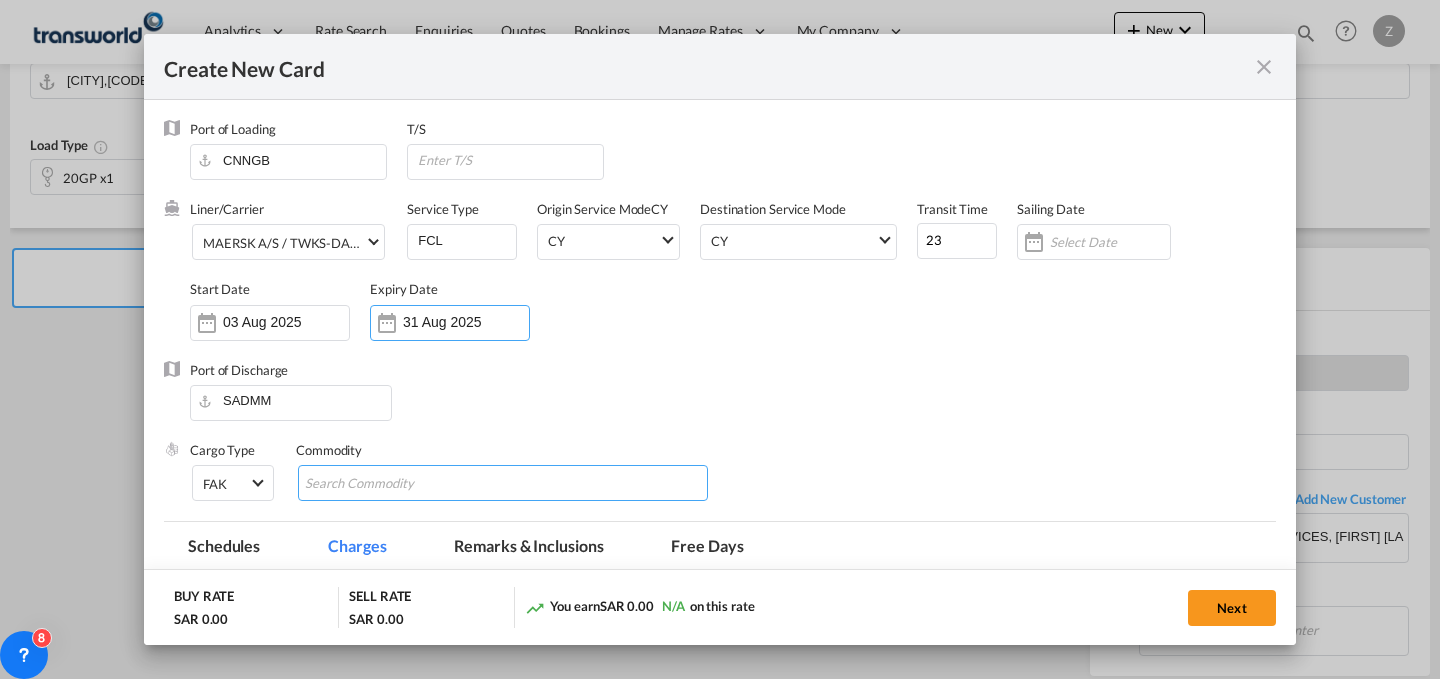 click at bounding box center (396, 484) 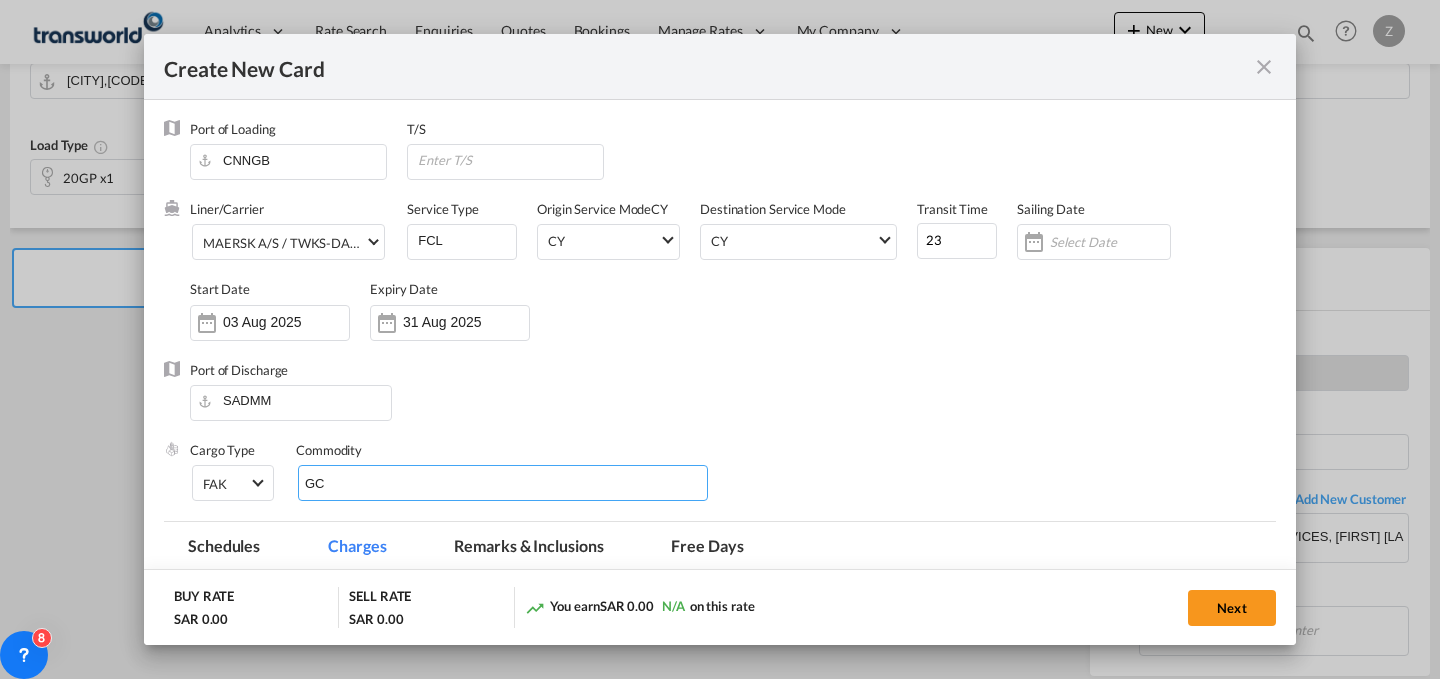 type on "GC" 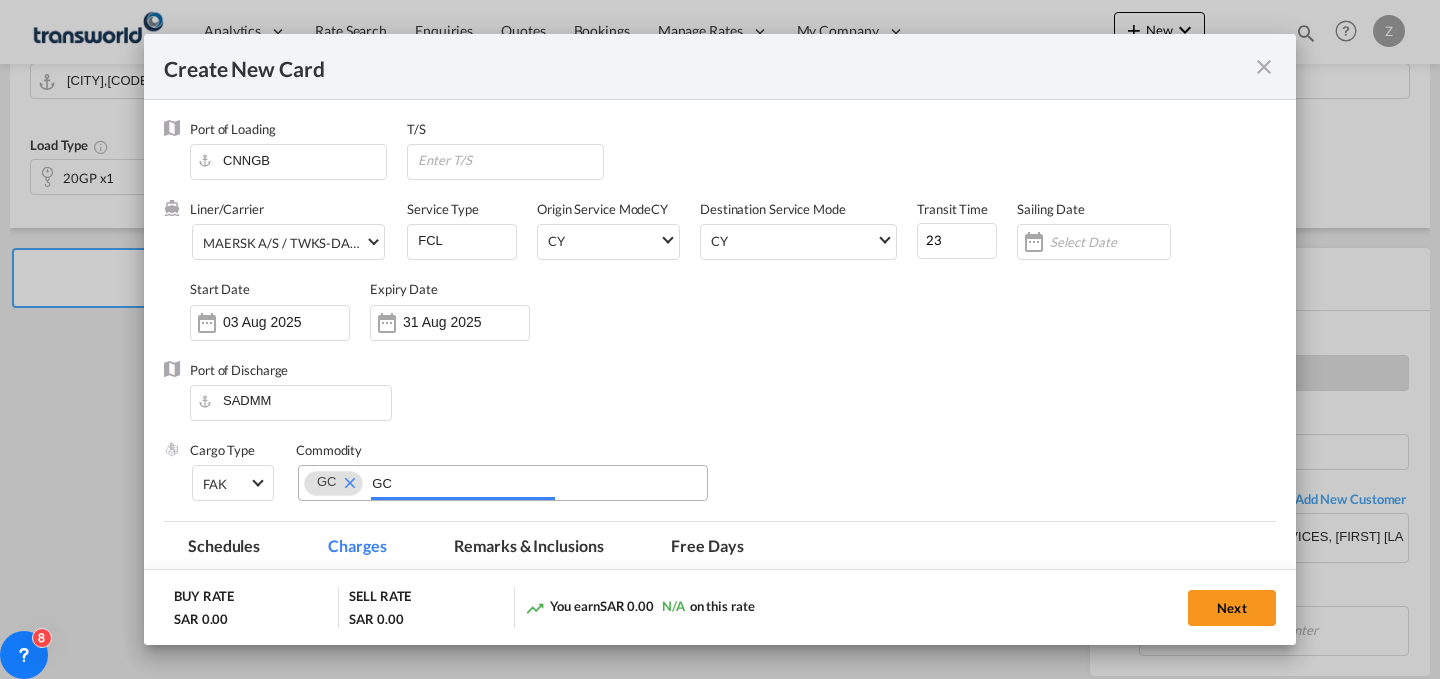 type 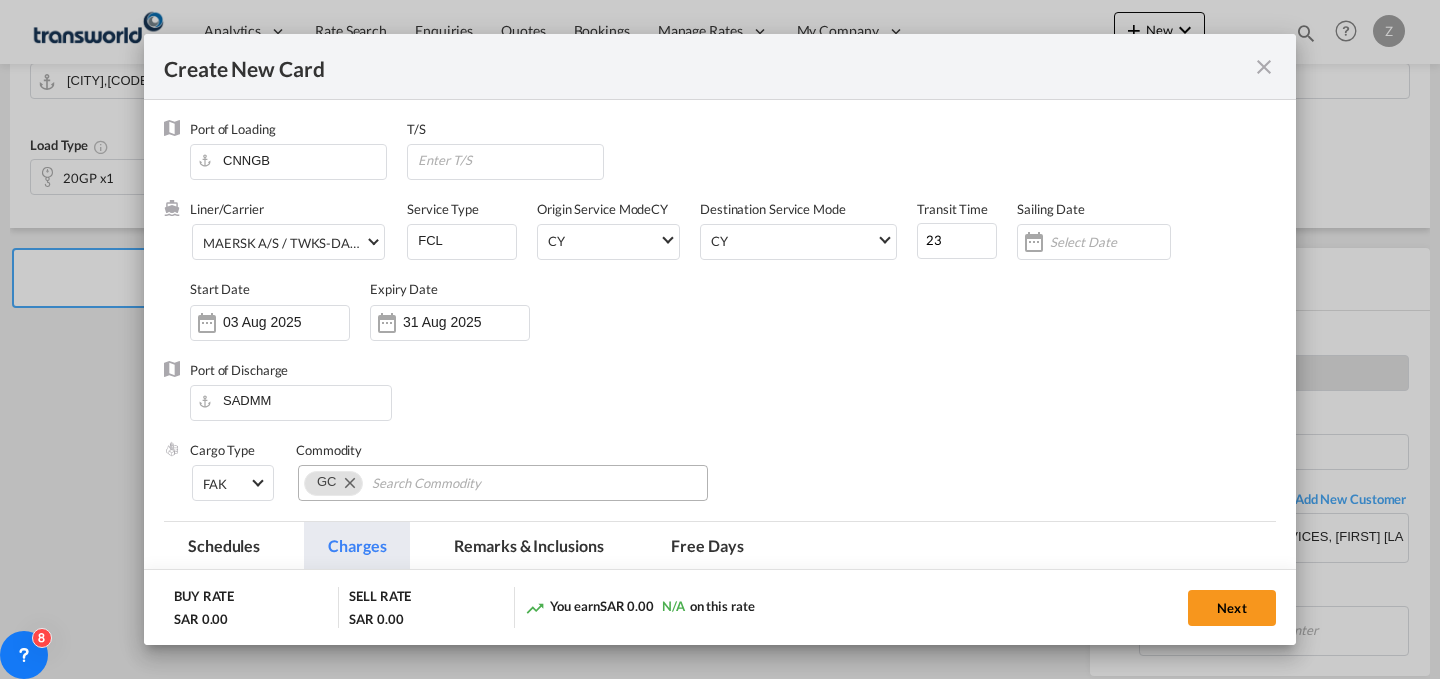 scroll, scrollTop: 349, scrollLeft: 0, axis: vertical 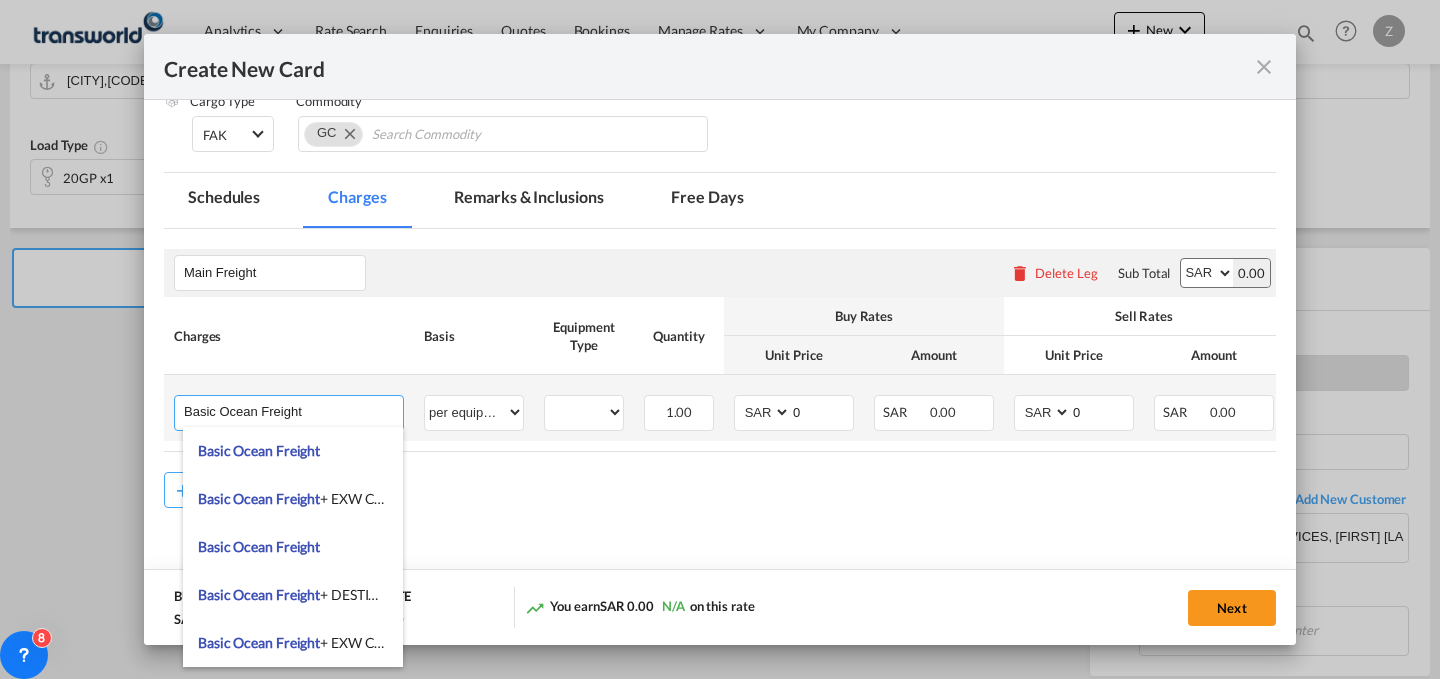 click on "Basic Ocean Freight" at bounding box center (293, 411) 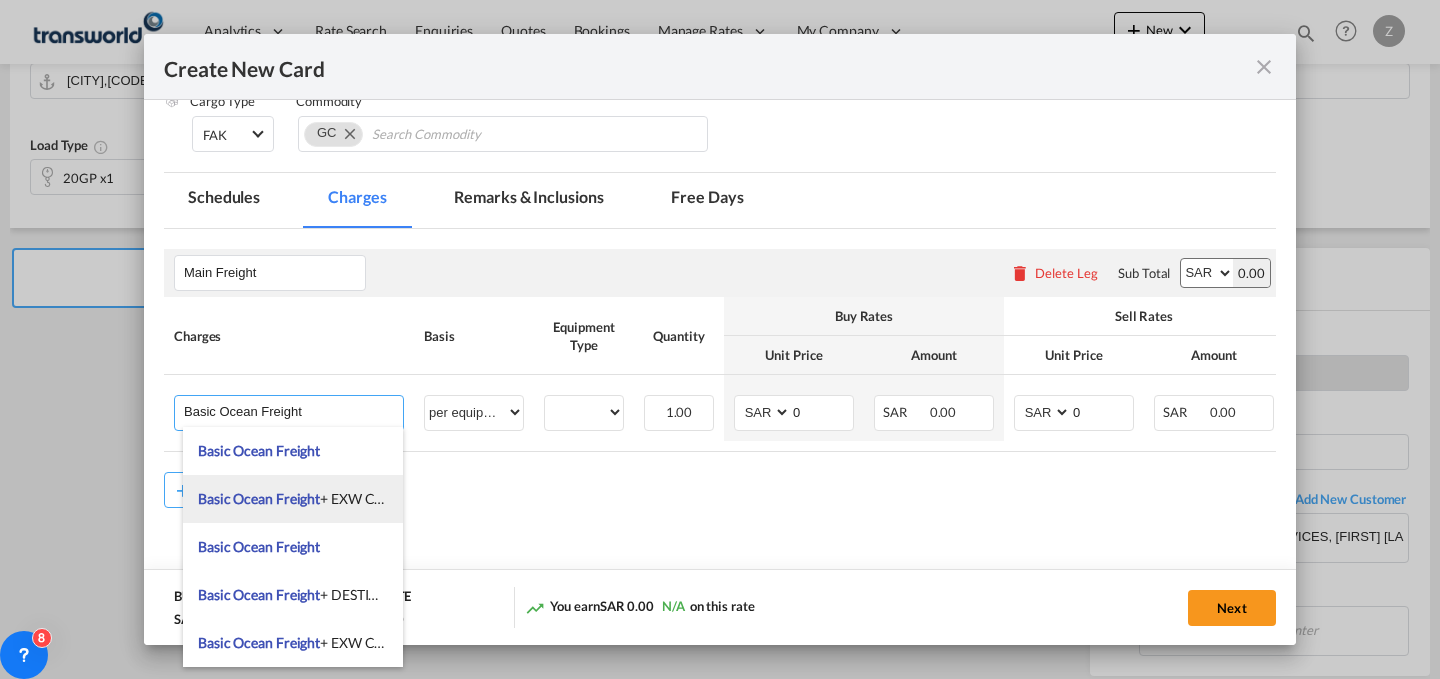 click on "Basic Ocean Freight  + EXW Charges" at bounding box center [306, 498] 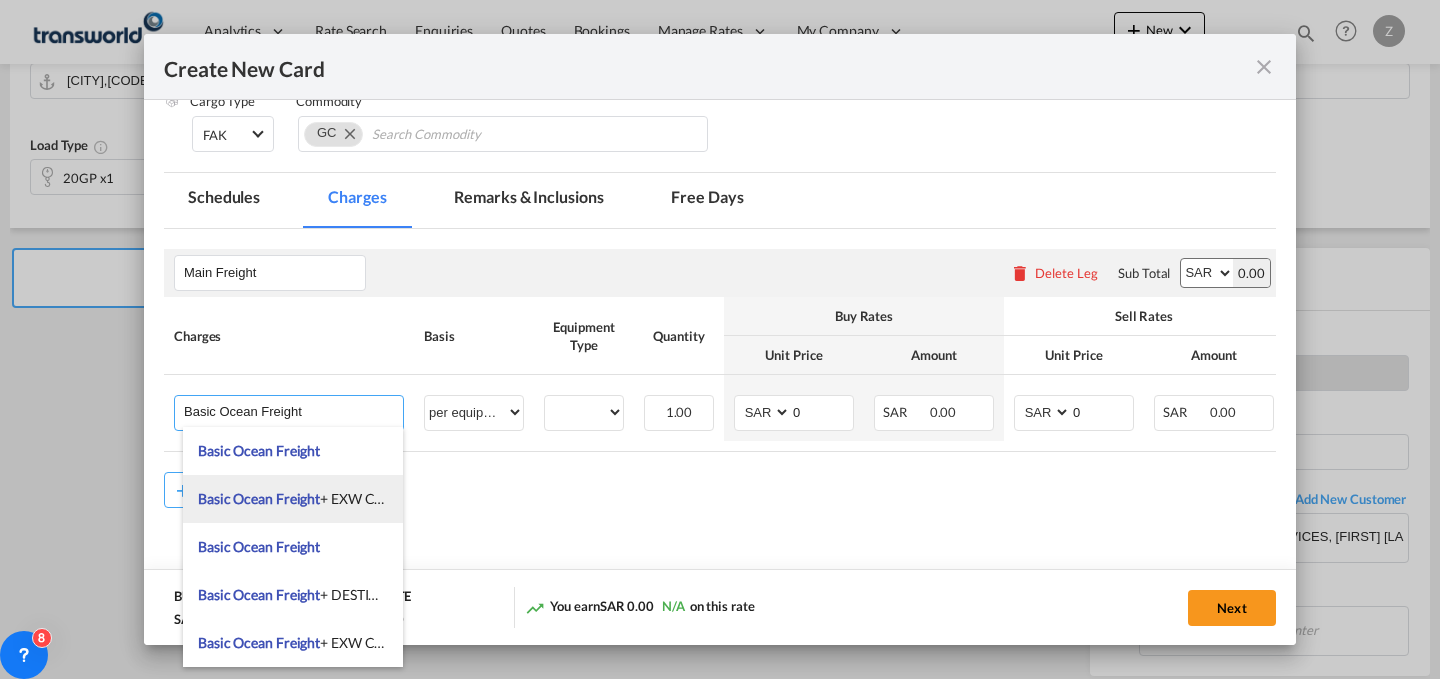 type on "Basic Ocean Freight + EXW Charges" 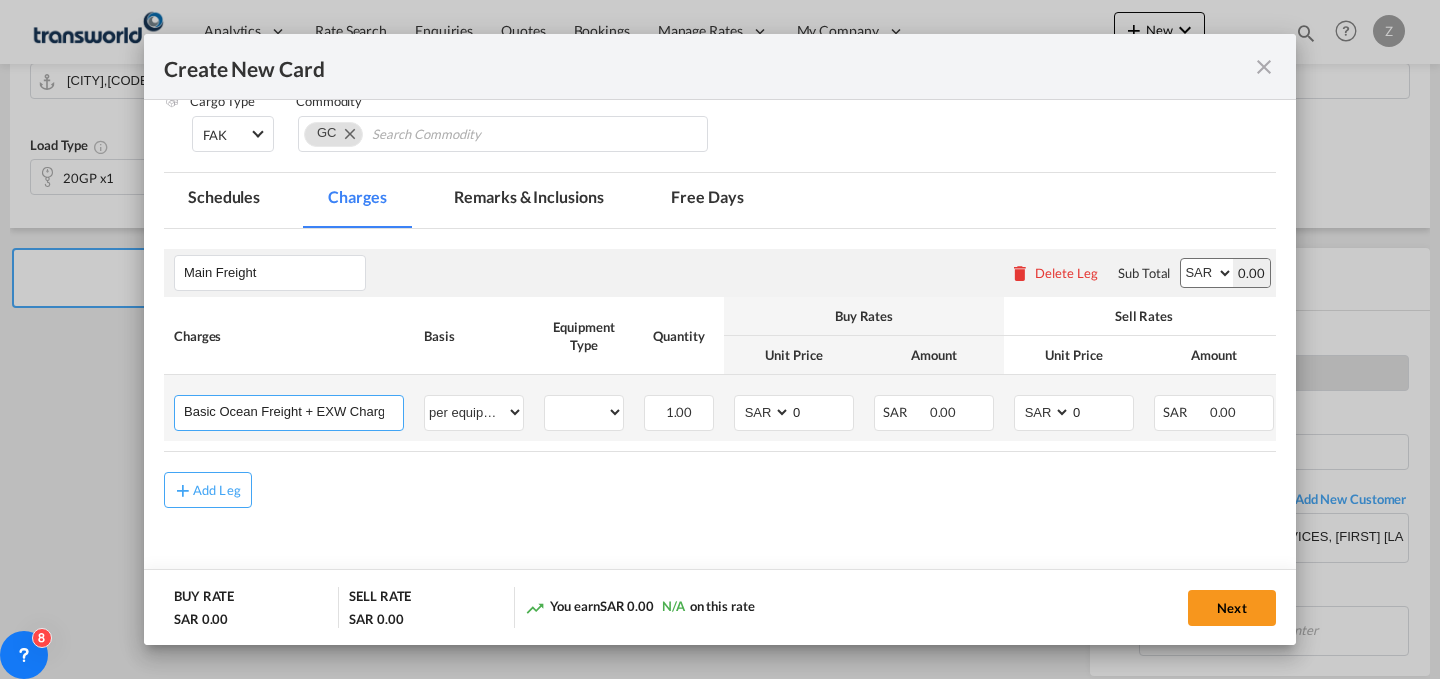 click on "Basic Ocean Freight + EXW Charges" at bounding box center [293, 411] 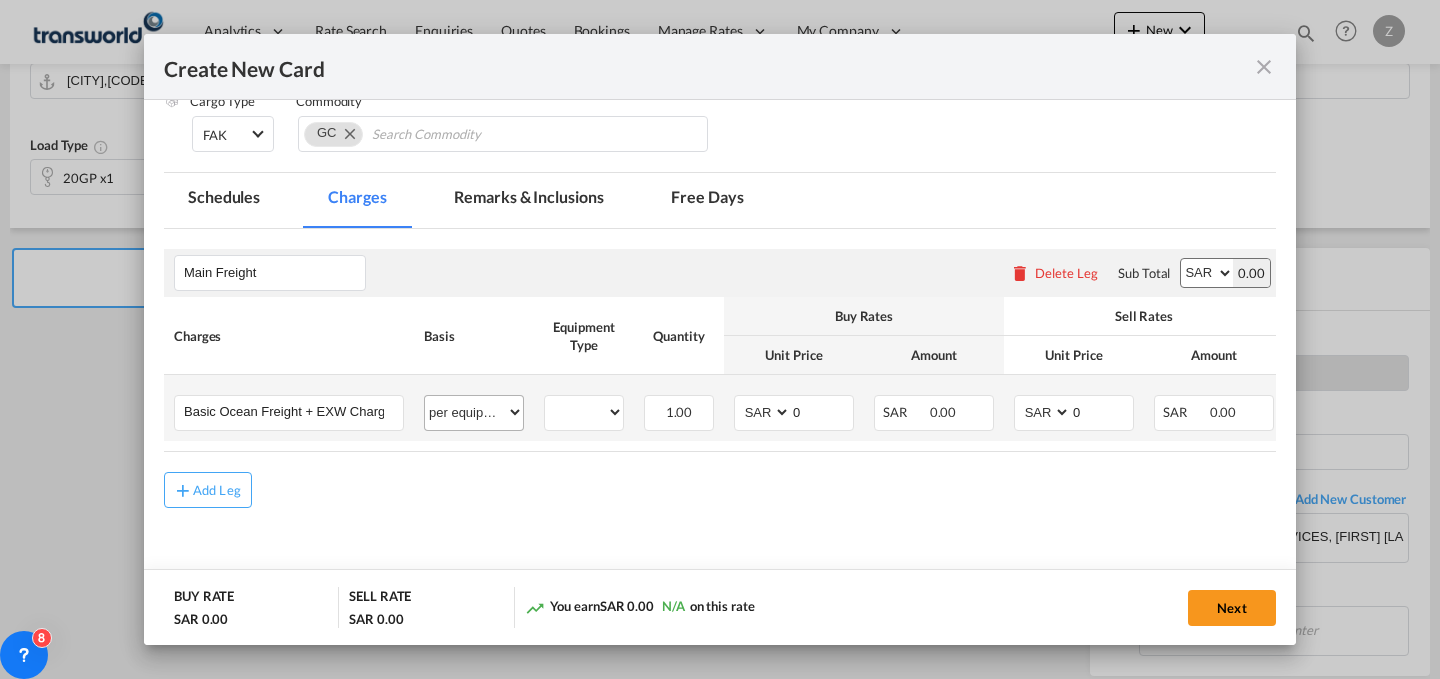click on "per equipment
per container
per B/L
per shipping bill
per shipment
% on freight
per pallet
per carton
per vehicle
per shift
per invoice
per package
per day
per revalidation
per teu
per kg
per ton
per hour
flat
per_hbl
per belt
per_declaration
per_document
per chasis split
per clearance" at bounding box center (474, 413) 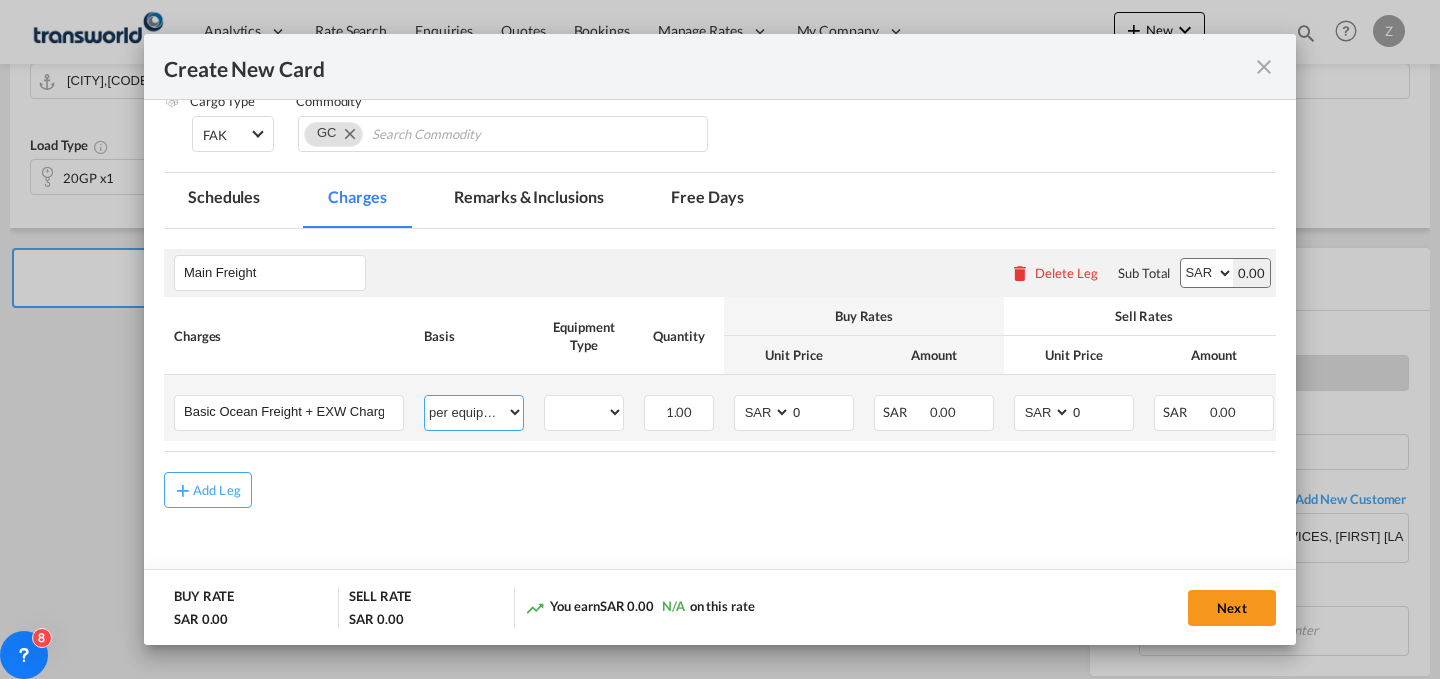click on "per equipment
per container
per B/L
per shipping bill
per shipment
% on freight
per pallet
per carton
per vehicle
per shift
per invoice
per package
per day
per revalidation
per teu
per kg
per ton
per hour
flat
per_hbl
per belt
per_declaration
per_document
per chasis split
per clearance" at bounding box center (474, 412) 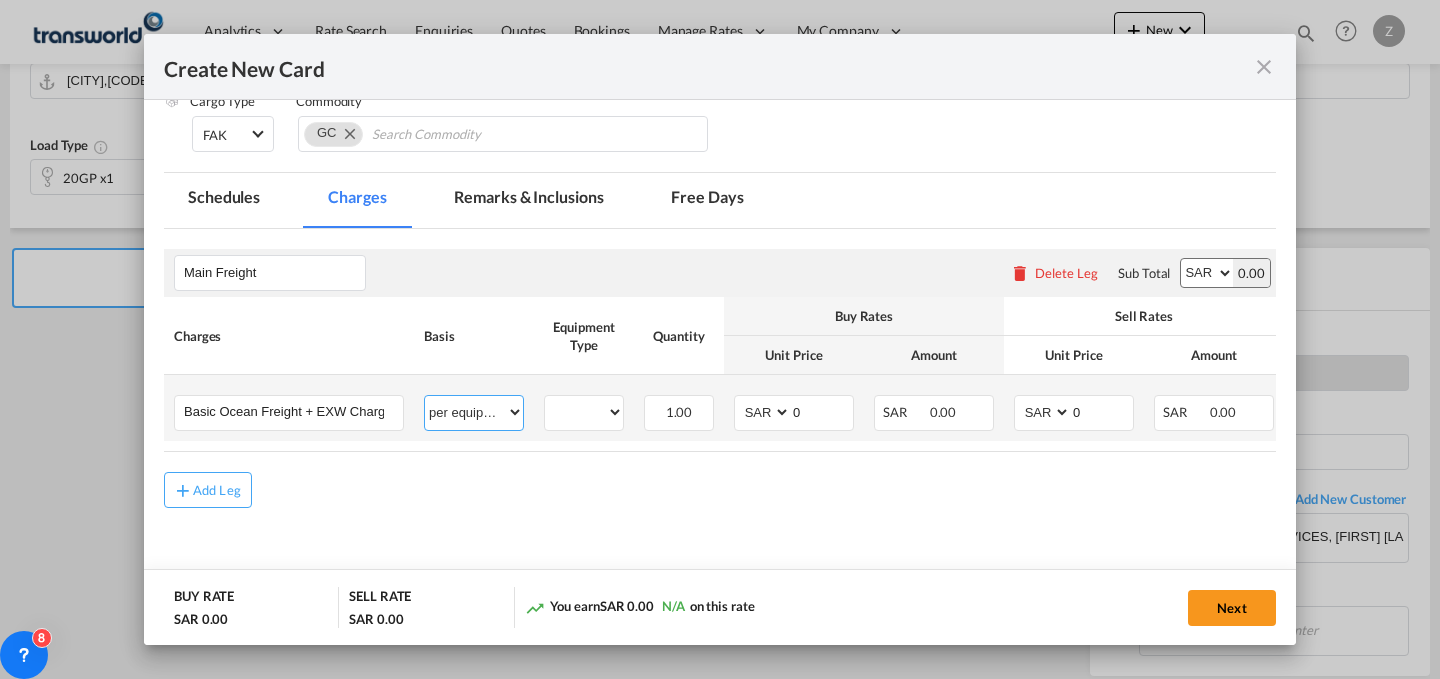 click on "per equipment
per container
per B/L
per shipping bill
per shipment
% on freight
per pallet
per carton
per vehicle
per shift
per invoice
per package
per day
per revalidation
per teu
per kg
per ton
per hour
flat
per_hbl
per belt
per_declaration
per_document
per chasis split
per clearance" at bounding box center [474, 412] 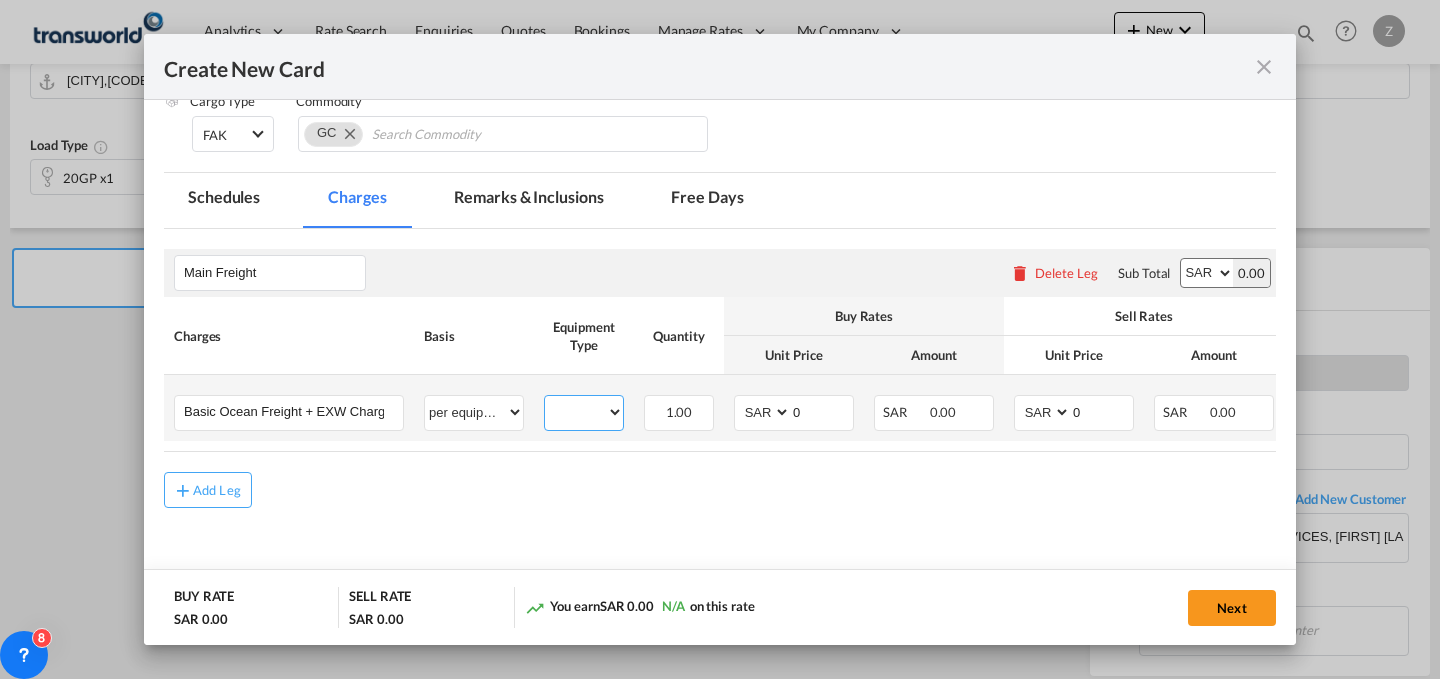 click on "20GP" at bounding box center (584, 412) 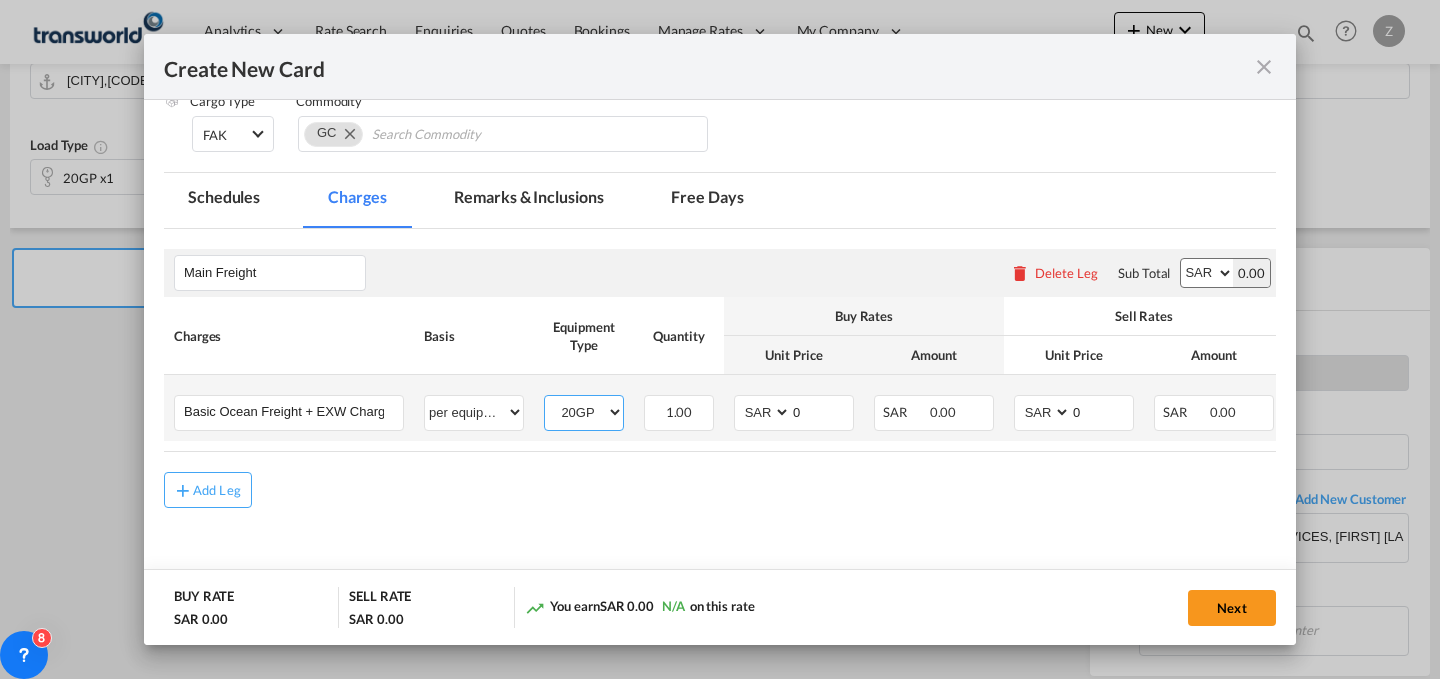 click on "20GP" at bounding box center (584, 412) 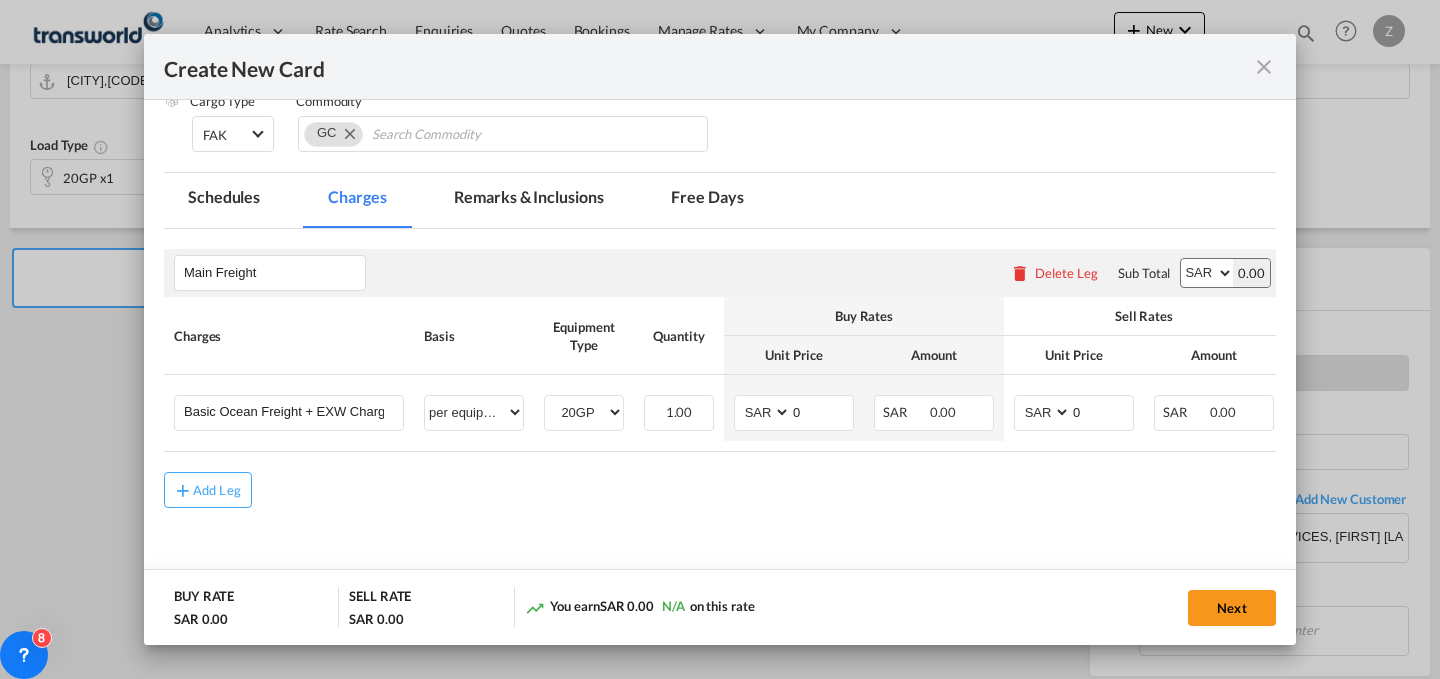 click on "AED AFN ALL AMD ANG AOA ARS AUD AWG AZN BAM BBD BDT BGN BHD BIF BMD BND BOB BRL BSD BTN BWP BYN BZD CAD CDF CHF CLP CNY COP CRC CUC CUP CVE CZK DJF DKK DOP DZD EGP ERN ETB EUR FJD FKP FOK GBP GEL GGP GHS GIP GMD GNF GTQ GYD HKD HNL HRK HTG HUF IDR ILS IMP INR IQD IRR ISK JMD JOD JPY KES KGS KHR KID KMF KRW KWD KYD KZT LAK LBP LKR LRD LSL LYD MAD MDL MGA MKD MMK MNT MOP MRU MUR MVR MWK MXN MYR MZN NAD NGN NIO NOK NPR NZD OMR PAB PEN PGK PHP PKR PLN PYG QAR RON RSD RUB RWF SAR SBD SCR SDG SEK SGD SHP SLL SOS SRD SSP STN SYP SZL THB TJS TMT TND TOP TRY TTD TVD TWD TZS UAH UGX USD UYU UZS VES VND VUV WST XAF XCD XDR XOF XPF YER ZAR ZMW" at bounding box center (1207, 273) 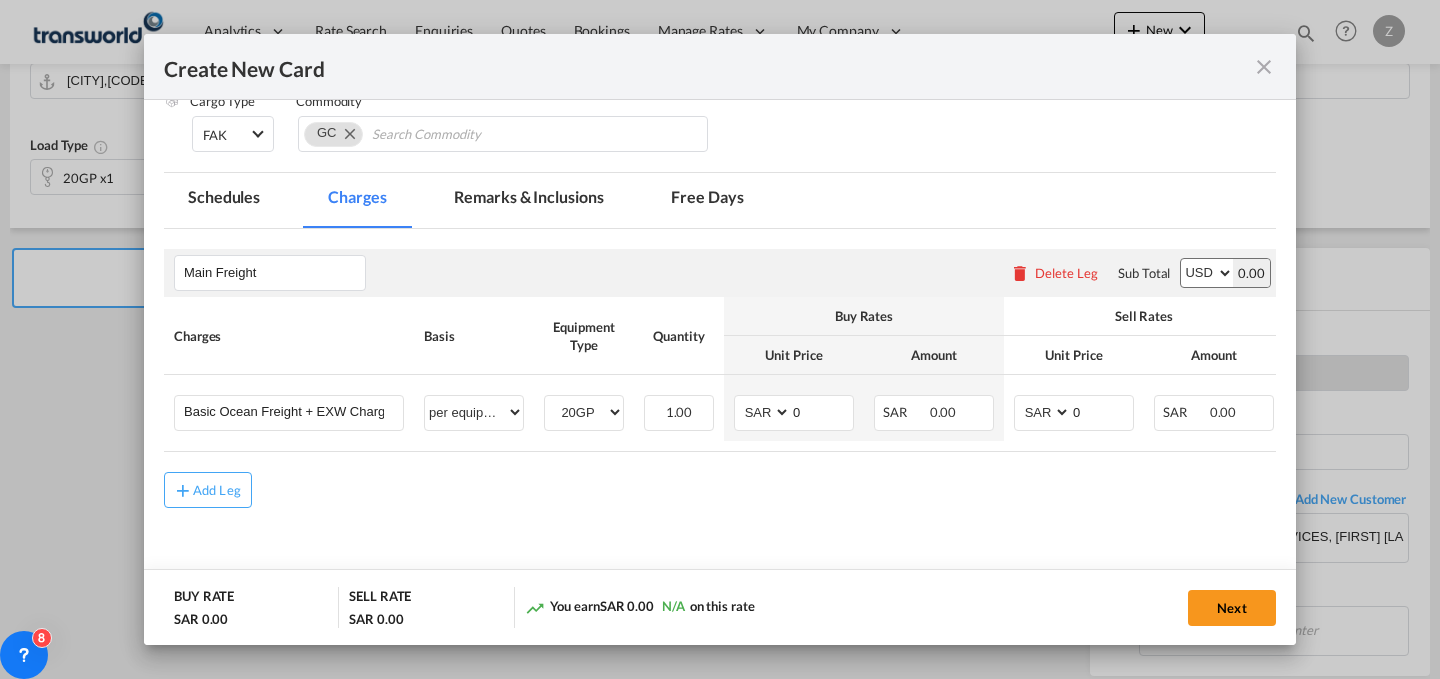 click on "AED AFN ALL AMD ANG AOA ARS AUD AWG AZN BAM BBD BDT BGN BHD BIF BMD BND BOB BRL BSD BTN BWP BYN BZD CAD CDF CHF CLP CNY COP CRC CUC CUP CVE CZK DJF DKK DOP DZD EGP ERN ETB EUR FJD FKP FOK GBP GEL GGP GHS GIP GMD GNF GTQ GYD HKD HNL HRK HTG HUF IDR ILS IMP INR IQD IRR ISK JMD JOD JPY KES KGS KHR KID KMF KRW KWD KYD KZT LAK LBP LKR LRD LSL LYD MAD MDL MGA MKD MMK MNT MOP MRU MUR MVR MWK MXN MYR MZN NAD NGN NIO NOK NPR NZD OMR PAB PEN PGK PHP PKR PLN PYG QAR RON RSD RUB RWF SAR SBD SCR SDG SEK SGD SHP SLL SOS SRD SSP STN SYP SZL THB TJS TMT TND TOP TRY TTD TVD TWD TZS UAH UGX USD UYU UZS VES VND VUV WST XAF XCD XDR XOF XPF YER ZAR ZMW" at bounding box center (1207, 273) 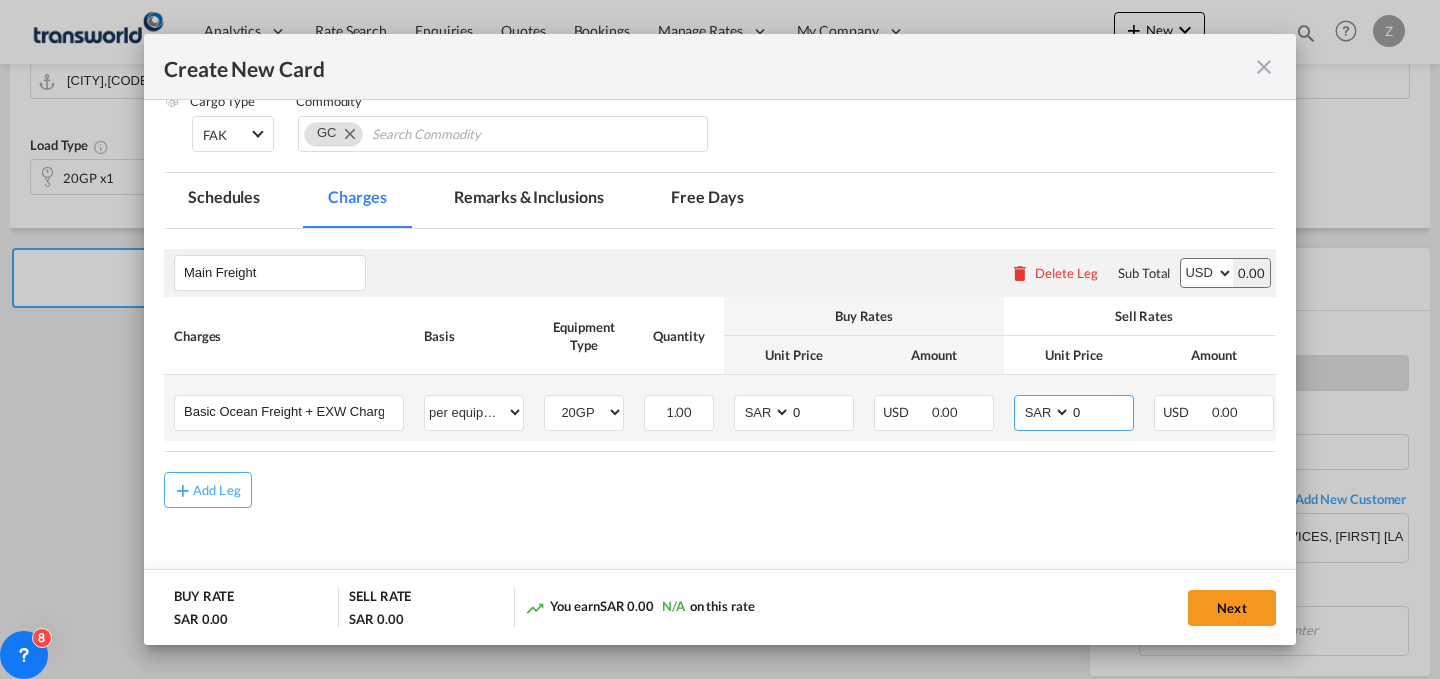 click on "AED AFN ALL AMD ANG AOA ARS AUD AWG AZN BAM BBD BDT BGN BHD BIF BMD BND BOB BRL BSD BTN BWP BYN BZD CAD CDF CHF CLP CNY COP CRC CUC CUP CVE CZK DJF DKK DOP DZD EGP ERN ETB EUR FJD FKP FOK GBP GEL GGP GHS GIP GMD GNF GTQ GYD HKD HNL HRK HTG HUF IDR ILS IMP INR IQD IRR ISK JMD JOD JPY KES KGS KHR KID KMF KRW KWD KYD KZT LAK LBP LKR LRD LSL LYD MAD MDL MGA MKD MMK MNT MOP MRU MUR MVR MWK MXN MYR MZN NAD NGN NIO NOK NPR NZD OMR PAB PEN PGK PHP PKR PLN PYG QAR RON RSD RUB RWF SAR SBD SCR SDG SEK SGD SHP SLL SOS SRD SSP STN SYP SZL THB TJS TMT TND TOP TRY TTD TVD TWD TZS UAH UGX USD UYU UZS VES VND VUV WST XAF XCD XDR XOF XPF YER ZAR ZMW" at bounding box center (1044, 412) 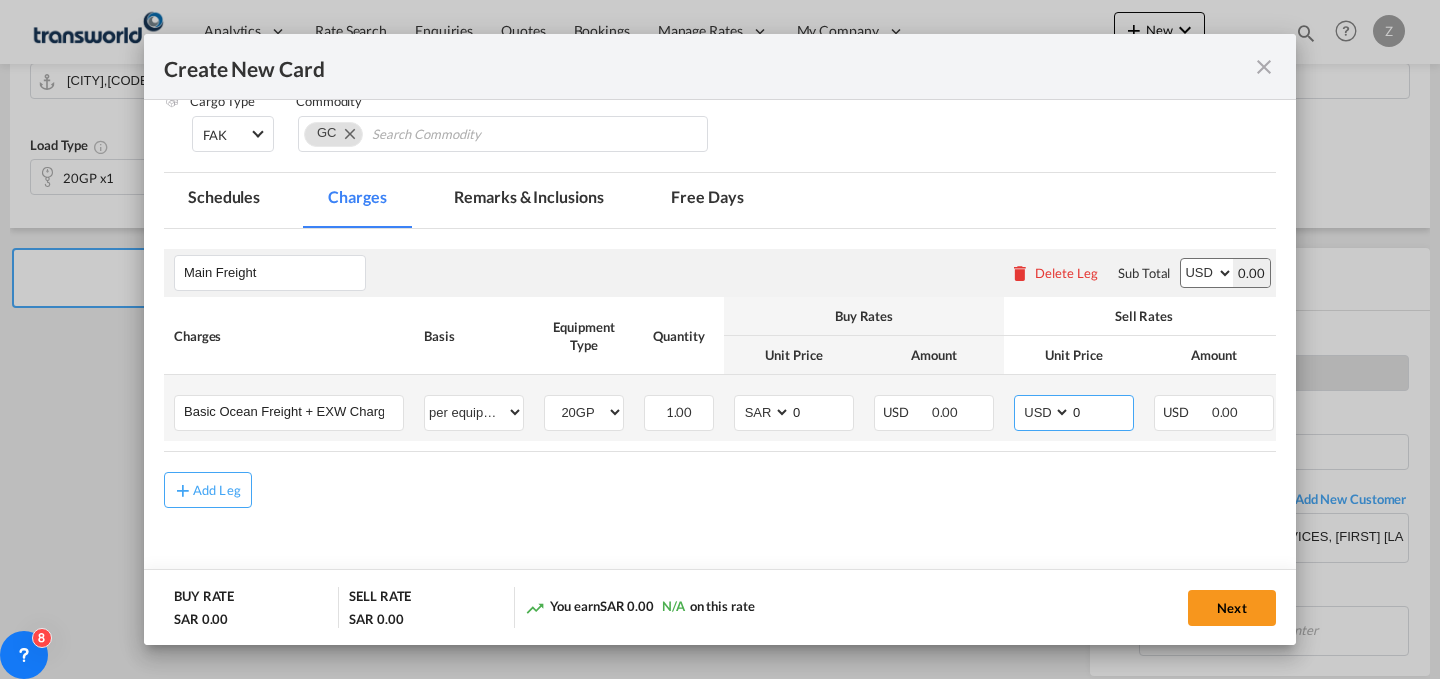 click on "AED AFN ALL AMD ANG AOA ARS AUD AWG AZN BAM BBD BDT BGN BHD BIF BMD BND BOB BRL BSD BTN BWP BYN BZD CAD CDF CHF CLP CNY COP CRC CUC CUP CVE CZK DJF DKK DOP DZD EGP ERN ETB EUR FJD FKP FOK GBP GEL GGP GHS GIP GMD GNF GTQ GYD HKD HNL HRK HTG HUF IDR ILS IMP INR IQD IRR ISK JMD JOD JPY KES KGS KHR KID KMF KRW KWD KYD KZT LAK LBP LKR LRD LSL LYD MAD MDL MGA MKD MMK MNT MOP MRU MUR MVR MWK MXN MYR MZN NAD NGN NIO NOK NPR NZD OMR PAB PEN PGK PHP PKR PLN PYG QAR RON RSD RUB RWF SAR SBD SCR SDG SEK SGD SHP SLL SOS SRD SSP STN SYP SZL THB TJS TMT TND TOP TRY TTD TVD TWD TZS UAH UGX USD UYU UZS VES VND VUV WST XAF XCD XDR XOF XPF YER ZAR ZMW" at bounding box center [1044, 412] 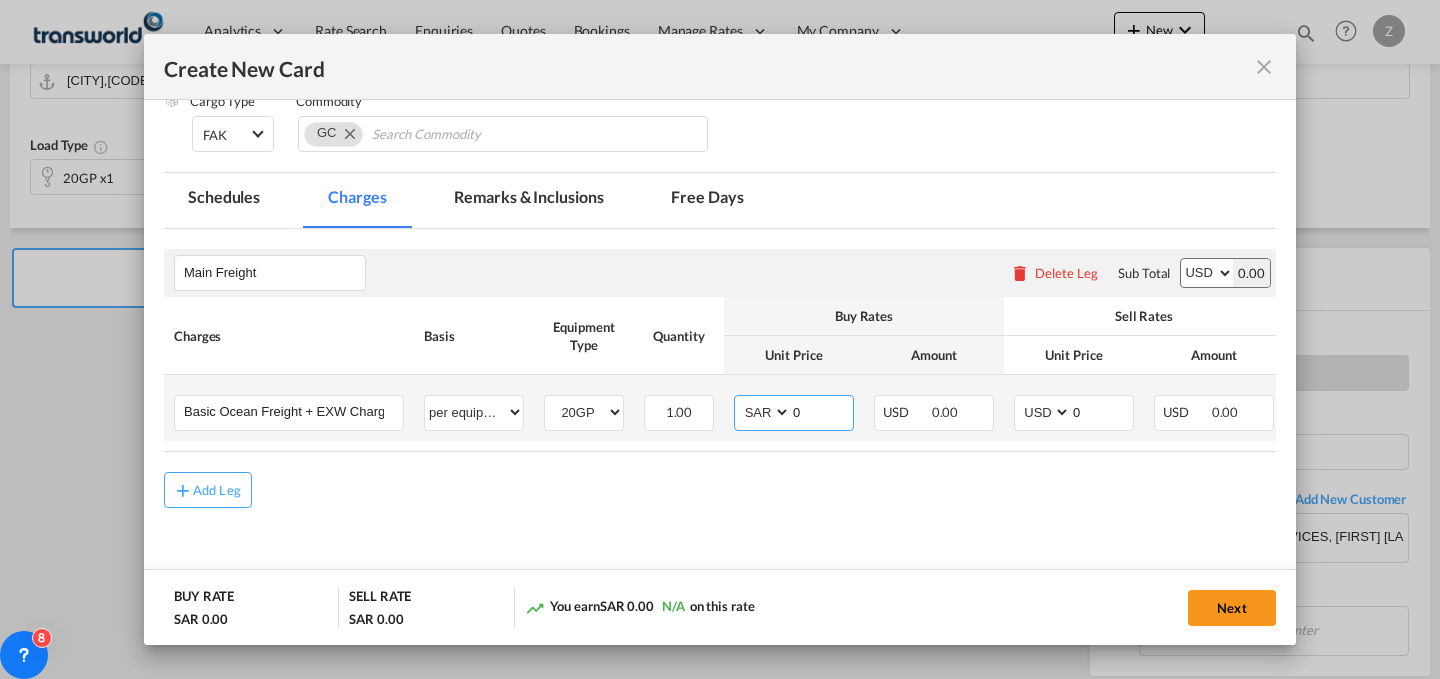 click on "AED AFN ALL AMD ANG AOA ARS AUD AWG AZN BAM BBD BDT BGN BHD BIF BMD BND BOB BRL BSD BTN BWP BYN BZD CAD CDF CHF CLP CNY COP CRC CUC CUP CVE CZK DJF DKK DOP DZD EGP ERN ETB EUR FJD FKP FOK GBP GEL GGP GHS GIP GMD GNF GTQ GYD HKD HNL HRK HTG HUF IDR ILS IMP INR IQD IRR ISK JMD JOD JPY KES KGS KHR KID KMF KRW KWD KYD KZT LAK LBP LKR LRD LSL LYD MAD MDL MGA MKD MMK MNT MOP MRU MUR MVR MWK MXN MYR MZN NAD NGN NIO NOK NPR NZD OMR PAB PEN PGK PHP PKR PLN PYG QAR RON RSD RUB RWF SAR SBD SCR SDG SEK SGD SHP SLL SOS SRD SSP STN SYP SZL THB TJS TMT TND TOP TRY TTD TVD TWD TZS UAH UGX USD UYU UZS VES VND VUV WST XAF XCD XDR XOF XPF YER ZAR ZMW" at bounding box center [764, 412] 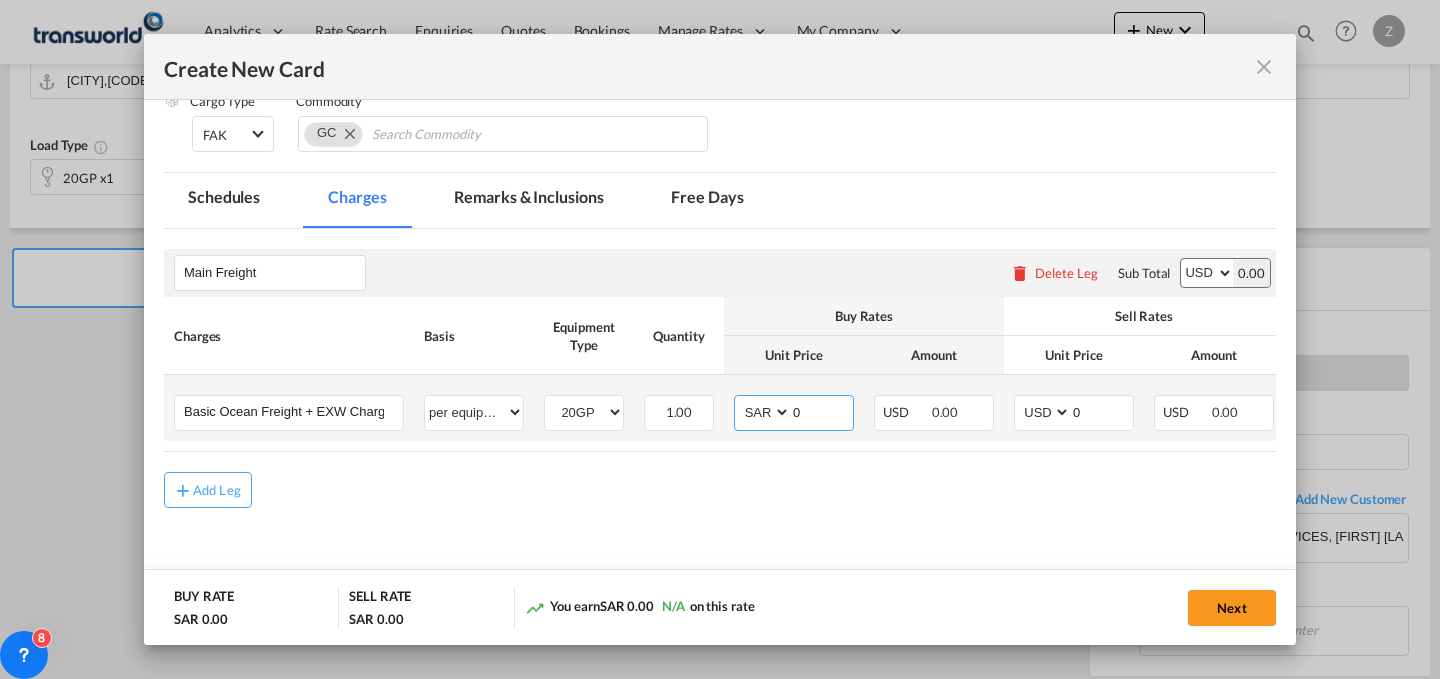 select on "string:USD" 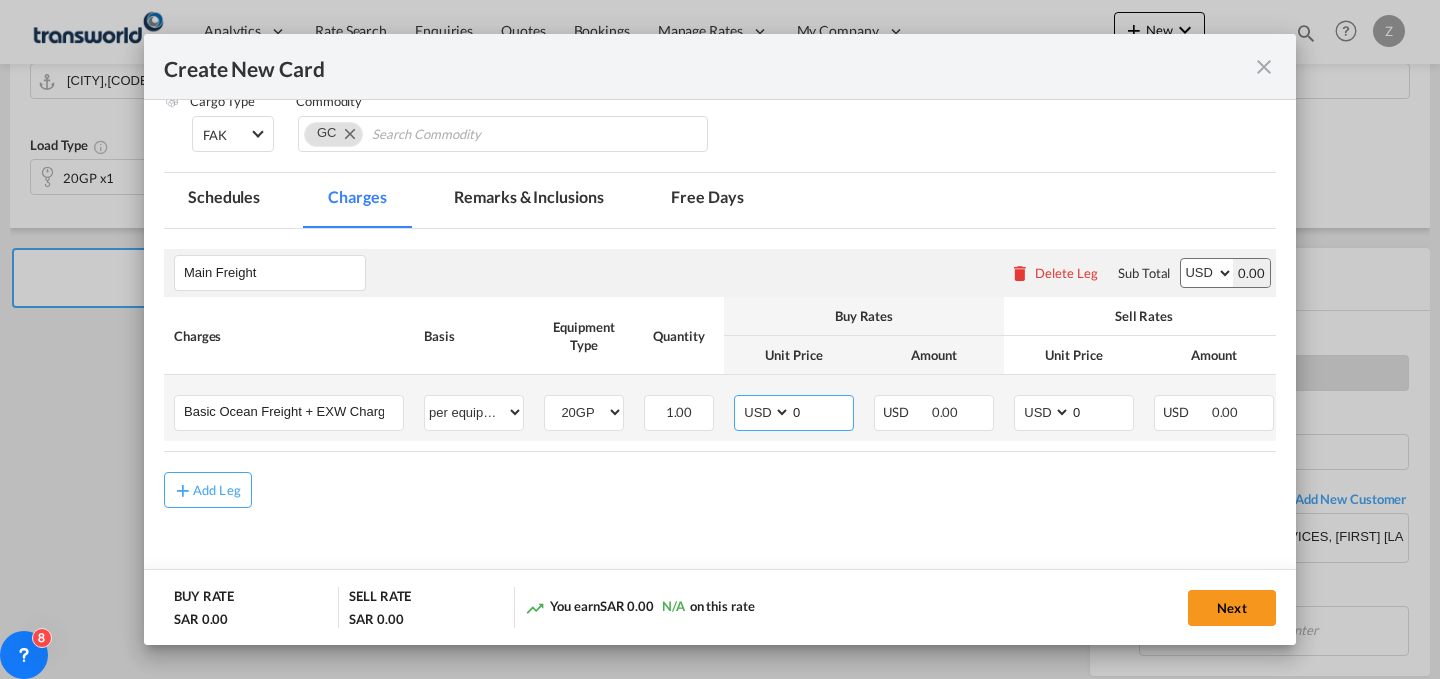 click on "AED AFN ALL AMD ANG AOA ARS AUD AWG AZN BAM BBD BDT BGN BHD BIF BMD BND BOB BRL BSD BTN BWP BYN BZD CAD CDF CHF CLP CNY COP CRC CUC CUP CVE CZK DJF DKK DOP DZD EGP ERN ETB EUR FJD FKP FOK GBP GEL GGP GHS GIP GMD GNF GTQ GYD HKD HNL HRK HTG HUF IDR ILS IMP INR IQD IRR ISK JMD JOD JPY KES KGS KHR KID KMF KRW KWD KYD KZT LAK LBP LKR LRD LSL LYD MAD MDL MGA MKD MMK MNT MOP MRU MUR MVR MWK MXN MYR MZN NAD NGN NIO NOK NPR NZD OMR PAB PEN PGK PHP PKR PLN PYG QAR RON RSD RUB RWF SAR SBD SCR SDG SEK SGD SHP SLL SOS SRD SSP STN SYP SZL THB TJS TMT TND TOP TRY TTD TVD TWD TZS UAH UGX USD UYU UZS VES VND VUV WST XAF XCD XDR XOF XPF YER ZAR ZMW" at bounding box center [764, 412] 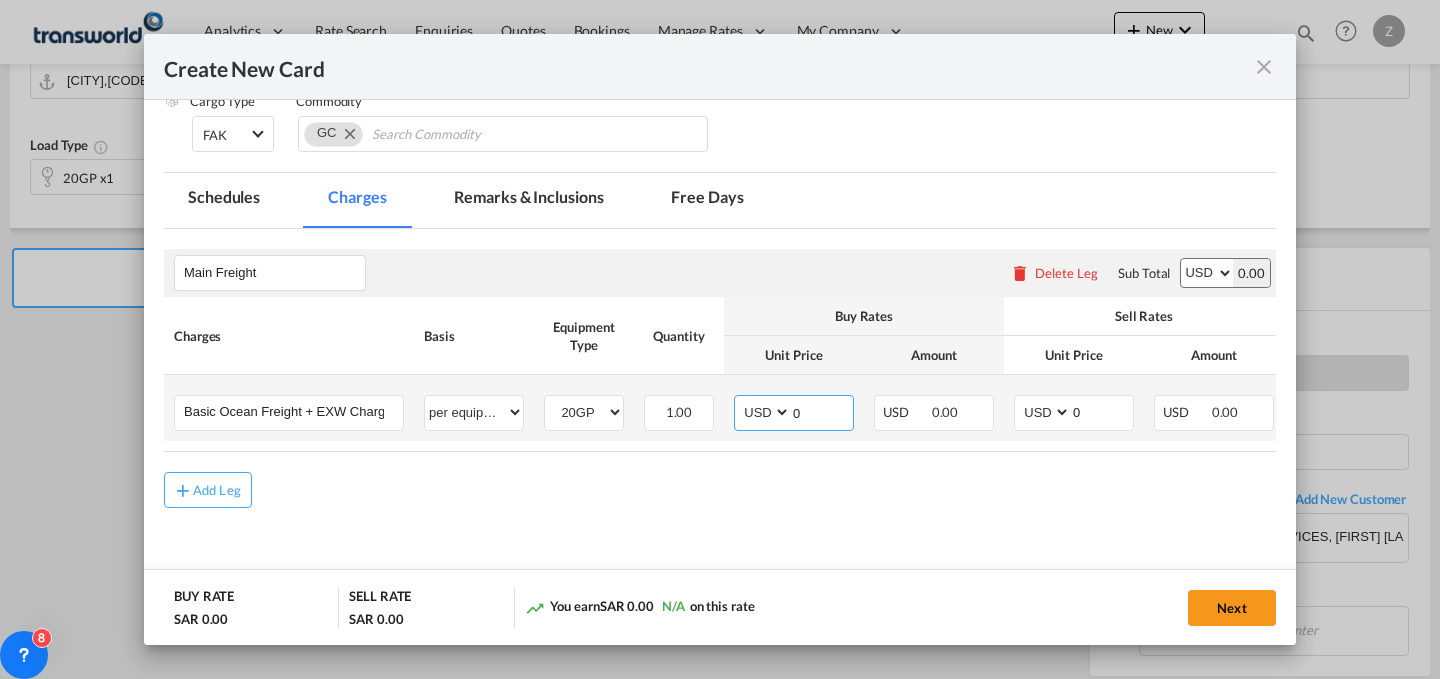 click on "0" at bounding box center [822, 411] 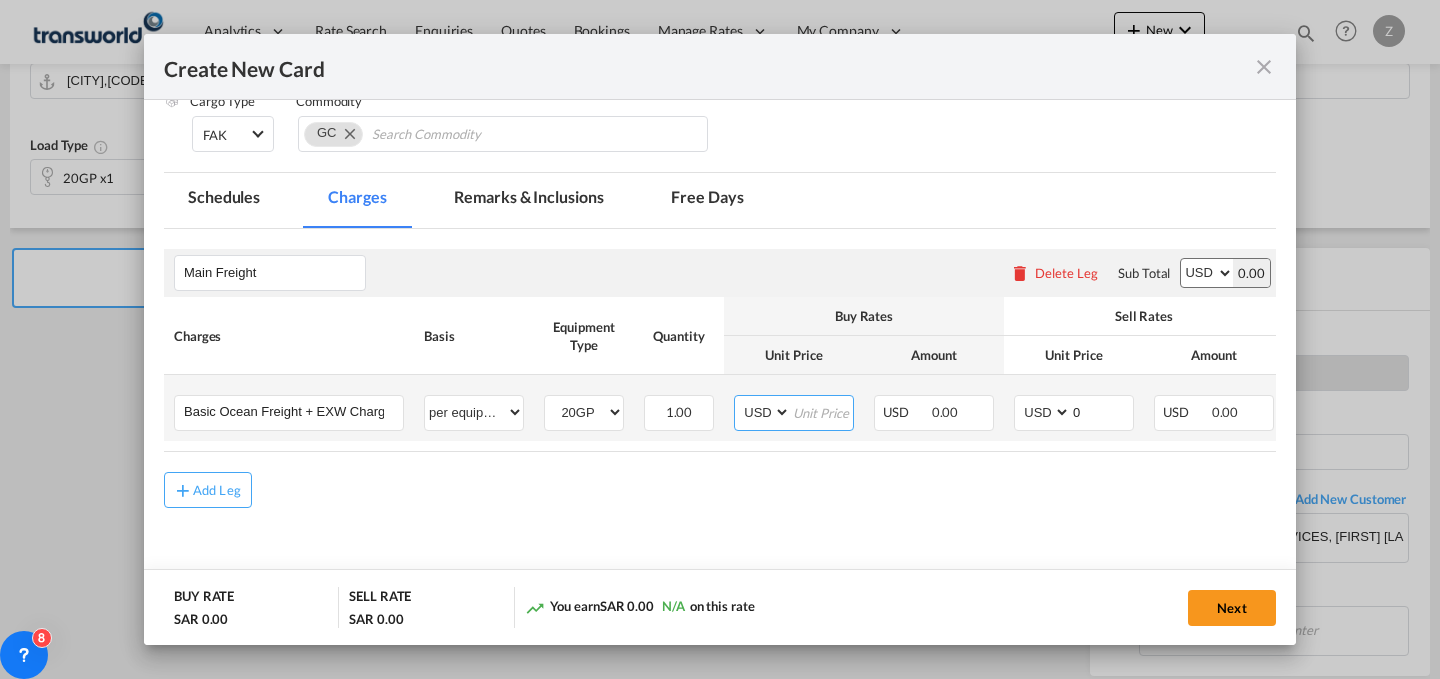 type 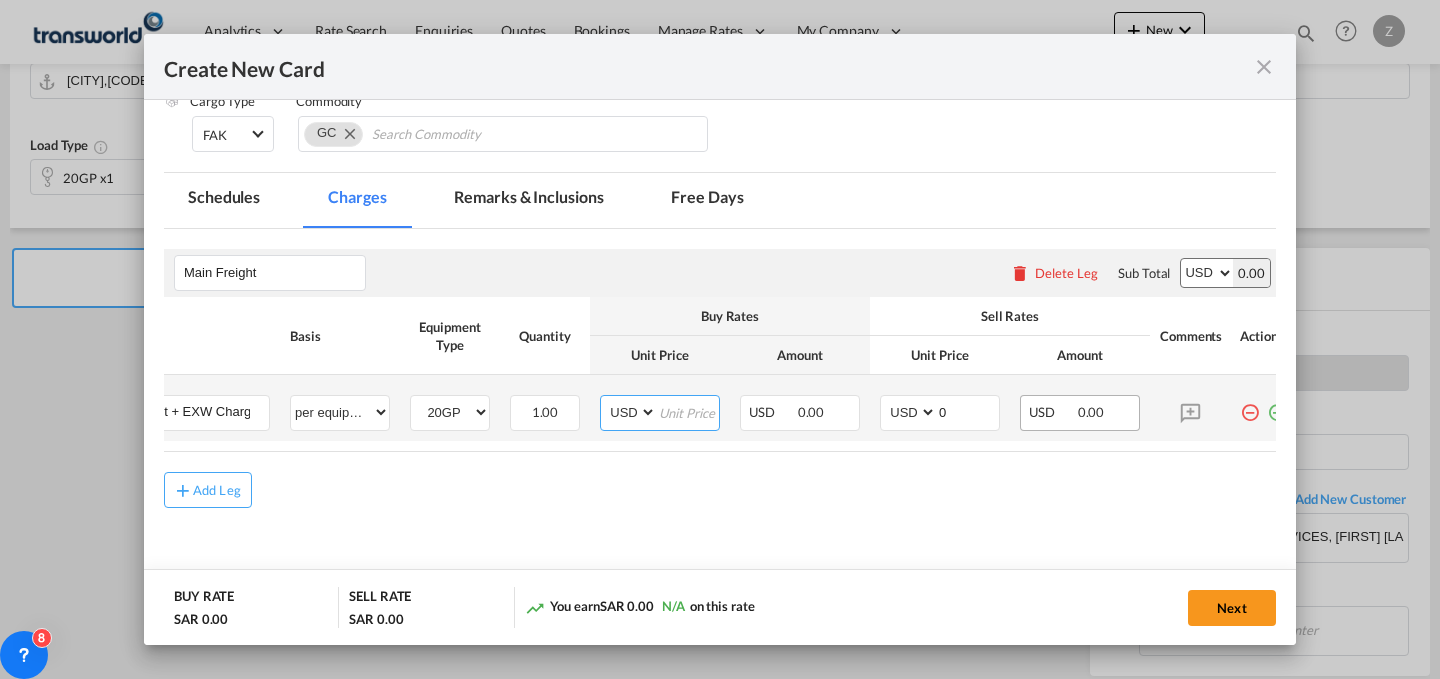 scroll, scrollTop: 0, scrollLeft: 137, axis: horizontal 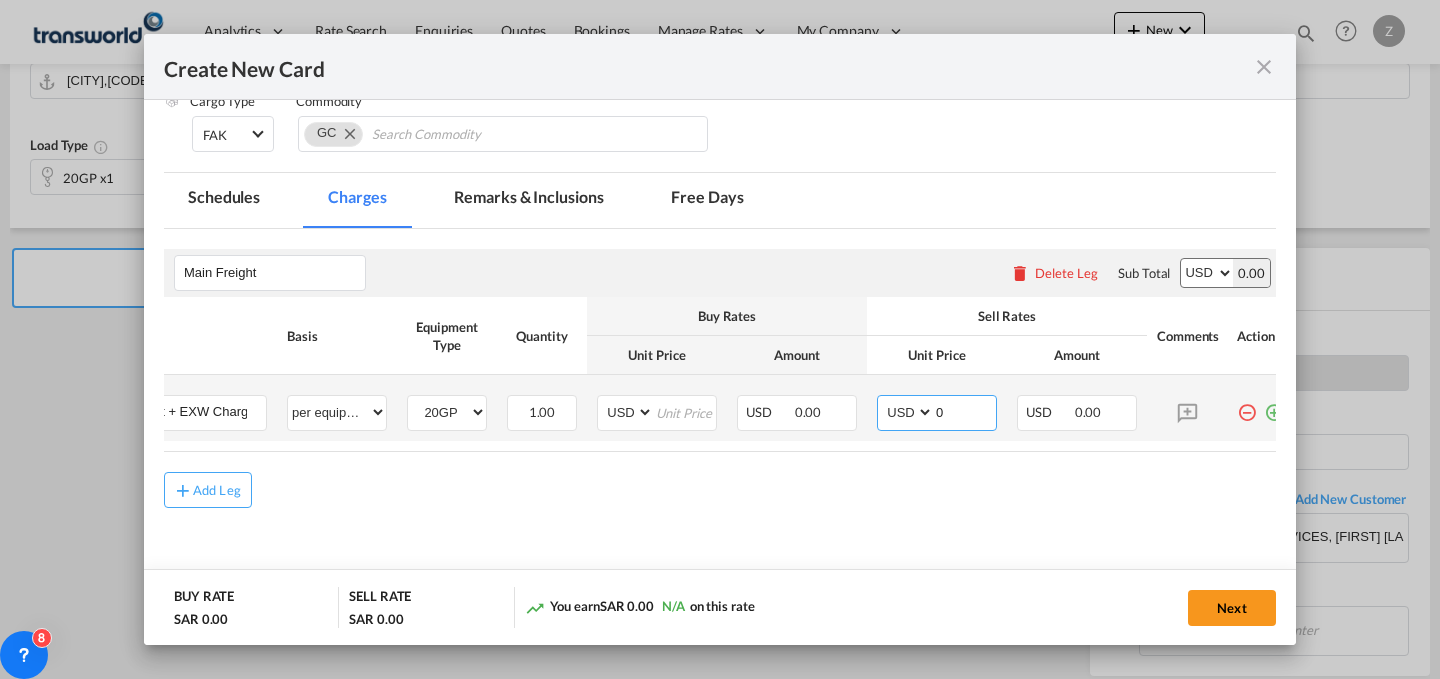 click on "0" at bounding box center (965, 411) 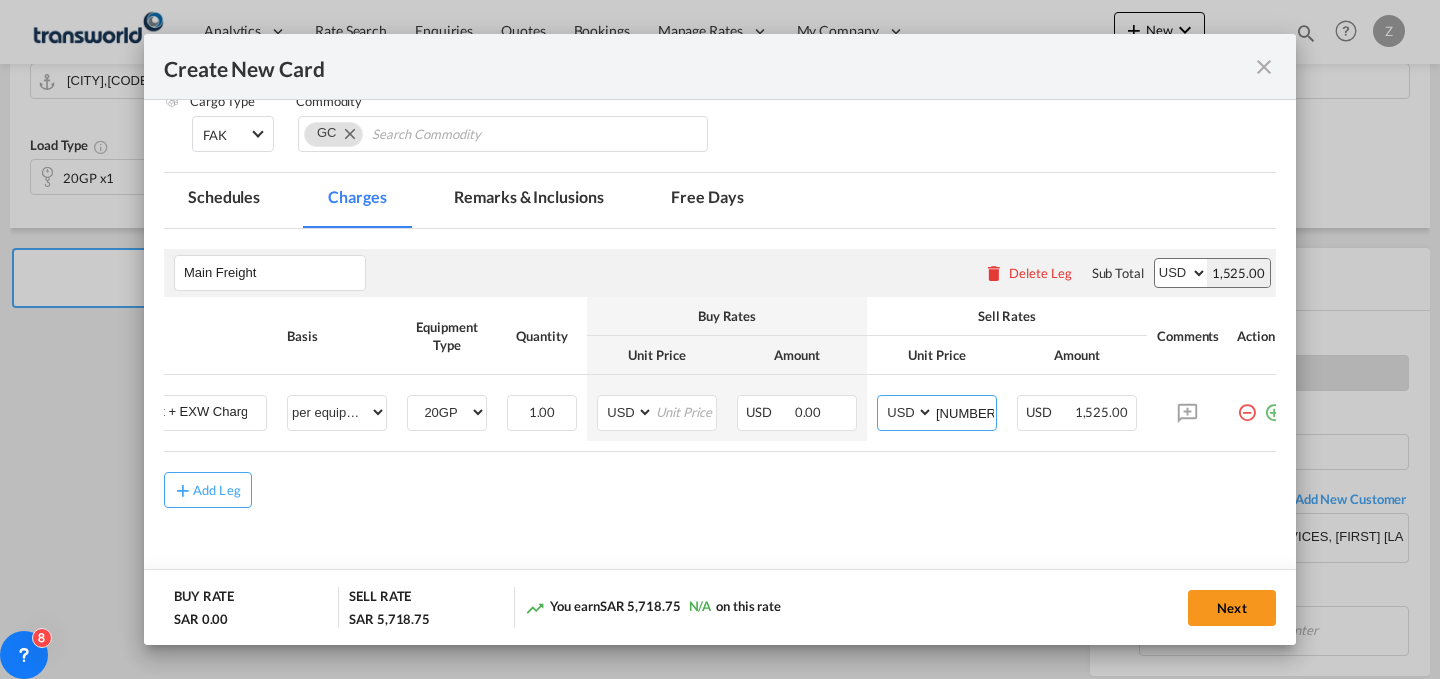 type on "1525" 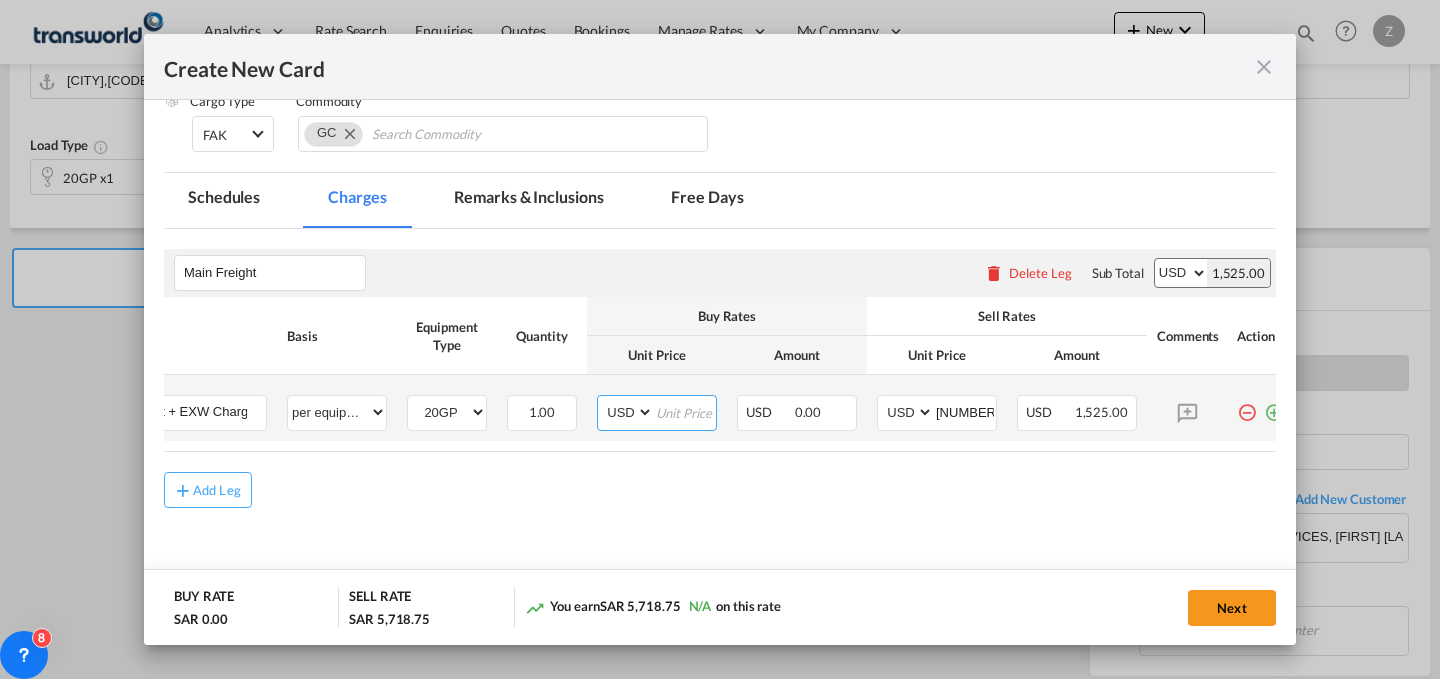 click at bounding box center (685, 411) 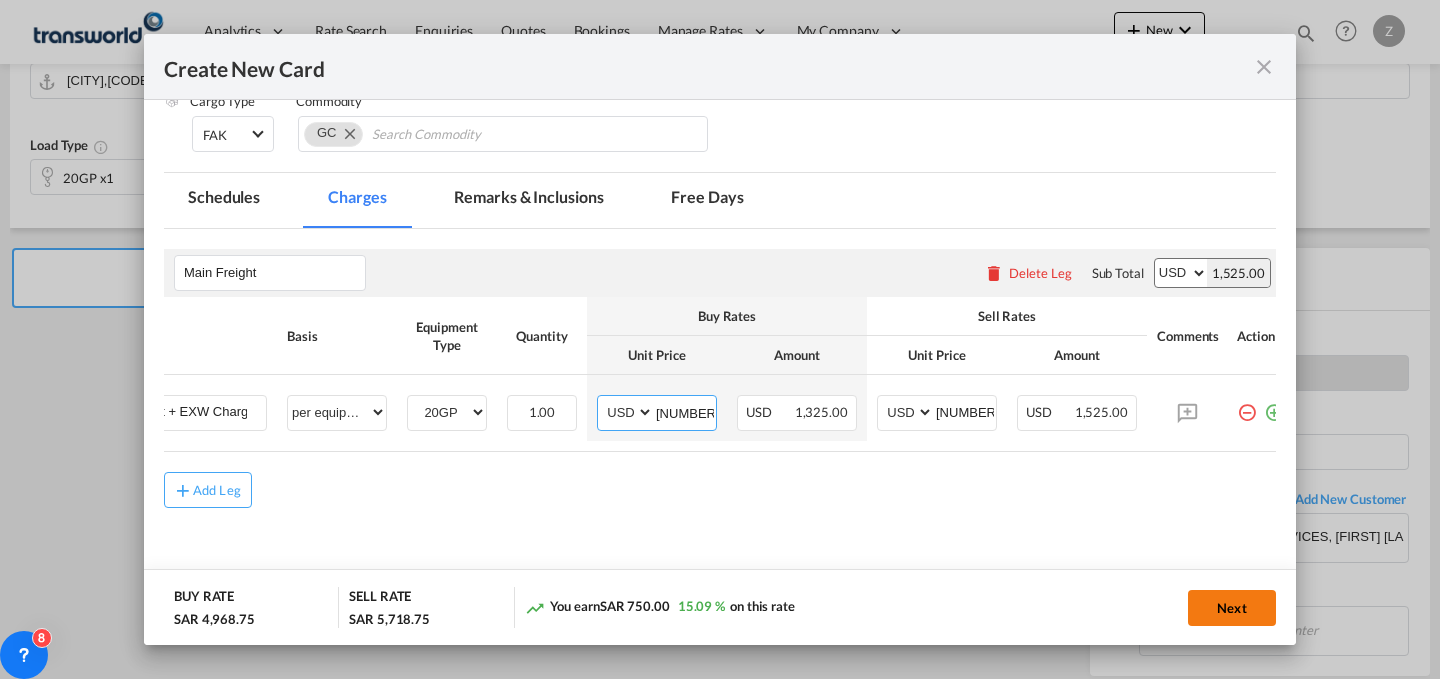 type on "1325" 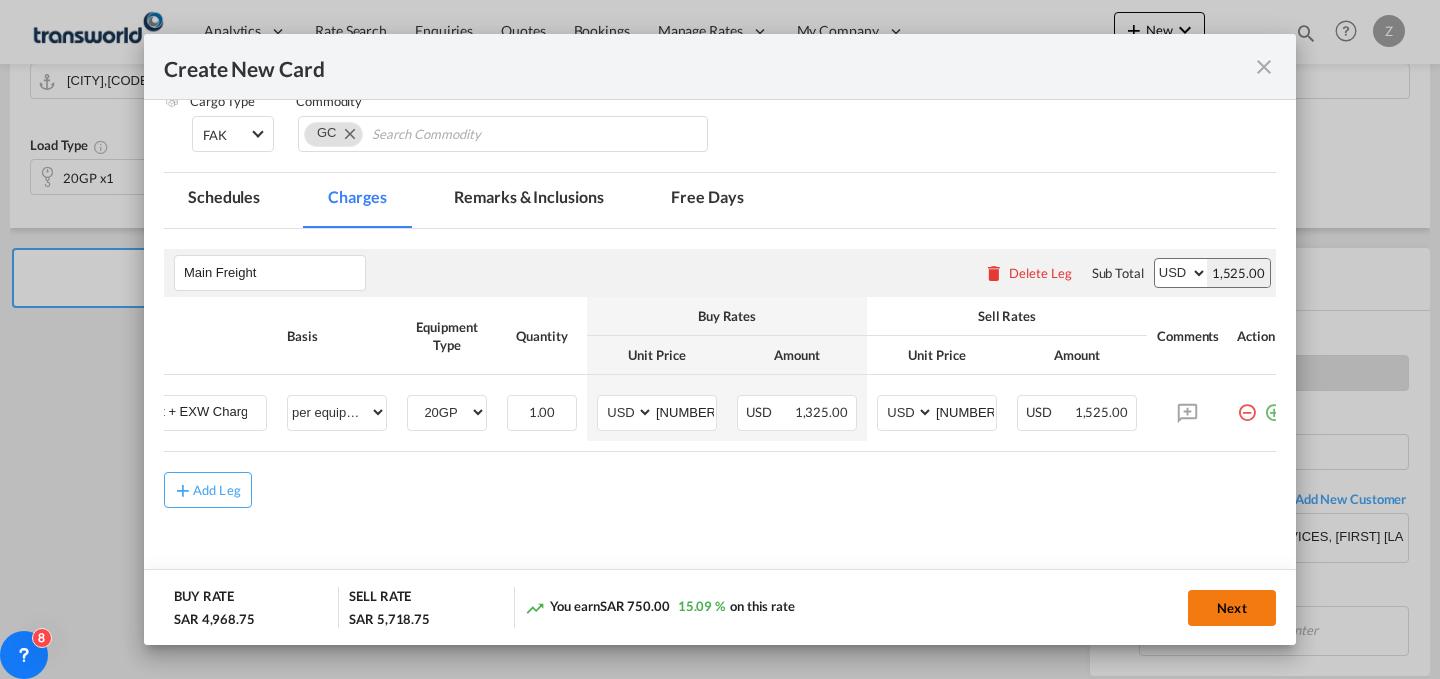 click on "Next" 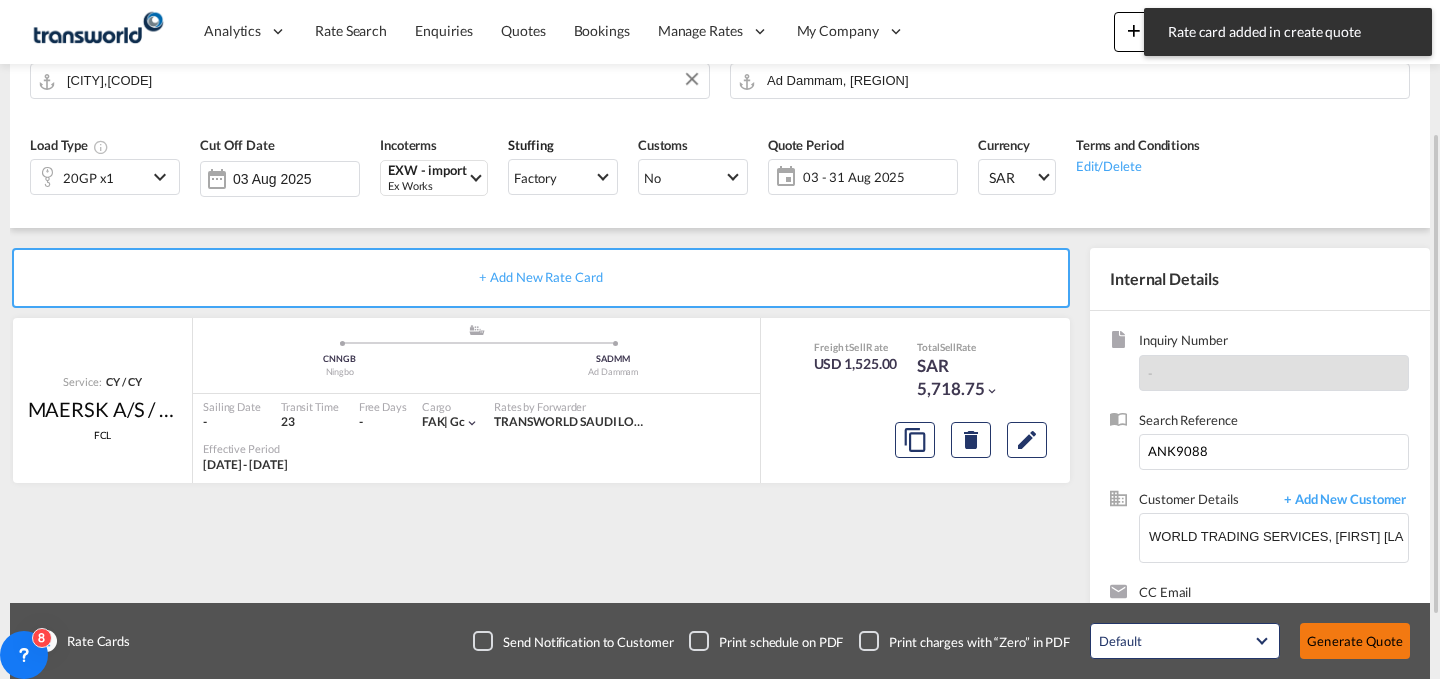 click on "Generate Quote" at bounding box center (1355, 641) 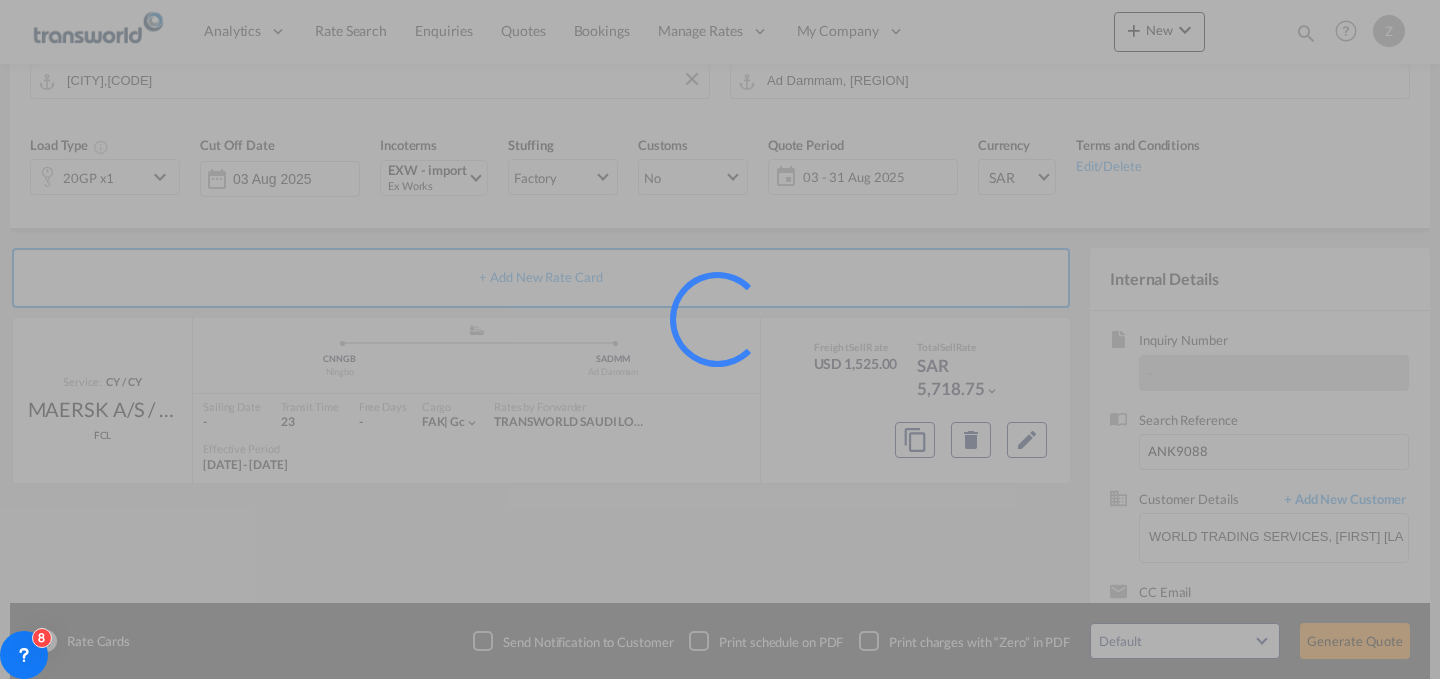 type 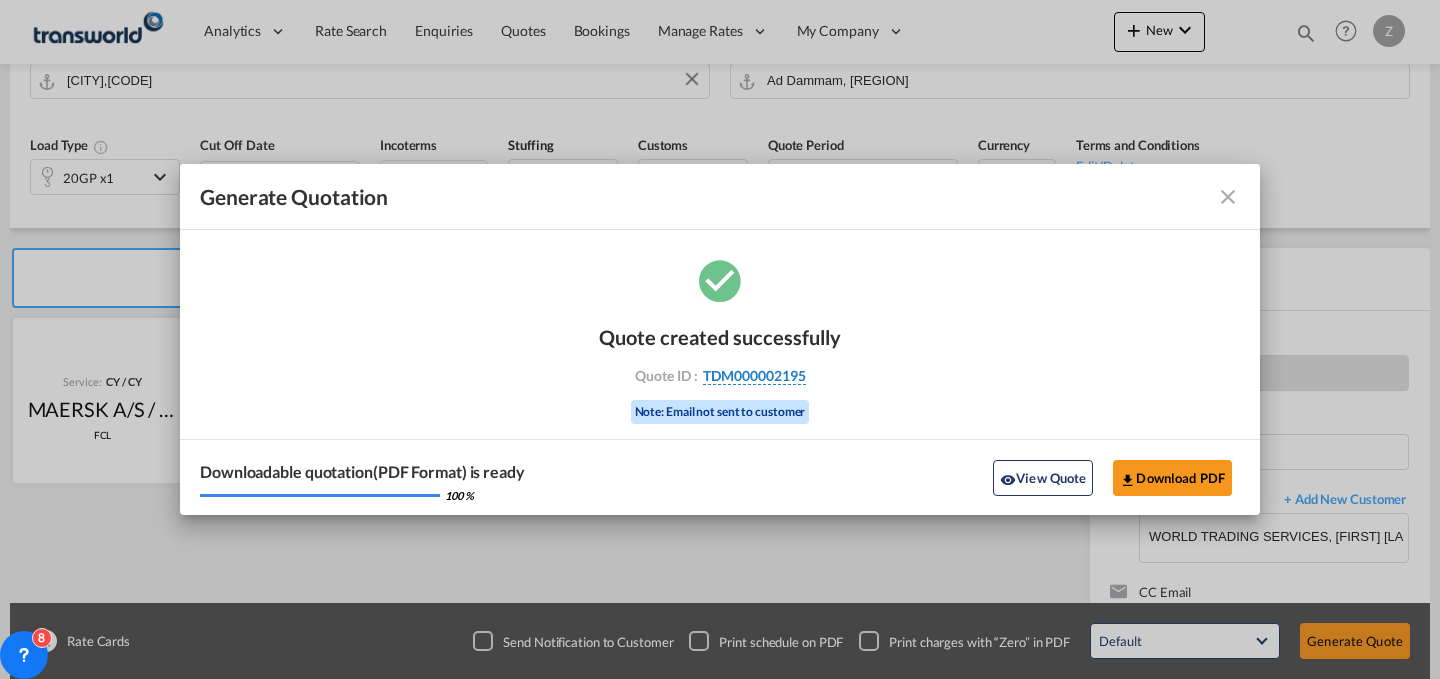 click on "TDM000002195" at bounding box center (754, 376) 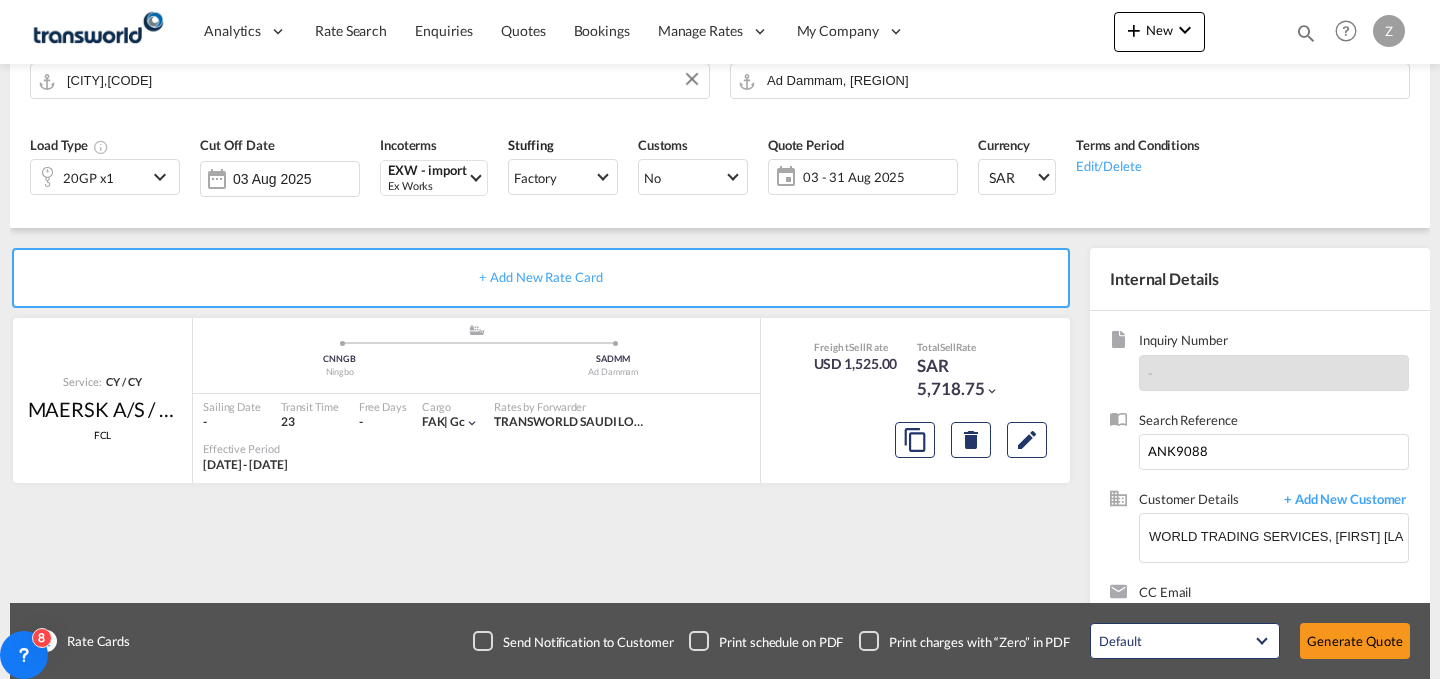 click on "Quote created successfully Quote ID :  TDM000002195
Note: Email not sent to customer" at bounding box center [720, 355] 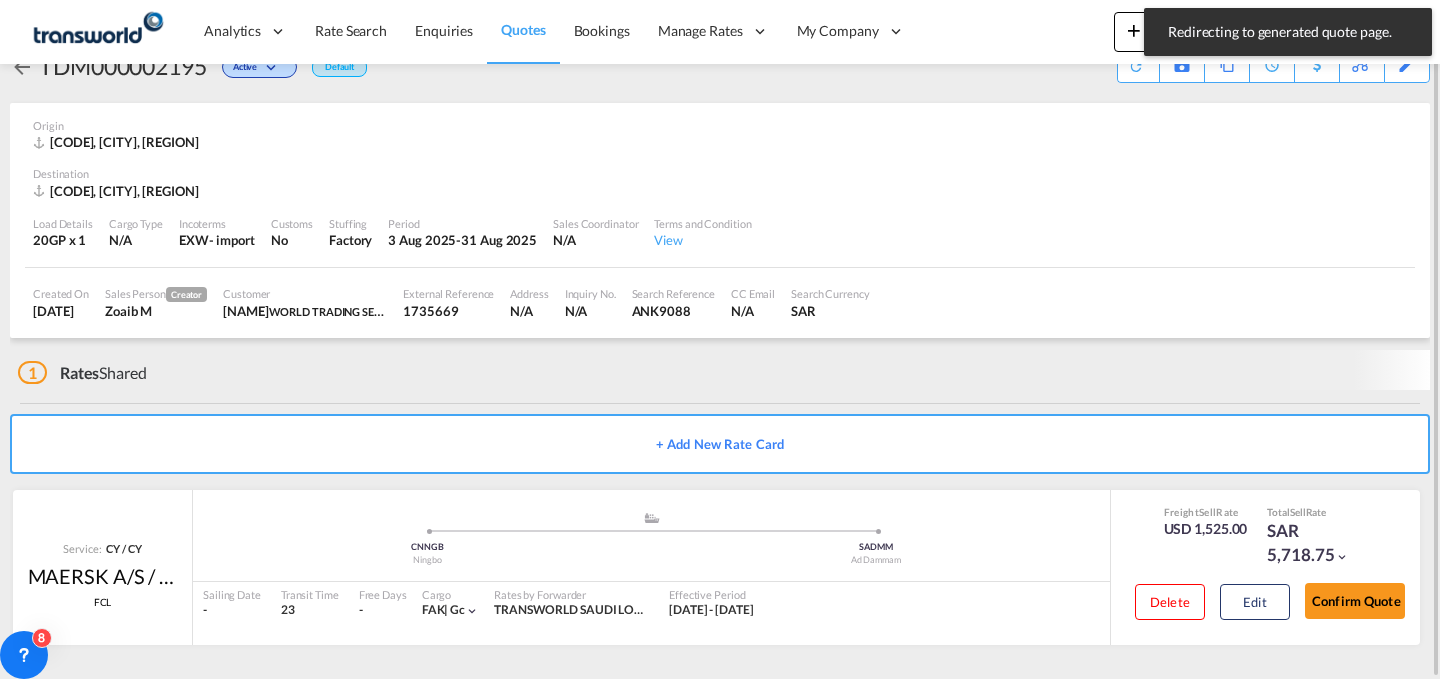 scroll, scrollTop: 38, scrollLeft: 0, axis: vertical 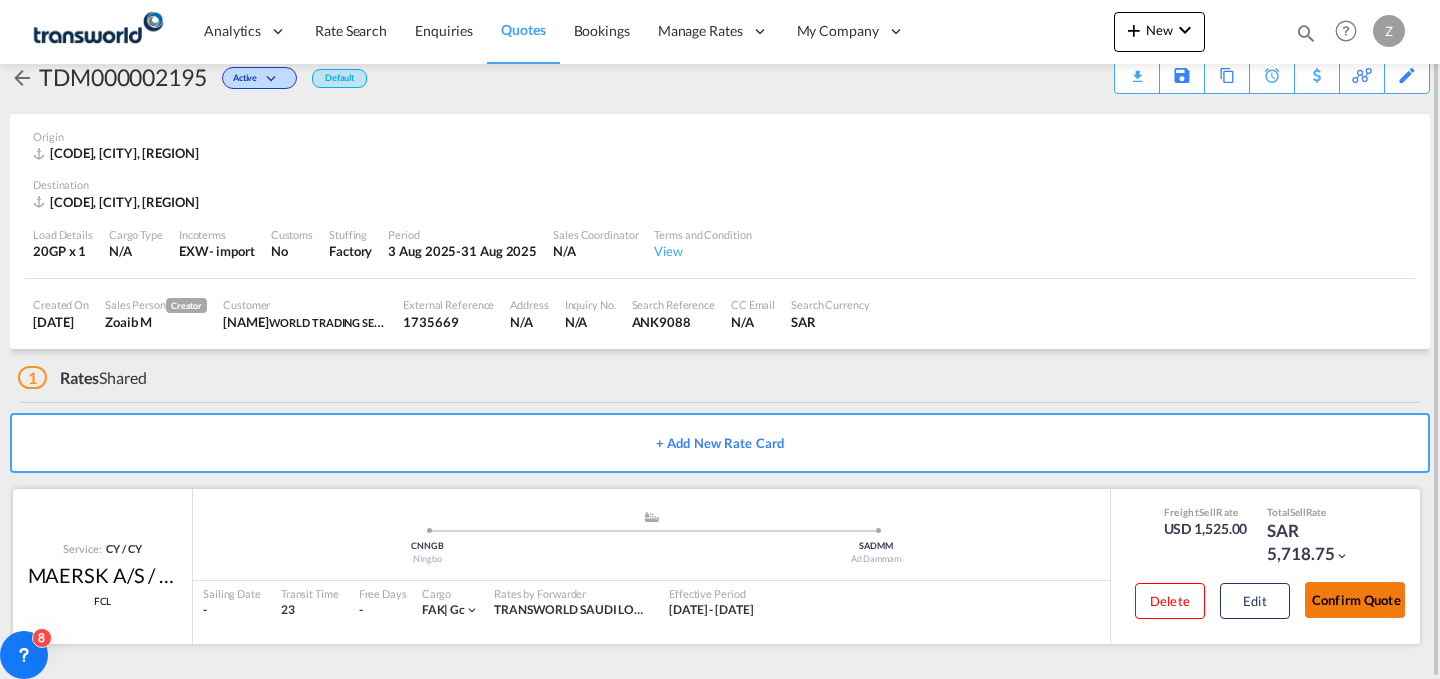 click on "Confirm Quote" at bounding box center [1355, 600] 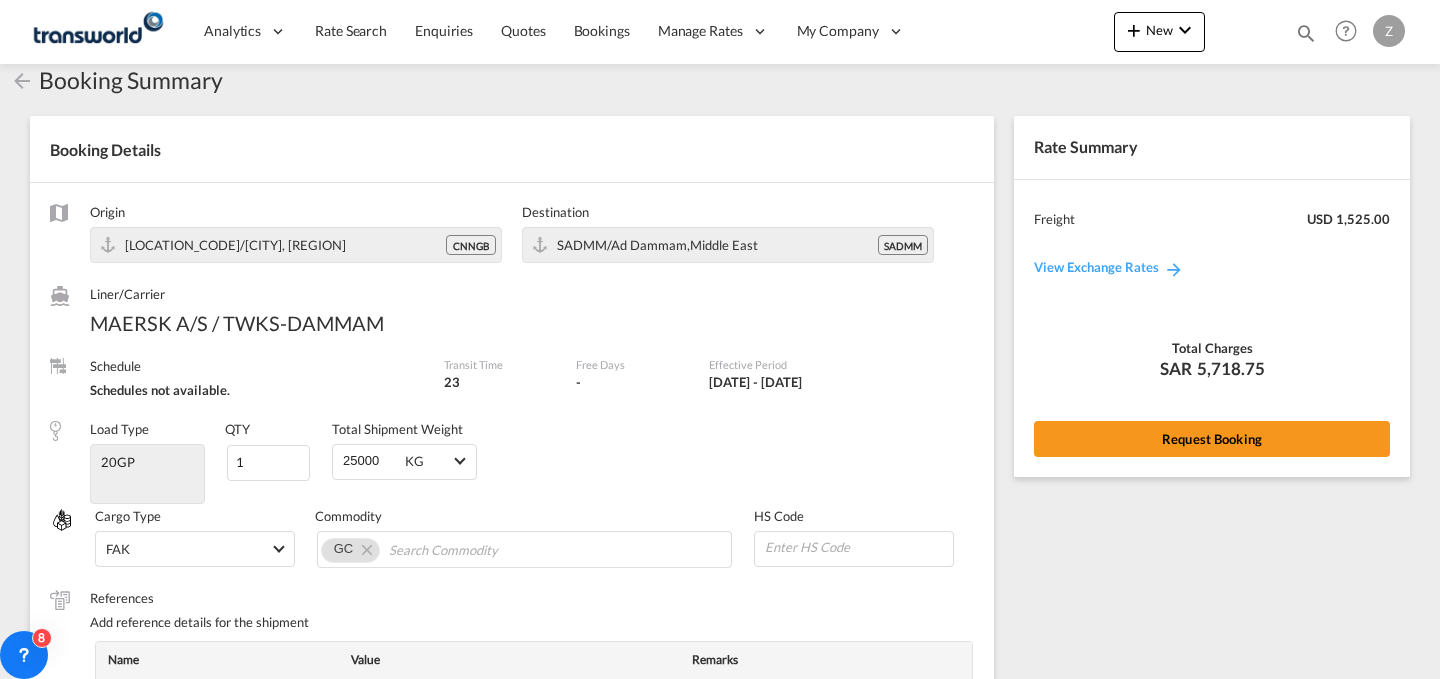 scroll, scrollTop: 737, scrollLeft: 0, axis: vertical 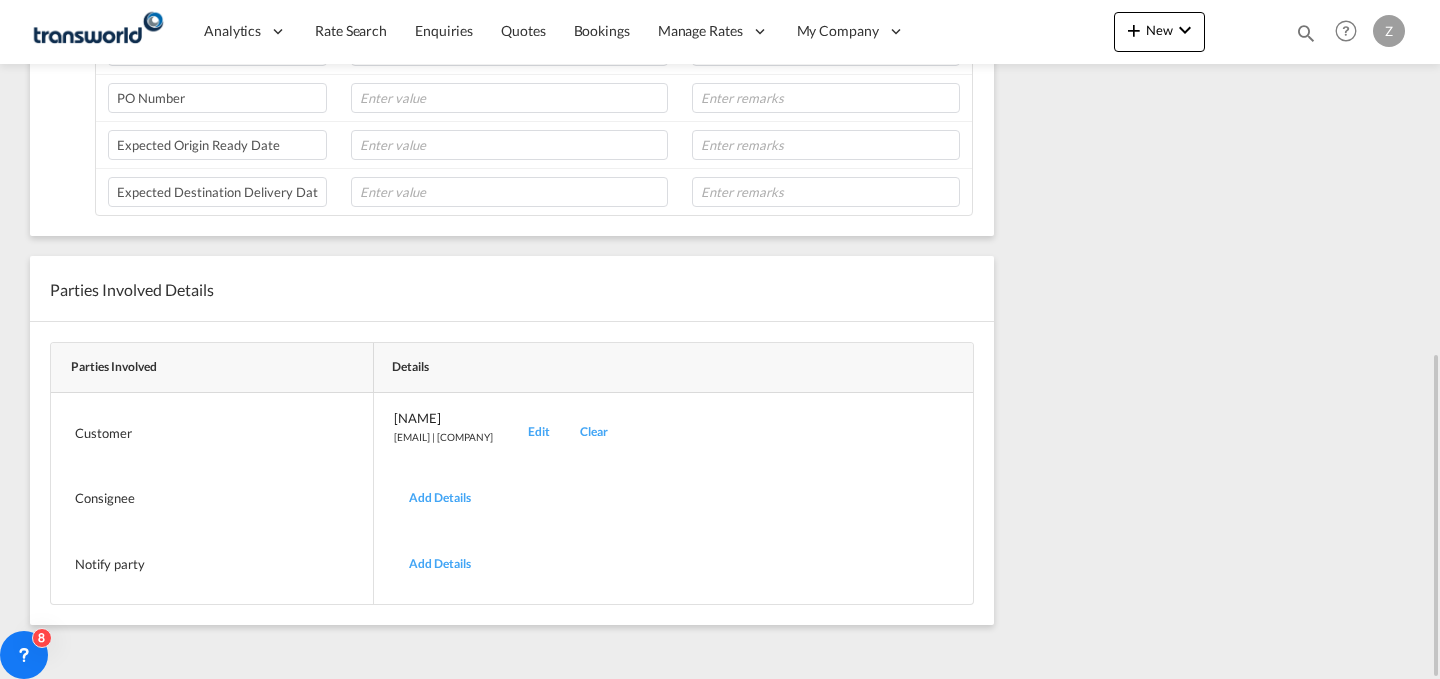 click on "Edit" at bounding box center (539, 432) 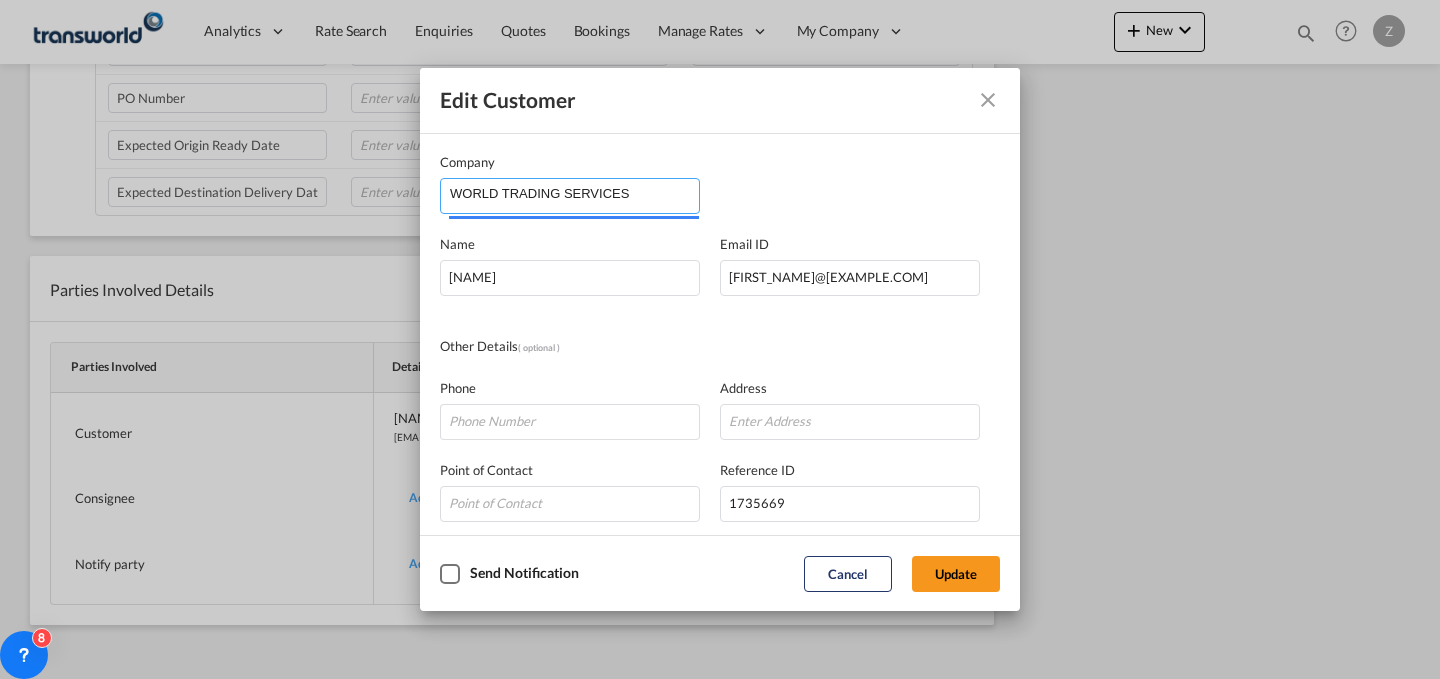 drag, startPoint x: 650, startPoint y: 207, endPoint x: 185, endPoint y: 276, distance: 470.0915 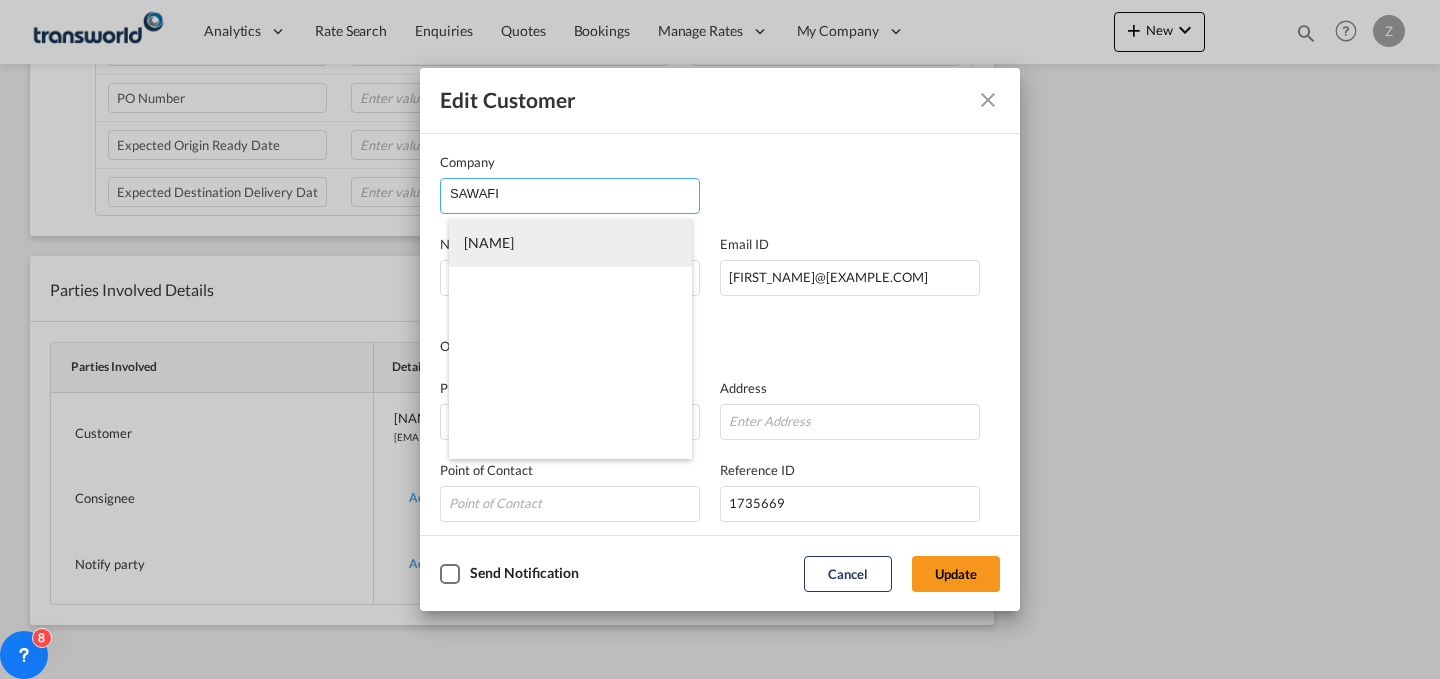 click on "SAWAFI BORETS" at bounding box center [570, 243] 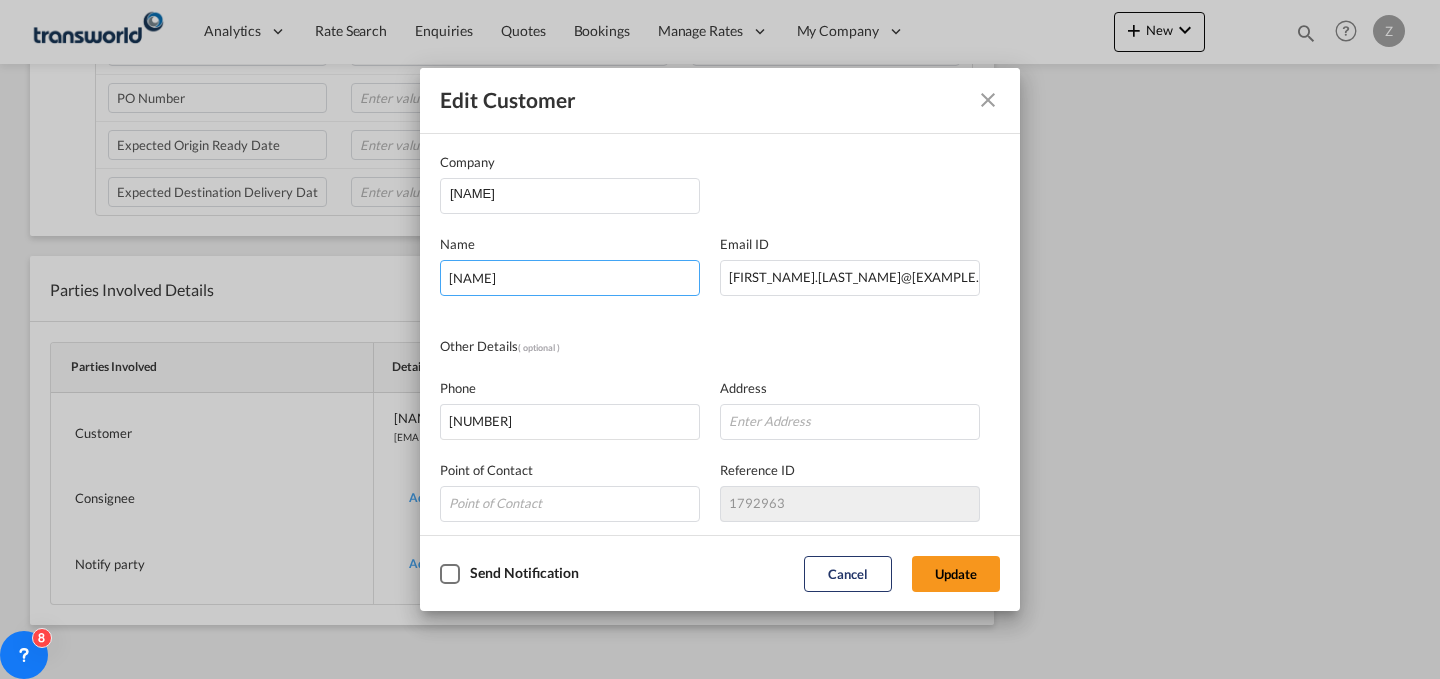 drag, startPoint x: 613, startPoint y: 273, endPoint x: 166, endPoint y: 267, distance: 447.04025 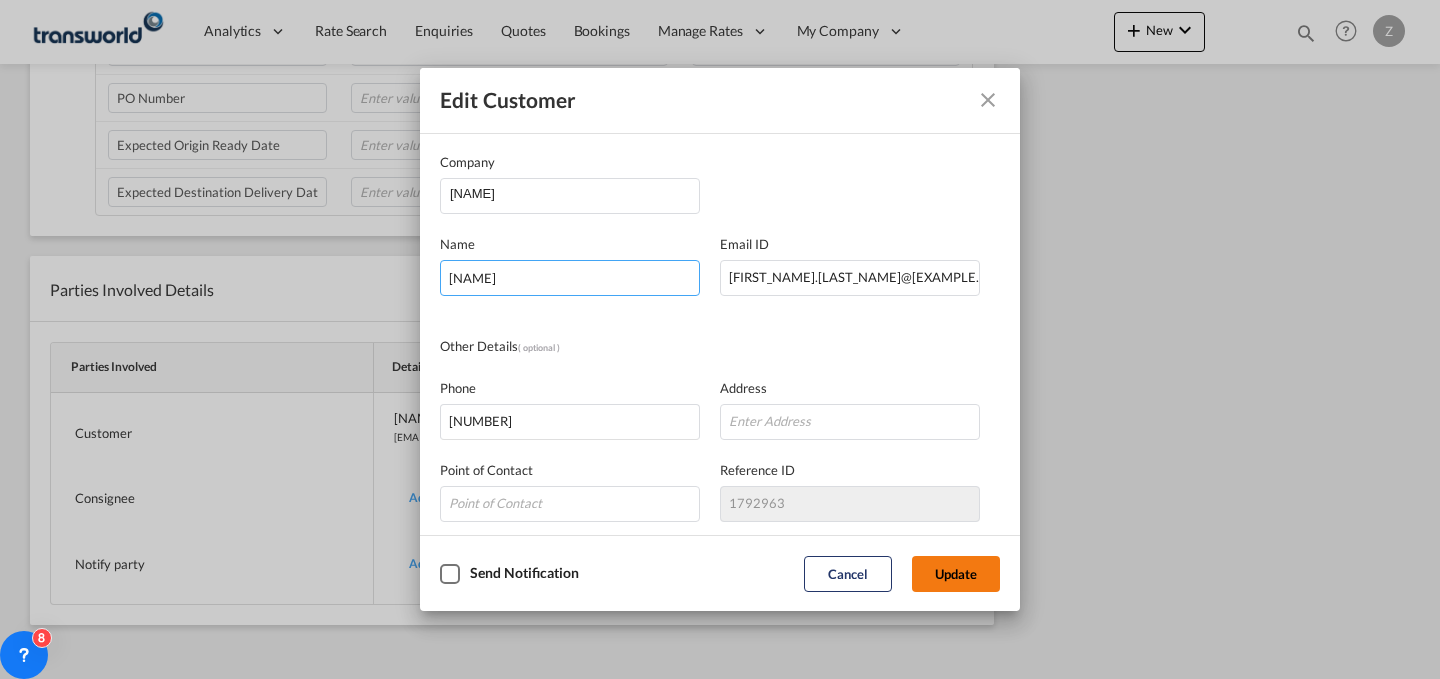 type on "ANHAR ALZAHRANI" 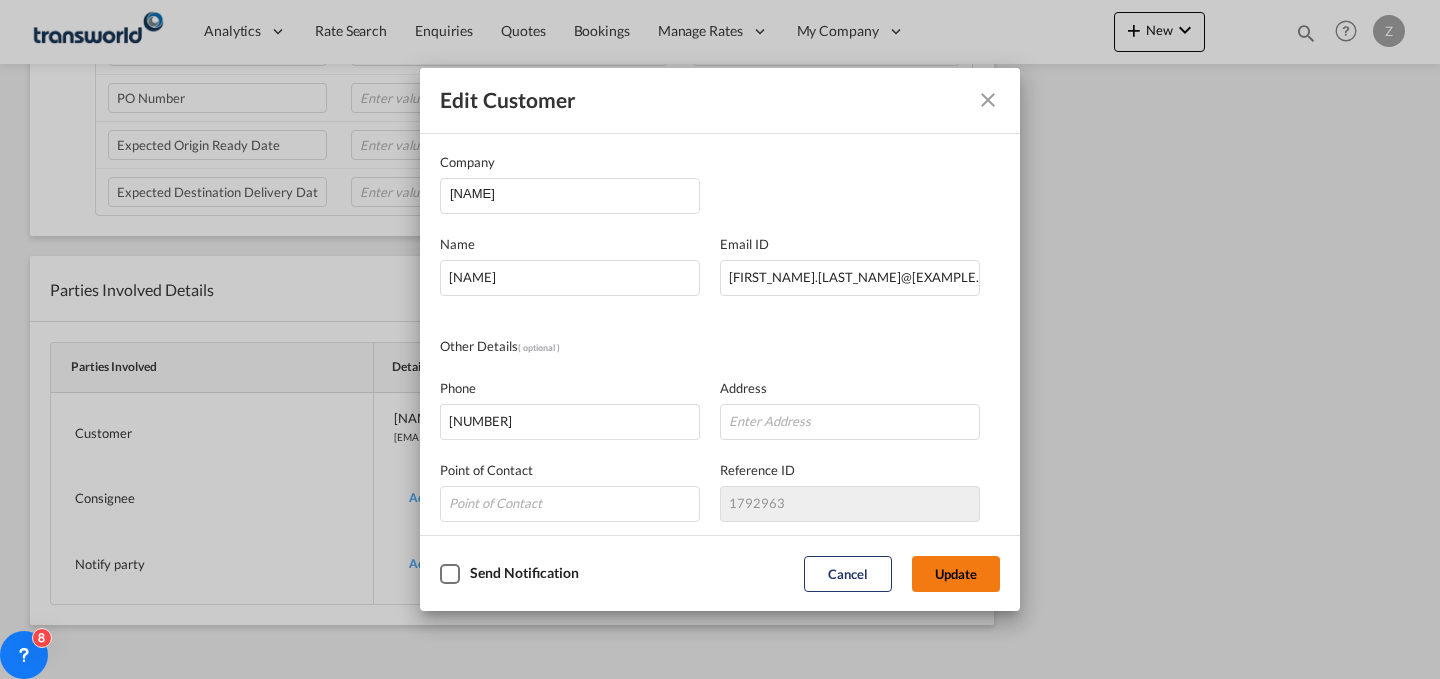 click on "Update" 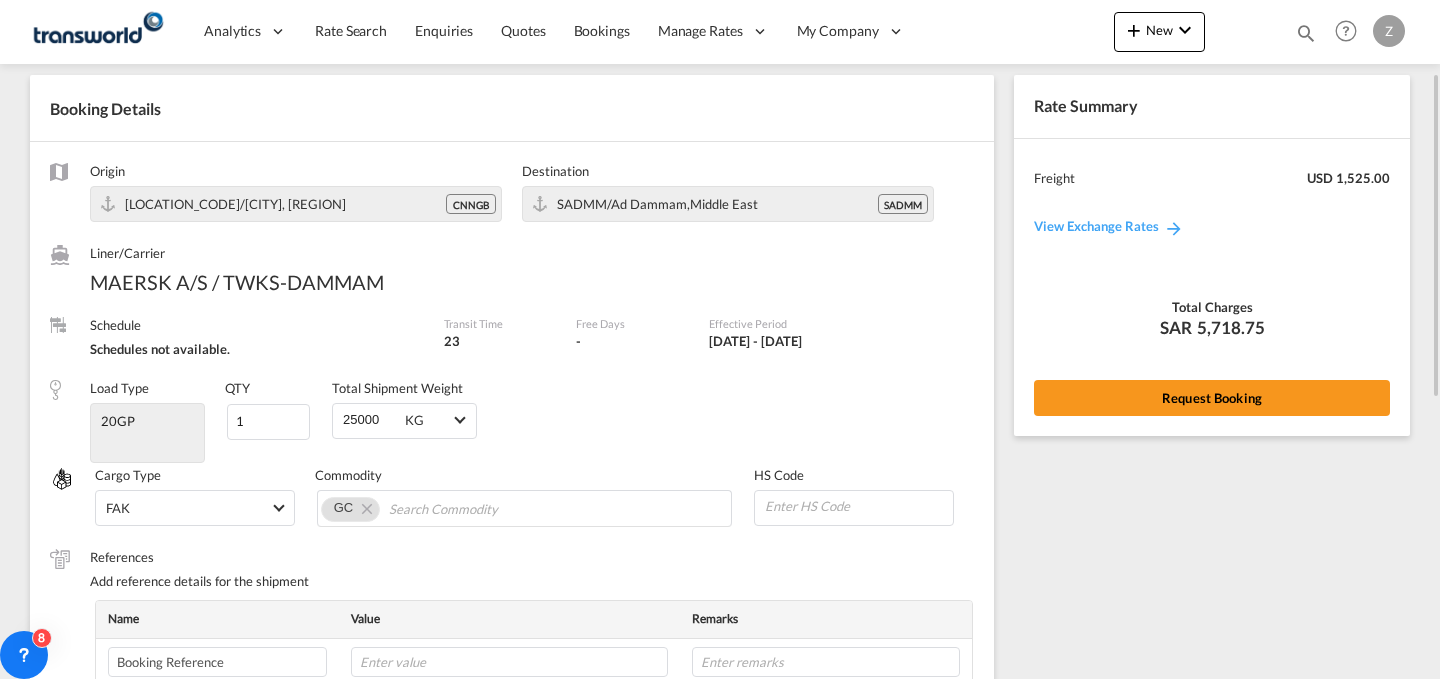 scroll, scrollTop: 76, scrollLeft: 0, axis: vertical 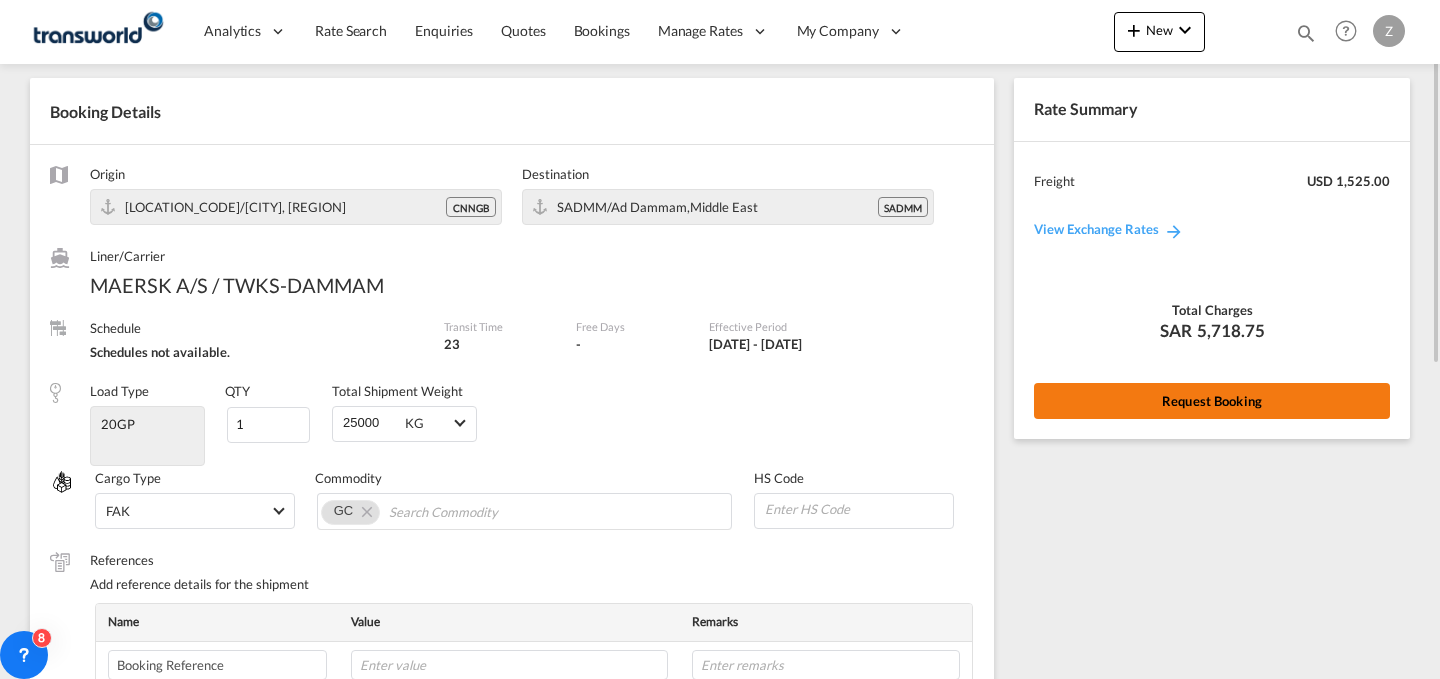 click on "Request Booking" at bounding box center (1212, 401) 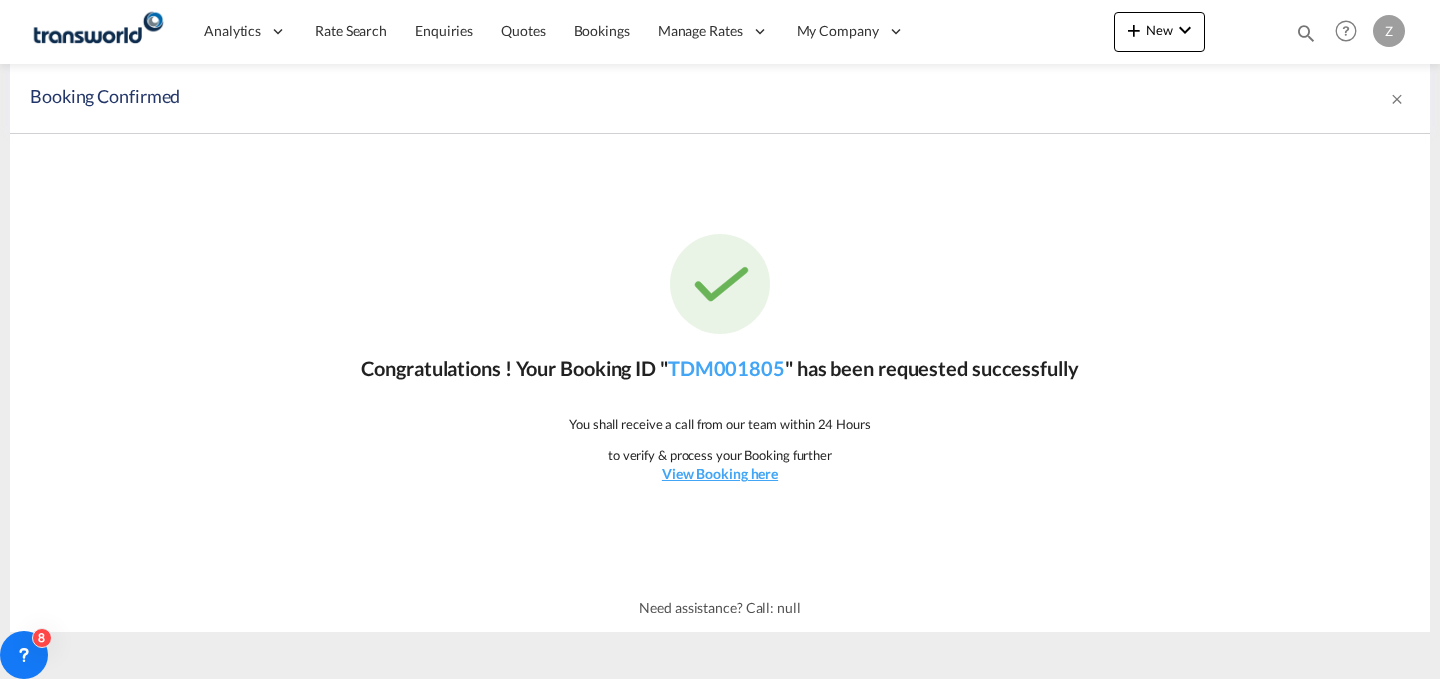 scroll, scrollTop: 0, scrollLeft: 0, axis: both 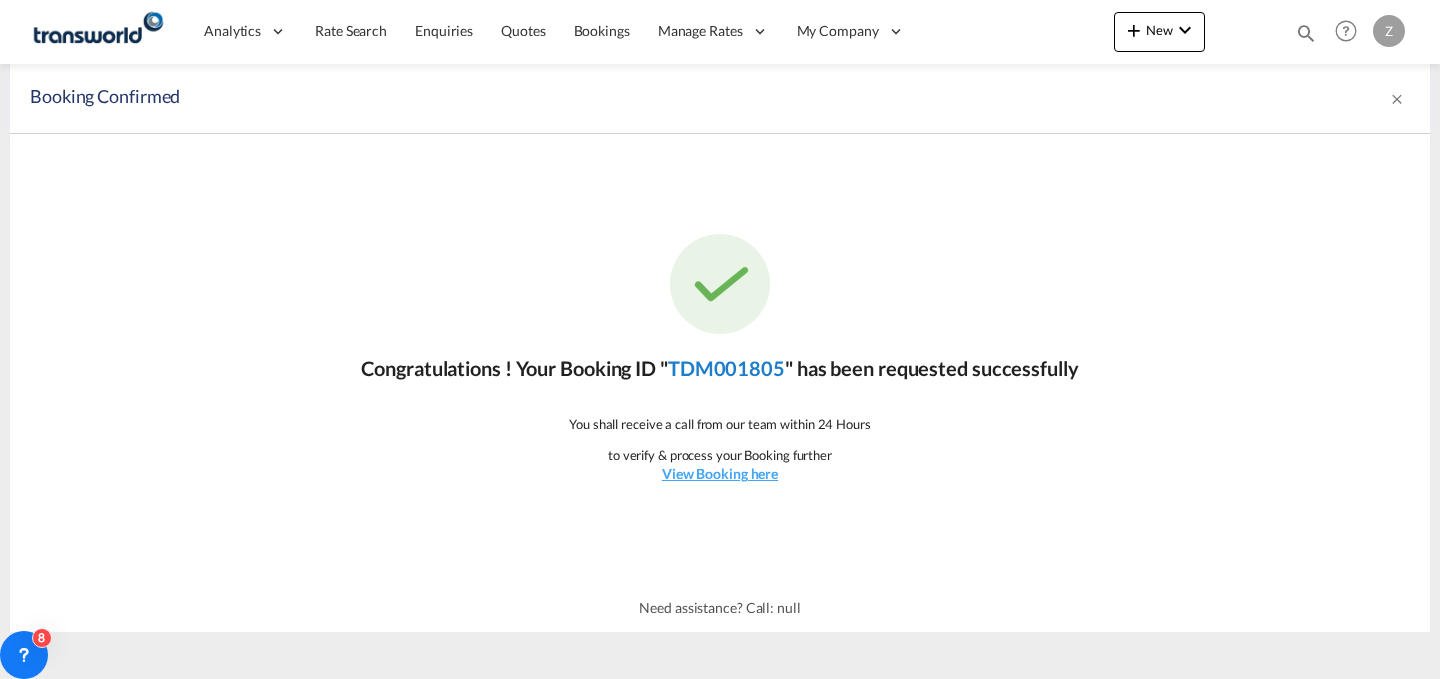 click on "TDM001805" 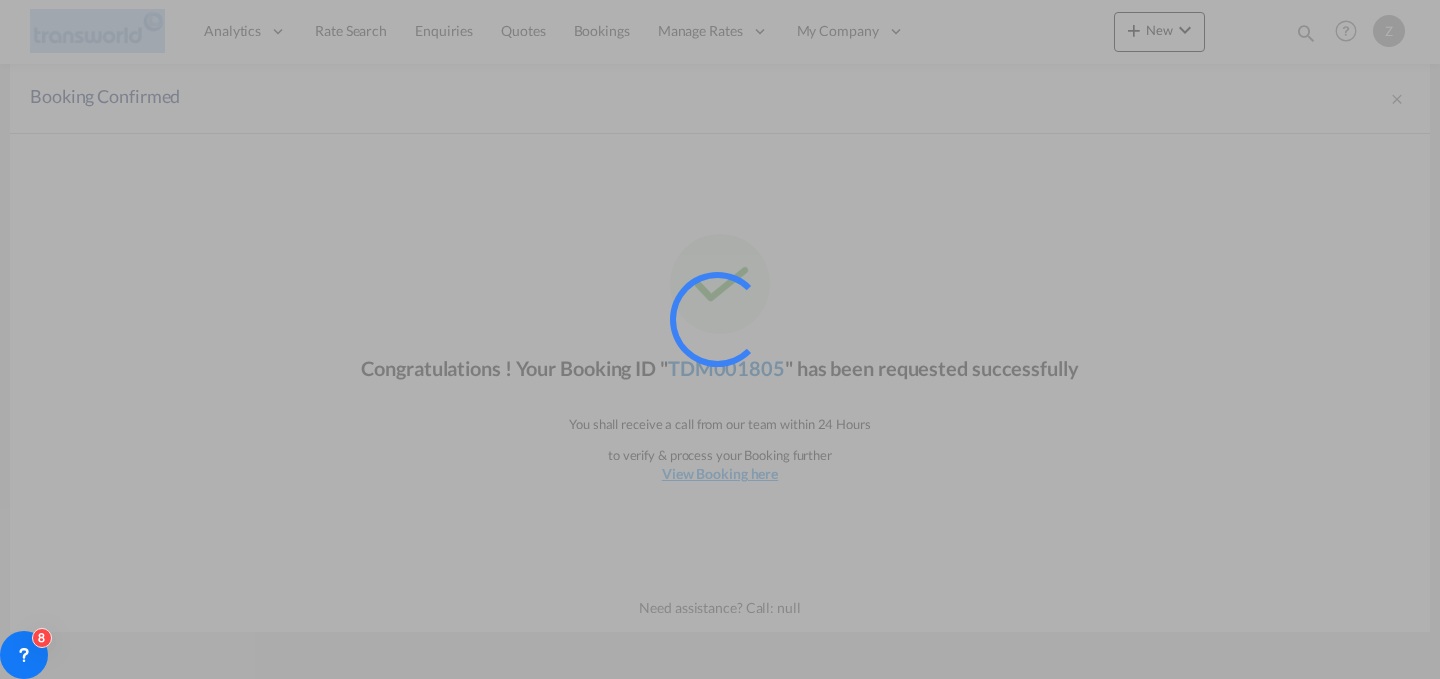 click at bounding box center [745, 347] 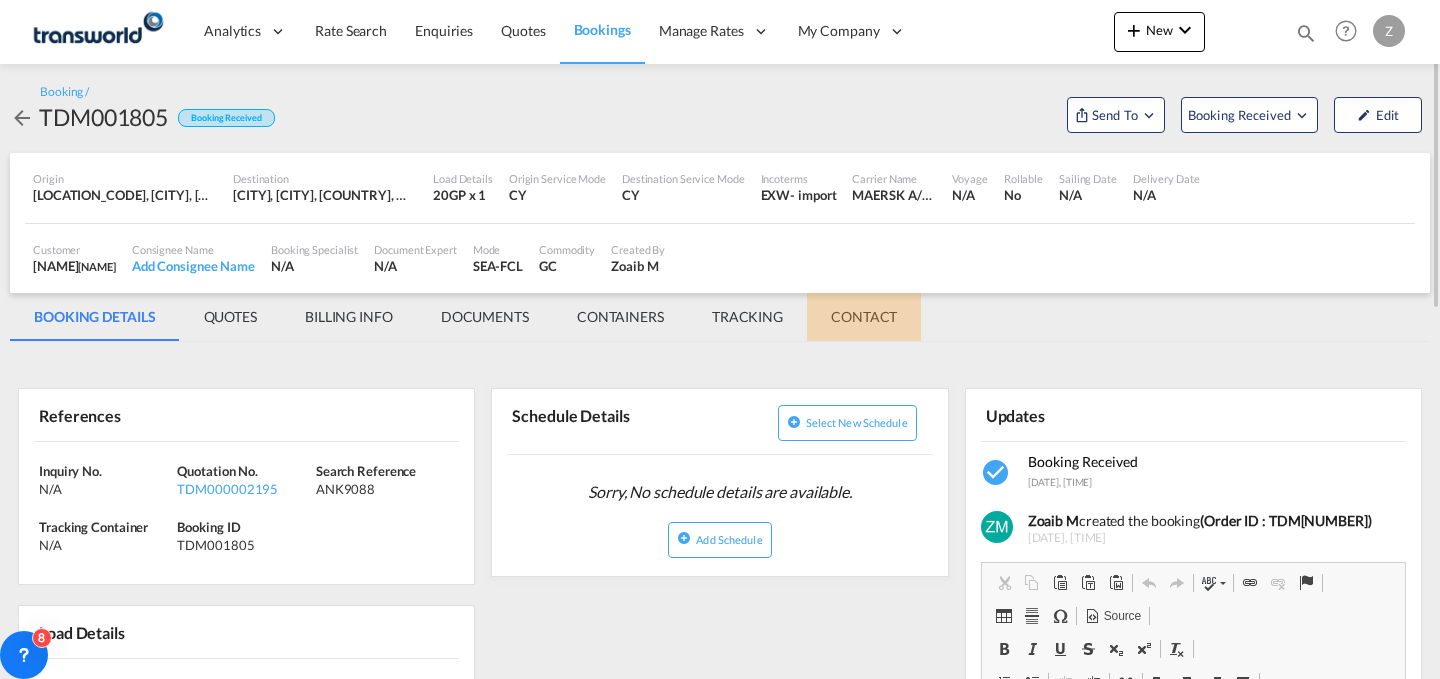 click on "CONTACT" at bounding box center [864, 317] 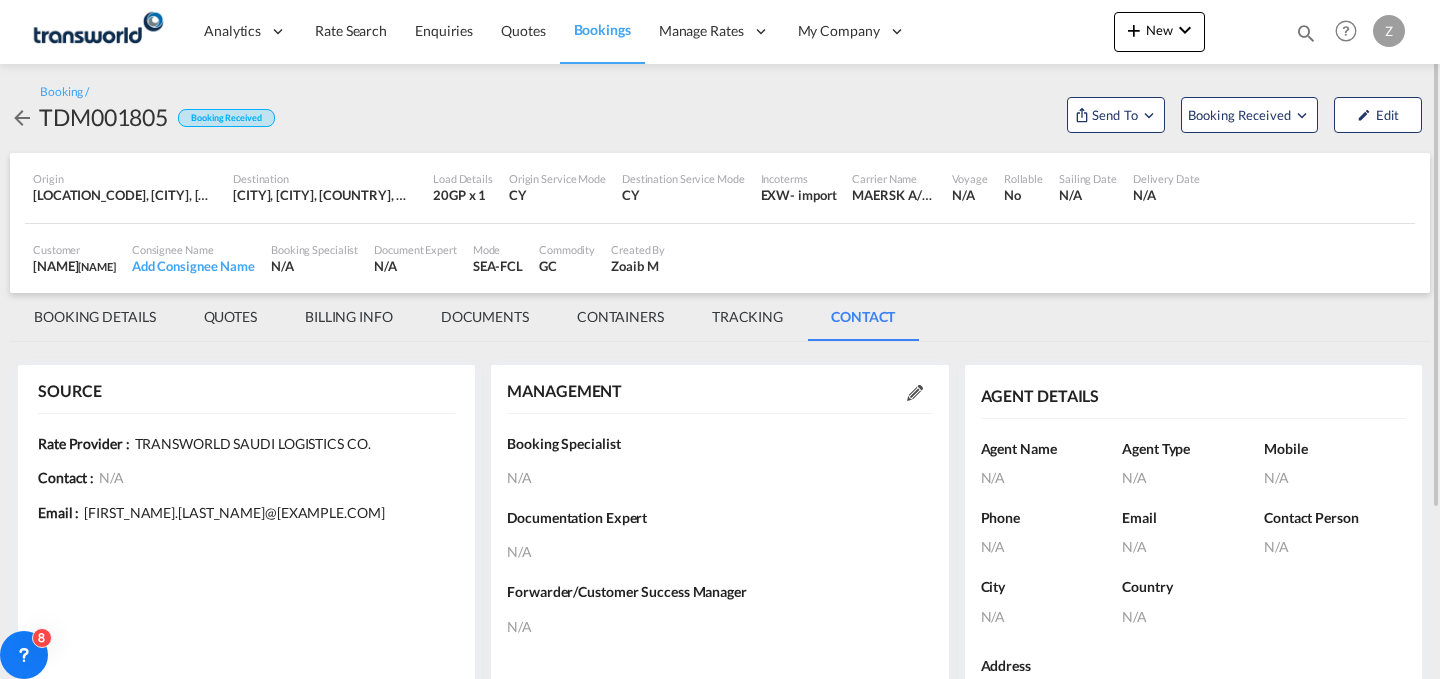scroll, scrollTop: 0, scrollLeft: 0, axis: both 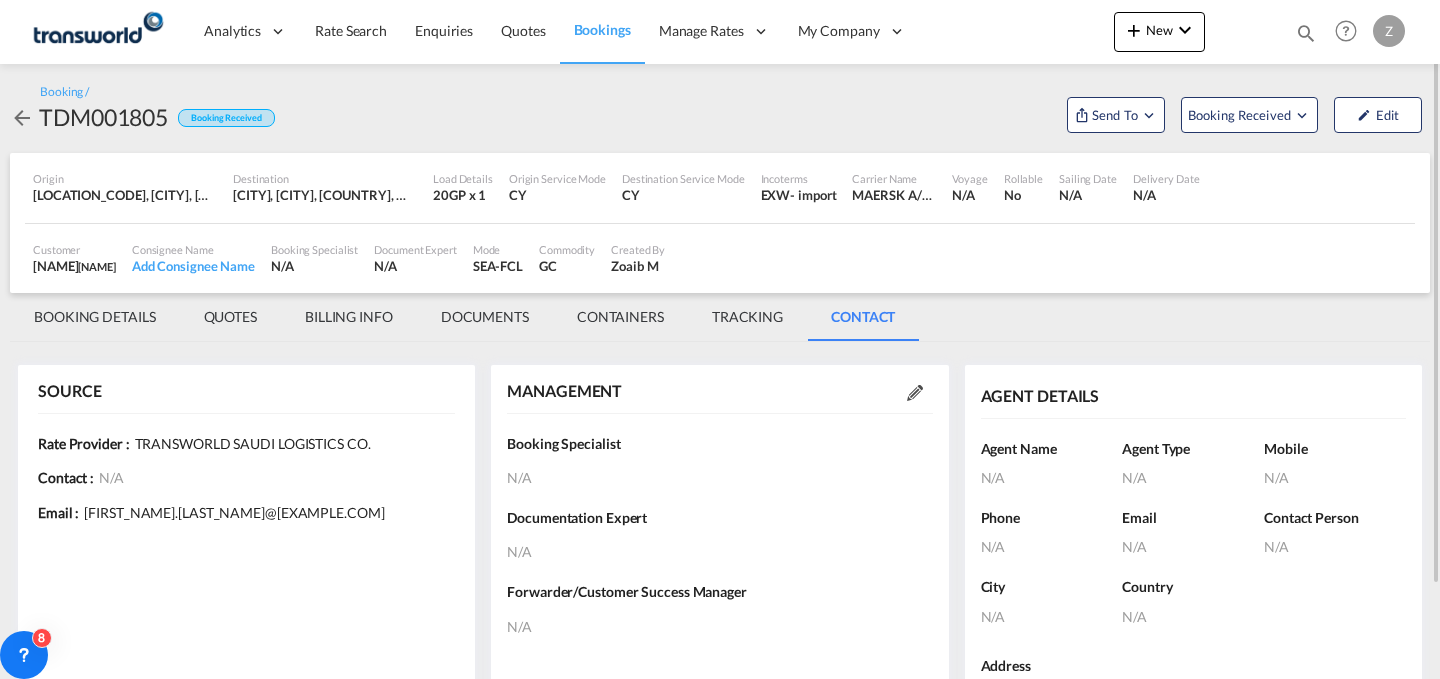 click at bounding box center (915, 392) 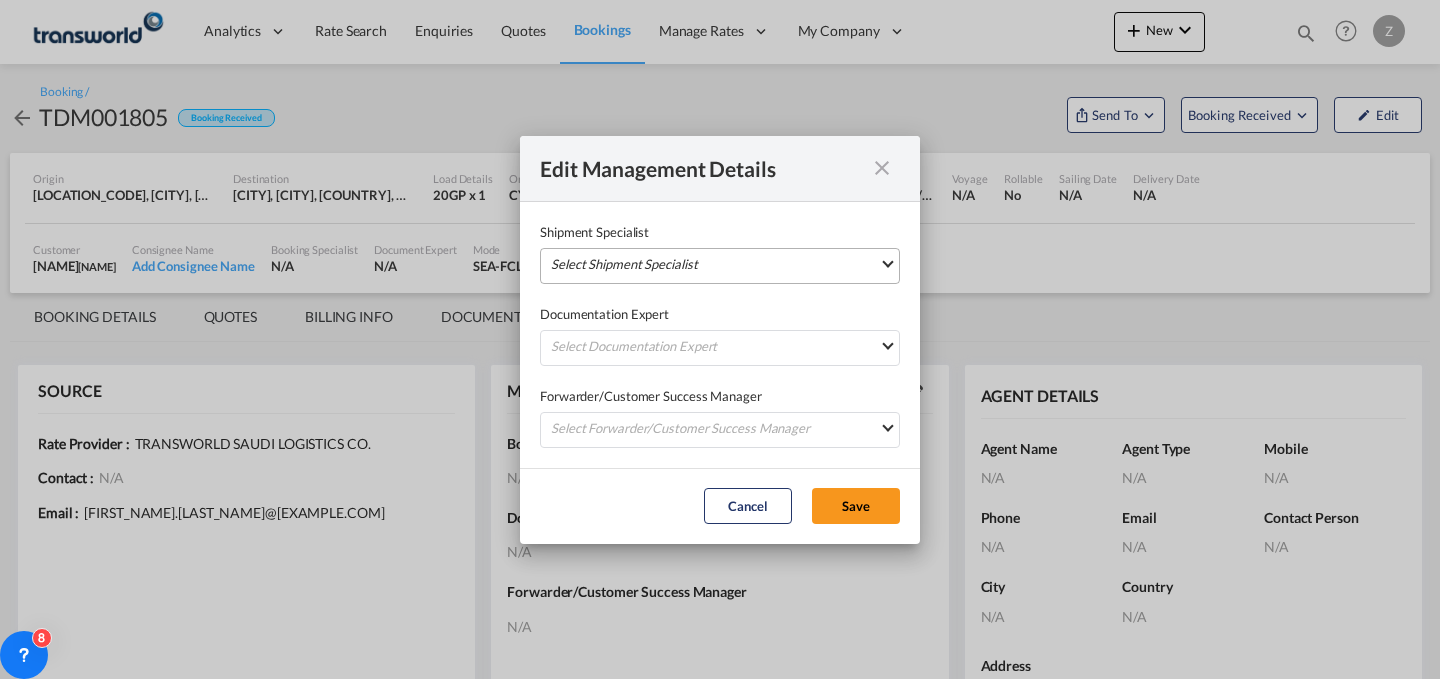 click on "Select Shipment Specialist
[PERSON_NAME]
[EMAIL] [PERSON_NAME]
[EMAIL] [PERSON_NAME]
[EMAIL] [PERSON_NAME]
[EMAIL] [PERSON_NAME]
[EMAIL] [PERSON_NAME]
[EMAIL] [PERSON_NAME]
[EMAIL] [PERSON_NAME]
[EMAIL] [PERSON_NAME]
[EMAIL] [PERSON_NAME]
[EMAIL] [PERSON_NAME]
[EMAIL] [PERSON_NAME]
[EMAIL] [PERSON_NAME]
[EMAIL] [PERSON_NAME]
[EMAIL] [PERSON_NAME]
[EMAIL] [PERSON_NAME]
[EMAIL] [PERSON_NAME]
[EMAIL] [PERSON_NAME]
[EMAIL] [PERSON_NAME]
[EMAIL] [PERSON_NAME]
[EMAIL] [PERSON_NAME]
[EMAIL] [PERSON_NAME]
[EMAIL] [PERSON_NAME]
[EMAIL] [PERSON_NAME]" at bounding box center [720, 266] 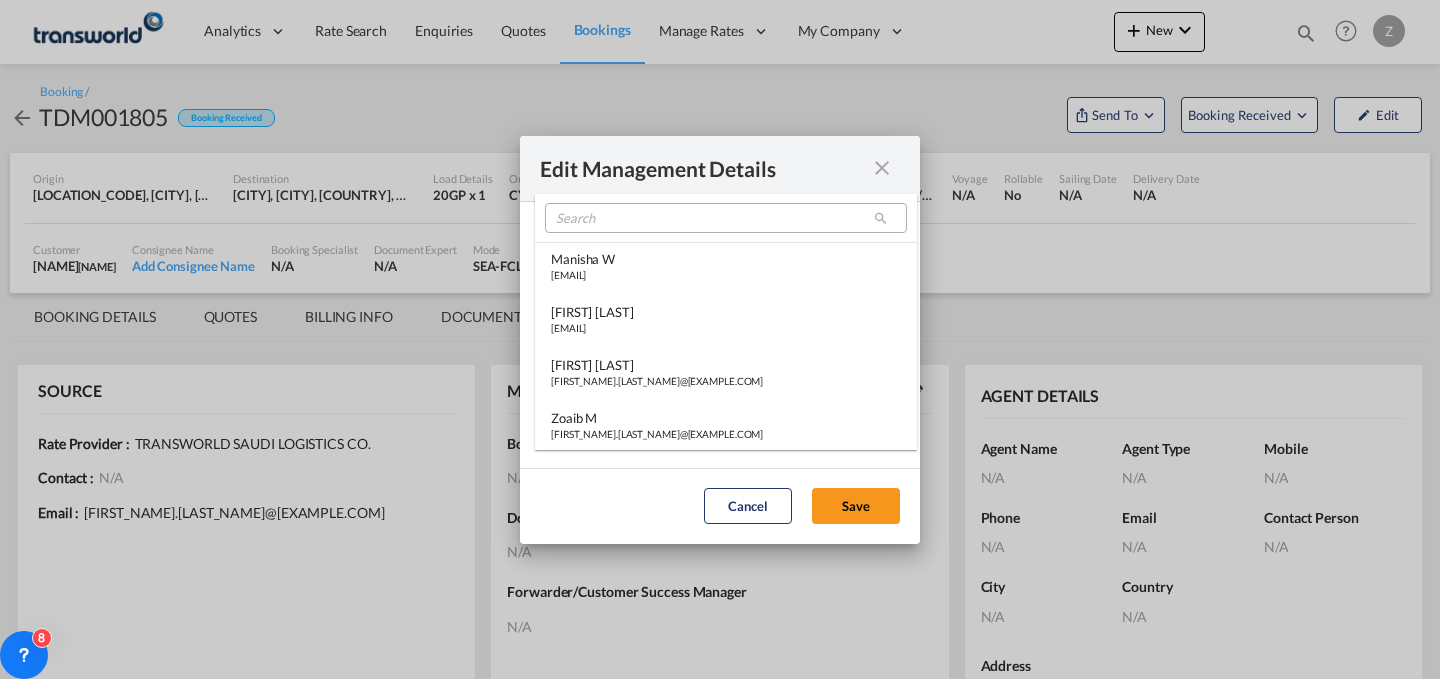 type on "[object Object]" 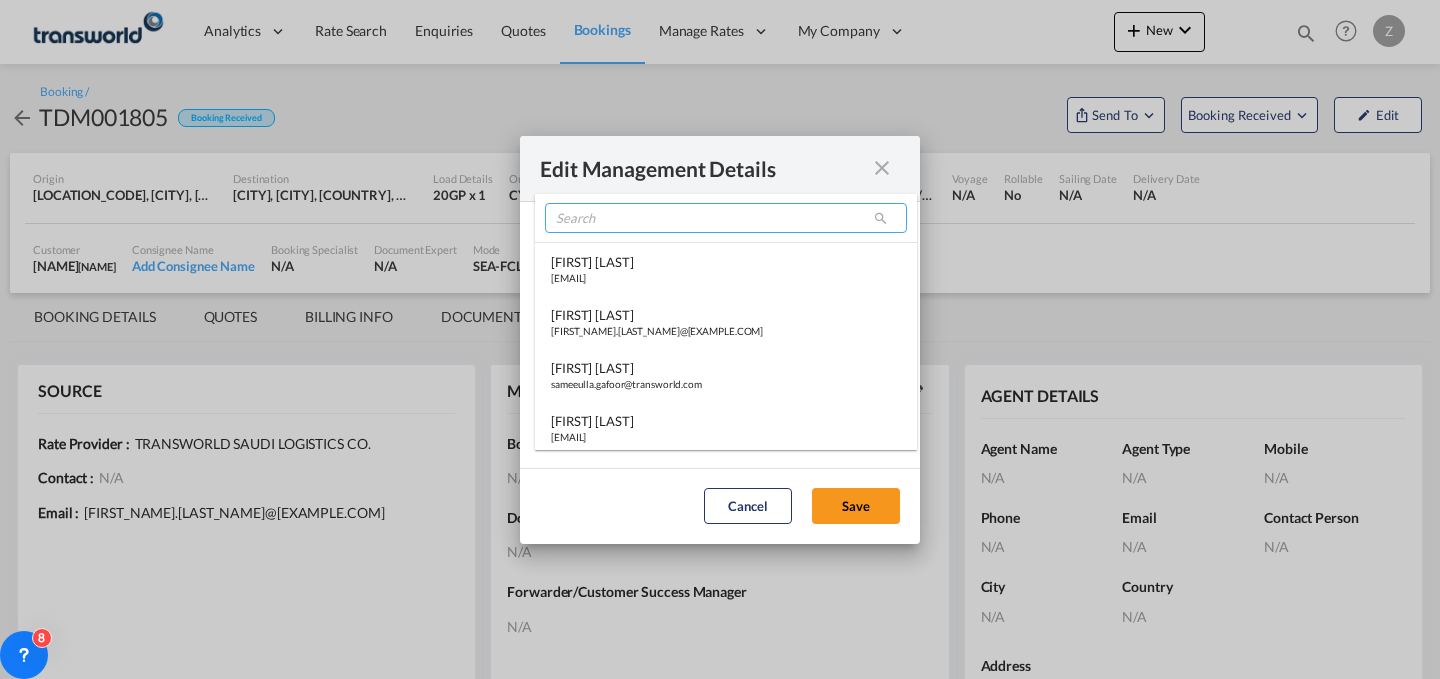 click at bounding box center (726, 218) 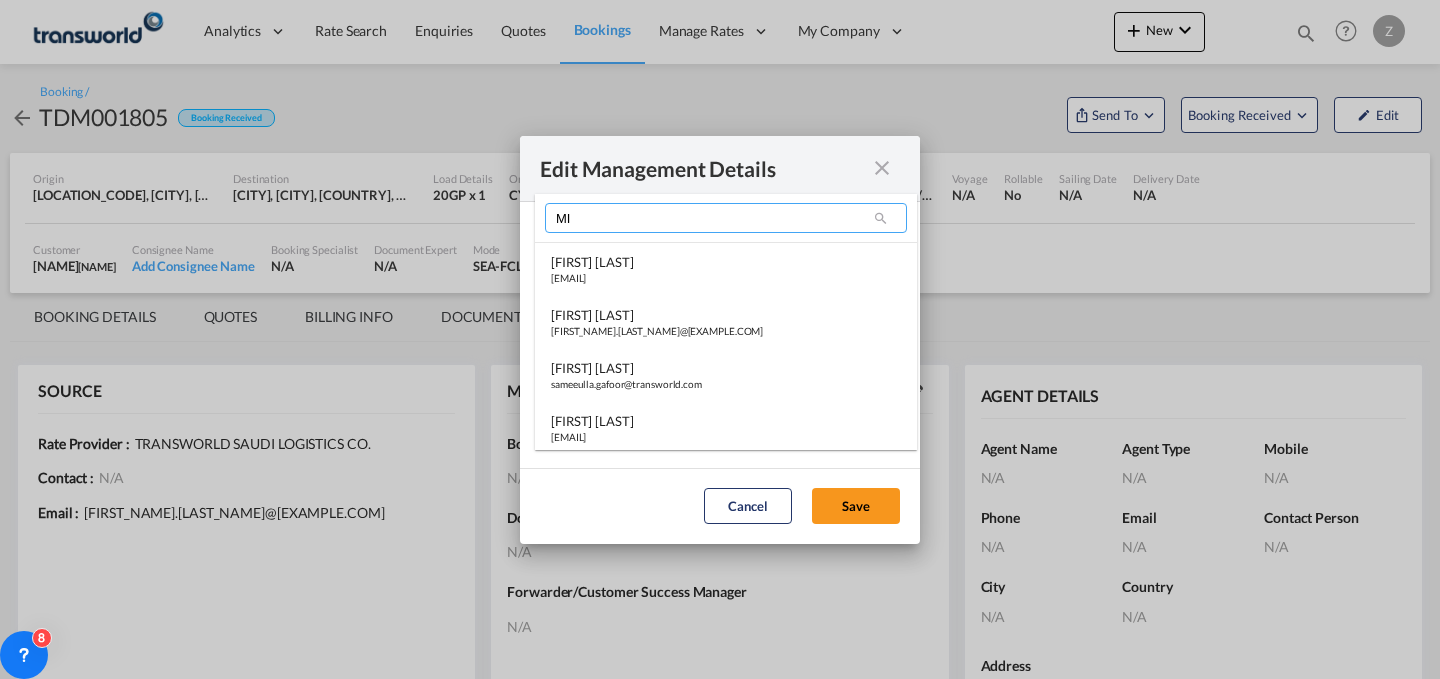scroll, scrollTop: 0, scrollLeft: 0, axis: both 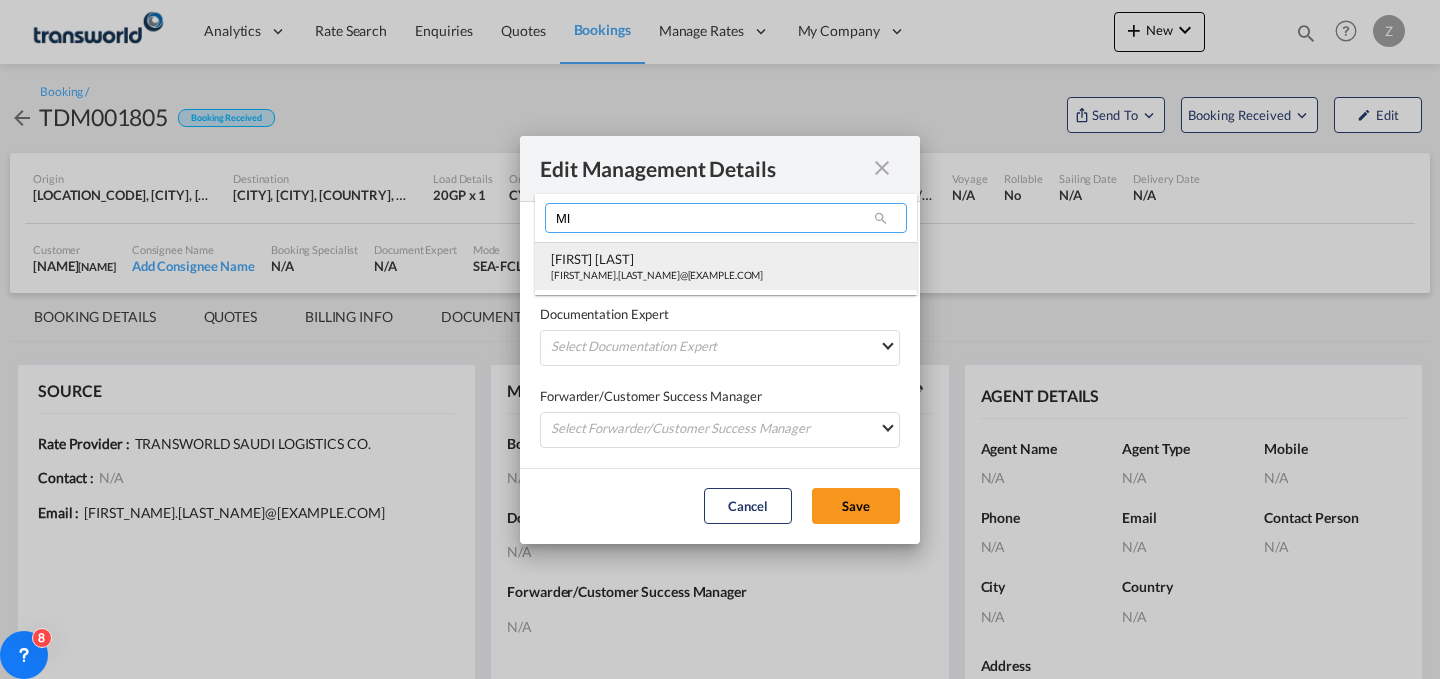 type on "MI" 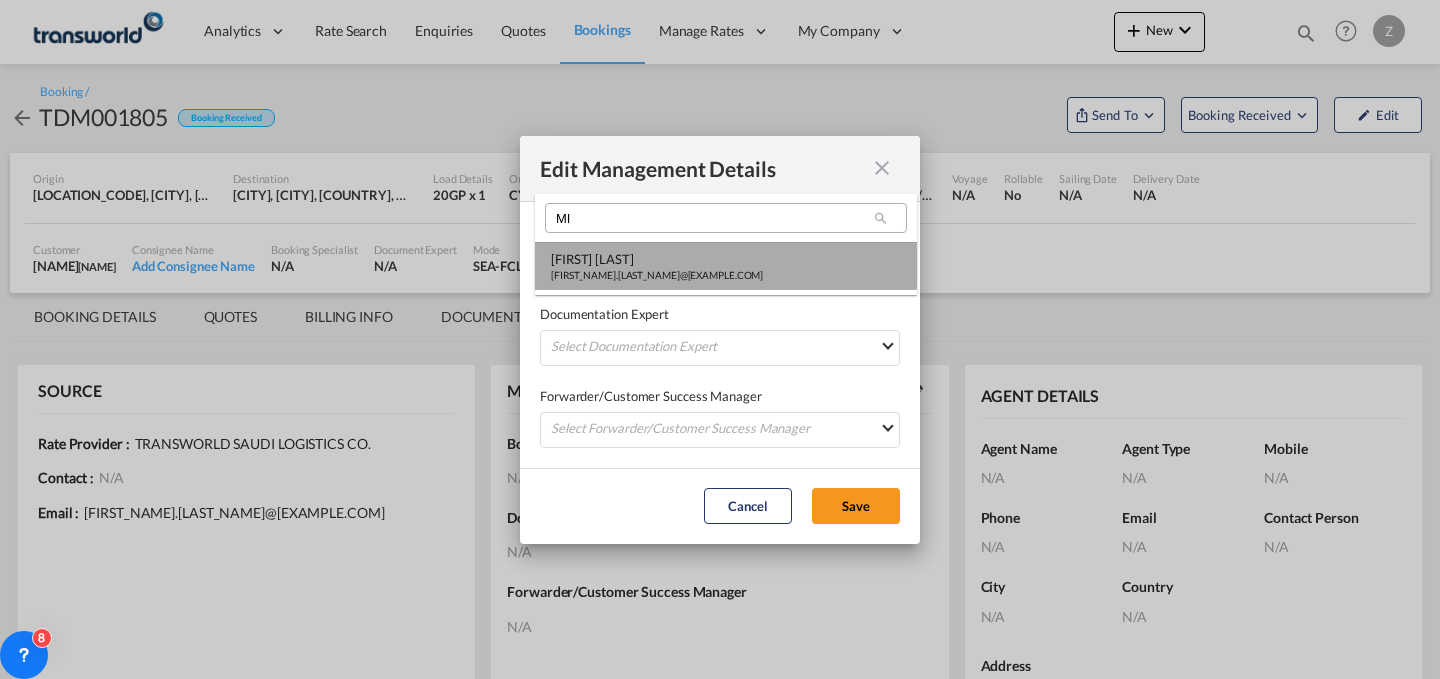 click on "Mihsin Nizam
mihsin.nizam@transworld.com" at bounding box center (726, 266) 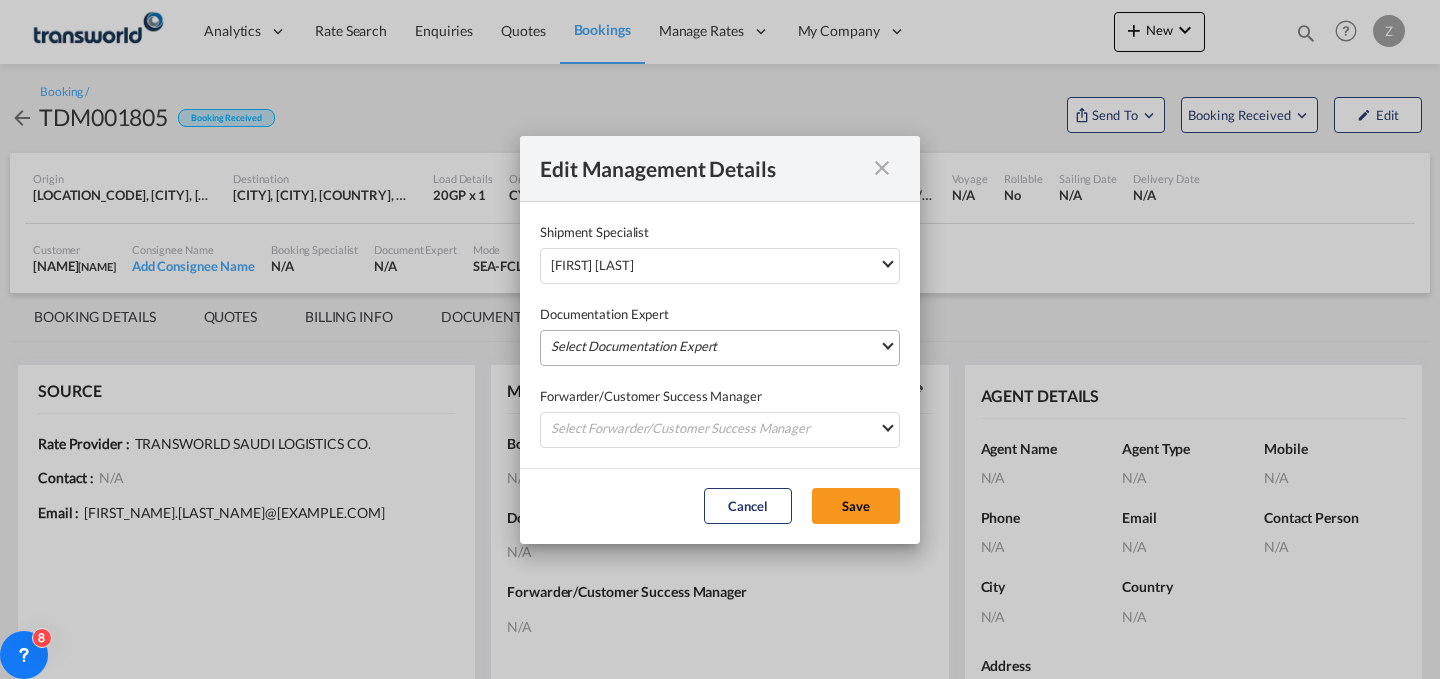 click on "Select Documentation Expert
Manisha W
manisha.waghmare@transworld.com Jitesh Thakur
jitesh.thakur@transworld.com Irishi Kiran
irishi.kiran@transworld.com Zoaib M
zoaib.mukadam@transworld.com Kishor pawar
kishor.pawar@transworld.com Snehal P
snehal.pawanikar@transworld.com Viji Test
viji131991@gmail.com Sagar Charate
sagar.charate@transworld.com Russel tlssus
russel.tlssus@transworld.com Abdullah Obaid
abdullah.obaid@transworld.com Mihsin Nizam
mihsin.nizam@transworld.com Samee Gafoor
sameeulla.gafoor@transworld.com Siddharth Nambiar
siddharth.log@transworld.com OTM USER
otmuser@freightify.com Rishabh Jain
rishabh.jain@transworld.com Naji Abdel
naji.abdelmajid@transworld.com Abhay Sinha
abhay.sinha@transworld.com Ali Ibrahim
mohd.ibrahim@transworld.com Kashif Qureshi
kashif.qureshi@transworld.com Mohammed Shahil
mohammed.shahil@transworld.com Ramesh Santhanam
ramesh.santhanam@transworld.com Abdul Azees
abdul.azees@transworld.com R Venkat
Joseph Mathew" at bounding box center (720, 348) 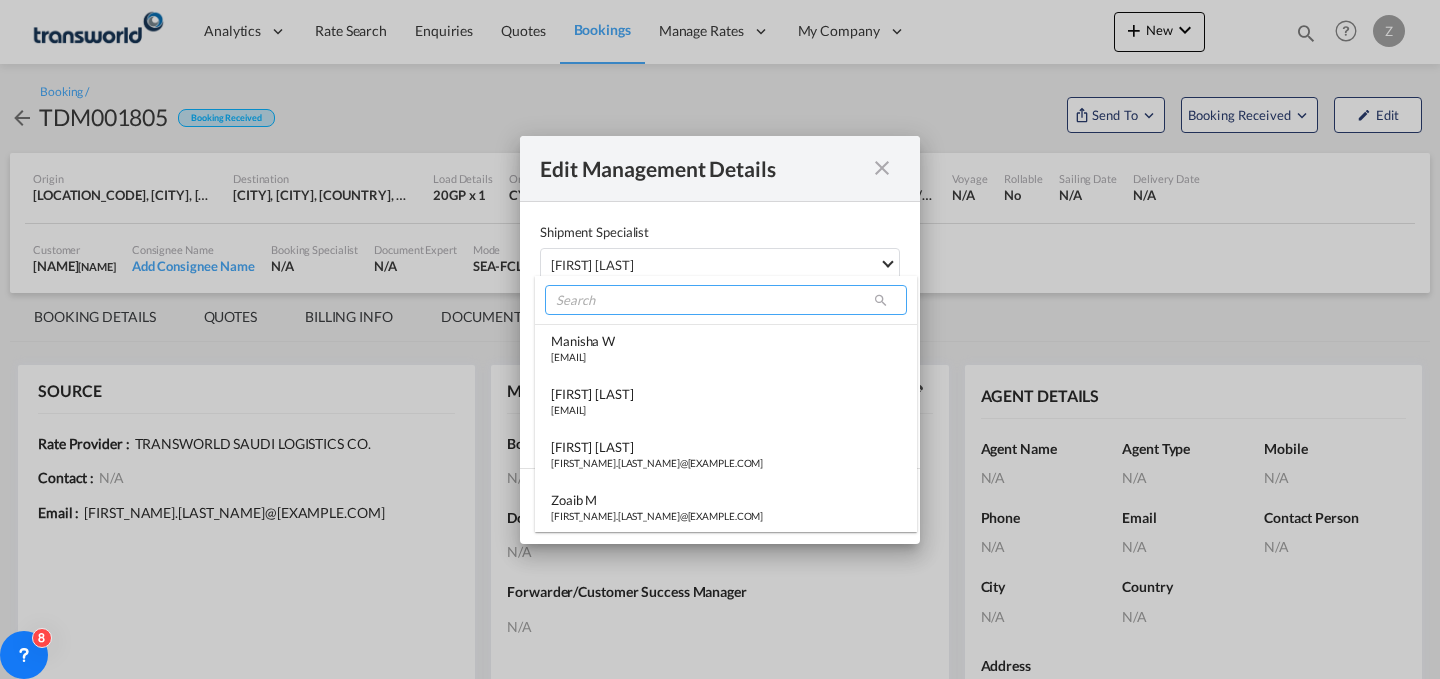 click at bounding box center [726, 300] 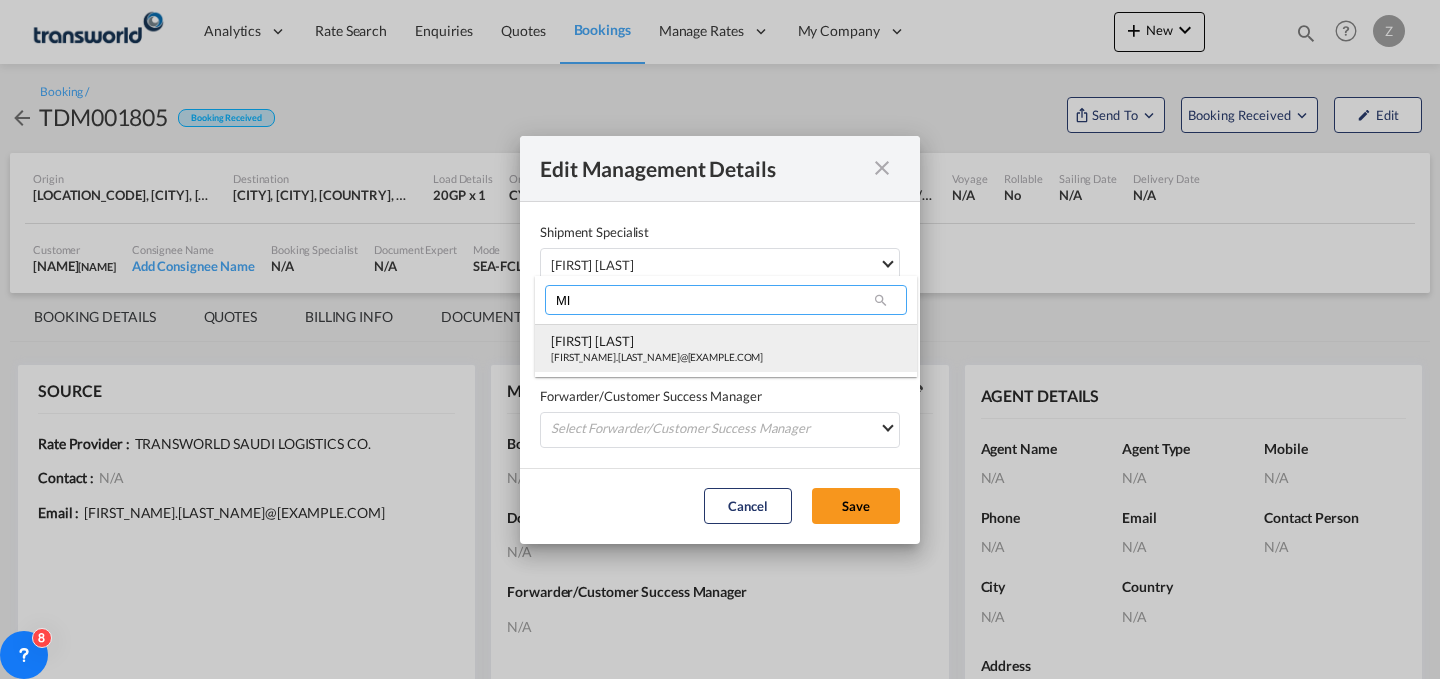 type on "MI" 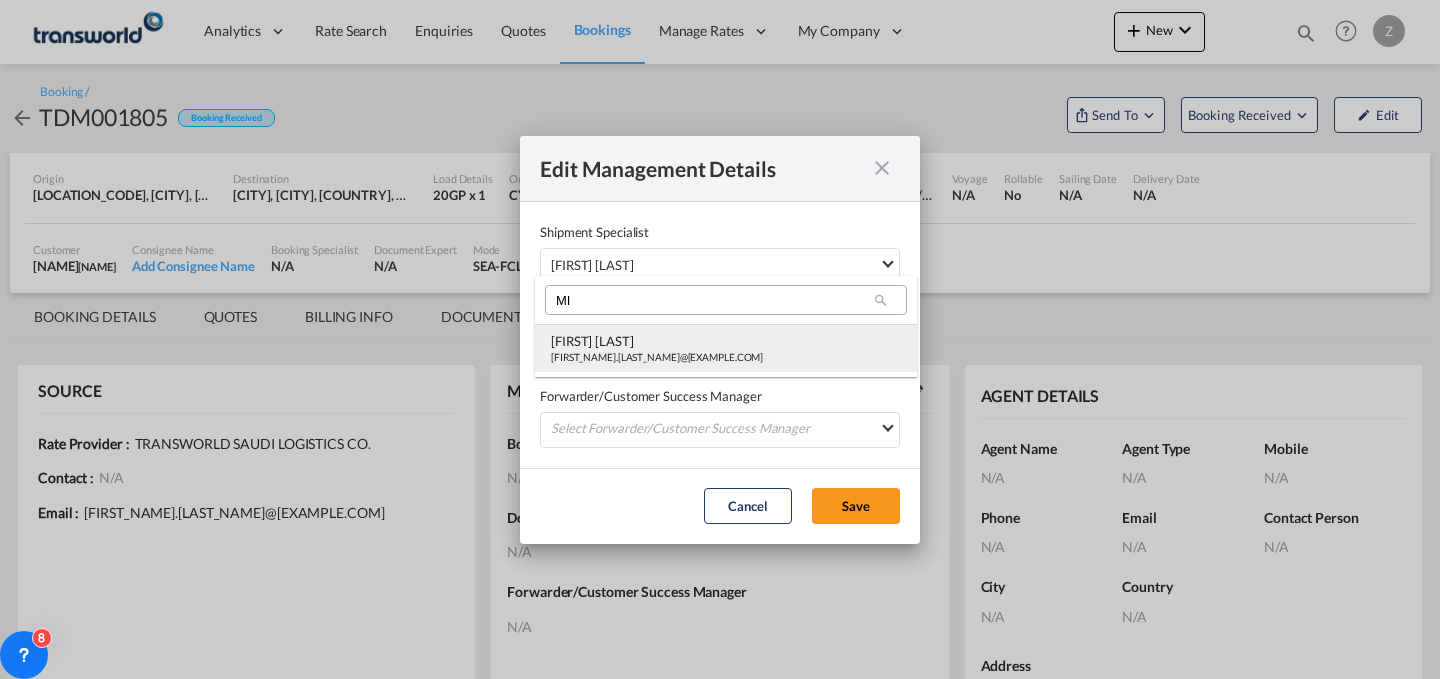 click on "[PERSON_NAME]" at bounding box center [657, 341] 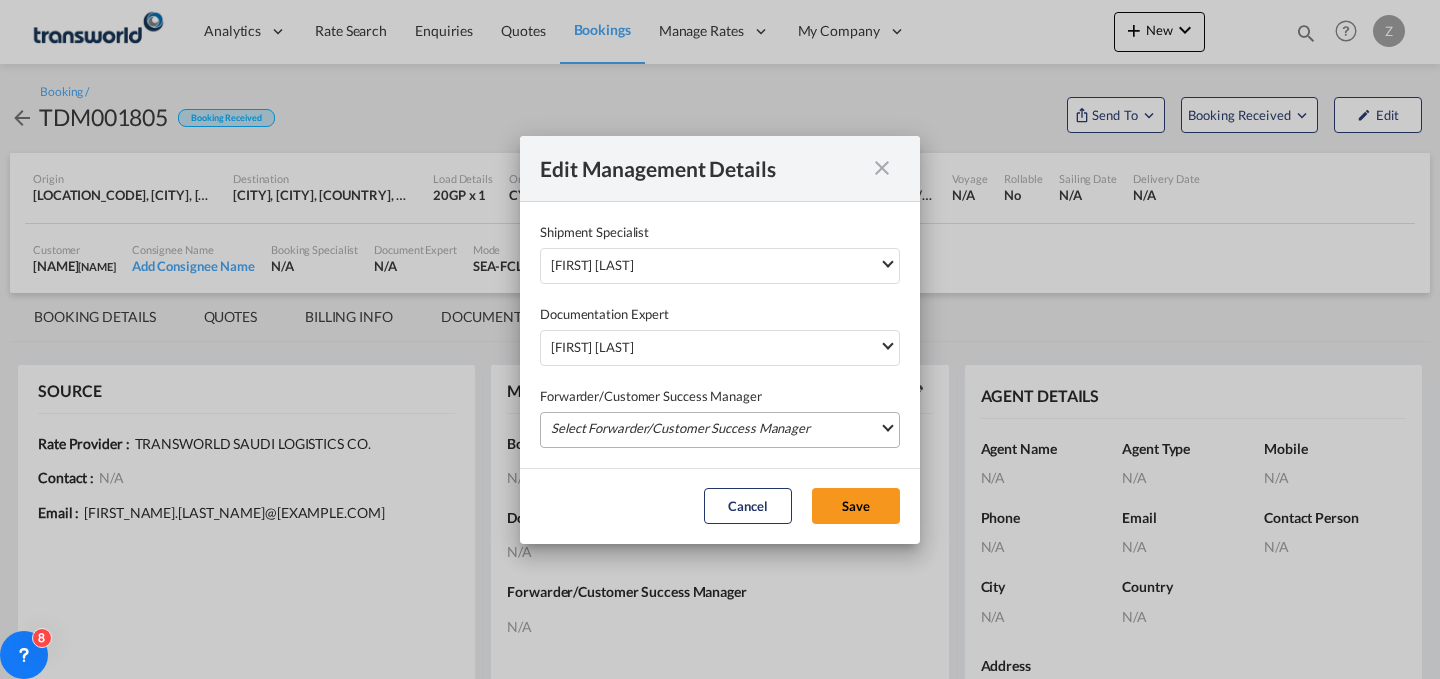 click on "Select Forwarder/Customer Success Manager
[PERSON_NAME] [EMAIL] [PERSON_NAME] [EMAIL] [PERSON_NAME] [EMAIL] [PERSON_NAME] [EMAIL] [PERSON_NAME] [EMAIL] [PERSON_NAME] [EMAIL] [PERSON_NAME] [EMAIL] [PERSON_NAME] [EMAIL] [PERSON_NAME] [EMAIL] [PERSON_NAME] [EMAIL] [PERSON_NAME] [EMAIL] [PERSON_NAME] [EMAIL] [PERSON_NAME] [EMAIL] [PERSON_NAME] [EMAIL] [PERSON_NAME] [EMAIL] [PERSON_NAME] [EMAIL] [PERSON_NAME] [EMAIL] [PERSON_NAME] [EMAIL] [PERSON_NAME] [EMAIL] [PERSON_NAME] [EMAIL] [PERSON_NAME] [EMAIL] [PERSON_NAME] [EMAIL] [PERSON_NAME] [EMAIL] [PERSON_NAME] [EMAIL] [PERSON_NAME] [EMAIL] [PERSON_NAME] [EMAIL]" at bounding box center [720, 430] 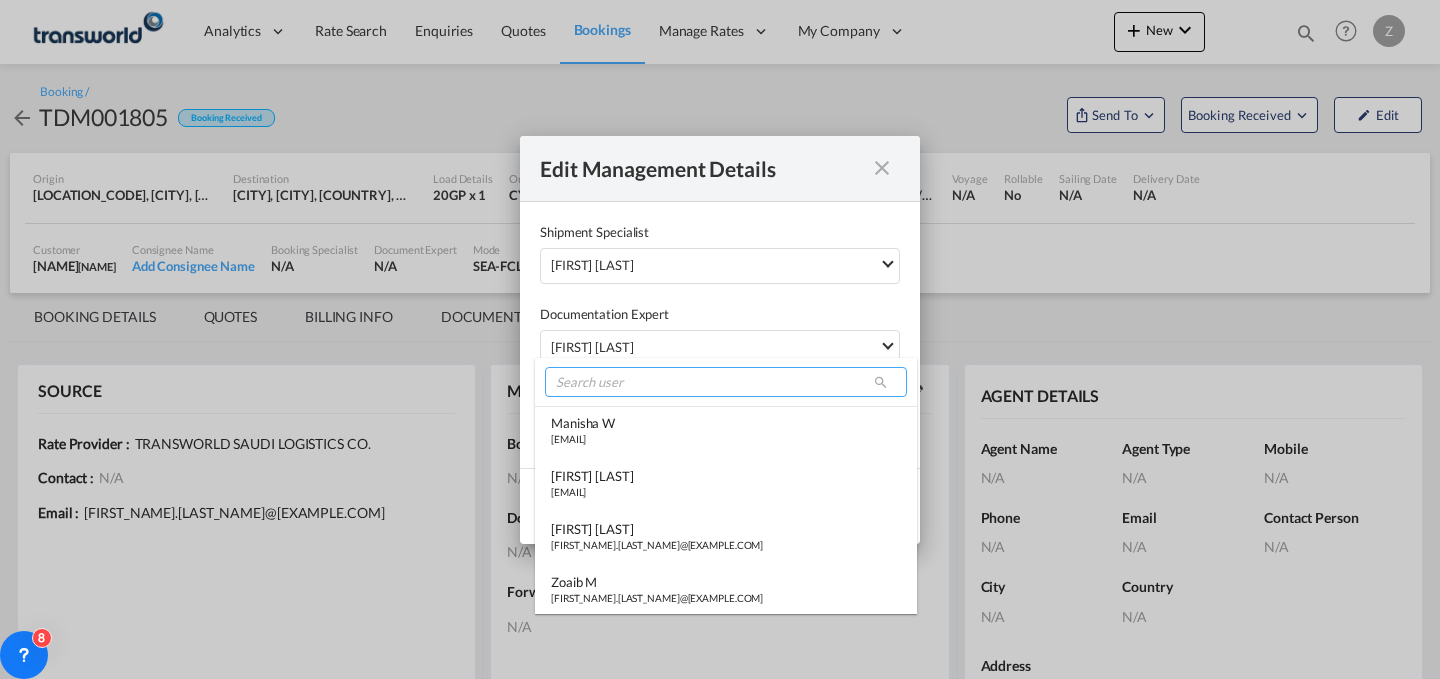 type on "A" 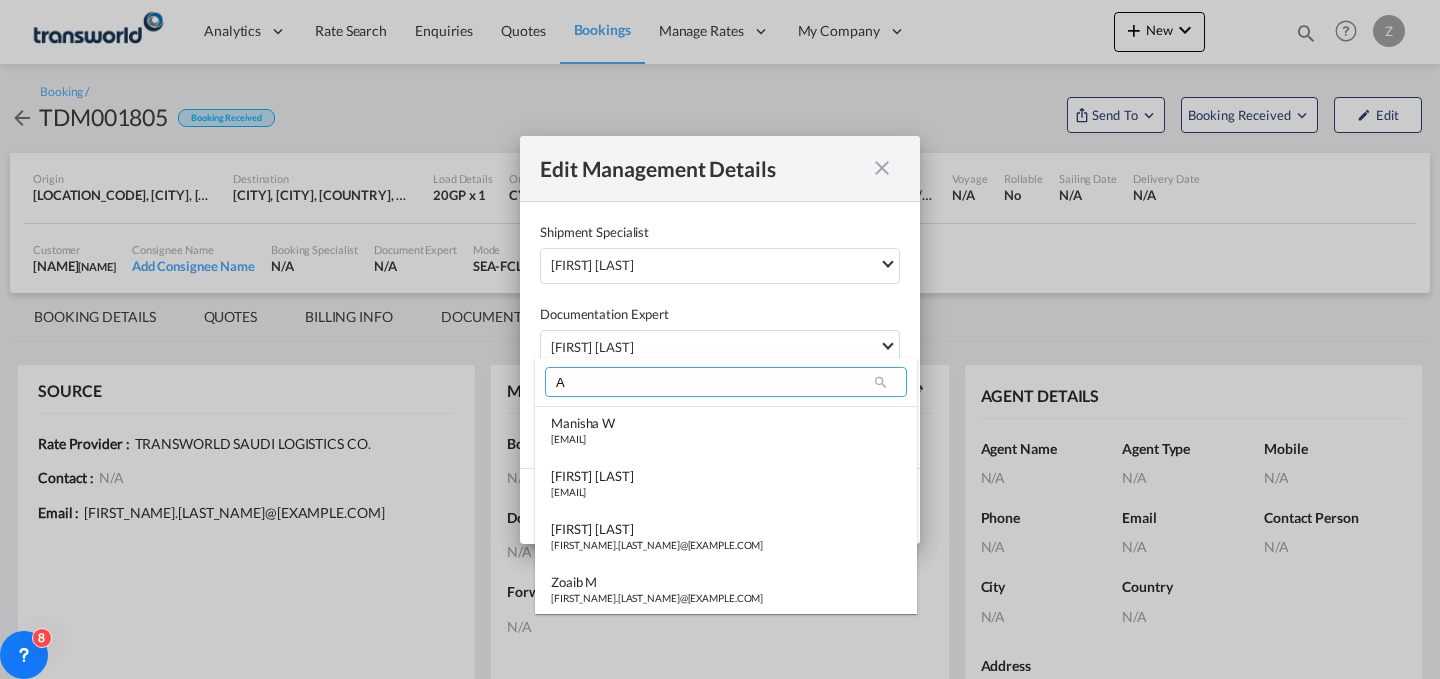 click on "A" at bounding box center [726, 382] 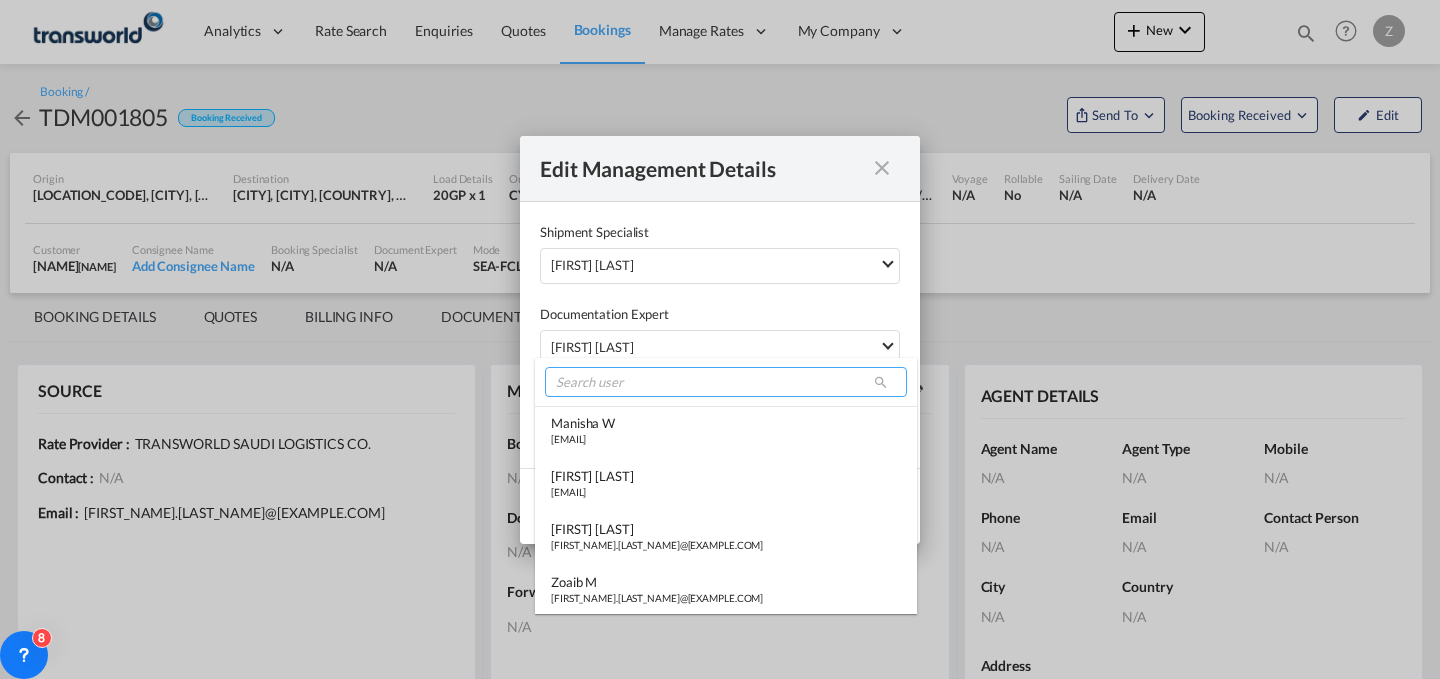 type on "N" 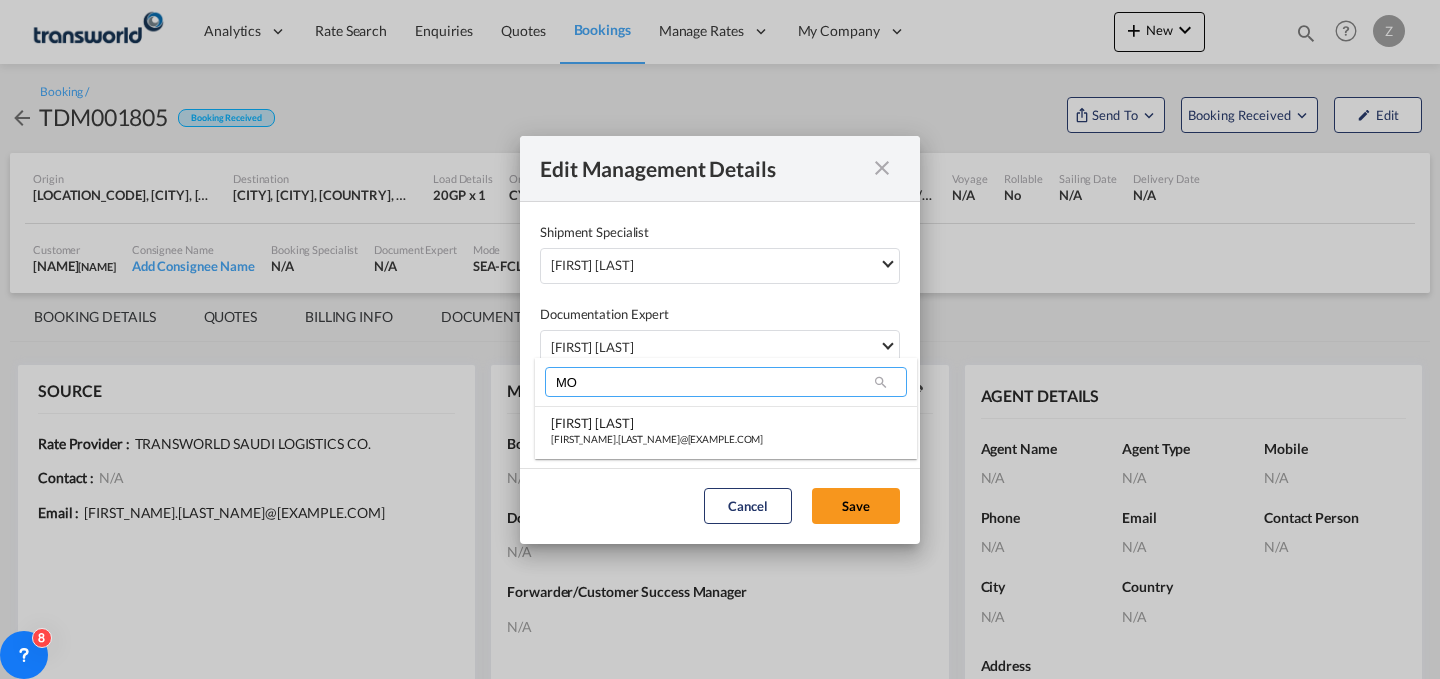 type on "M" 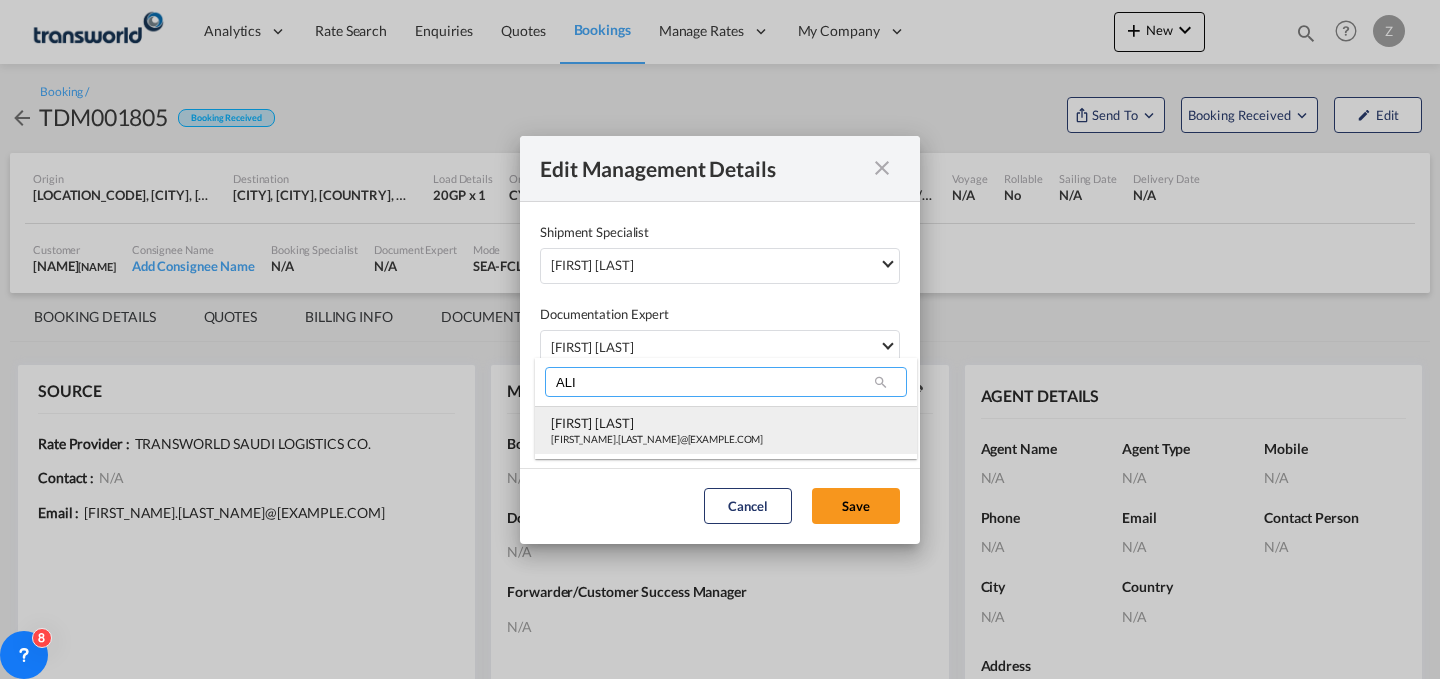 type on "ALI" 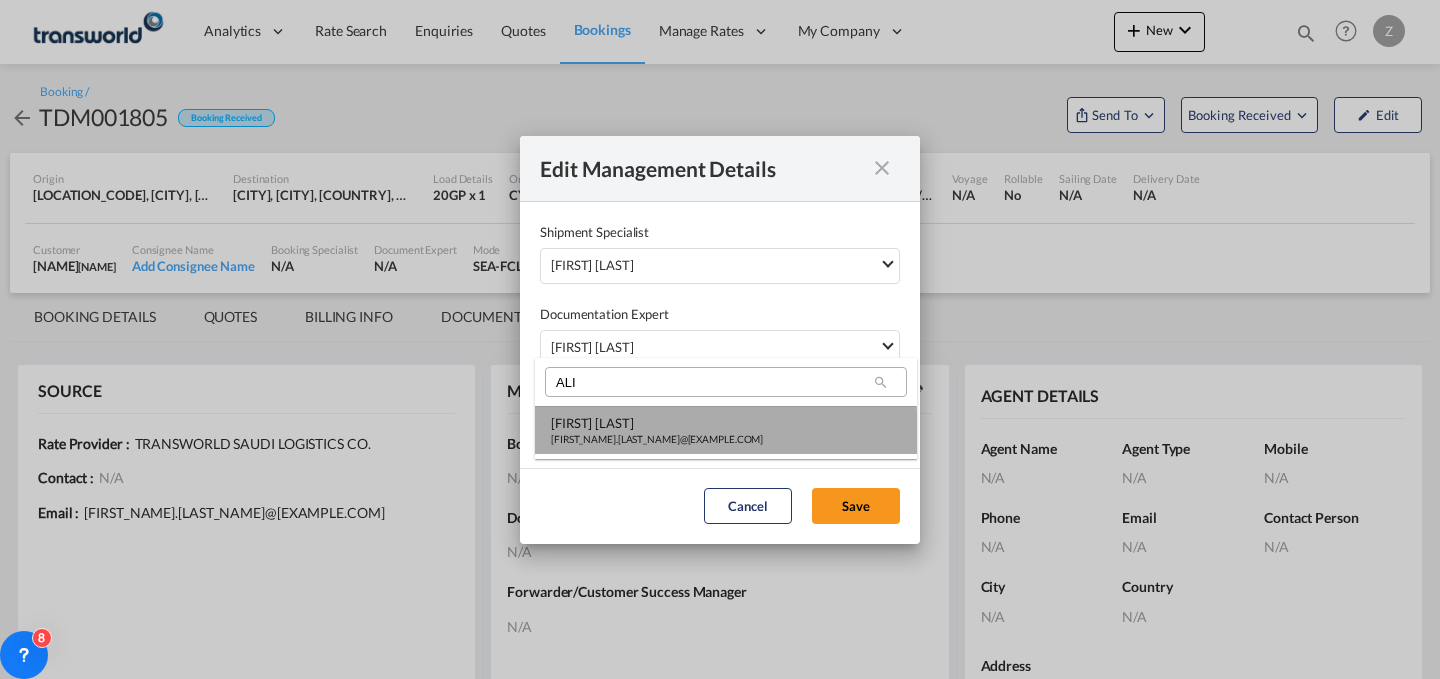 click on "[EMAIL]" at bounding box center [657, 439] 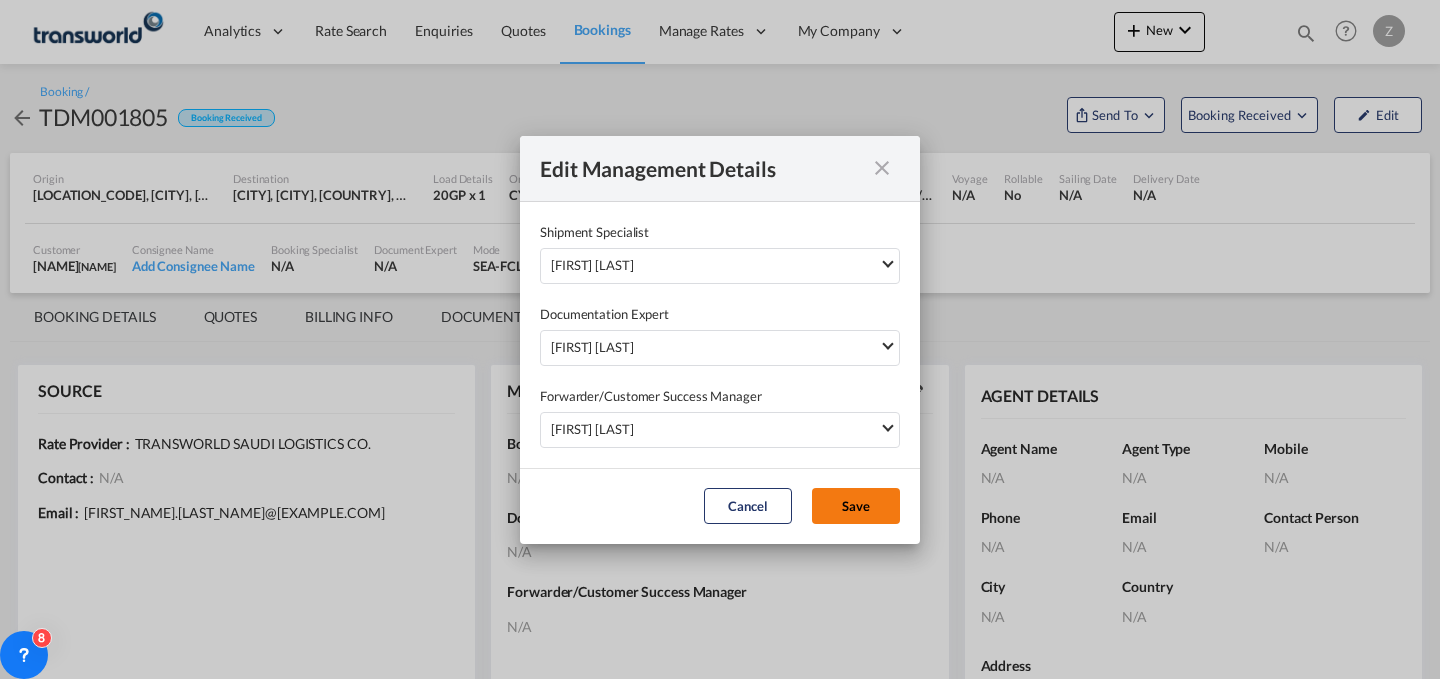 click on "Save" 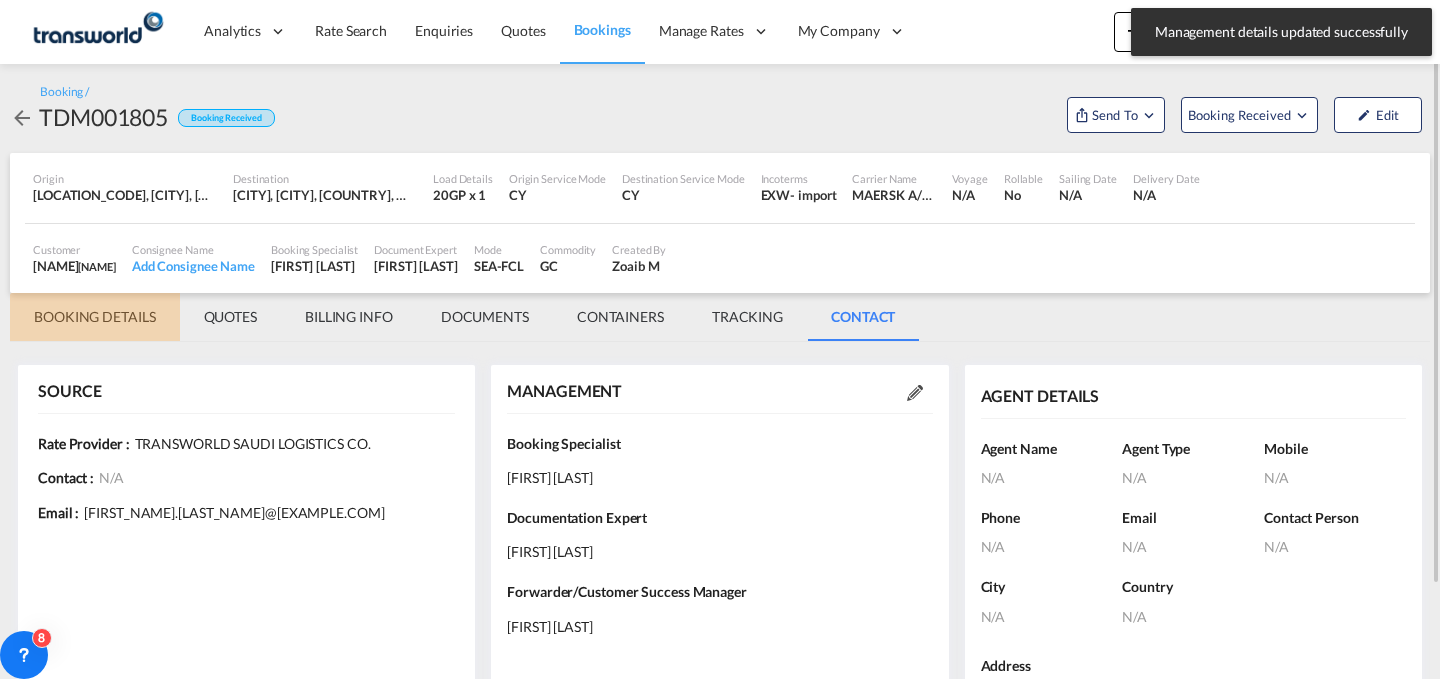 click on "BOOKING DETAILS" at bounding box center [95, 317] 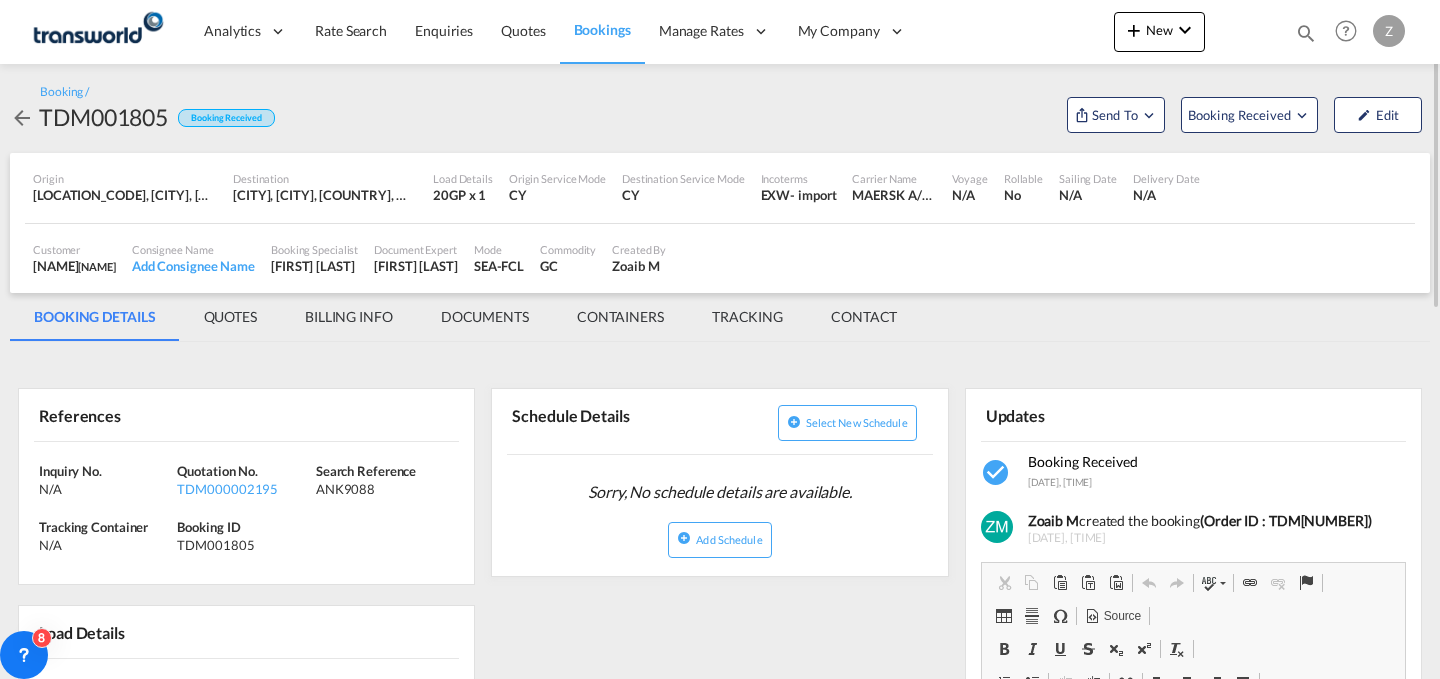 click on "Send To
OTM
Yet to sync
Send Shipment" at bounding box center [1116, 112] 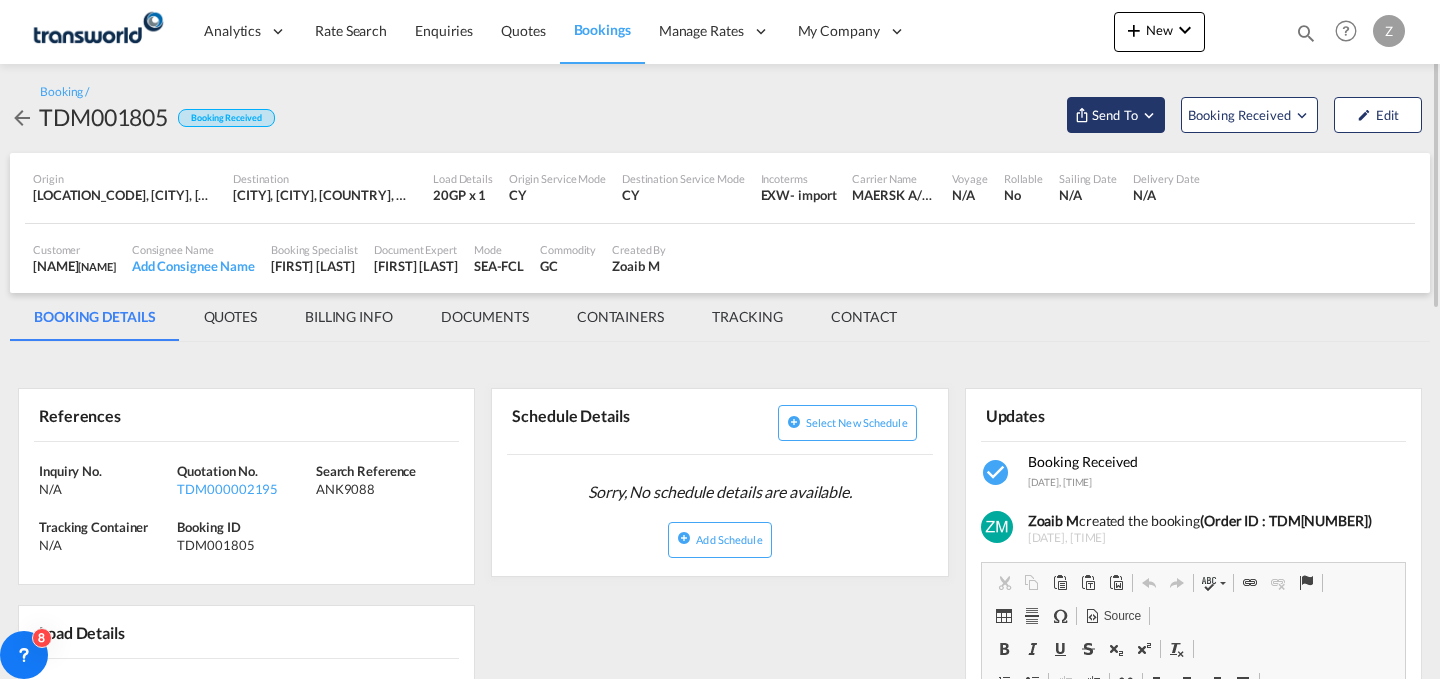 click on "Send To" at bounding box center (1116, 115) 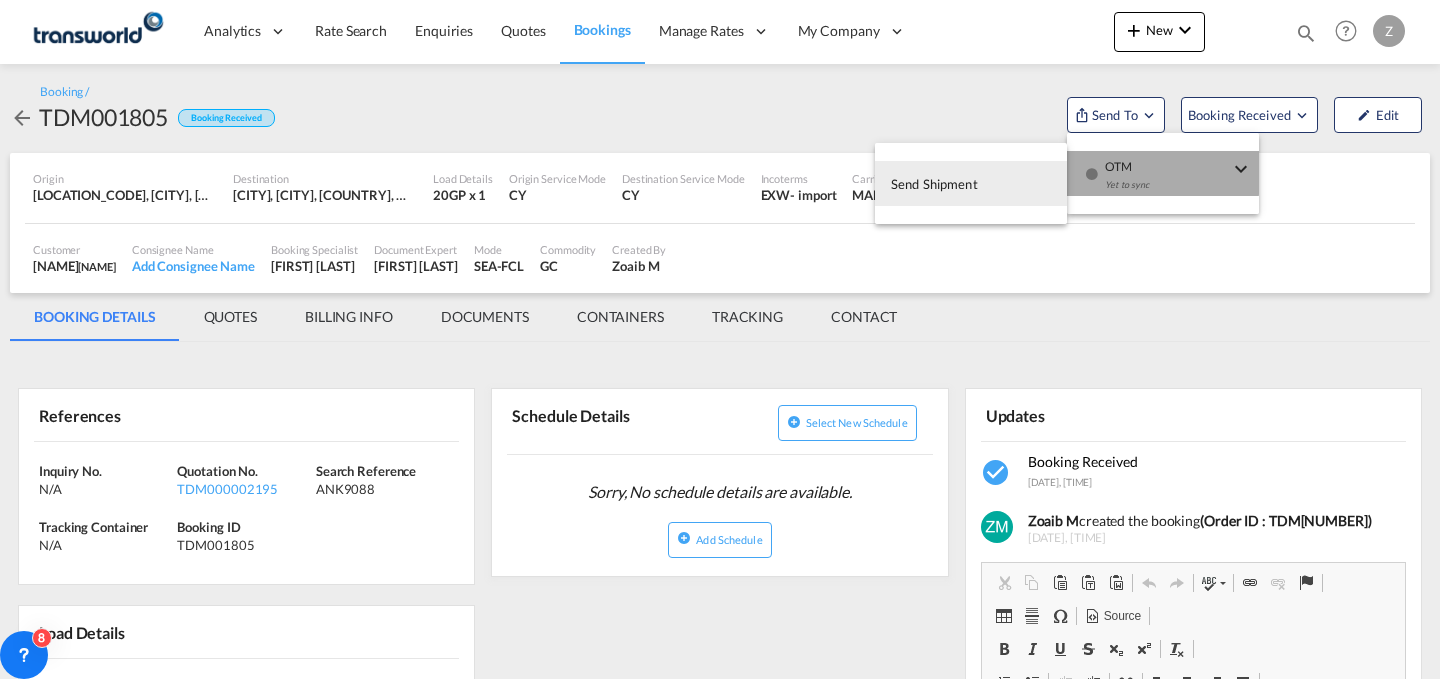 click on "Yet to sync" at bounding box center [1167, 190] 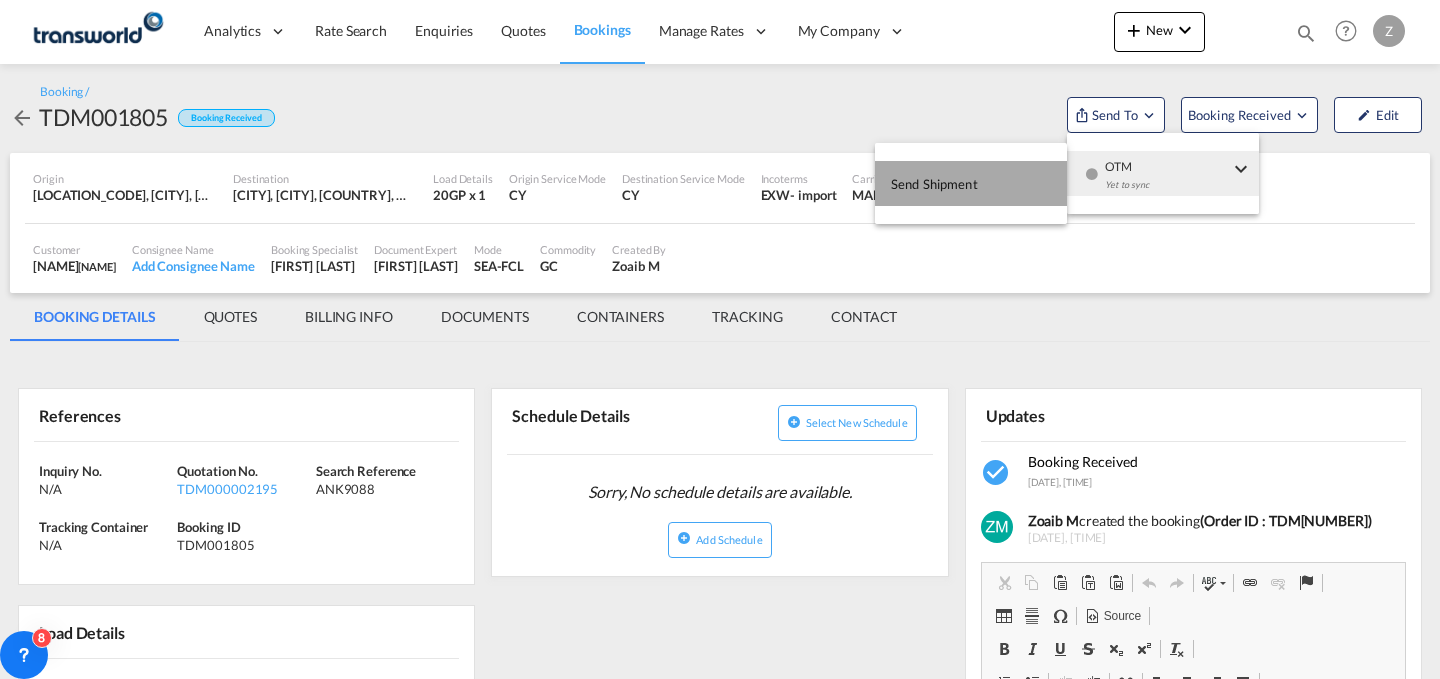 click on "Send Shipment" at bounding box center (971, 183) 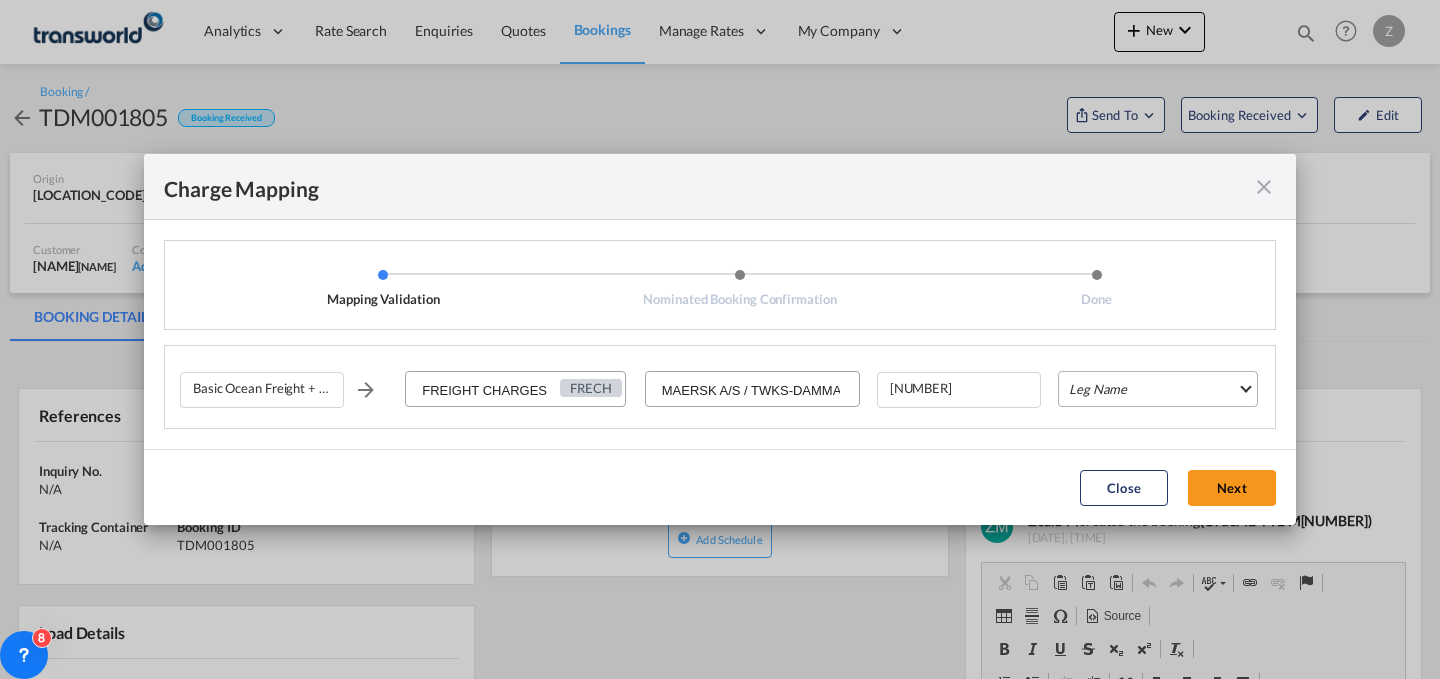 click on "Leg Name HANDLING ORIGIN VESSEL HANDLING DESTINATION OTHERS TL PICK UP CUSTOMS ORIGIN CUSTOMS DESTINATION TL DELIVERY" at bounding box center [1158, 389] 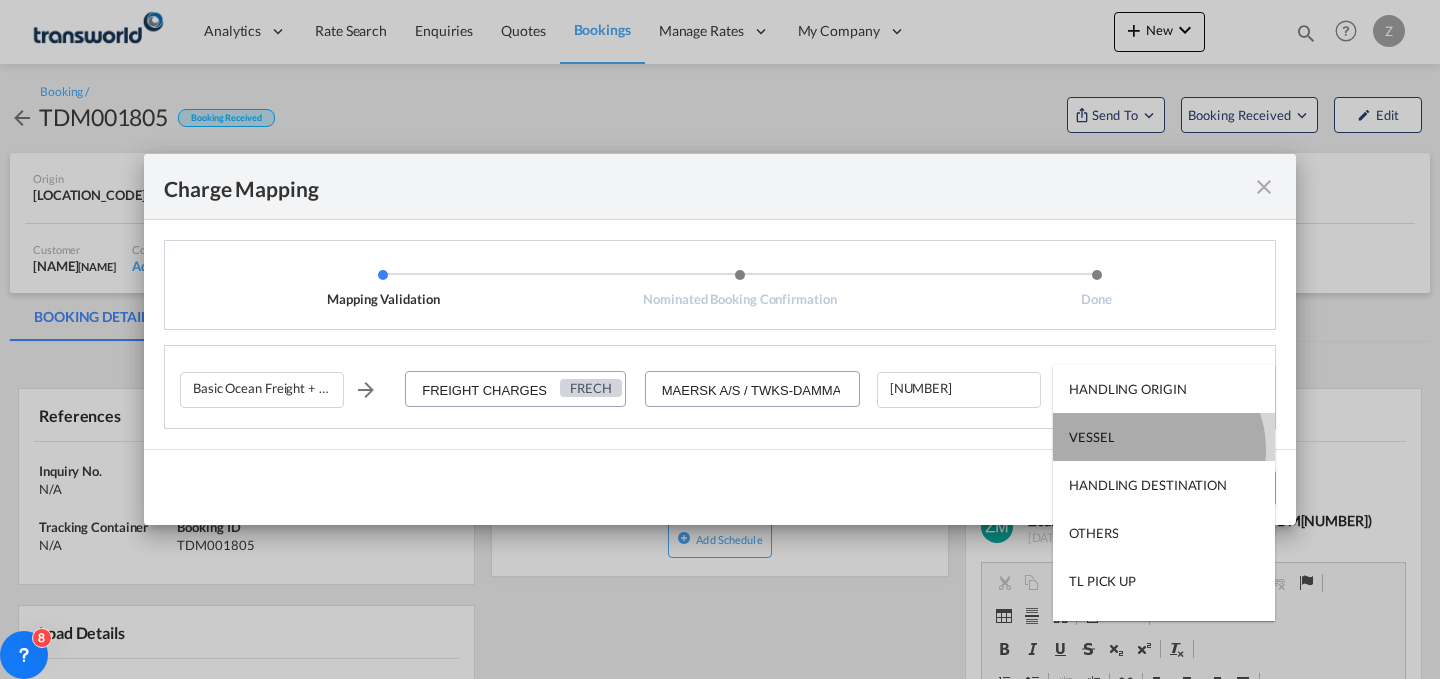 click on "VESSEL" at bounding box center (1164, 437) 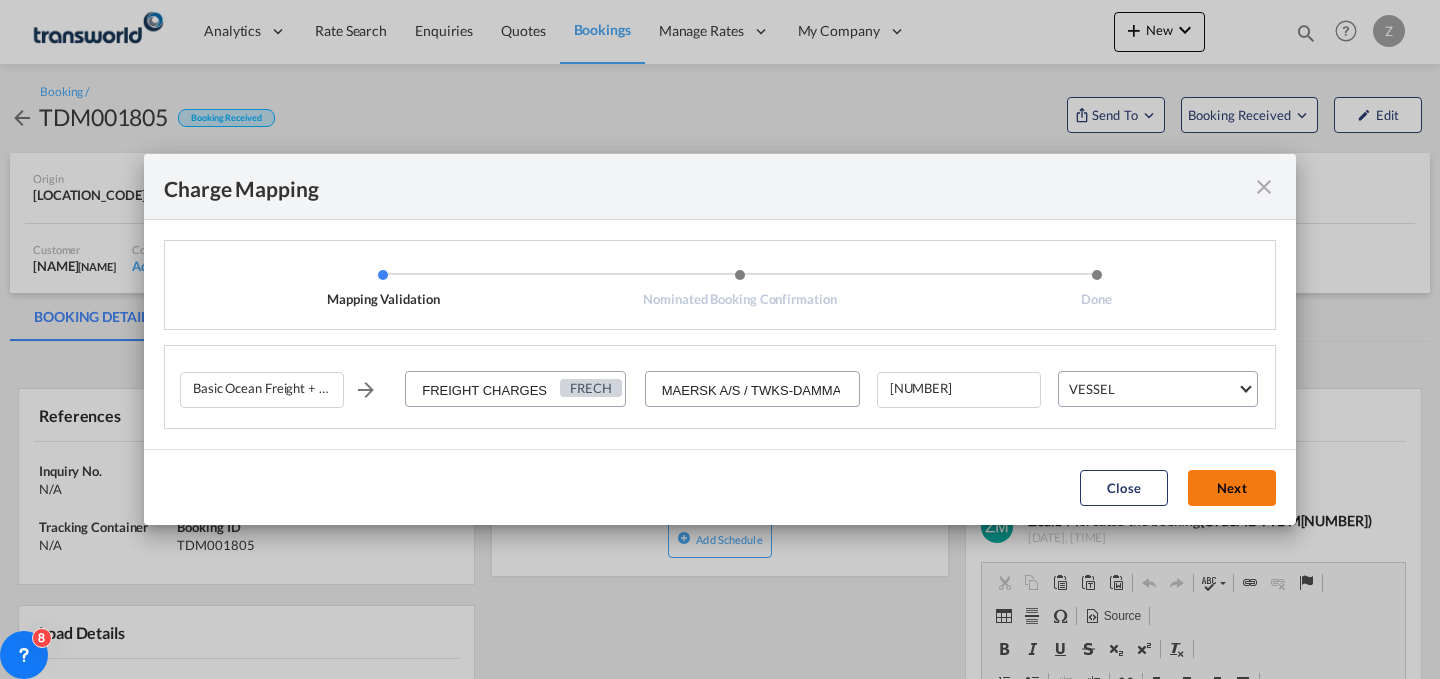 click on "Next" 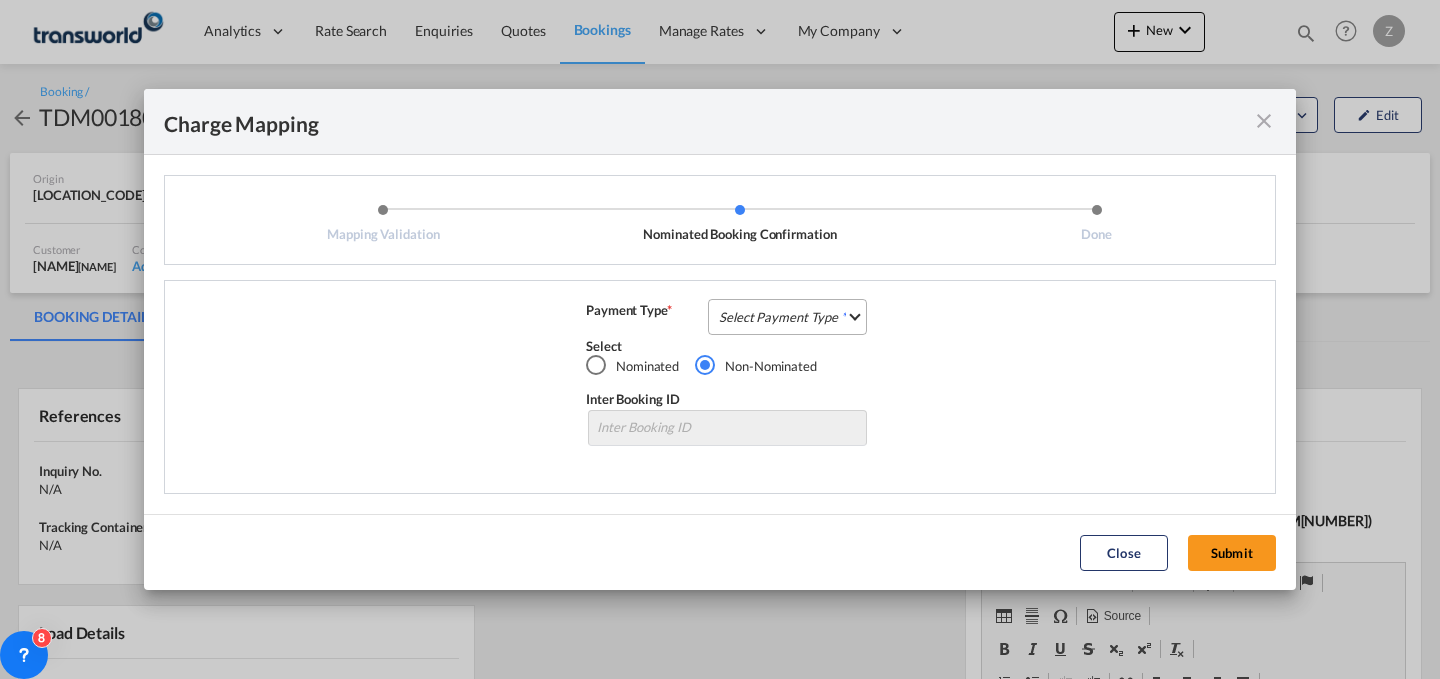 click on "Select Payment Type
COLLECT
PREPAID" at bounding box center [787, 317] 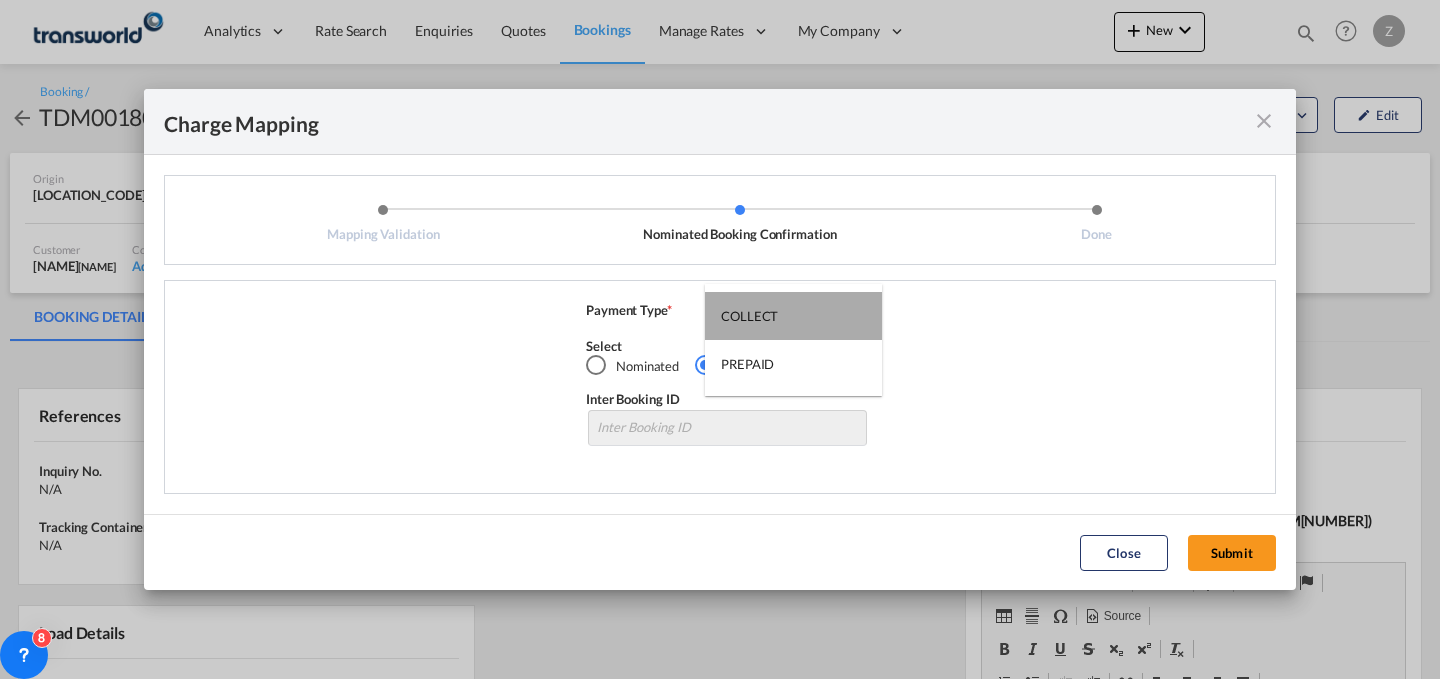 click on "COLLECT" at bounding box center [793, 316] 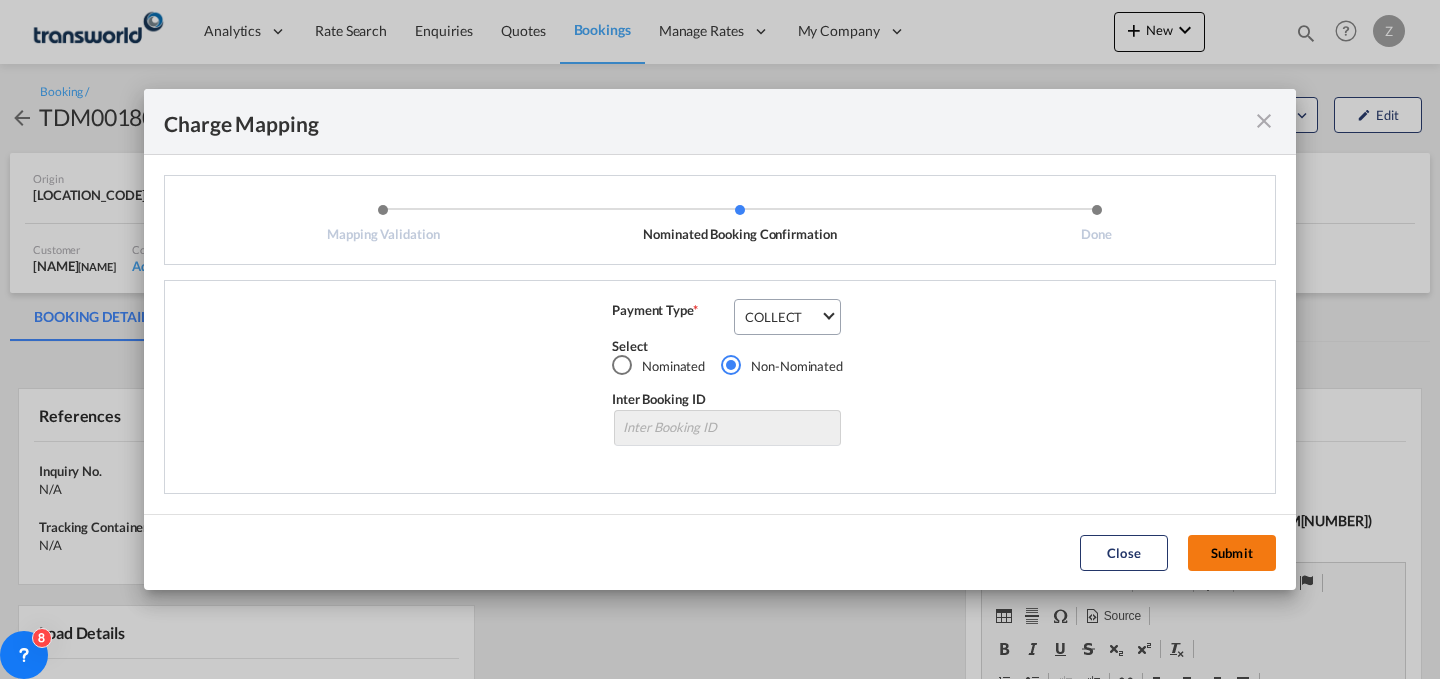 click on "Submit" 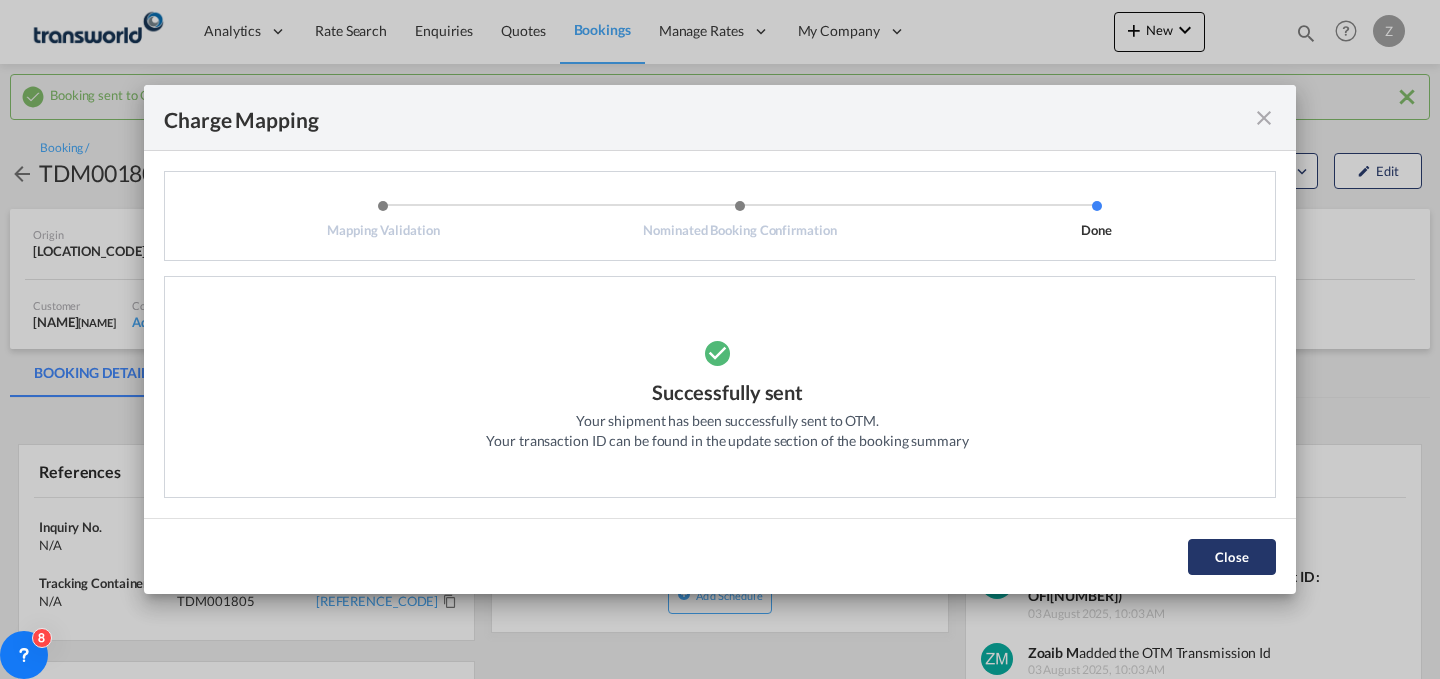 click on "Close" 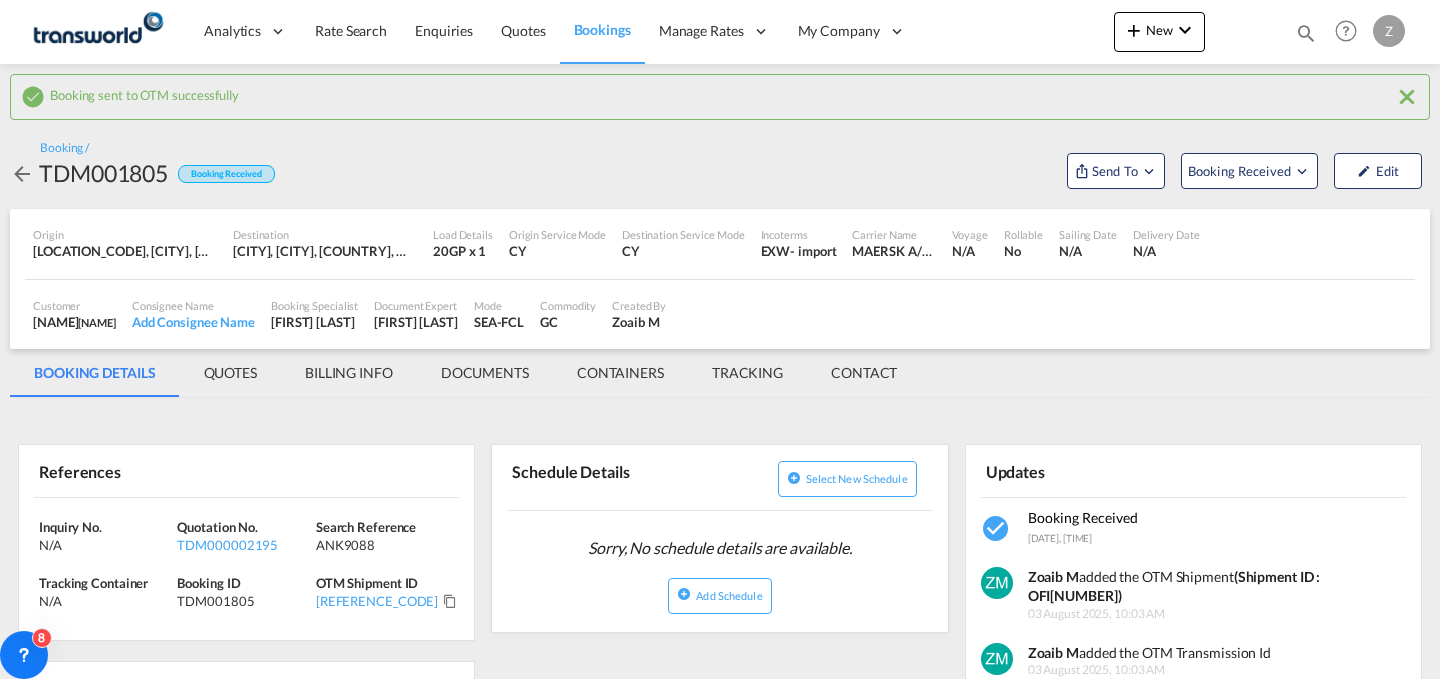 type 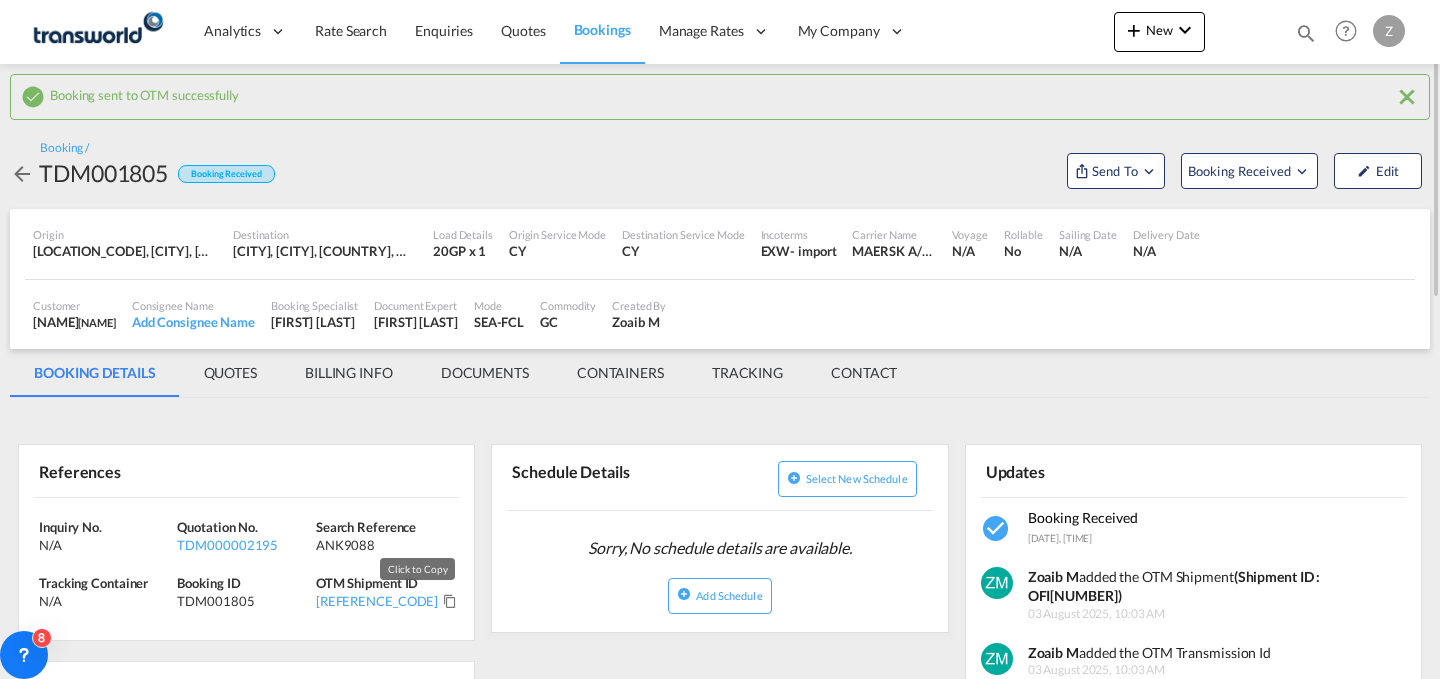click at bounding box center [450, 601] 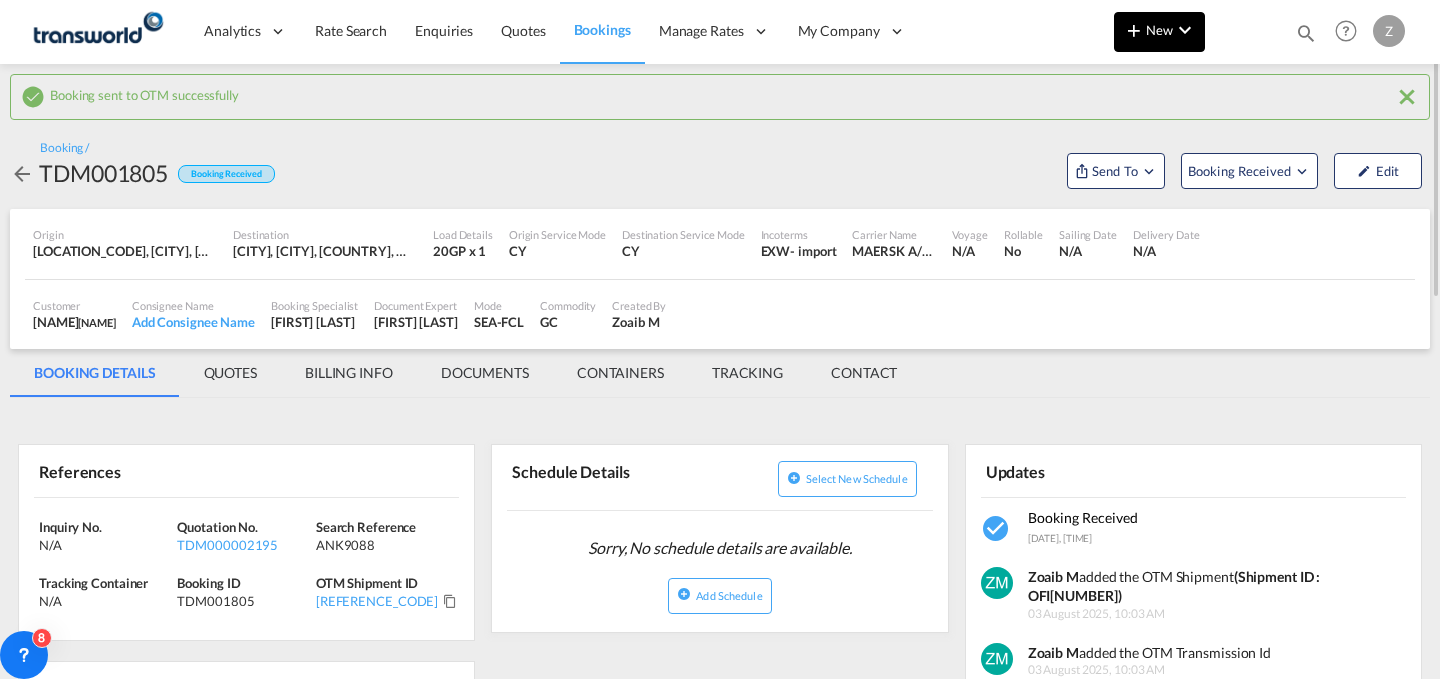 click on "New" at bounding box center [1159, 30] 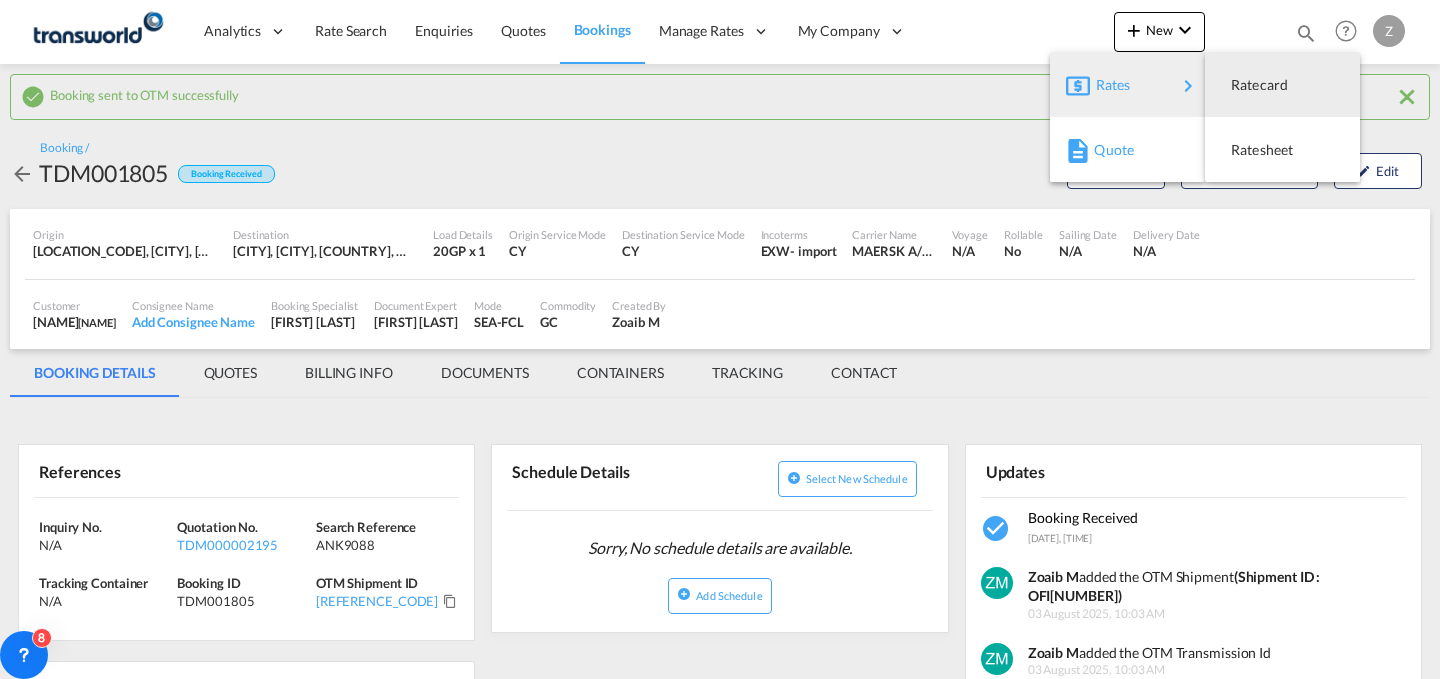 click on "Quote" at bounding box center (1105, 150) 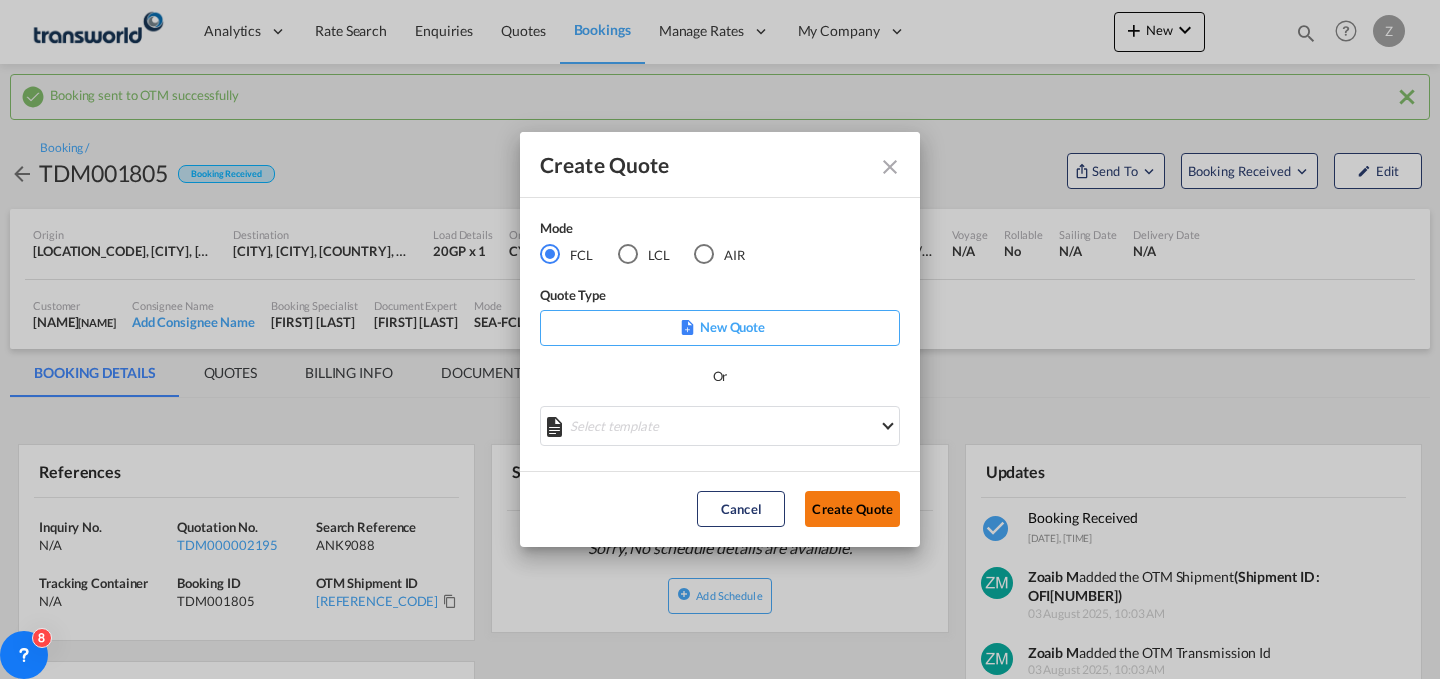 click on "Create Quote" 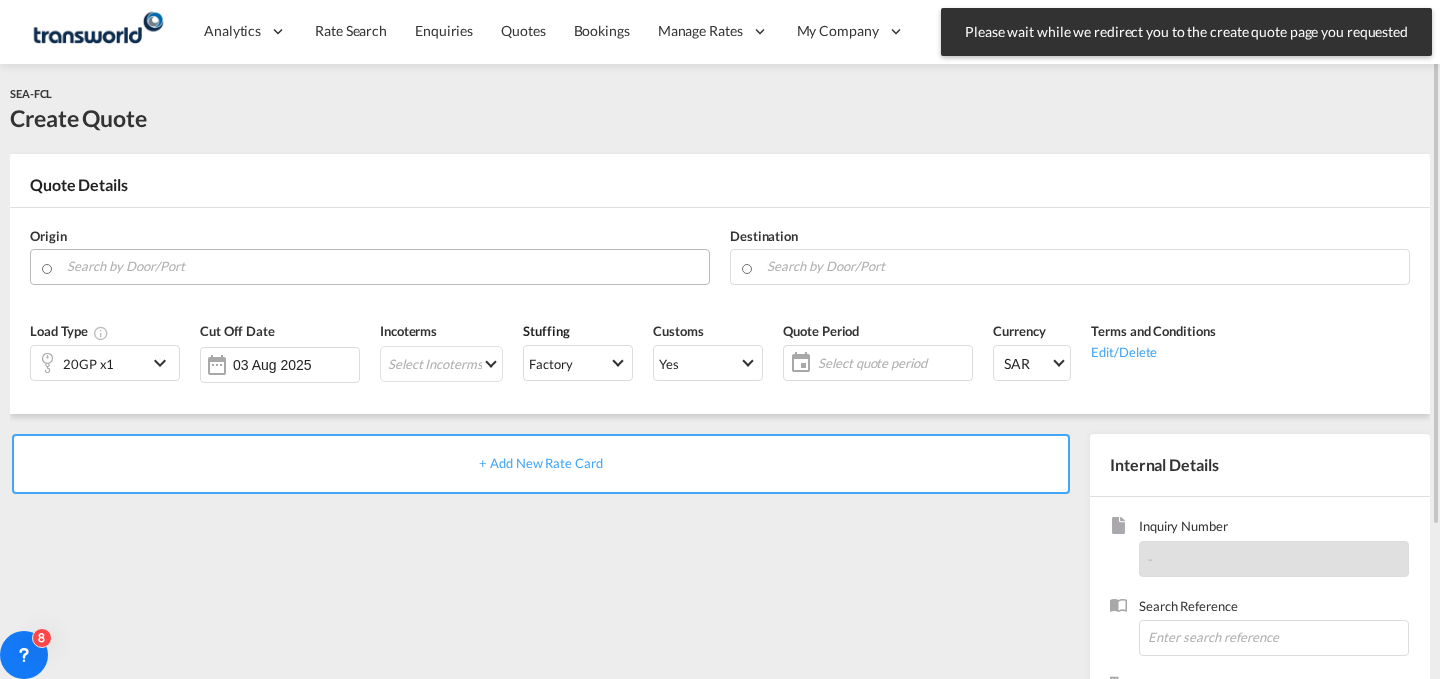 click at bounding box center (382, 267) 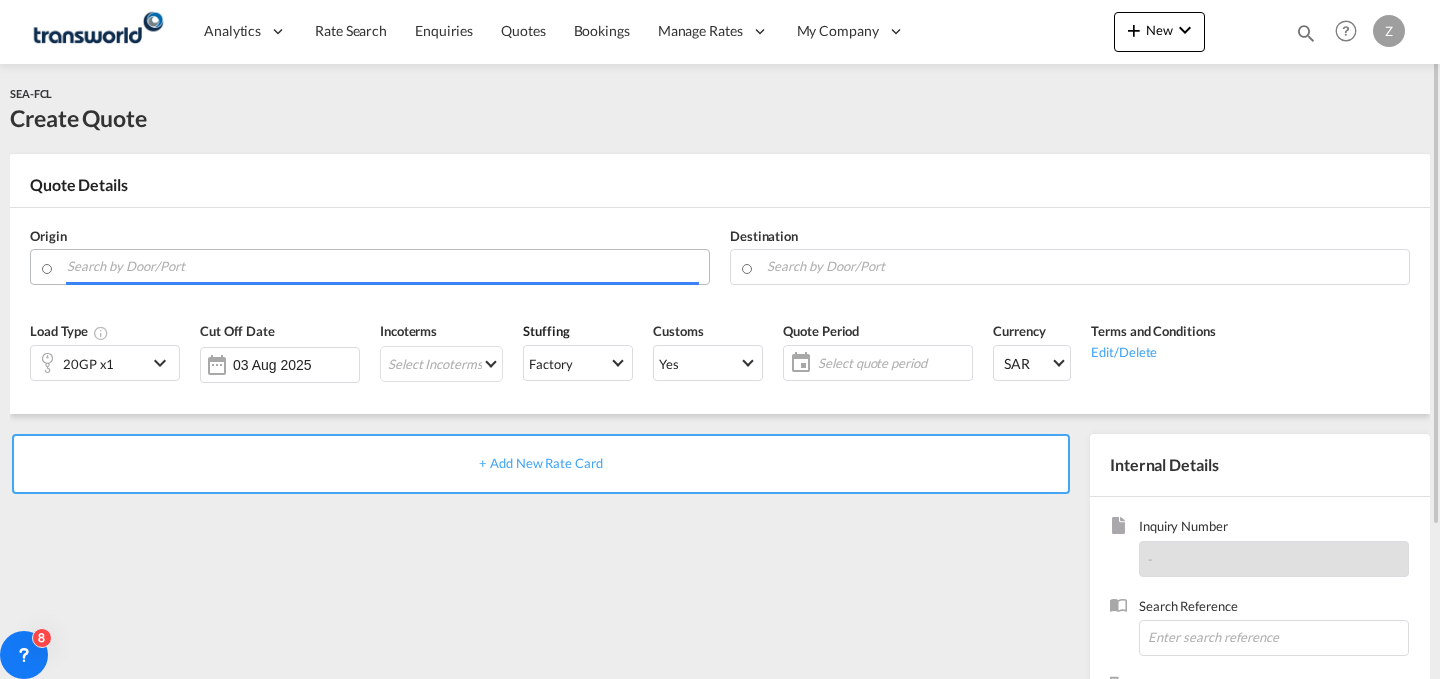 click at bounding box center [383, 266] 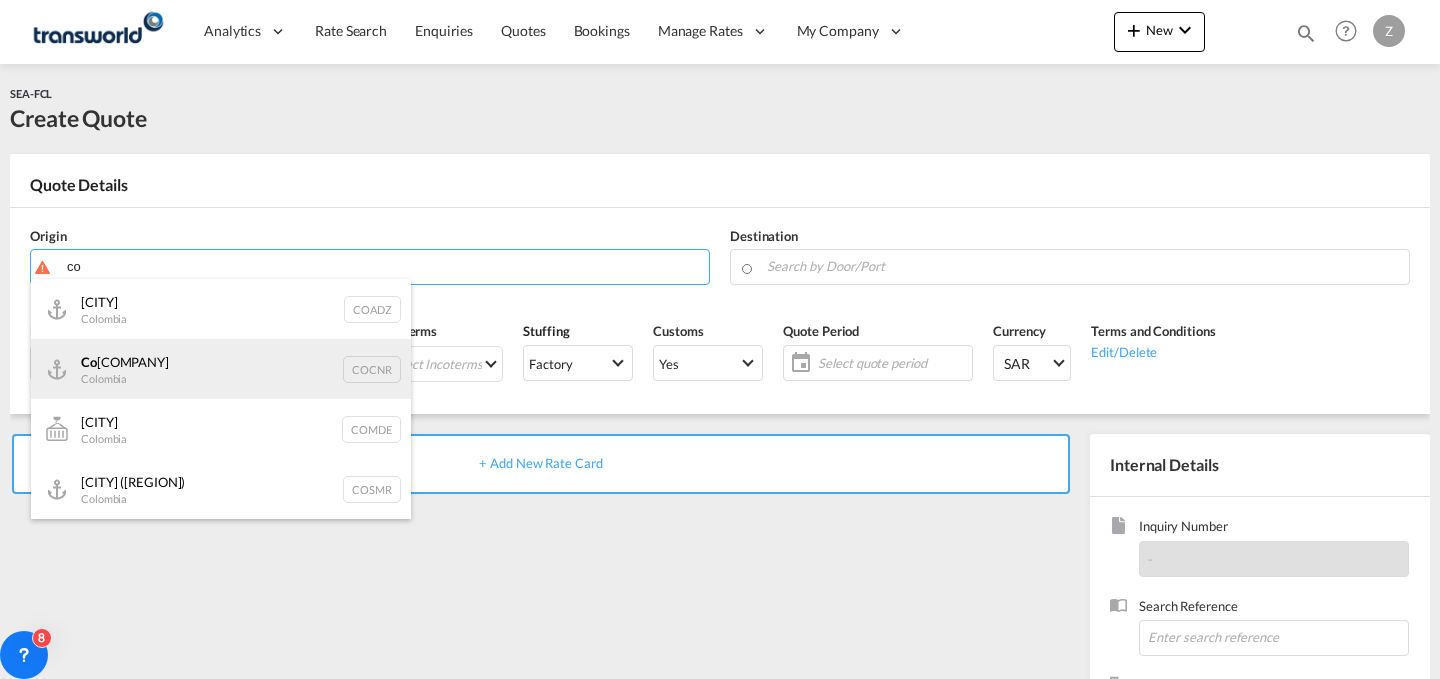 type on "c" 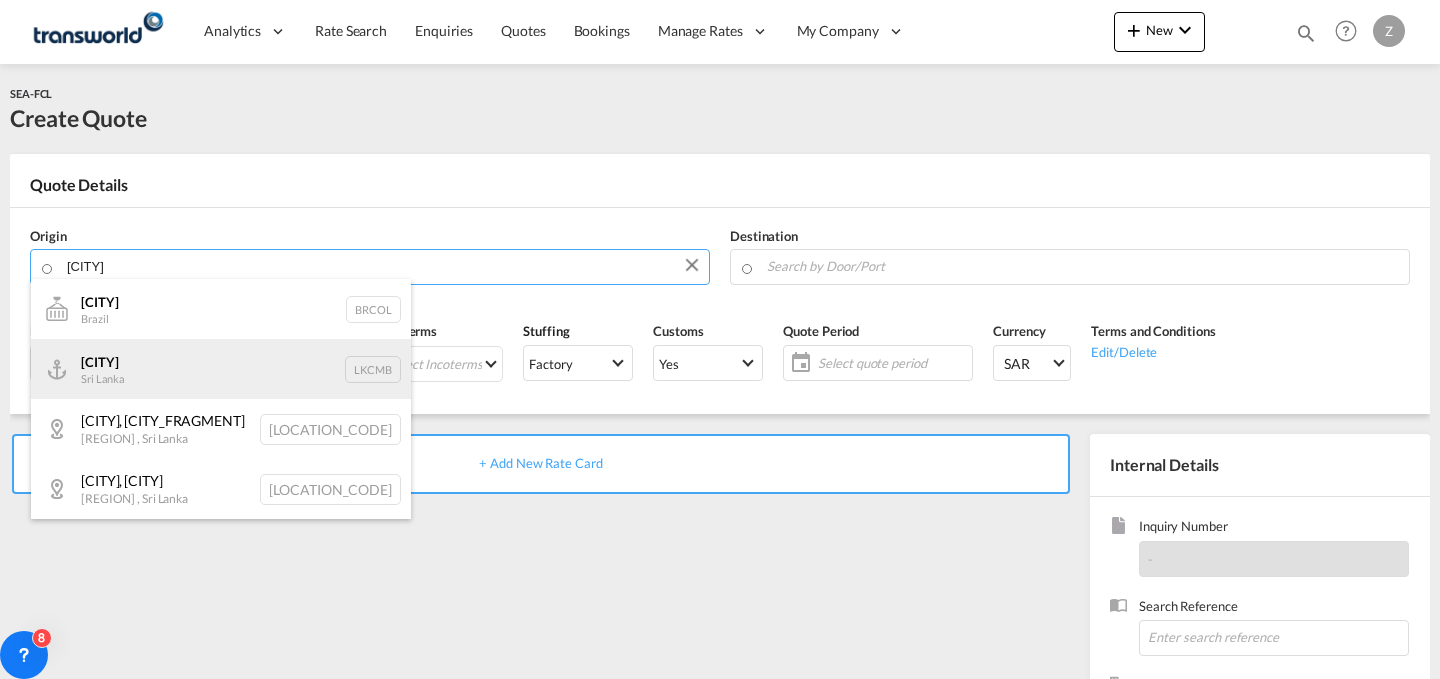 click on "Colombo Sri Lanka
LKCMB" at bounding box center (221, 369) 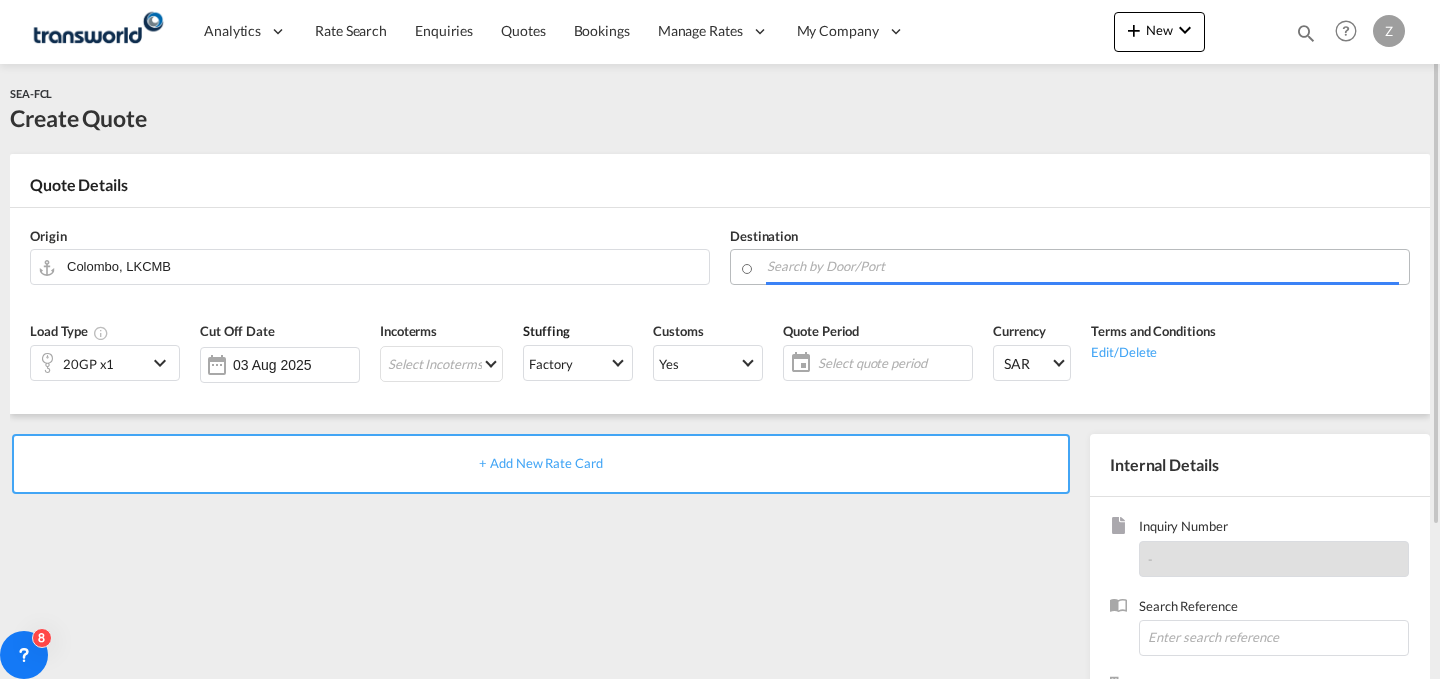 click on "Analytics
Dashboard
Reports
Rate Search
Enquiries
Quotes
Bookings" at bounding box center (720, 339) 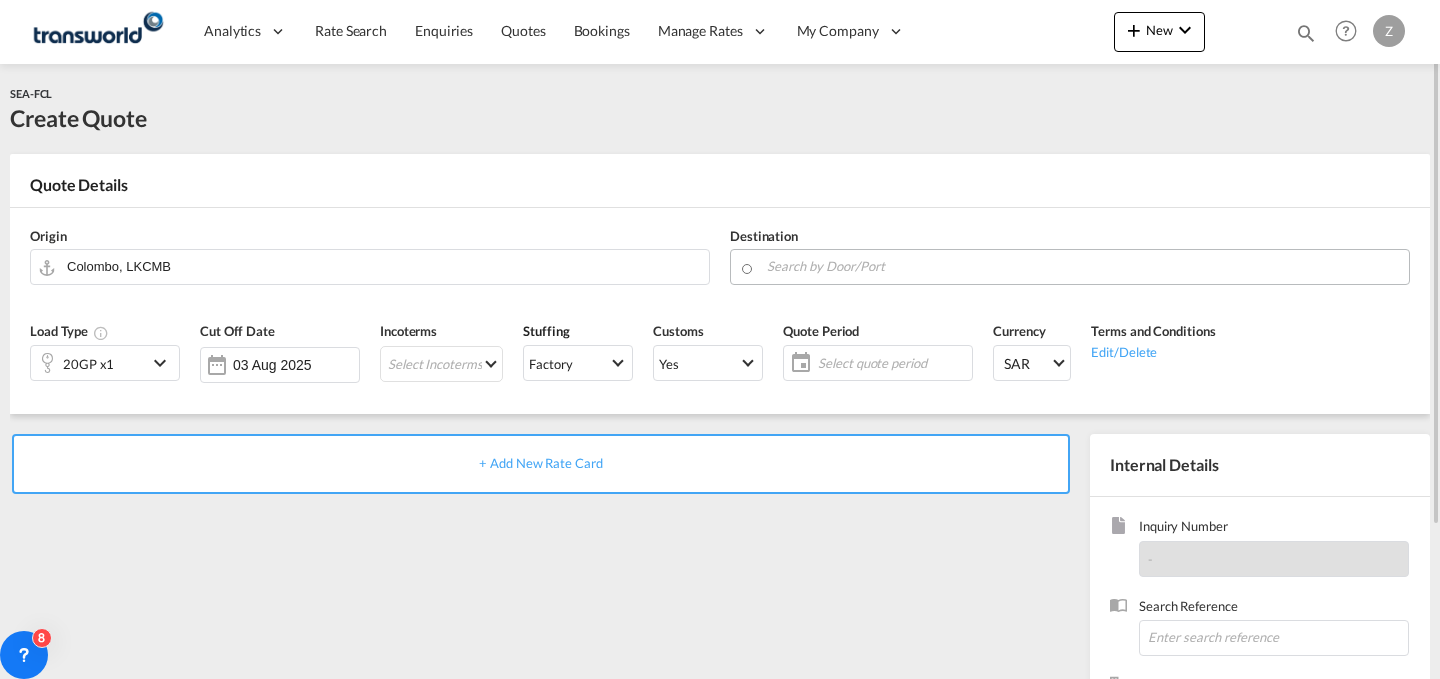 click at bounding box center [1083, 266] 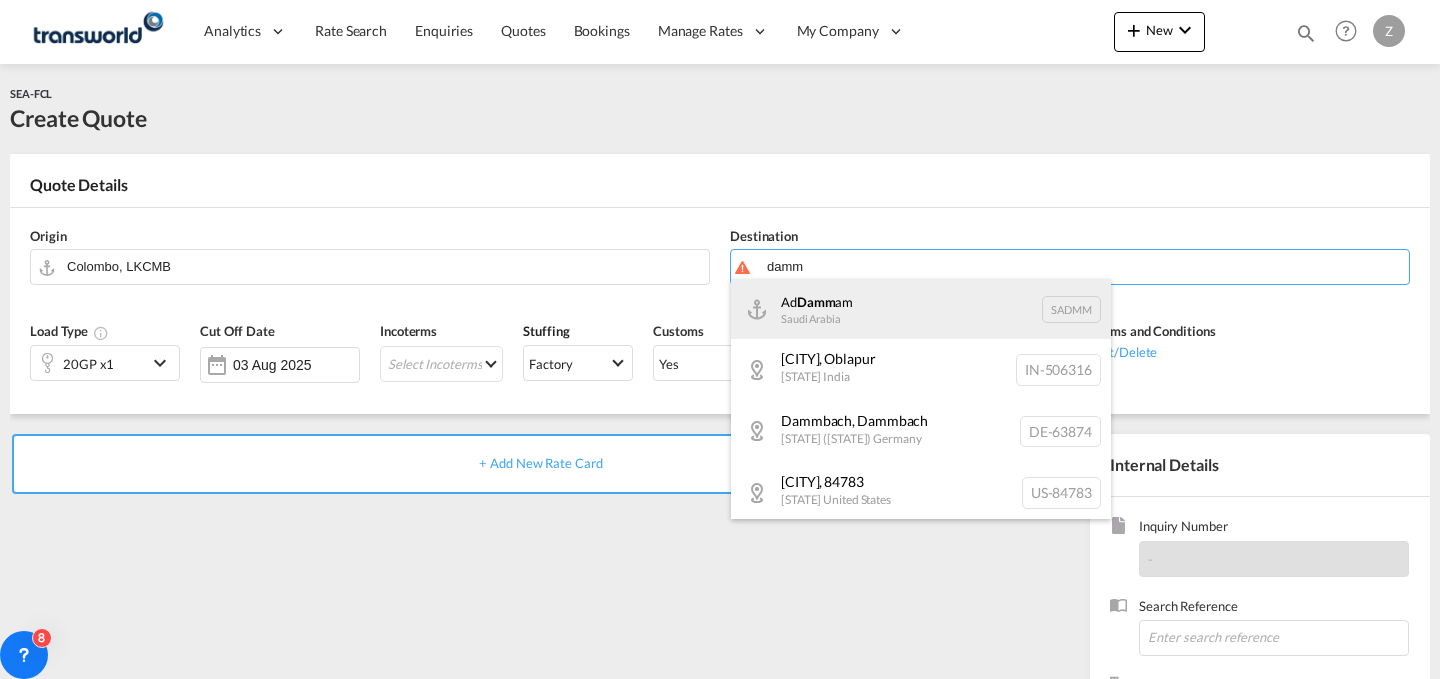 click on "Ad  Damm am
Saudi Arabia
SADMM" at bounding box center [921, 309] 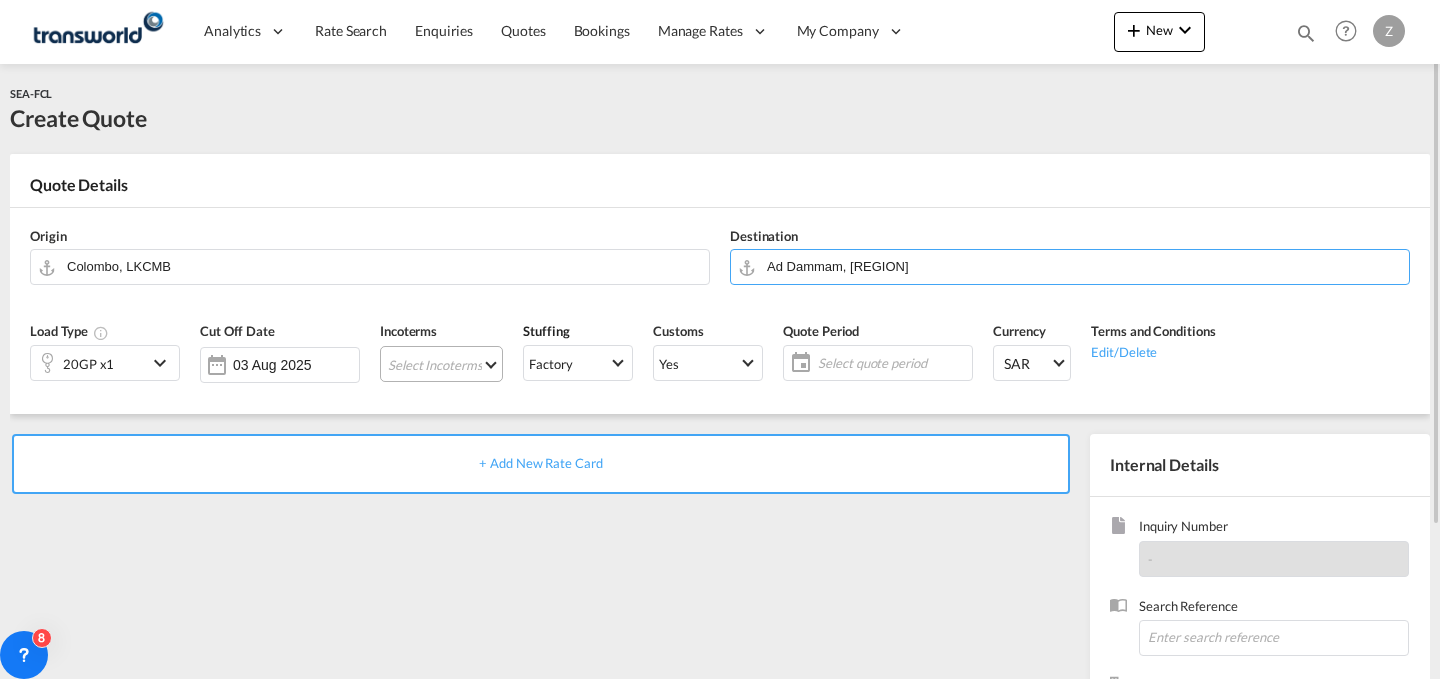 click on "Select Incoterms
FOB - import
Free on Board CFR - import
Cost and Freight FAS - export
Free Alongside Ship CPT - export
Carrier Paid to EXW - export
Ex Works DDP - export
Delivery Duty Paid CFR - export
Cost and Freight CIP - export
Carriage and Insurance Paid to CIF - import
Cost,Insurance and Freight CIP - import
Carriage and Insurance Paid to CIF - export
Cost,Insurance and Freight DPU - export
Delivery at Place Unloaded DPU - import
Delivery at Place Unloaded CPT - import
Carrier Paid to DAP - export
Delivered at Place EXW - import
Ex Works FAS - import
Free Alongside Ship FCA - export
Free Carrier DAP - import
Delivered at Place FCA - import
Free Carrier FOB - export
Free on Board" at bounding box center [441, 364] 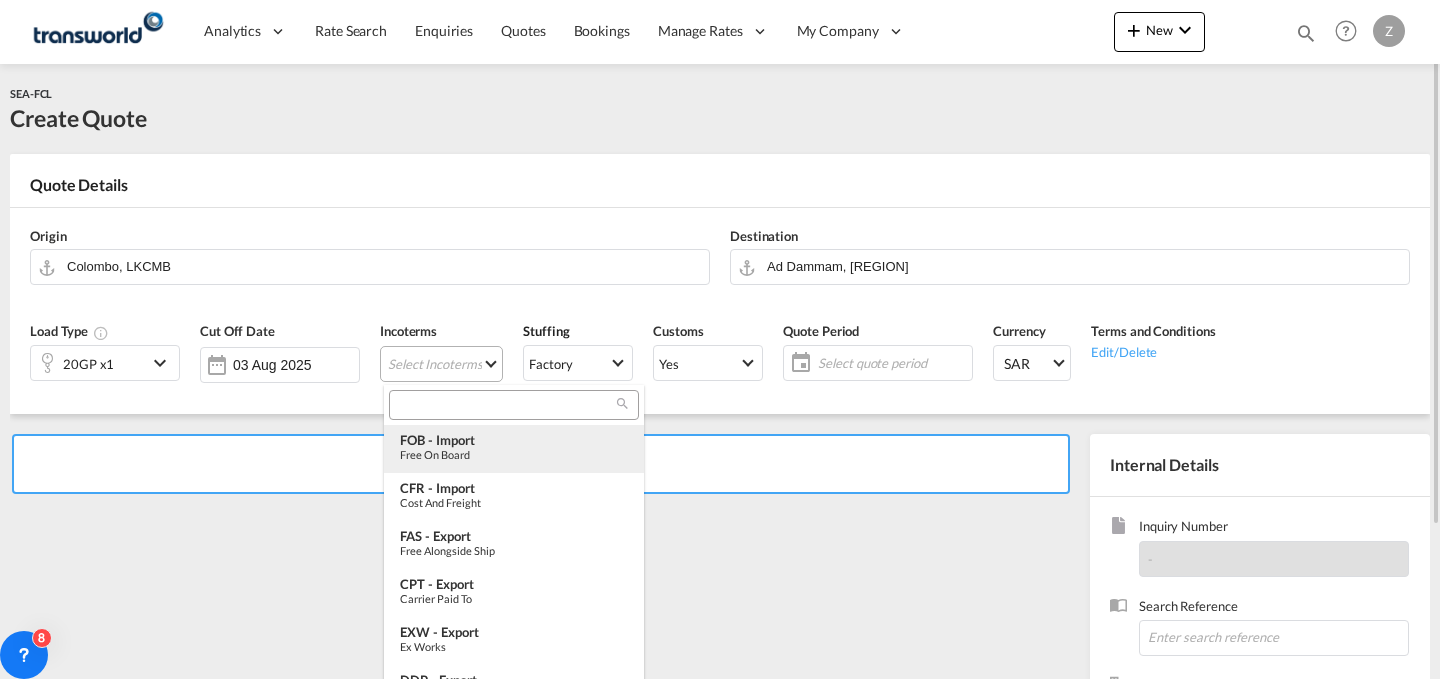 type on "[object Object]" 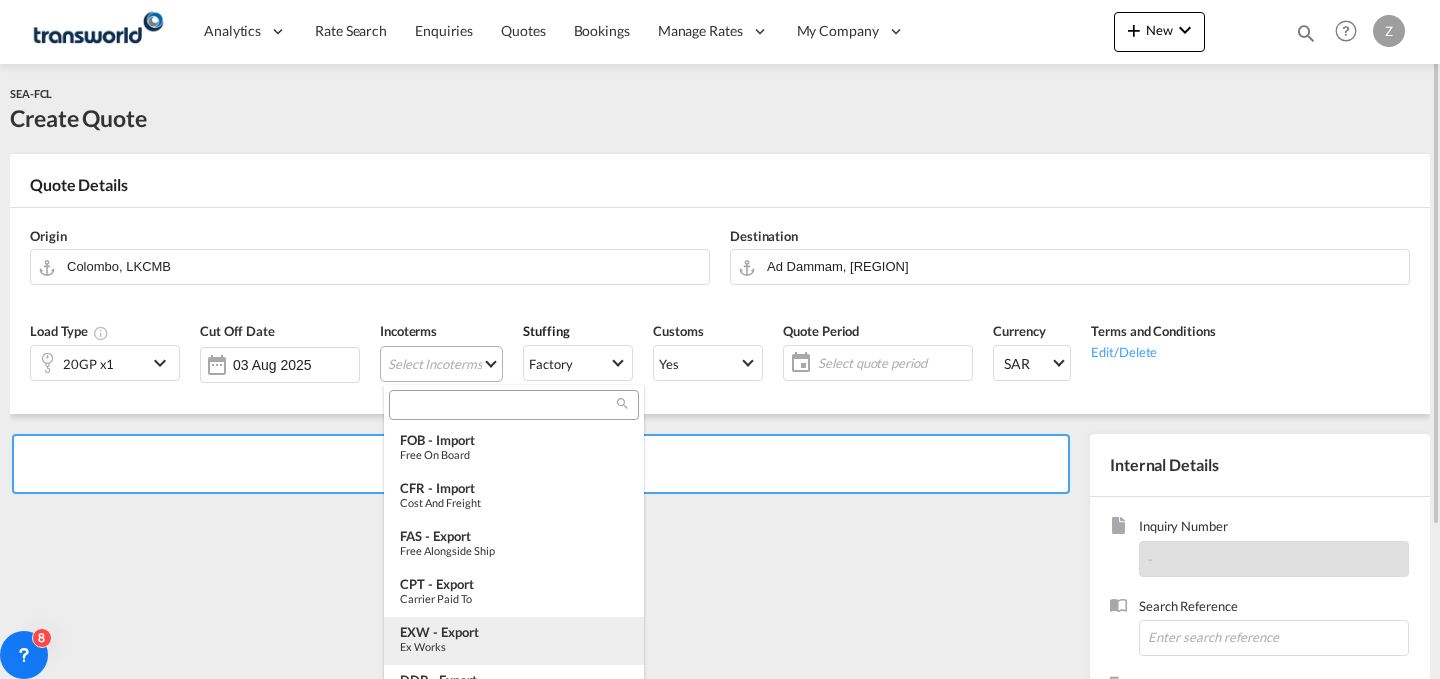 type on "[object Object]" 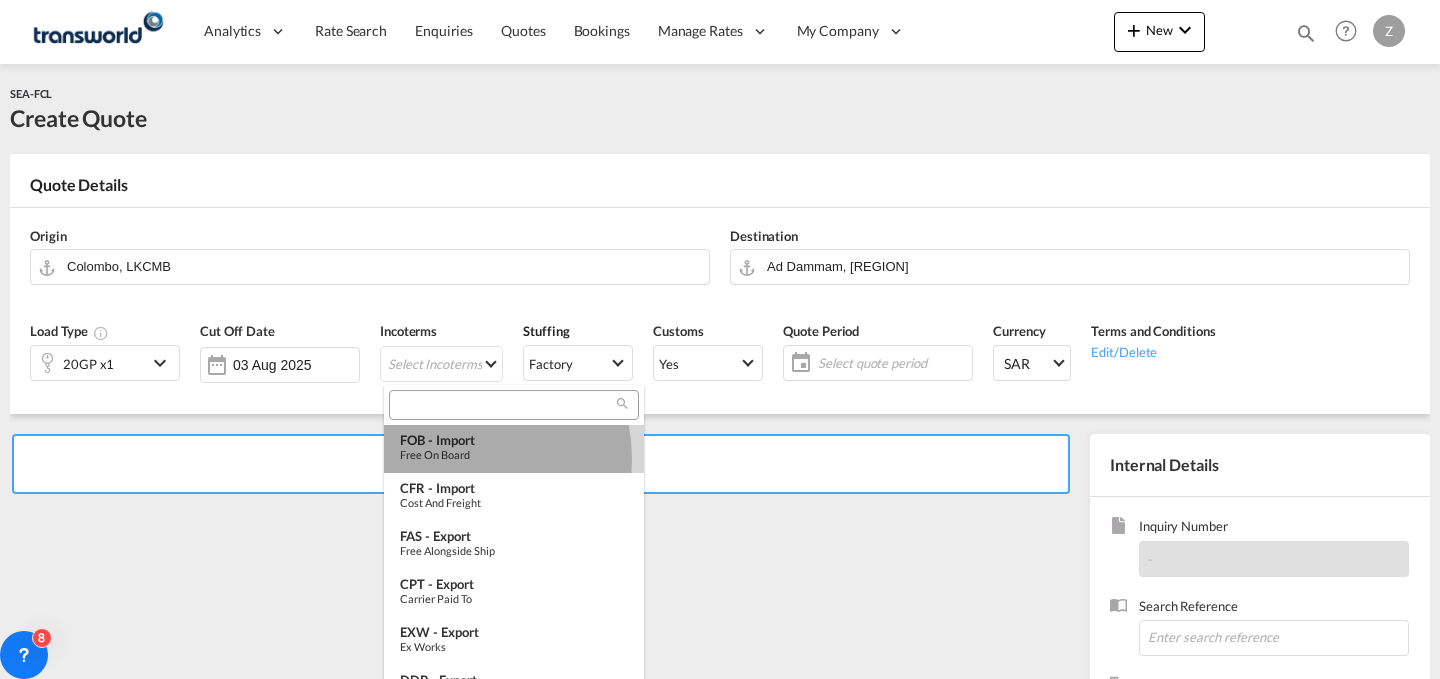 click on "Free on Board" at bounding box center [514, 454] 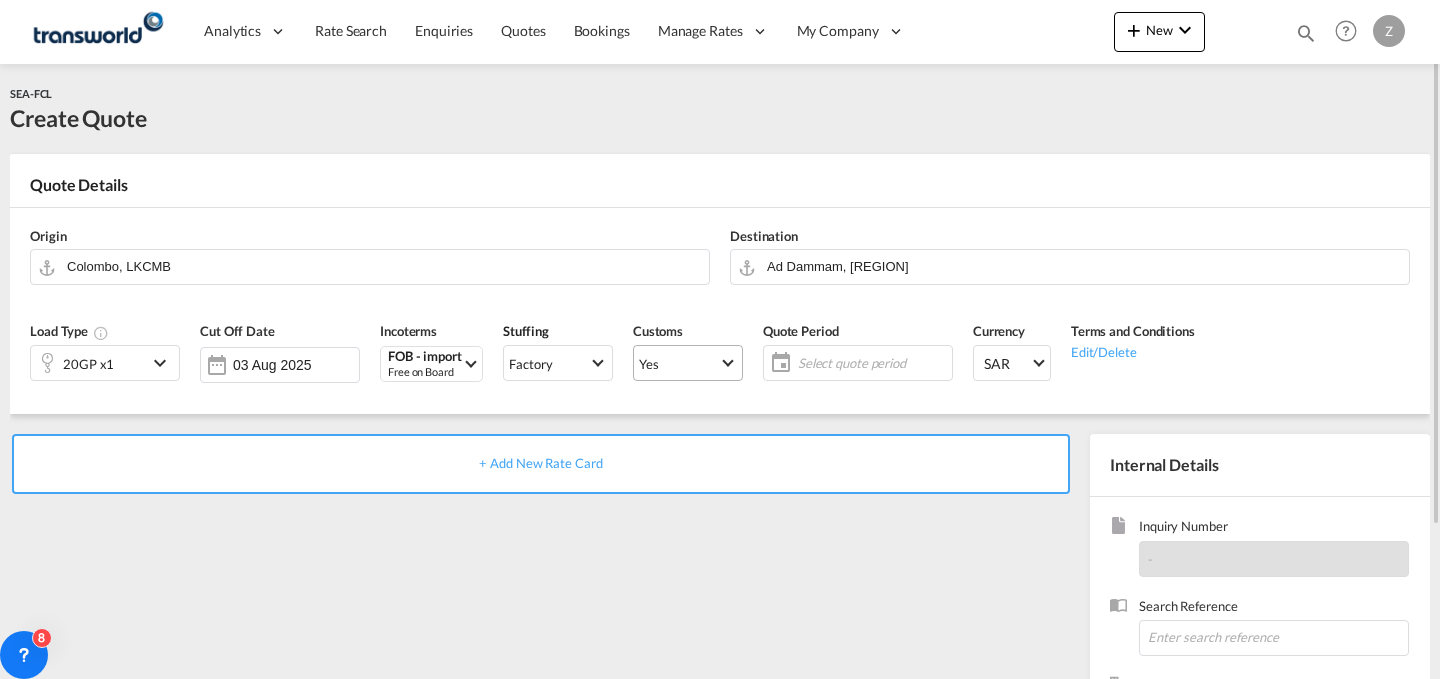 click on "Yes Yes No" at bounding box center (688, 363) 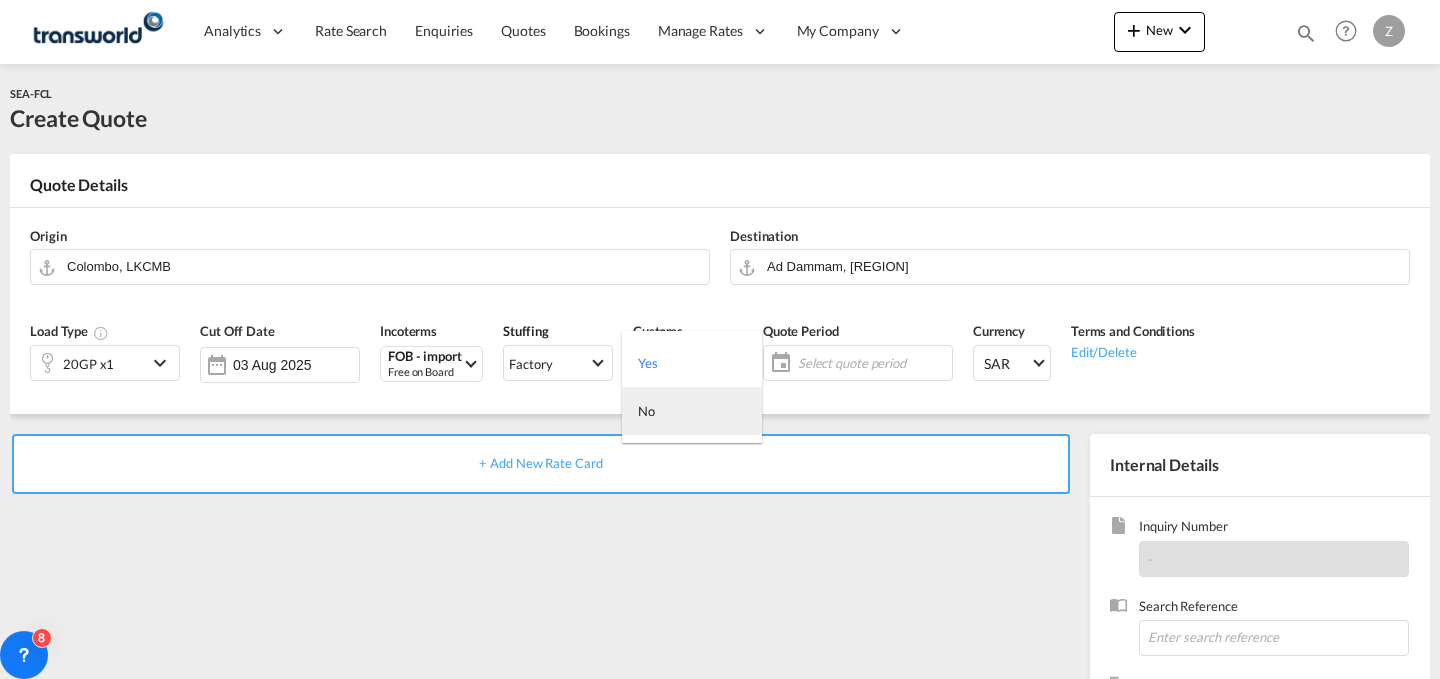 click on "No" at bounding box center [692, 411] 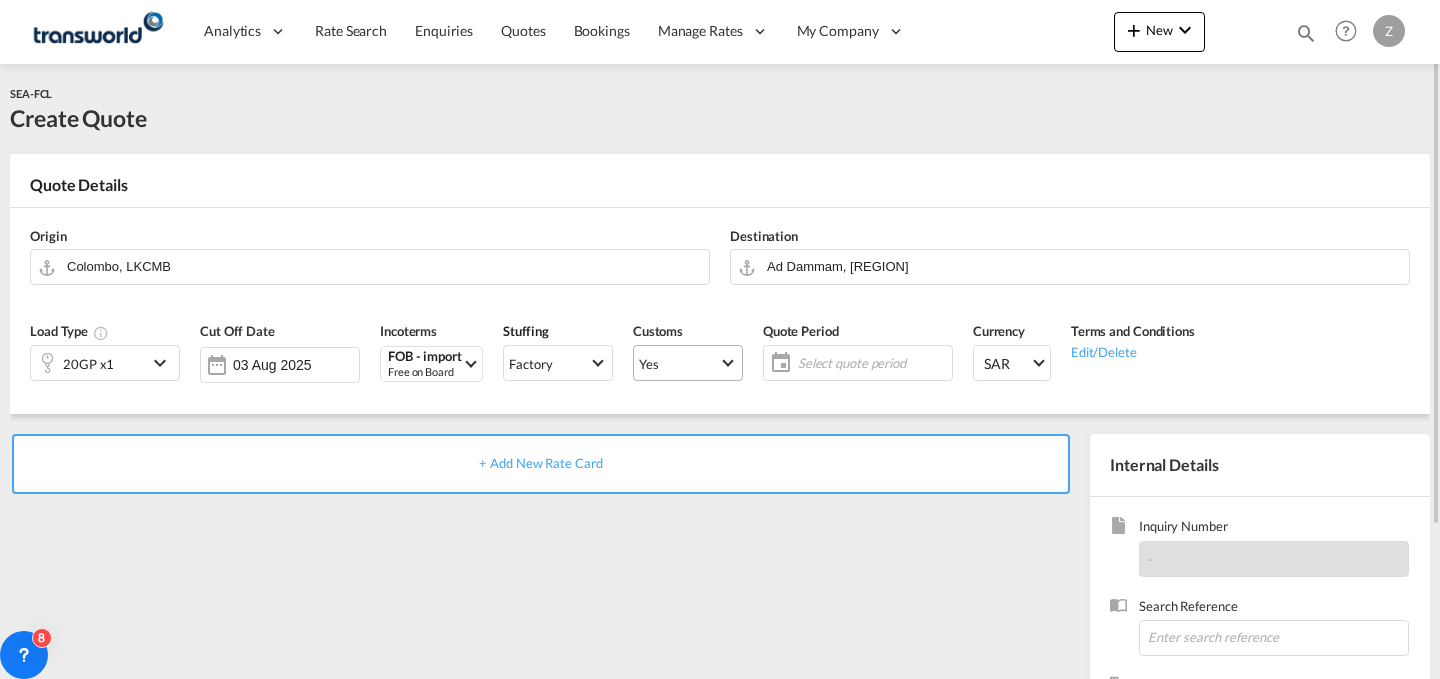 click on "Yes" at bounding box center [679, 364] 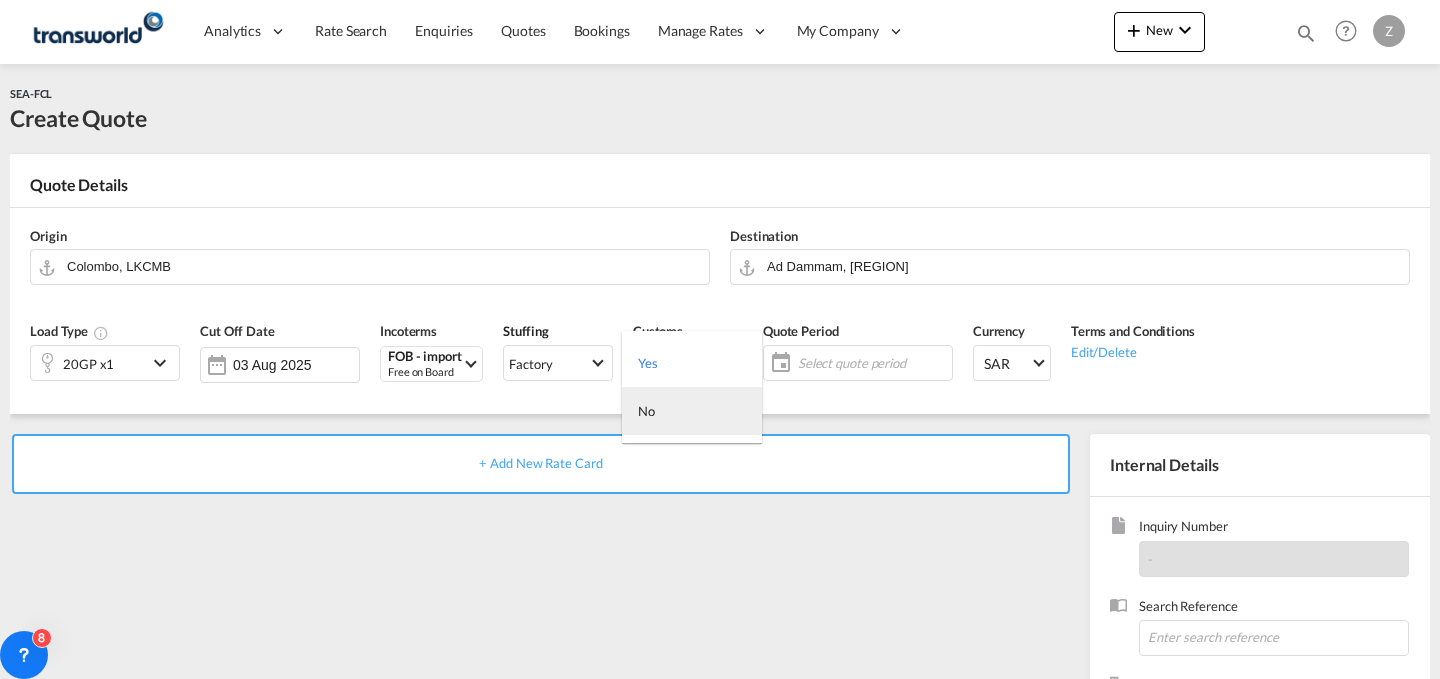 click on "No" at bounding box center (692, 411) 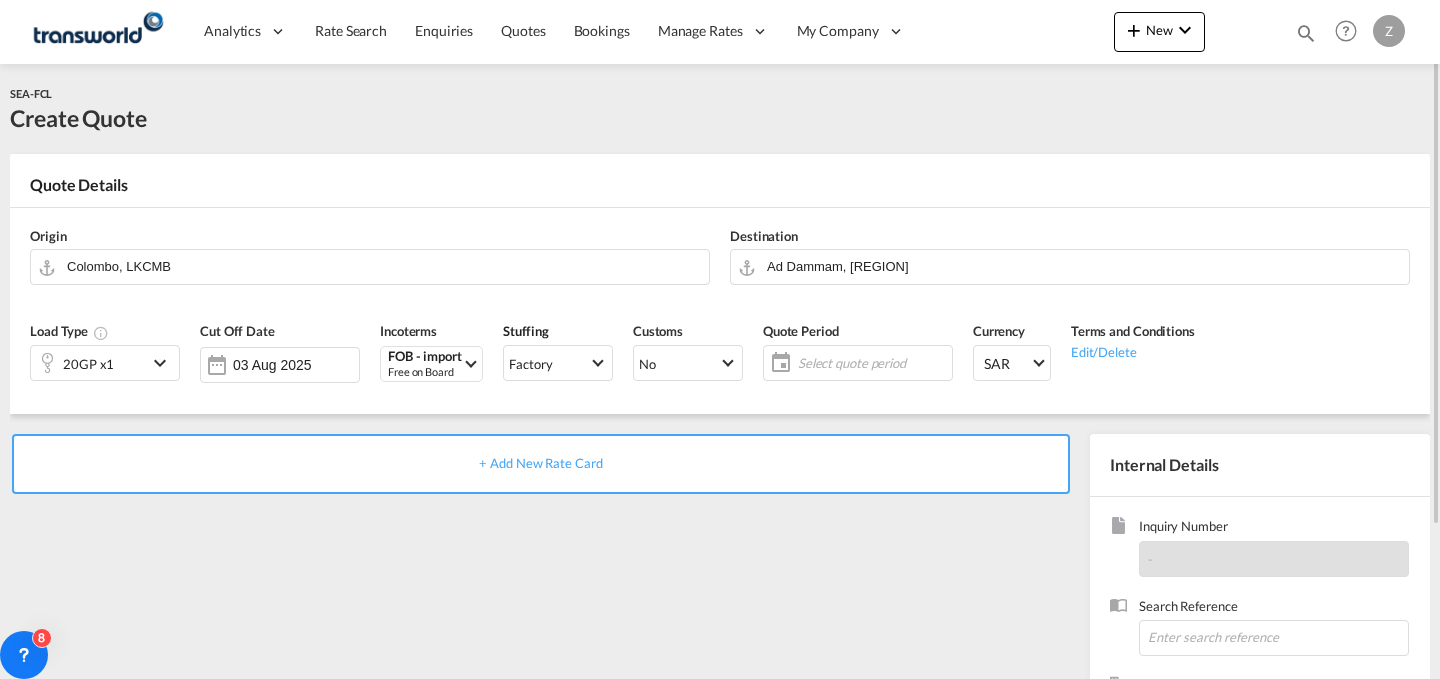 click on "Select quote period" 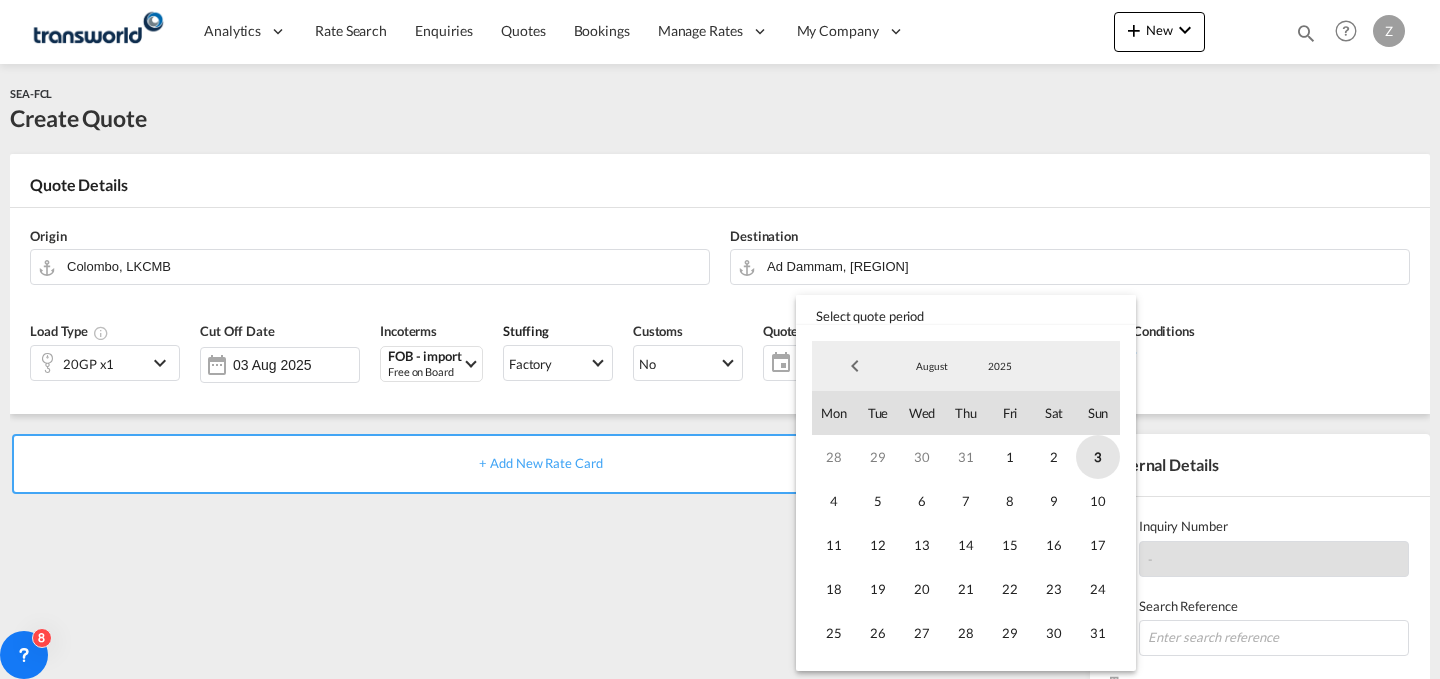 click on "3" at bounding box center (1098, 457) 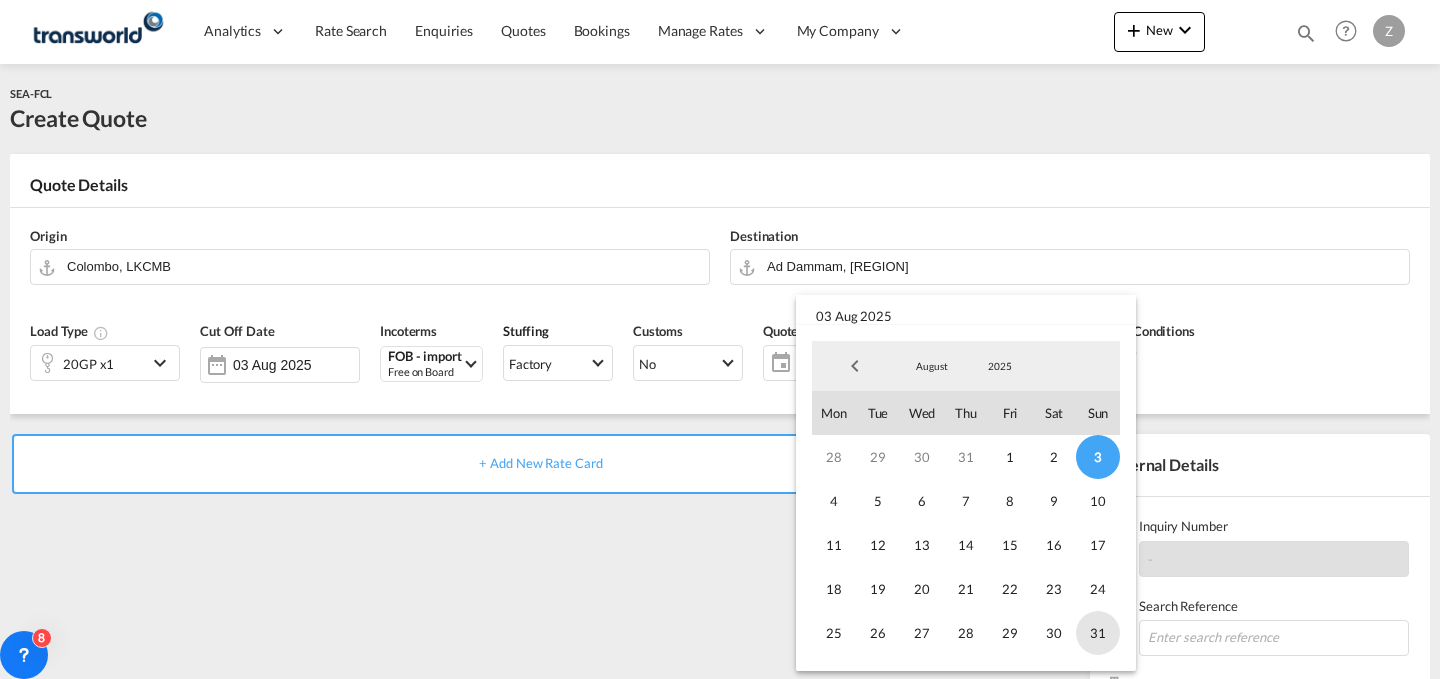 click on "31" at bounding box center (1098, 633) 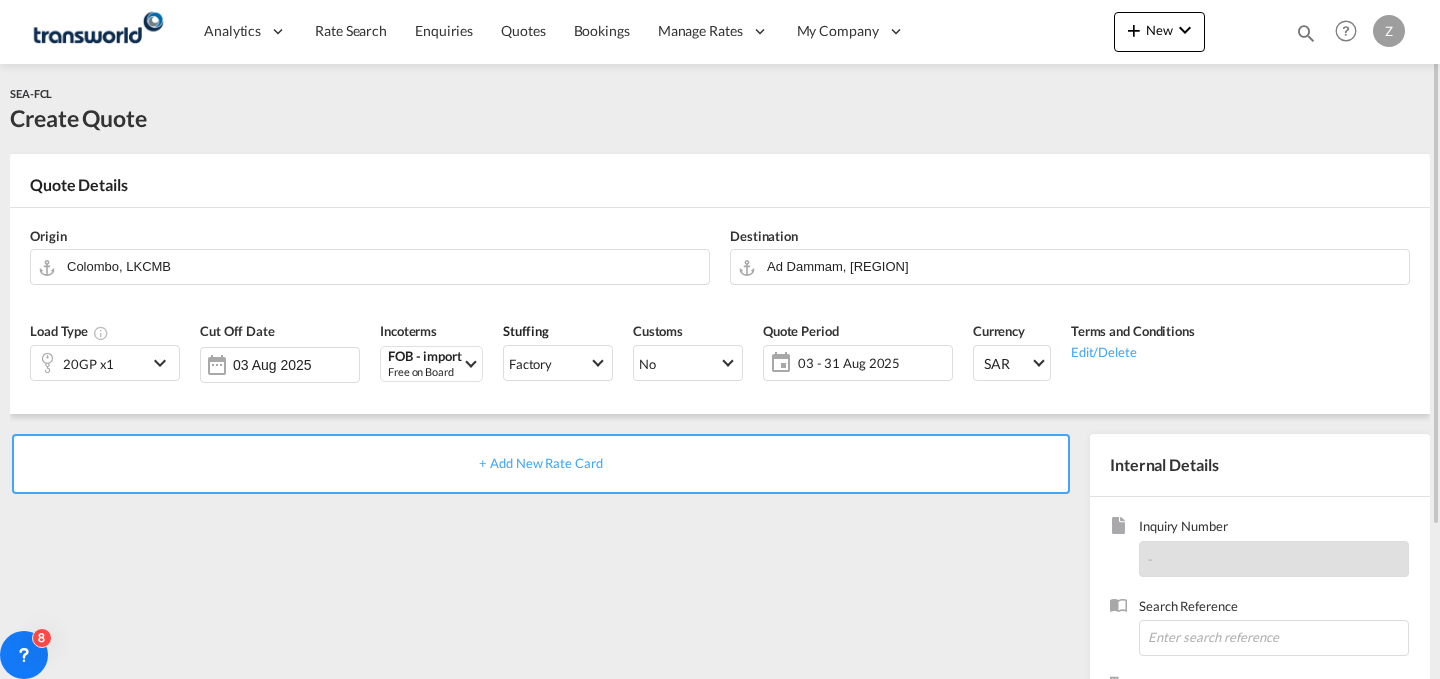 scroll, scrollTop: 198, scrollLeft: 0, axis: vertical 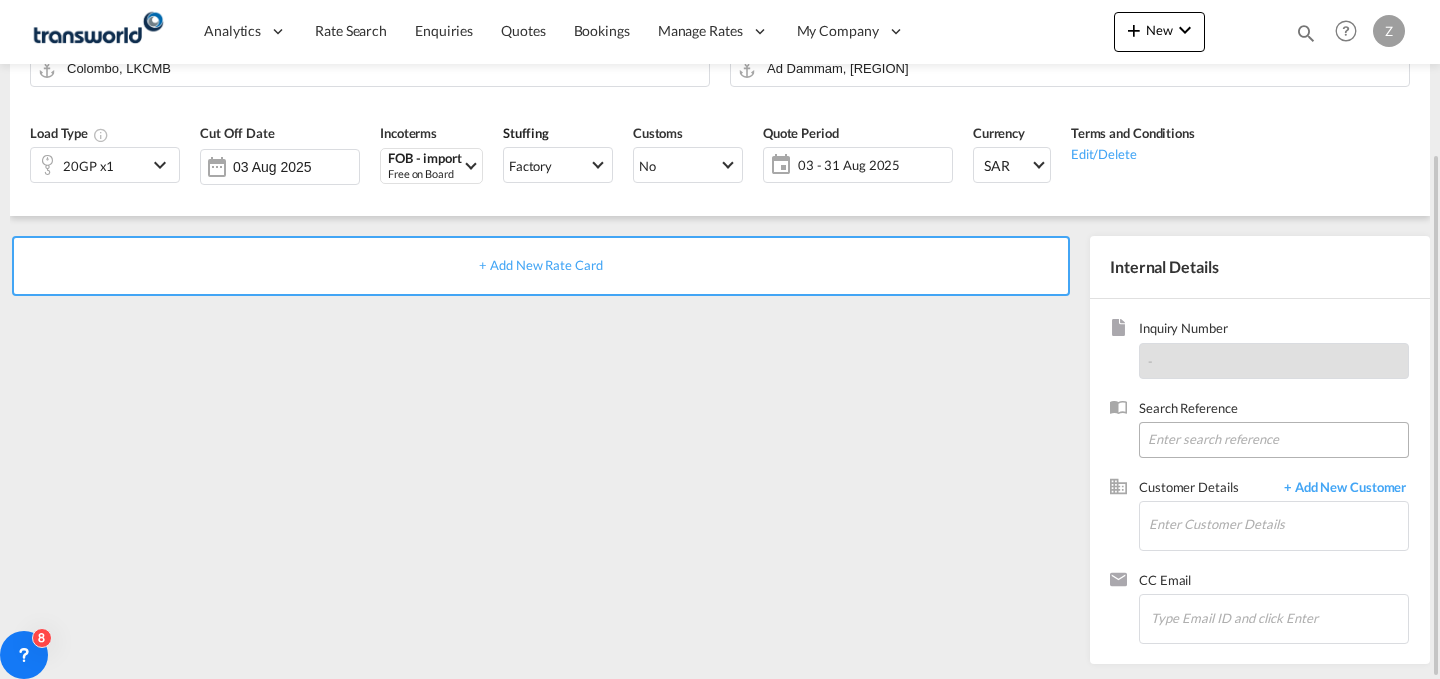 drag, startPoint x: 1197, startPoint y: 459, endPoint x: 1216, endPoint y: 447, distance: 22.472204 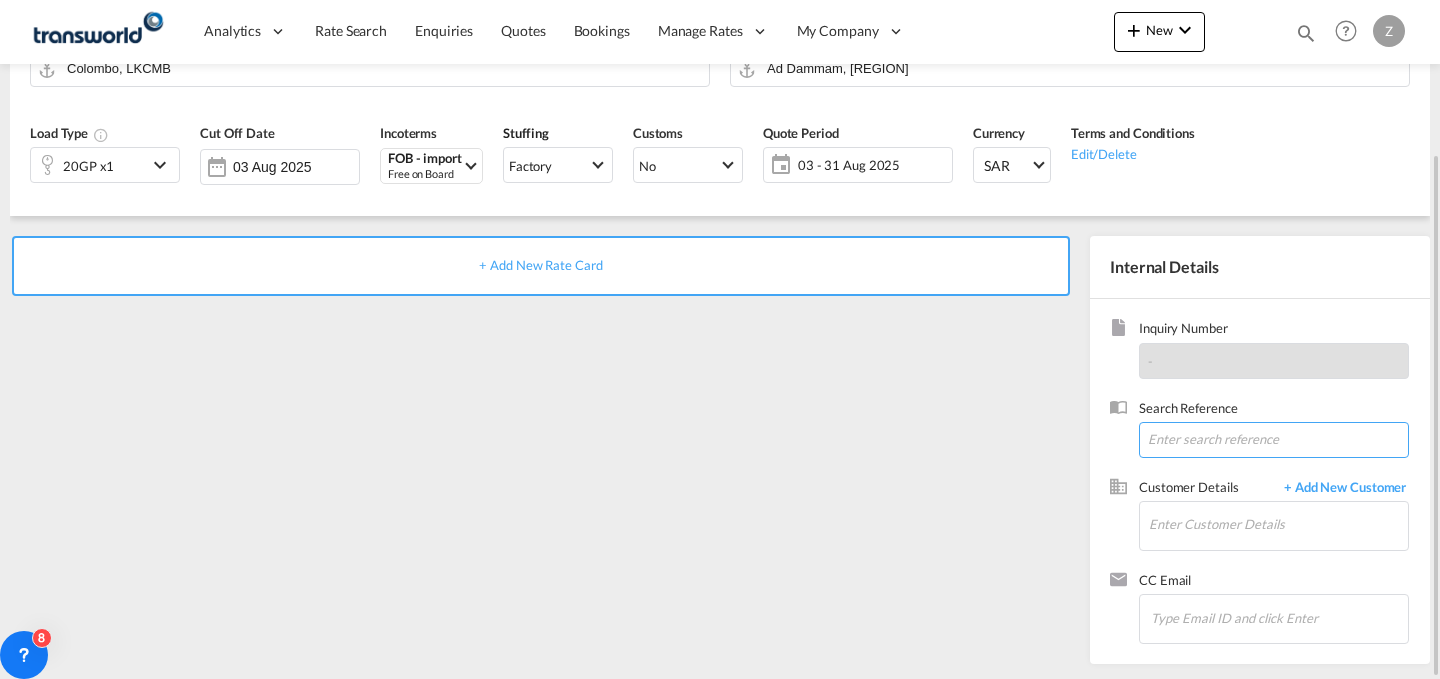 paste on "ANK9096" 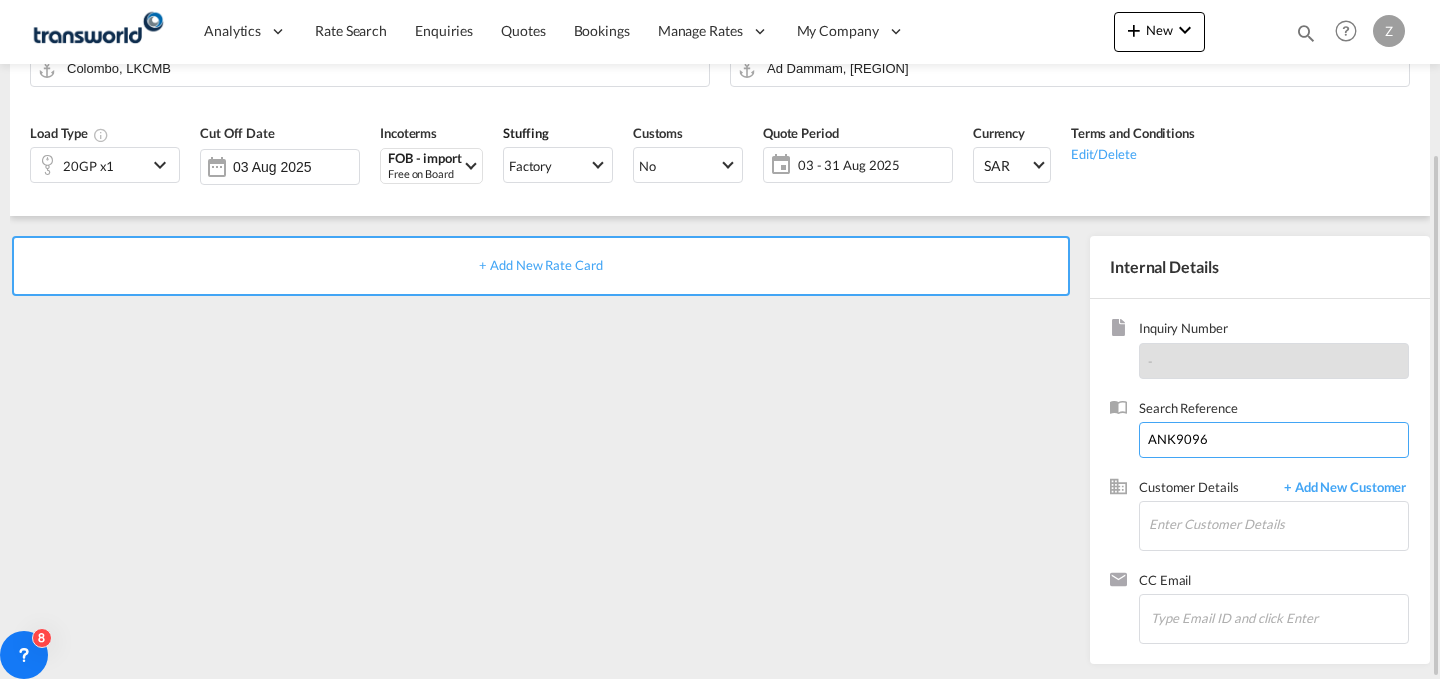 click on "ANK9096" at bounding box center [1274, 440] 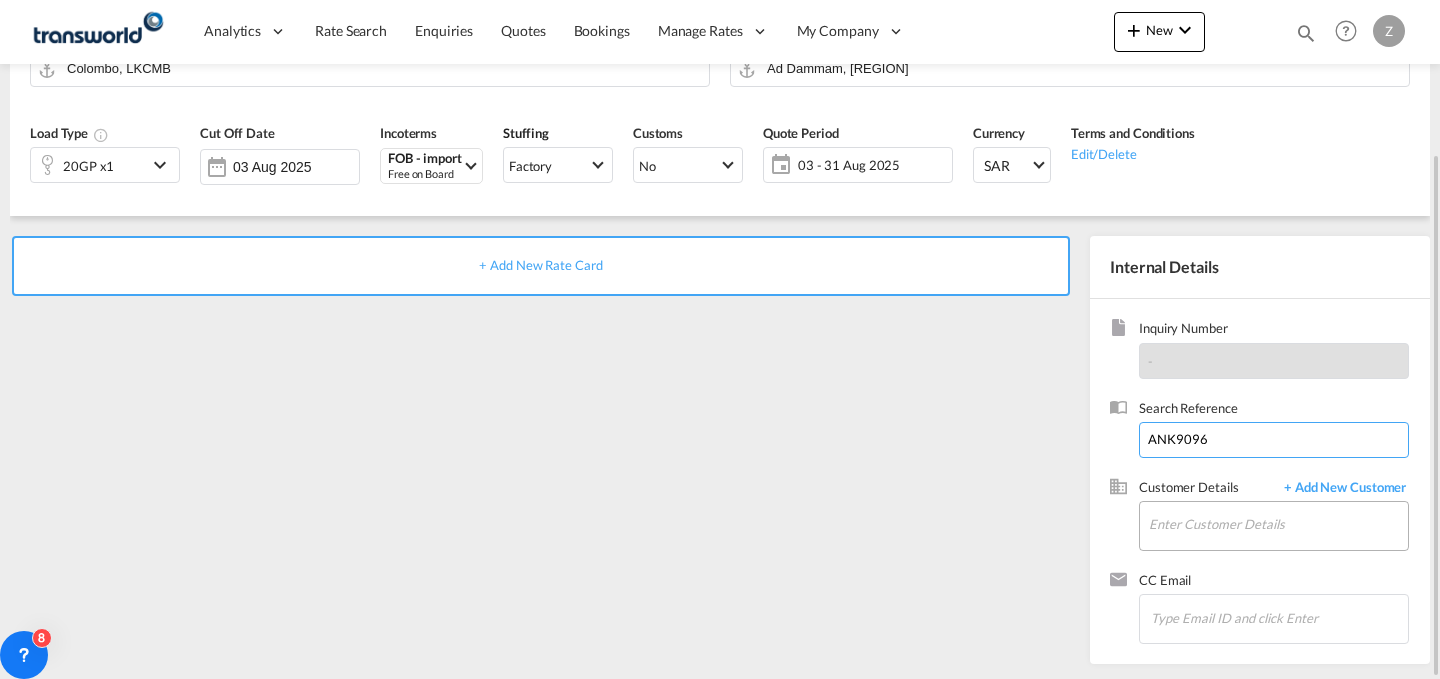 type on "ANK9096" 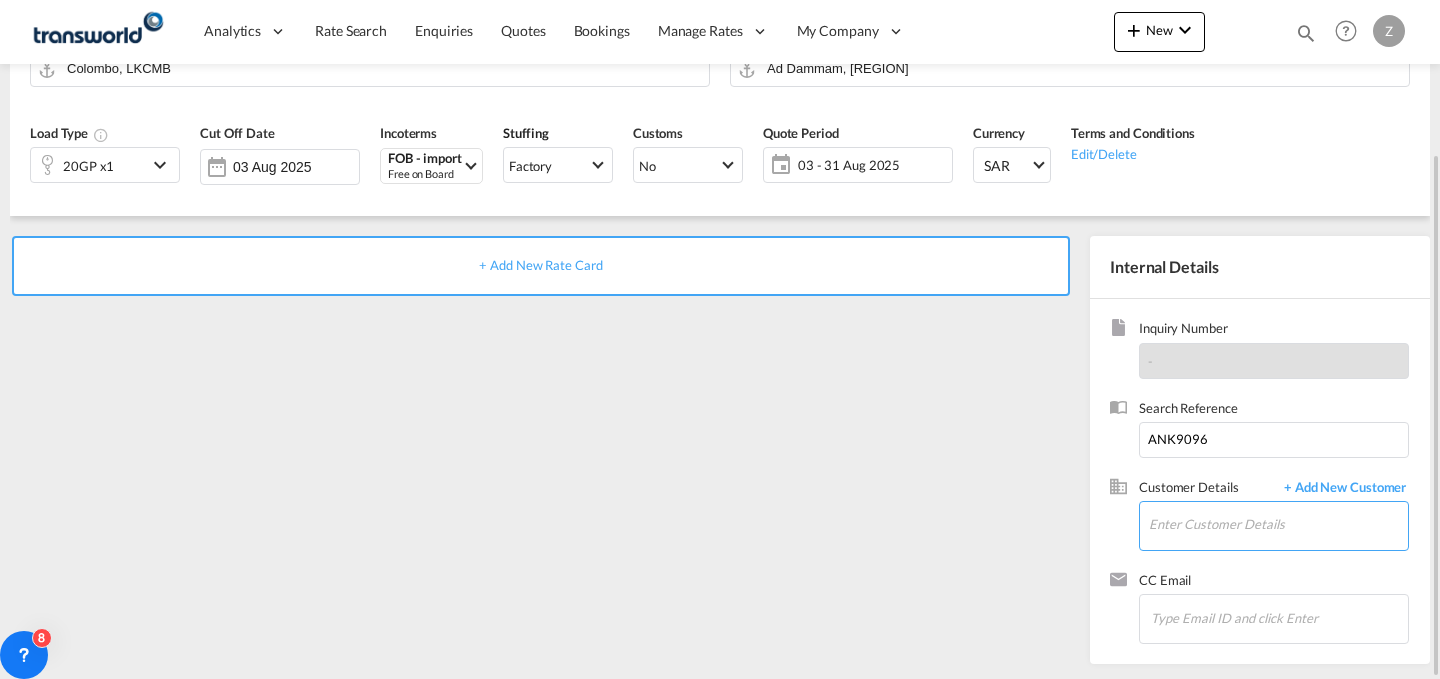 click on "Enter Customer Details" at bounding box center [1278, 524] 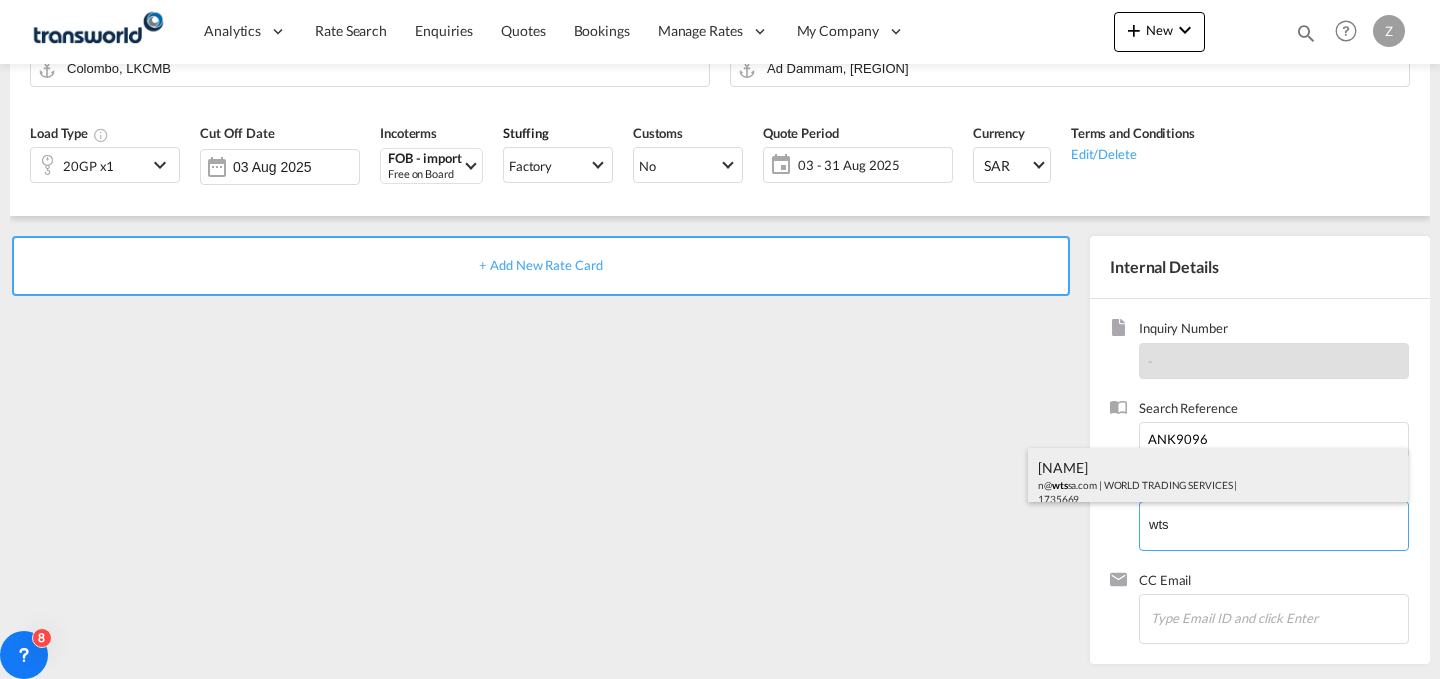 click on "[COMPANY_NAME], [PERSON_NAME], [EMAIL]    |    [COMPANY_NAME]
|      [NUMBER]" at bounding box center [1218, 482] 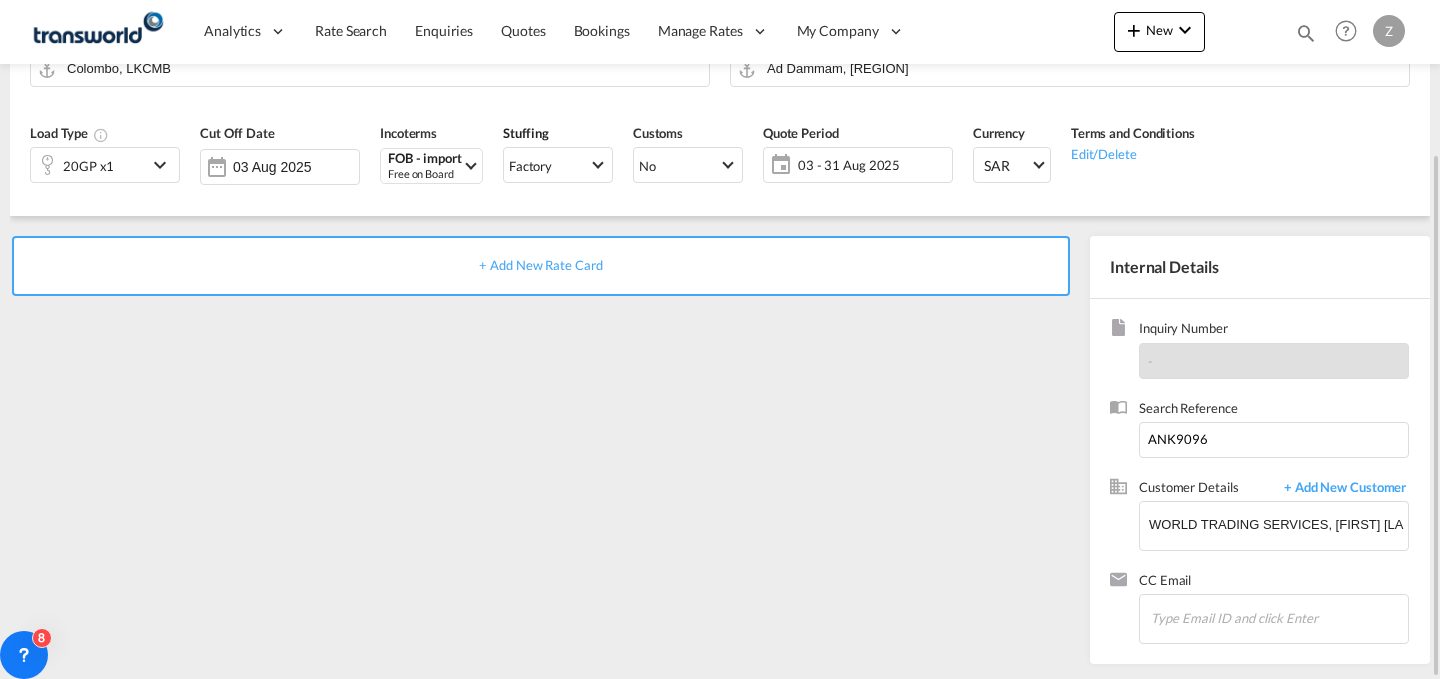 click on "+ Add New Rate Card" at bounding box center [541, 266] 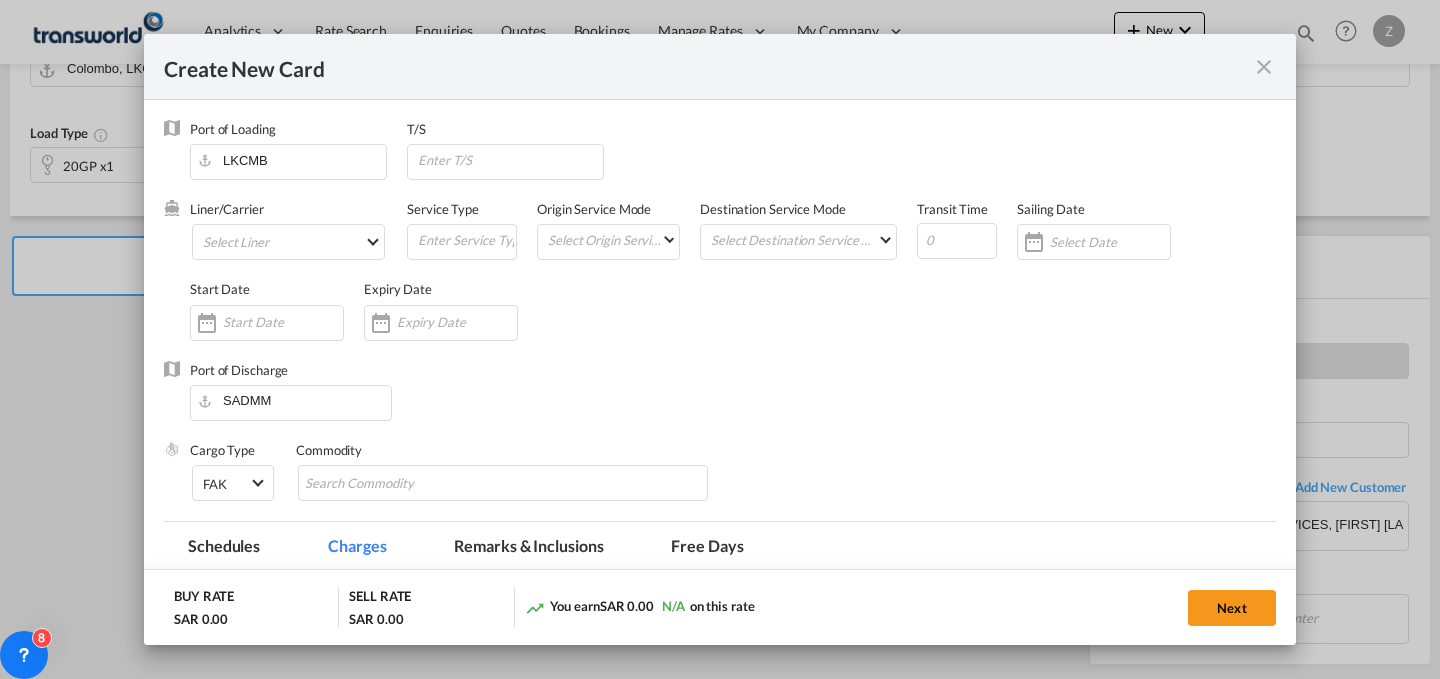 type on "Basic Ocean Freight" 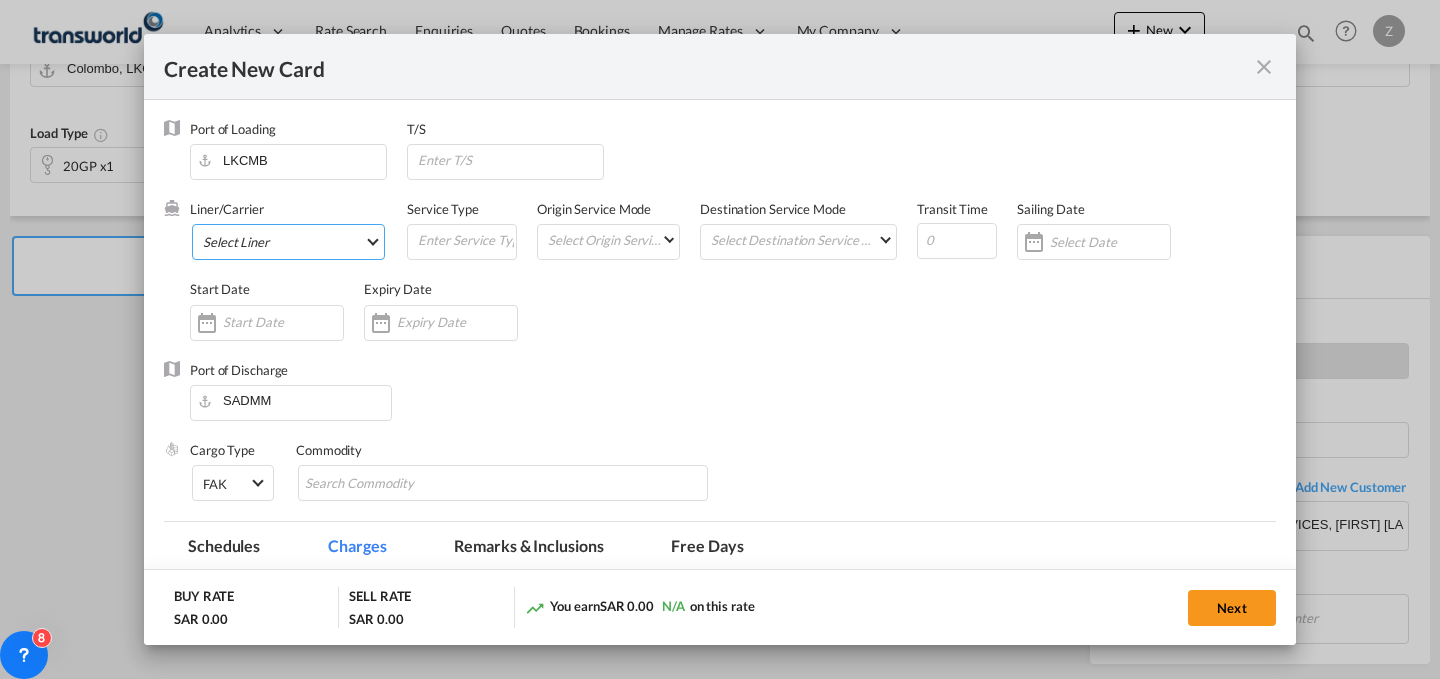 click on "Select Liner   2HM LOGISTICS D.O.O 2HM LOGISTICS D.O.O. / TWKS-KOPER 3P LOGISTICS / TWKS-LITHUANIA A J WORLDWIDE SERVICES INC / TWKS-LIGHTING WAY A.J WORLDWIDE SERVICES LTD / TWKS-WESTDRAYTO AA AND S SHIPPING LLC / TWKS-DUBAI AAA CHINA LIMITED / TWKS-SHENZHEN AAS FREIGHT EUROPE GMBH / TWKS-FRANKFURT AAS SHIPPING LLC / TWKS-DUBAI AAXL GLOBAL SHIPPING LINES LLC ABDALLAH AL OBAILI CUSTOM CLEARANCE ES / TWKS-DAMM ABDUL MUHSEN SHIPPING LLC Abdul Razzaq Al Tahir For Custom Clear / TWKS-RIYA ABDULLA FOUAD COMPANY / TWKS-DHAHRAN ABDULLAH AL OTHAIM MARKETS COMPANY / TWKS-RIYADH ABOU SHAHEEN FOR CUSTOMS CLEARANCE EST / TWKS-JEDD ABRAG AL MENA OFFICE FOR / TWKS-DAMMAM ABX Air / TWKS-UNITED STA ADD CARGO SOLUTIONS SRL / TWKS-NAPOCA ADRIATIC CARGO TRANS D.O.O / TWKS-KOPER ADVANCED AIRSEA S R O / TWKS-PRAHA ADVANCED TRIAD TURBINE SERVICES CO. LTD / TWKS-JED ADVANTAGE WORLDWIDE UK LTD / TWKS-MANCHESTER Aegean Airlines / TWKS-GREECE AEO FREIGHT SDN BHD / TWKS-PENANG Aer Lingus / TWKS-IRELAND Aero Republica / TWKS-COLOMBIA" at bounding box center [288, 242] 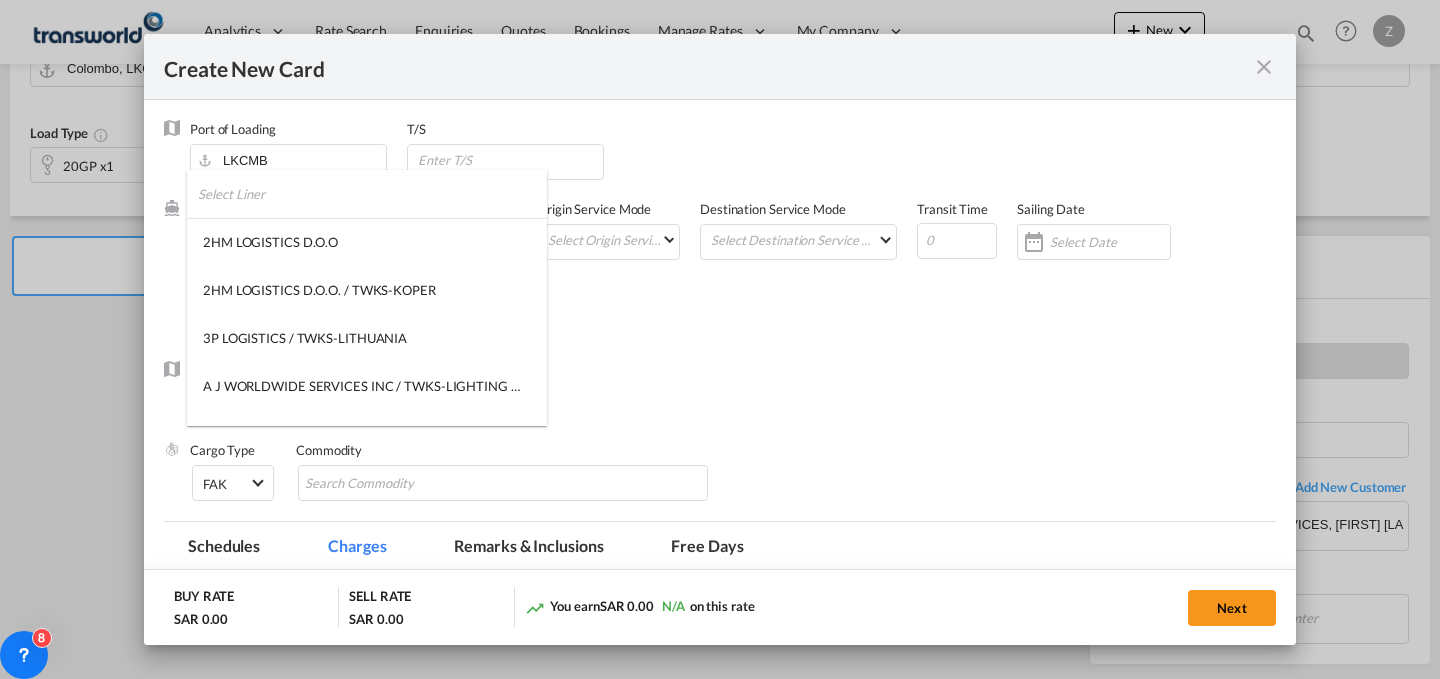 click at bounding box center (372, 194) 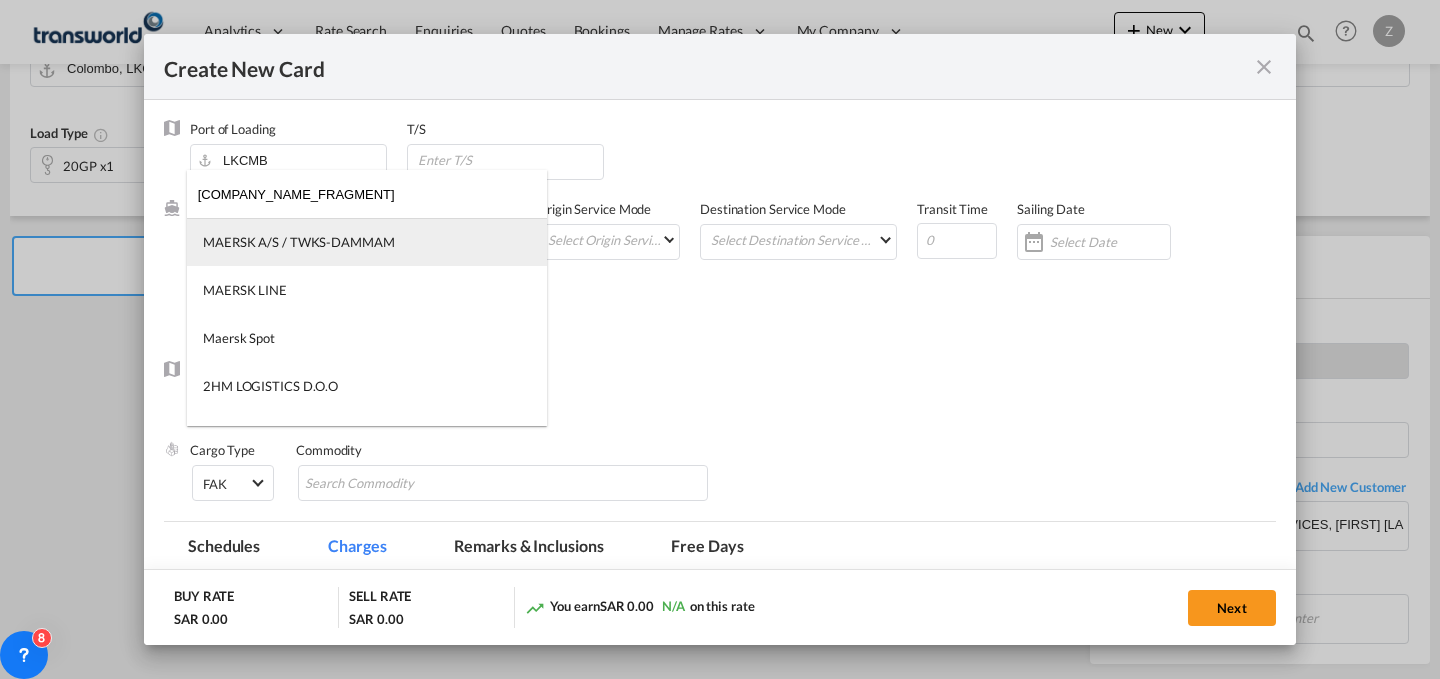 type on "mae" 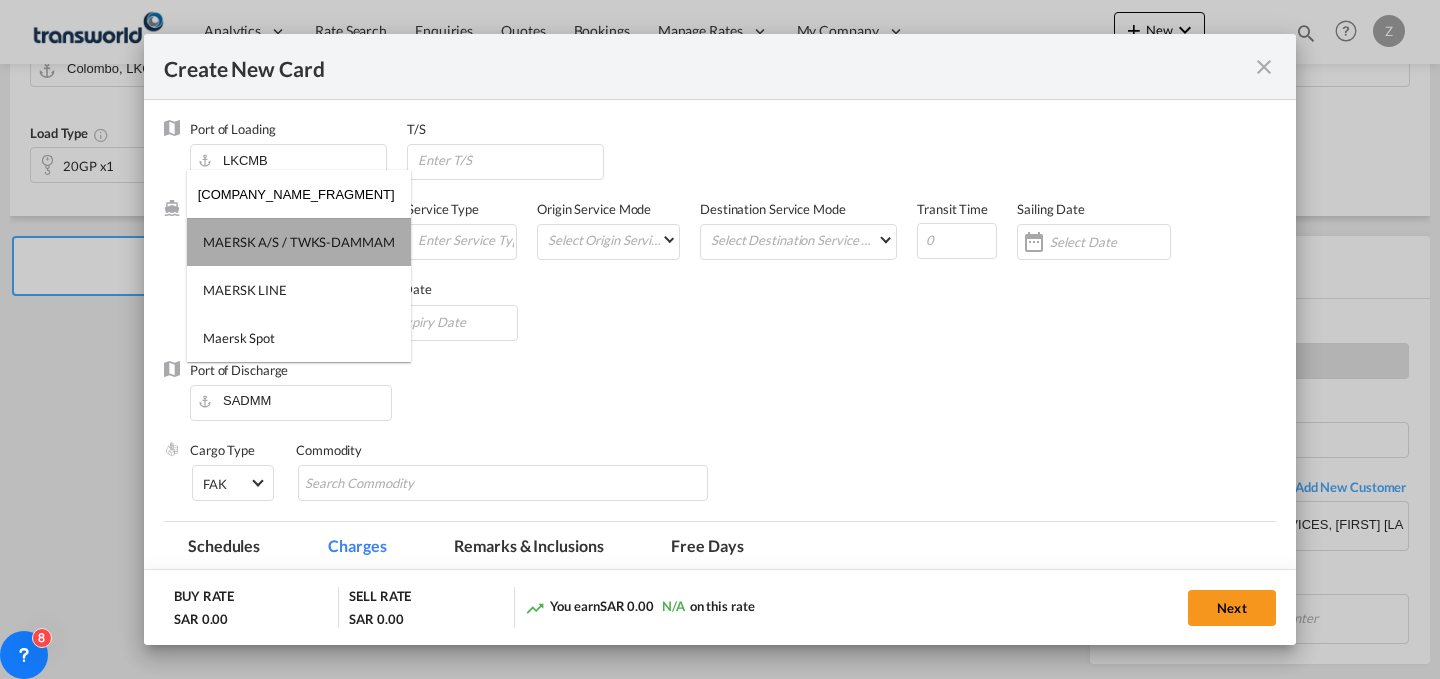 click on "MAERSK A/S / TWKS-DAMMAM" at bounding box center [299, 242] 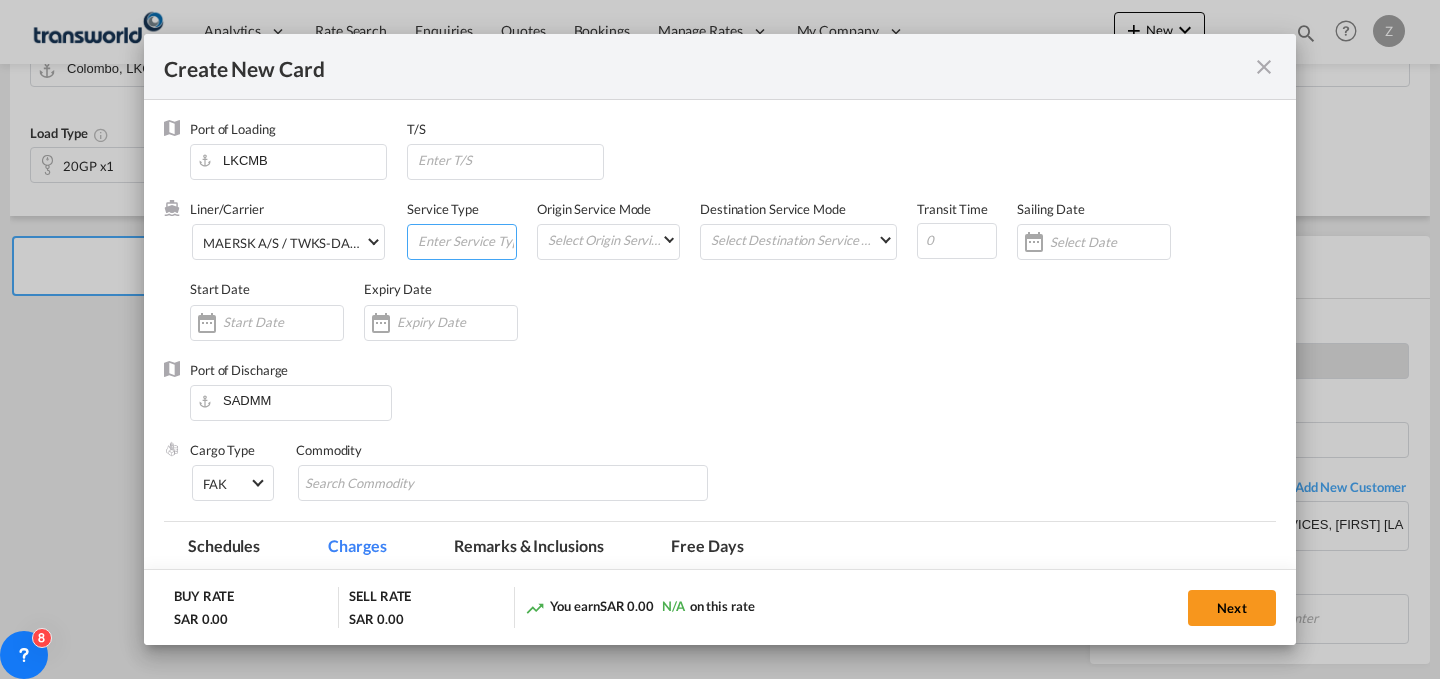 click at bounding box center [466, 240] 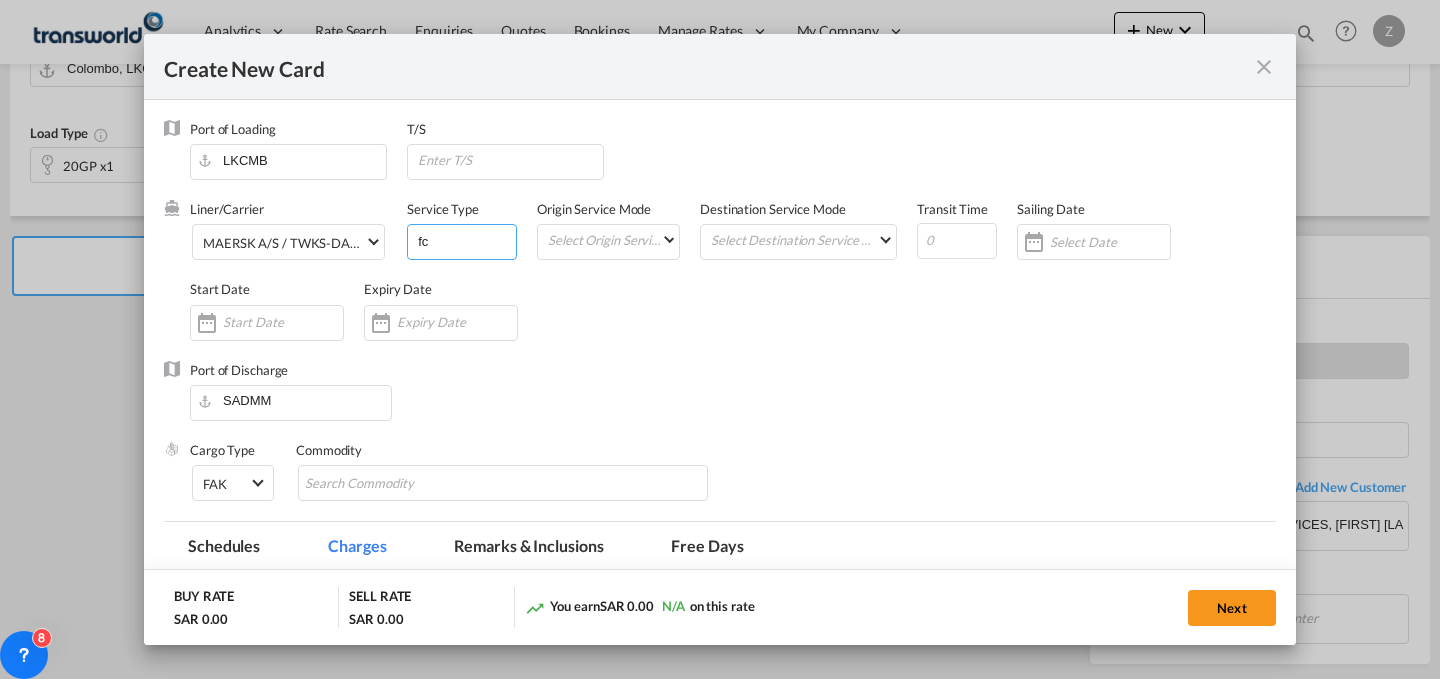 type on "f" 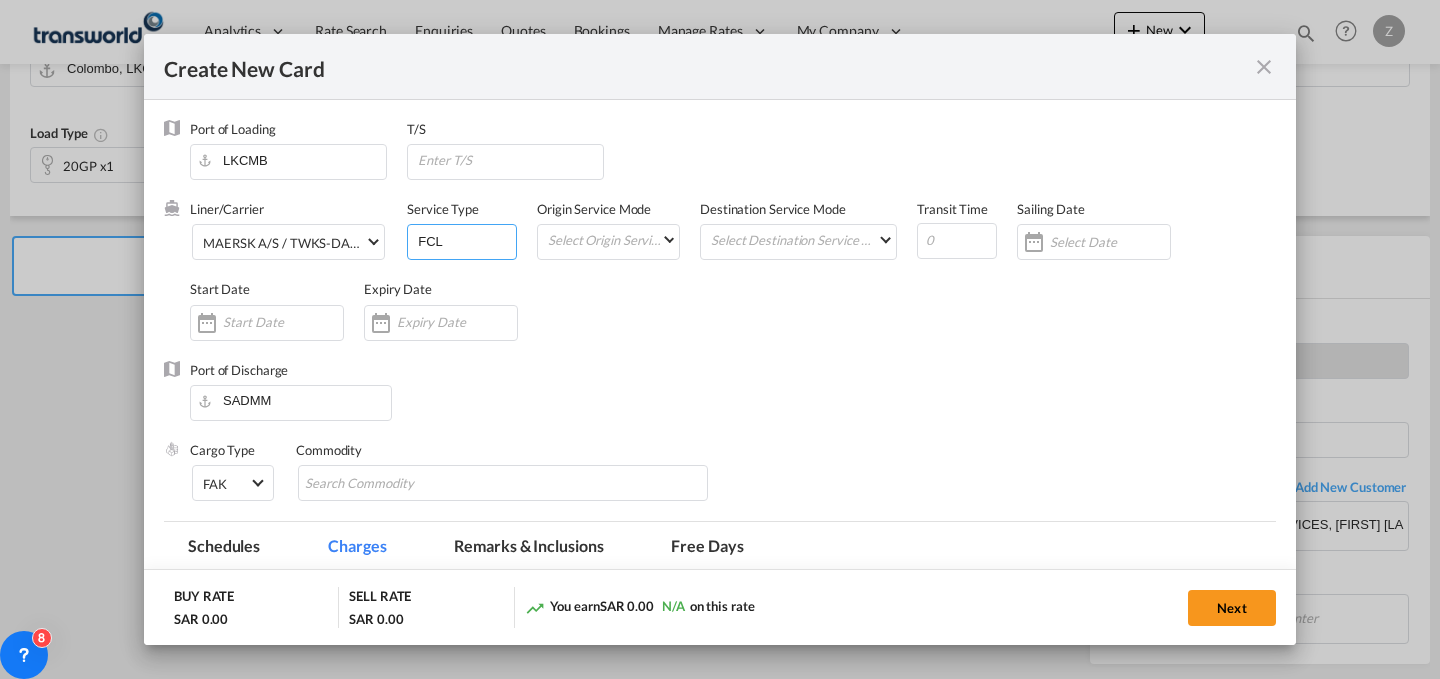 type on "FCL" 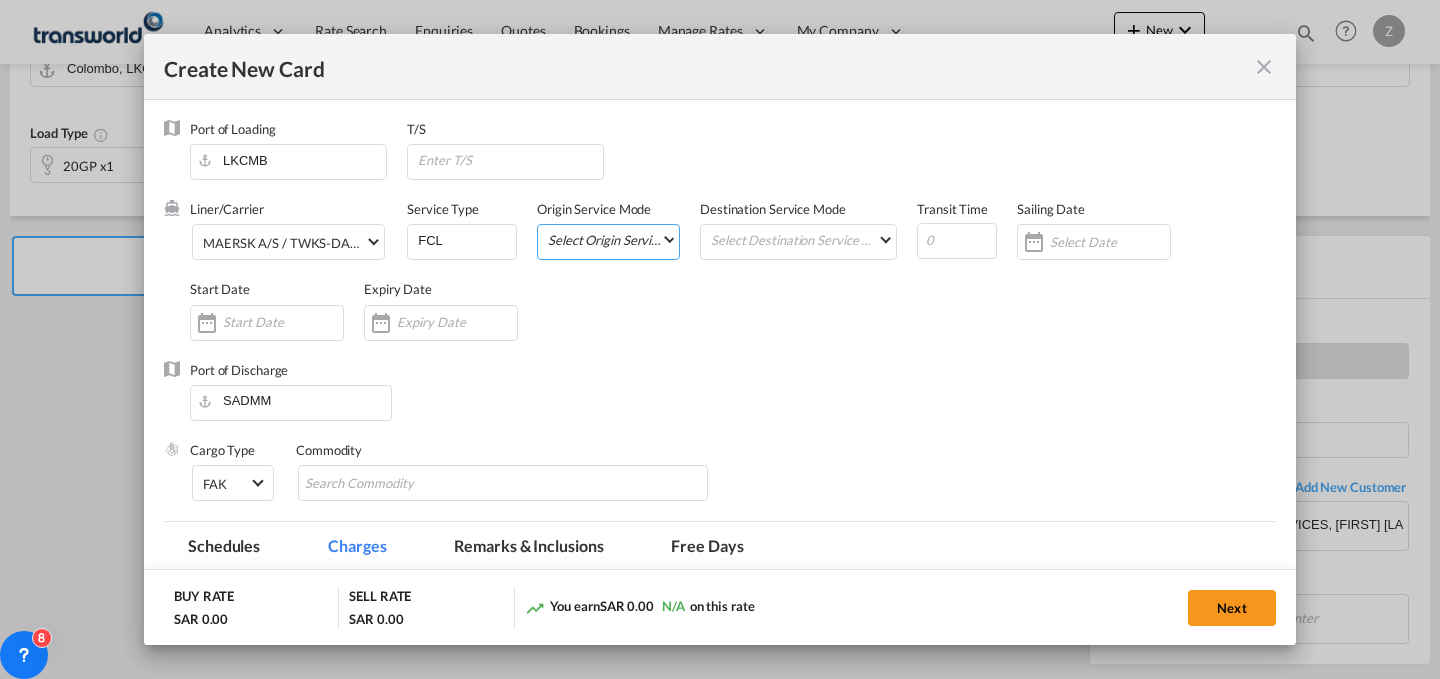 click on "Select Origin Service Mode SD CY" at bounding box center (612, 239) 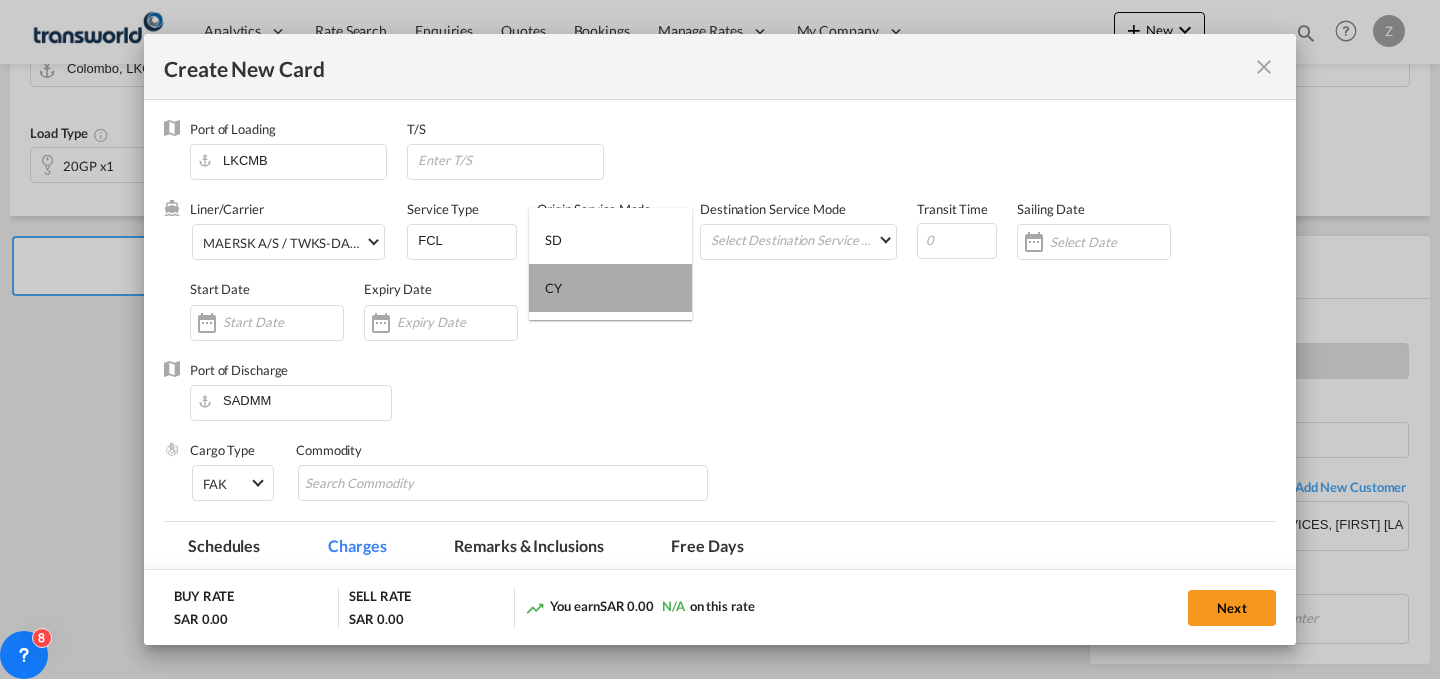 click on "CY" at bounding box center (610, 288) 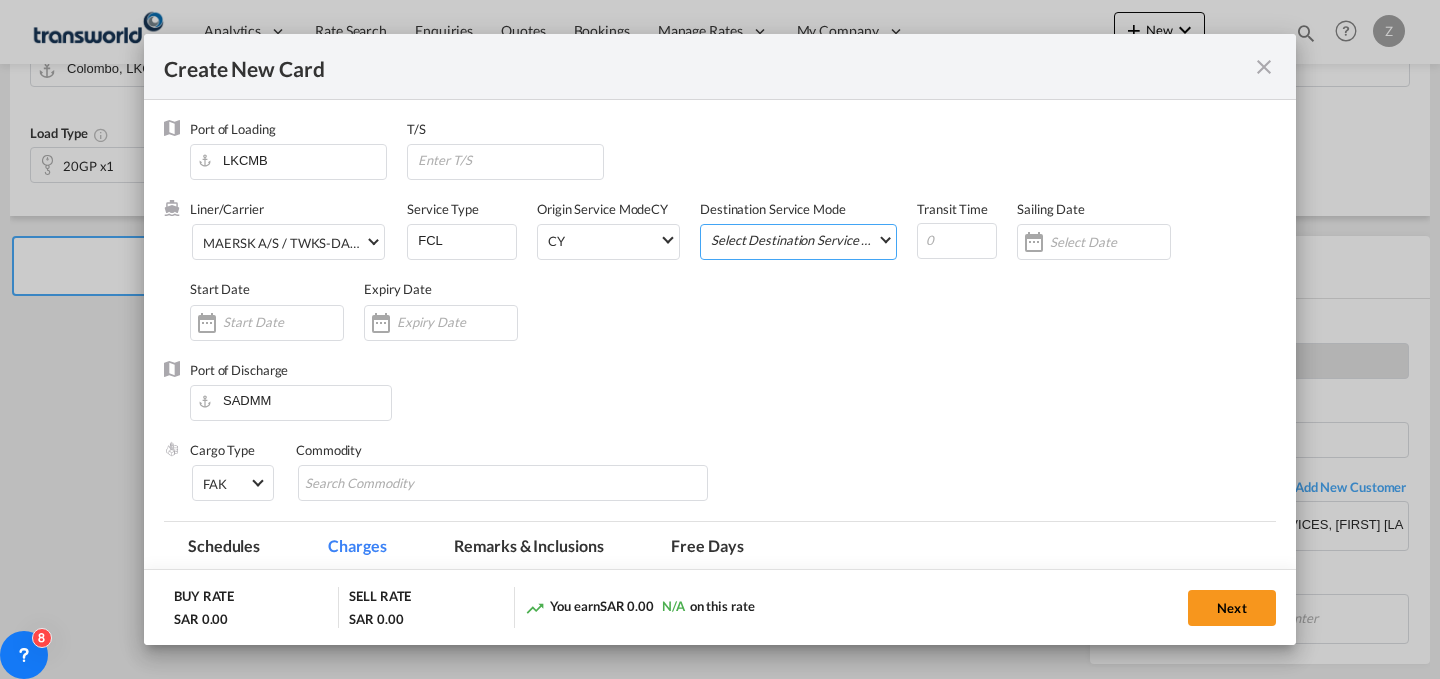 click on "Select Destination Service Mode SD CY" at bounding box center [802, 239] 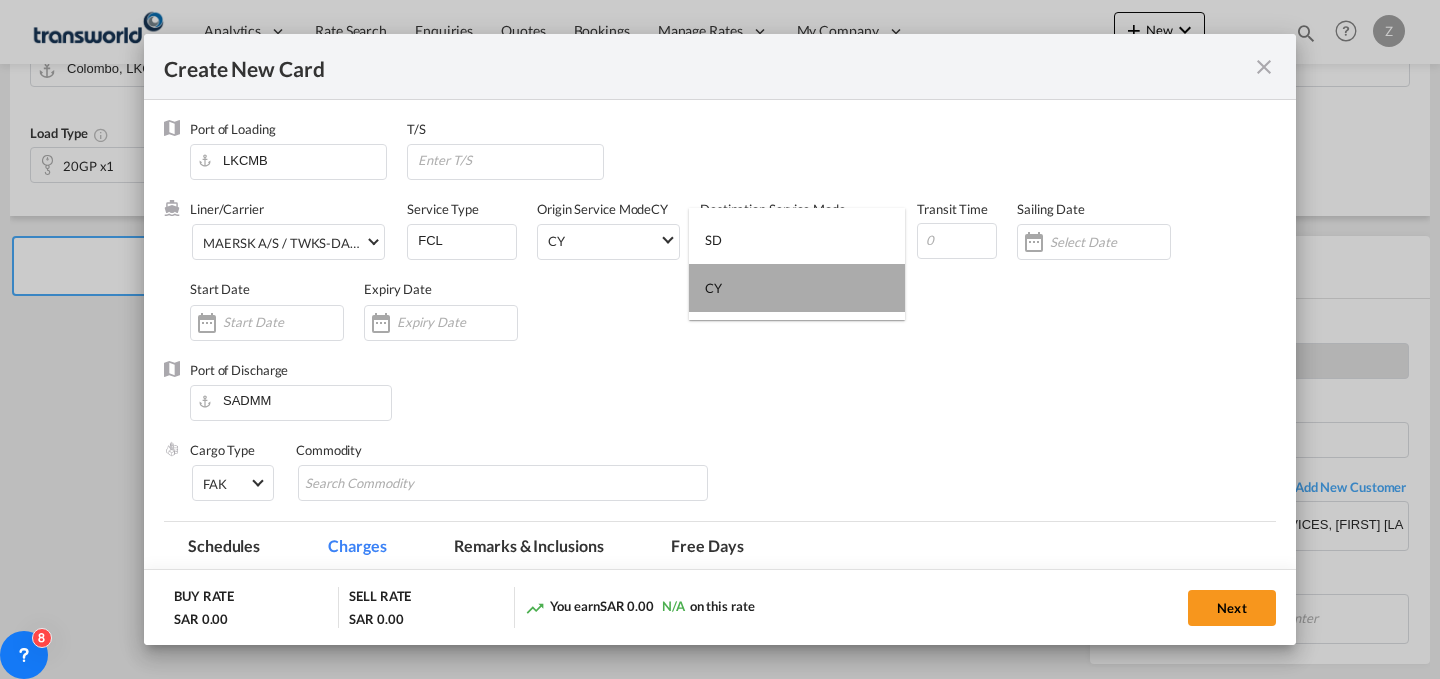 click on "CY" at bounding box center (797, 288) 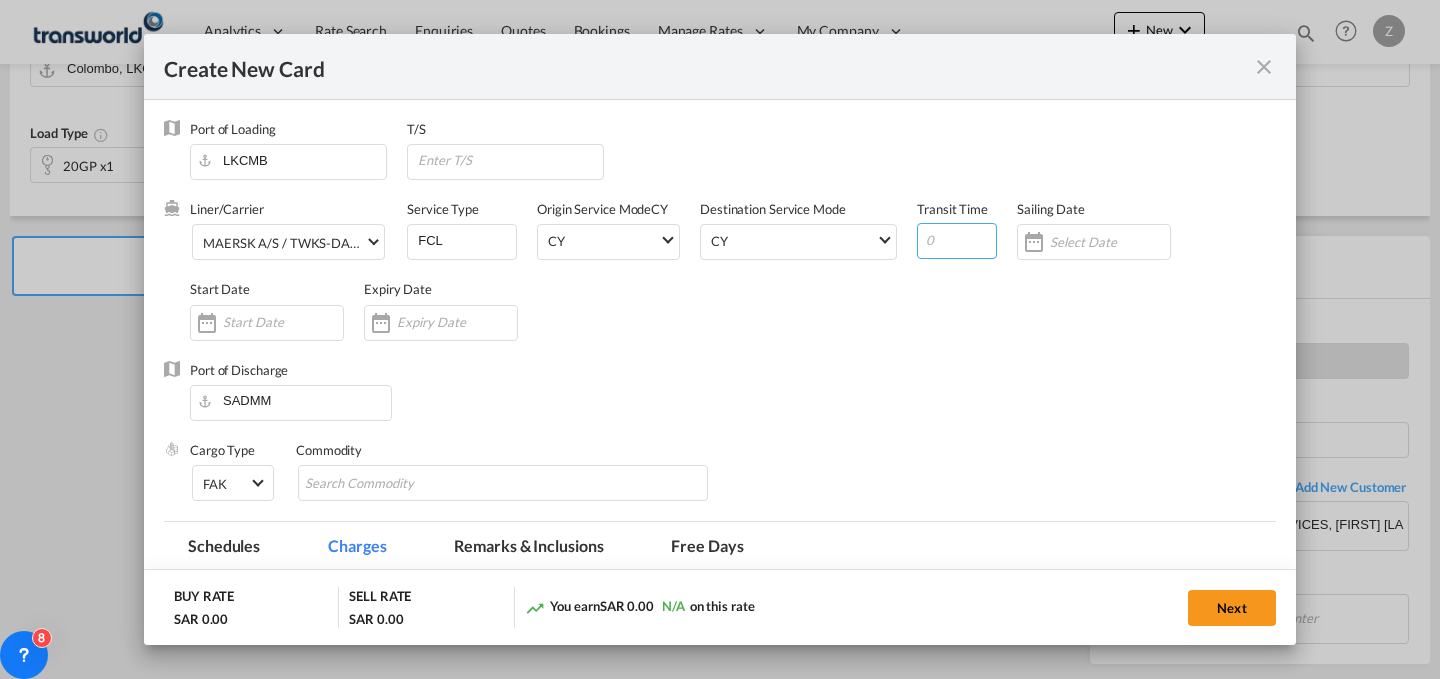click at bounding box center [957, 241] 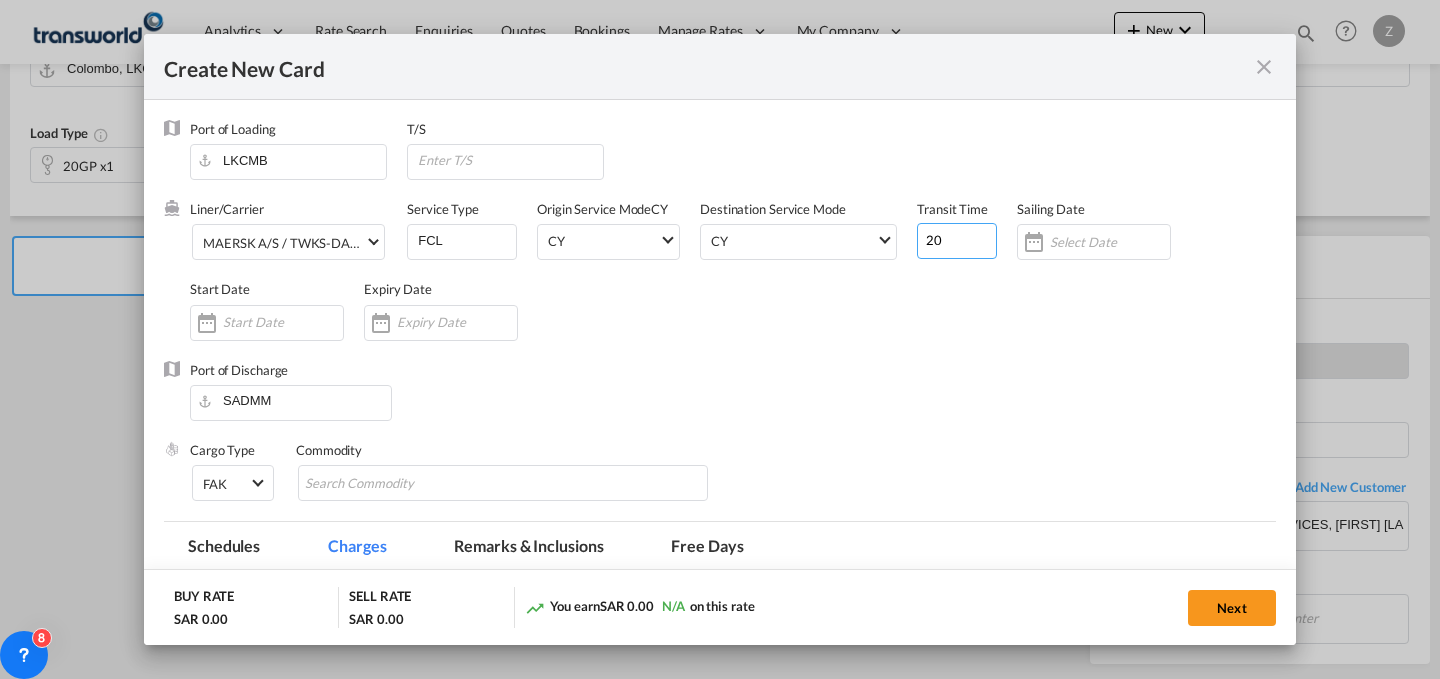 type on "20" 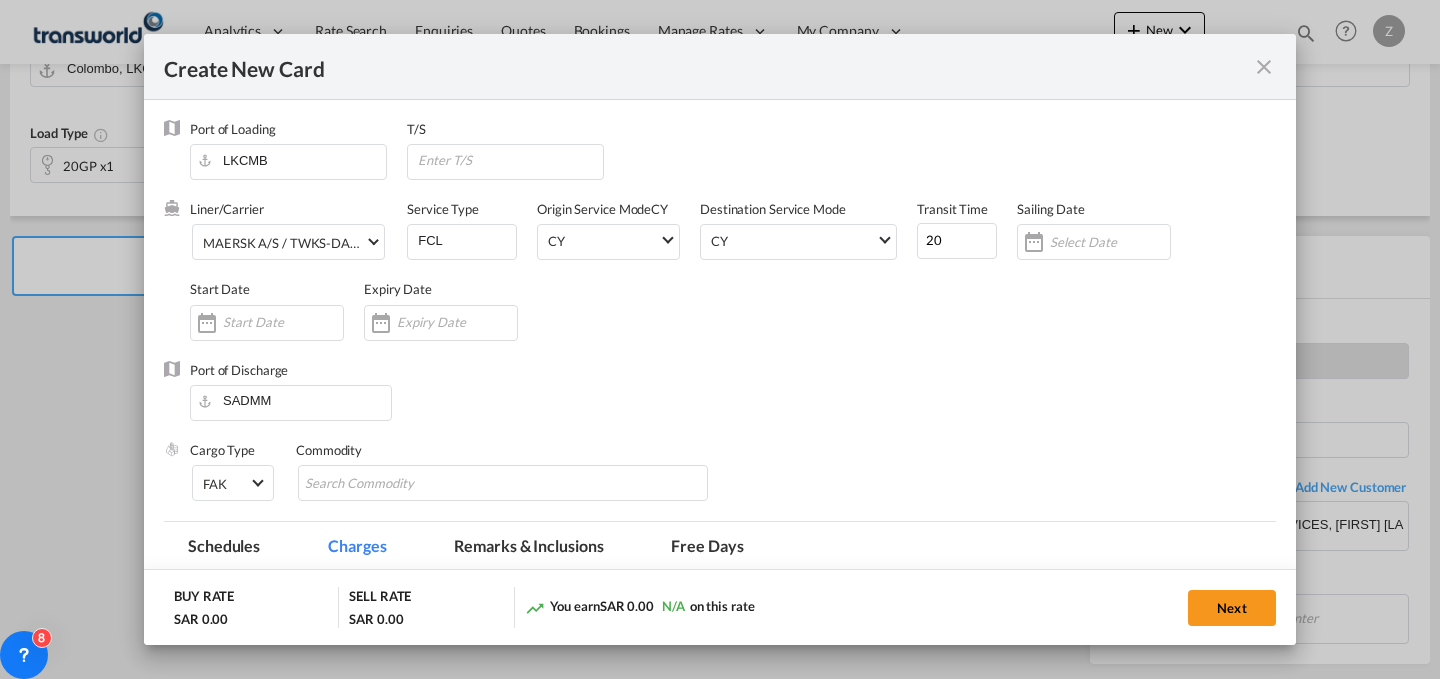 click on "Start Date" at bounding box center (277, 320) 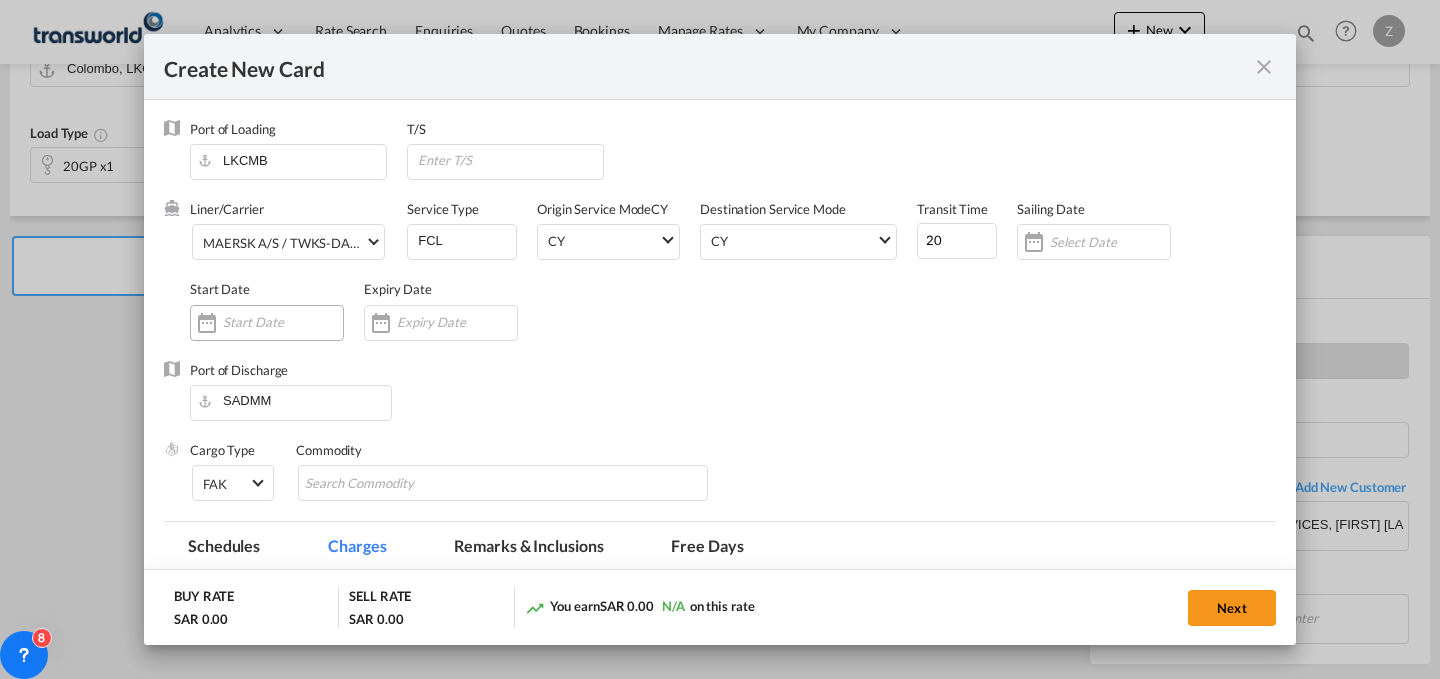click at bounding box center [283, 322] 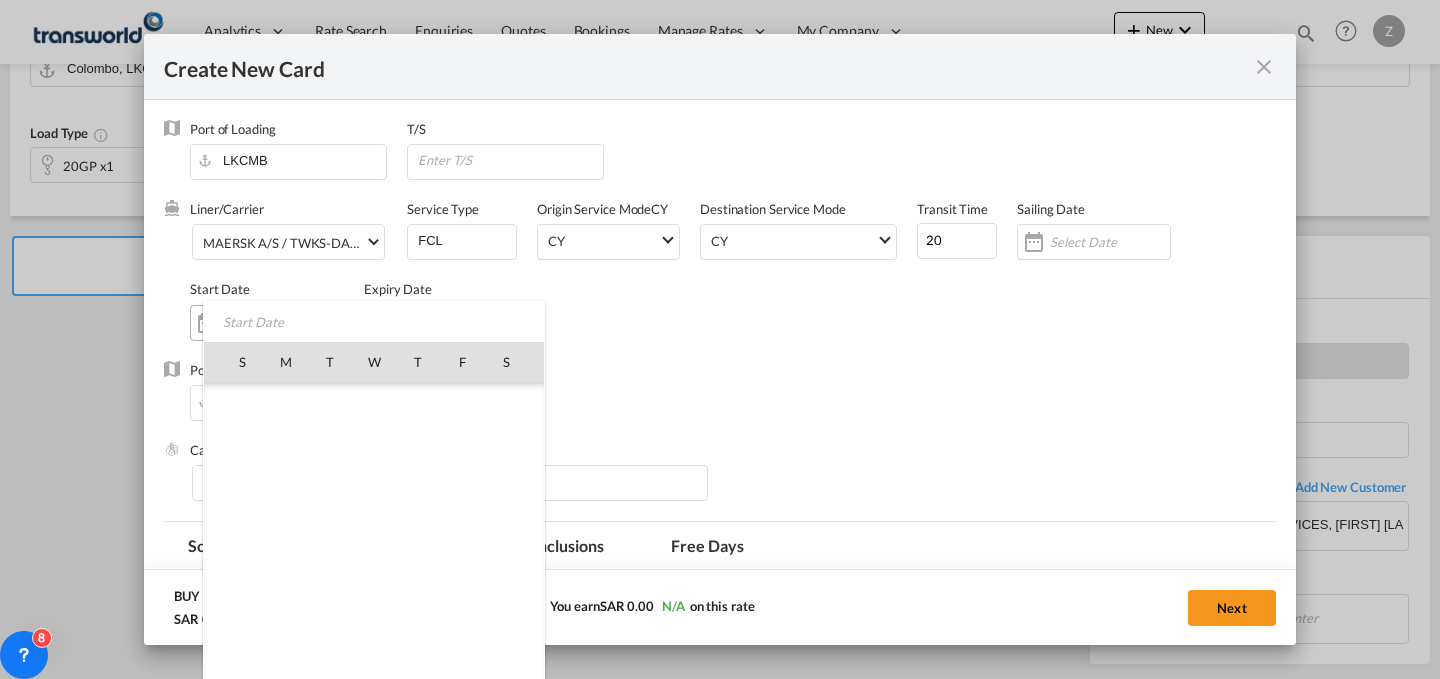 scroll, scrollTop: 462955, scrollLeft: 0, axis: vertical 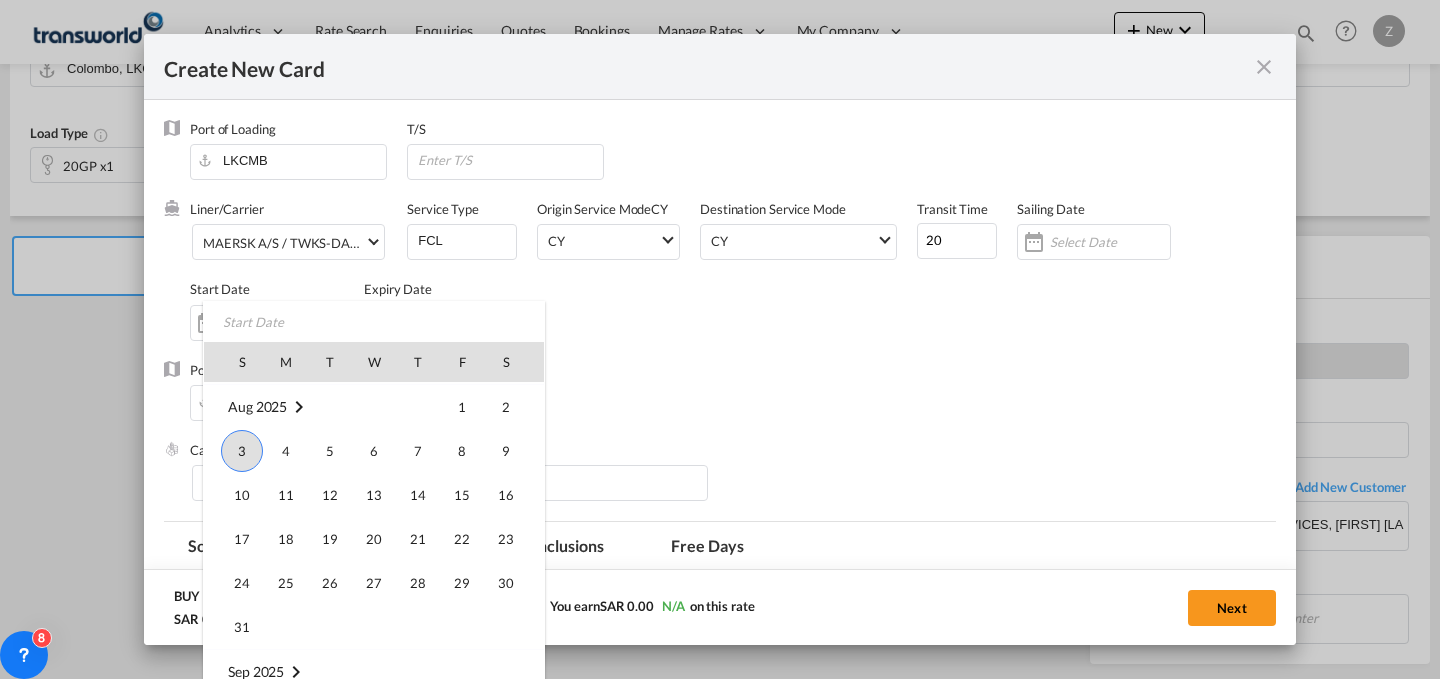 click on "3" at bounding box center (242, 451) 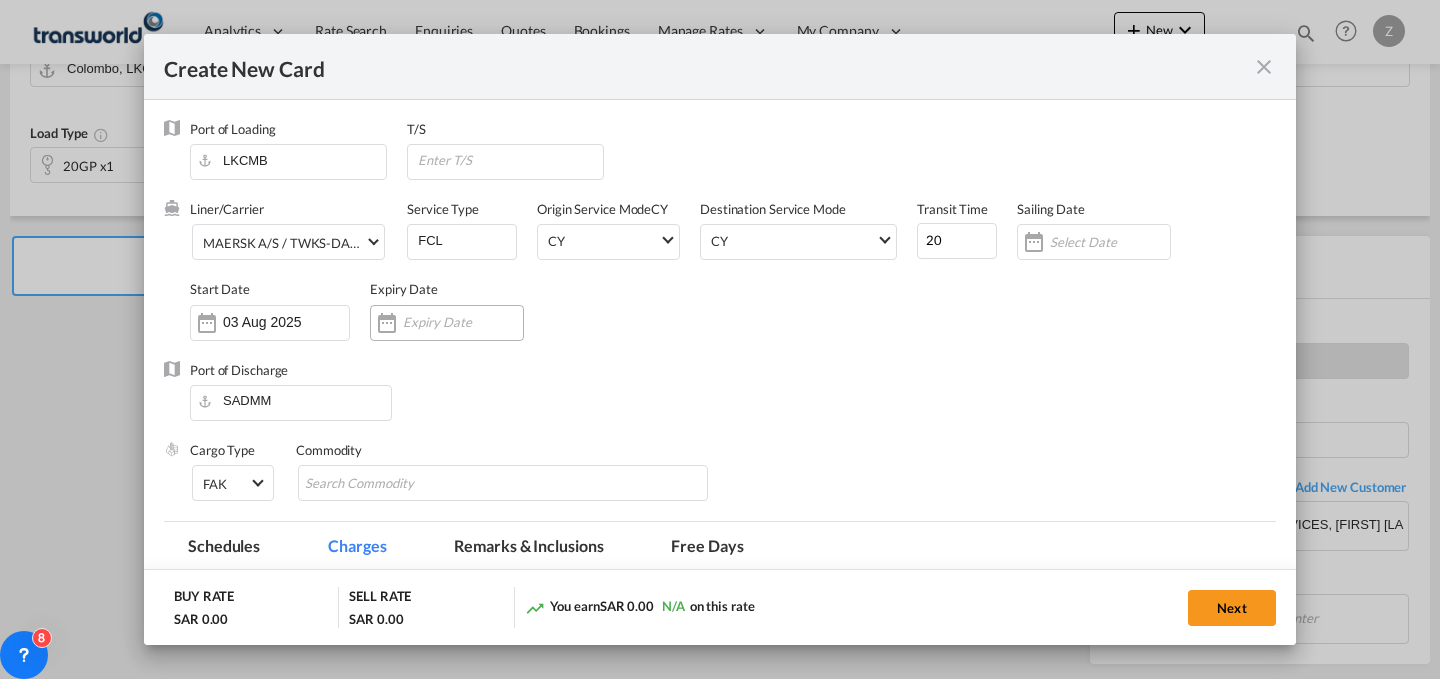 click at bounding box center (387, 323) 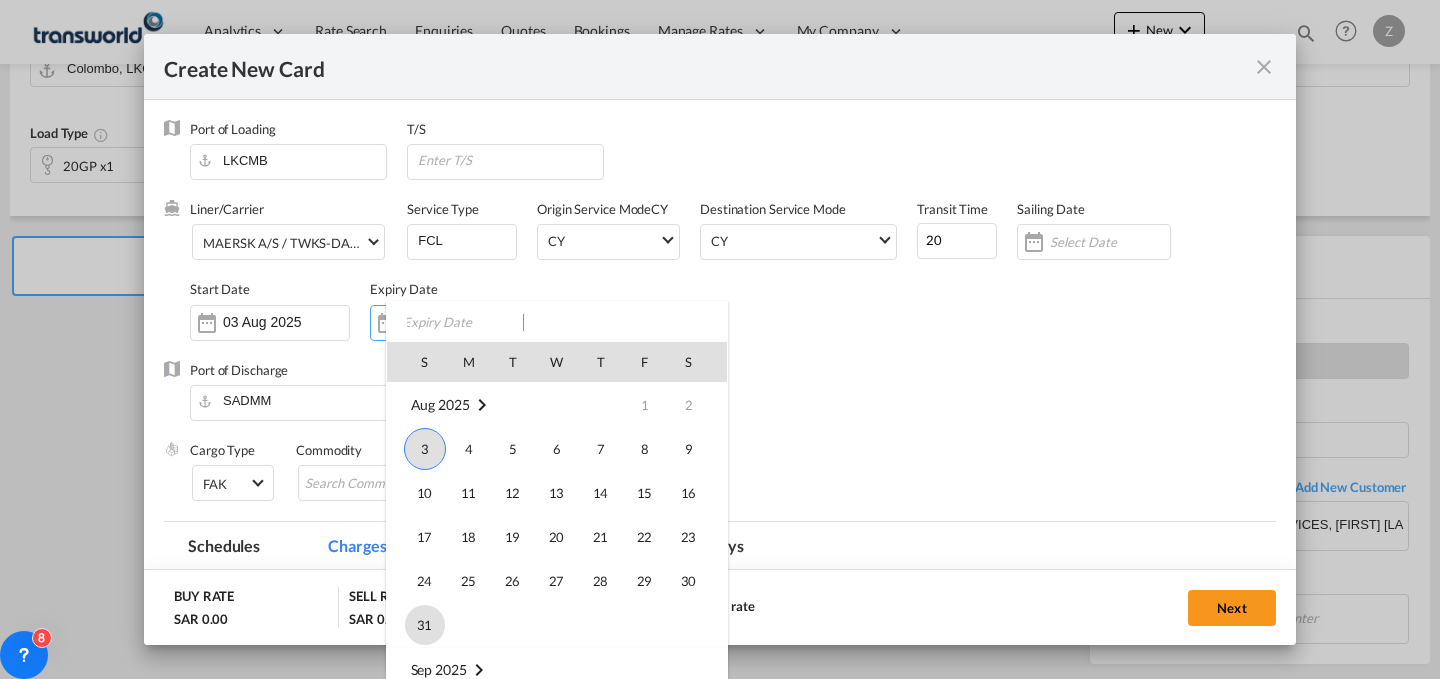 click on "31" at bounding box center (425, 625) 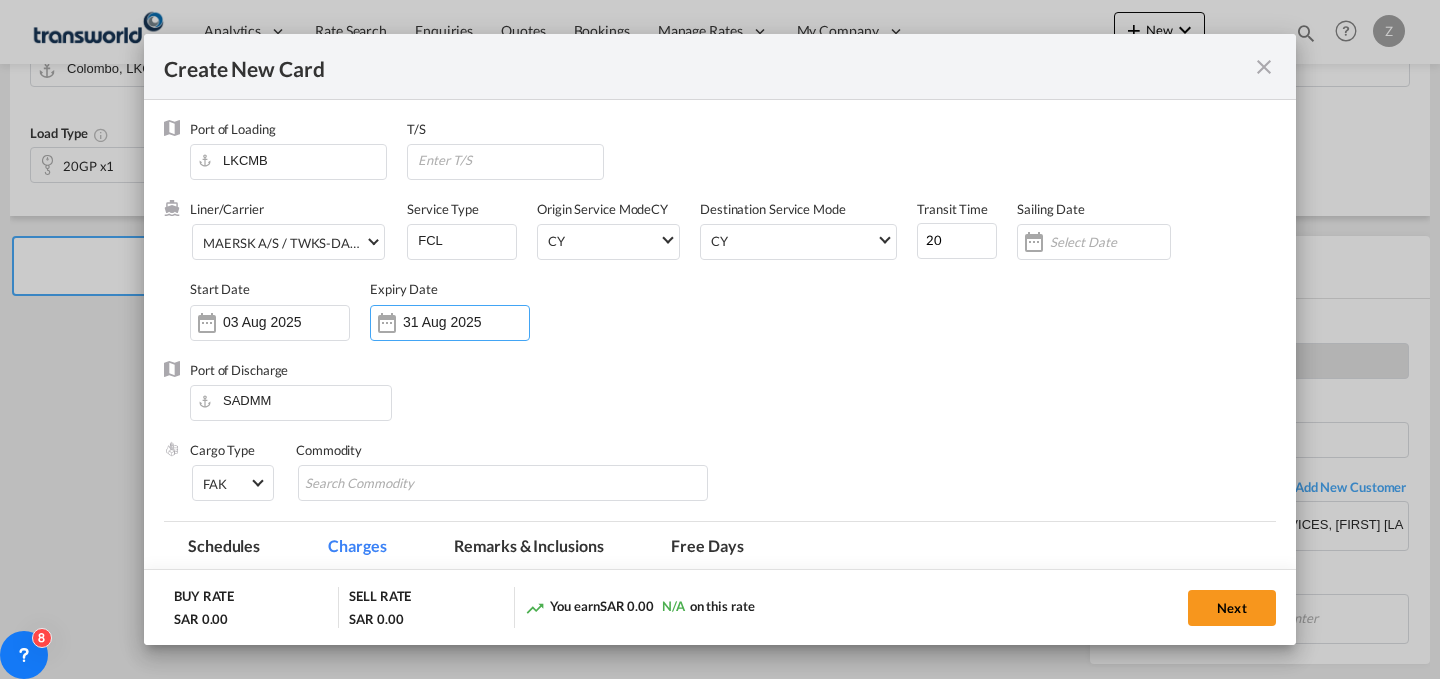 scroll, scrollTop: 180, scrollLeft: 0, axis: vertical 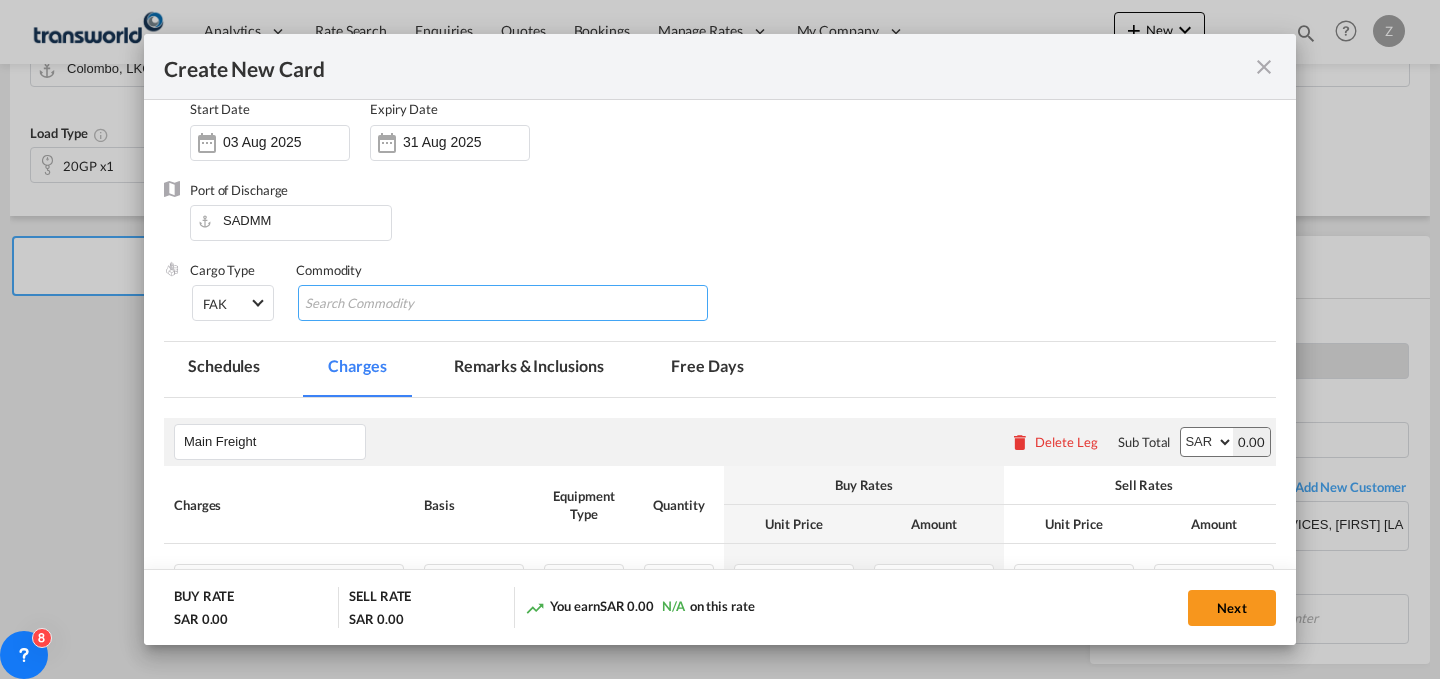 click at bounding box center (503, 303) 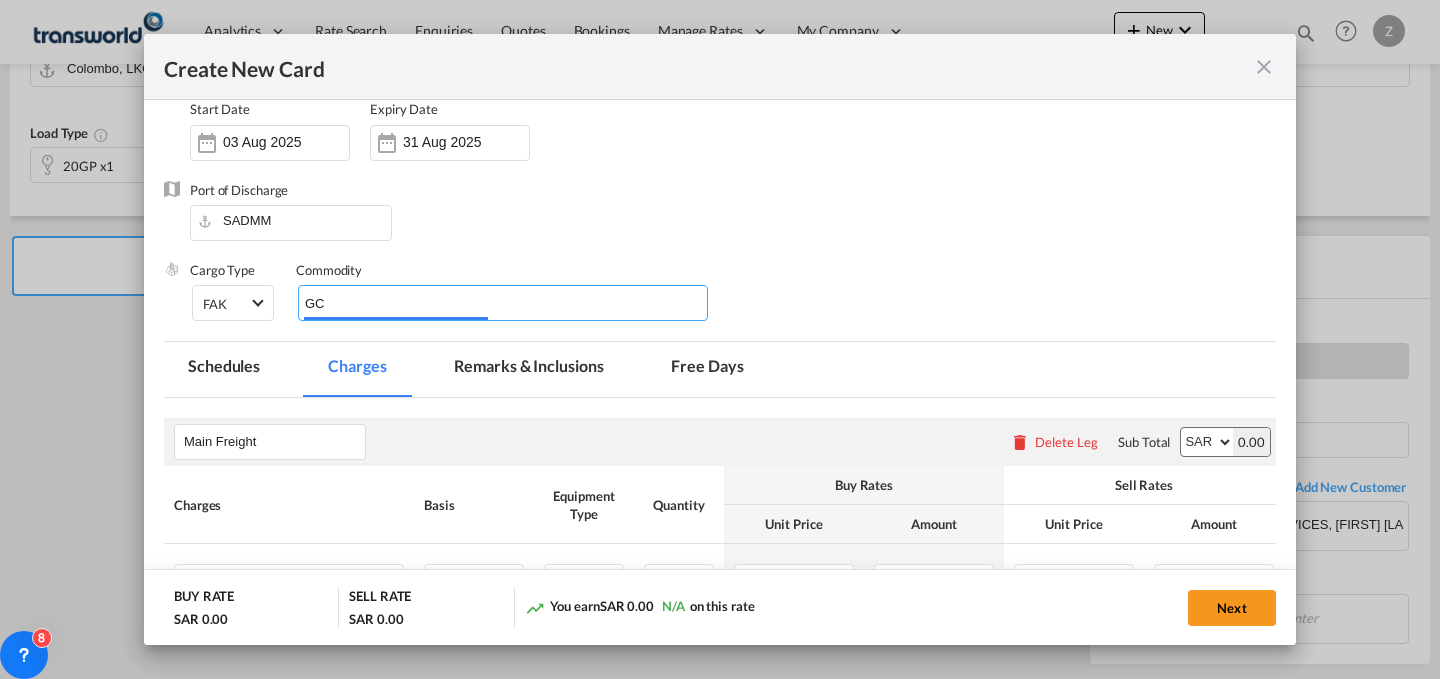 type on "GC" 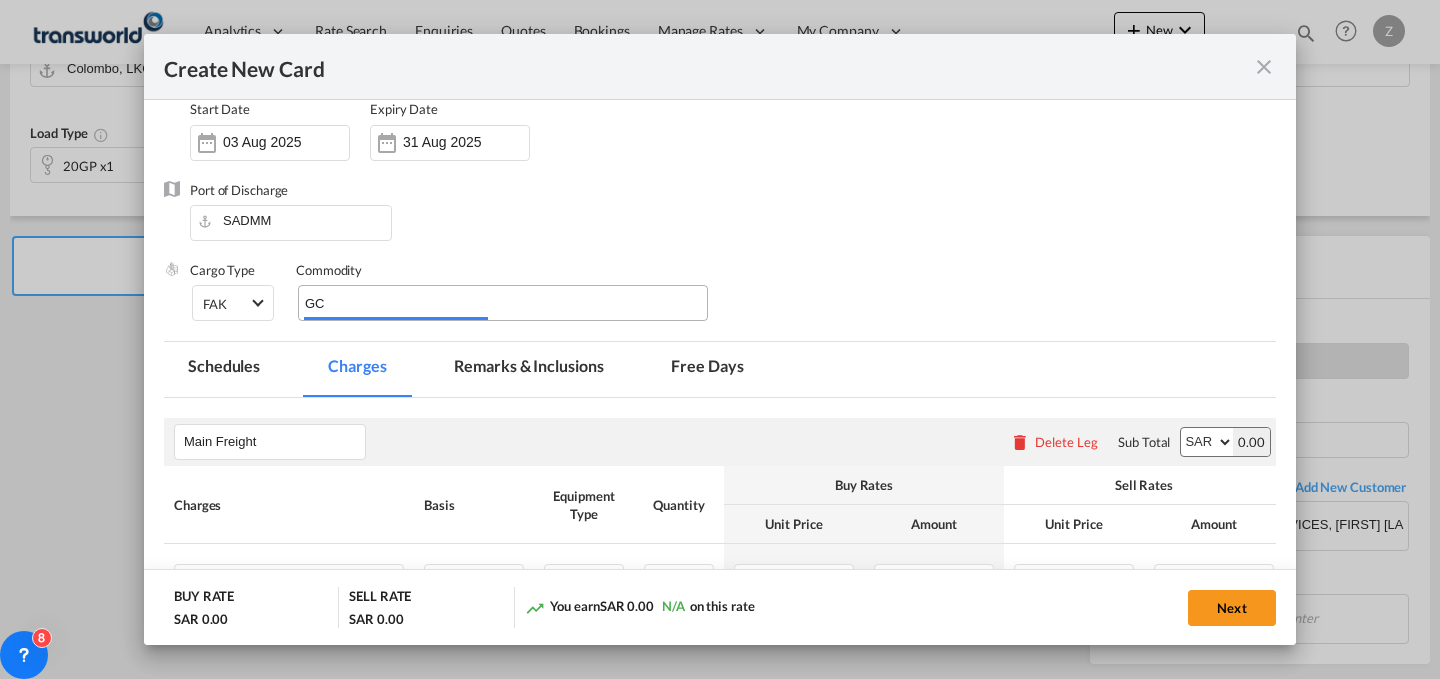 type 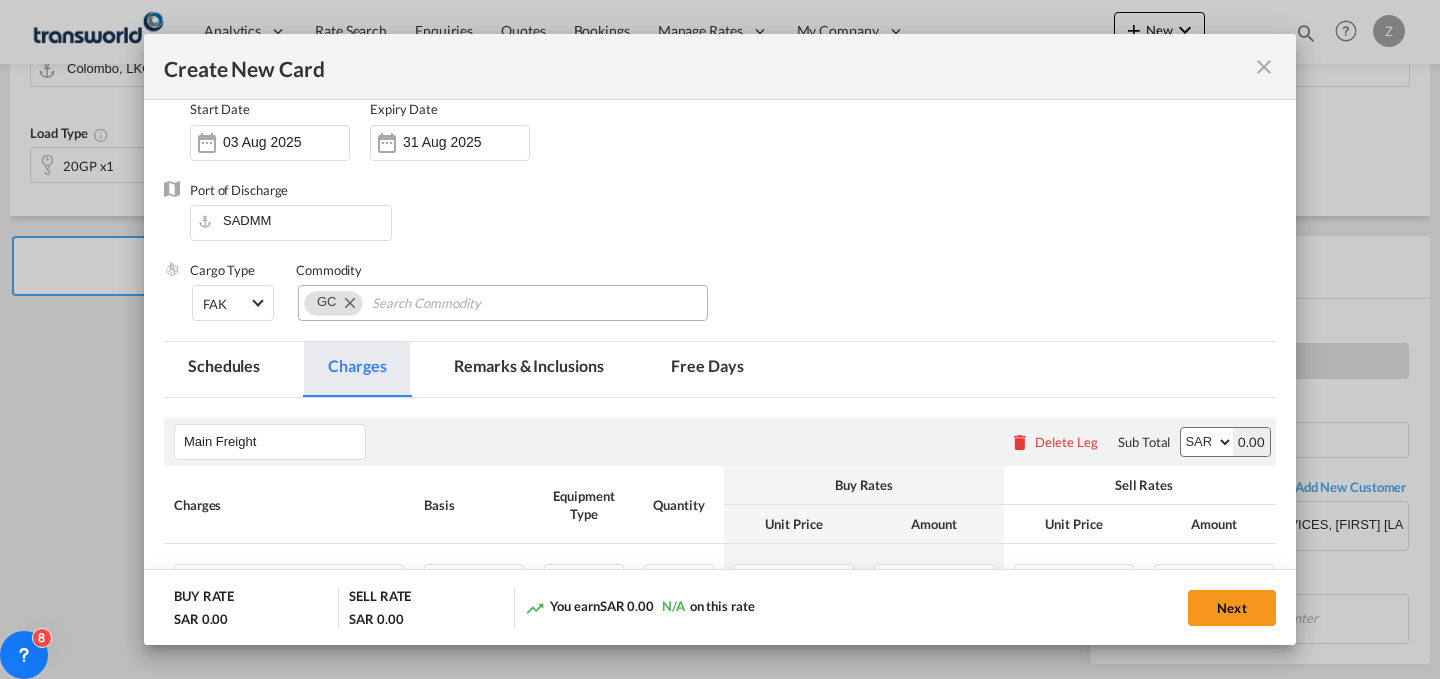 scroll, scrollTop: 398, scrollLeft: 0, axis: vertical 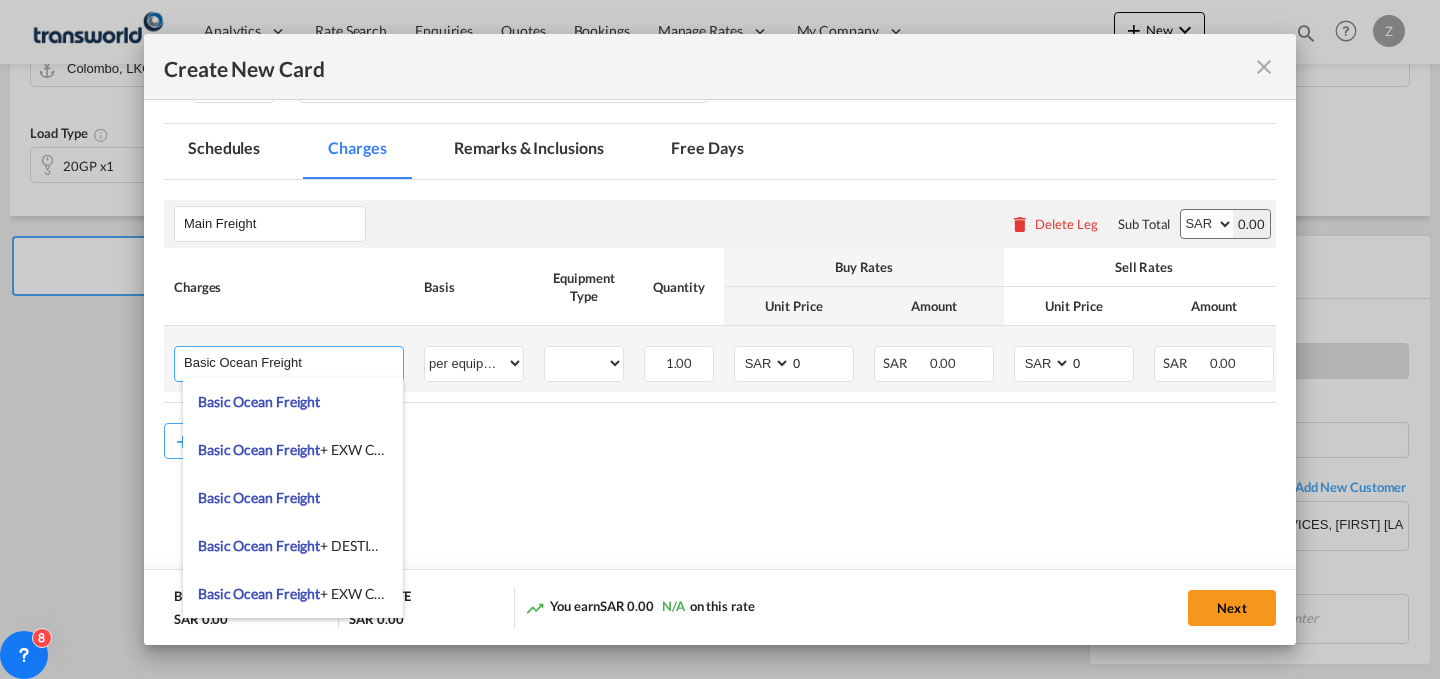 click on "Basic Ocean Freight" at bounding box center (293, 362) 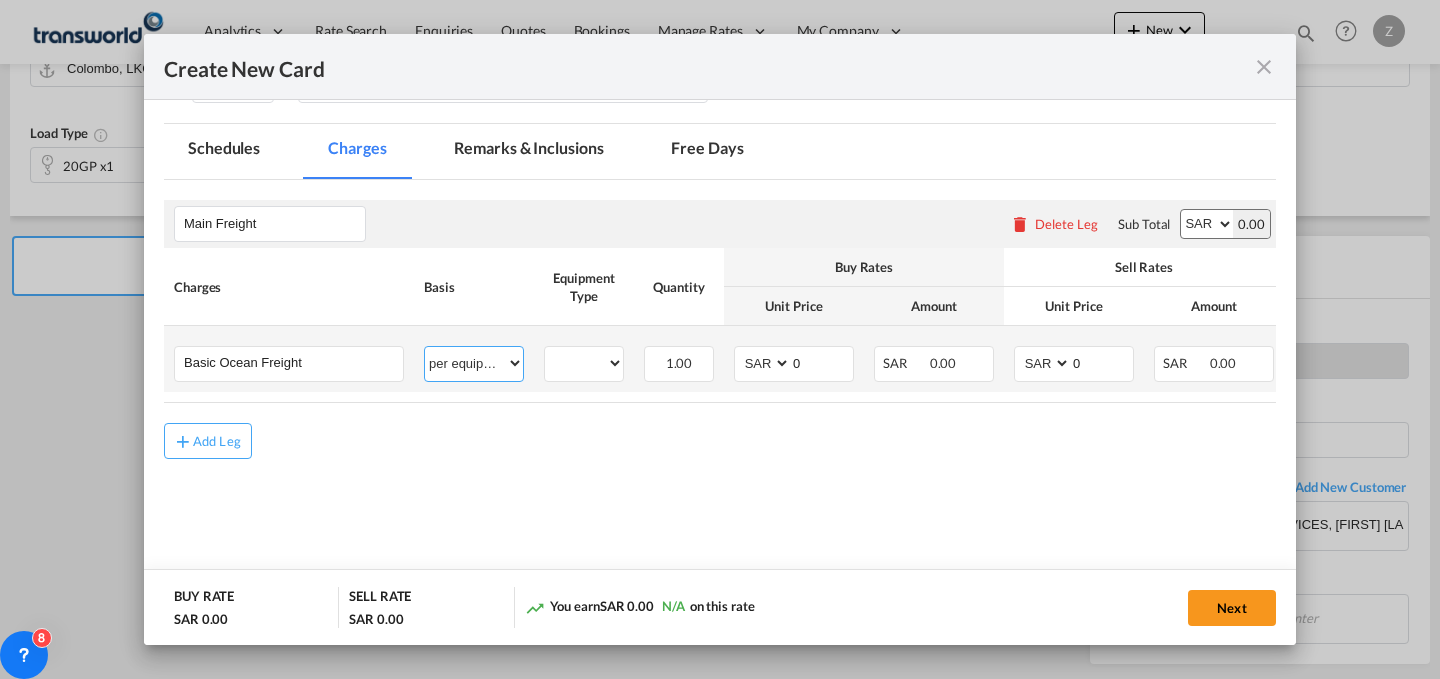 click on "per equipment
per container
per B/L
per shipping bill
per shipment
% on freight
per pallet
per carton
per vehicle
per shift
per invoice
per package
per day
per revalidation
per teu
per kg
per ton
per hour
flat
per_hbl
per belt
per_declaration
per_document
per chasis split
per clearance" at bounding box center [474, 363] 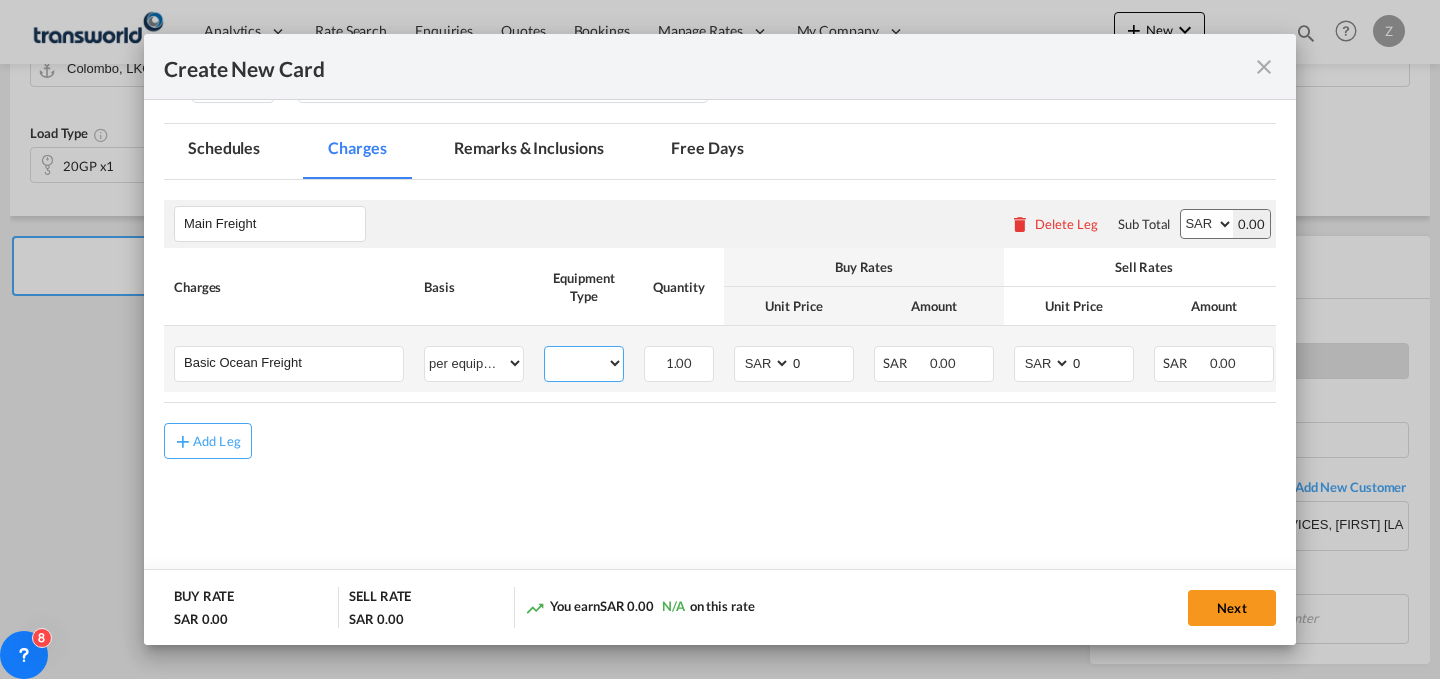 click on "20GP" at bounding box center [584, 363] 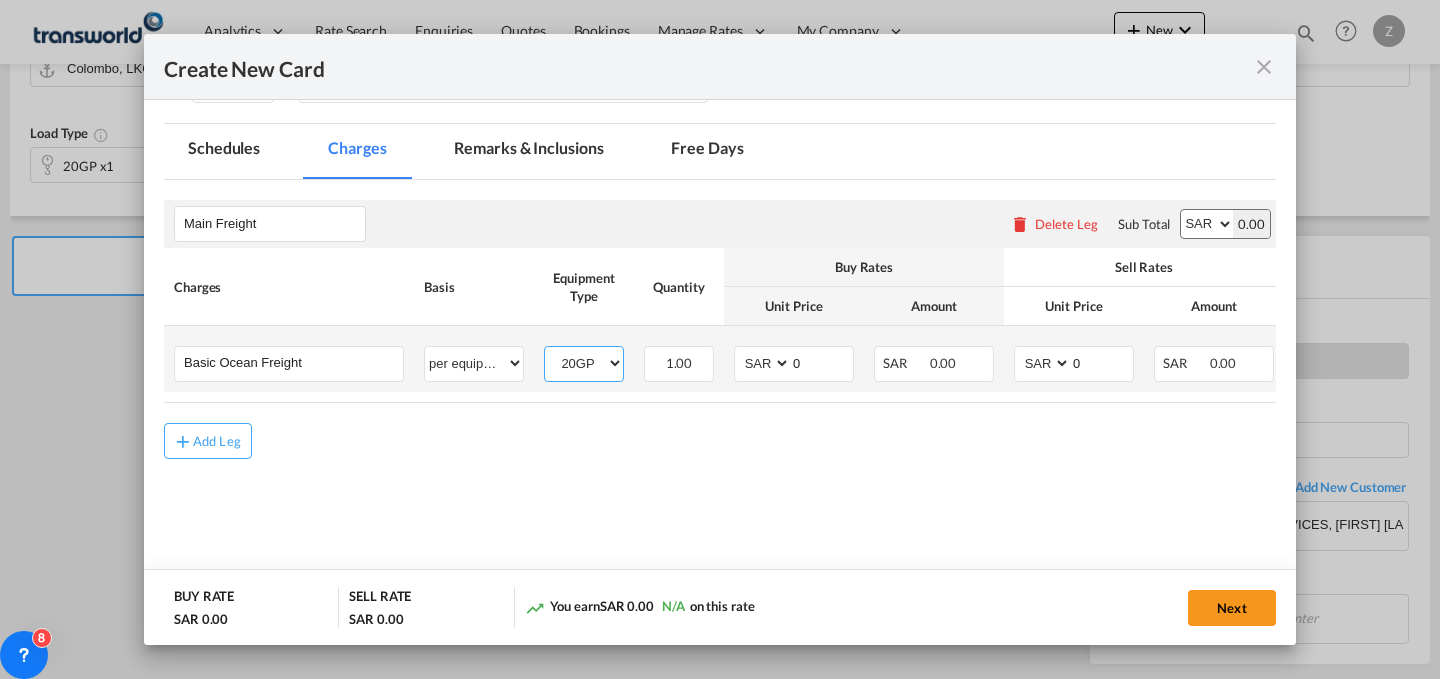 click on "20GP" at bounding box center [584, 363] 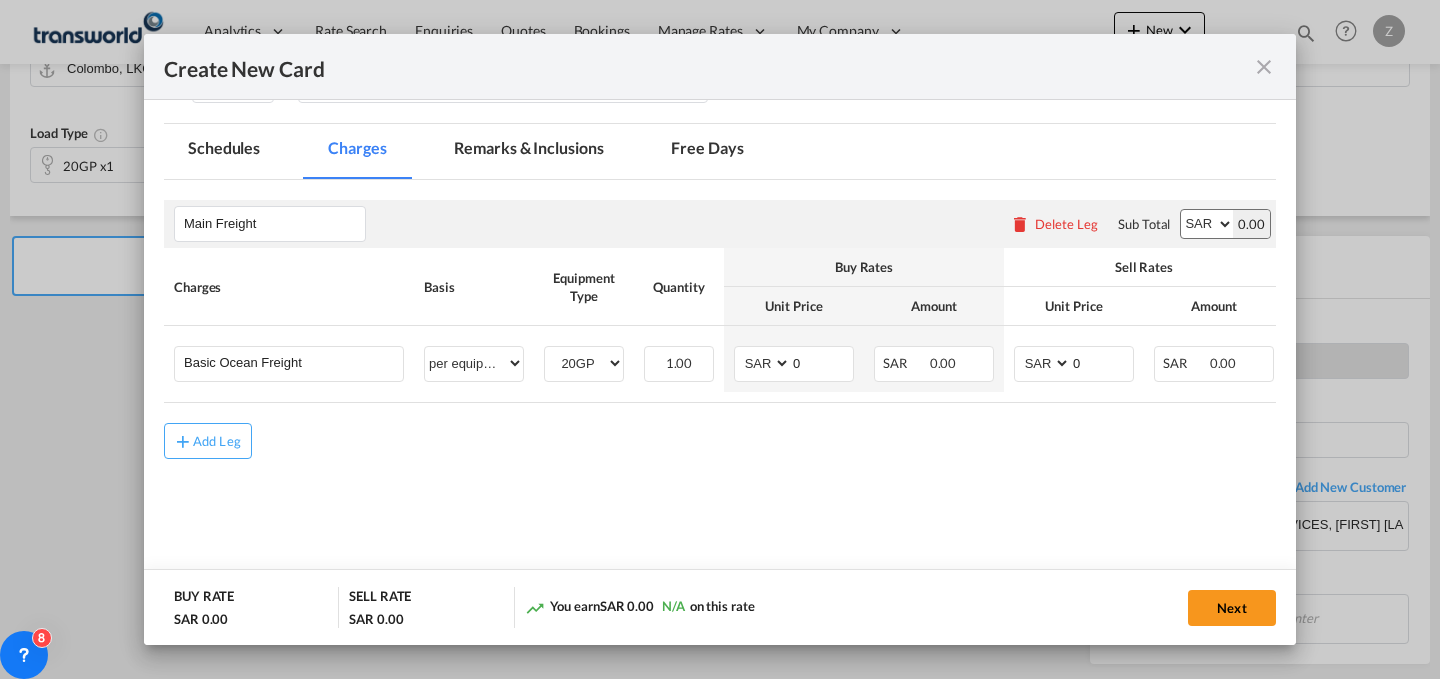 click on "Charges Basis
Equipment Type Quantity Buy Rates Sell Rates
Comments Action Unit Price Amount Unit Price Amount                                 Basic Ocean Freight
Please Enter
User Defined Charges Cannot Be Published
per equipment
per container
per B/L
per shipping bill
per shipment
% on freight
per pallet
per carton
per vehicle
per shift
per invoice
per package
per day
per revalidation
per teu
per kg
per ton
per hour
flat
per_hbl
per belt
per_declaration
per_document
per chasis split
per clearance per equipment can not applied for this charge.   Please Select   Already exist
20GP
Please Select
Already exists 1.00 Please Enter
Invalid Input
AED AFN ALL AMD ANG AOA ARS AUD AWG AZN BAM BBD BDT BGN BHD BIF BMD BND BOB BRL BSD BTN BWP BYN BZD CAD CDF CHF CLP CNY COP CRC CUC CUP CVE CZK DJF DKK DOP DZD EGP ERN ETB EUR FJD FKP FOK GBP GEL GGP GHS GIP GMD GNF GTQ GYD HKD HNL HRK HTG HUF IDR ILS IMP INR IQD IRR ISK 0" at bounding box center (720, 325) 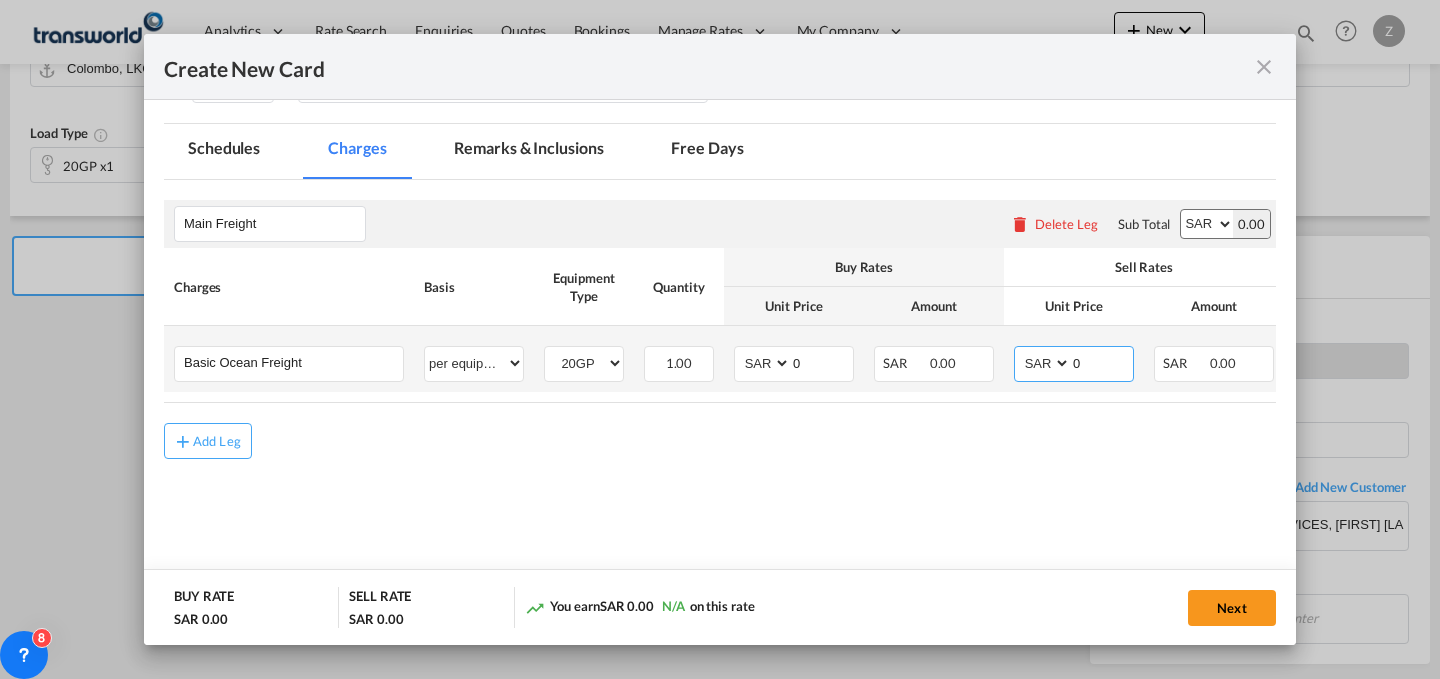 click on "AED AFN ALL AMD ANG AOA ARS AUD AWG AZN BAM BBD BDT BGN BHD BIF BMD BND BOB BRL BSD BTN BWP BYN BZD CAD CDF CHF CLP CNY COP CRC CUC CUP CVE CZK DJF DKK DOP DZD EGP ERN ETB EUR FJD FKP FOK GBP GEL GGP GHS GIP GMD GNF GTQ GYD HKD HNL HRK HTG HUF IDR ILS IMP INR IQD IRR ISK JMD JOD JPY KES KGS KHR KID KMF KRW KWD KYD KZT LAK LBP LKR LRD LSL LYD MAD MDL MGA MKD MMK MNT MOP MRU MUR MVR MWK MXN MYR MZN NAD NGN NIO NOK NPR NZD OMR PAB PEN PGK PHP PKR PLN PYG QAR RON RSD RUB RWF SAR SBD SCR SDG SEK SGD SHP SLL SOS SRD SSP STN SYP SZL THB TJS TMT TND TOP TRY TTD TVD TWD TZS UAH UGX USD UYU UZS VES VND VUV WST XAF XCD XDR XOF XPF YER ZAR ZMW" at bounding box center (1044, 363) 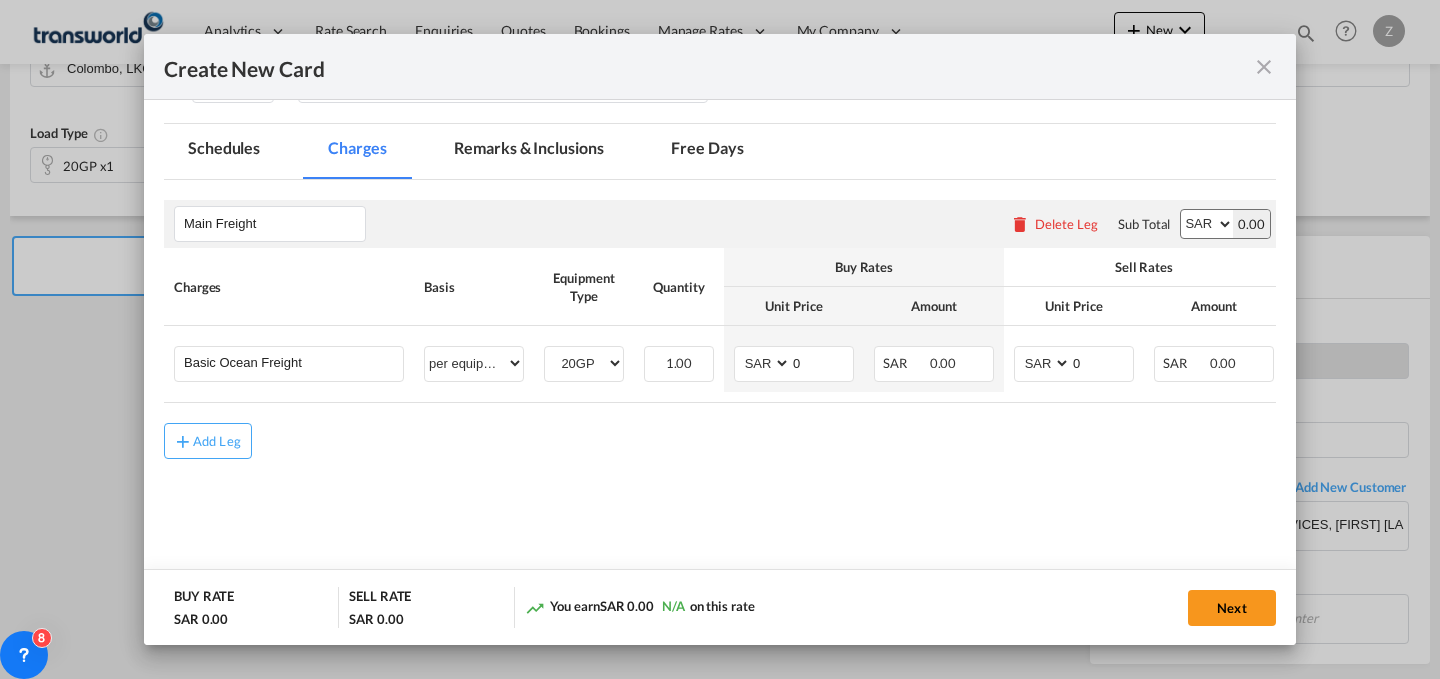 click on "AED AFN ALL AMD ANG AOA ARS AUD AWG AZN BAM BBD BDT BGN BHD BIF BMD BND BOB BRL BSD BTN BWP BYN BZD CAD CDF CHF CLP CNY COP CRC CUC CUP CVE CZK DJF DKK DOP DZD EGP ERN ETB EUR FJD FKP FOK GBP GEL GGP GHS GIP GMD GNF GTQ GYD HKD HNL HRK HTG HUF IDR ILS IMP INR IQD IRR ISK JMD JOD JPY KES KGS KHR KID KMF KRW KWD KYD KZT LAK LBP LKR LRD LSL LYD MAD MDL MGA MKD MMK MNT MOP MRU MUR MVR MWK MXN MYR MZN NAD NGN NIO NOK NPR NZD OMR PAB PEN PGK PHP PKR PLN PYG QAR RON RSD RUB RWF SAR SBD SCR SDG SEK SGD SHP SLL SOS SRD SSP STN SYP SZL THB TJS TMT TND TOP TRY TTD TVD TWD TZS UAH UGX USD UYU UZS VES VND VUV WST XAF XCD XDR XOF XPF YER ZAR ZMW" at bounding box center [1207, 224] 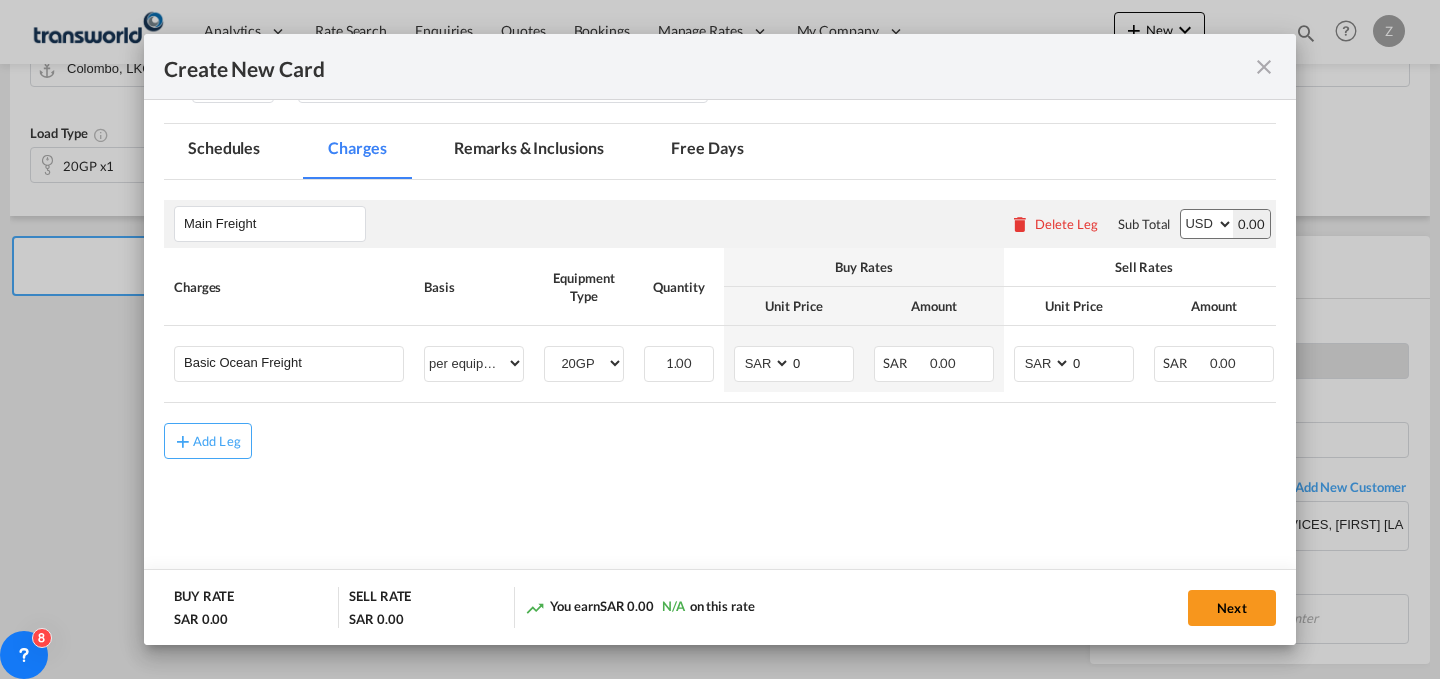 click on "AED AFN ALL AMD ANG AOA ARS AUD AWG AZN BAM BBD BDT BGN BHD BIF BMD BND BOB BRL BSD BTN BWP BYN BZD CAD CDF CHF CLP CNY COP CRC CUC CUP CVE CZK DJF DKK DOP DZD EGP ERN ETB EUR FJD FKP FOK GBP GEL GGP GHS GIP GMD GNF GTQ GYD HKD HNL HRK HTG HUF IDR ILS IMP INR IQD IRR ISK JMD JOD JPY KES KGS KHR KID KMF KRW KWD KYD KZT LAK LBP LKR LRD LSL LYD MAD MDL MGA MKD MMK MNT MOP MRU MUR MVR MWK MXN MYR MZN NAD NGN NIO NOK NPR NZD OMR PAB PEN PGK PHP PKR PLN PYG QAR RON RSD RUB RWF SAR SBD SCR SDG SEK SGD SHP SLL SOS SRD SSP STN SYP SZL THB TJS TMT TND TOP TRY TTD TVD TWD TZS UAH UGX USD UYU UZS VES VND VUV WST XAF XCD XDR XOF XPF YER ZAR ZMW" at bounding box center (1207, 224) 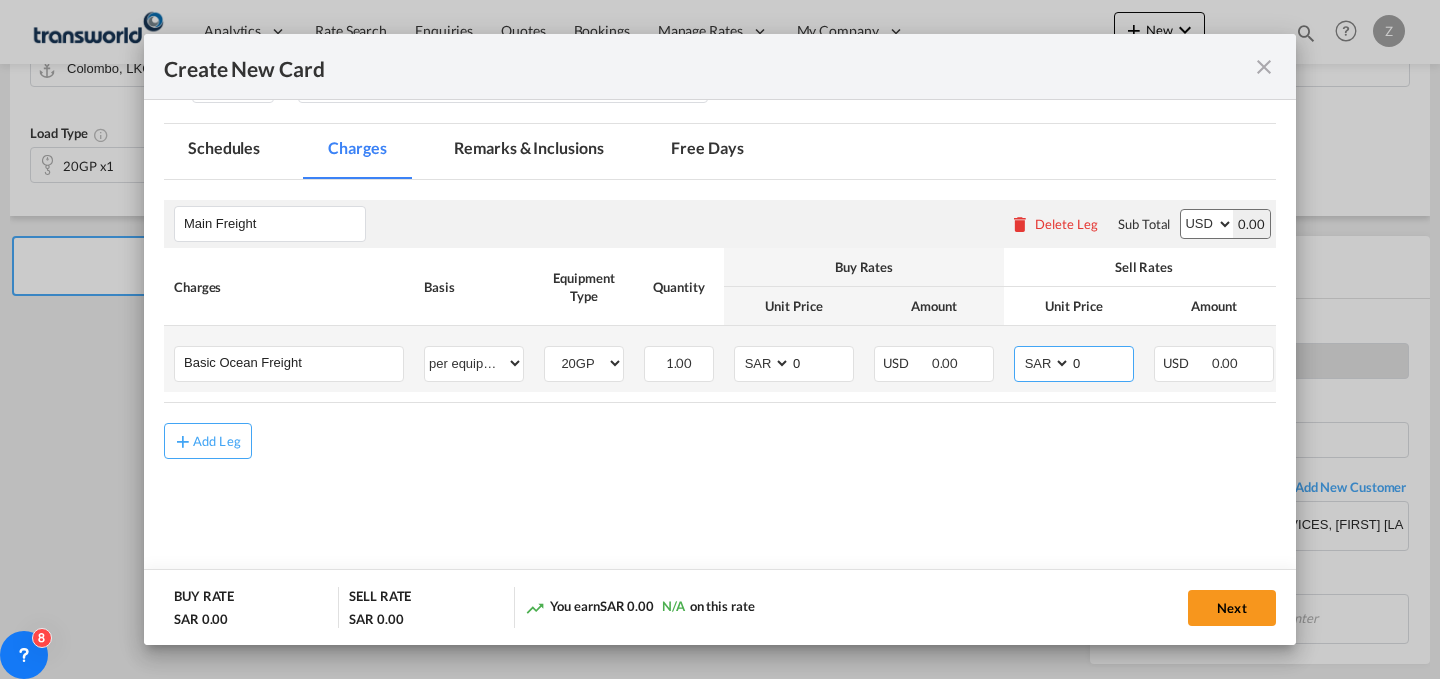 click on "AED AFN ALL AMD ANG AOA ARS AUD AWG AZN BAM BBD BDT BGN BHD BIF BMD BND BOB BRL BSD BTN BWP BYN BZD CAD CDF CHF CLP CNY COP CRC CUC CUP CVE CZK DJF DKK DOP DZD EGP ERN ETB EUR FJD FKP FOK GBP GEL GGP GHS GIP GMD GNF GTQ GYD HKD HNL HRK HTG HUF IDR ILS IMP INR IQD IRR ISK JMD JOD JPY KES KGS KHR KID KMF KRW KWD KYD KZT LAK LBP LKR LRD LSL LYD MAD MDL MGA MKD MMK MNT MOP MRU MUR MVR MWK MXN MYR MZN NAD NGN NIO NOK NPR NZD OMR PAB PEN PGK PHP PKR PLN PYG QAR RON RSD RUB RWF SAR SBD SCR SDG SEK SGD SHP SLL SOS SRD SSP STN SYP SZL THB TJS TMT TND TOP TRY TTD TVD TWD TZS UAH UGX USD UYU UZS VES VND VUV WST XAF XCD XDR XOF XPF YER ZAR ZMW" at bounding box center (1044, 363) 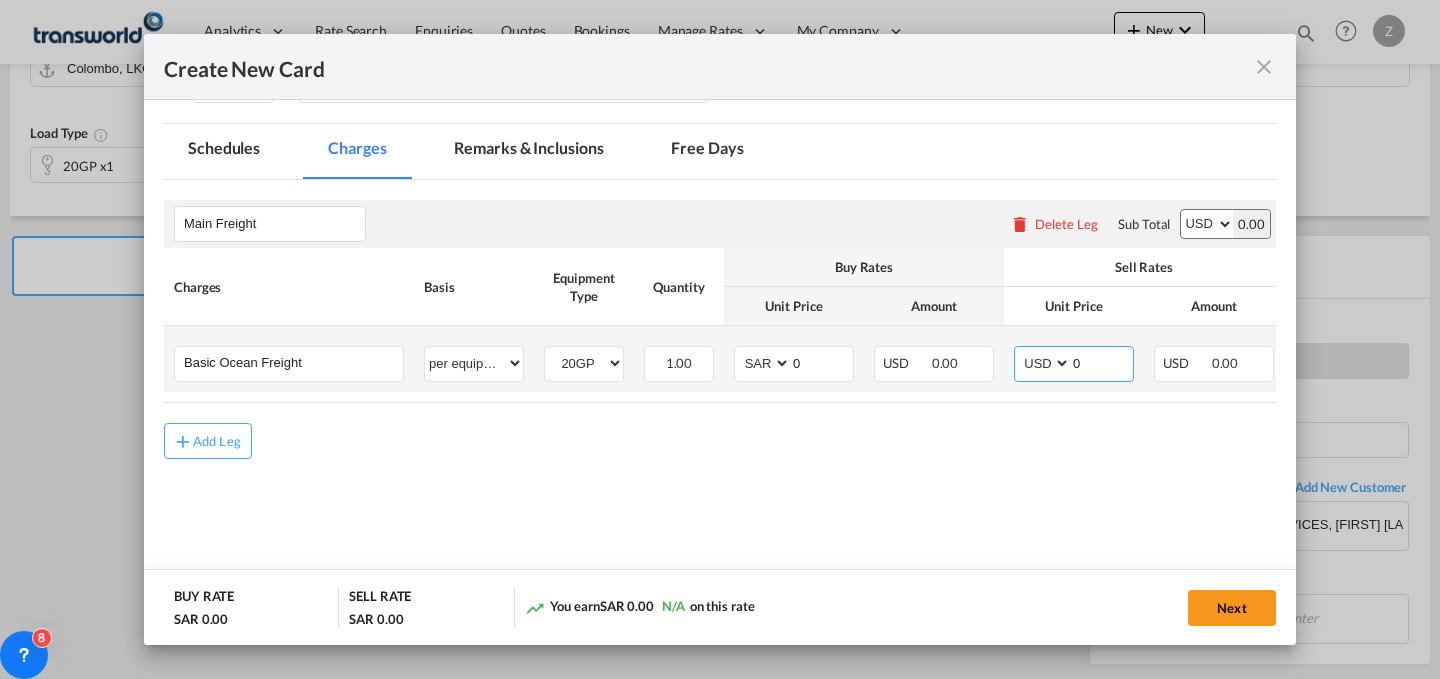 click on "AED AFN ALL AMD ANG AOA ARS AUD AWG AZN BAM BBD BDT BGN BHD BIF BMD BND BOB BRL BSD BTN BWP BYN BZD CAD CDF CHF CLP CNY COP CRC CUC CUP CVE CZK DJF DKK DOP DZD EGP ERN ETB EUR FJD FKP FOK GBP GEL GGP GHS GIP GMD GNF GTQ GYD HKD HNL HRK HTG HUF IDR ILS IMP INR IQD IRR ISK JMD JOD JPY KES KGS KHR KID KMF KRW KWD KYD KZT LAK LBP LKR LRD LSL LYD MAD MDL MGA MKD MMK MNT MOP MRU MUR MVR MWK MXN MYR MZN NAD NGN NIO NOK NPR NZD OMR PAB PEN PGK PHP PKR PLN PYG QAR RON RSD RUB RWF SAR SBD SCR SDG SEK SGD SHP SLL SOS SRD SSP STN SYP SZL THB TJS TMT TND TOP TRY TTD TVD TWD TZS UAH UGX USD UYU UZS VES VND VUV WST XAF XCD XDR XOF XPF YER ZAR ZMW" at bounding box center (1044, 363) 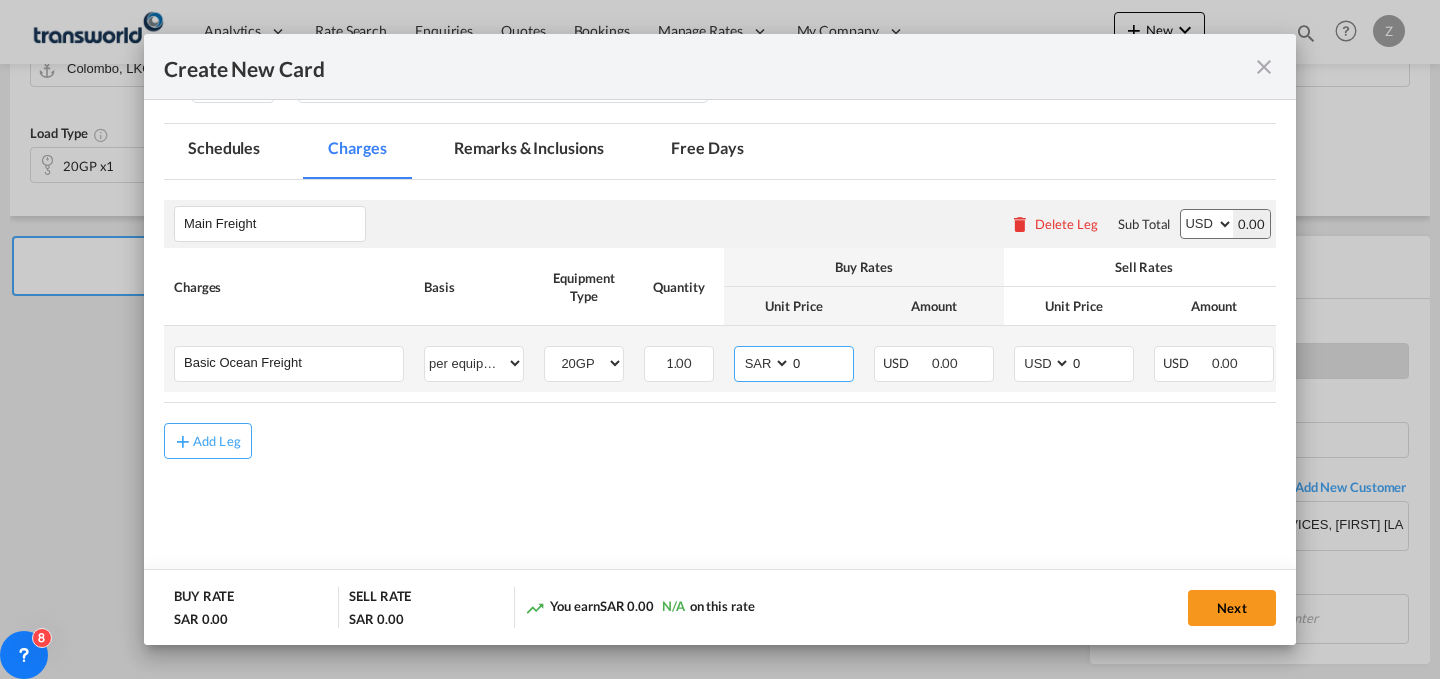 click on "AED AFN ALL AMD ANG AOA ARS AUD AWG AZN BAM BBD BDT BGN BHD BIF BMD BND BOB BRL BSD BTN BWP BYN BZD CAD CDF CHF CLP CNY COP CRC CUC CUP CVE CZK DJF DKK DOP DZD EGP ERN ETB EUR FJD FKP FOK GBP GEL GGP GHS GIP GMD GNF GTQ GYD HKD HNL HRK HTG HUF IDR ILS IMP INR IQD IRR ISK JMD JOD JPY KES KGS KHR KID KMF KRW KWD KYD KZT LAK LBP LKR LRD LSL LYD MAD MDL MGA MKD MMK MNT MOP MRU MUR MVR MWK MXN MYR MZN NAD NGN NIO NOK NPR NZD OMR PAB PEN PGK PHP PKR PLN PYG QAR RON RSD RUB RWF SAR SBD SCR SDG SEK SGD SHP SLL SOS SRD SSP STN SYP SZL THB TJS TMT TND TOP TRY TTD TVD TWD TZS UAH UGX USD UYU UZS VES VND VUV WST XAF XCD XDR XOF XPF YER ZAR ZMW" at bounding box center [764, 363] 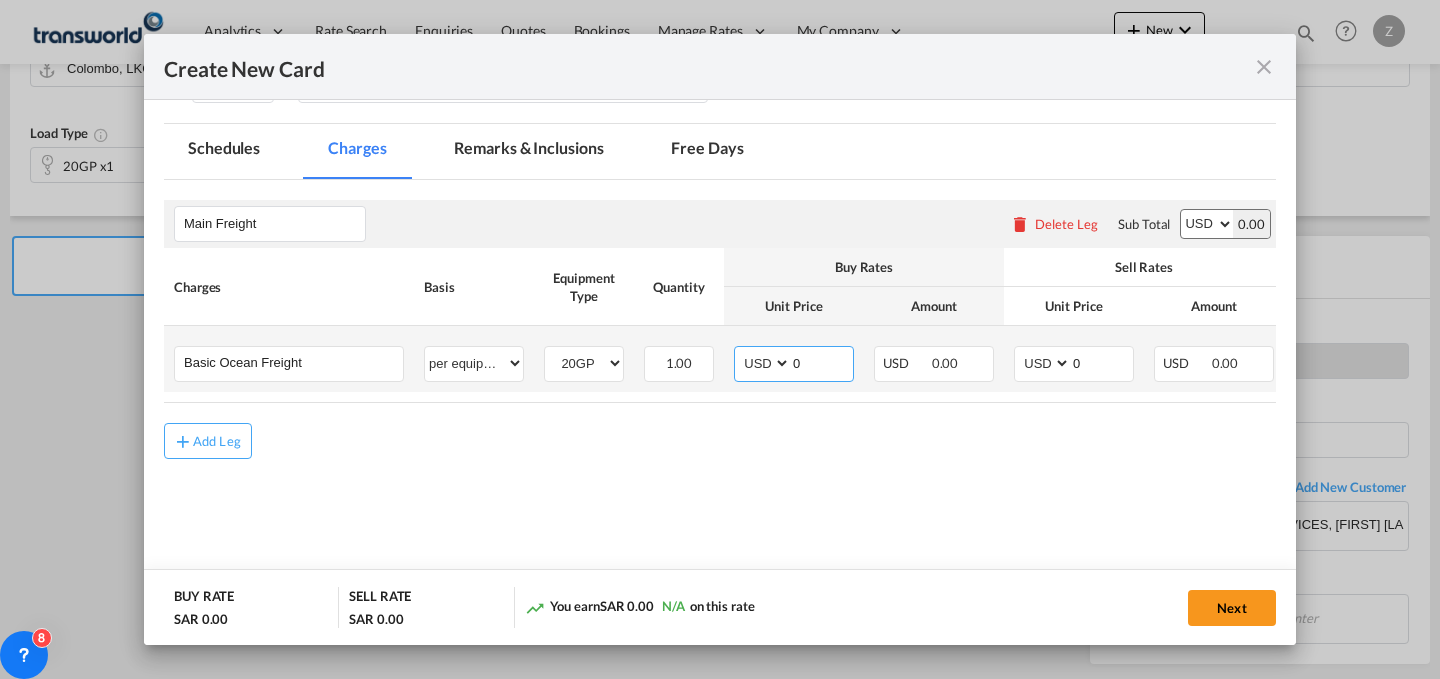 click on "AED AFN ALL AMD ANG AOA ARS AUD AWG AZN BAM BBD BDT BGN BHD BIF BMD BND BOB BRL BSD BTN BWP BYN BZD CAD CDF CHF CLP CNY COP CRC CUC CUP CVE CZK DJF DKK DOP DZD EGP ERN ETB EUR FJD FKP FOK GBP GEL GGP GHS GIP GMD GNF GTQ GYD HKD HNL HRK HTG HUF IDR ILS IMP INR IQD IRR ISK JMD JOD JPY KES KGS KHR KID KMF KRW KWD KYD KZT LAK LBP LKR LRD LSL LYD MAD MDL MGA MKD MMK MNT MOP MRU MUR MVR MWK MXN MYR MZN NAD NGN NIO NOK NPR NZD OMR PAB PEN PGK PHP PKR PLN PYG QAR RON RSD RUB RWF SAR SBD SCR SDG SEK SGD SHP SLL SOS SRD SSP STN SYP SZL THB TJS TMT TND TOP TRY TTD TVD TWD TZS UAH UGX USD UYU UZS VES VND VUV WST XAF XCD XDR XOF XPF YER ZAR ZMW" at bounding box center (764, 363) 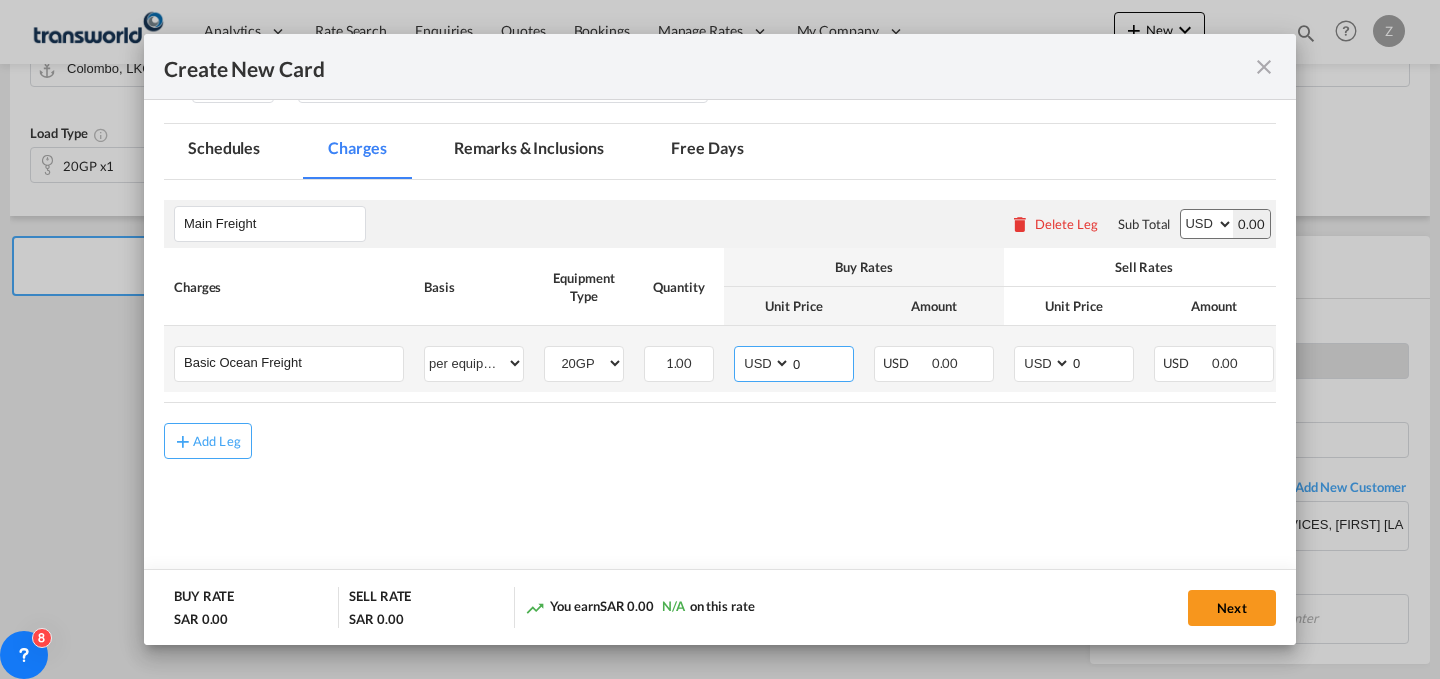 click on "0" at bounding box center (822, 362) 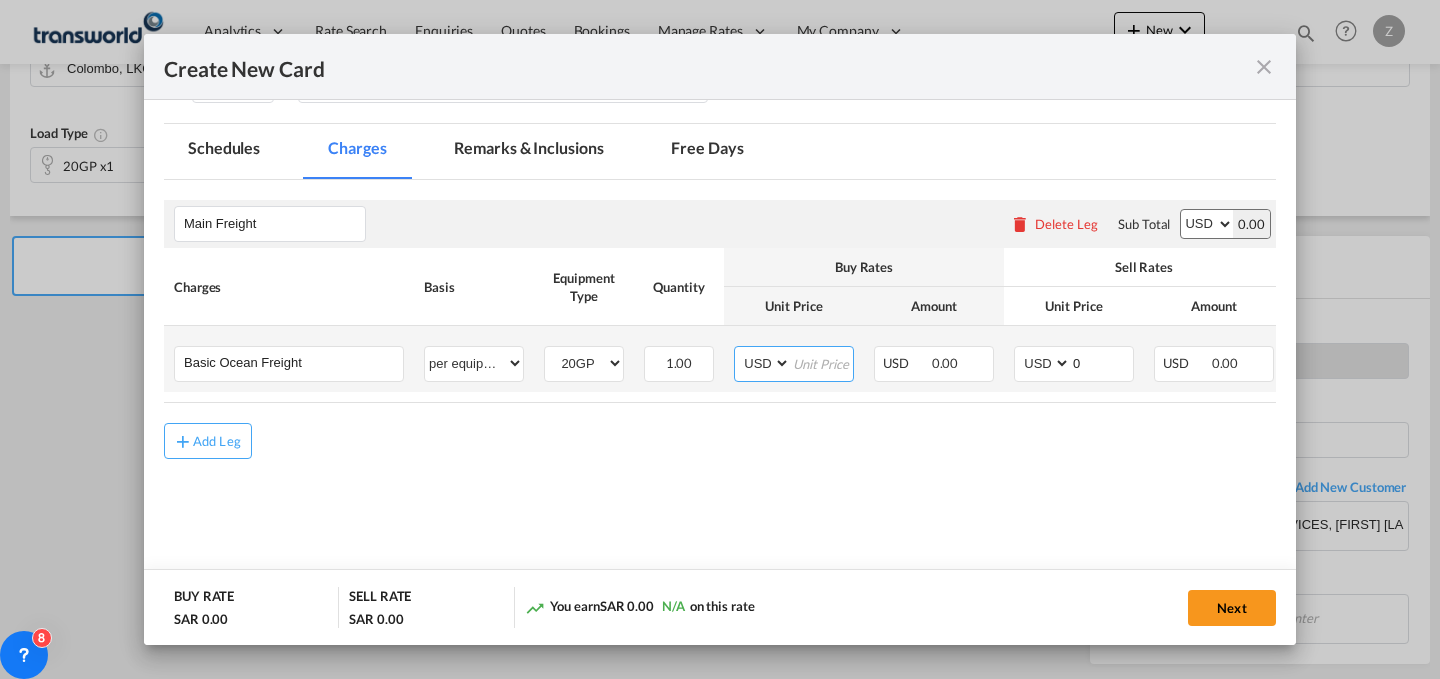 type 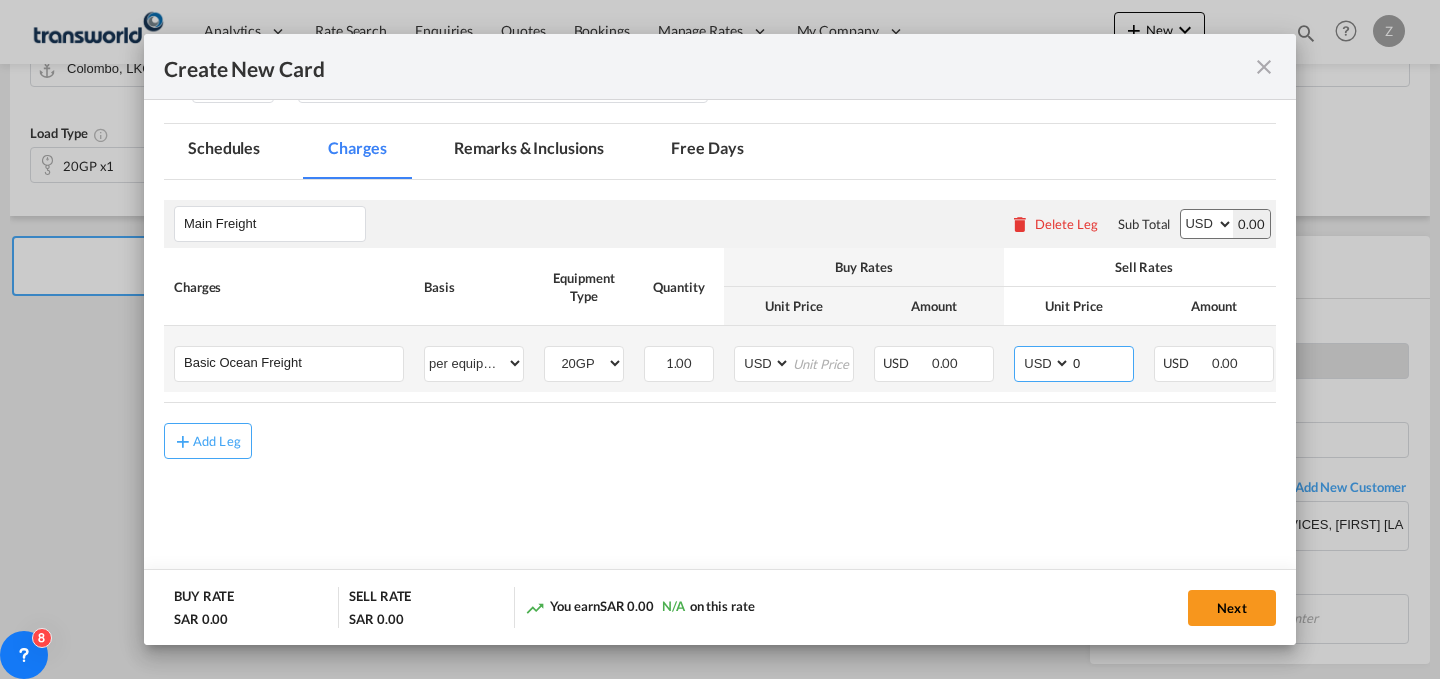 click on "0" at bounding box center [1102, 362] 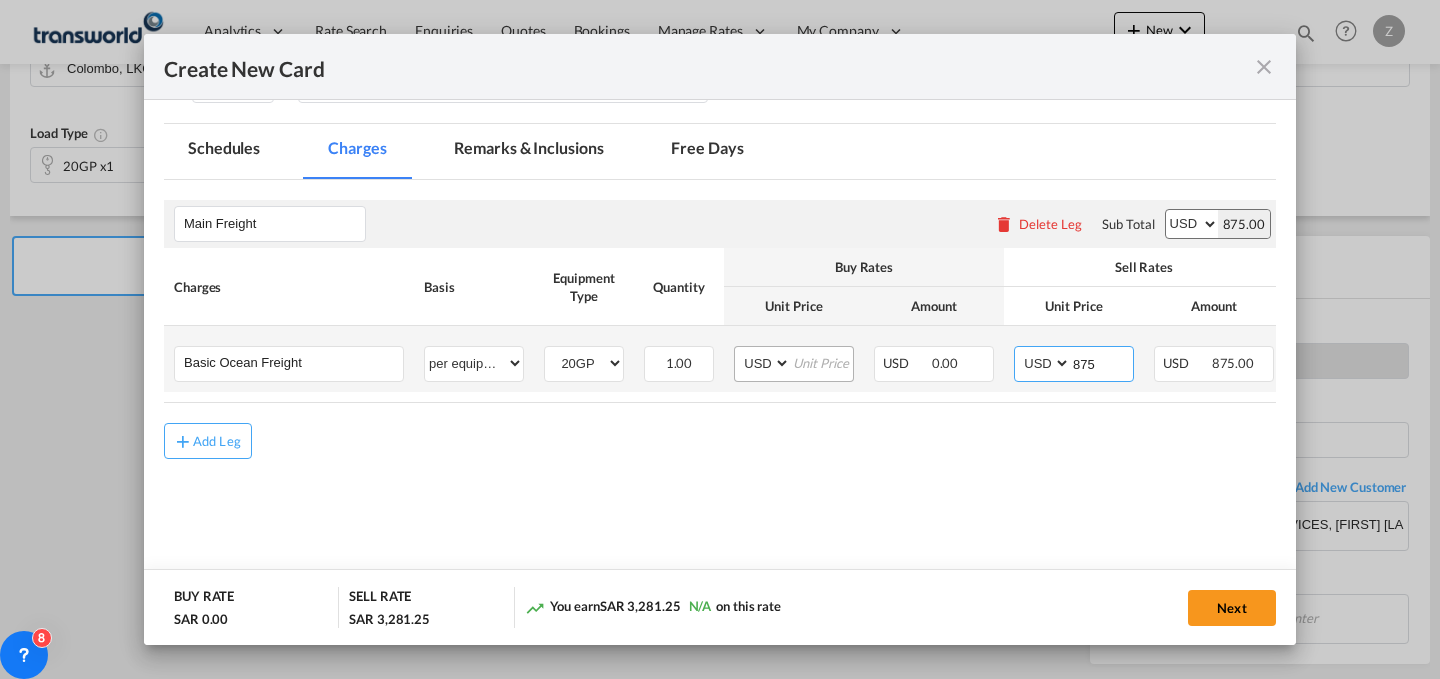 type on "875" 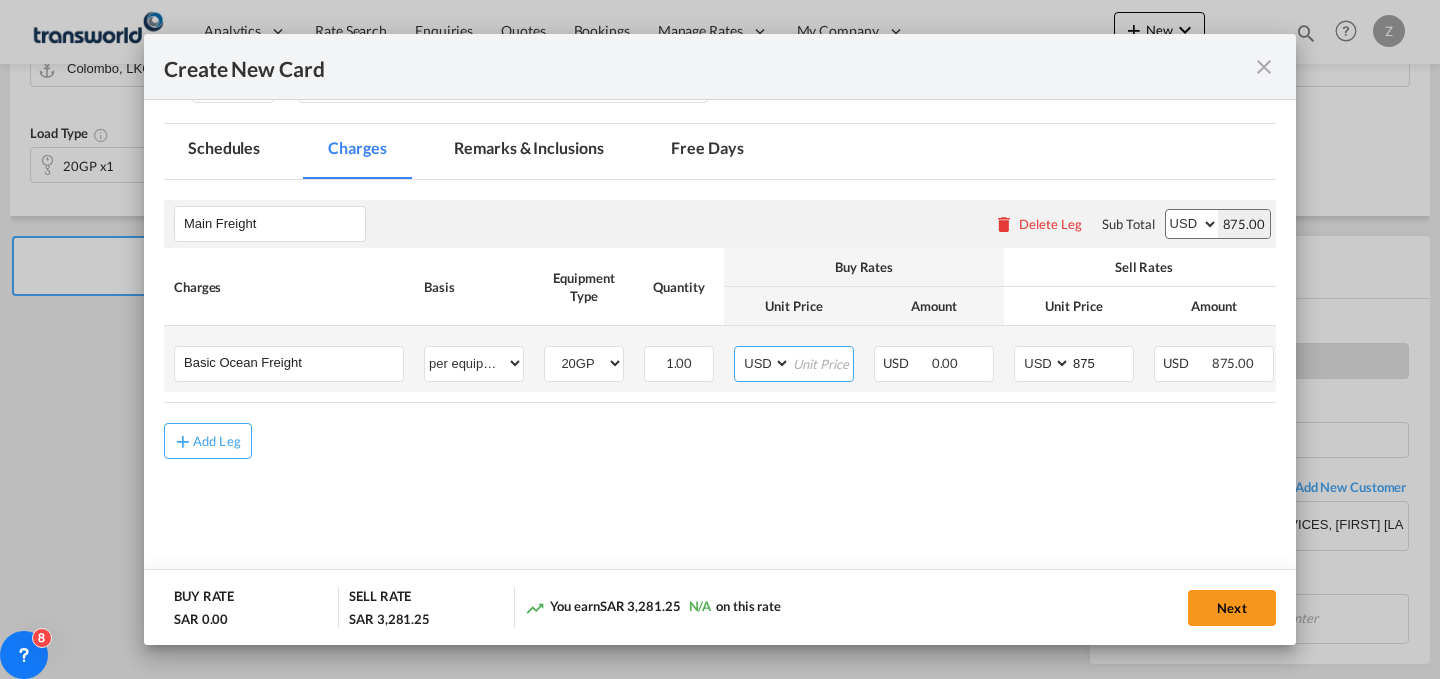 click at bounding box center (822, 362) 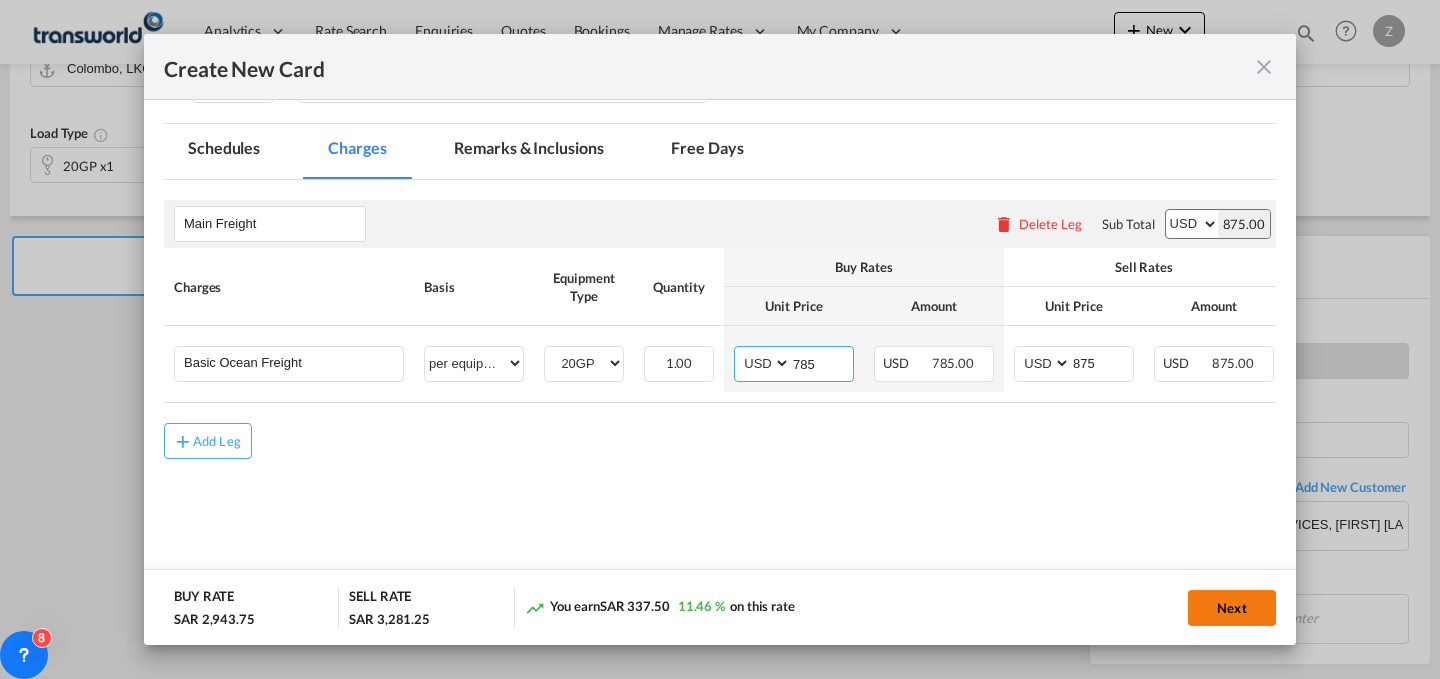 type on "785" 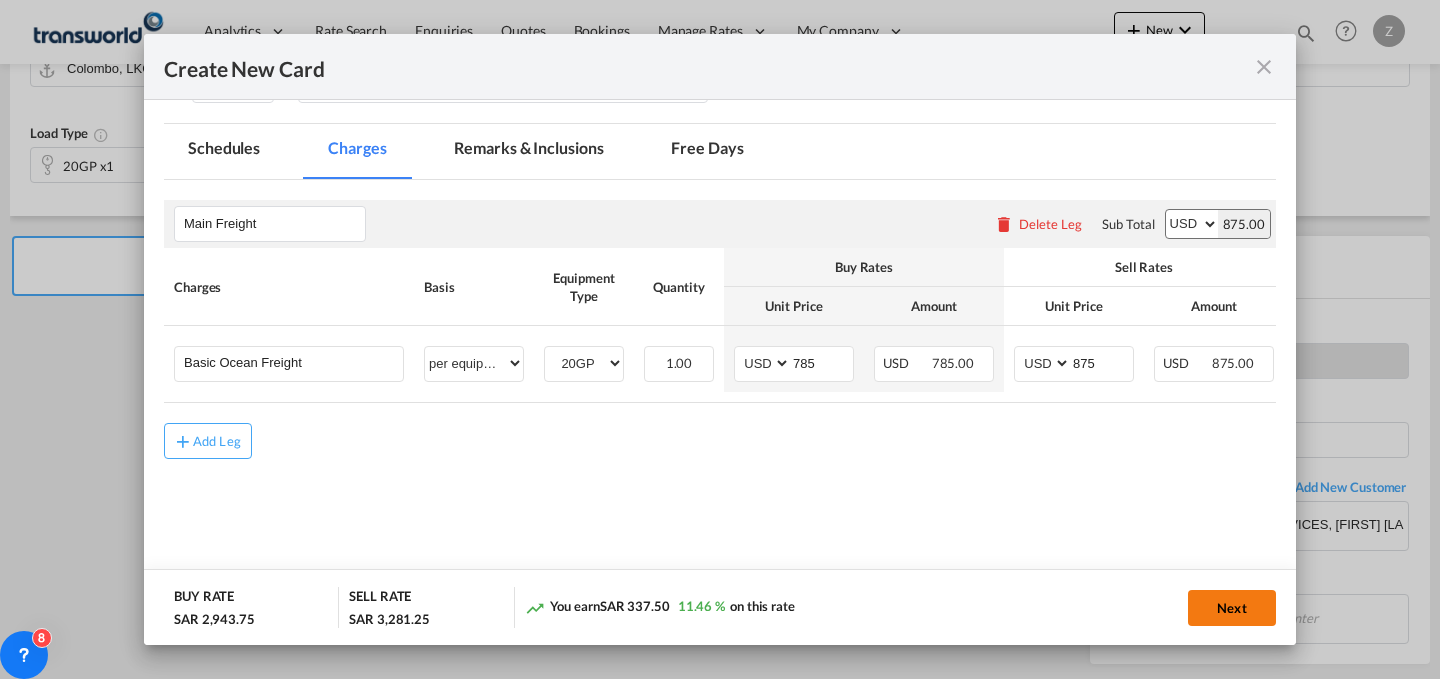 click on "Next" 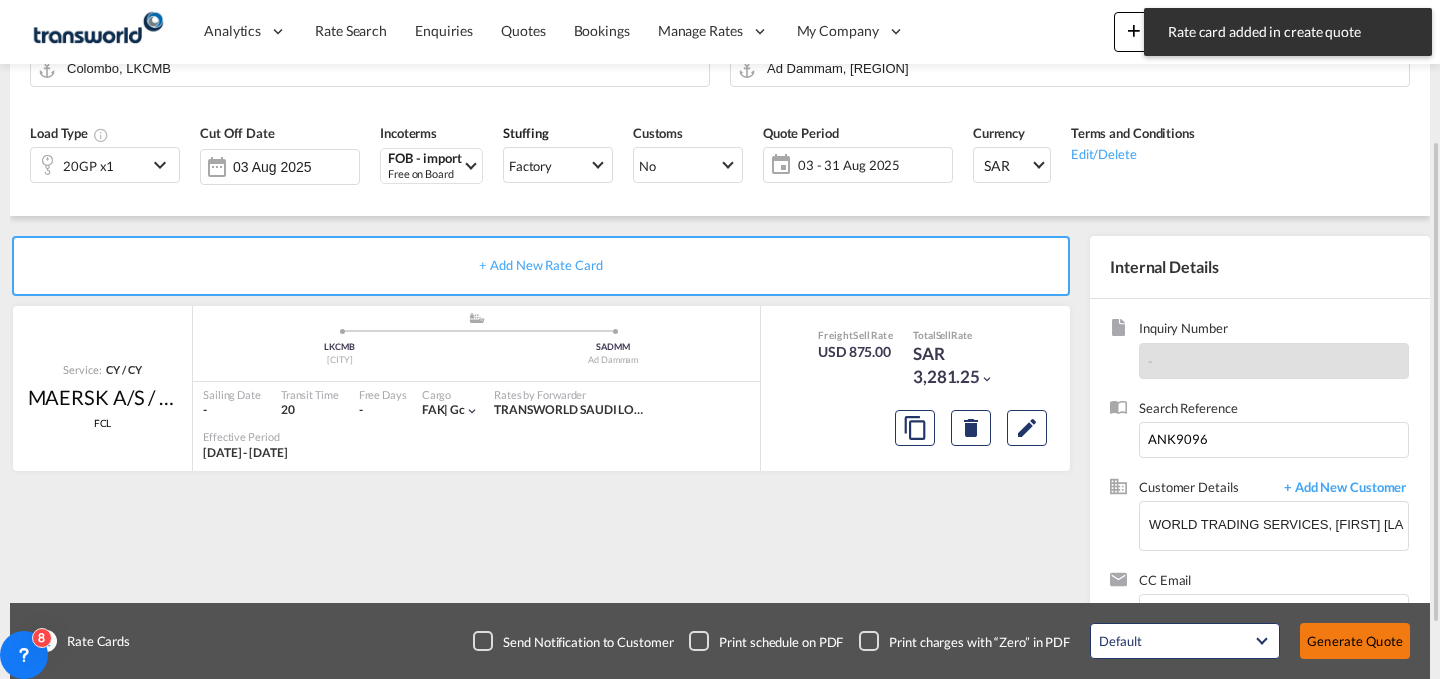 click on "Generate Quote" at bounding box center [1355, 641] 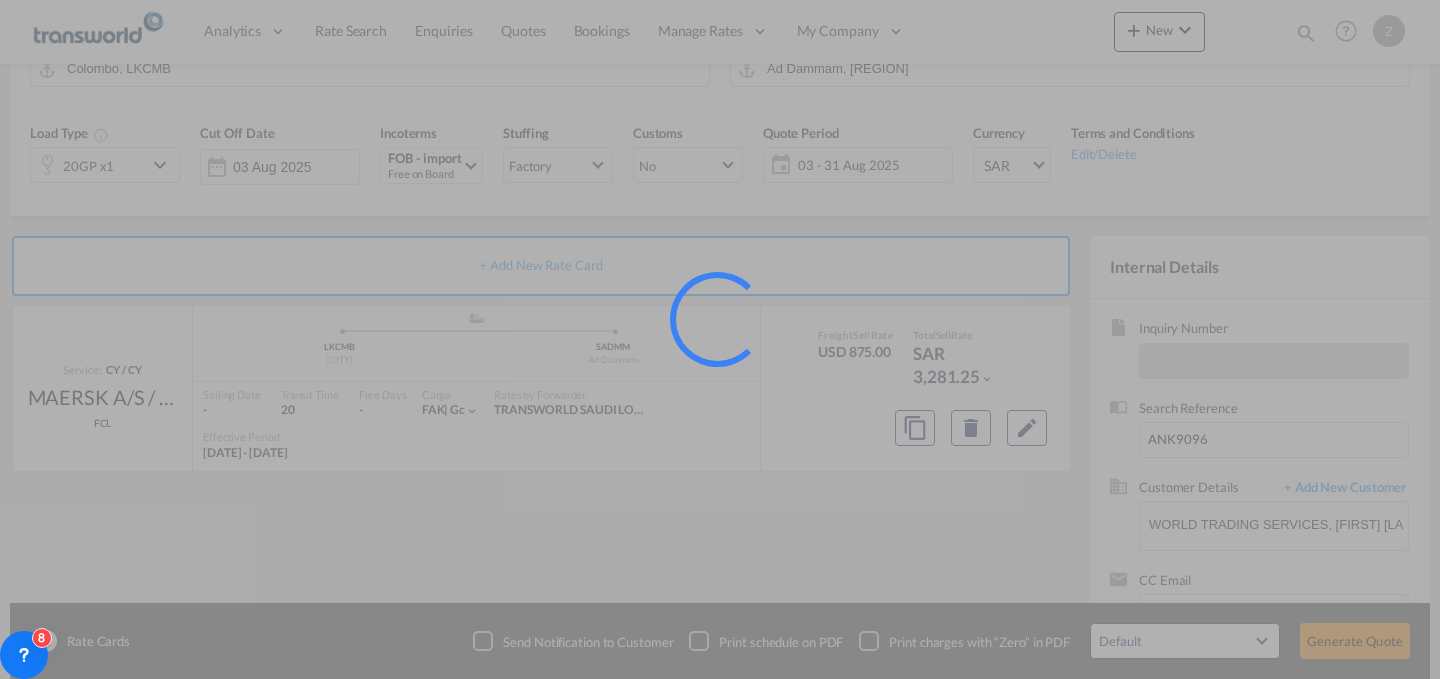 type 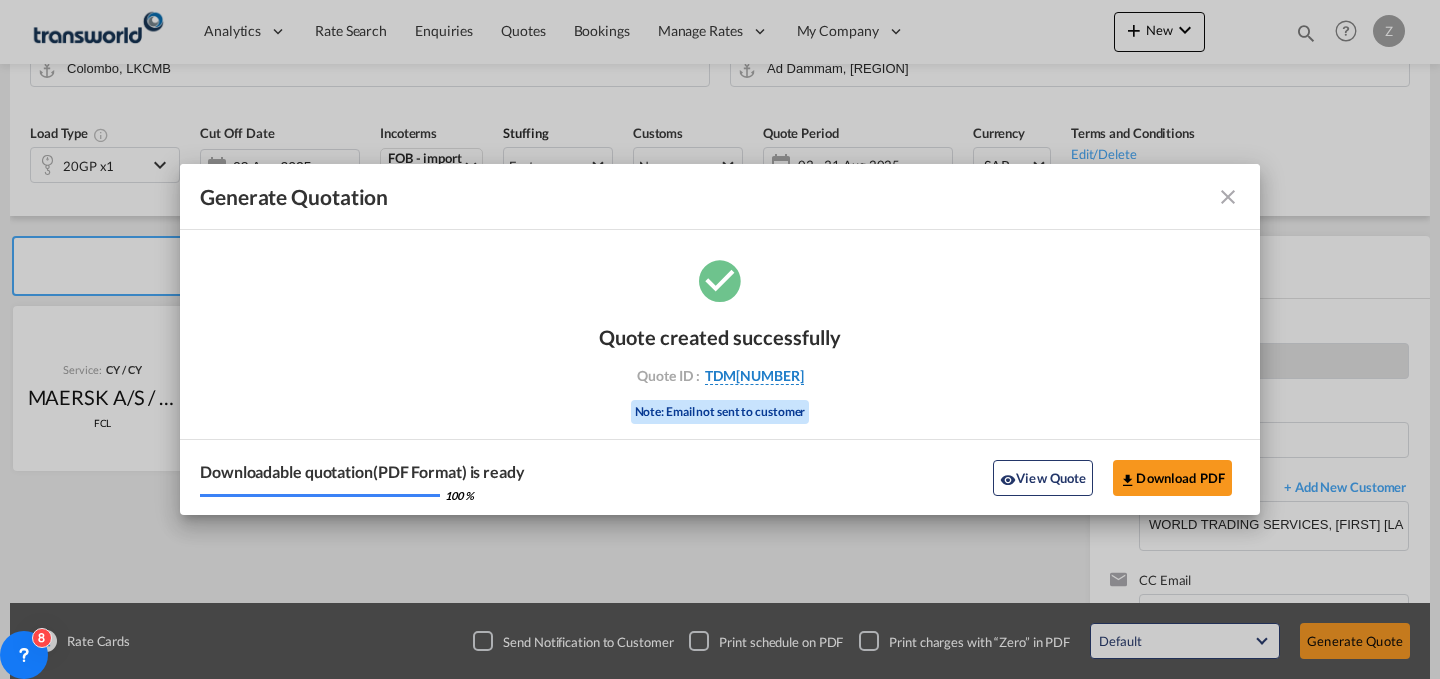 click on "TDM000002196" at bounding box center (754, 376) 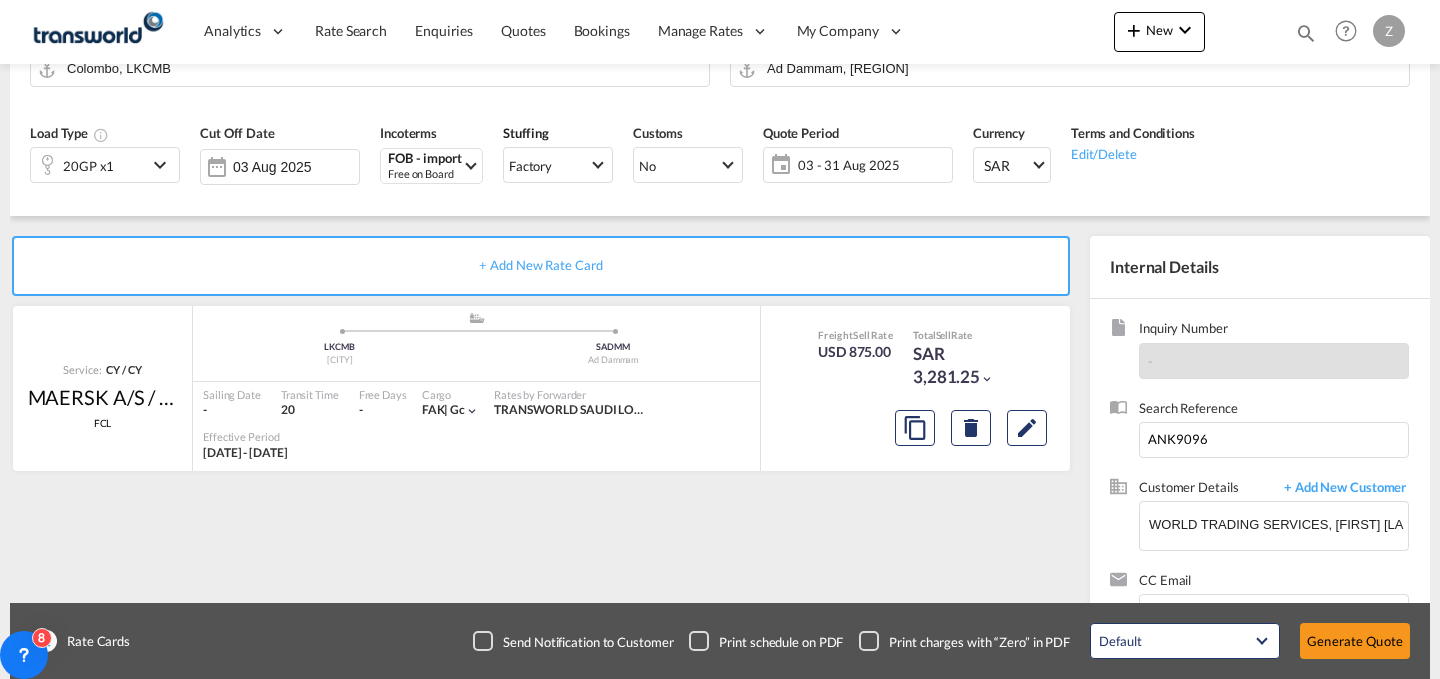 click on "Quote created successfully Quote ID :  TDM000002196
Note: Email not sent to customer" at bounding box center [720, 355] 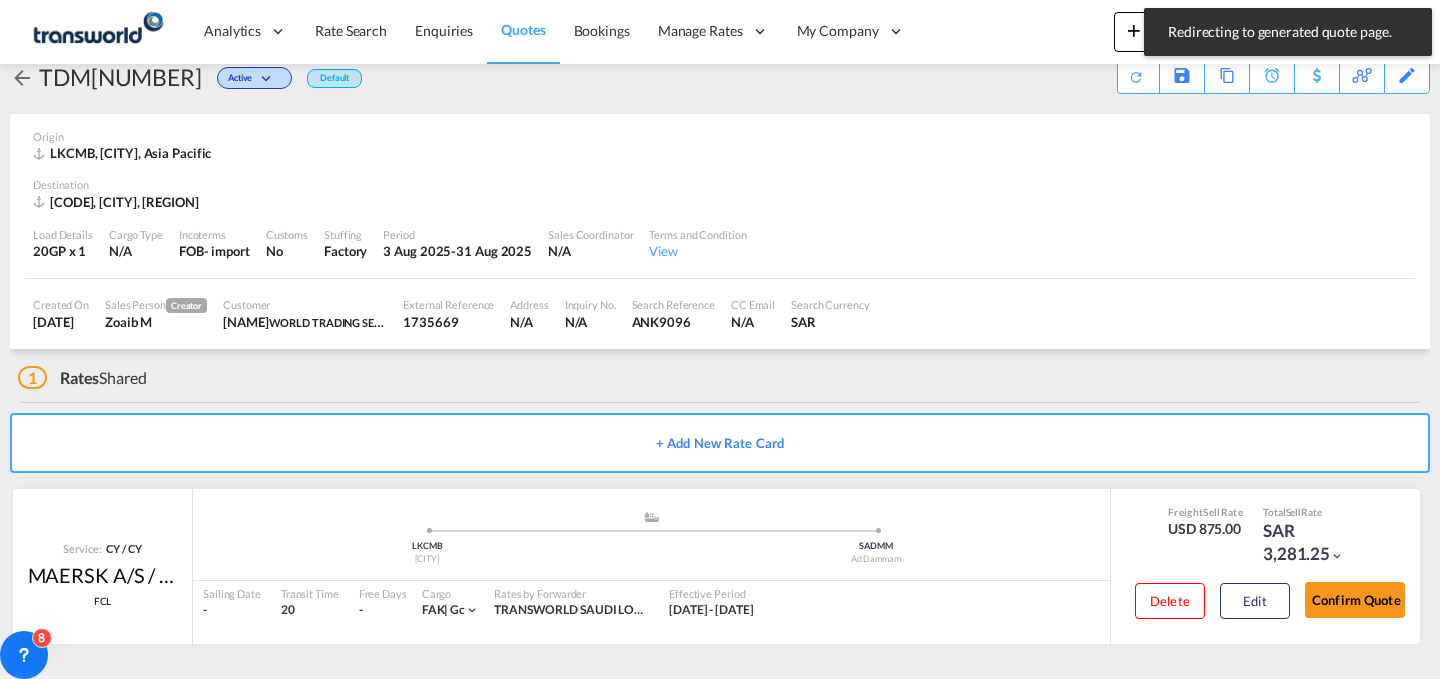 scroll, scrollTop: 38, scrollLeft: 0, axis: vertical 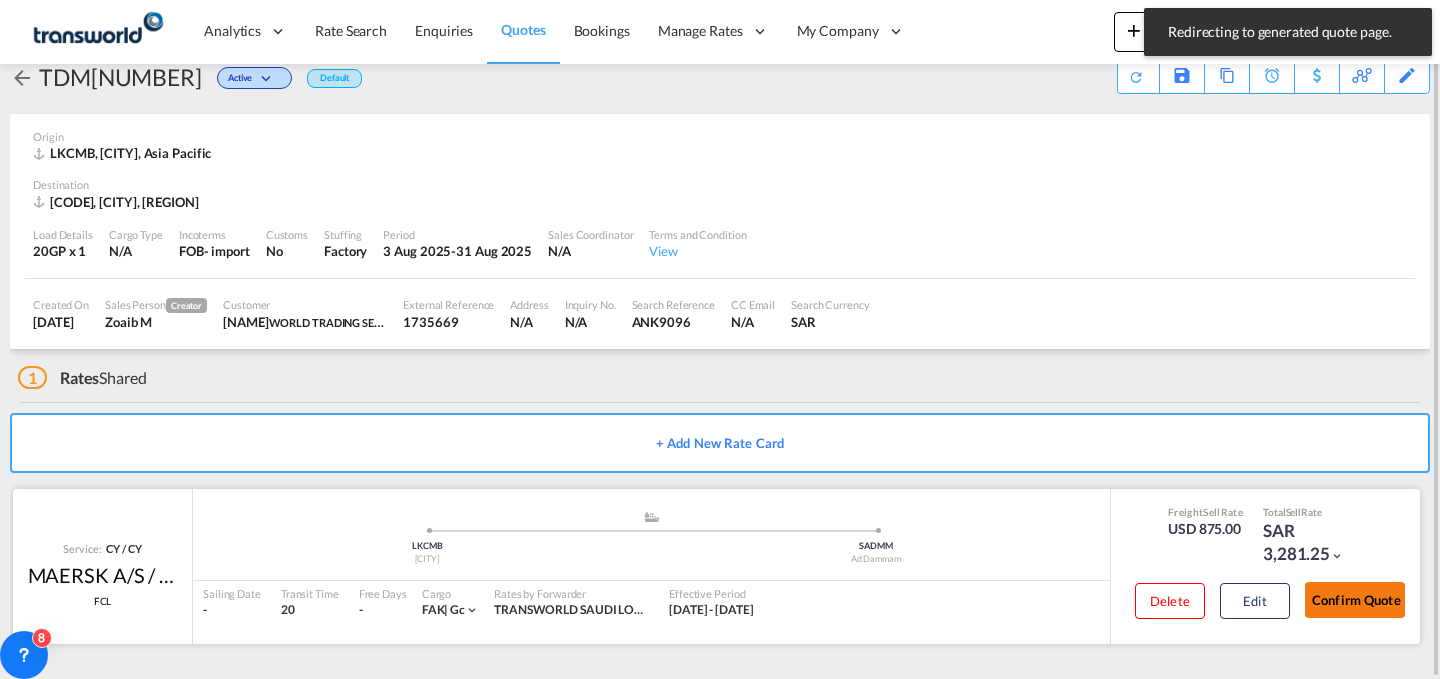 click on "Confirm Quote" at bounding box center (1355, 600) 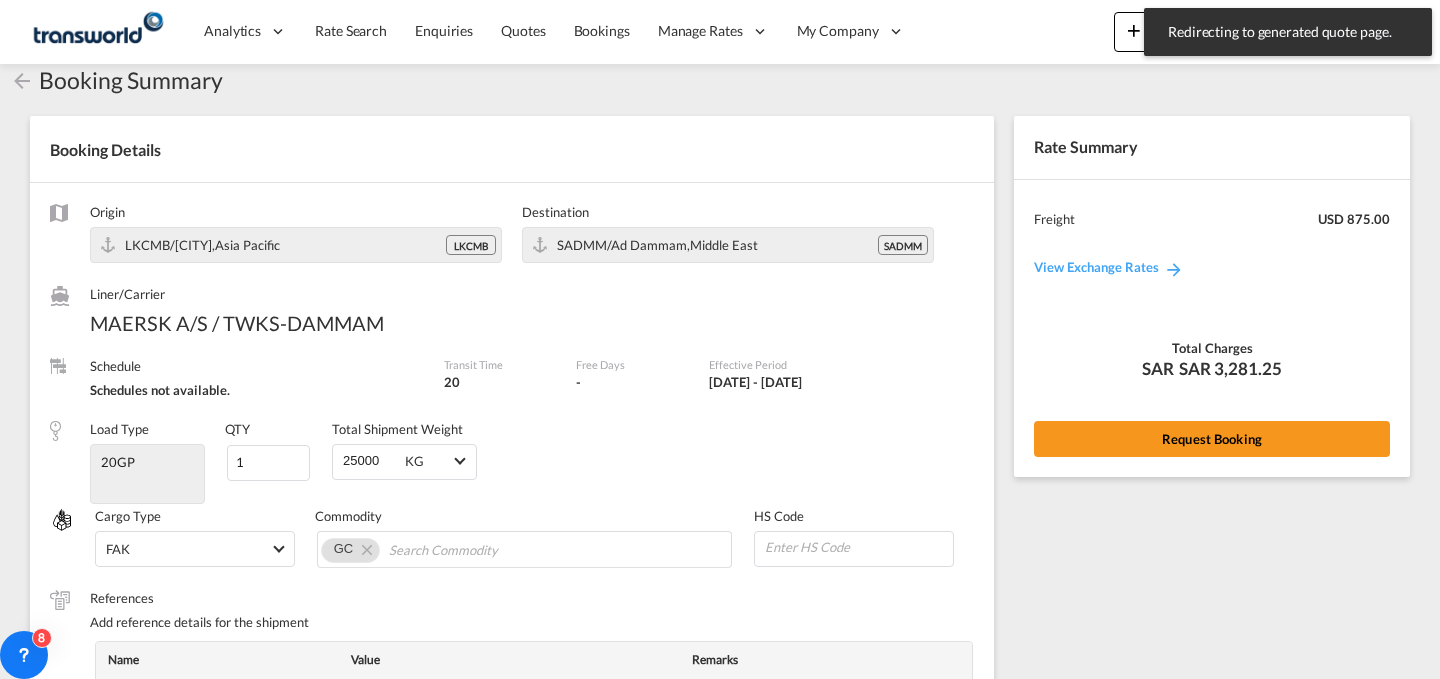 scroll, scrollTop: 737, scrollLeft: 0, axis: vertical 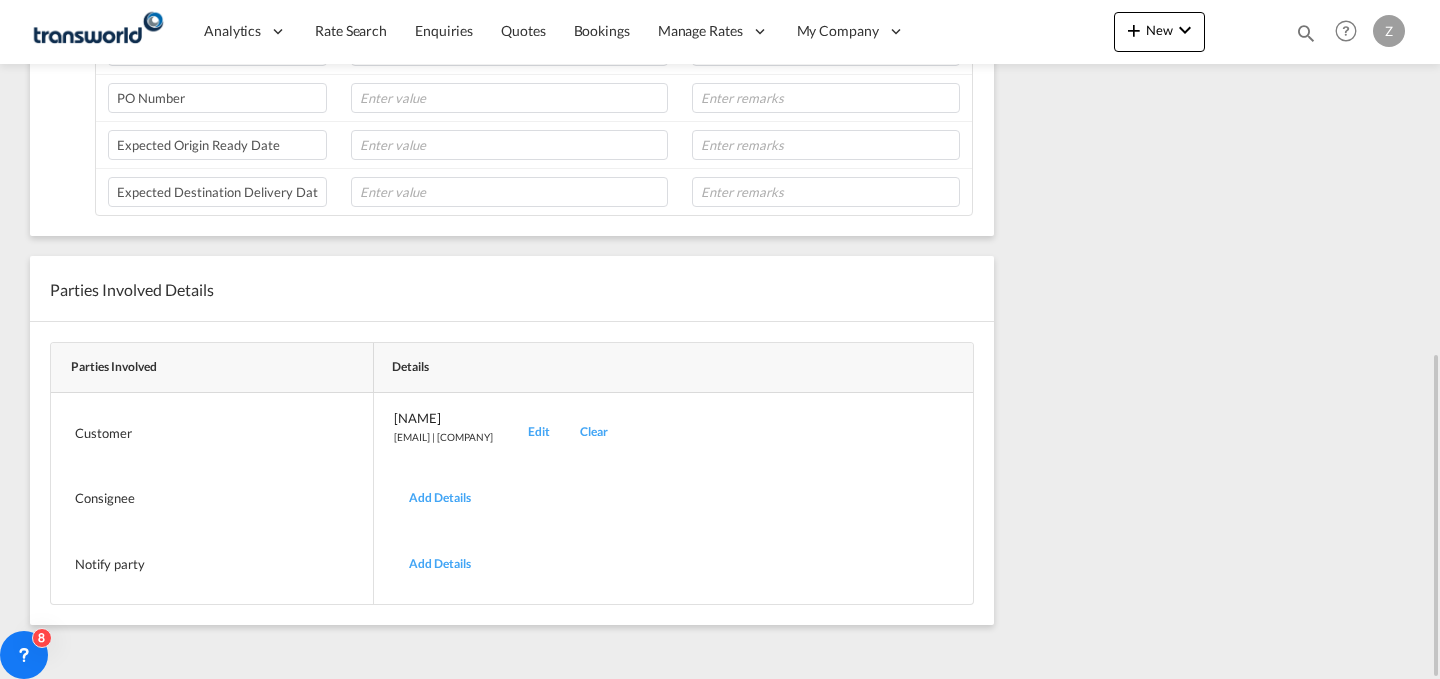click on "Edit" at bounding box center (539, 432) 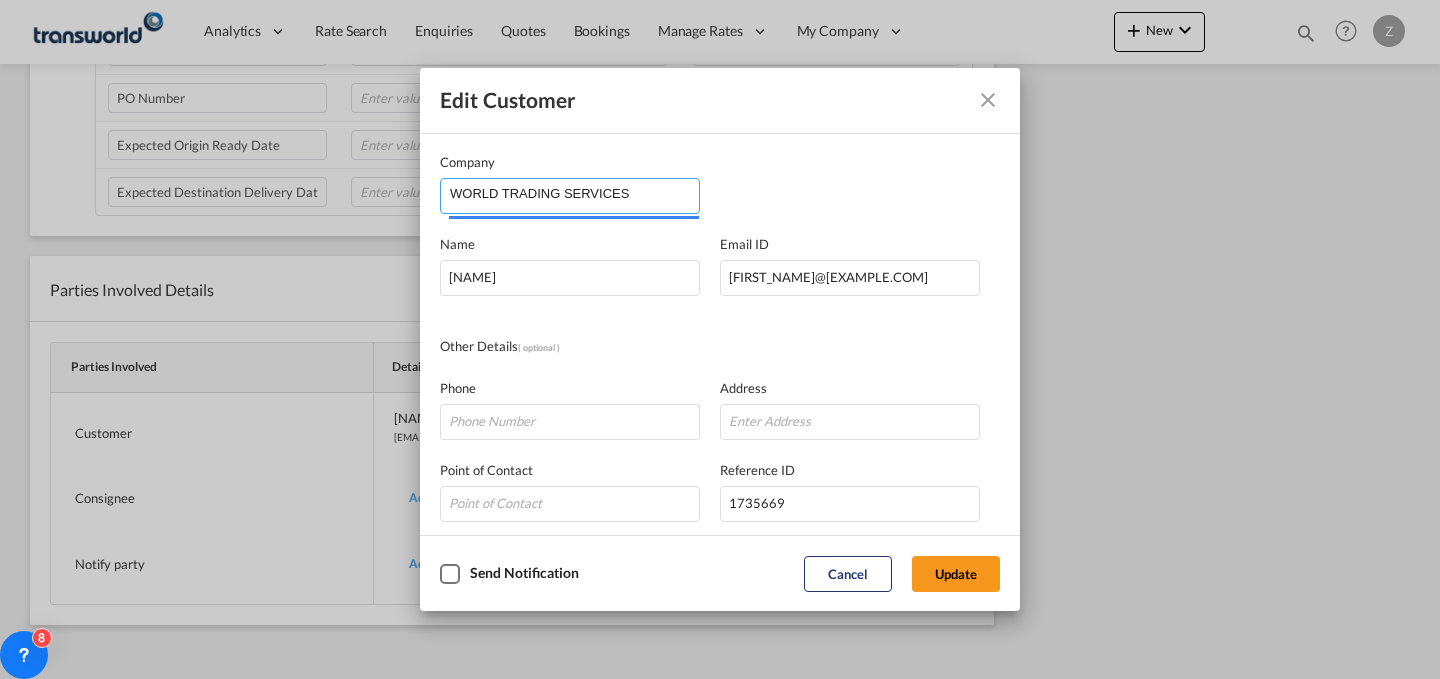 drag, startPoint x: 650, startPoint y: 196, endPoint x: 205, endPoint y: 189, distance: 445.05505 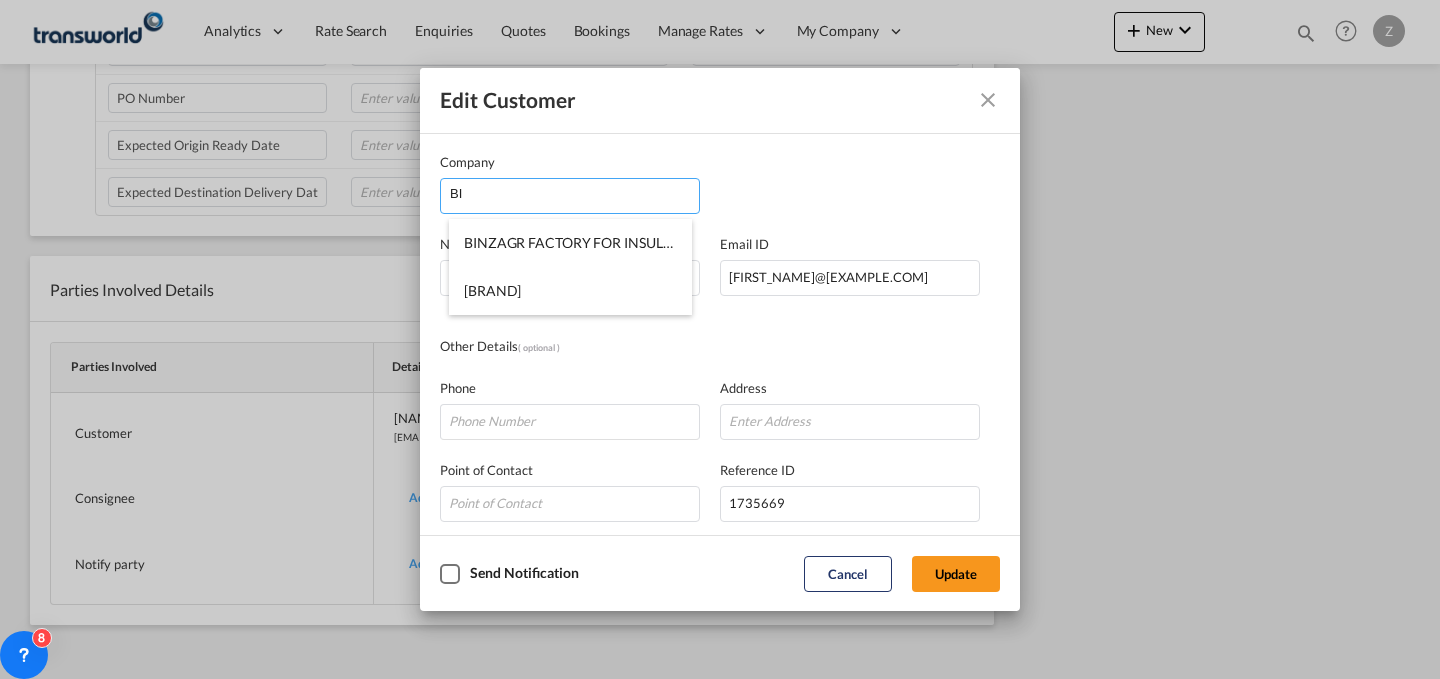type on "B" 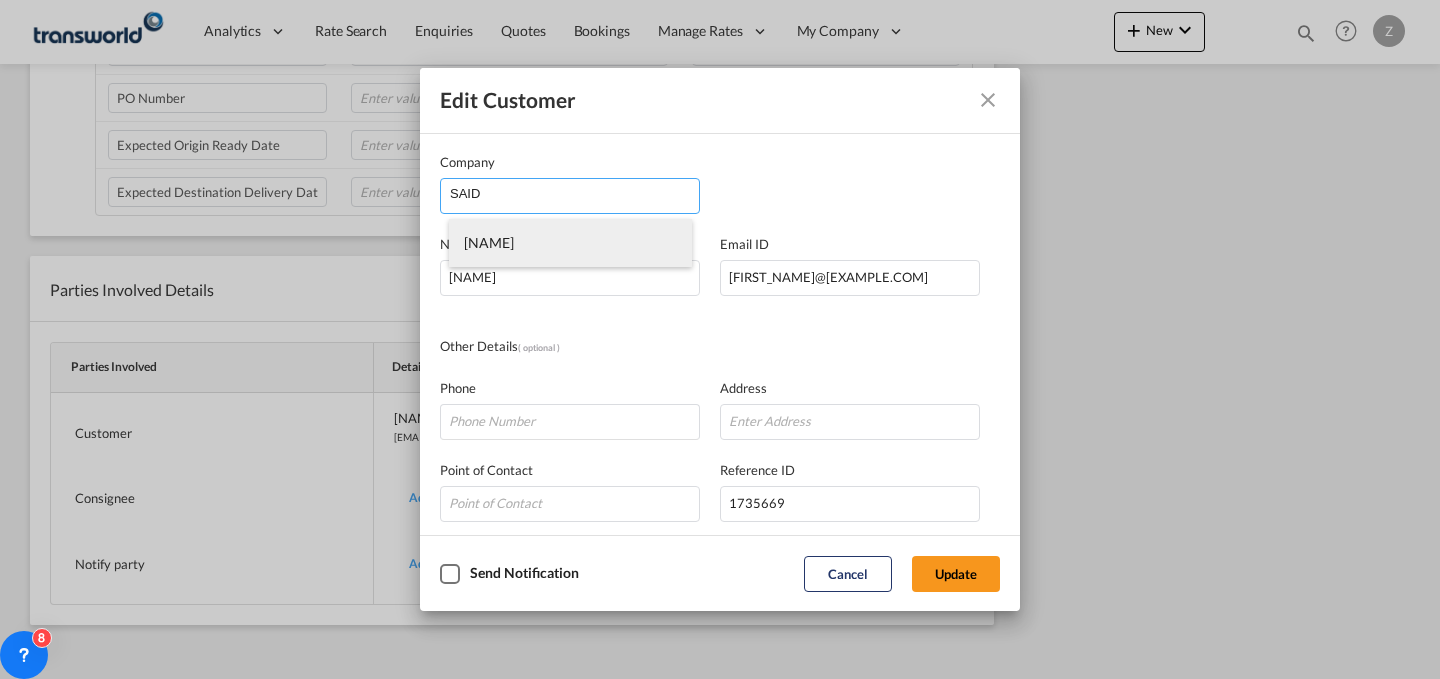 click on "SAID M.O BINZAGR & PARTNERS CO LTD" at bounding box center [570, 243] 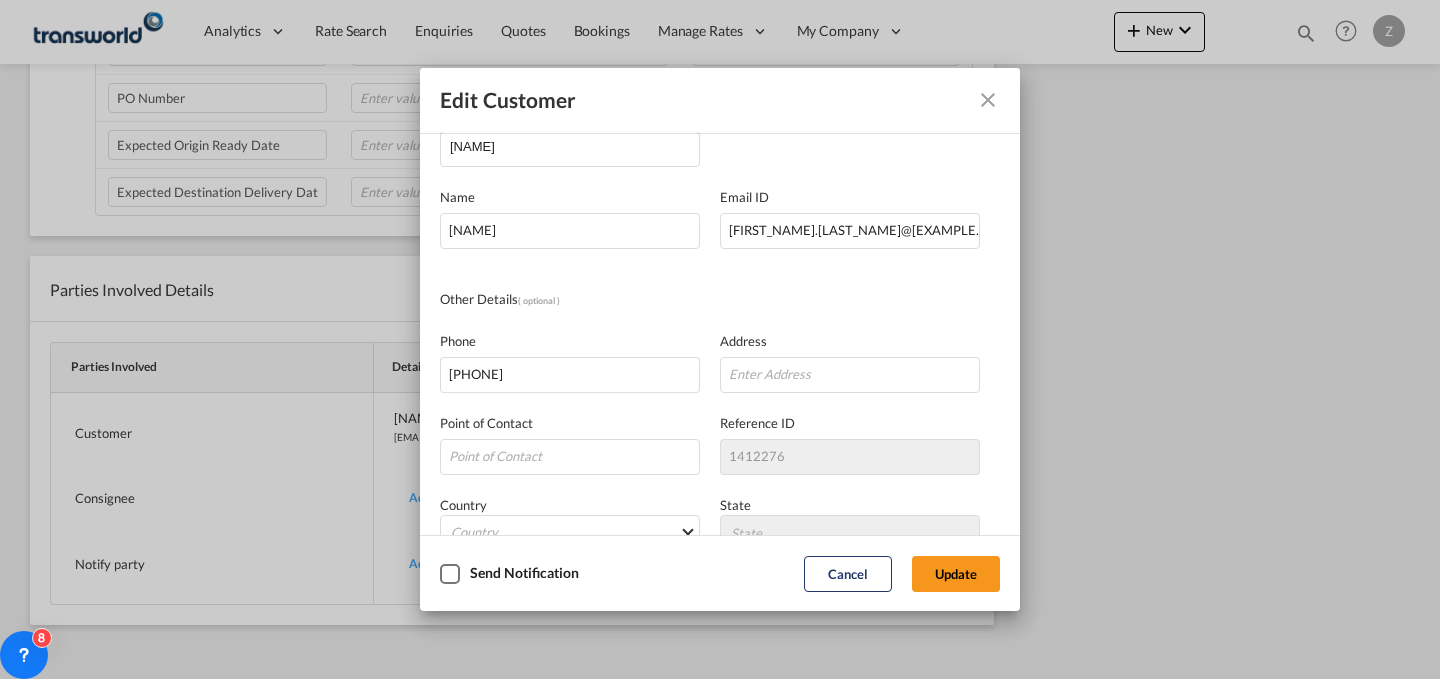 scroll, scrollTop: 48, scrollLeft: 0, axis: vertical 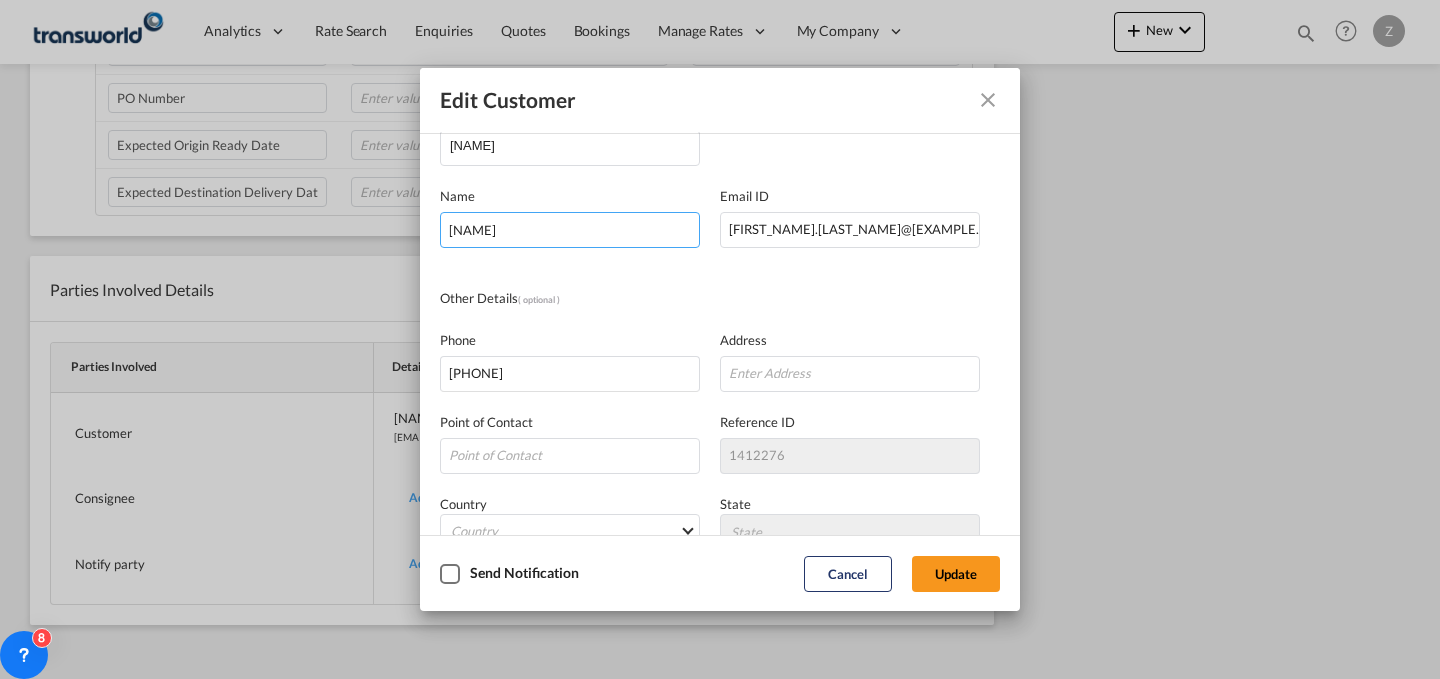 drag, startPoint x: 614, startPoint y: 235, endPoint x: 243, endPoint y: 260, distance: 371.84137 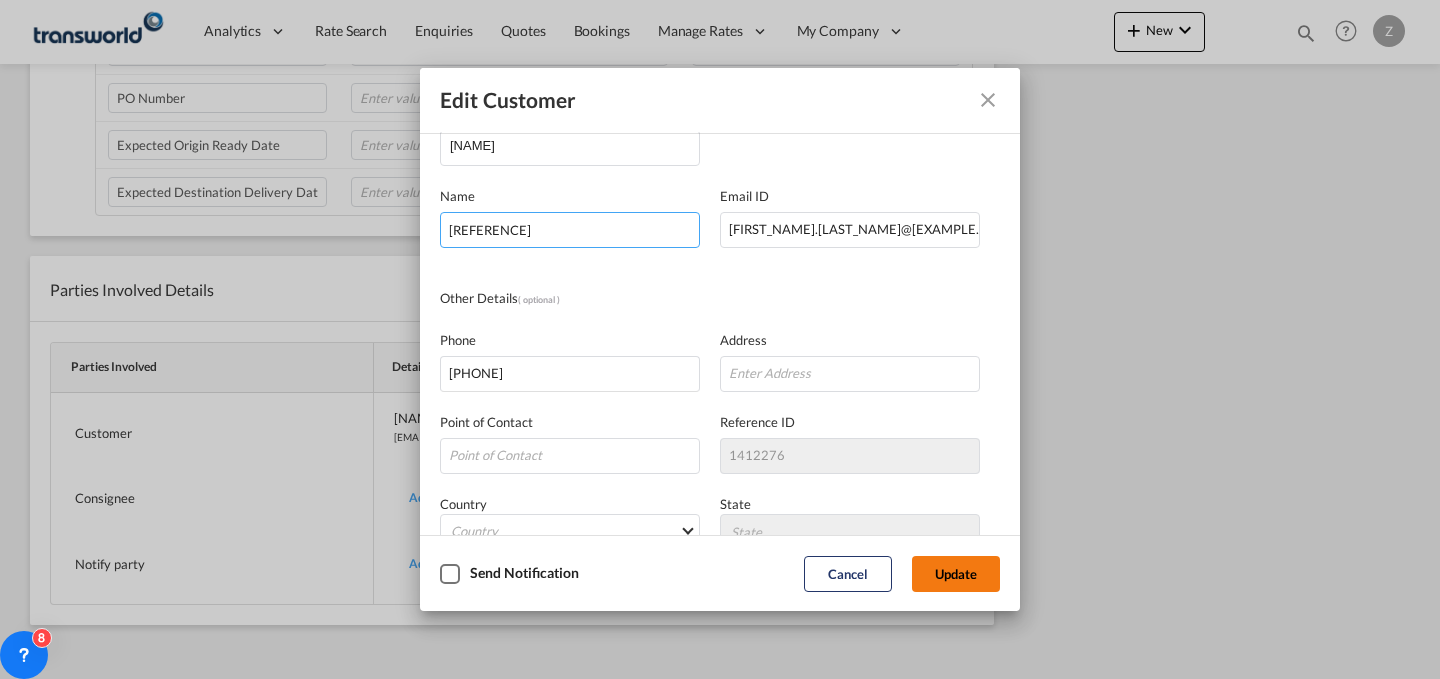 type on "ALSAD" 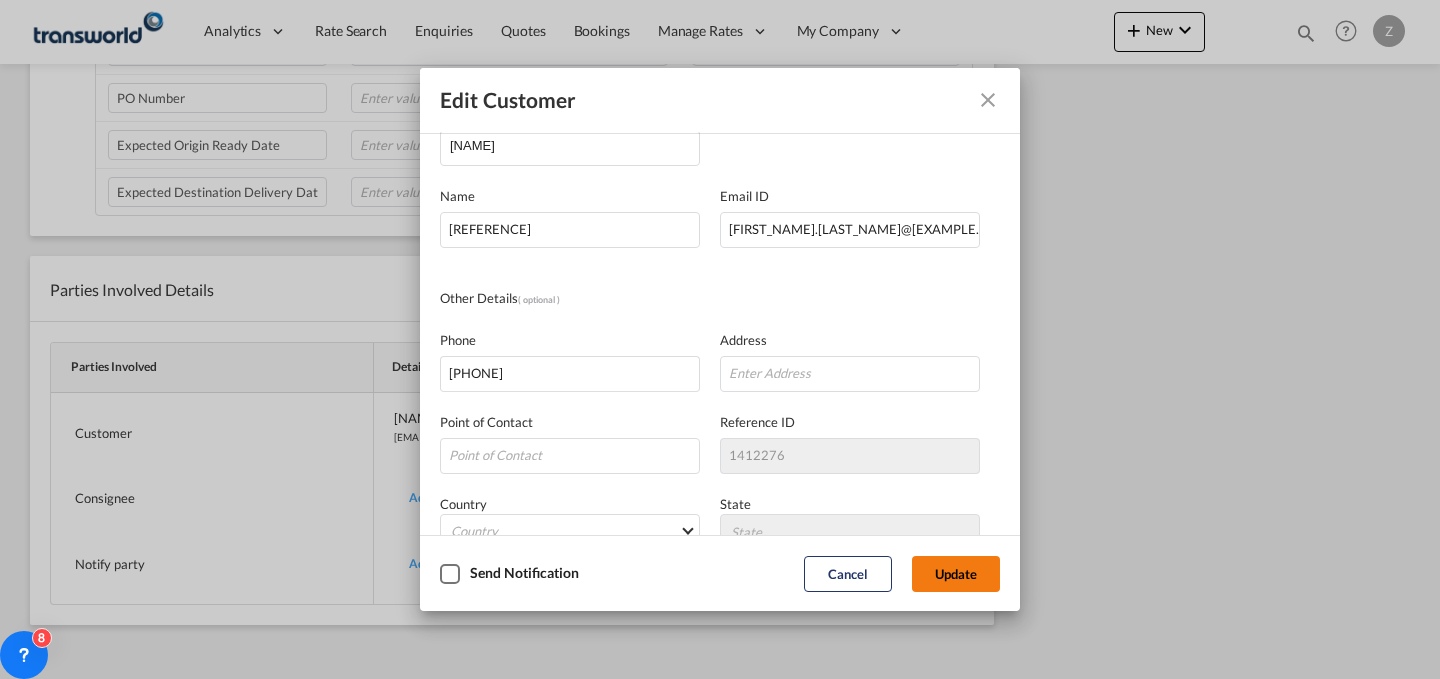 click on "Update" 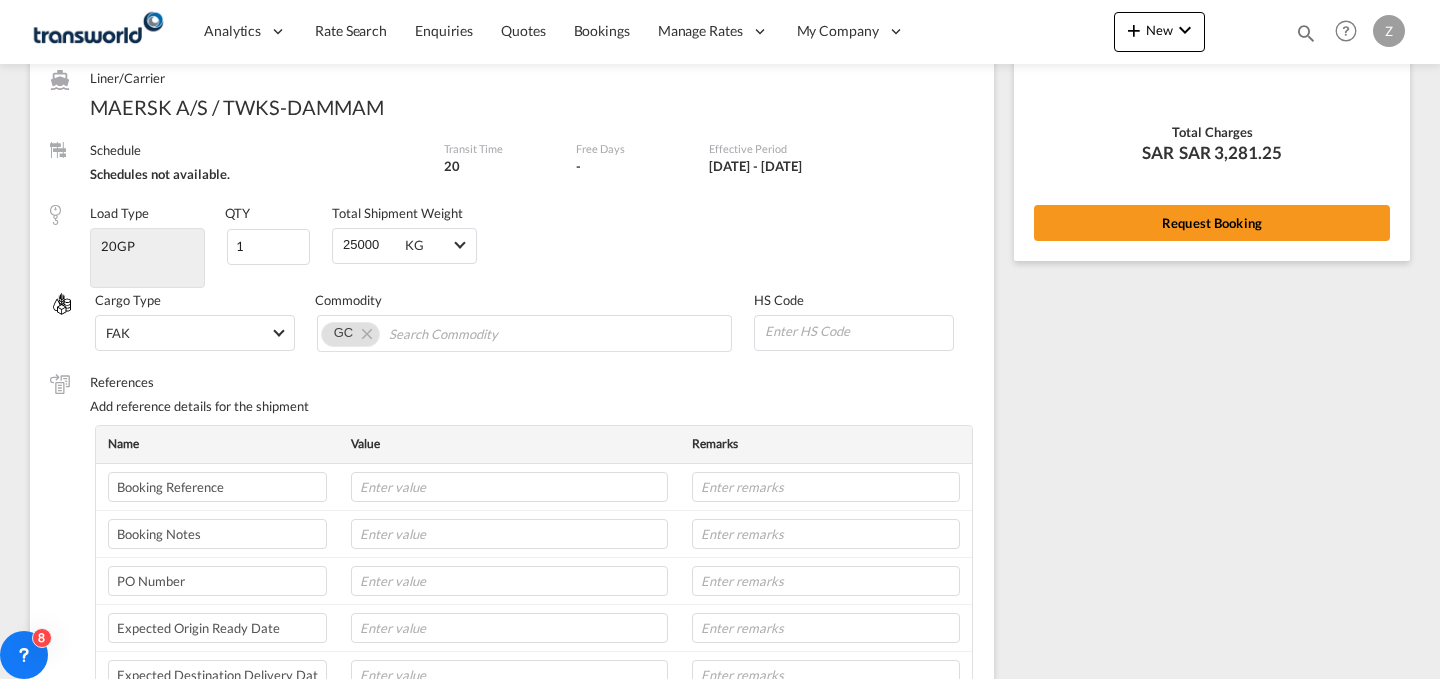 scroll, scrollTop: 231, scrollLeft: 0, axis: vertical 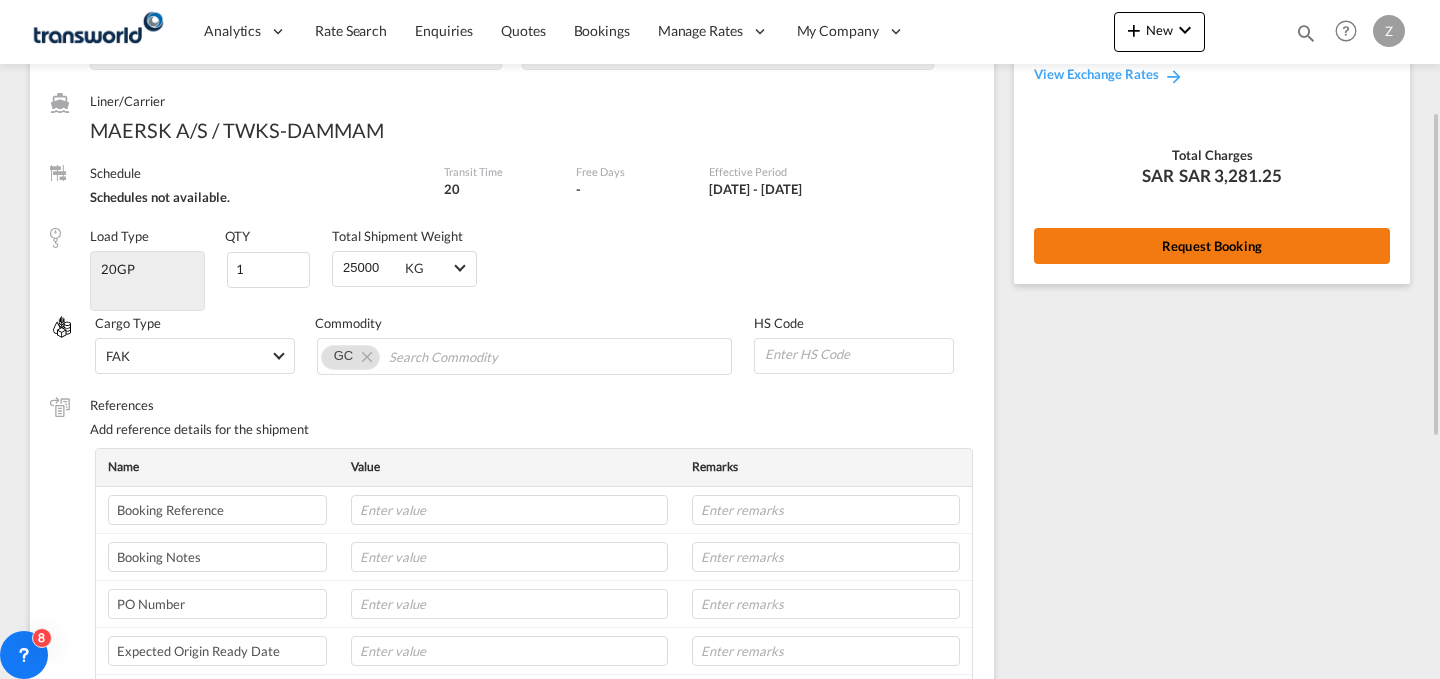 click on "Request Booking" at bounding box center [1212, 246] 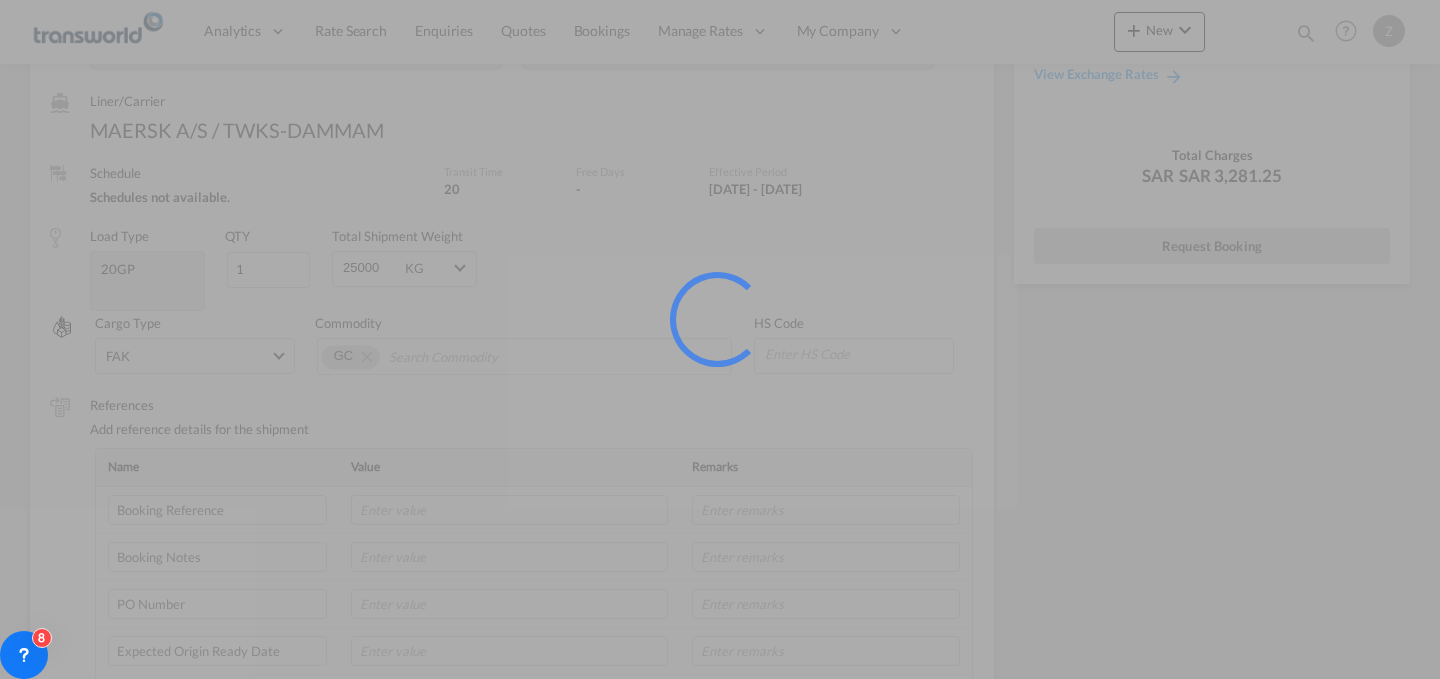 scroll, scrollTop: 0, scrollLeft: 0, axis: both 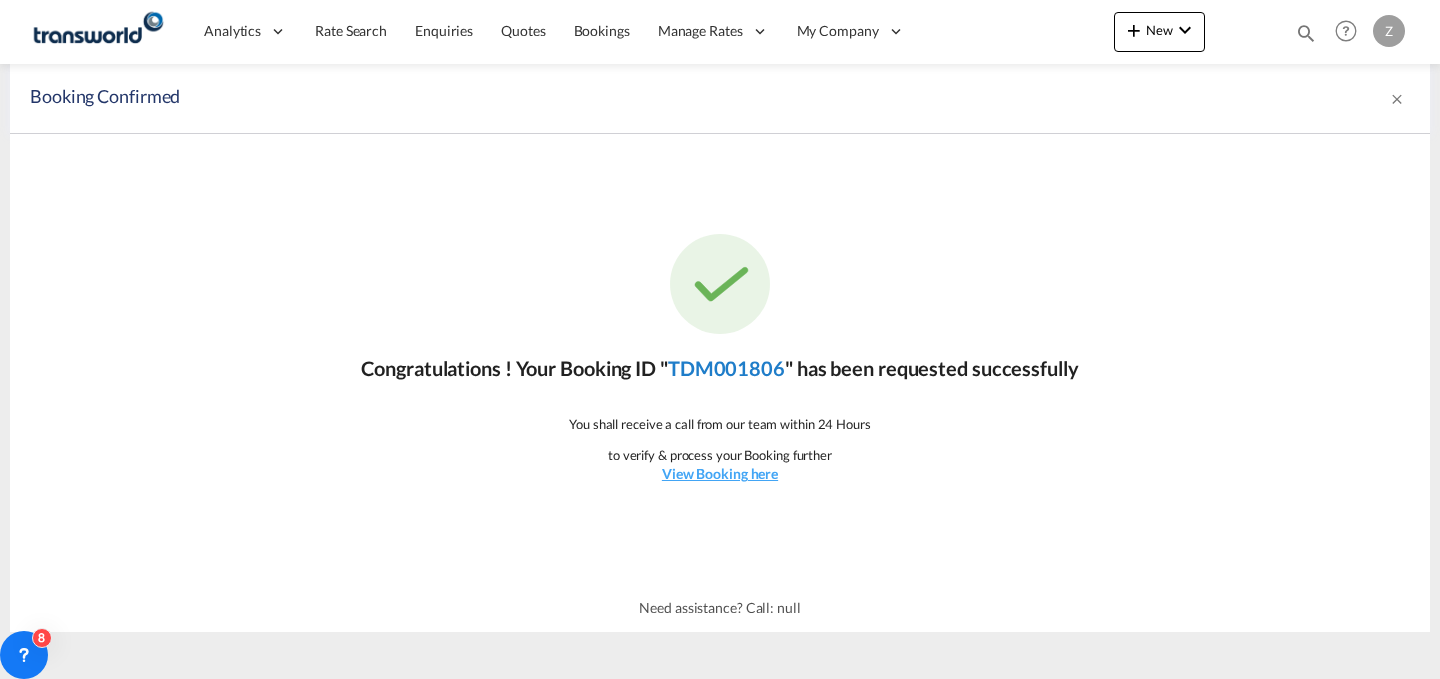 click on "TDM001806" 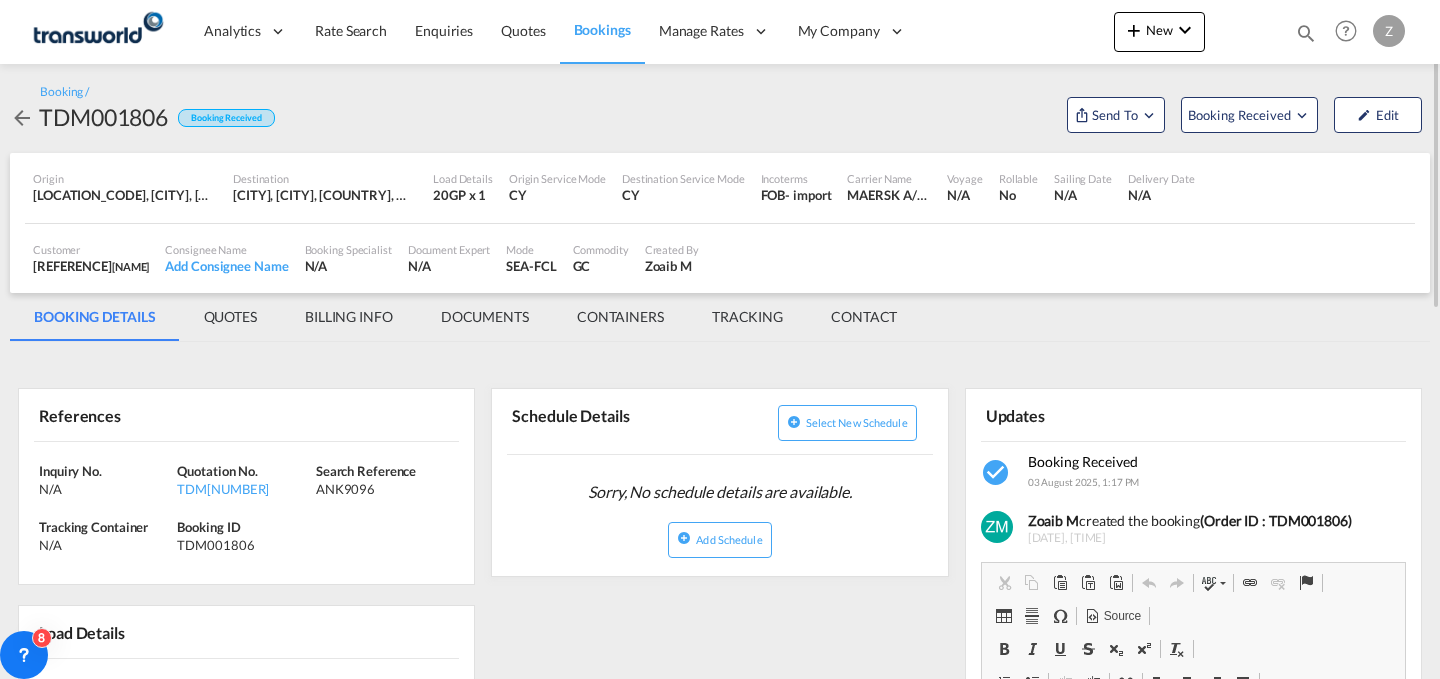 scroll, scrollTop: 0, scrollLeft: 0, axis: both 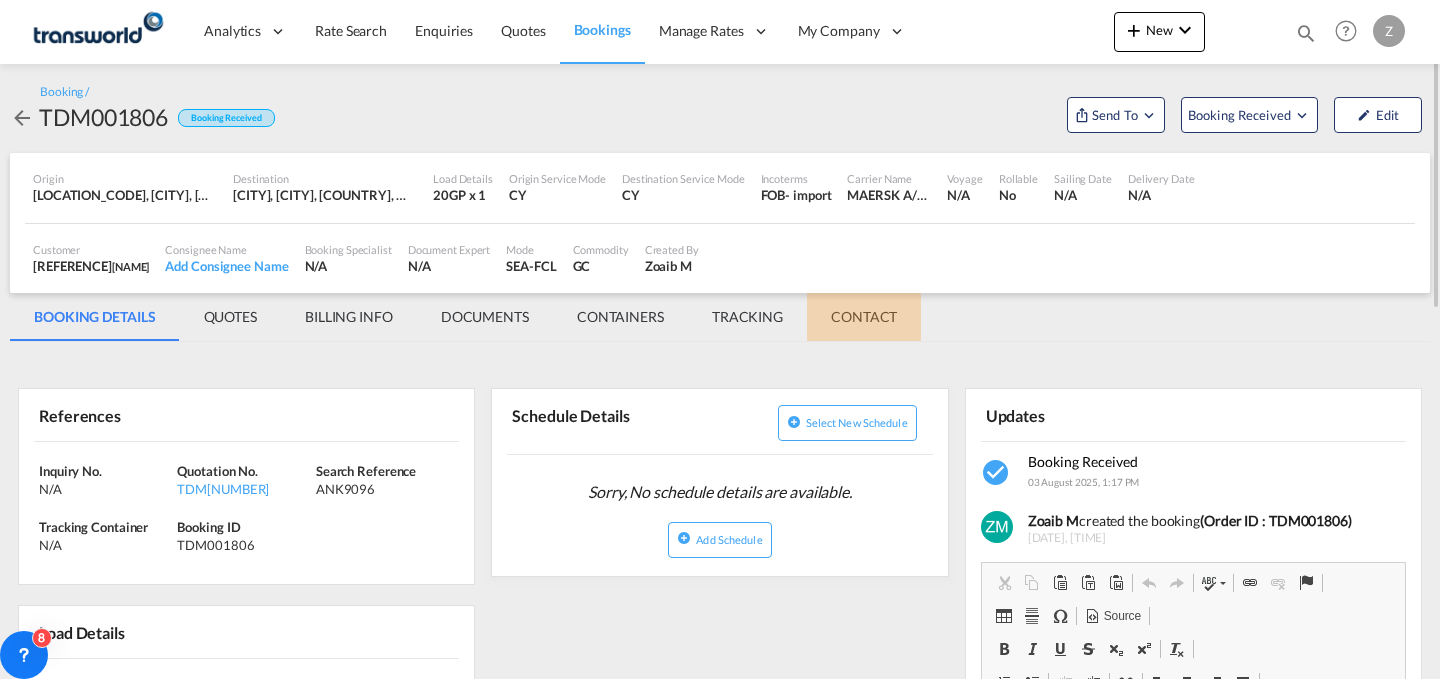 click on "CONTACT" at bounding box center [864, 317] 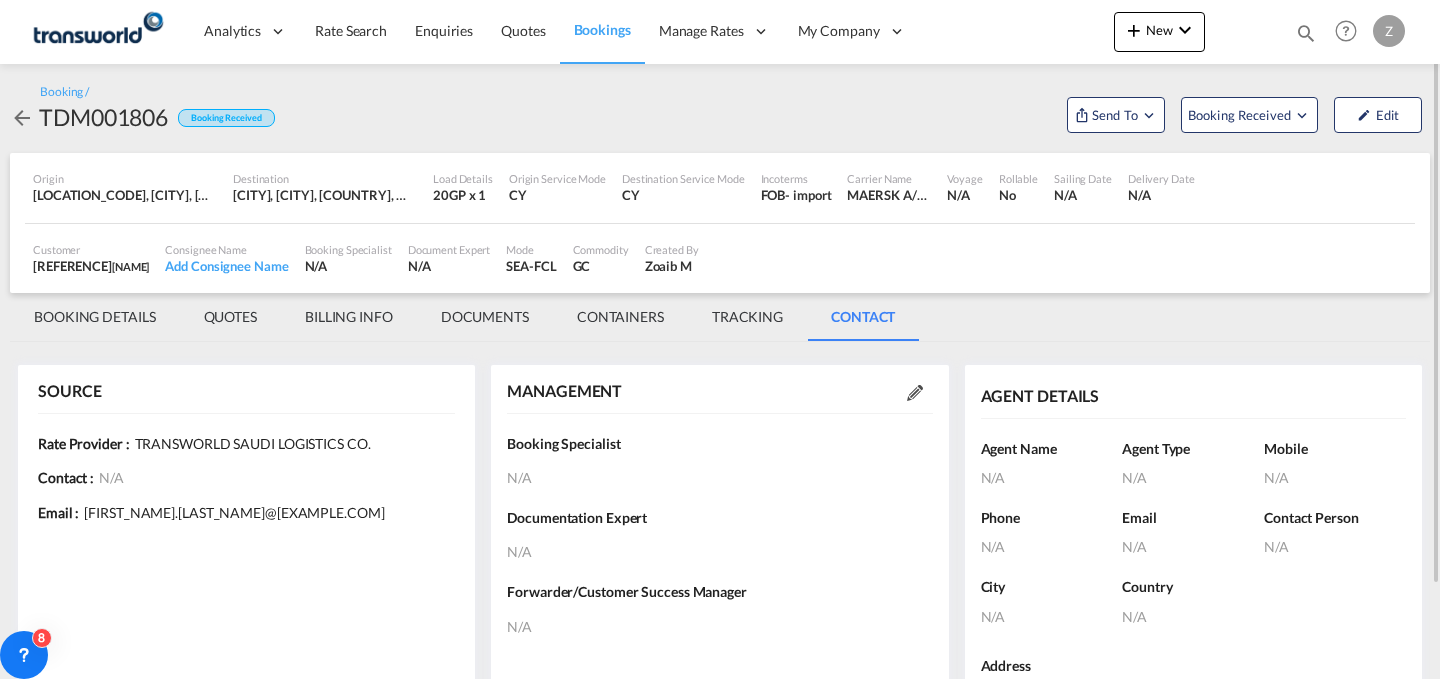 click at bounding box center (915, 393) 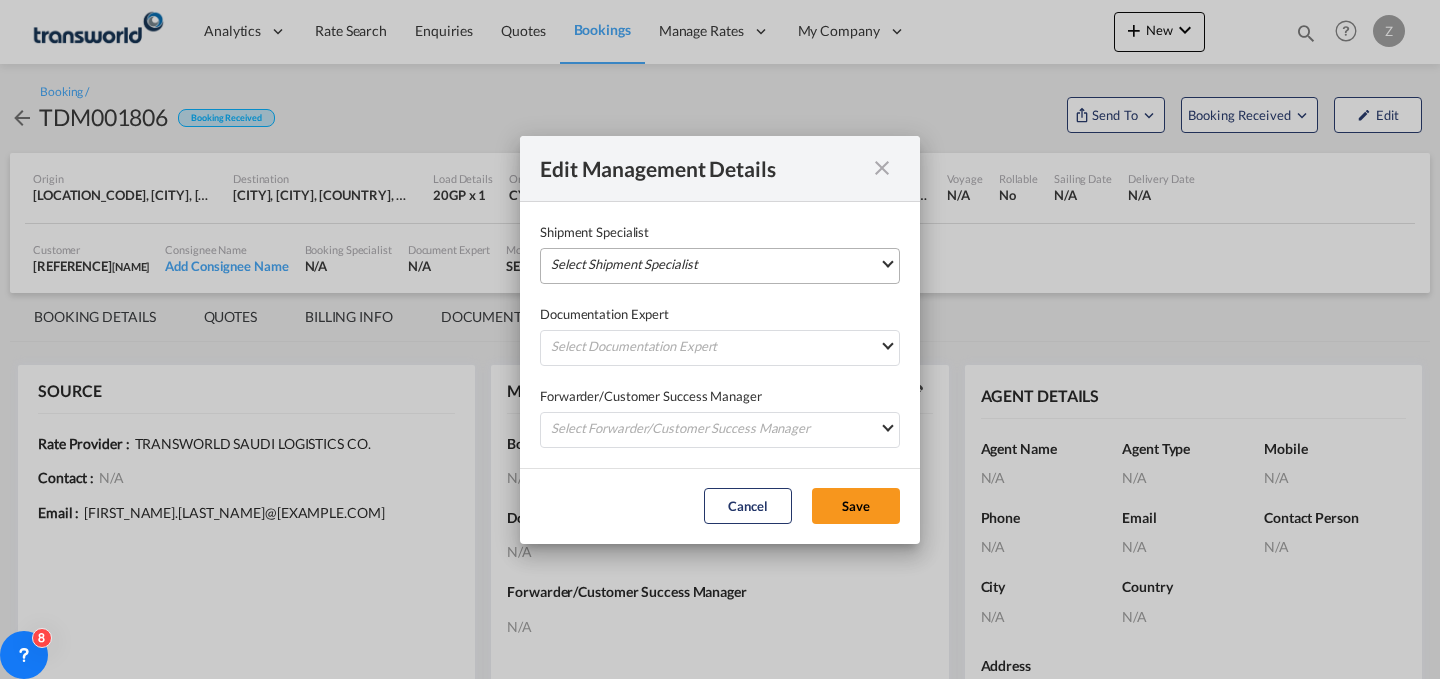 click on "Select Shipment Specialist
[PERSON_NAME]
[EMAIL] [PERSON_NAME]
[EMAIL] [PERSON_NAME]
[EMAIL] [PERSON_NAME]
[EMAIL] [PERSON_NAME]
[EMAIL] [PERSON_NAME]
[EMAIL] [PERSON_NAME]
[EMAIL] [PERSON_NAME]
[EMAIL] [PERSON_NAME]
[EMAIL] [PERSON_NAME]
[EMAIL] [PERSON_NAME]
[EMAIL] [PERSON_NAME]
[EMAIL] [PERSON_NAME]
[EMAIL] [PERSON_NAME]
[EMAIL] [PERSON_NAME]
[EMAIL] [PERSON_NAME]
[EMAIL] [PERSON_NAME]
[EMAIL] [PERSON_NAME]
[EMAIL] [PERSON_NAME]
[EMAIL] [PERSON_NAME]
[EMAIL] [PERSON_NAME]
[EMAIL] [PERSON_NAME]
[EMAIL] [PERSON_NAME]
[EMAIL] [PERSON_NAME]" at bounding box center (720, 266) 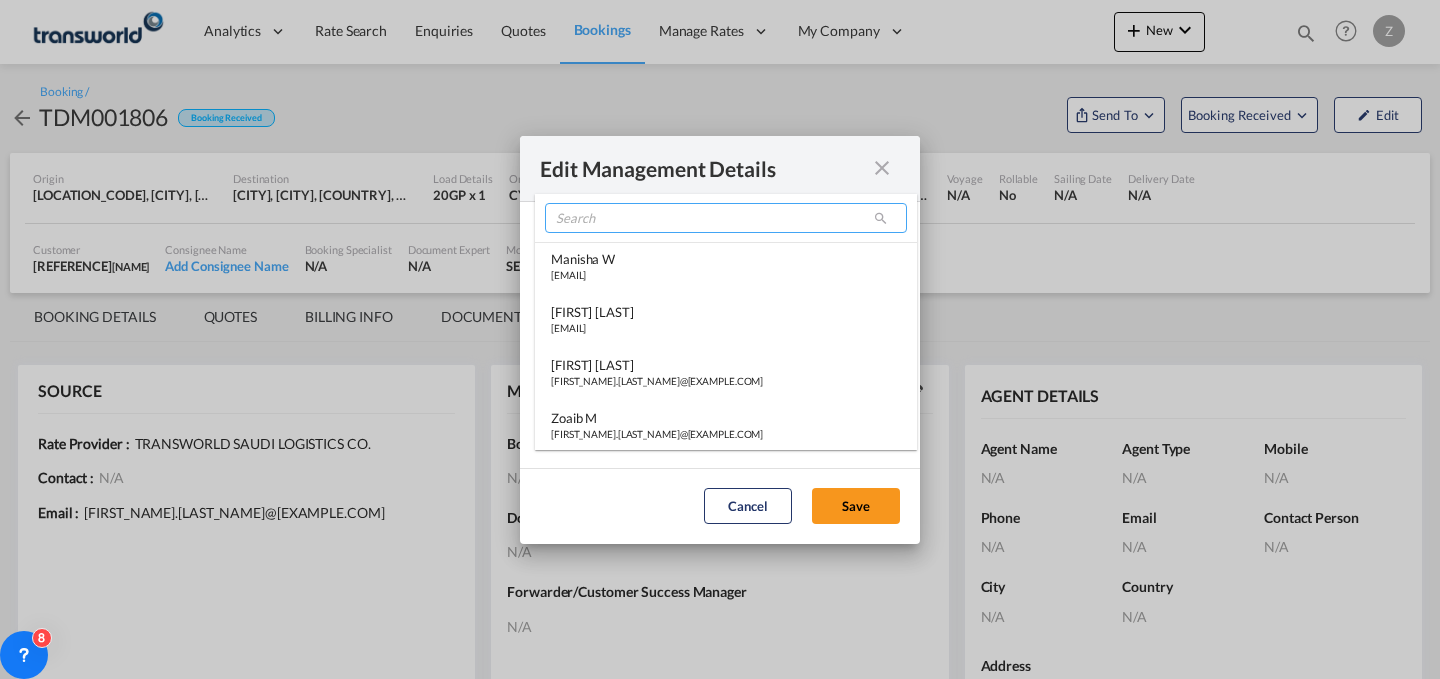 click at bounding box center (726, 218) 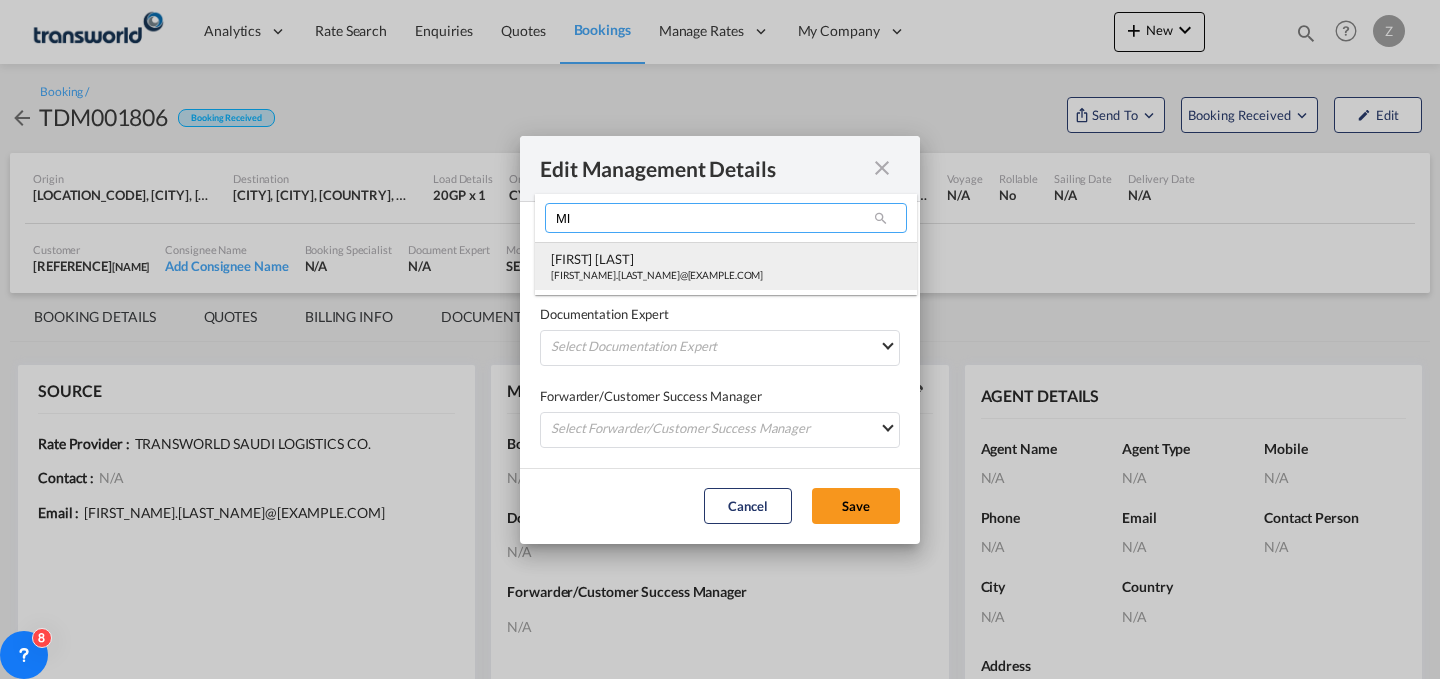 type on "MI" 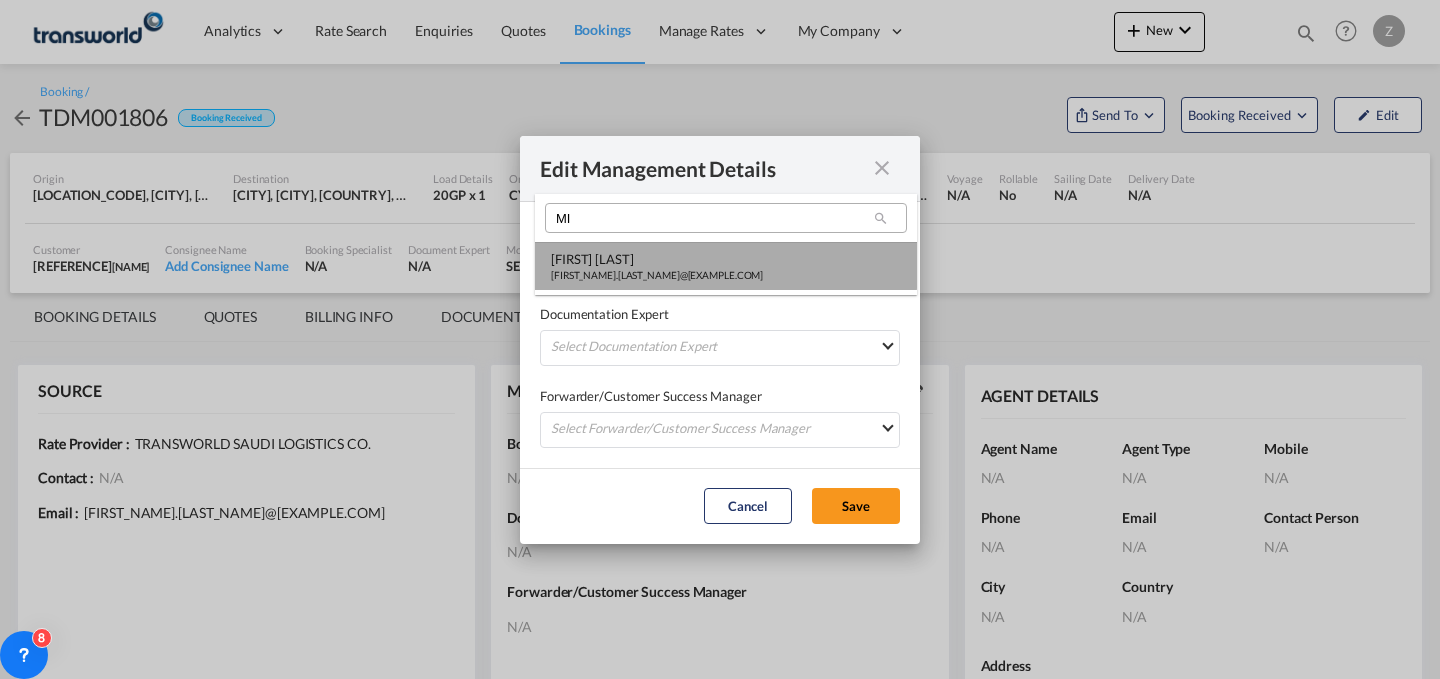 click on "Mihsin Nizam
mihsin.nizam@transworld.com" at bounding box center [726, 266] 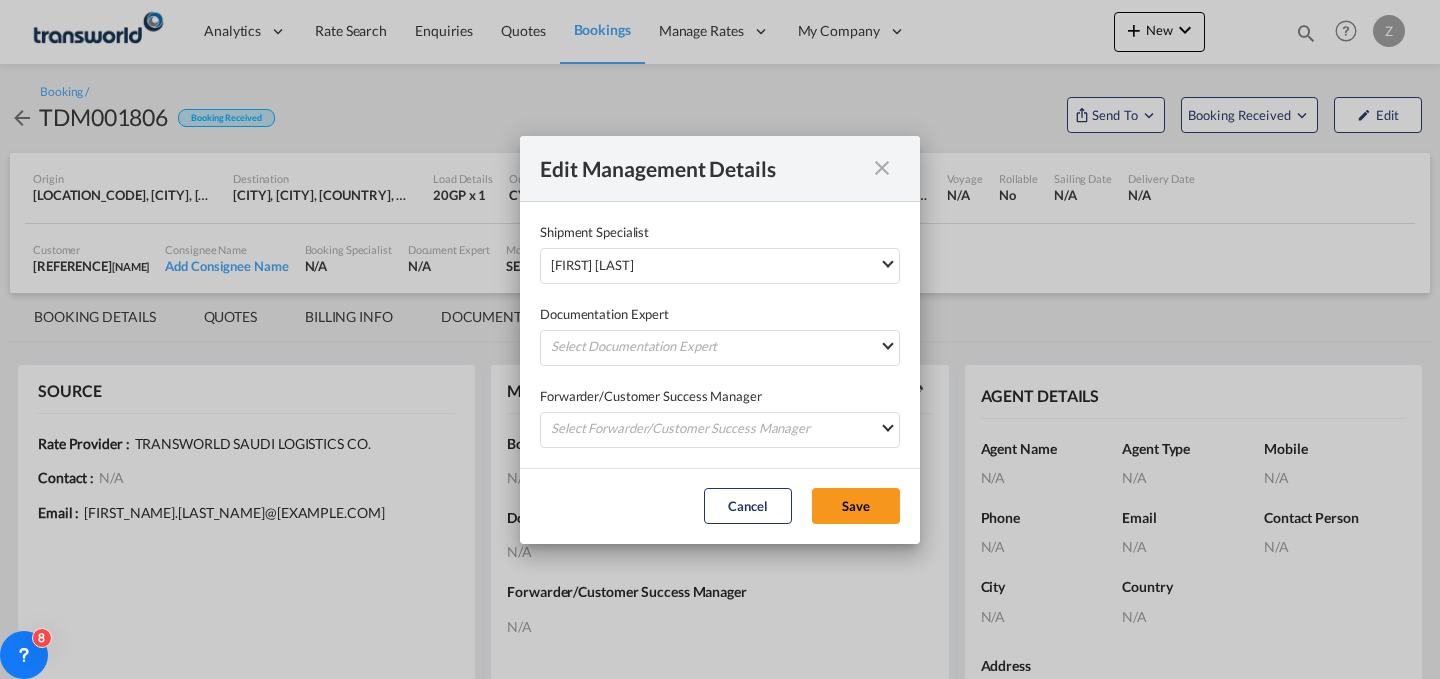 click on "Documentation Expert Select Documentation Expert
Manisha W
manisha.waghmare@transworld.com Jitesh Thakur
jitesh.thakur@transworld.com Irishi Kiran
irishi.kiran@transworld.com Zoaib M
zoaib.mukadam@transworld.com Kishor pawar
kishor.pawar@transworld.com Snehal P
snehal.pawanikar@transworld.com Viji Test
viji131991@gmail.com Sagar Charate
sagar.charate@transworld.com Russel tlssus
russel.tlssus@transworld.com Abdullah Obaid
abdullah.obaid@transworld.com Mihsin Nizam
mihsin.nizam@transworld.com Samee Gafoor
sameeulla.gafoor@transworld.com Siddharth Nambiar
siddharth.log@transworld.com OTM USER
otmuser@freightify.com Rishabh Jain
rishabh.jain@transworld.com Naji Abdel
naji.abdelmajid@transworld.com Abhay Sinha
abhay.sinha@transworld.com Ali Ibrahim
mohd.ibrahim@transworld.com Kashif Qureshi
kashif.qureshi@transworld.com Mohammed Shahil
mohammed.shahil@transworld.com Ramesh Santhanam
ramesh.santhanam@transworld.com Abdul Azees
abdul.azees@transworld.com R Venkat" at bounding box center [720, 325] 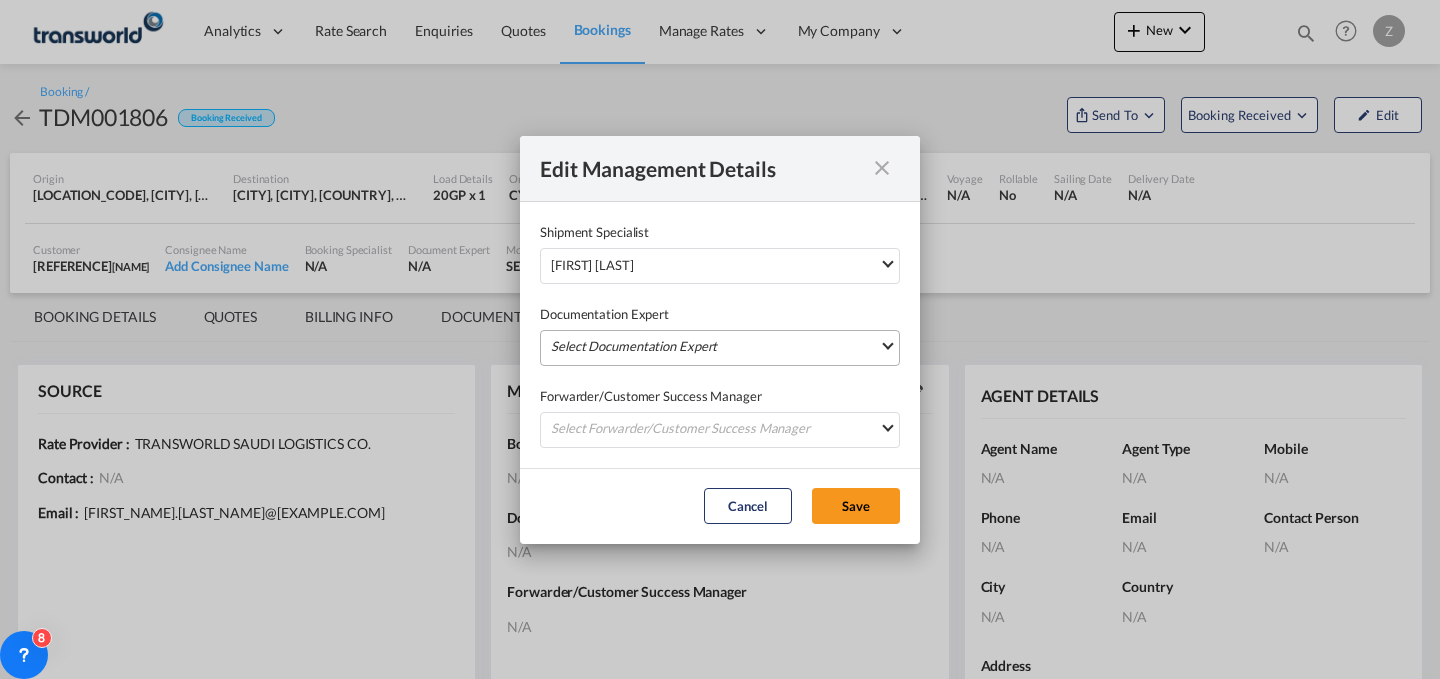 click on "Select Documentation Expert
Manisha W
manisha.waghmare@transworld.com Jitesh Thakur
jitesh.thakur@transworld.com Irishi Kiran
irishi.kiran@transworld.com Zoaib M
zoaib.mukadam@transworld.com Kishor pawar
kishor.pawar@transworld.com Snehal P
snehal.pawanikar@transworld.com Viji Test
viji131991@gmail.com Sagar Charate
sagar.charate@transworld.com Russel tlssus
russel.tlssus@transworld.com Abdullah Obaid
abdullah.obaid@transworld.com Mihsin Nizam
mihsin.nizam@transworld.com Samee Gafoor
sameeulla.gafoor@transworld.com Siddharth Nambiar
siddharth.log@transworld.com OTM USER
otmuser@freightify.com Rishabh Jain
rishabh.jain@transworld.com Naji Abdel
naji.abdelmajid@transworld.com Abhay Sinha
abhay.sinha@transworld.com Ali Ibrahim
mohd.ibrahim@transworld.com Kashif Qureshi
kashif.qureshi@transworld.com Mohammed Shahil
mohammed.shahil@transworld.com Ramesh Santhanam
ramesh.santhanam@transworld.com Abdul Azees
abdul.azees@transworld.com R Venkat
Joseph Mathew" at bounding box center (720, 348) 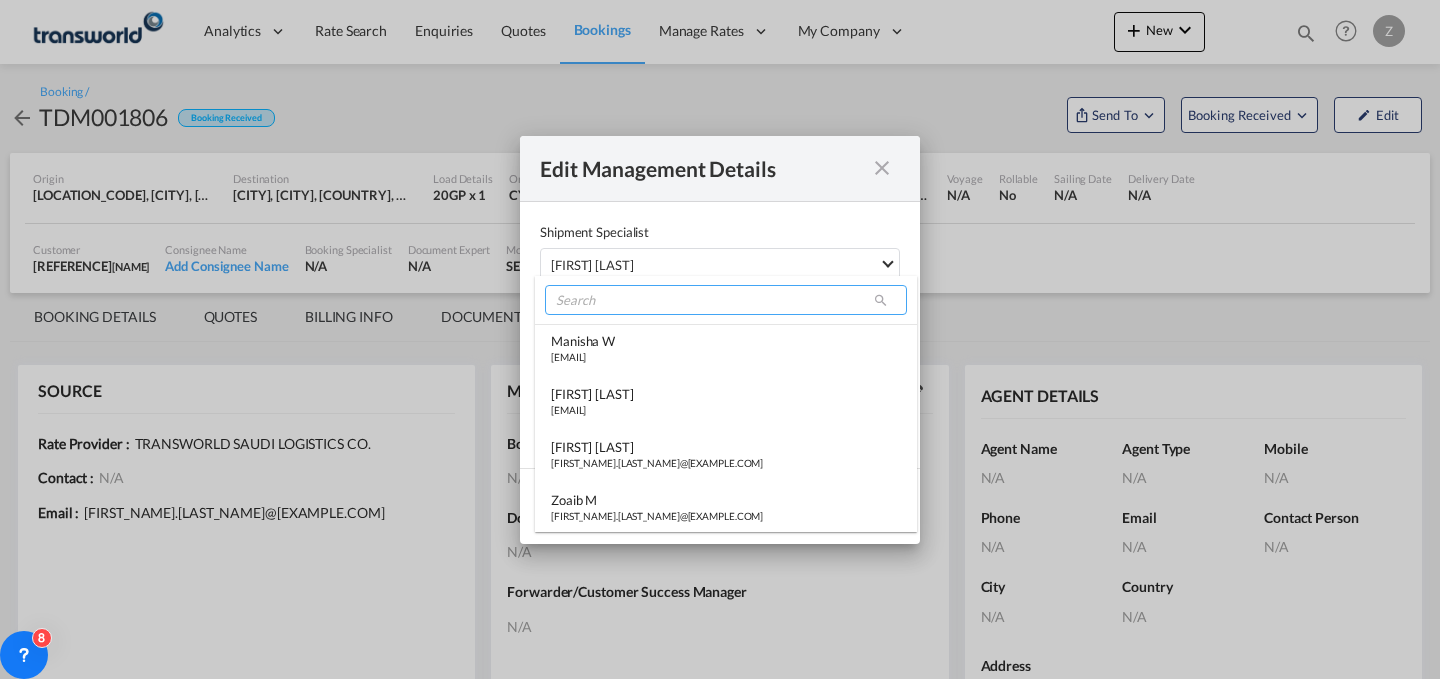 click at bounding box center [726, 300] 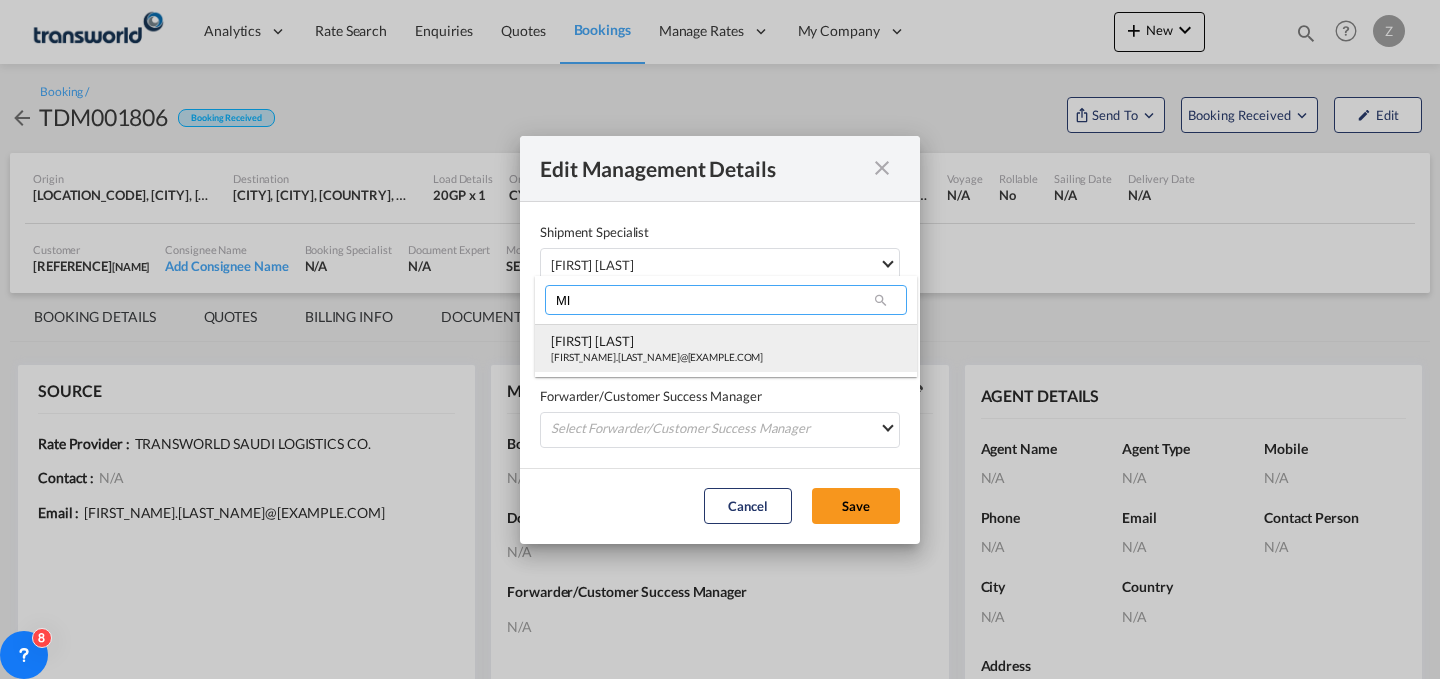type on "MI" 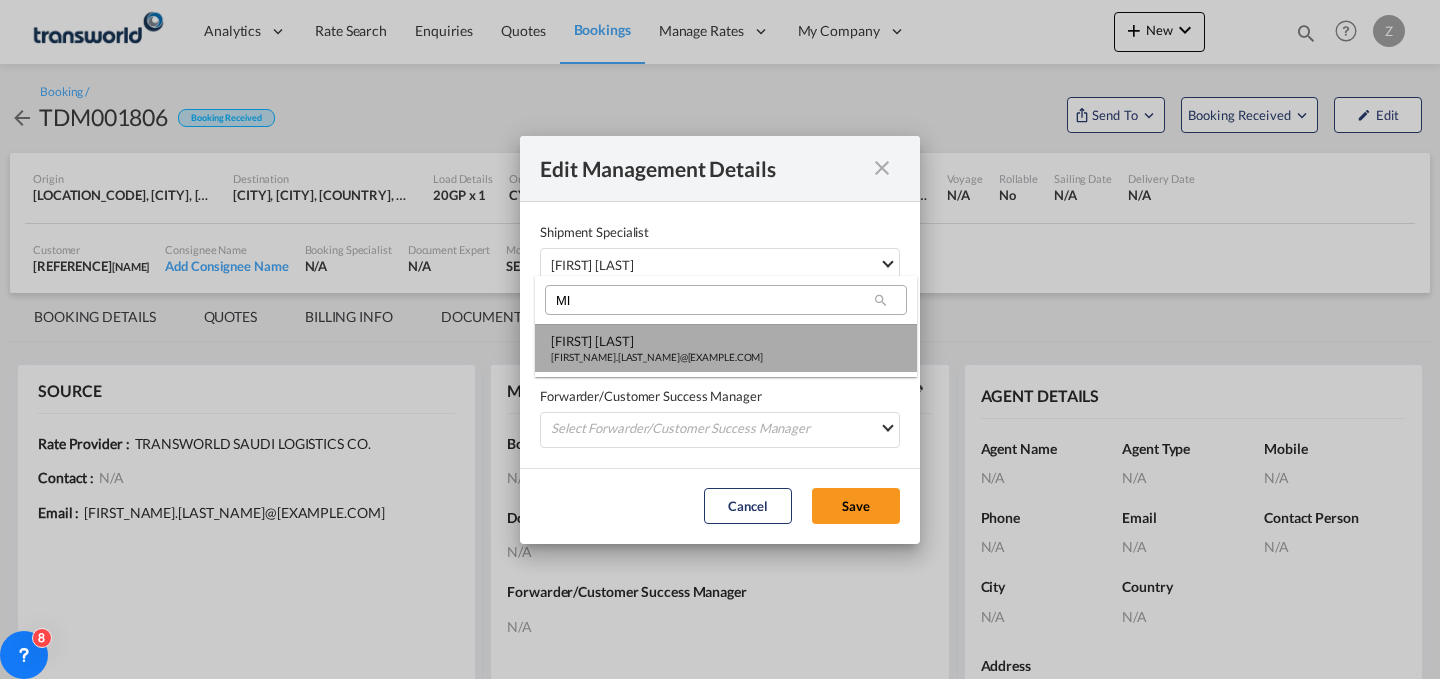 click on "[PERSON_NAME]" at bounding box center (657, 341) 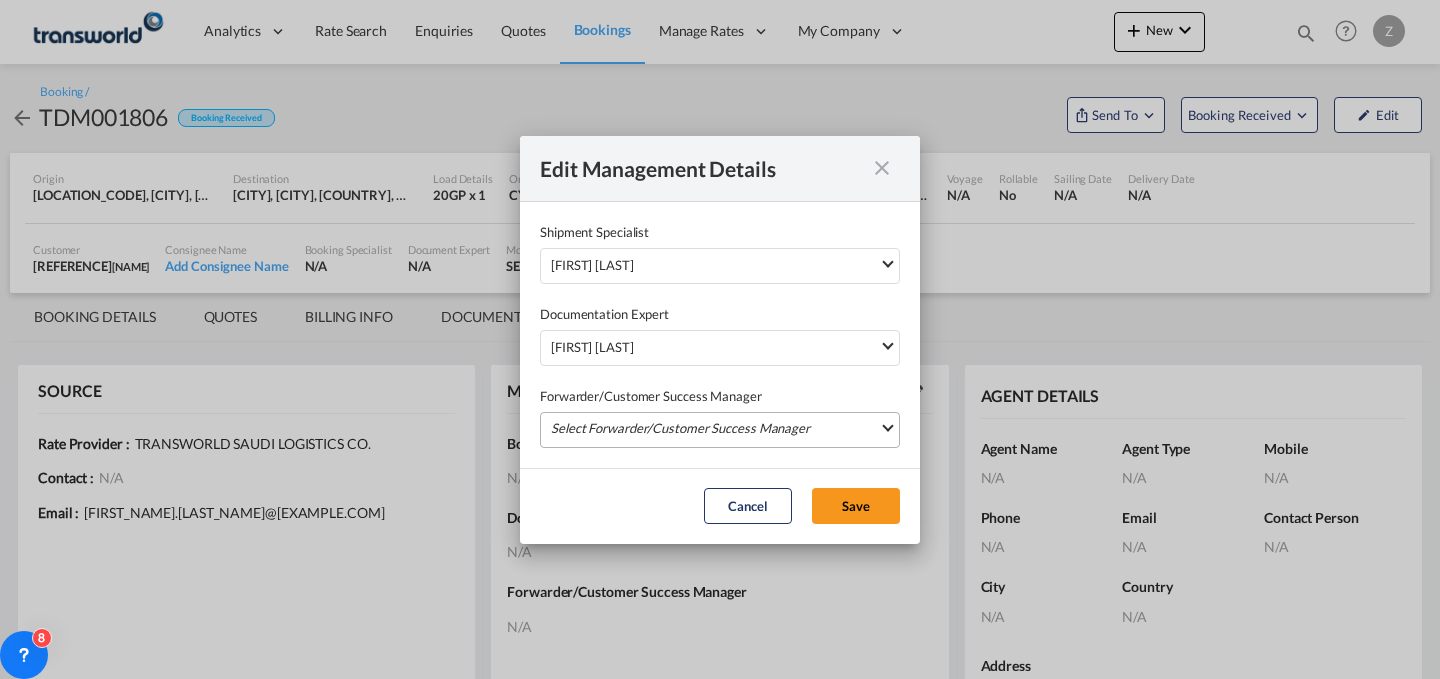 click on "Select Forwarder/Customer Success Manager
[PERSON_NAME] [EMAIL] [PERSON_NAME] [EMAIL] [PERSON_NAME] [EMAIL] [PERSON_NAME] [EMAIL] [PERSON_NAME] [EMAIL] [PERSON_NAME] [EMAIL] [PERSON_NAME] [EMAIL] [PERSON_NAME] [EMAIL] [PERSON_NAME] [EMAIL] [PERSON_NAME] [EMAIL] [PERSON_NAME] [EMAIL] [PERSON_NAME] [EMAIL] [PERSON_NAME] [EMAIL] [PERSON_NAME] [EMAIL] [PERSON_NAME] [EMAIL] [PERSON_NAME] [EMAIL] [PERSON_NAME] [EMAIL] [PERSON_NAME] [EMAIL] [PERSON_NAME] [EMAIL] [PERSON_NAME] [EMAIL] [PERSON_NAME] [EMAIL] [PERSON_NAME] [EMAIL] [PERSON_NAME] [EMAIL] [PERSON_NAME] [EMAIL] [PERSON_NAME] [EMAIL] [PERSON_NAME] [EMAIL]" at bounding box center [720, 430] 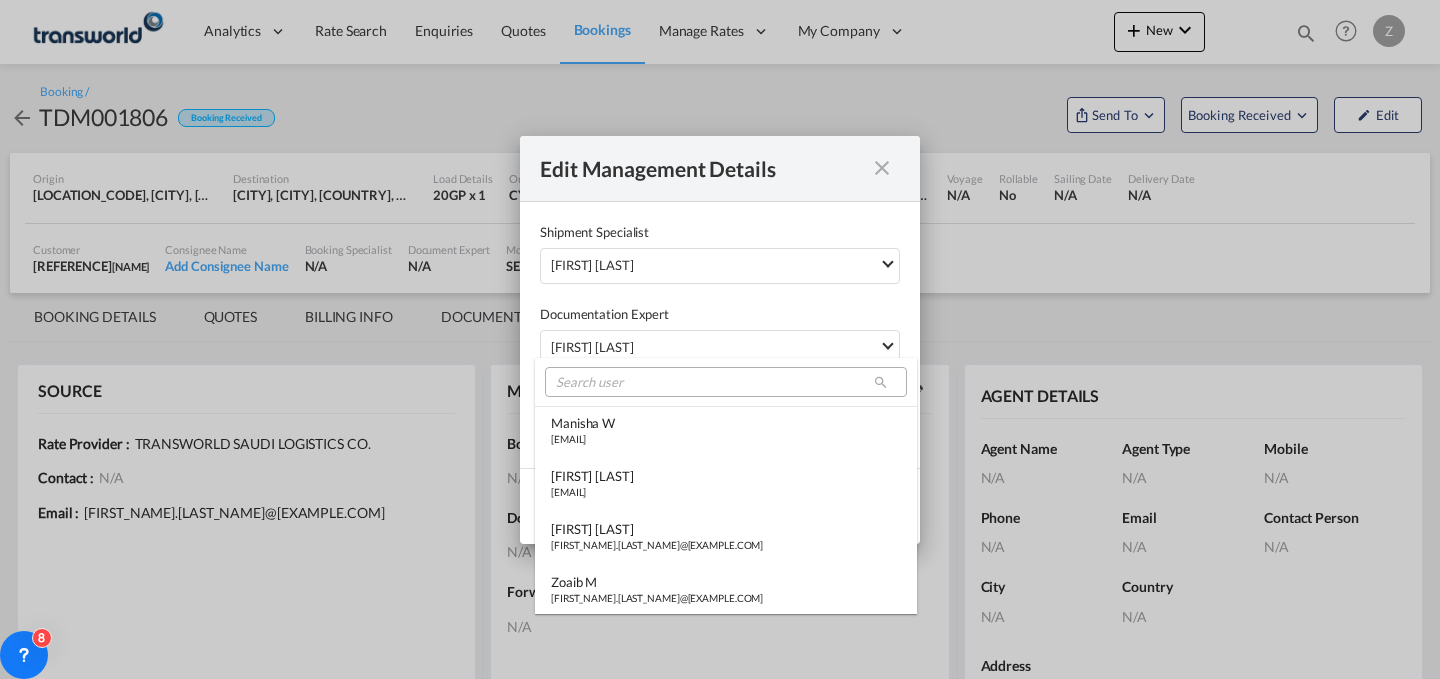 type on "[object Object]" 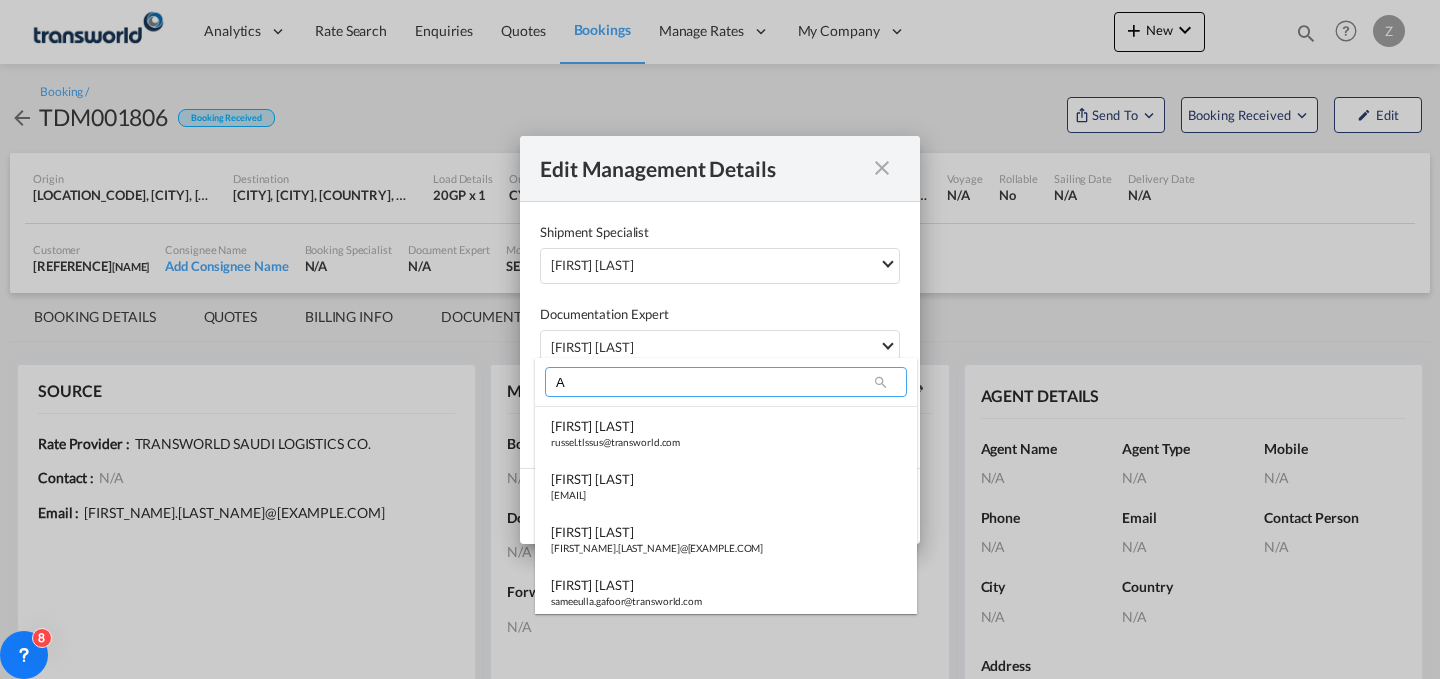 click on "A" at bounding box center [726, 382] 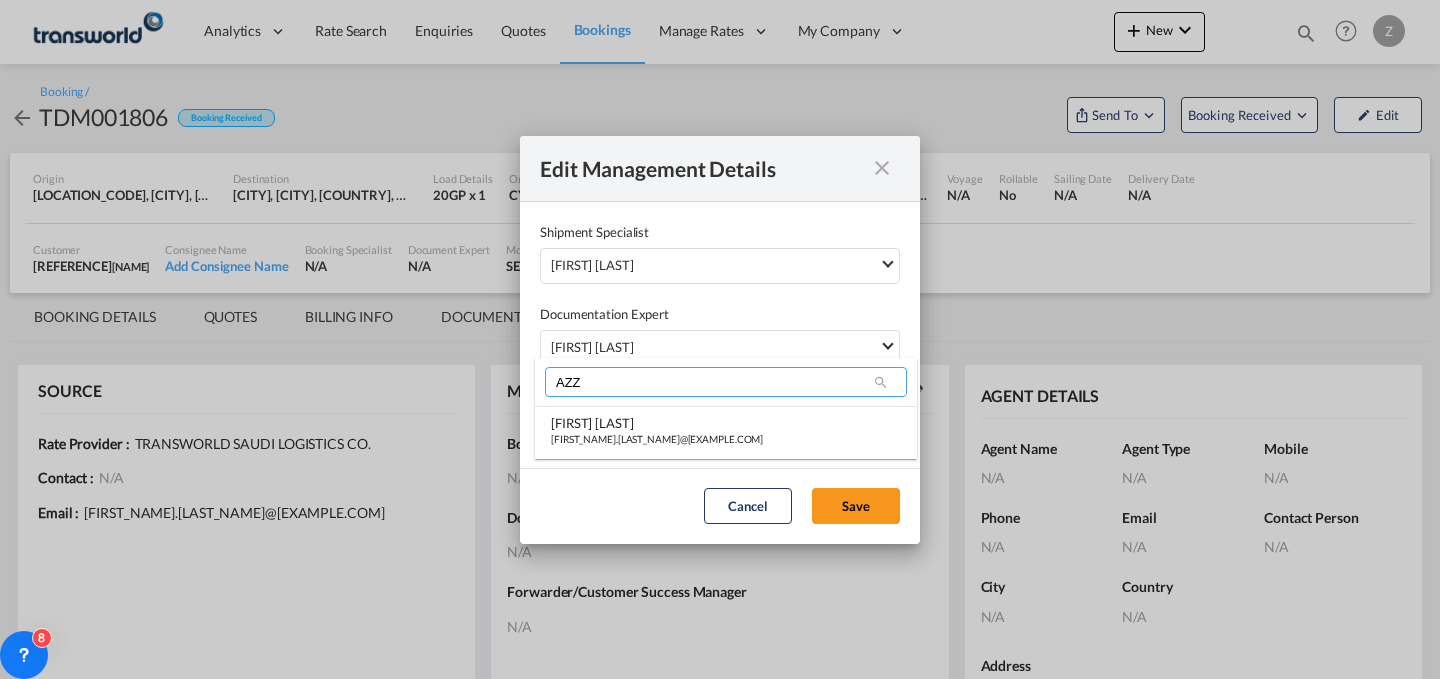 scroll, scrollTop: 0, scrollLeft: 0, axis: both 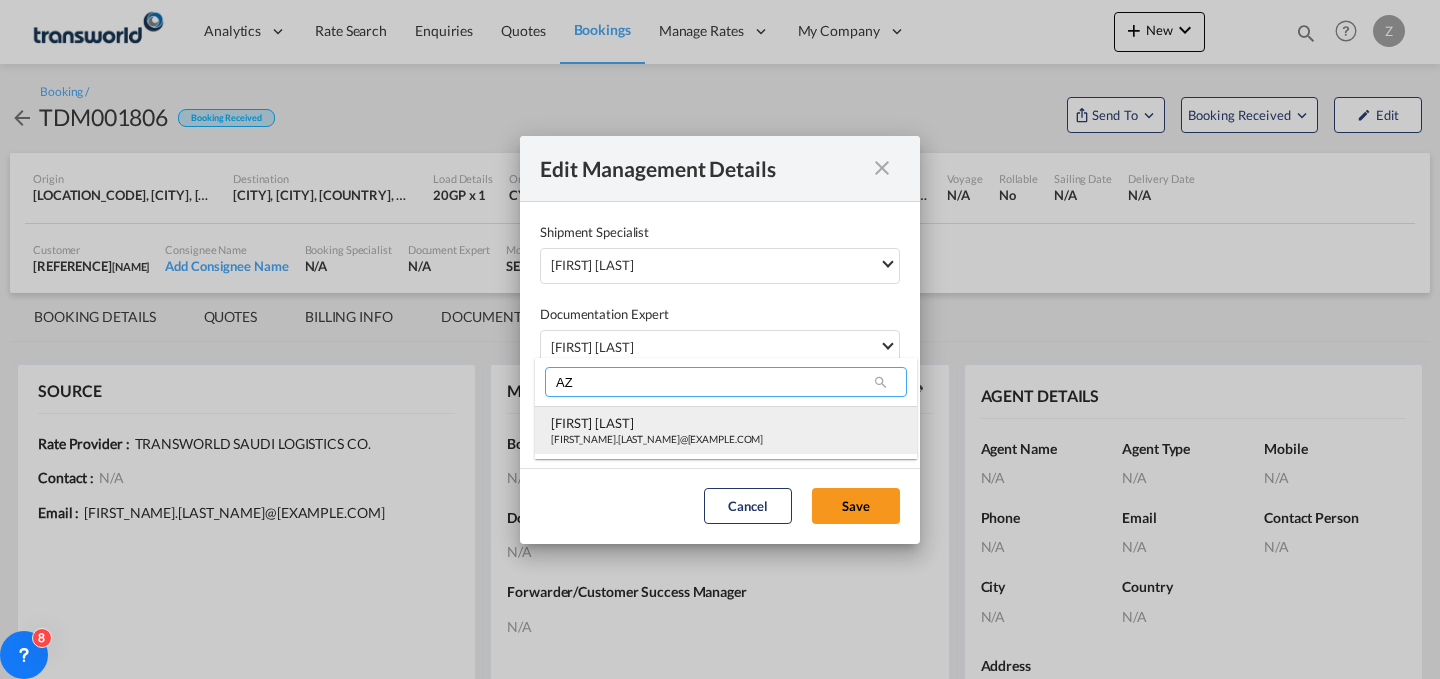 type on "AZ" 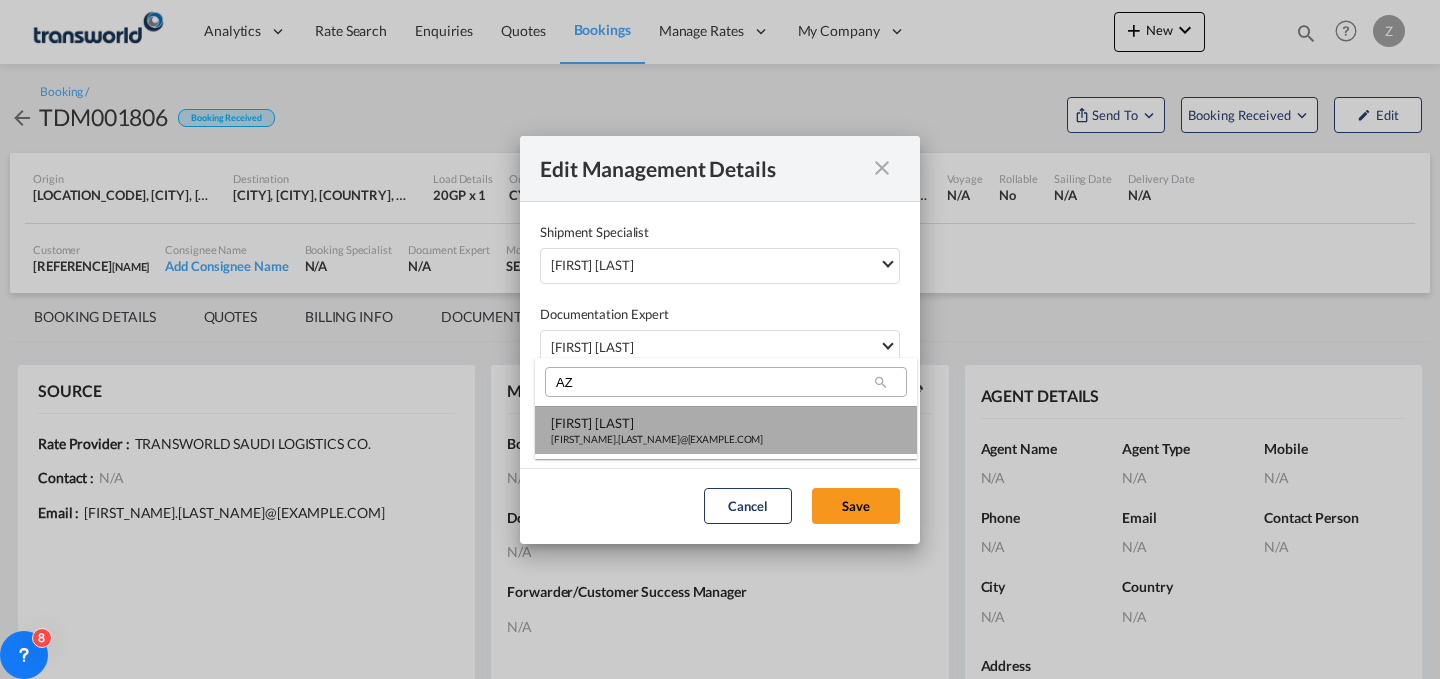 click on "[FIRST] [LAST] [EMAIL]" at bounding box center [726, 430] 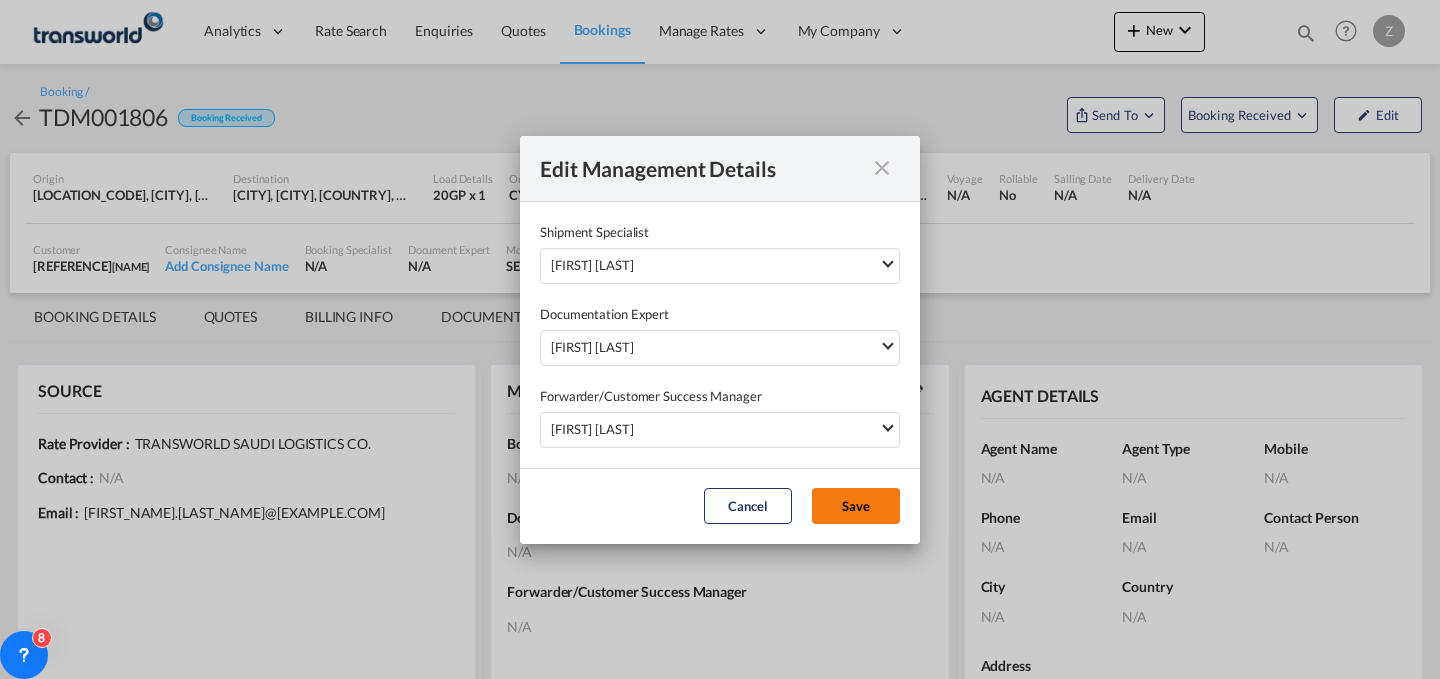 click on "Save" 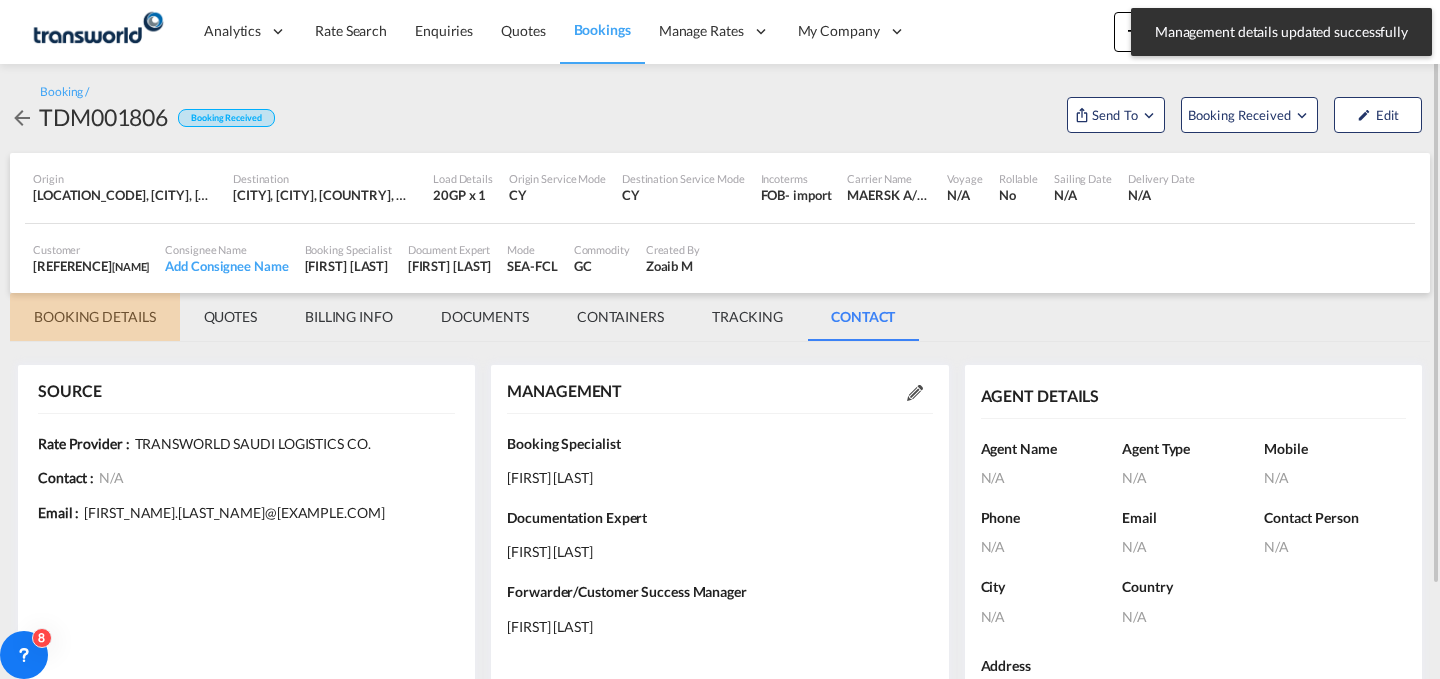 click on "BOOKING DETAILS" at bounding box center (95, 317) 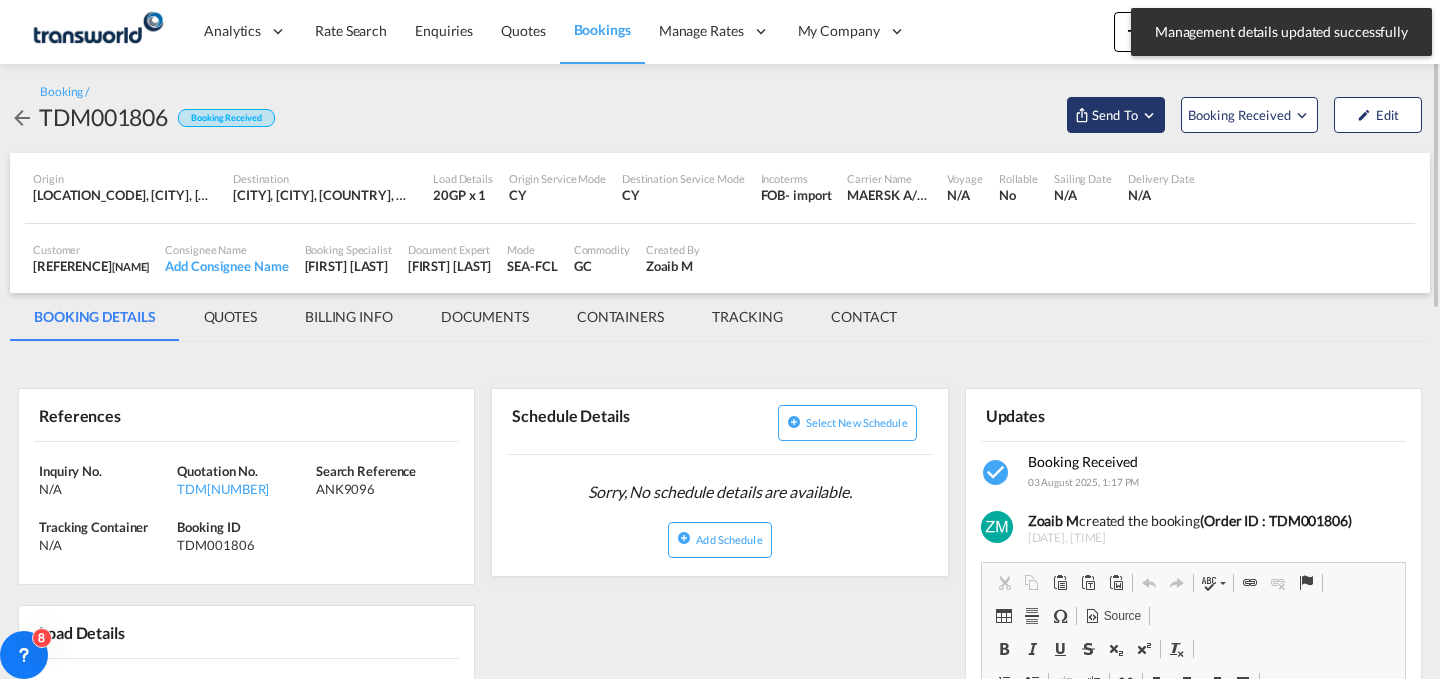 click on "Send To" at bounding box center [1115, 115] 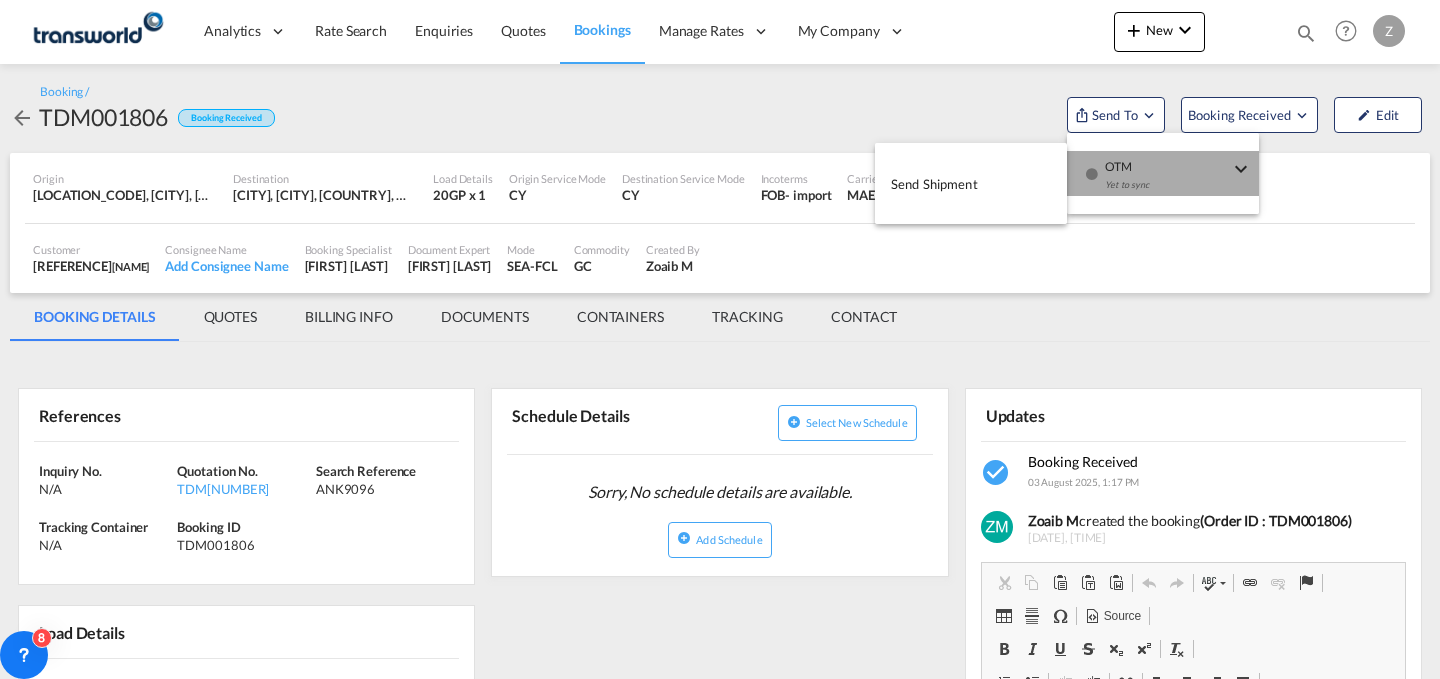 click on "OTM" at bounding box center (1167, 160) 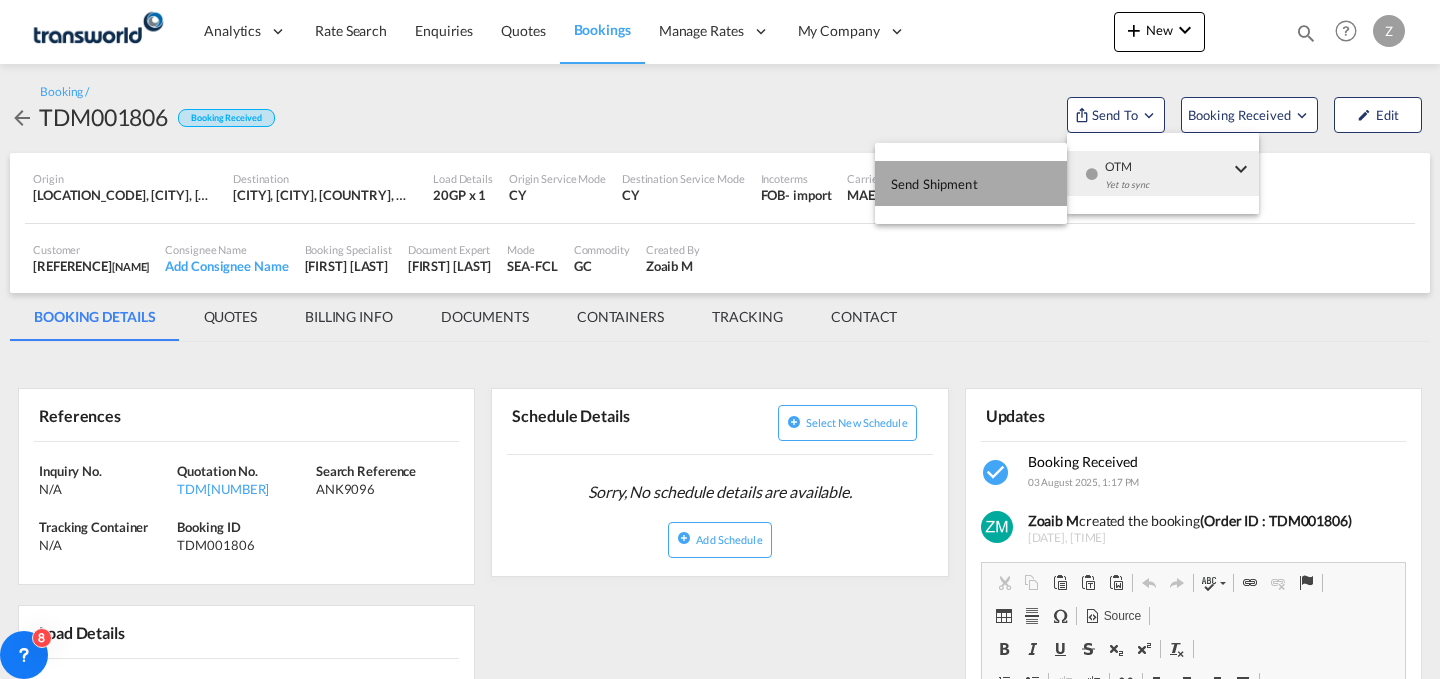 click on "Send Shipment" at bounding box center [934, 184] 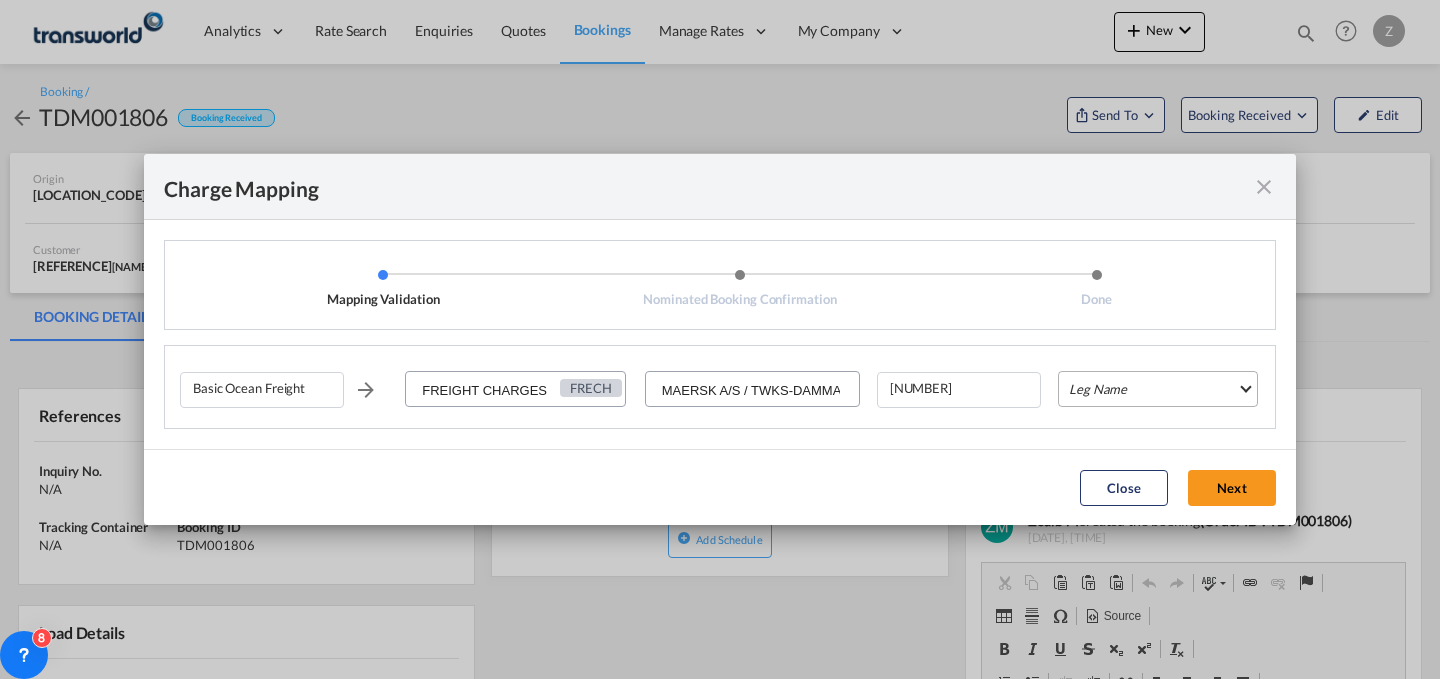 click on "Leg Name HANDLING ORIGIN VESSEL HANDLING DESTINATION OTHERS TL PICK UP CUSTOMS ORIGIN CUSTOMS DESTINATION TL DELIVERY" at bounding box center [1158, 389] 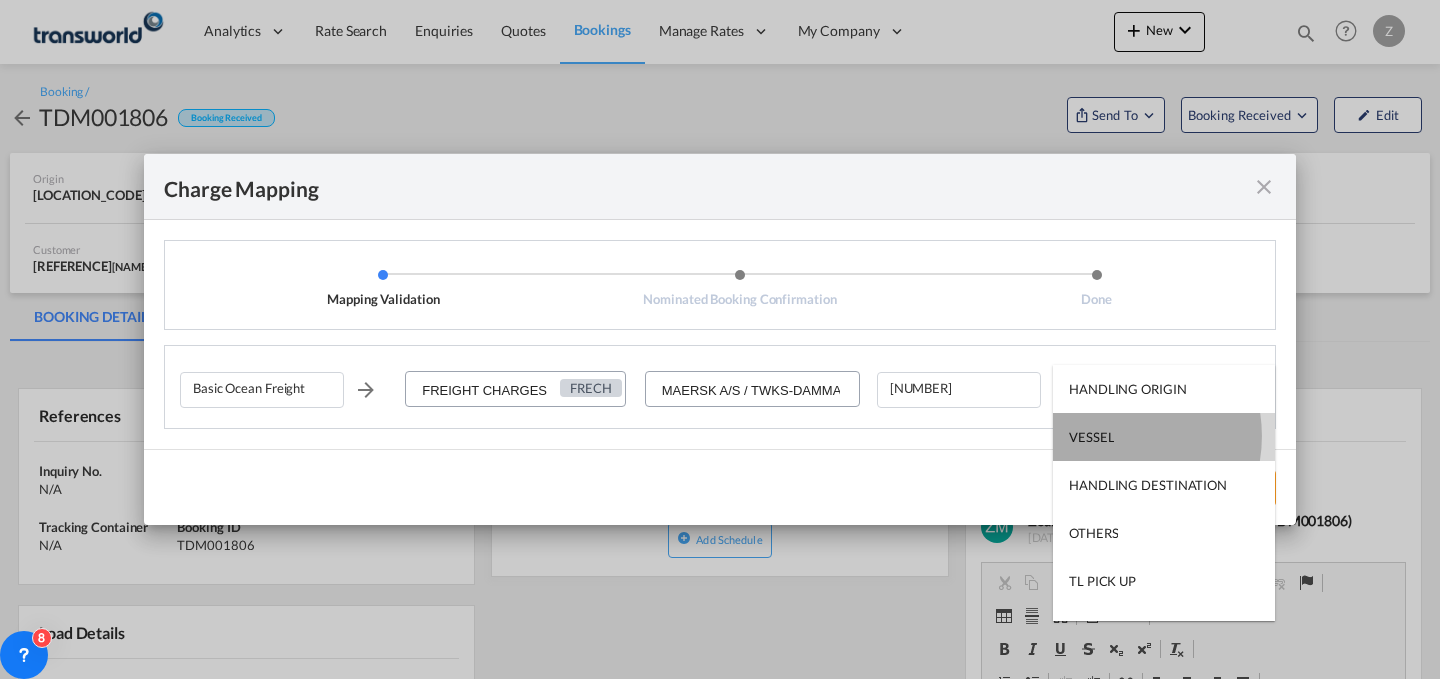 click on "VESSEL" at bounding box center (1091, 437) 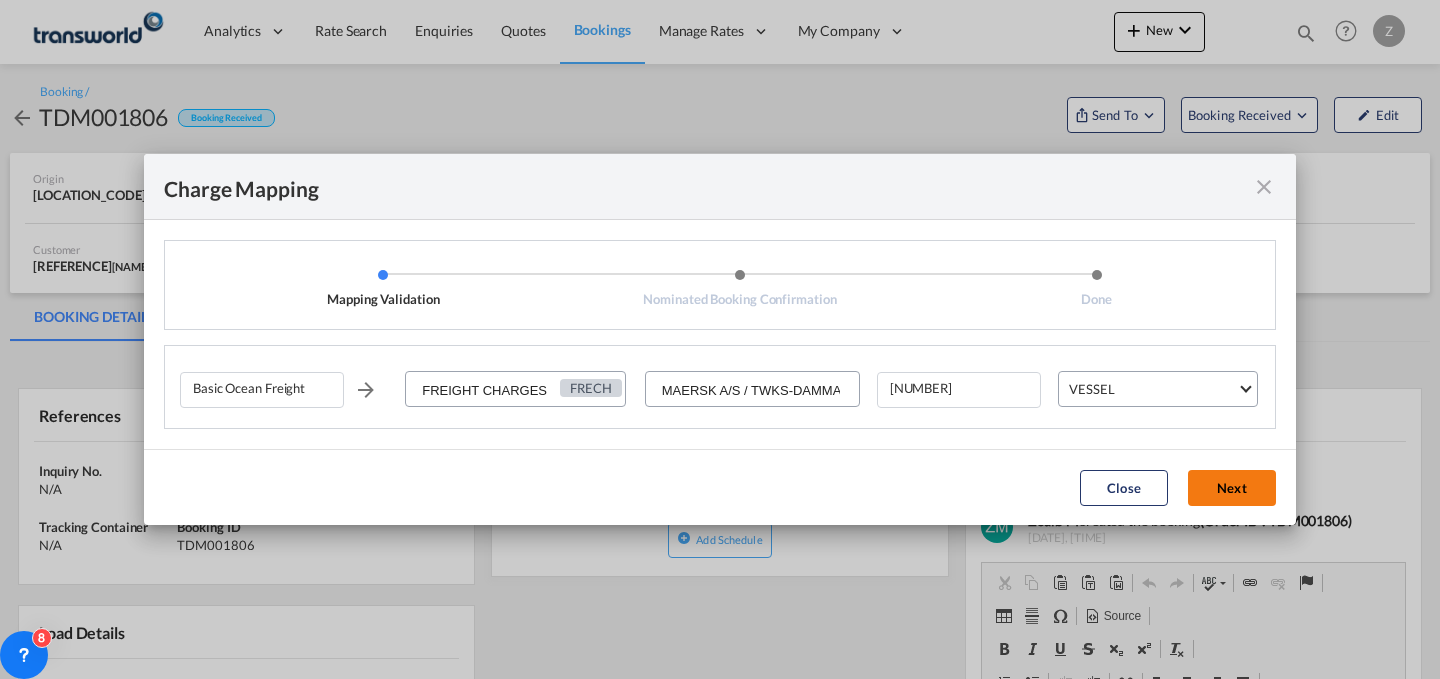 click on "Next" 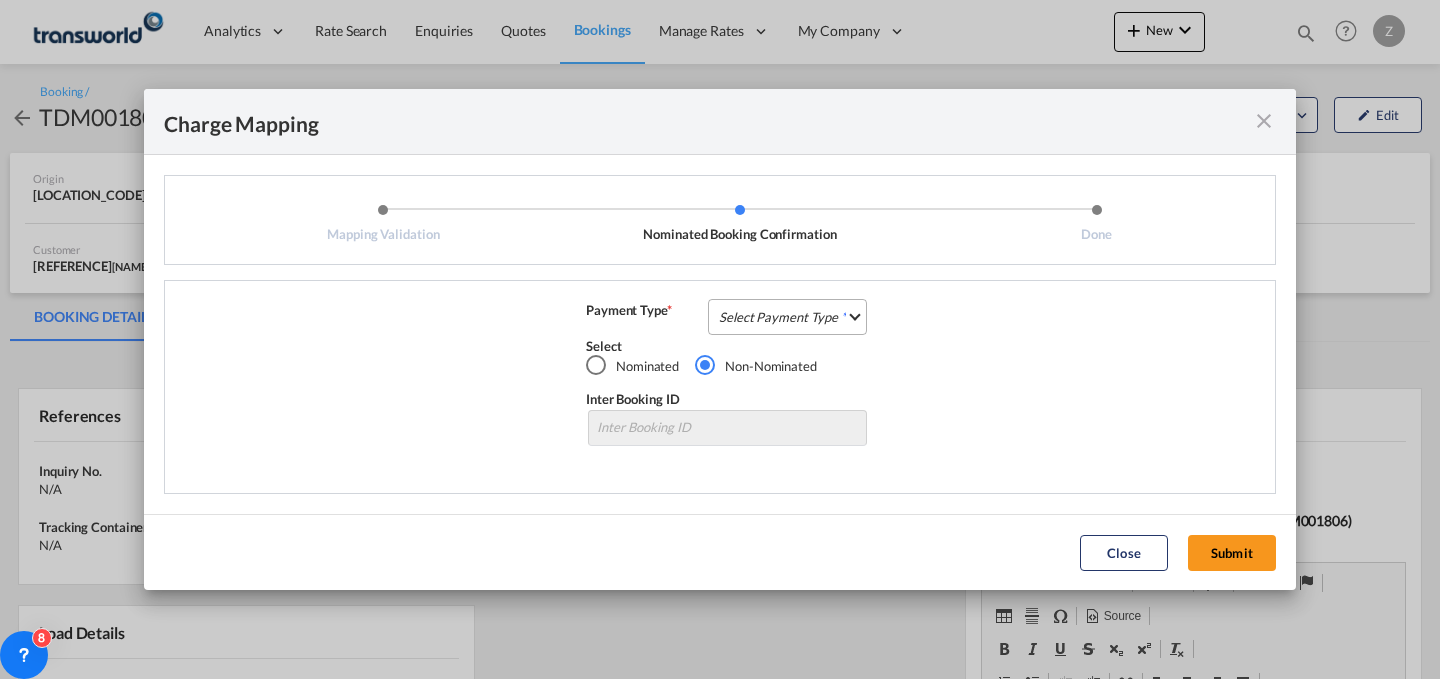 click on "Select Payment Type
COLLECT
PREPAID" at bounding box center (787, 317) 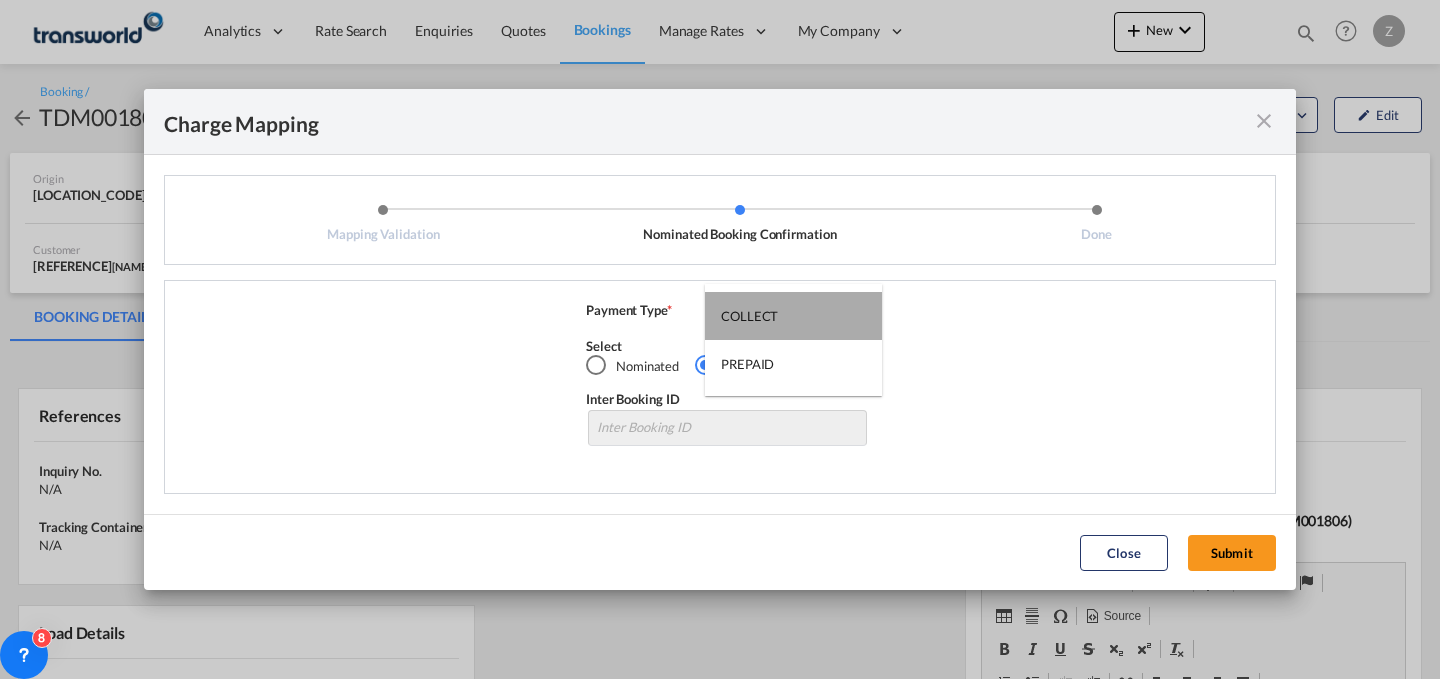 click on "COLLECT" at bounding box center (793, 316) 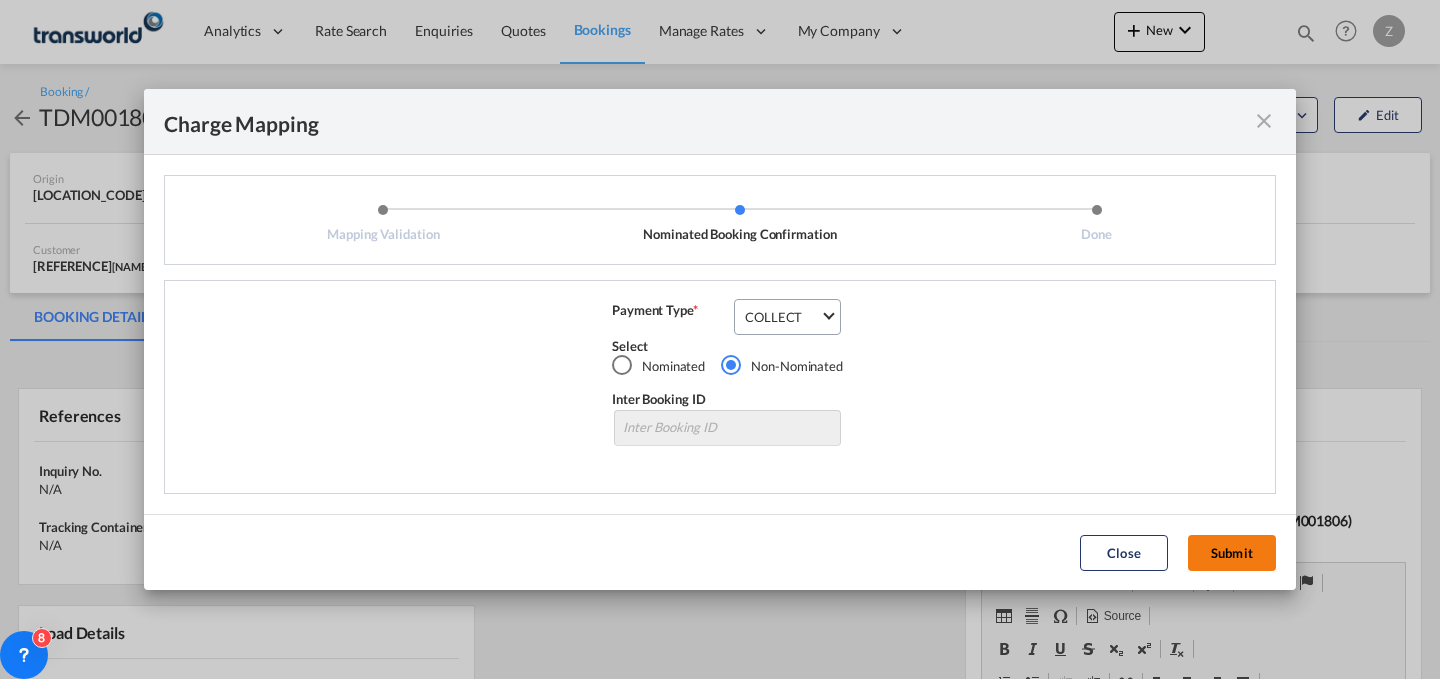 click on "Submit" 